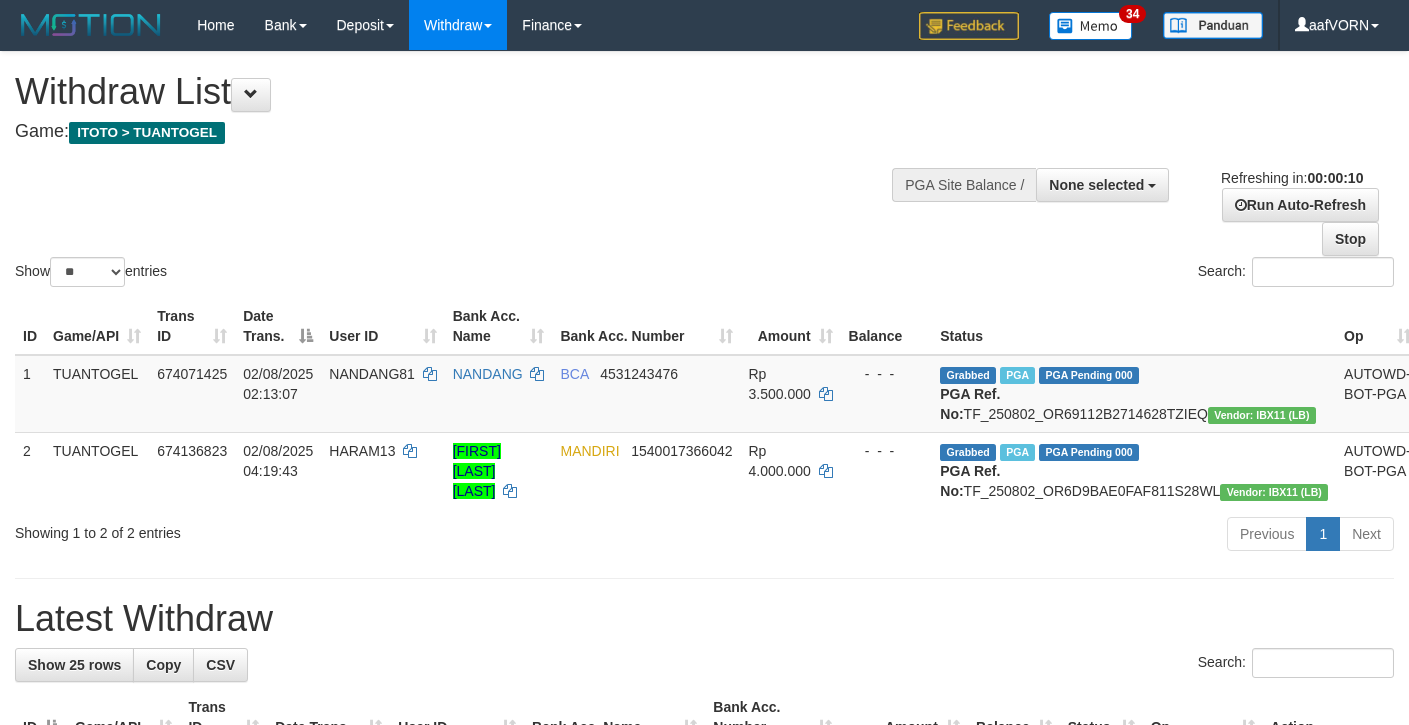 select 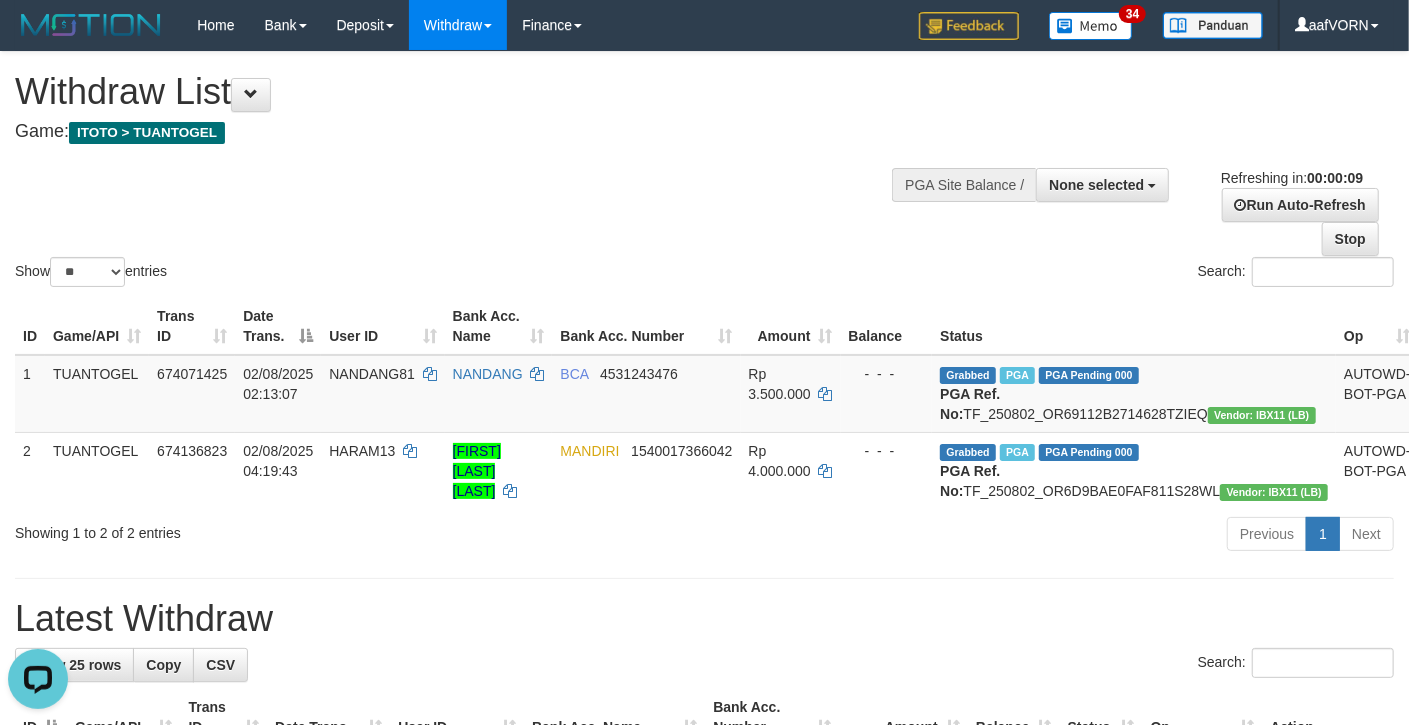 scroll, scrollTop: 0, scrollLeft: 0, axis: both 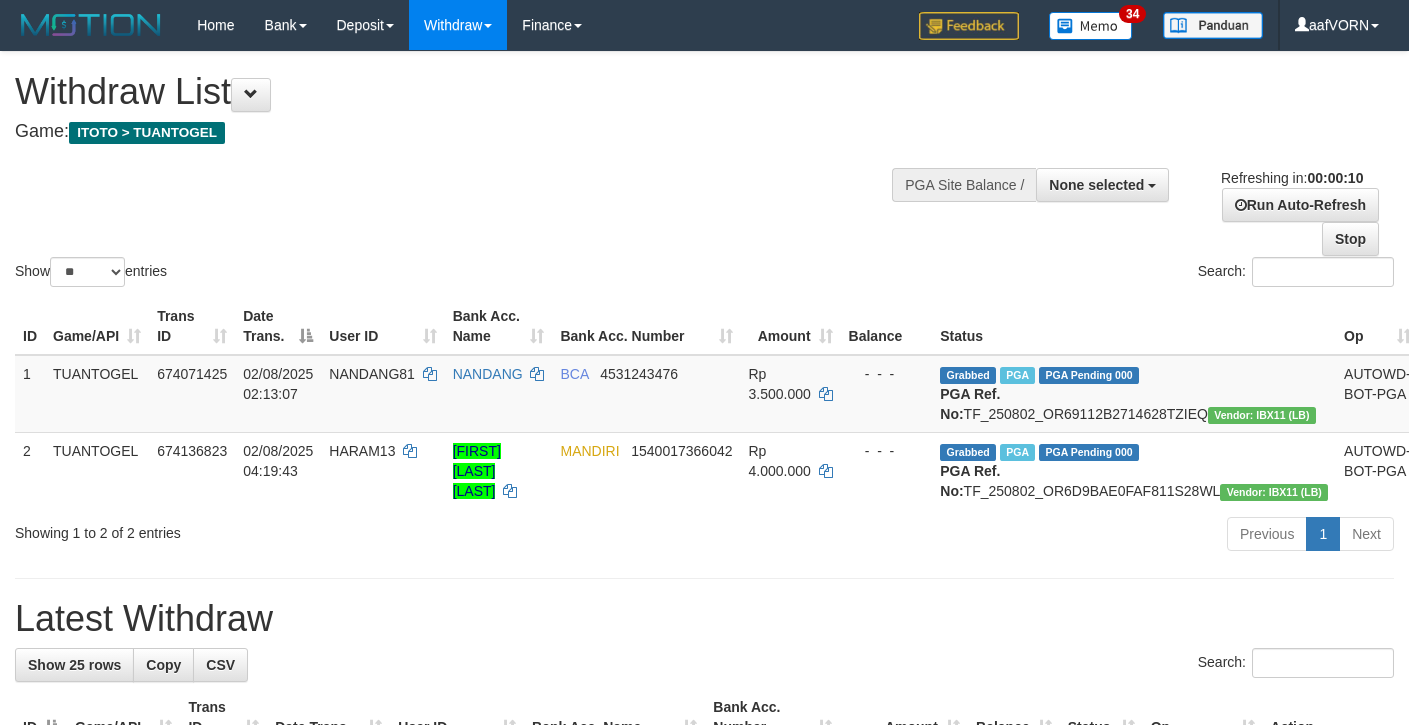 select 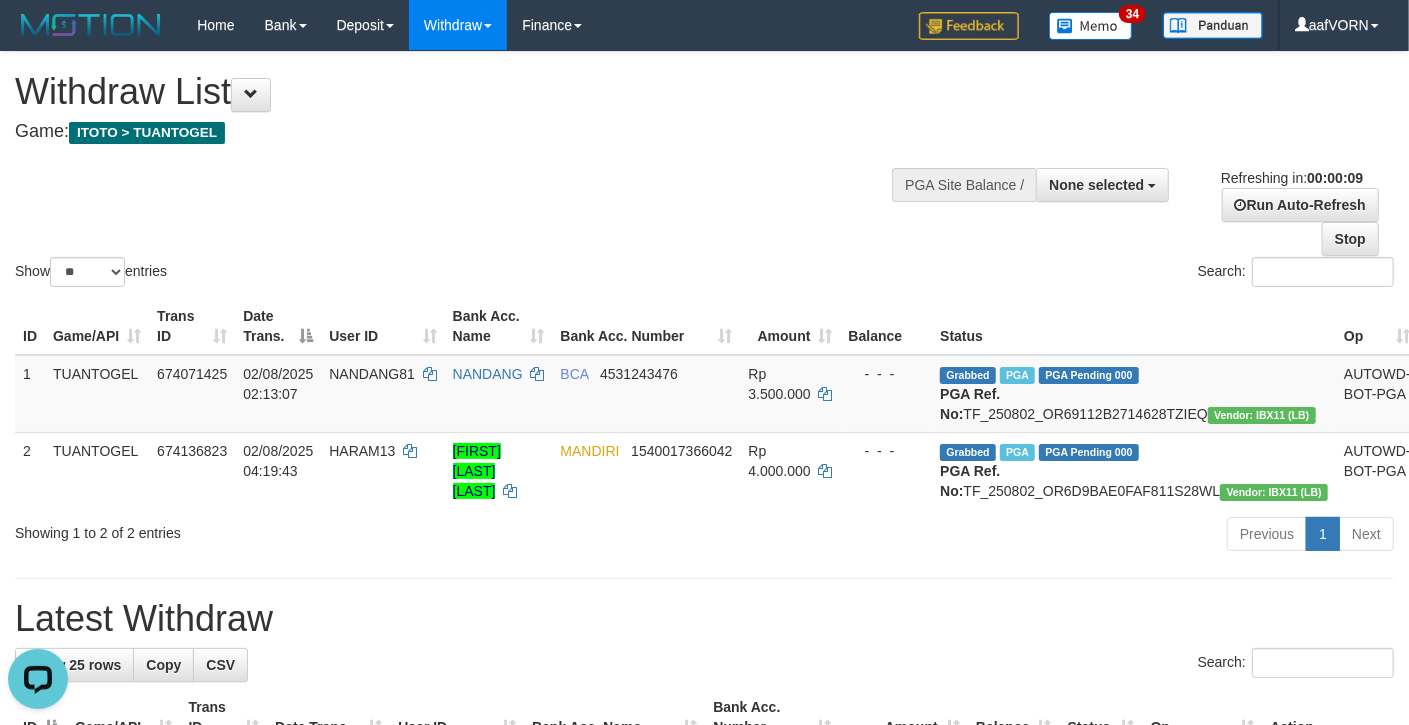 scroll, scrollTop: 0, scrollLeft: 0, axis: both 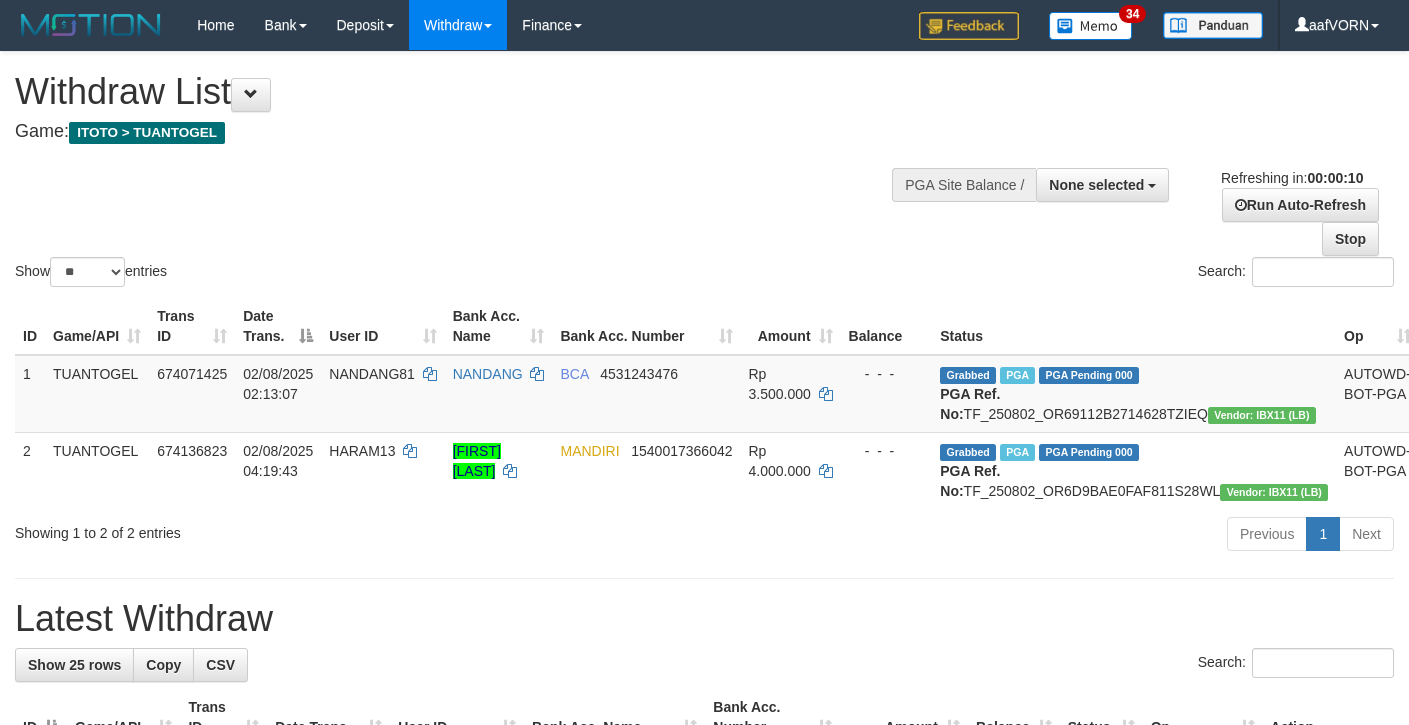 select 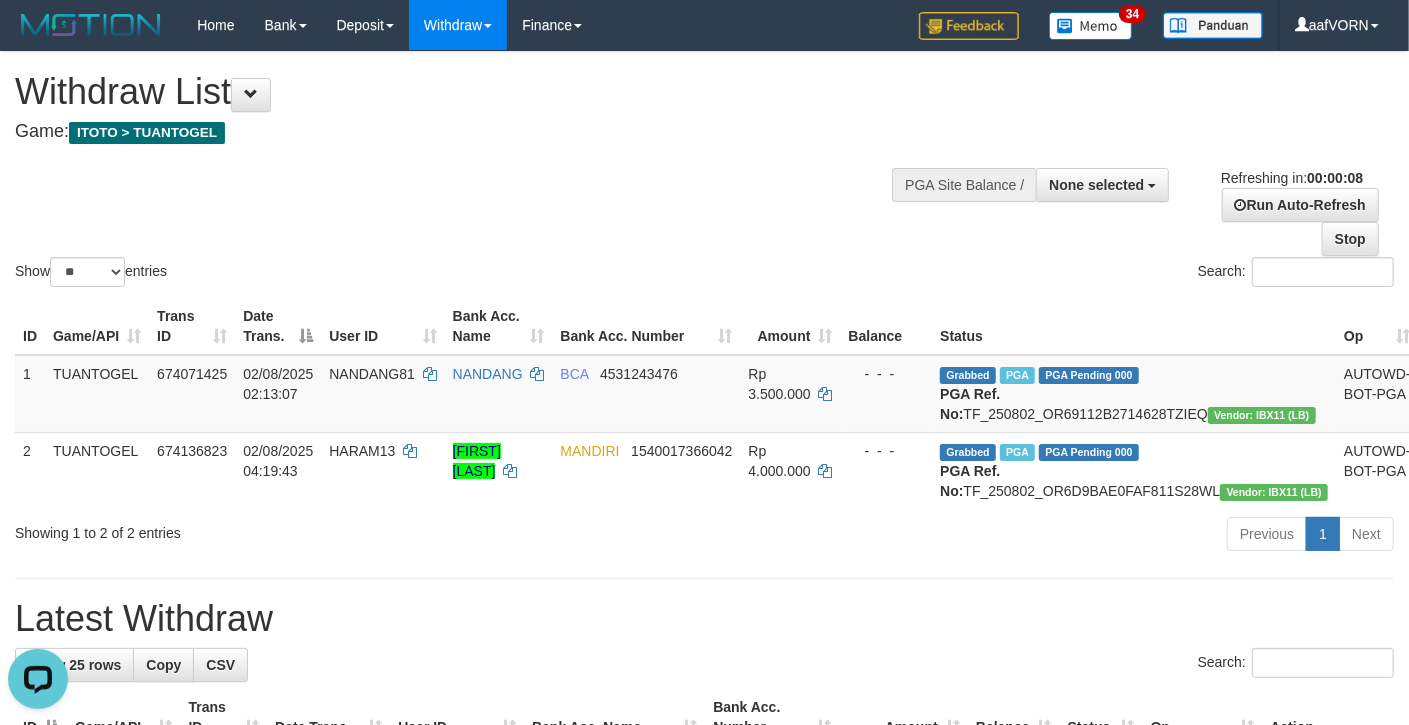 scroll, scrollTop: 0, scrollLeft: 0, axis: both 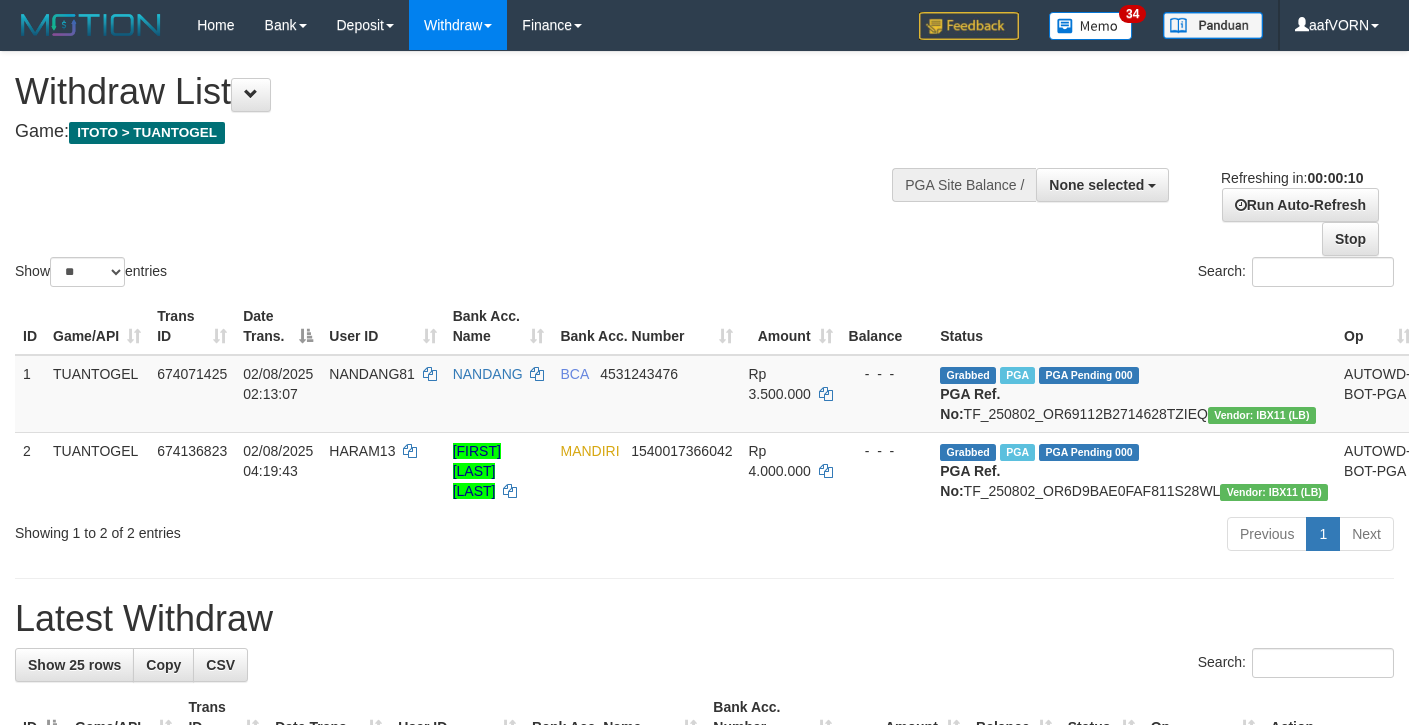 select 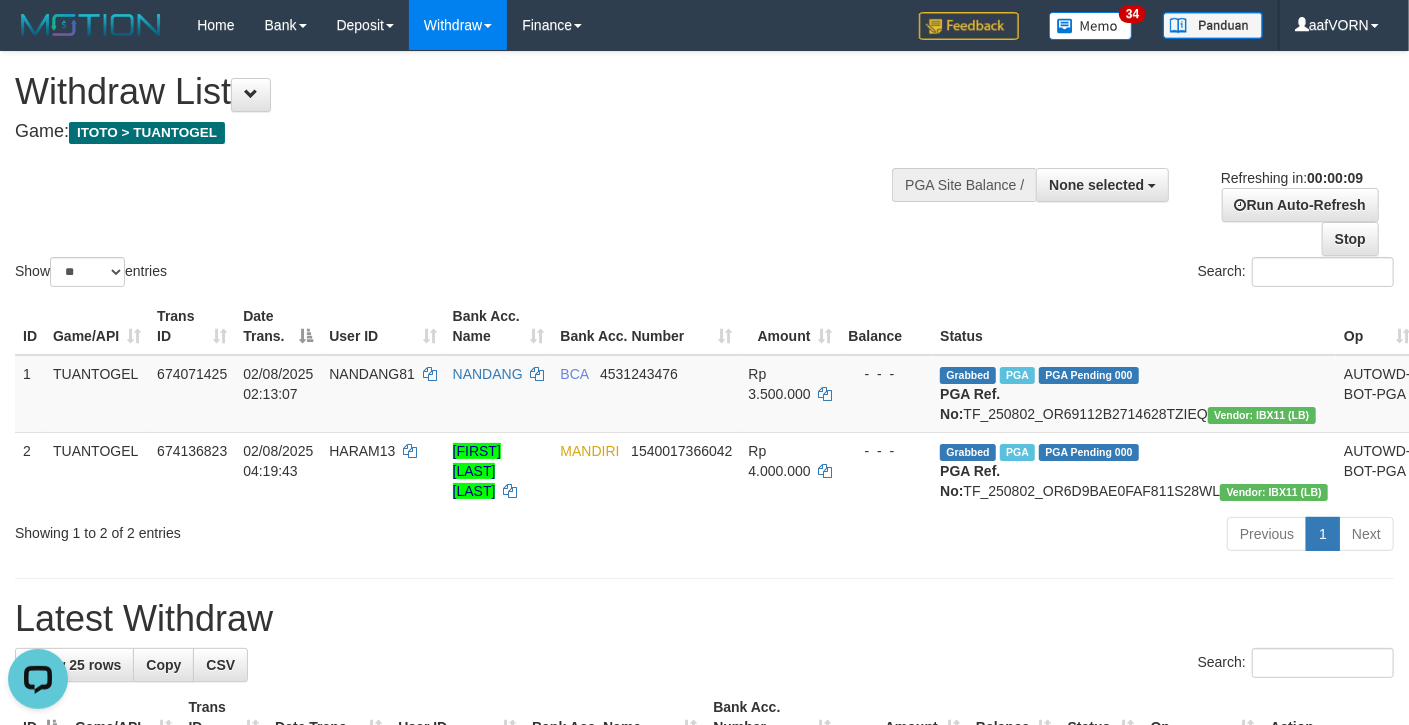 scroll, scrollTop: 0, scrollLeft: 0, axis: both 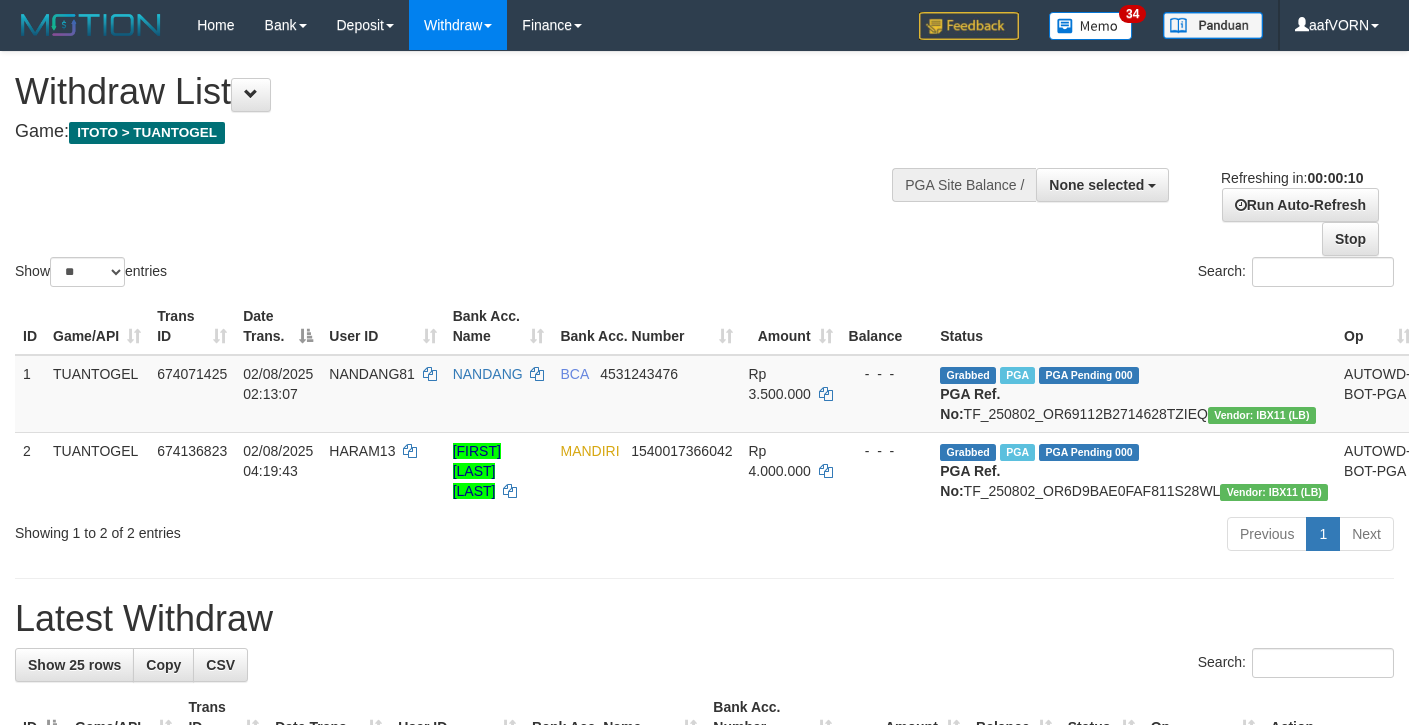 select 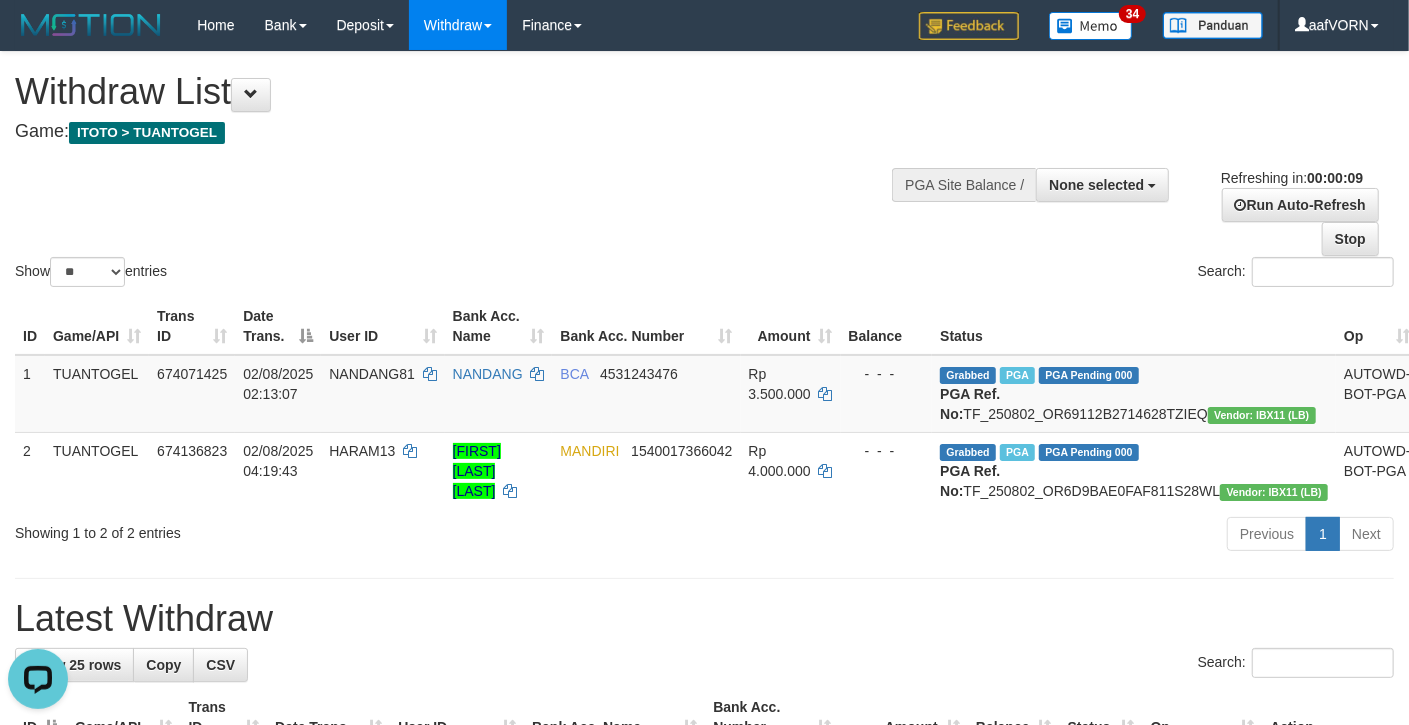 scroll, scrollTop: 0, scrollLeft: 0, axis: both 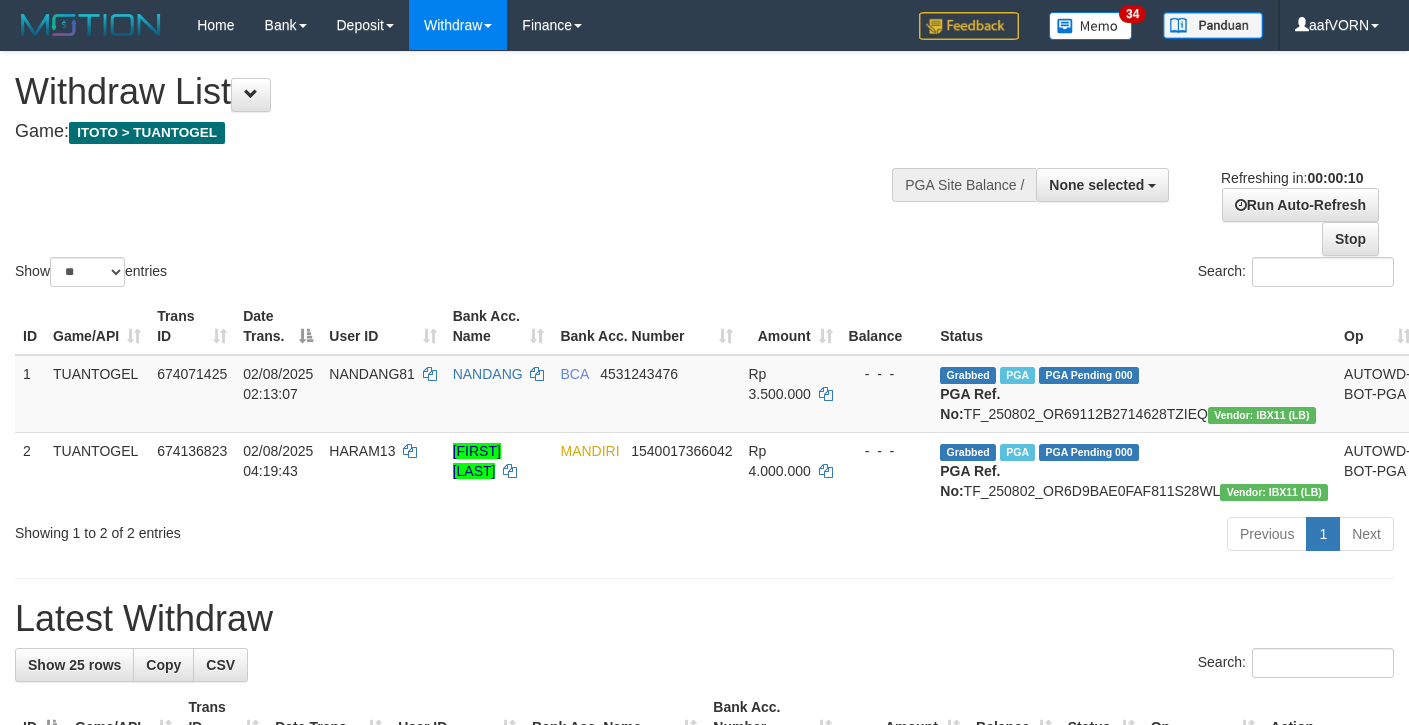 select 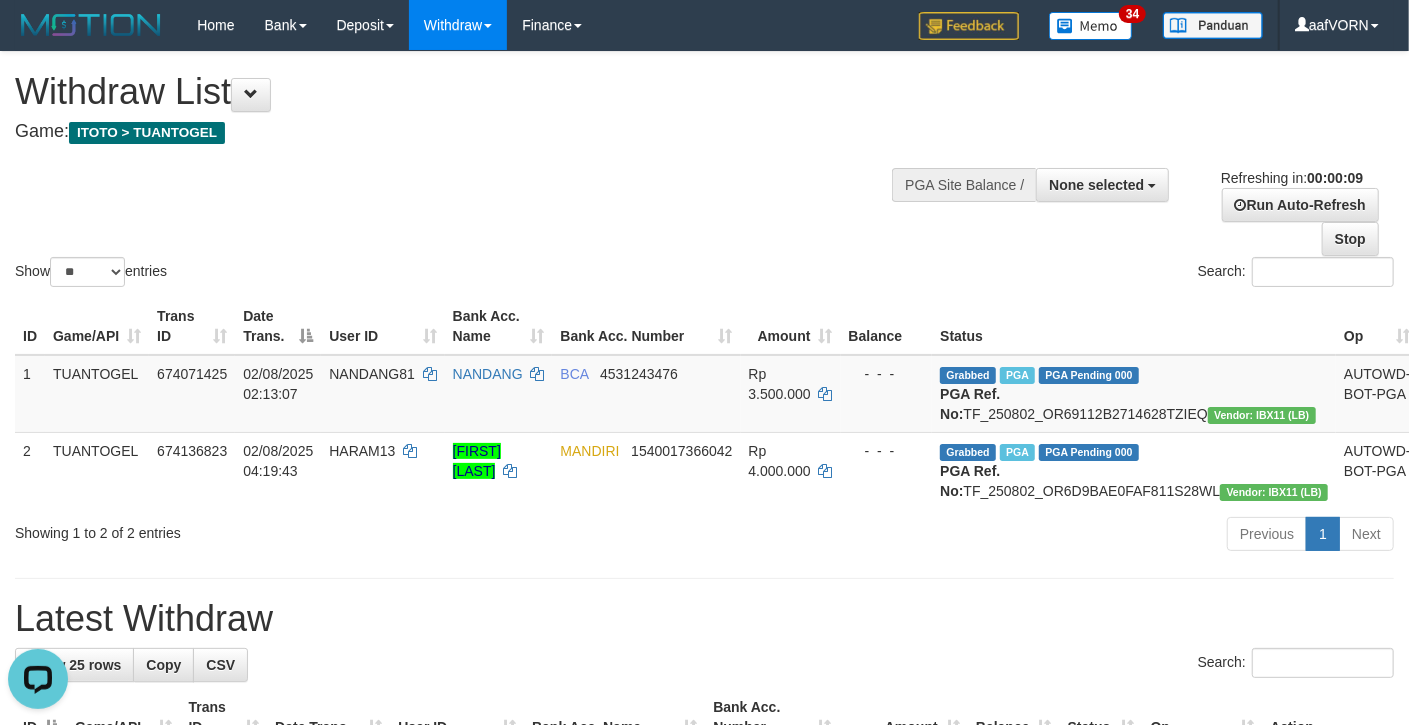 scroll, scrollTop: 0, scrollLeft: 0, axis: both 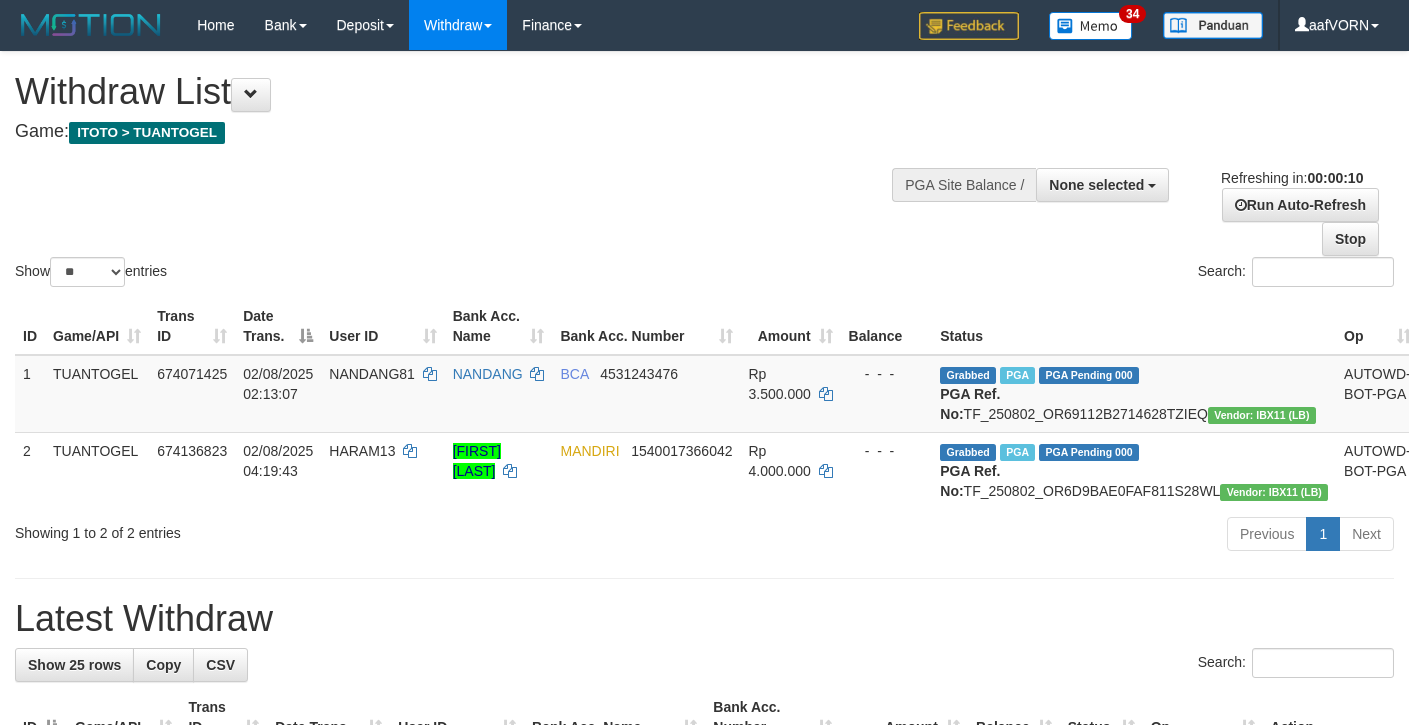 select 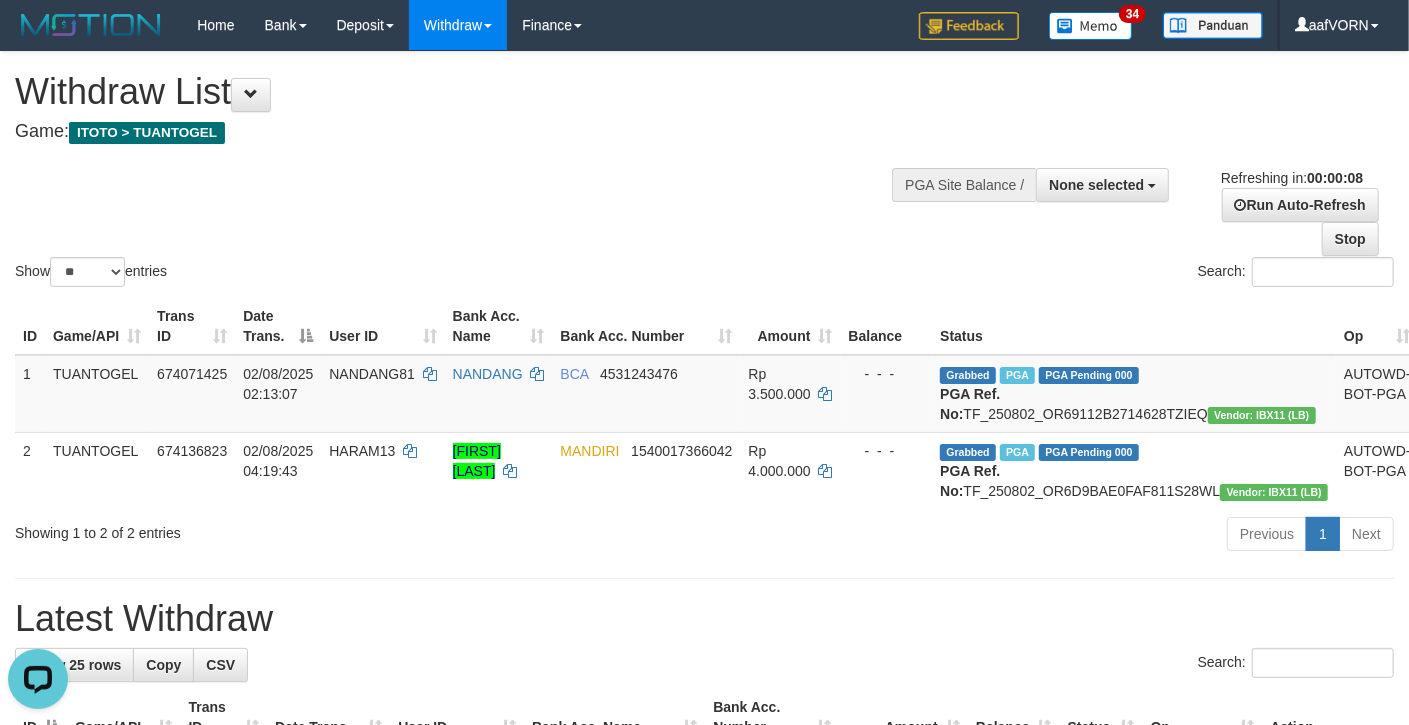 scroll, scrollTop: 0, scrollLeft: 0, axis: both 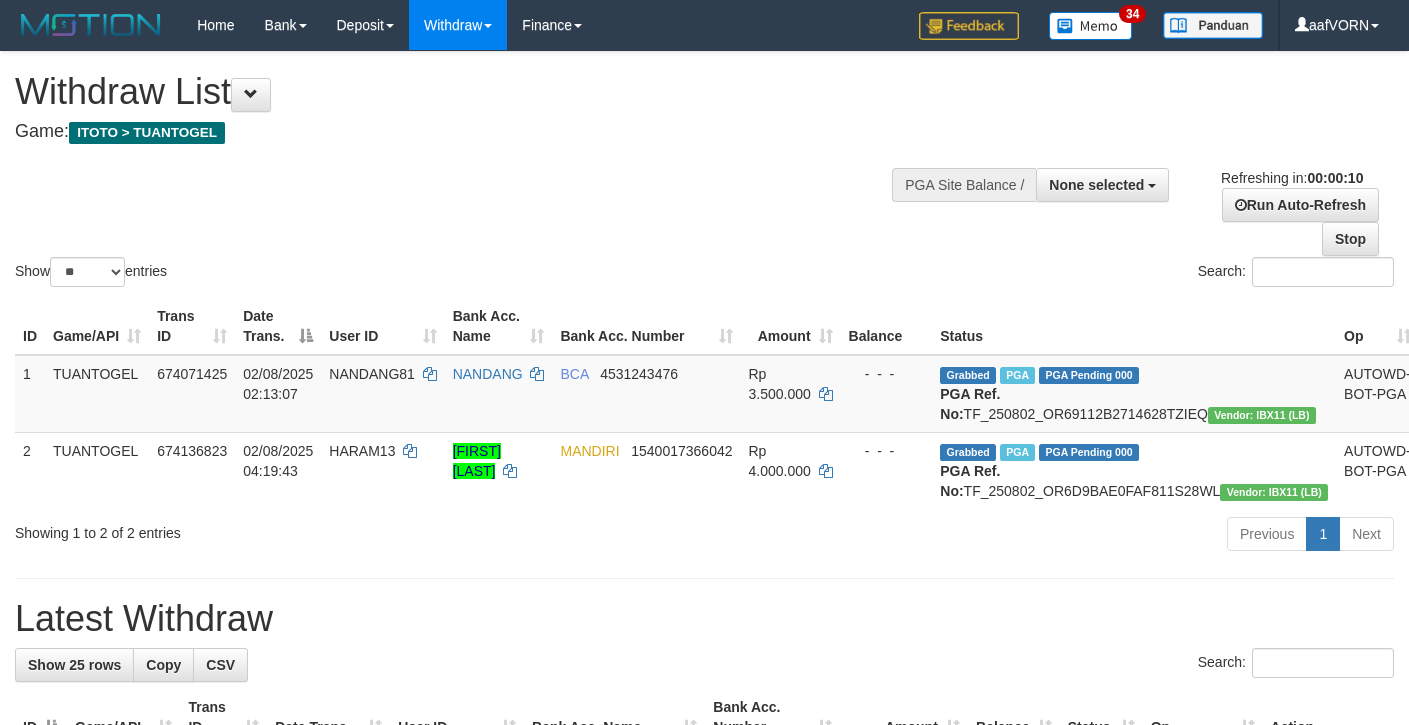 select 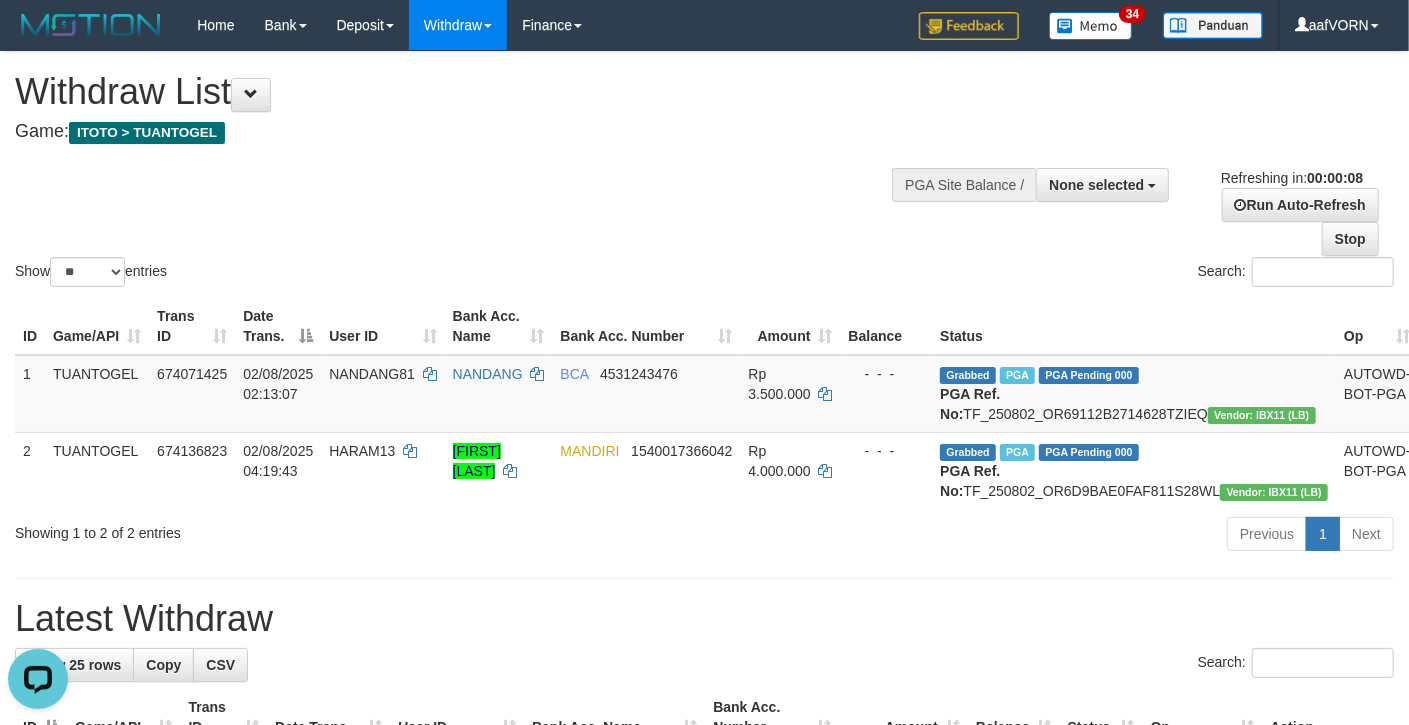 scroll, scrollTop: 0, scrollLeft: 0, axis: both 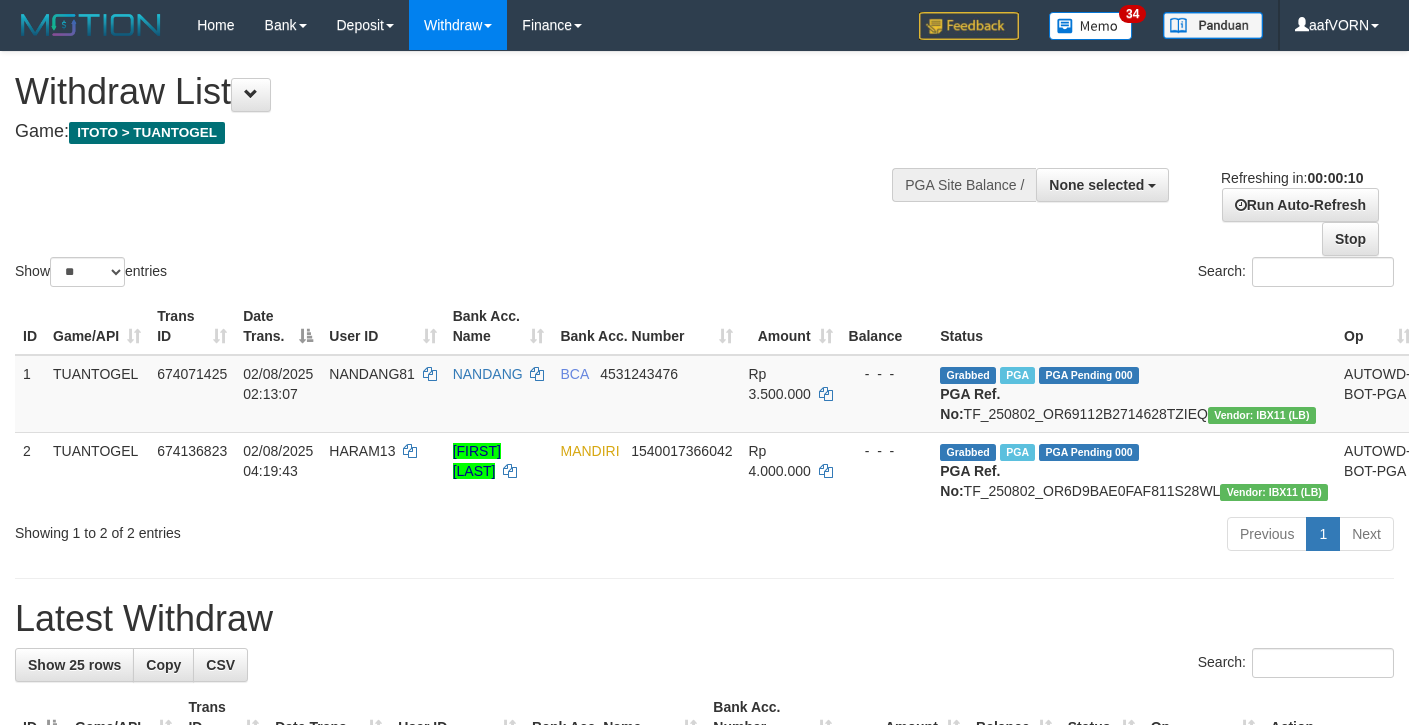select 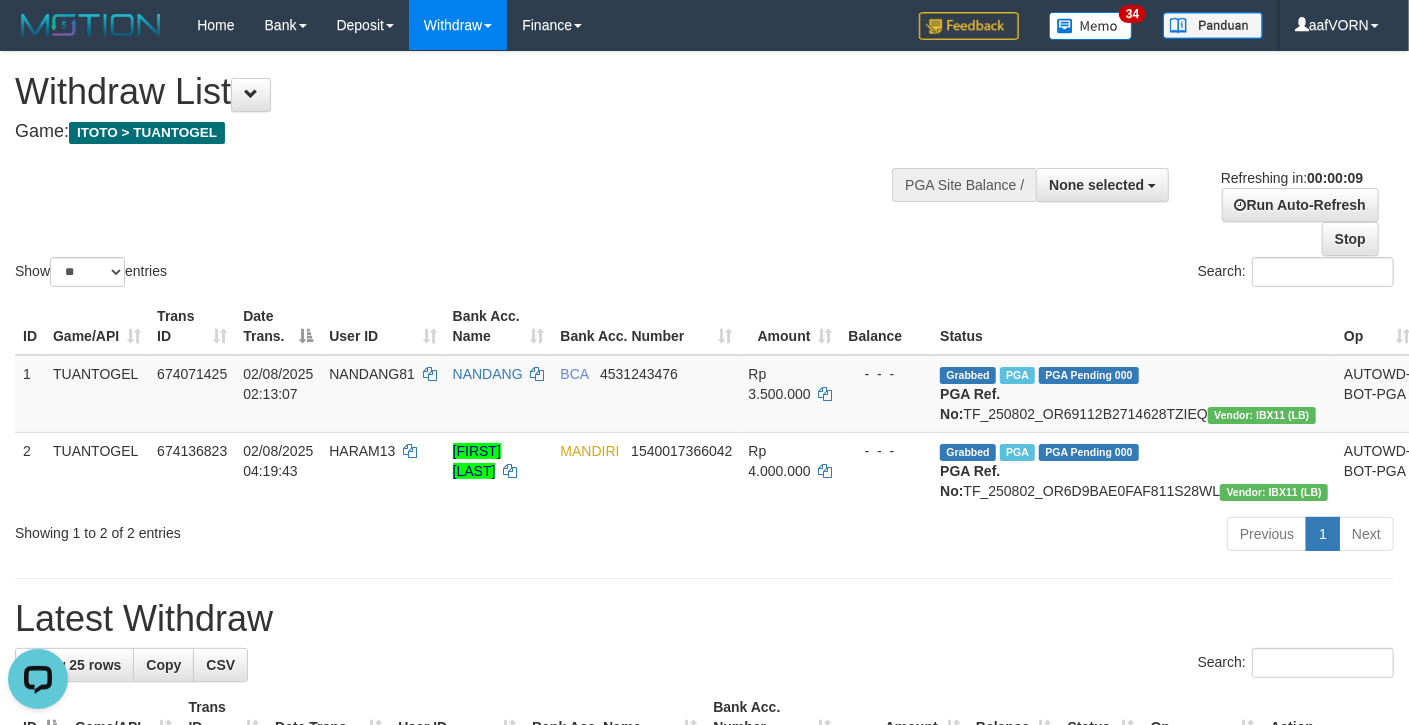 scroll, scrollTop: 0, scrollLeft: 0, axis: both 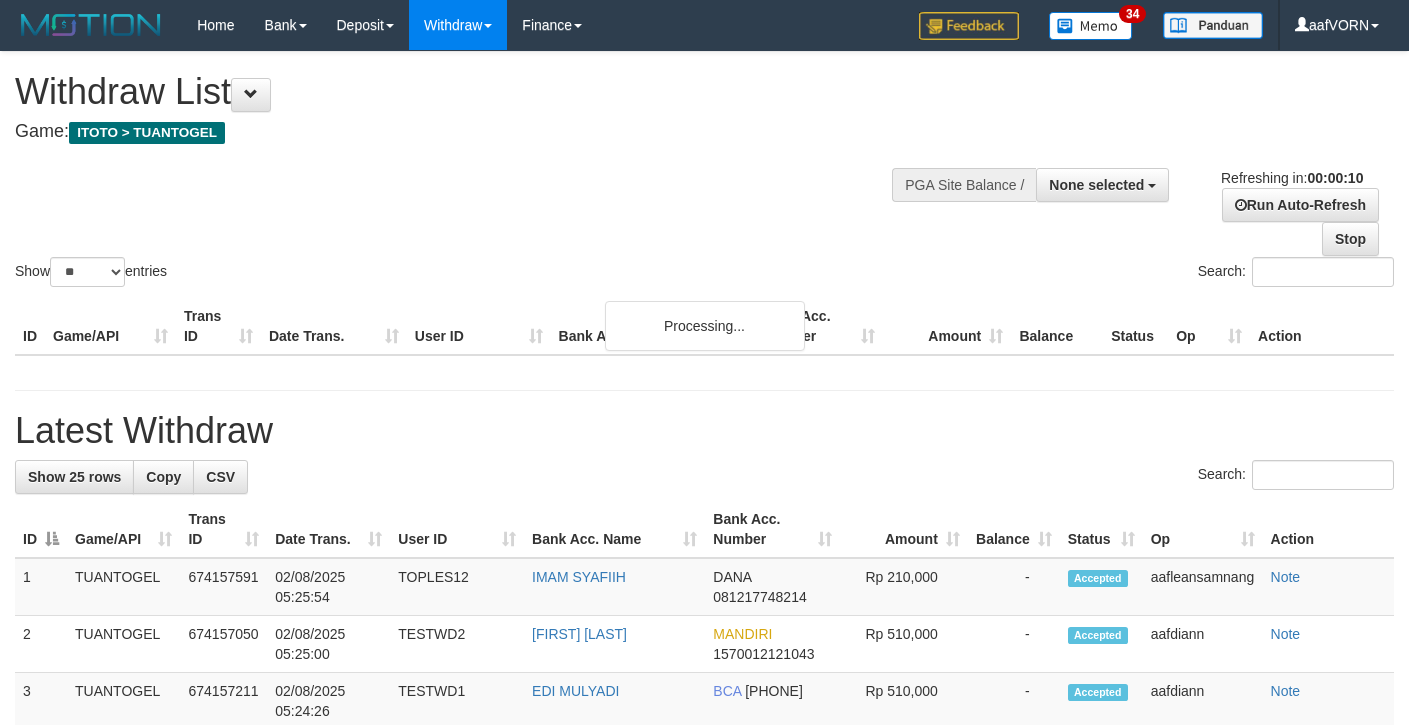select 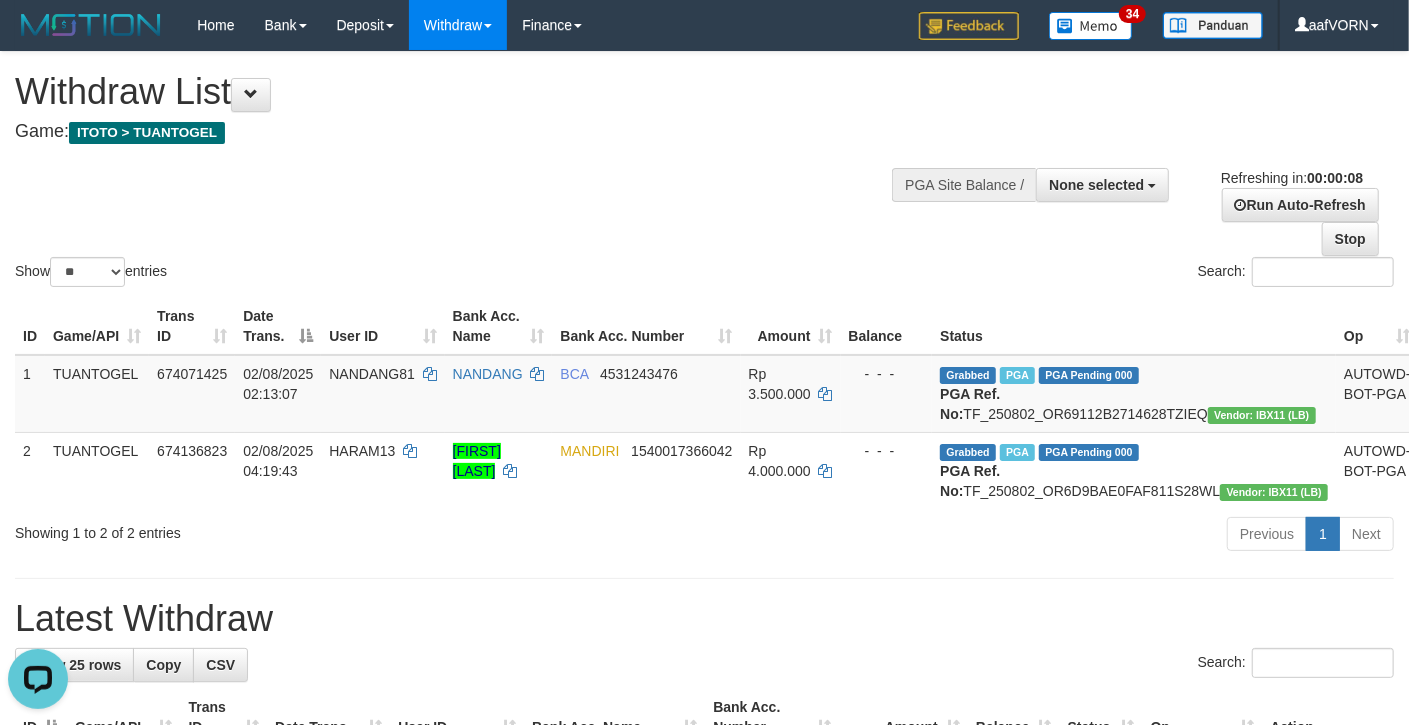scroll, scrollTop: 0, scrollLeft: 0, axis: both 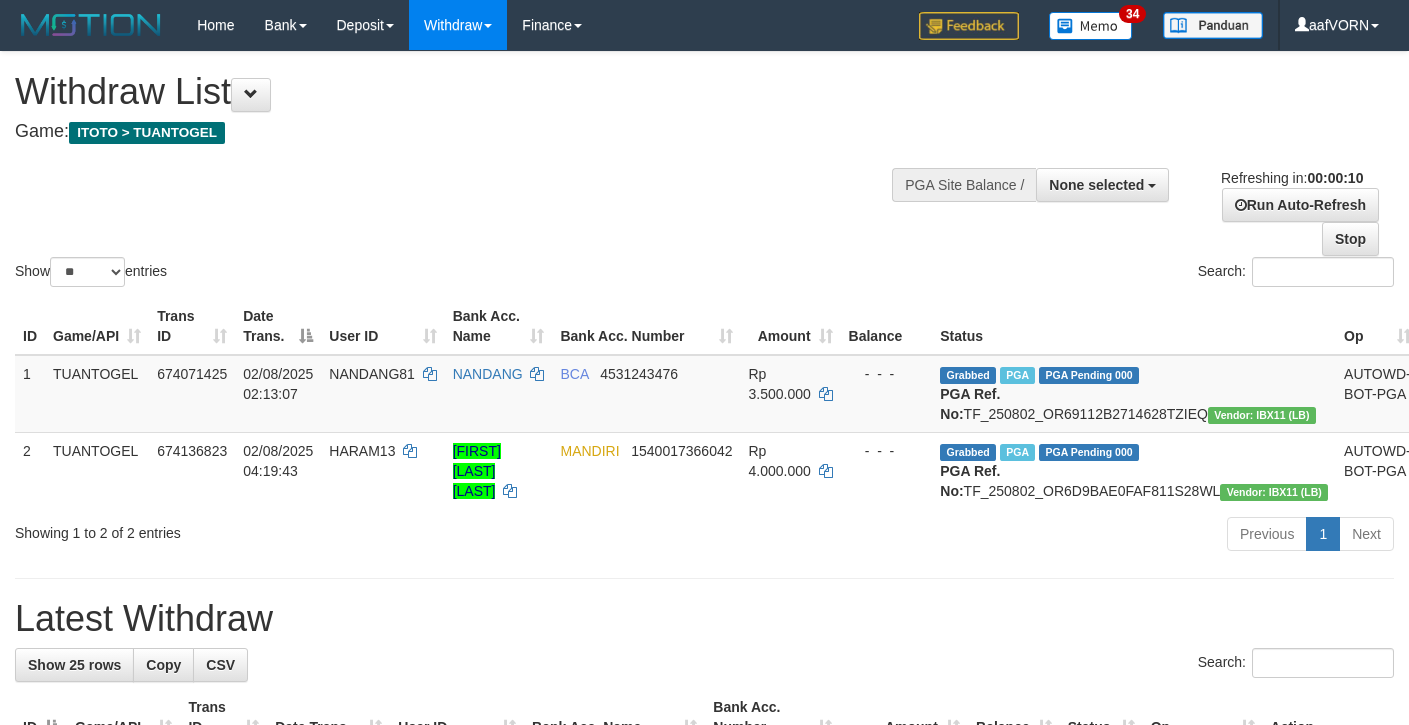 select 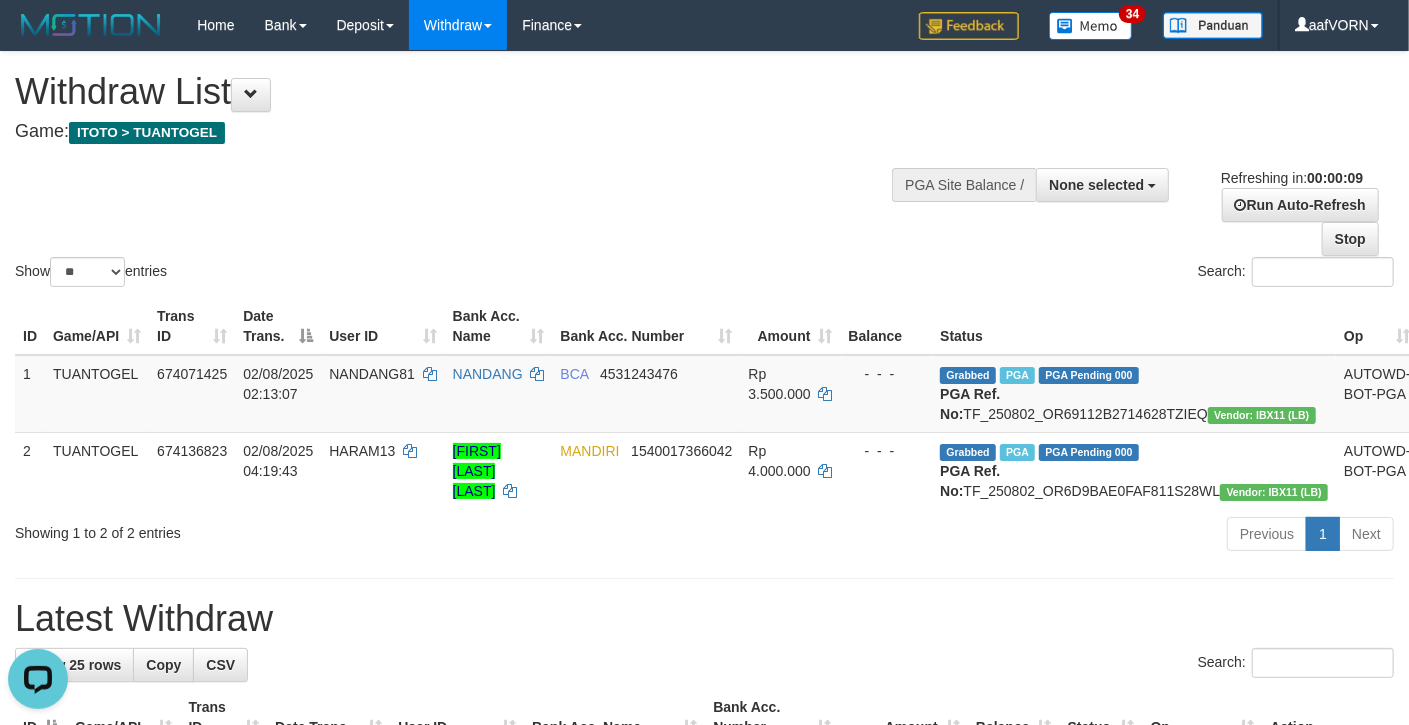scroll, scrollTop: 0, scrollLeft: 0, axis: both 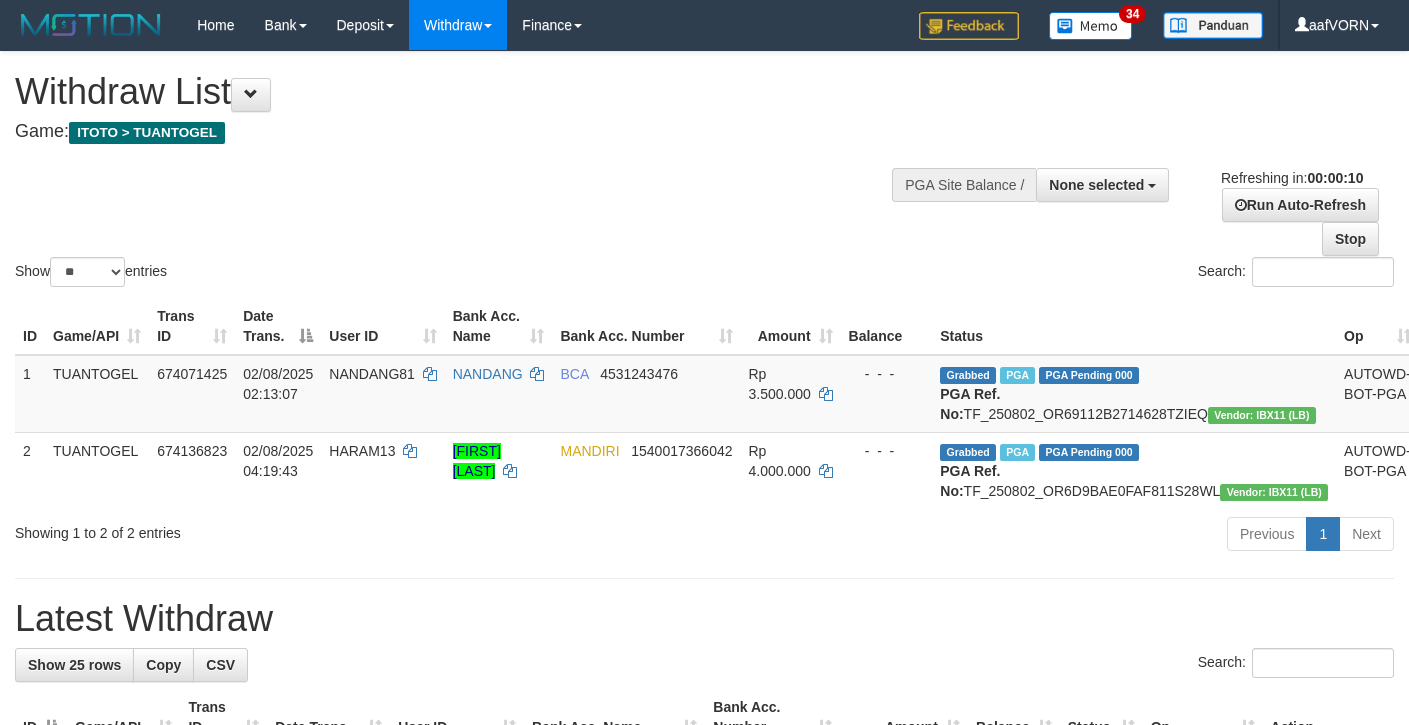 select 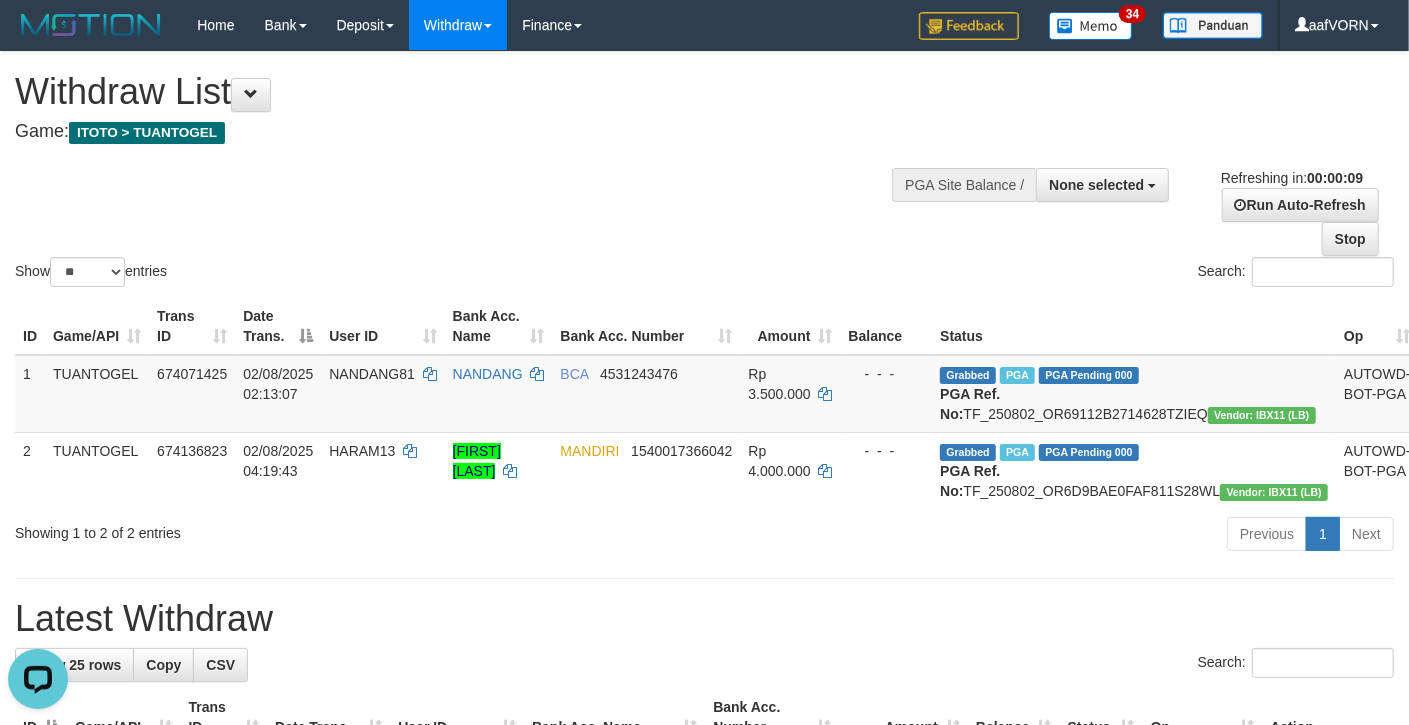scroll, scrollTop: 0, scrollLeft: 0, axis: both 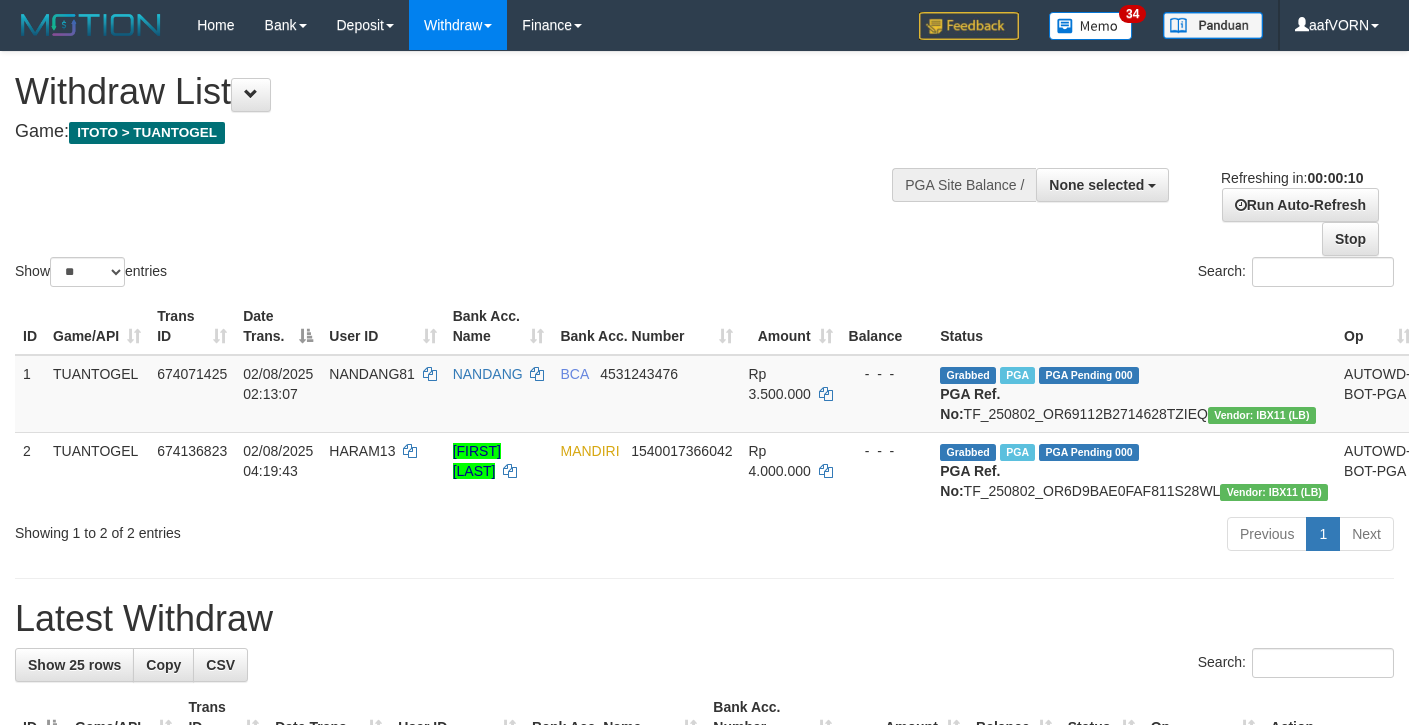 select 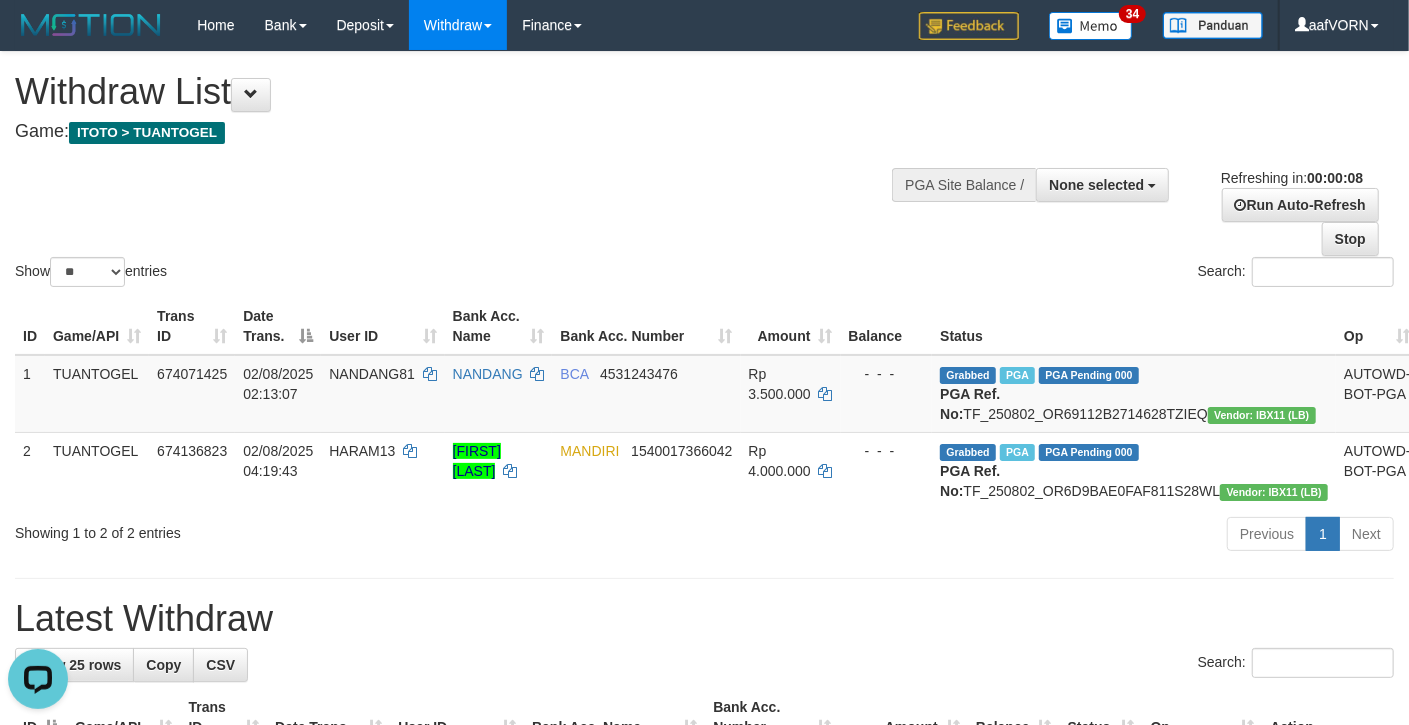 scroll, scrollTop: 0, scrollLeft: 0, axis: both 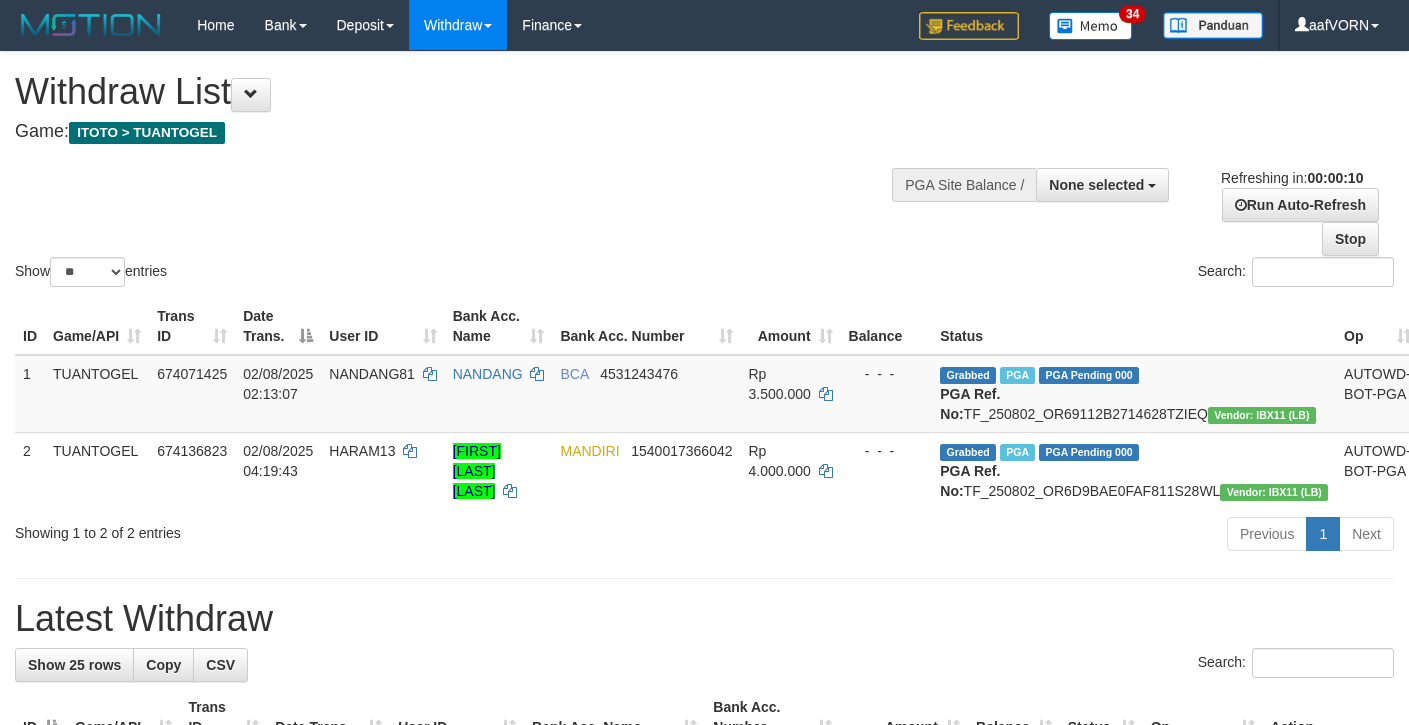 select 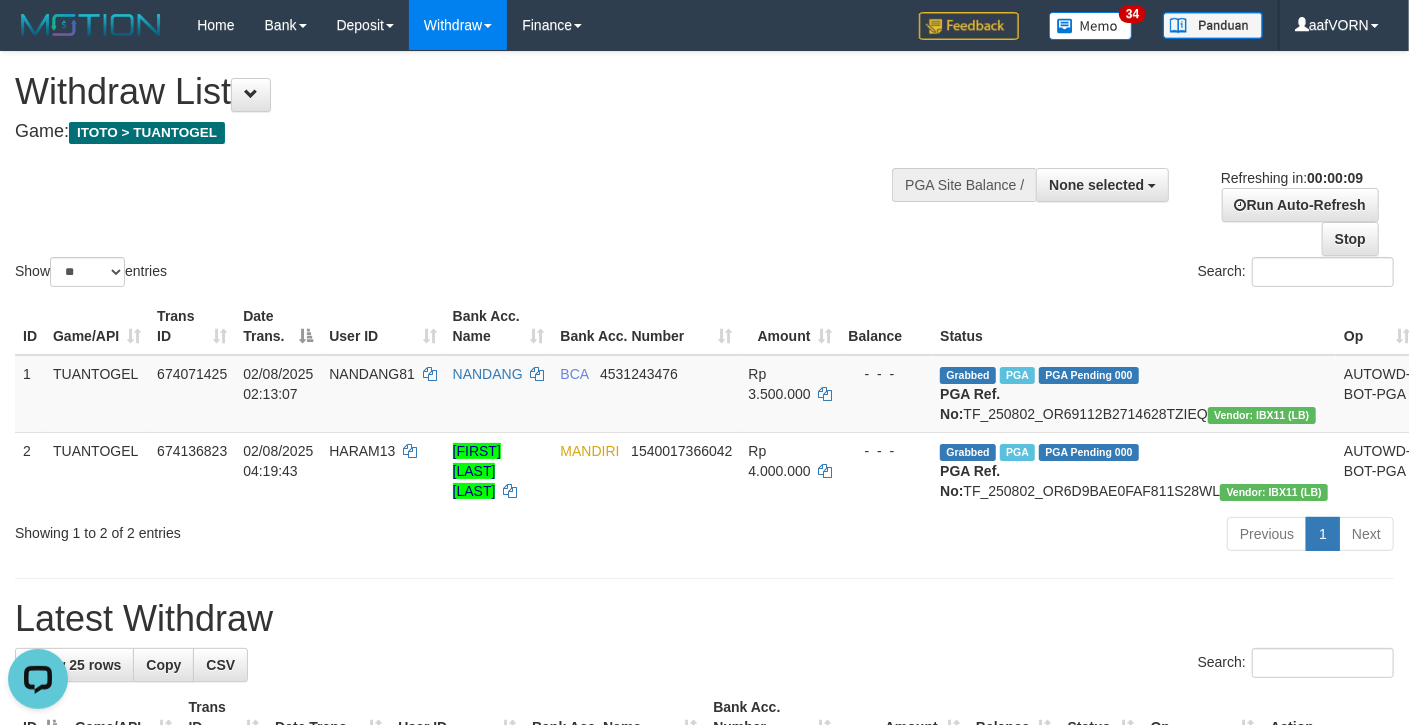 scroll, scrollTop: 0, scrollLeft: 0, axis: both 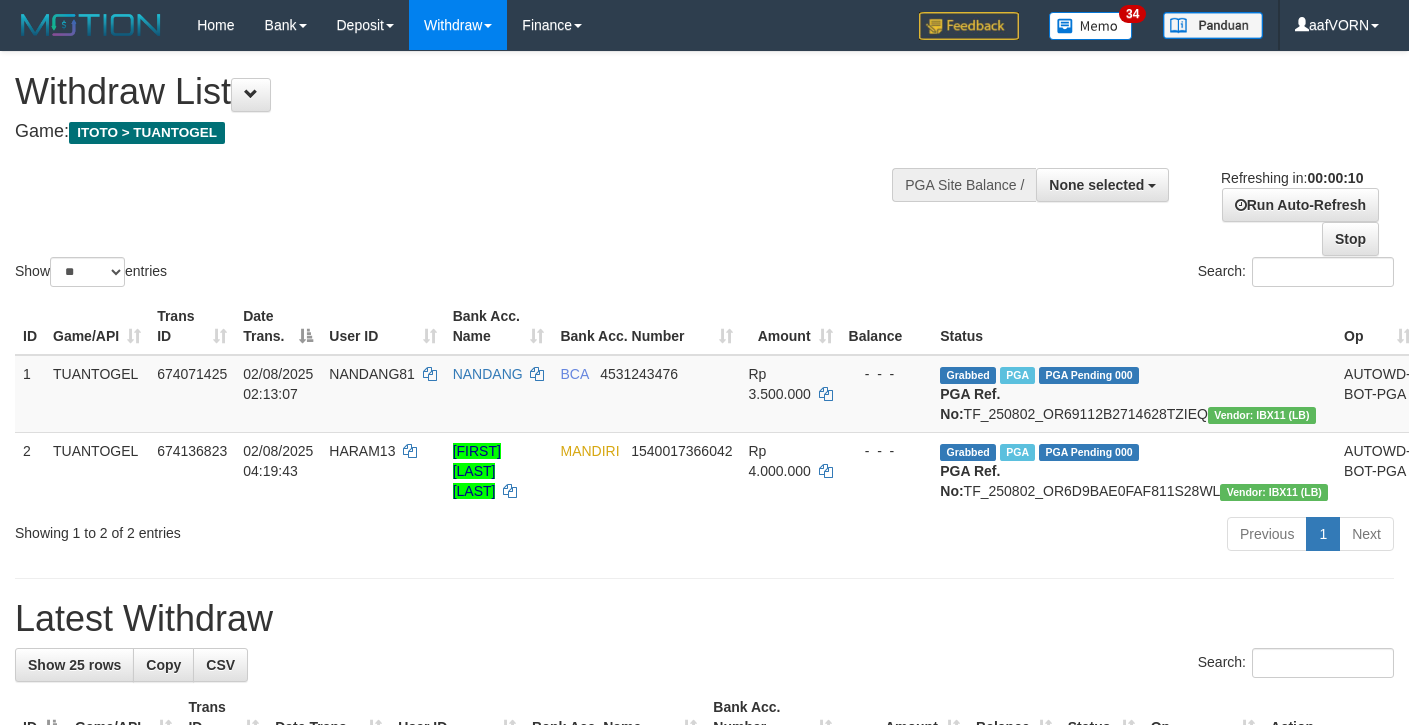 select 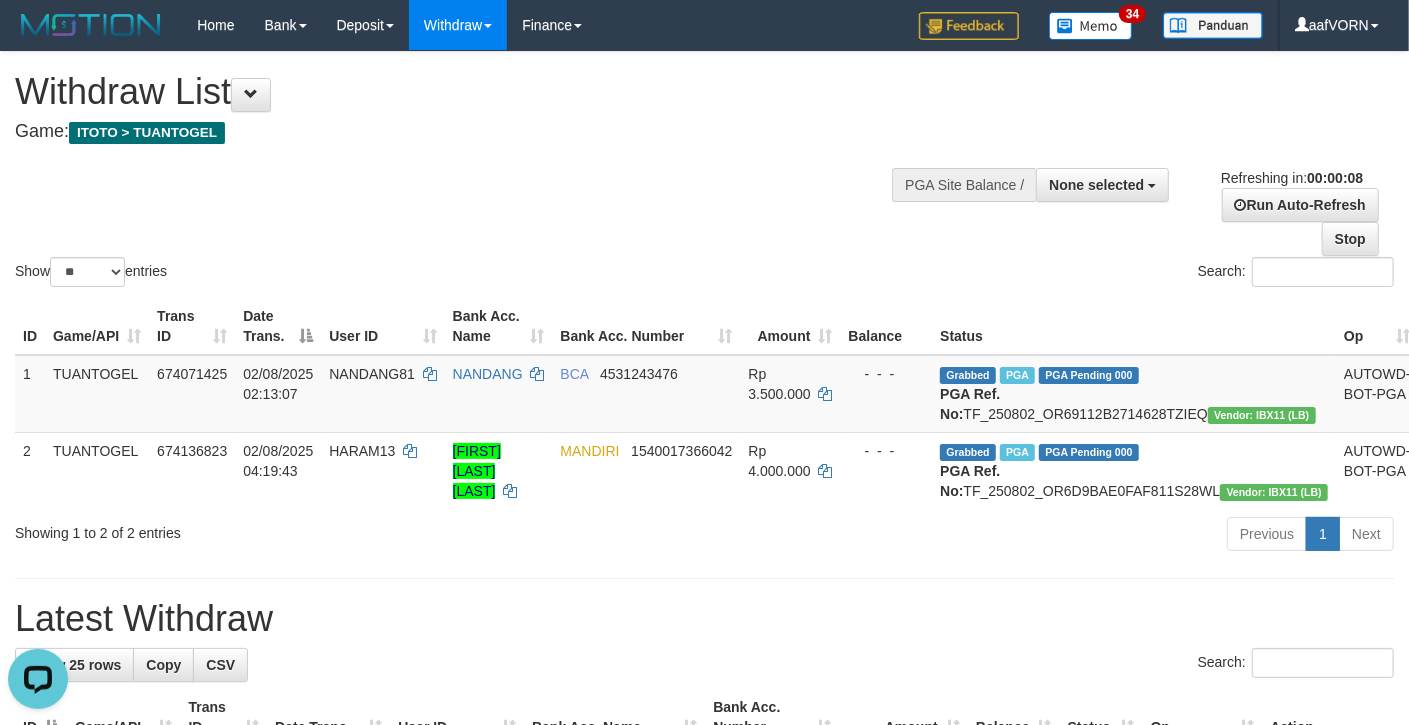 scroll, scrollTop: 0, scrollLeft: 0, axis: both 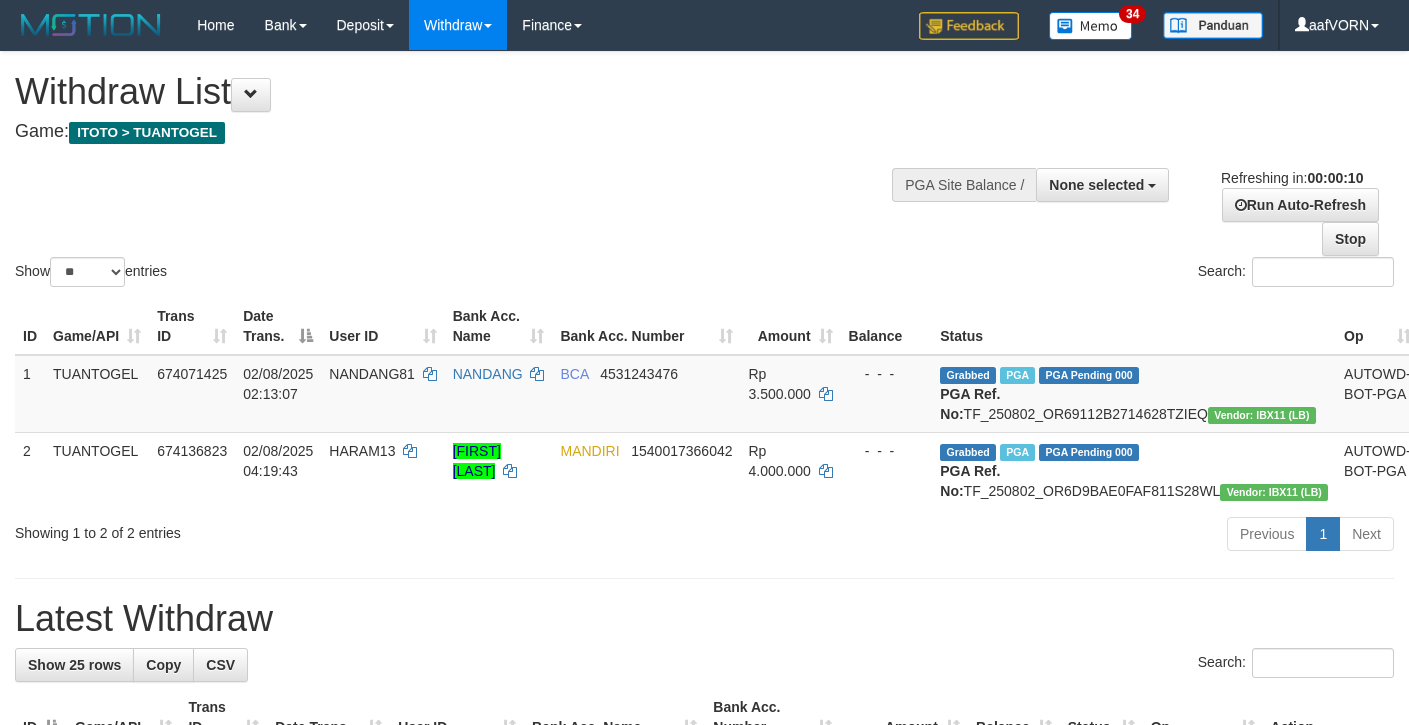 select 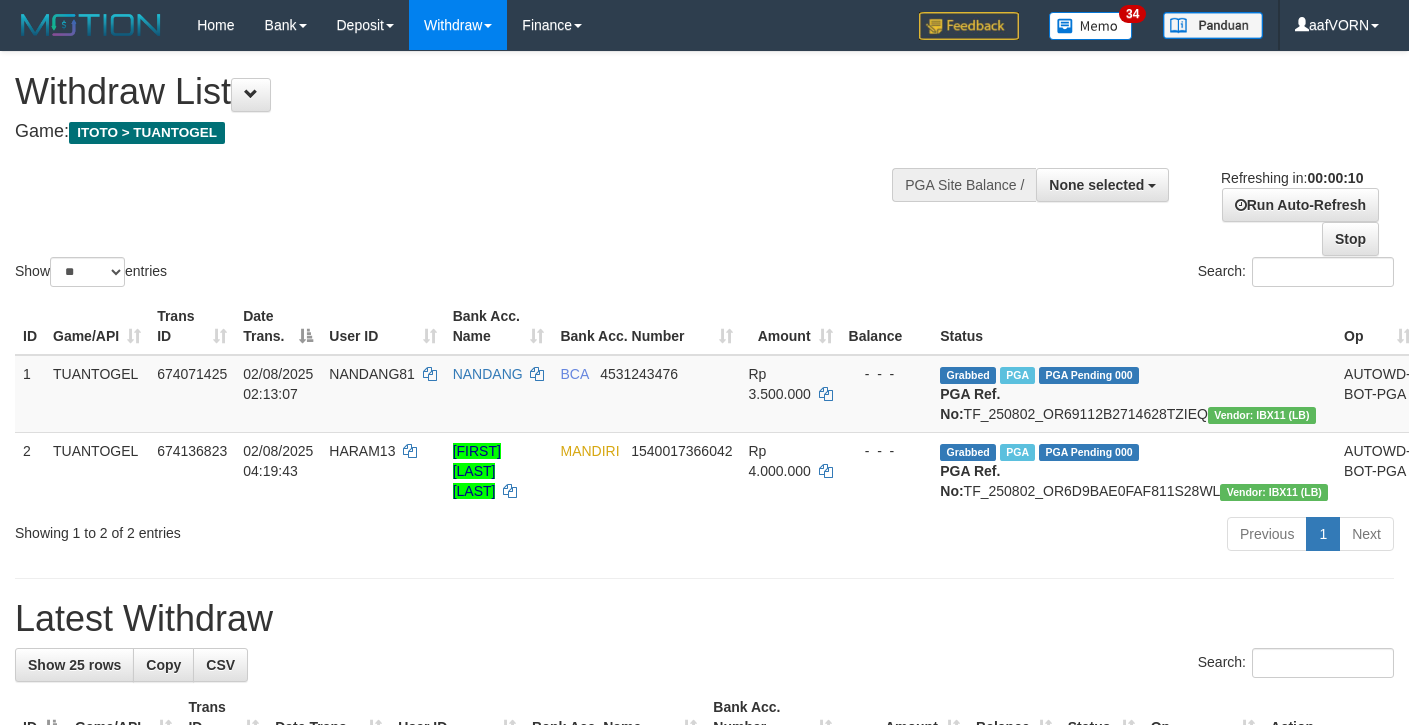 select 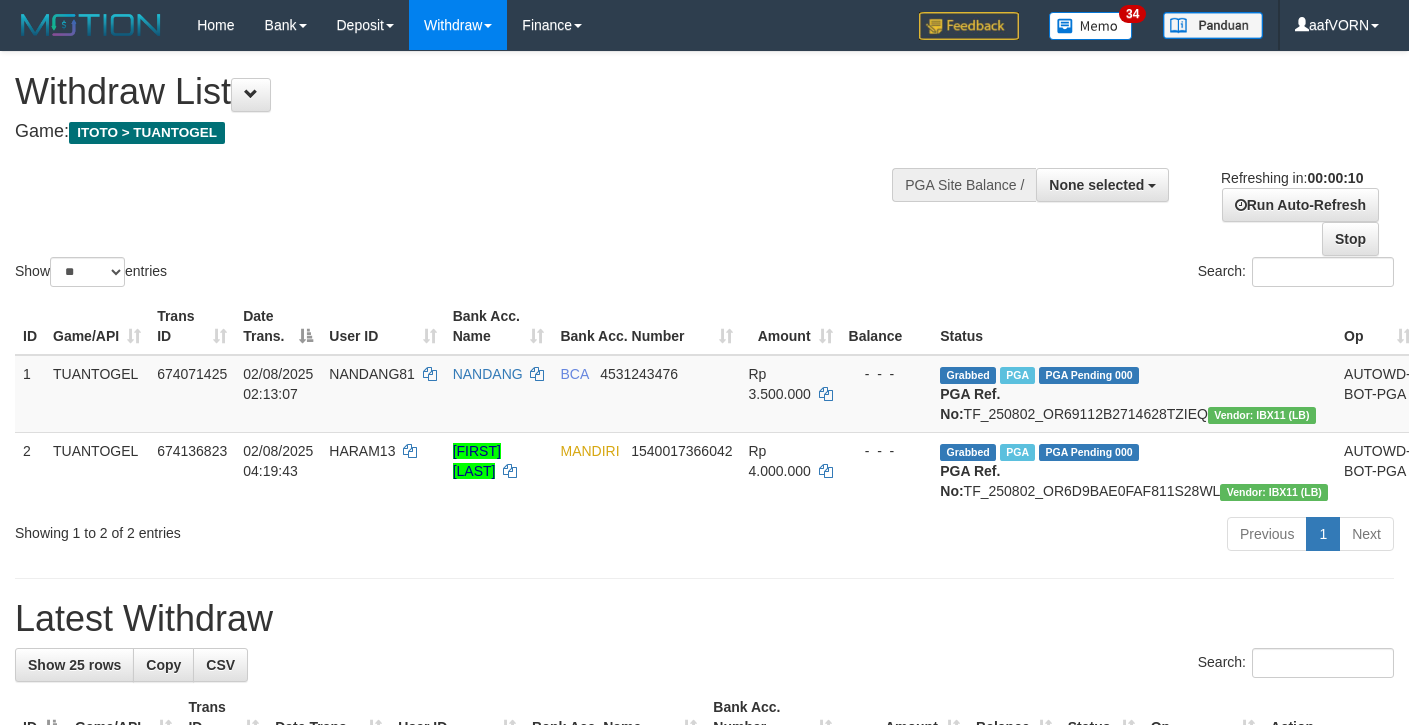 select 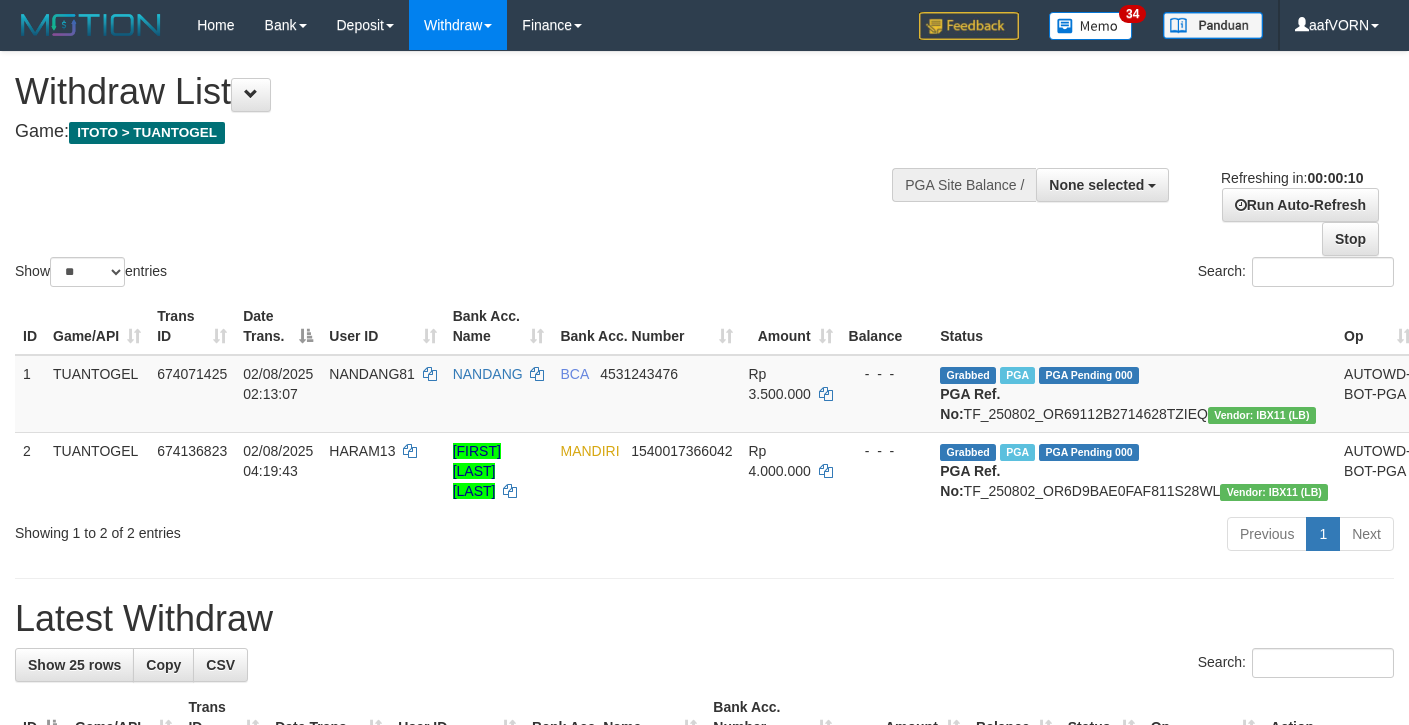 select 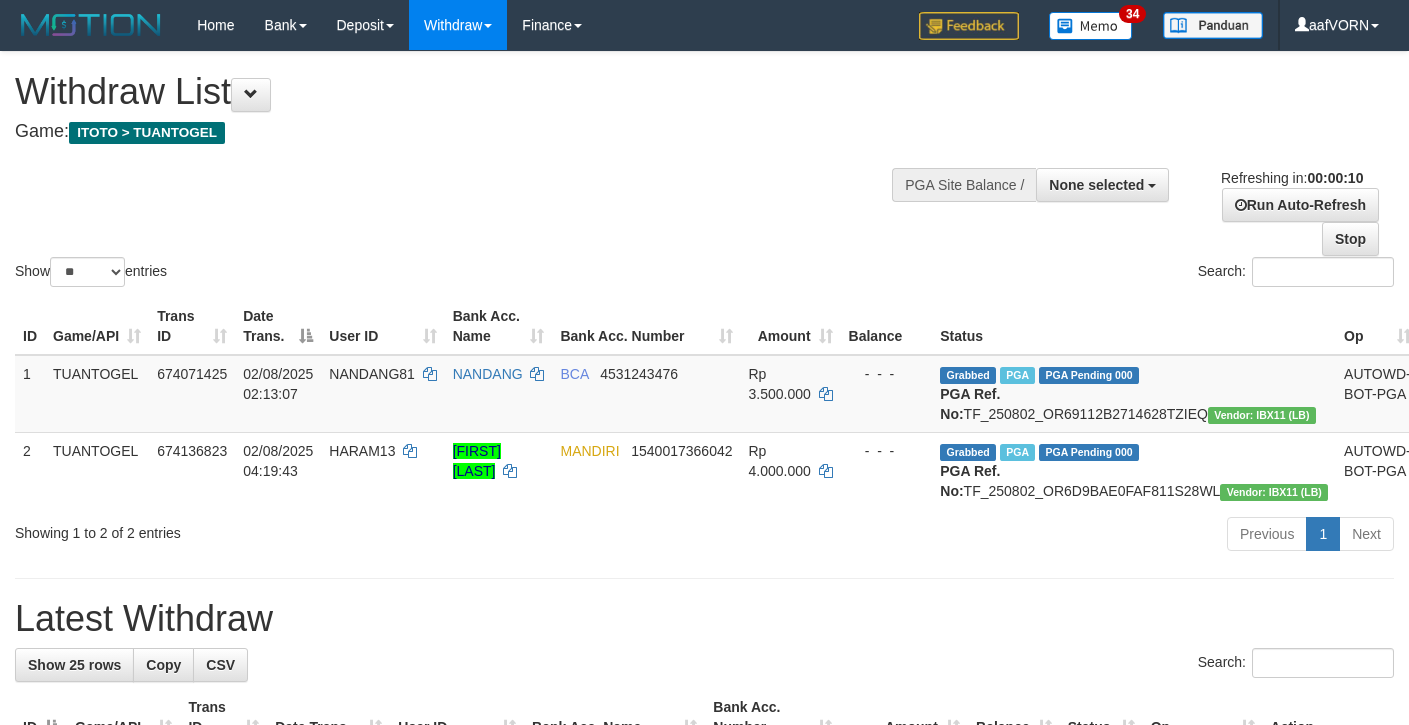 select 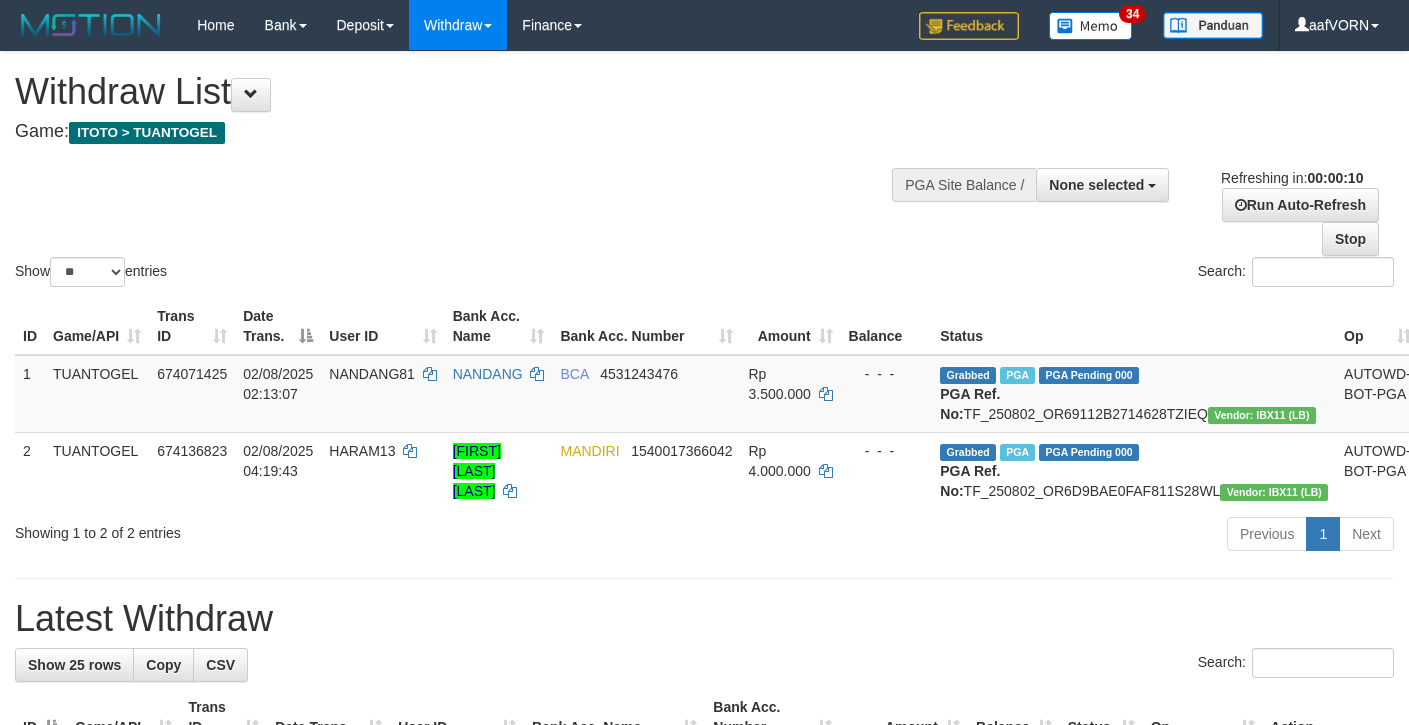 select 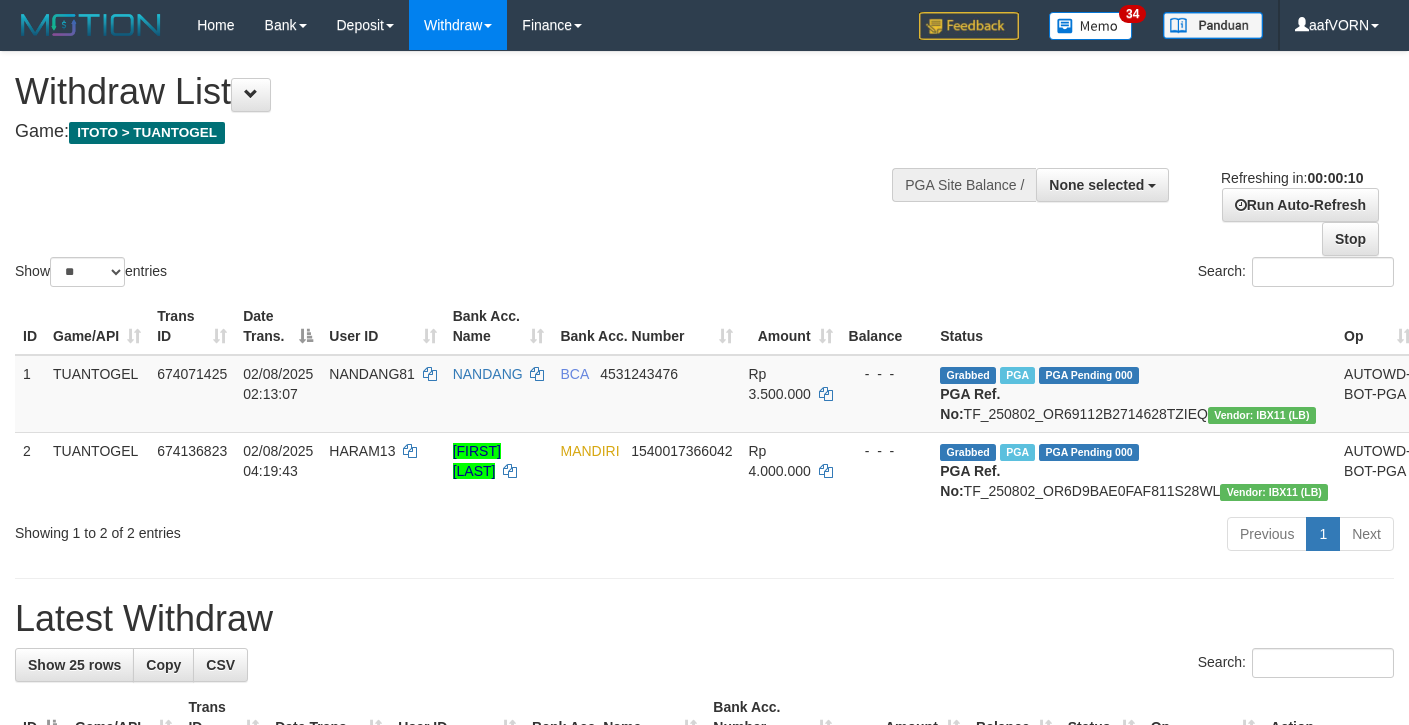 select 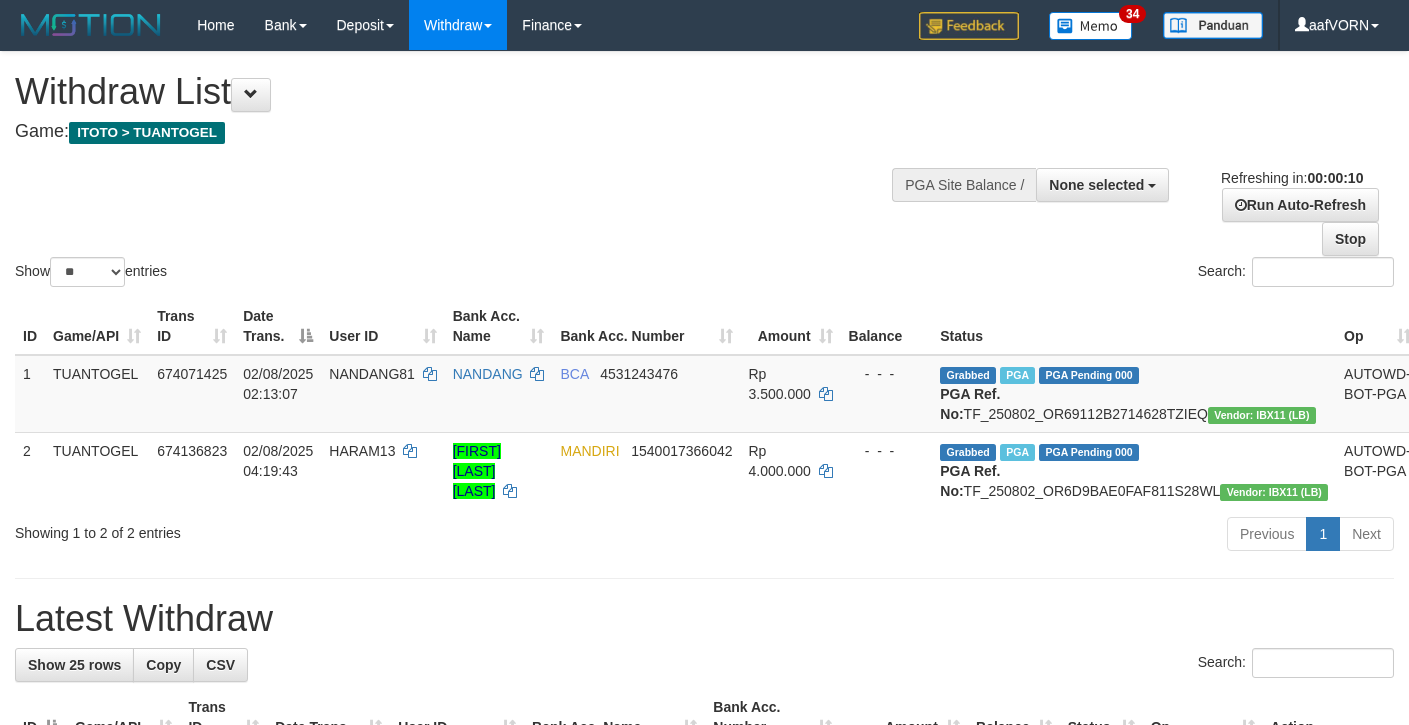 select 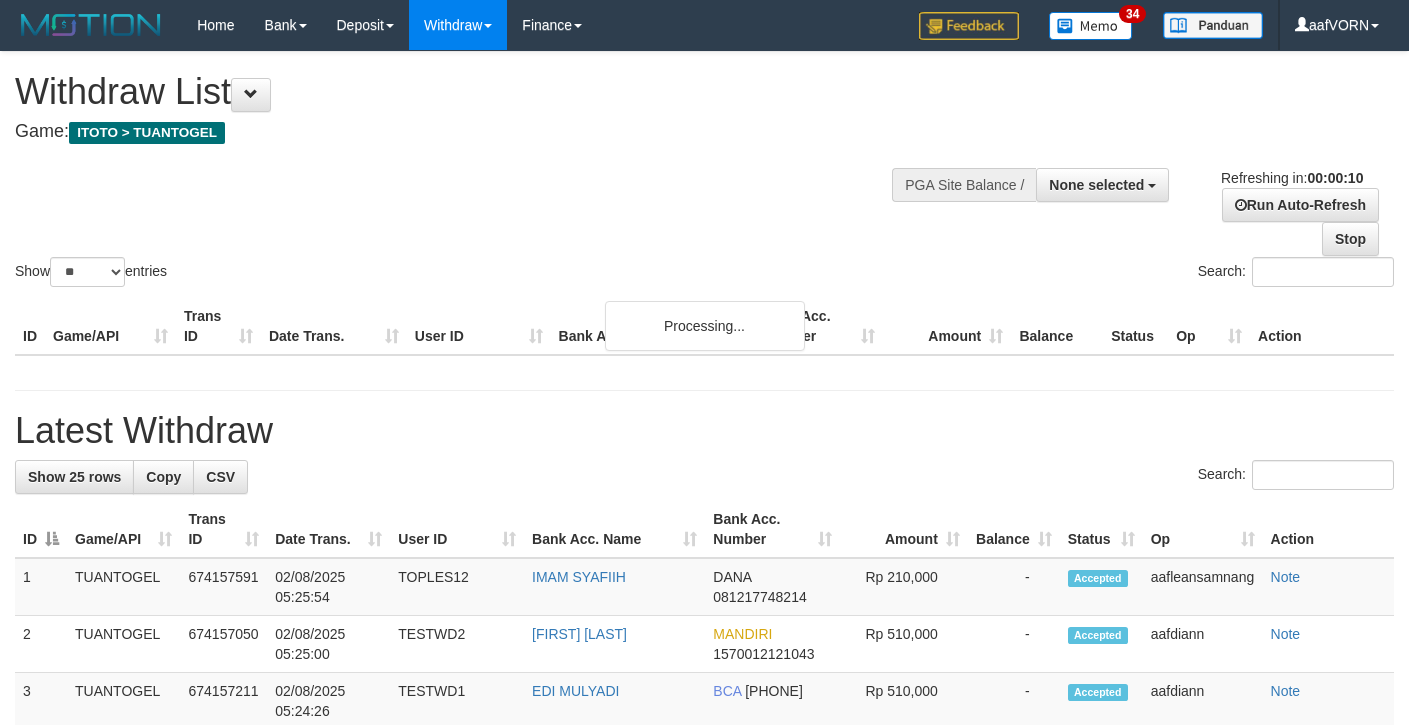 select 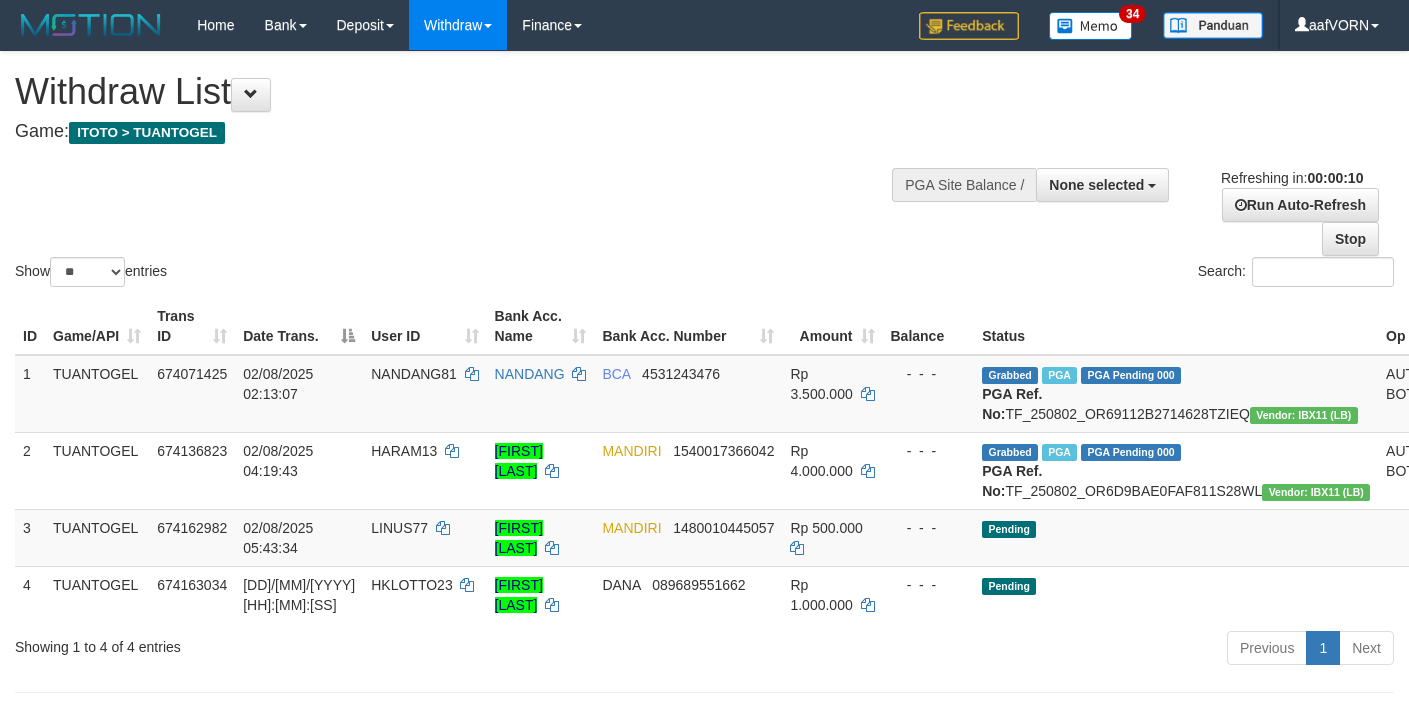 select 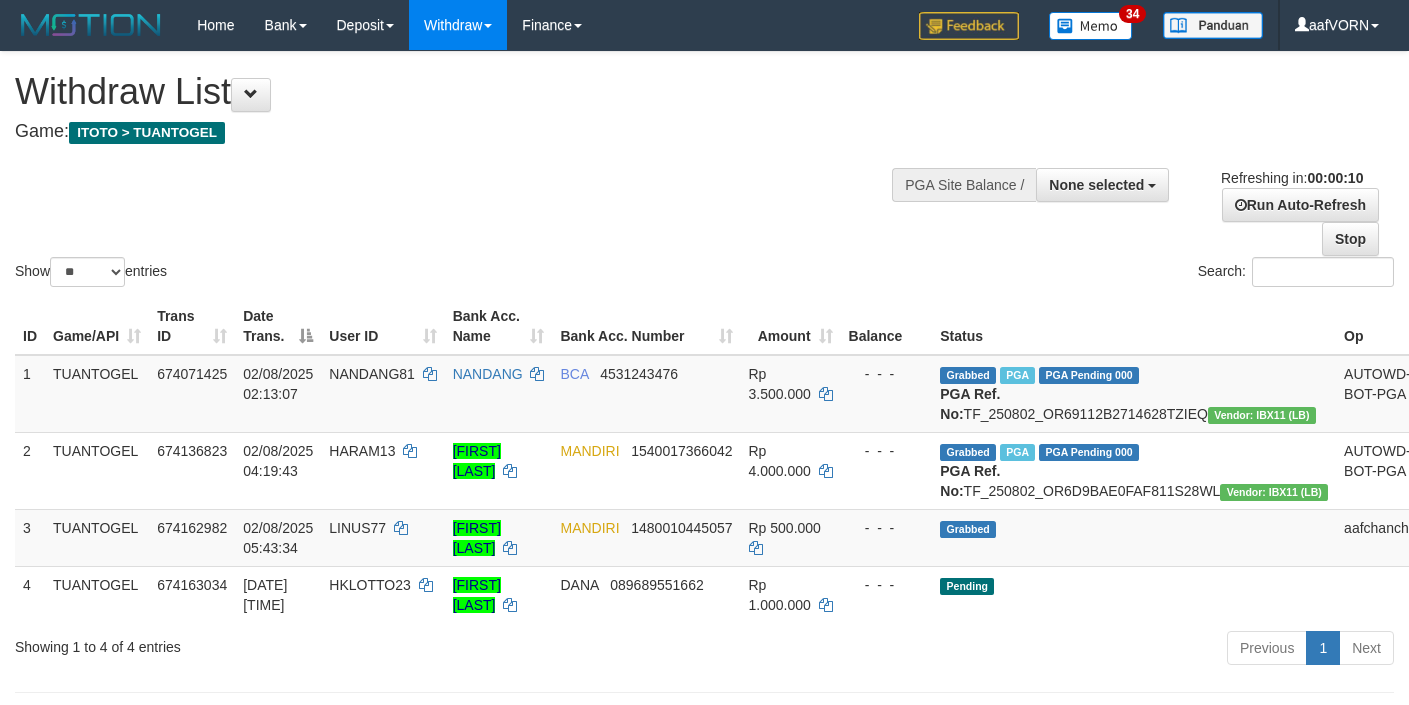select 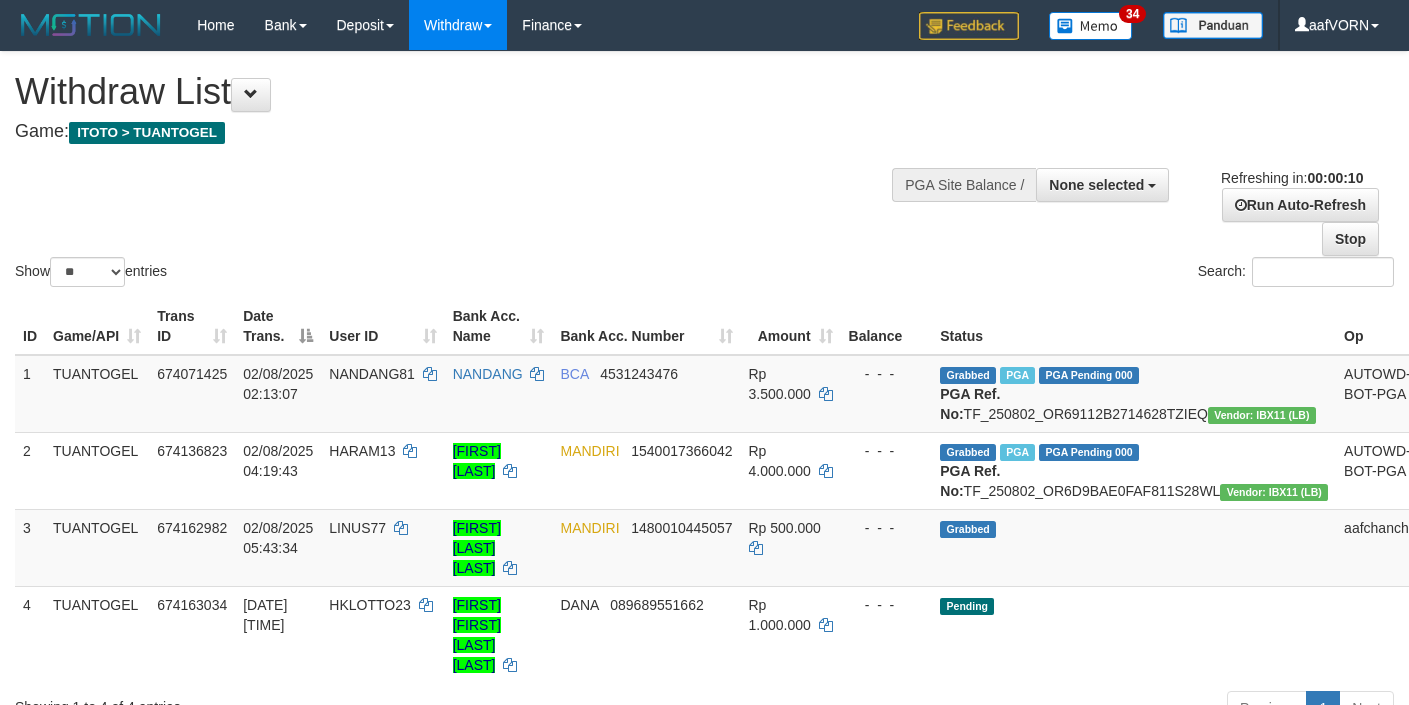 select 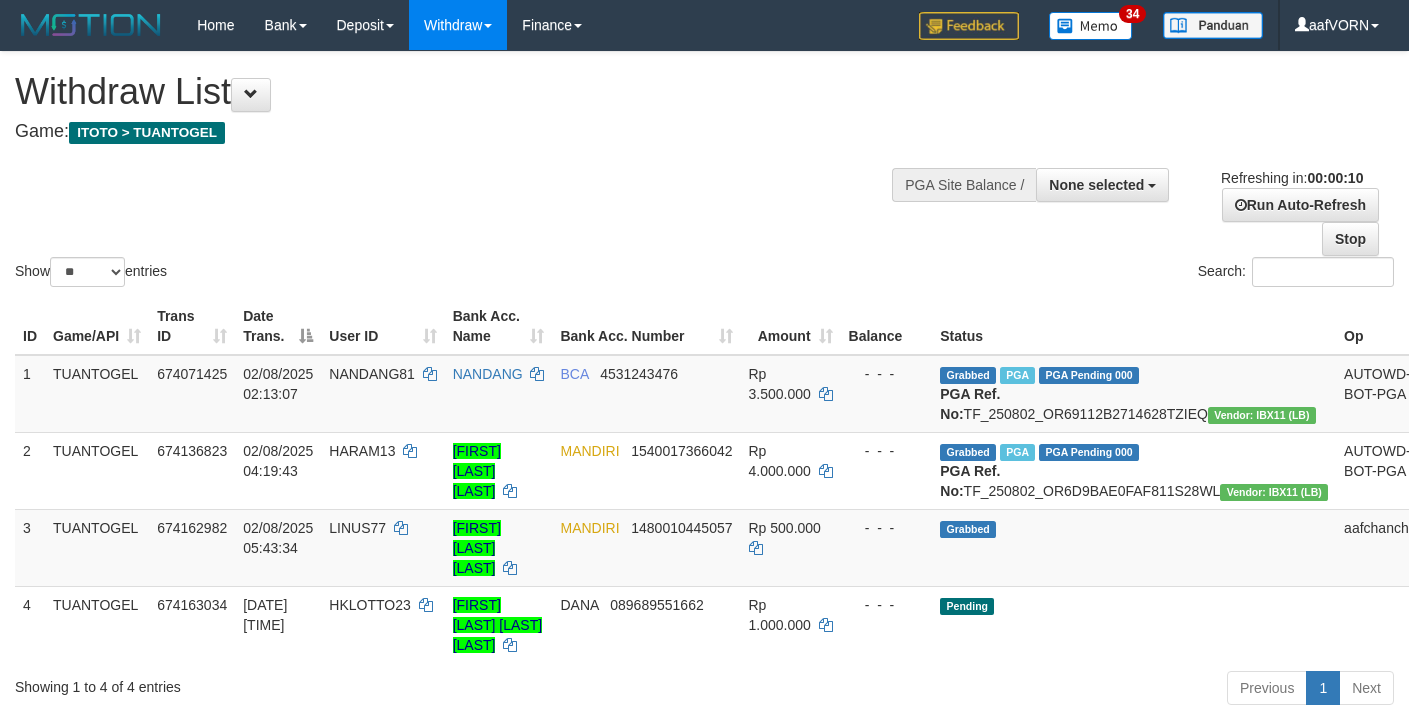 select 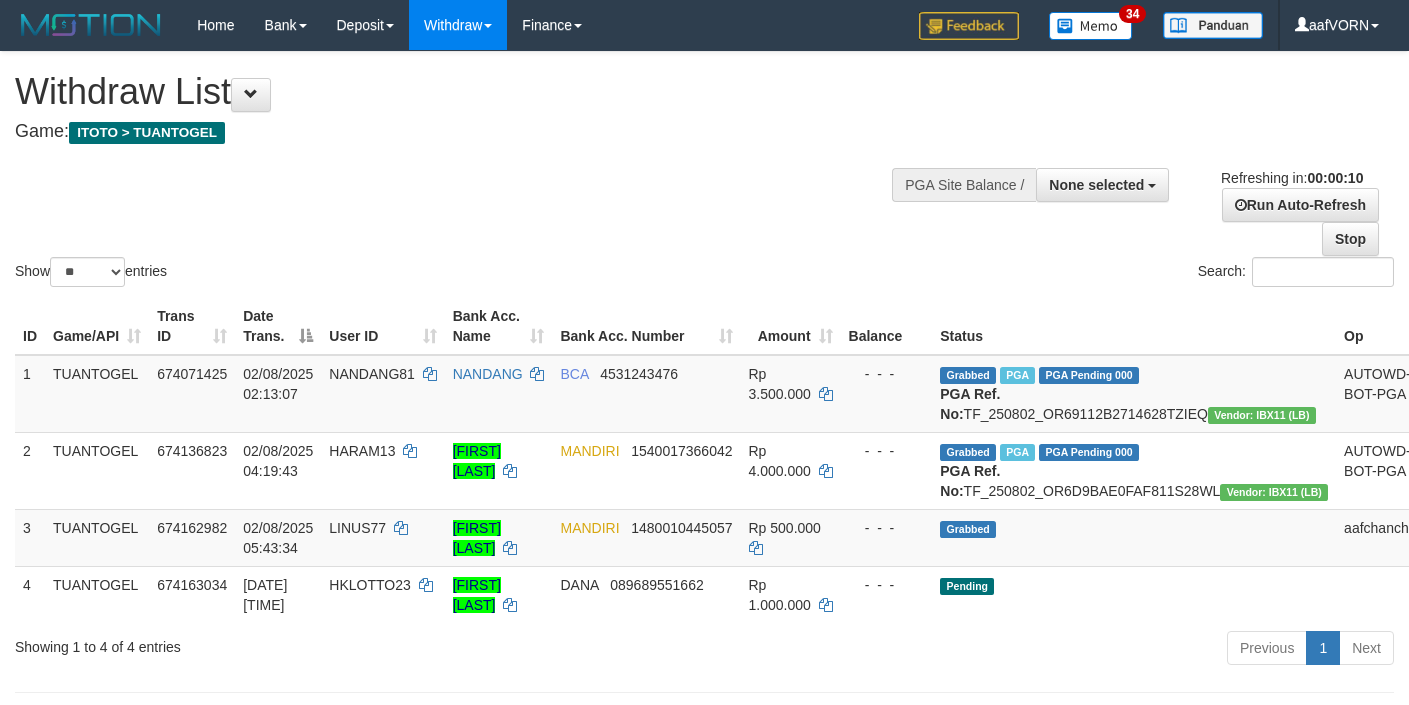 select 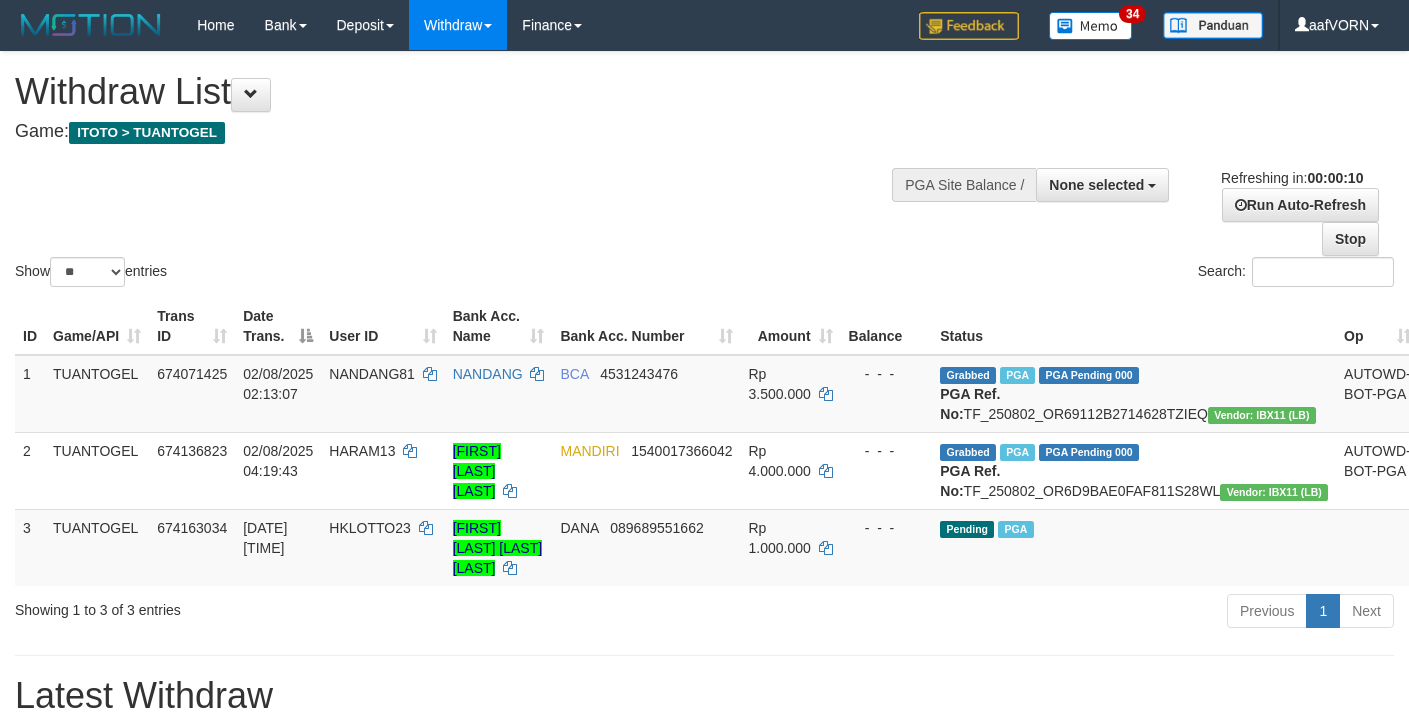 select 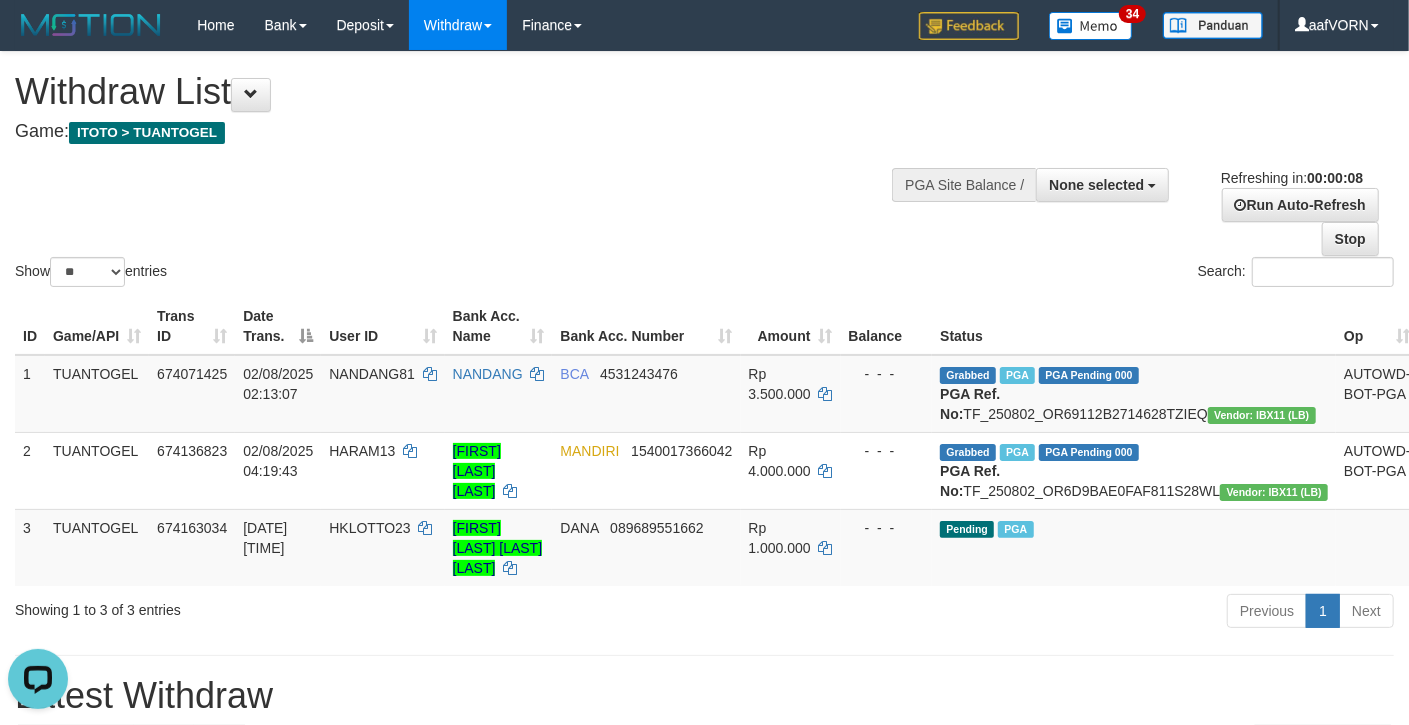 scroll, scrollTop: 0, scrollLeft: 0, axis: both 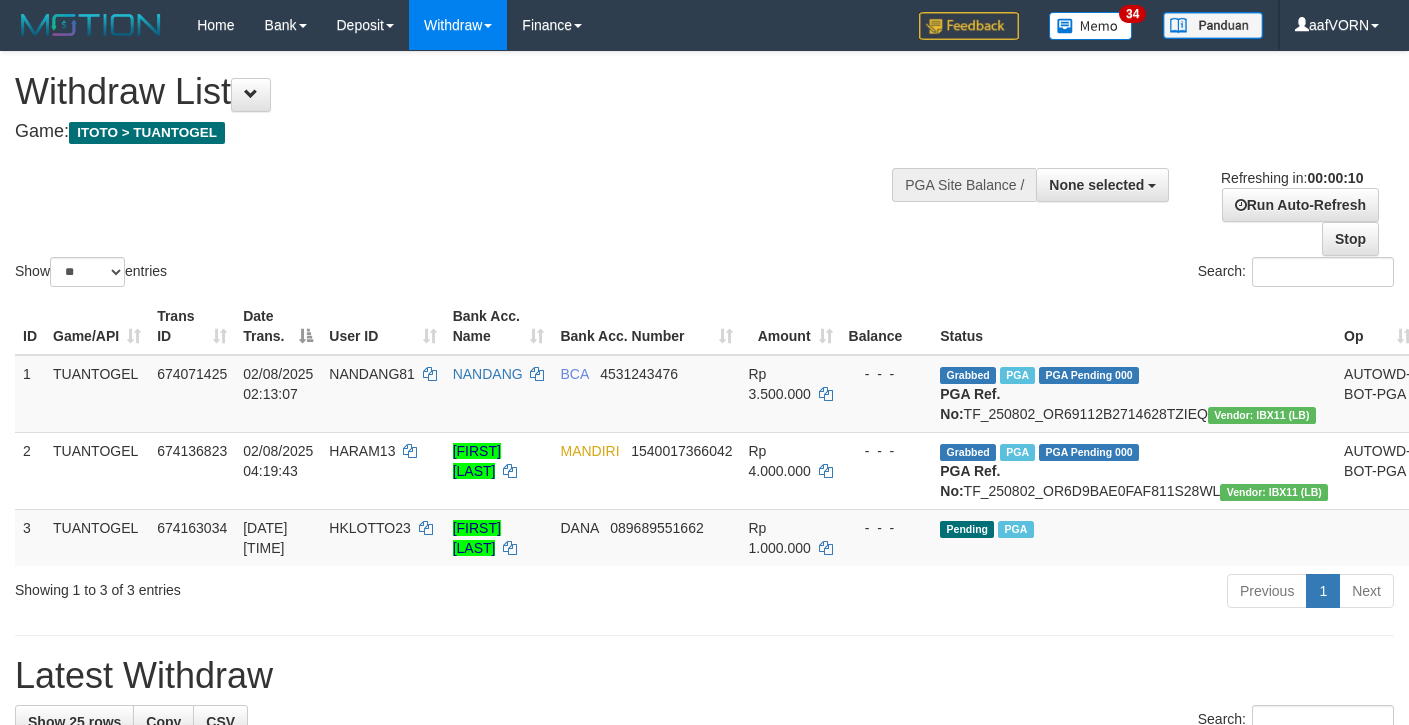 select 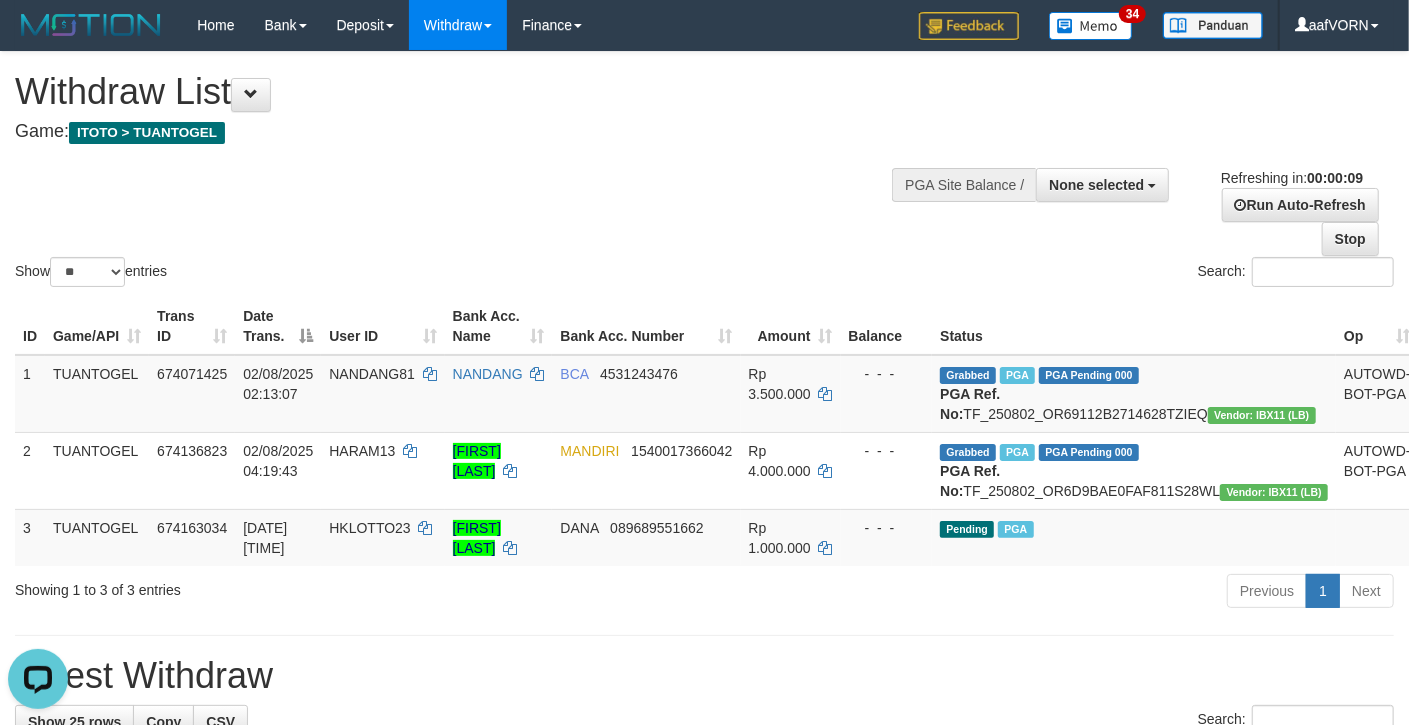scroll, scrollTop: 0, scrollLeft: 0, axis: both 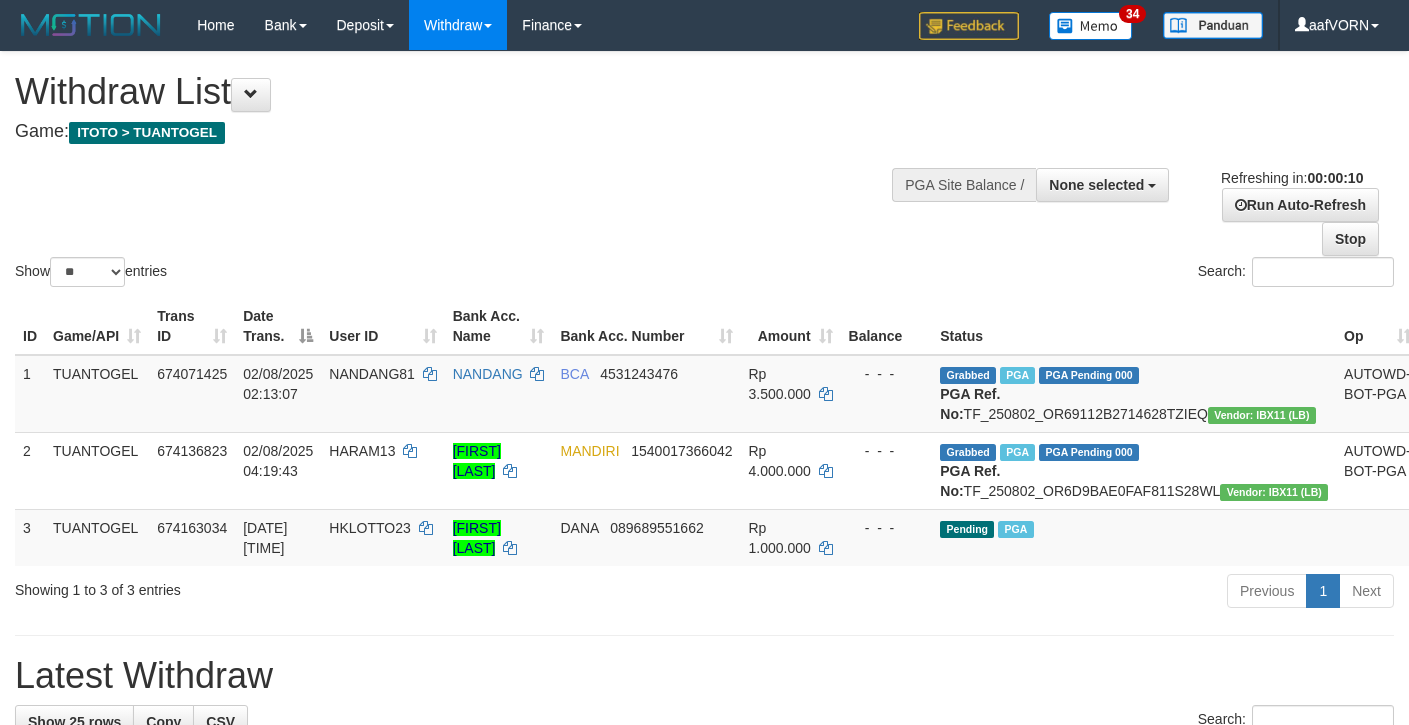 select 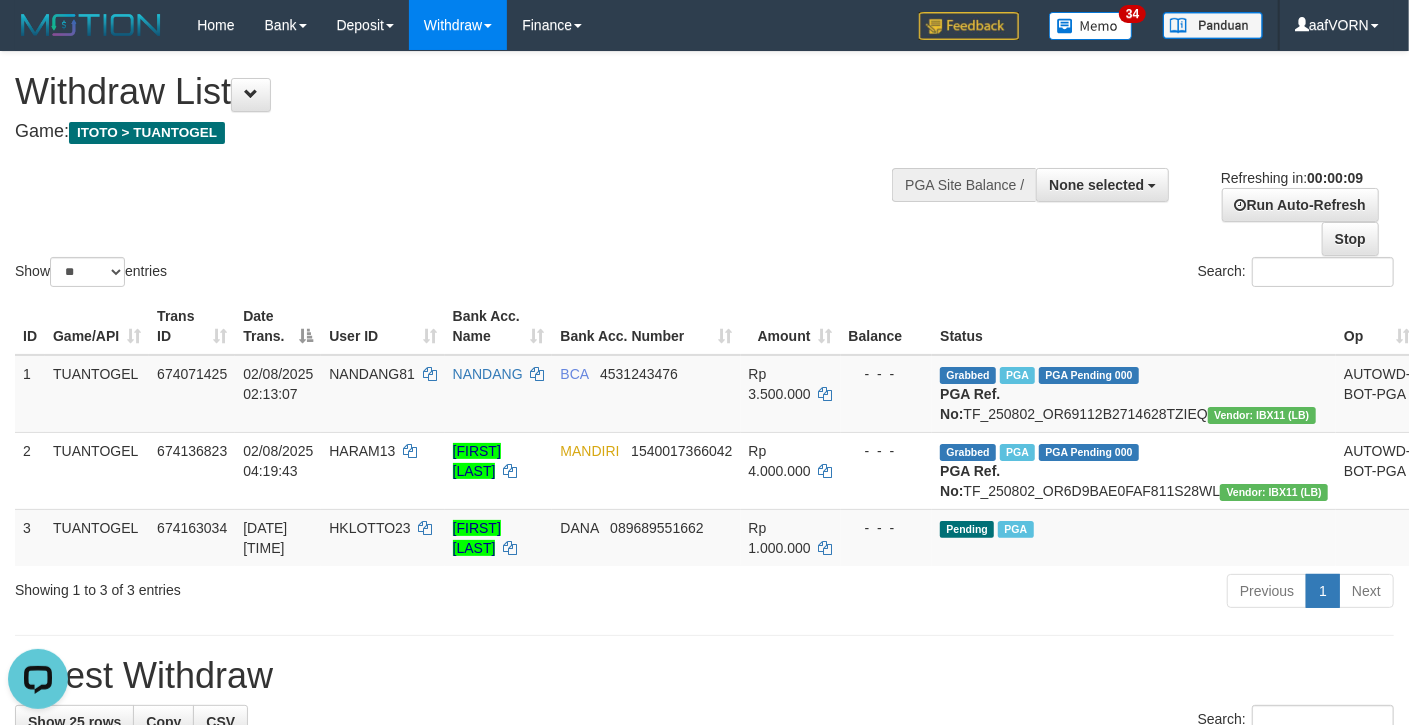 scroll, scrollTop: 0, scrollLeft: 0, axis: both 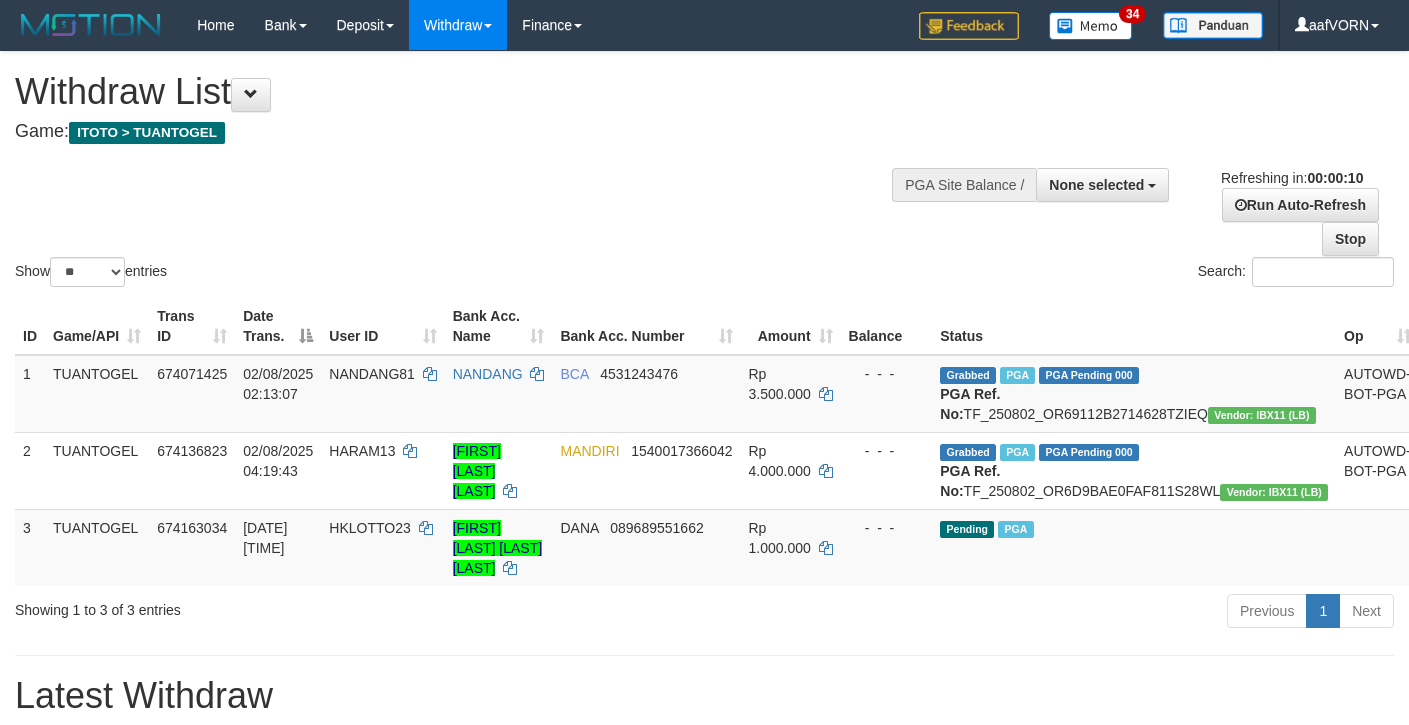 select 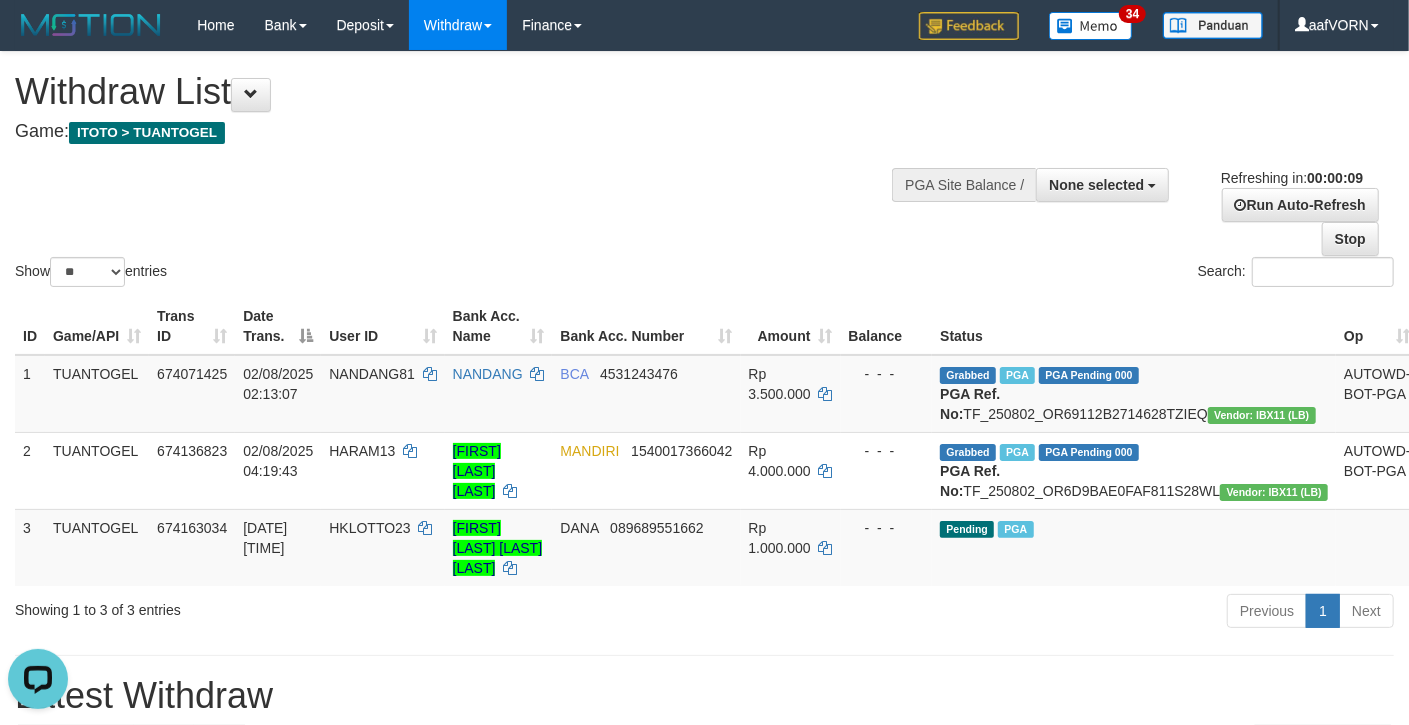 scroll, scrollTop: 0, scrollLeft: 0, axis: both 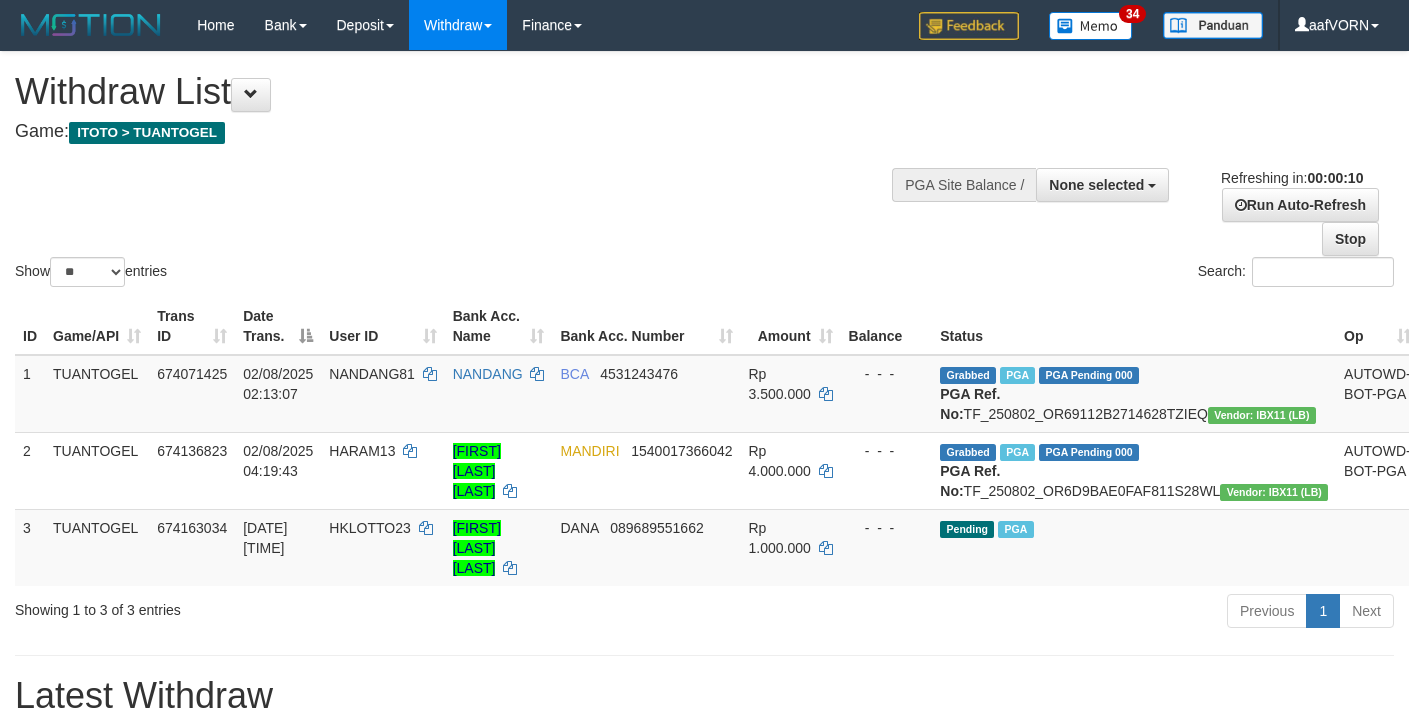 select 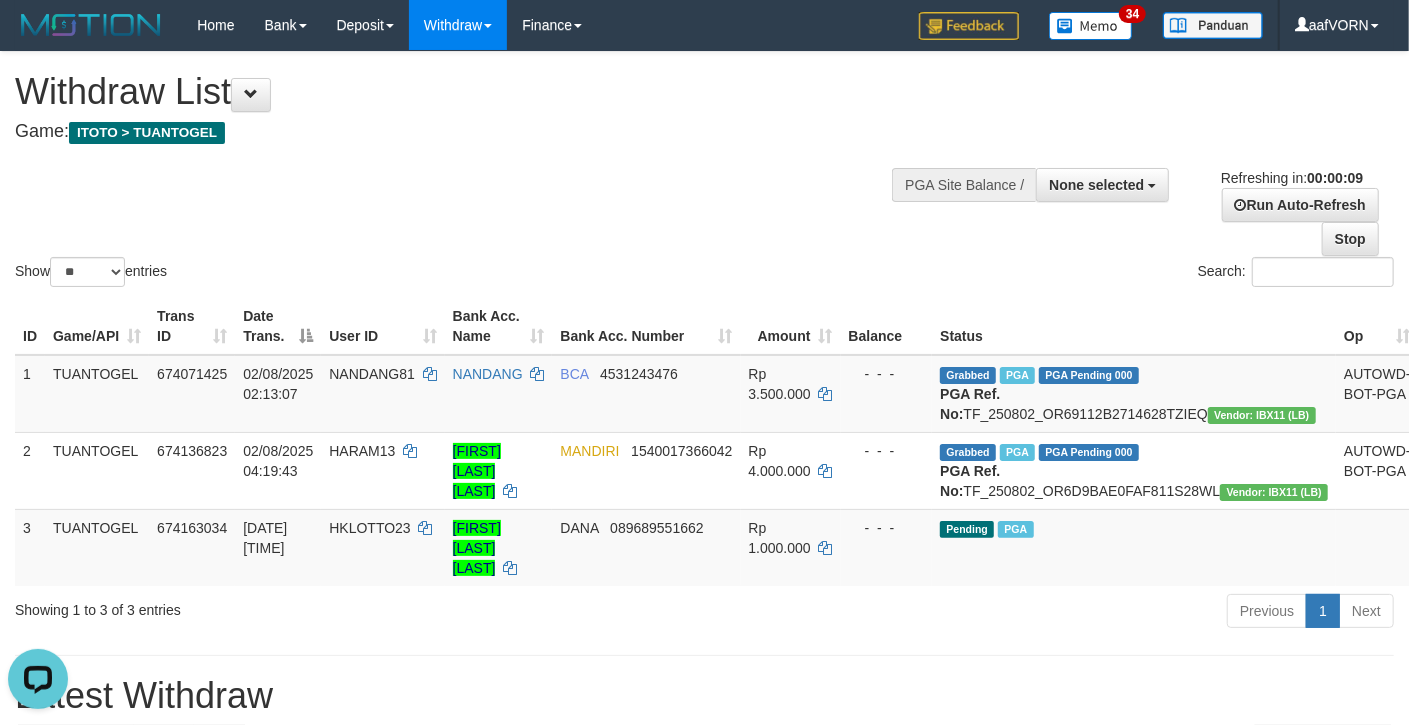 scroll, scrollTop: 0, scrollLeft: 0, axis: both 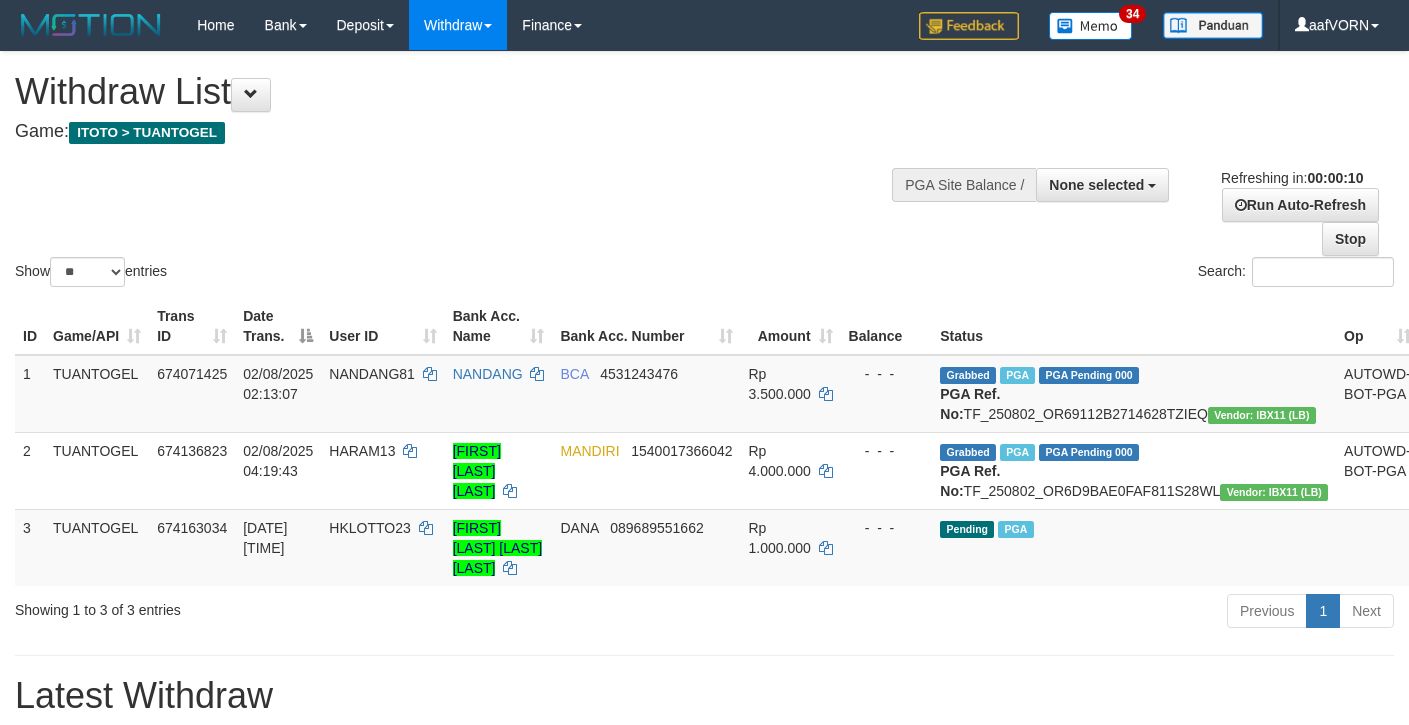 select 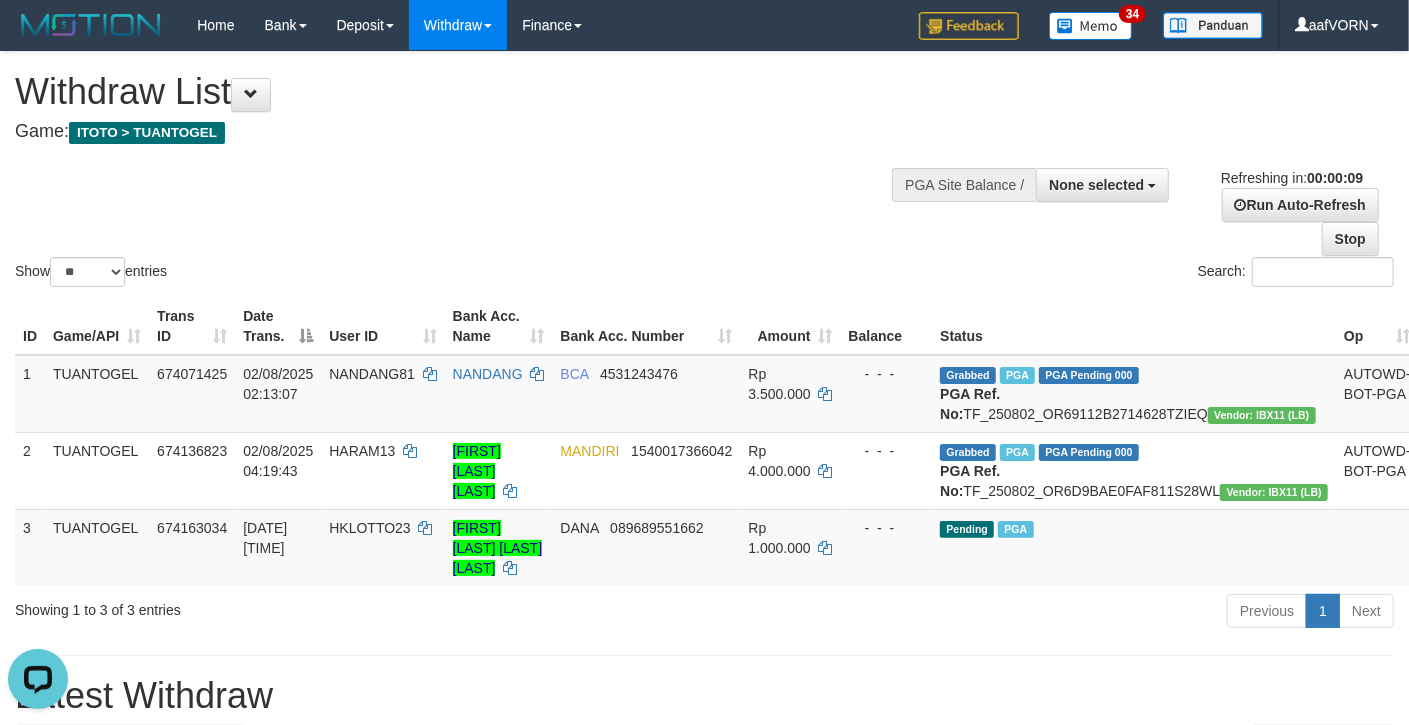 scroll, scrollTop: 0, scrollLeft: 0, axis: both 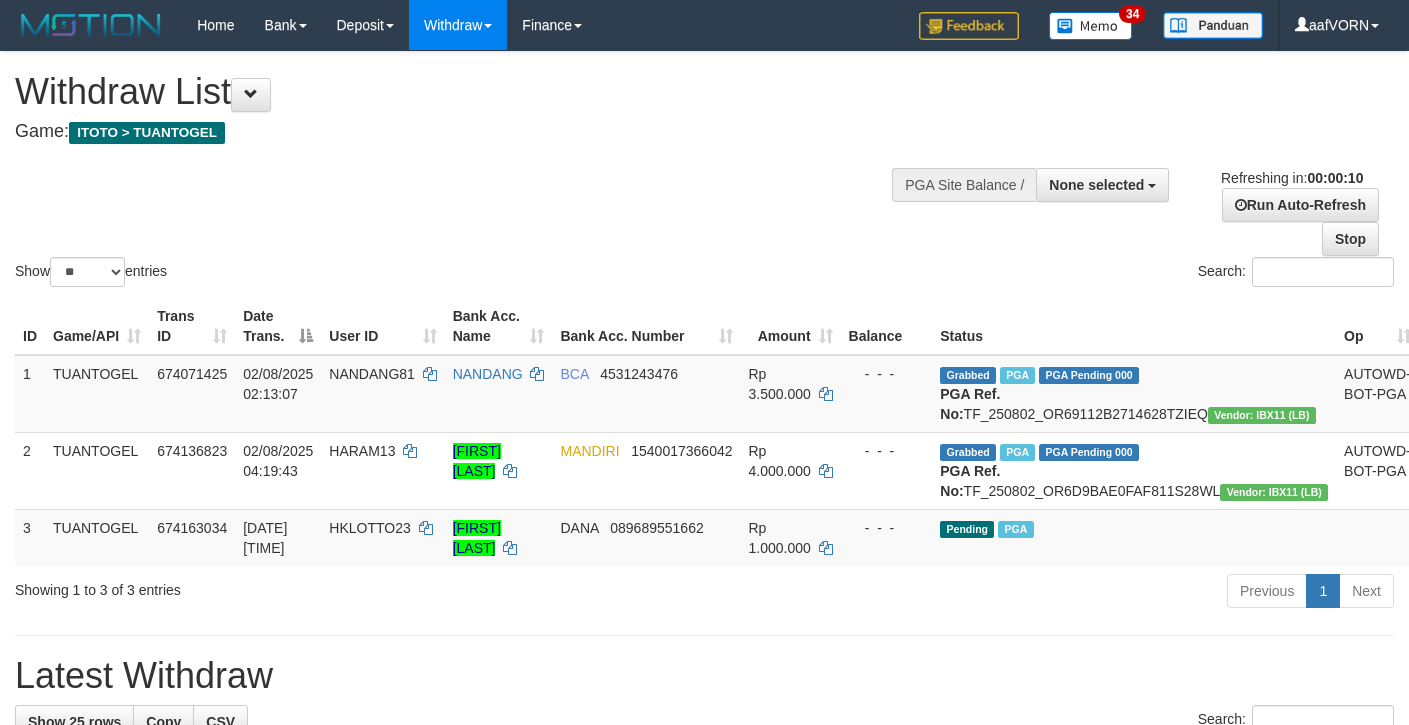 select 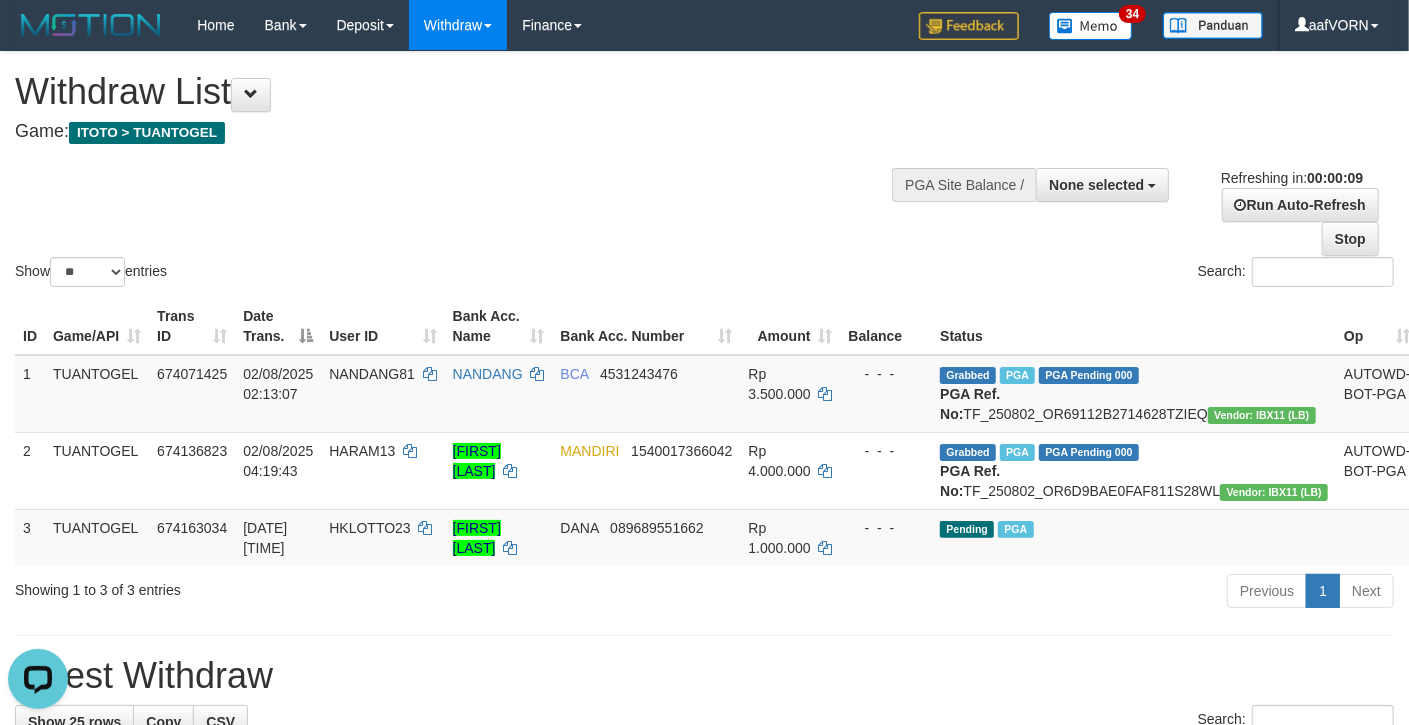 scroll, scrollTop: 0, scrollLeft: 0, axis: both 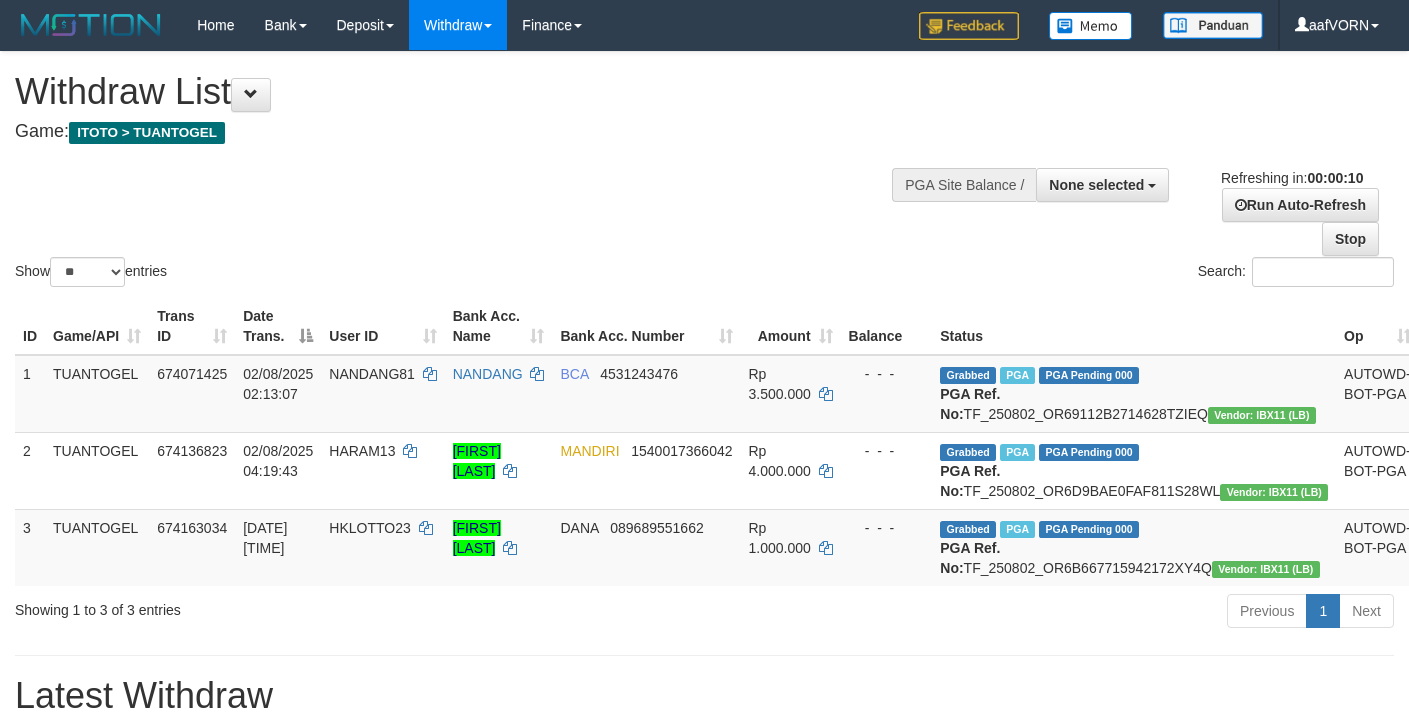 select 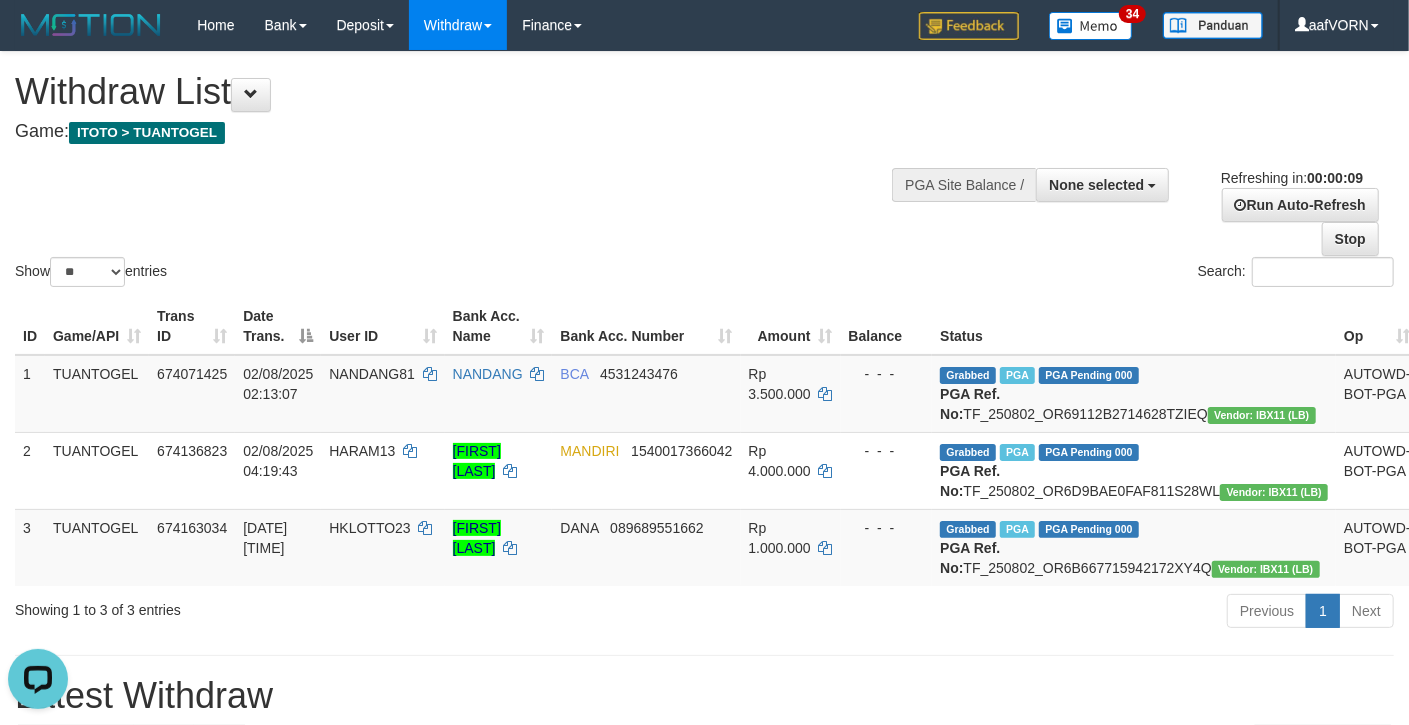 scroll, scrollTop: 0, scrollLeft: 0, axis: both 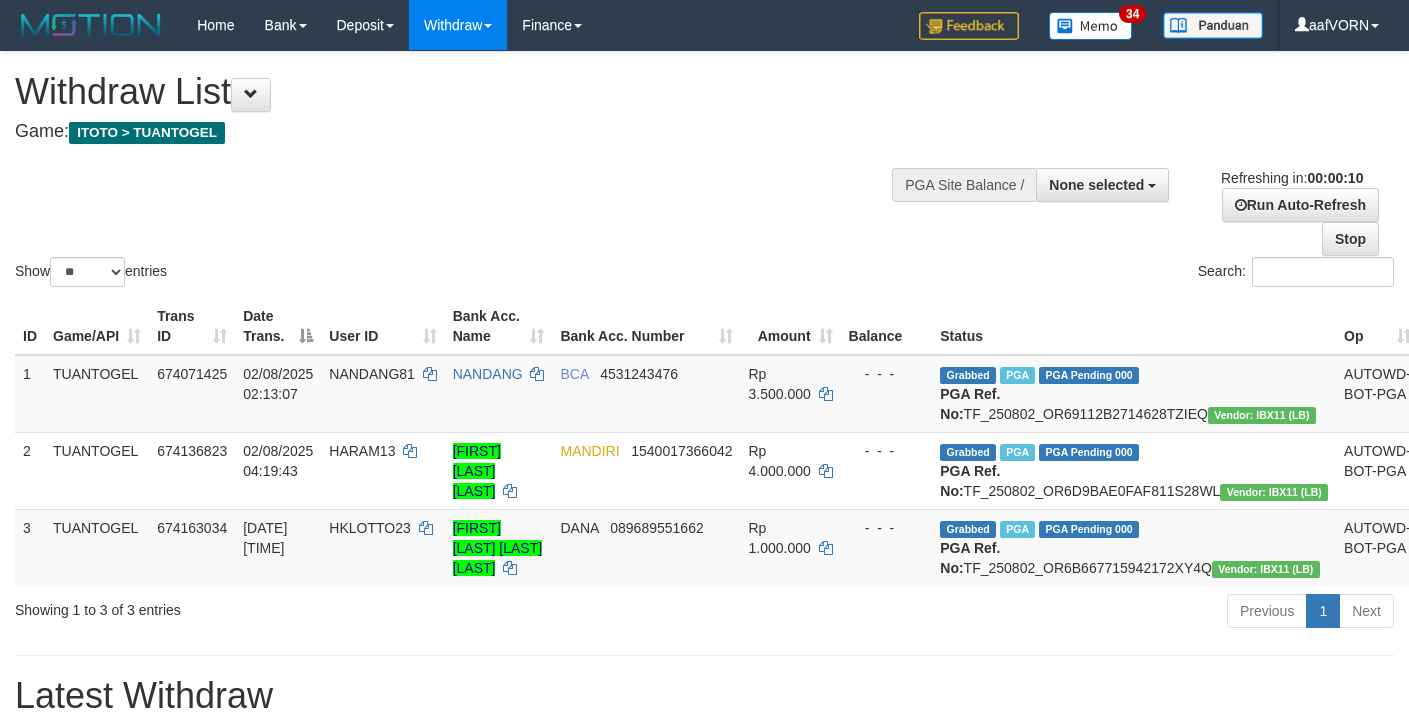 select 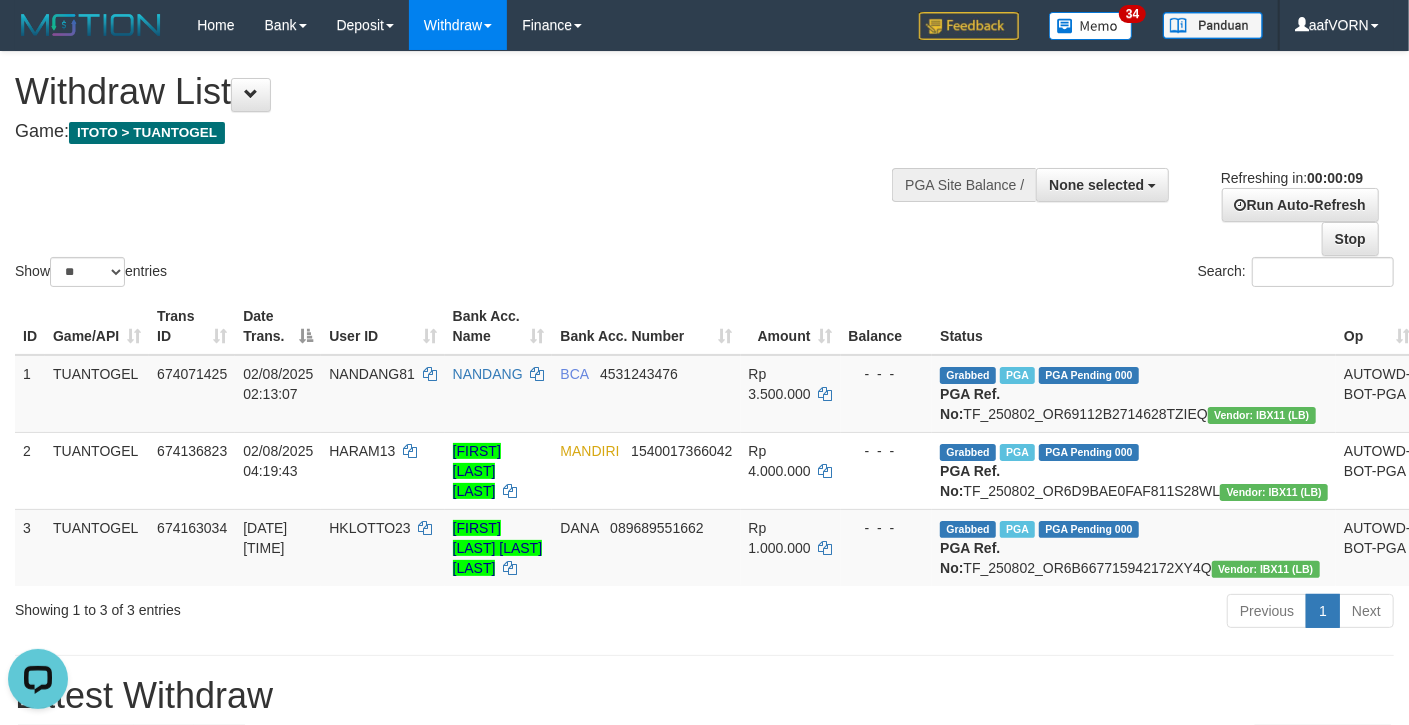 scroll, scrollTop: 0, scrollLeft: 0, axis: both 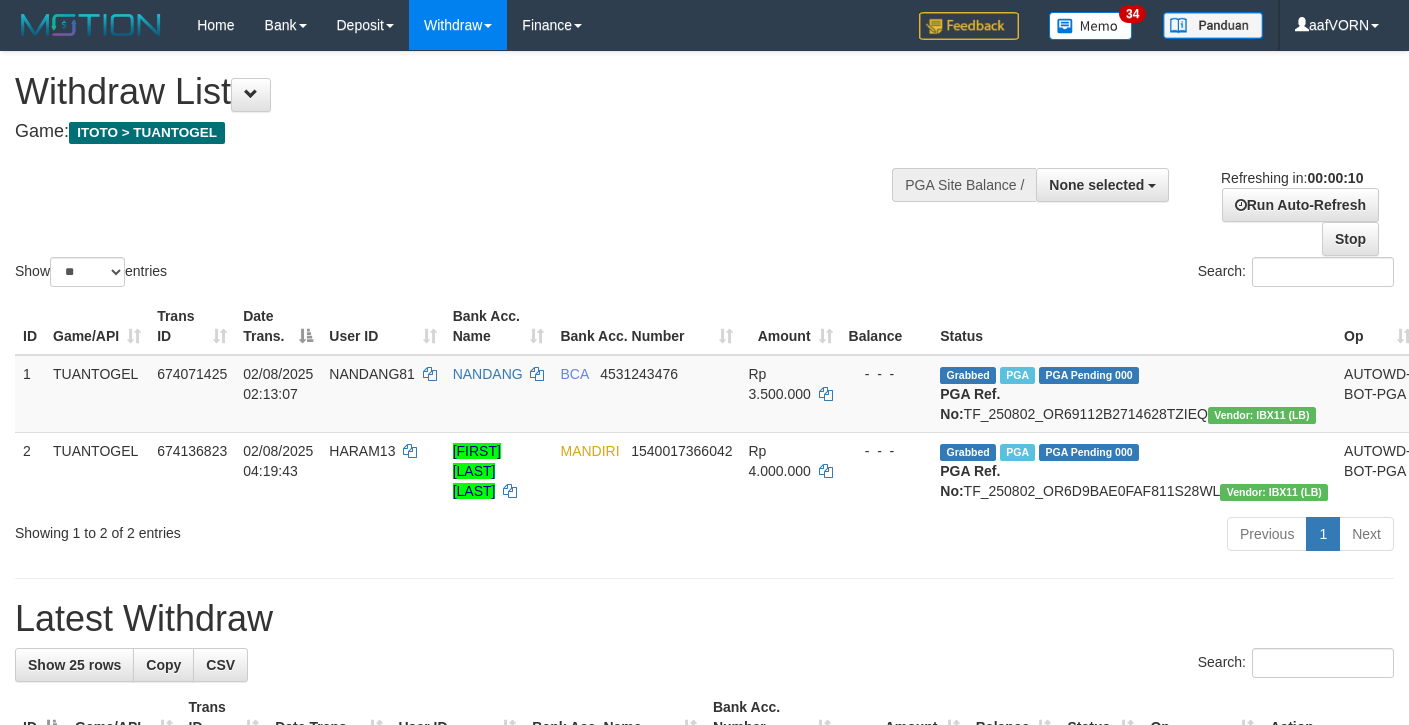 select 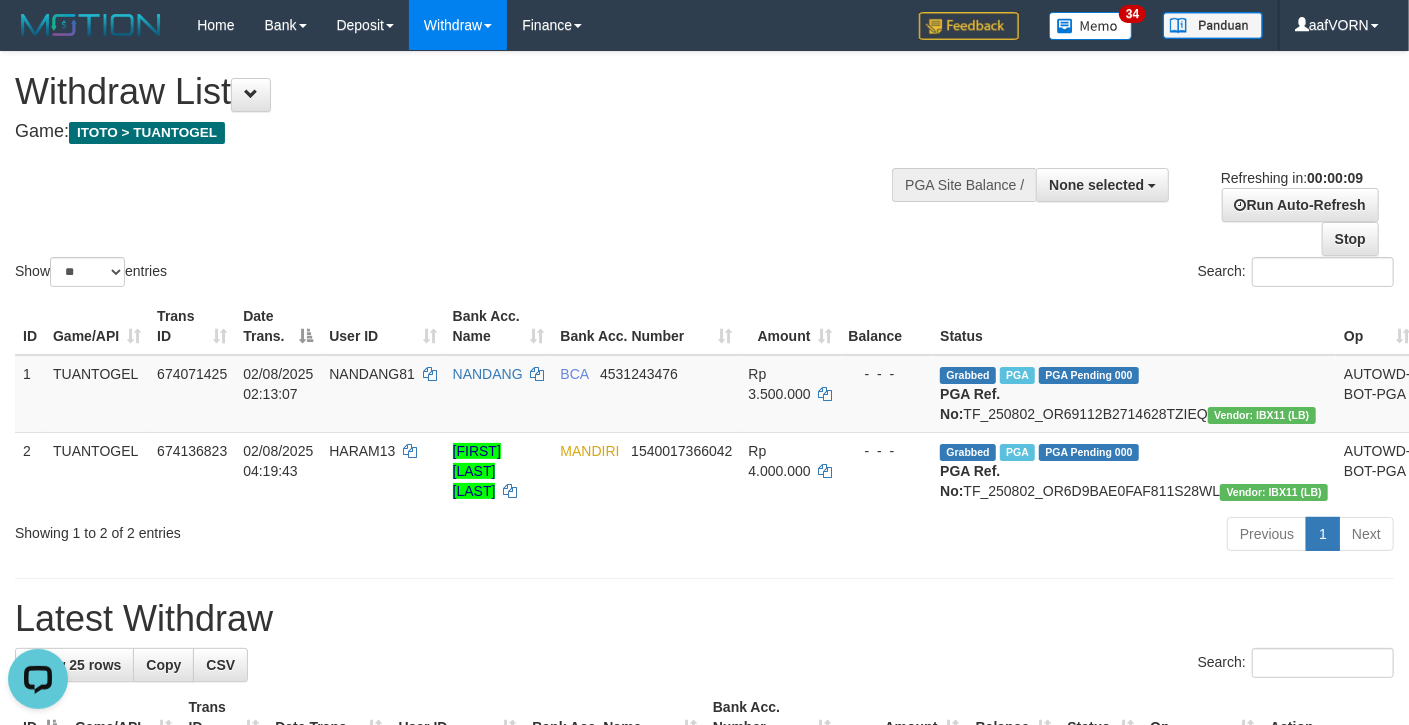 scroll, scrollTop: 0, scrollLeft: 0, axis: both 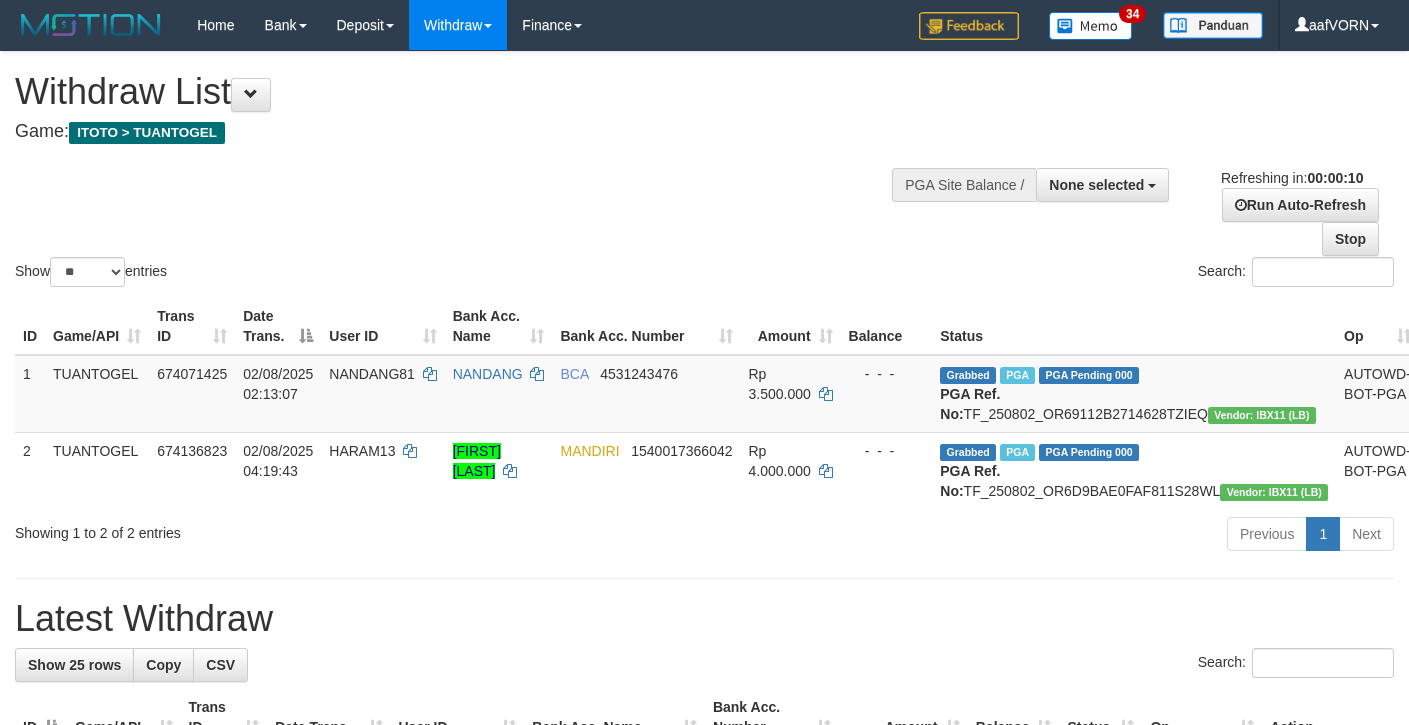 select 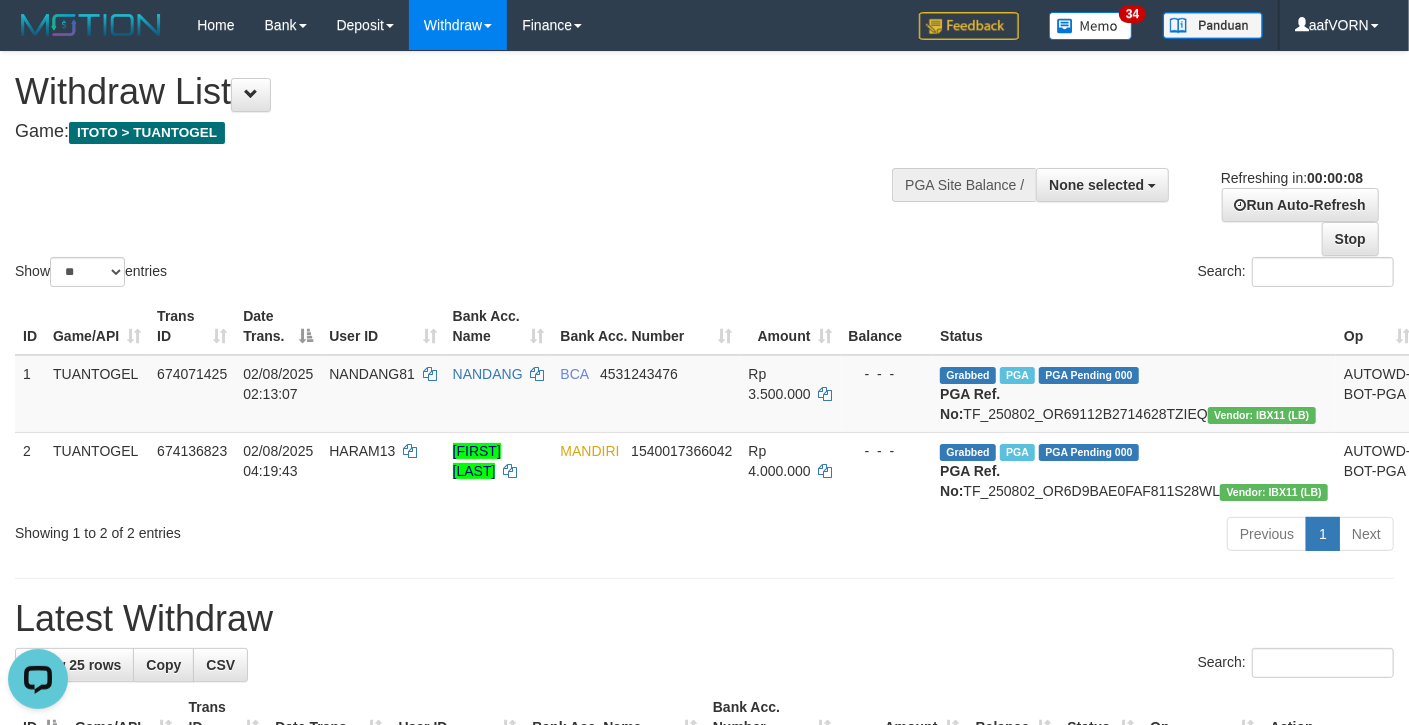 scroll, scrollTop: 0, scrollLeft: 0, axis: both 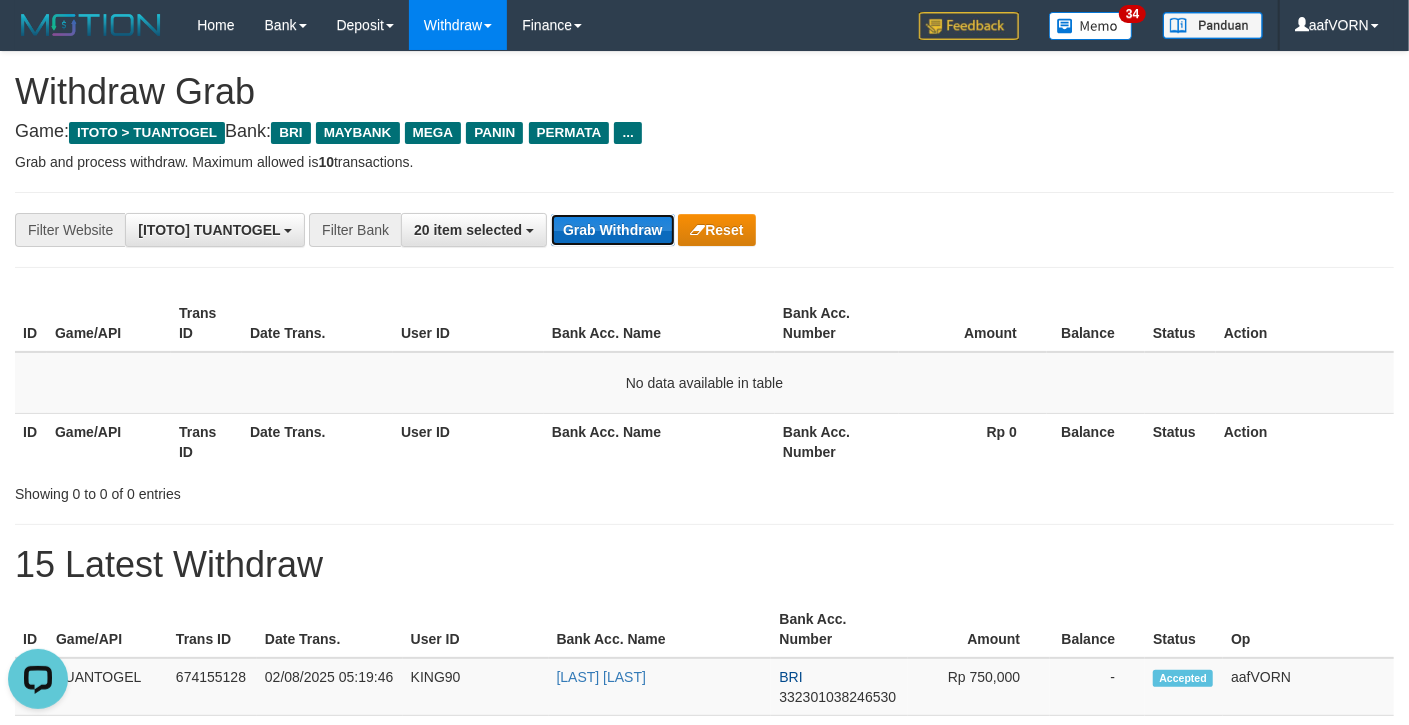 click on "Grab Withdraw" at bounding box center [612, 230] 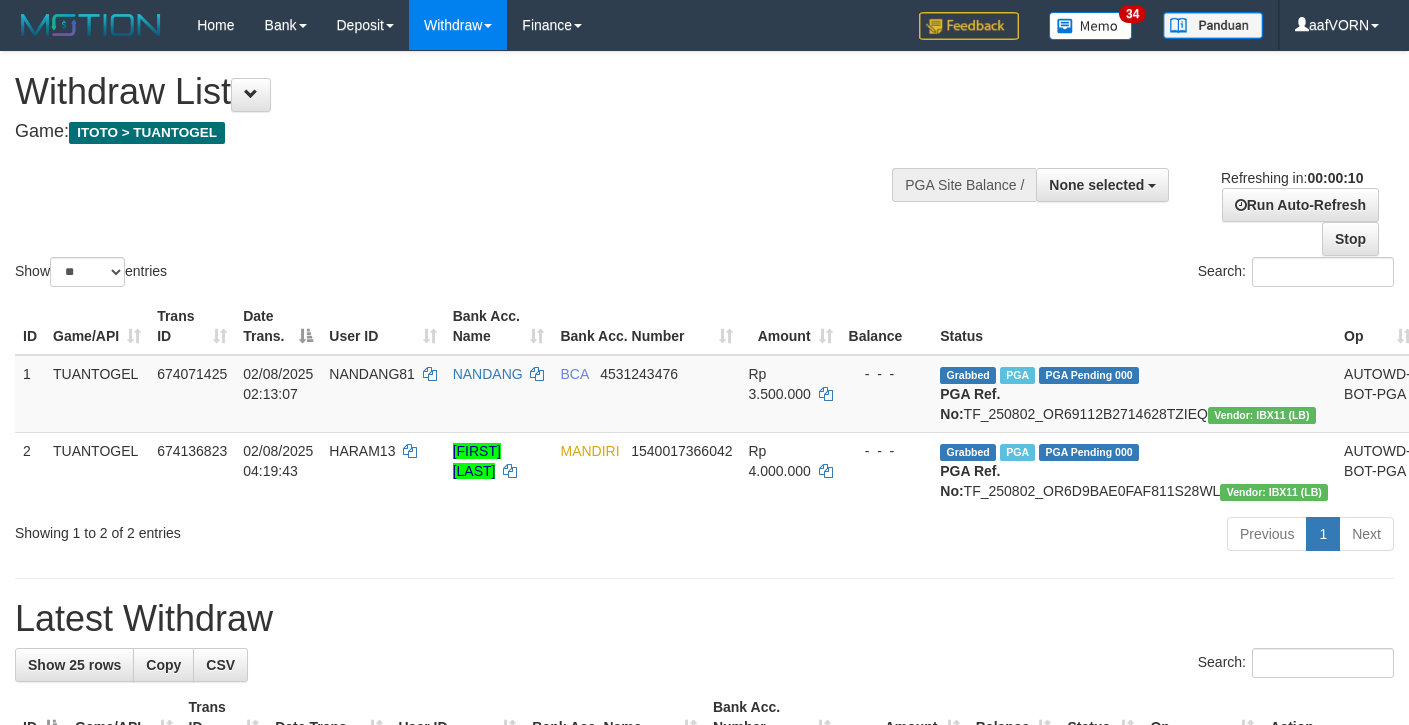 select 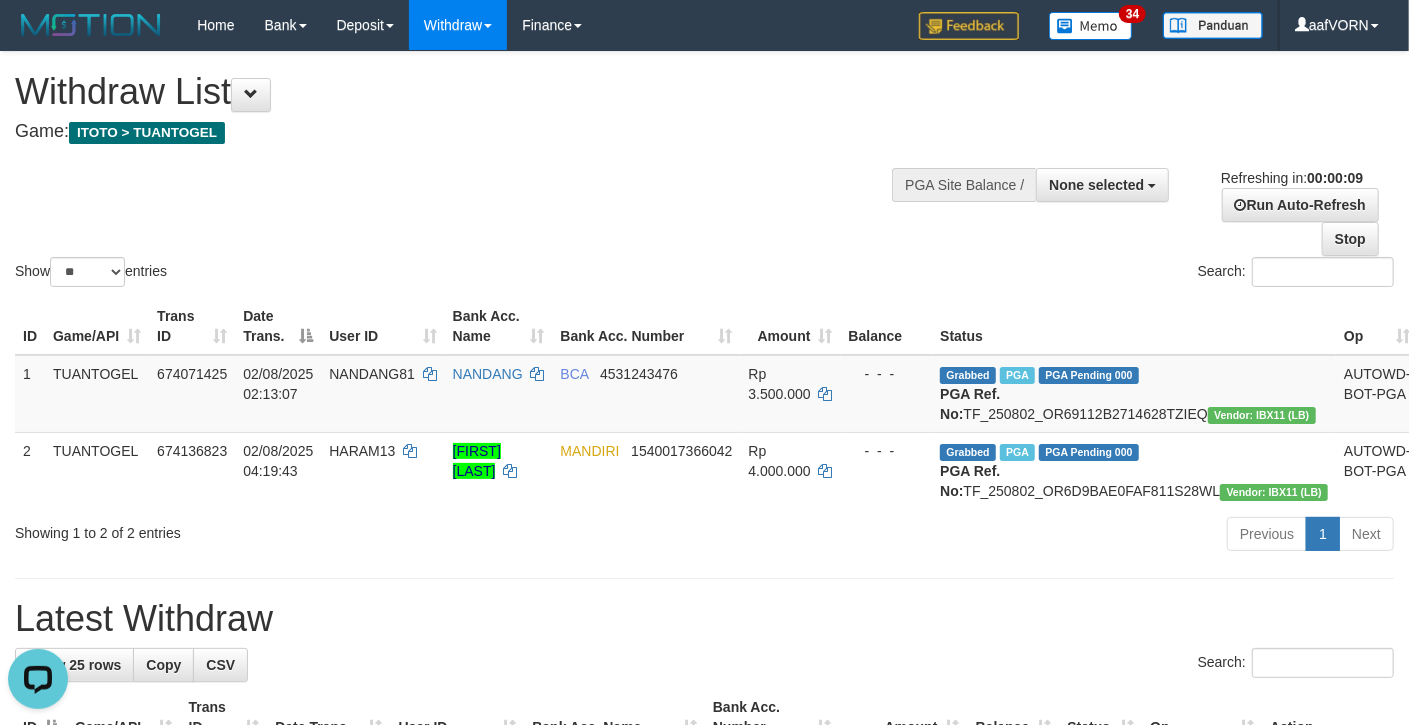 scroll, scrollTop: 0, scrollLeft: 0, axis: both 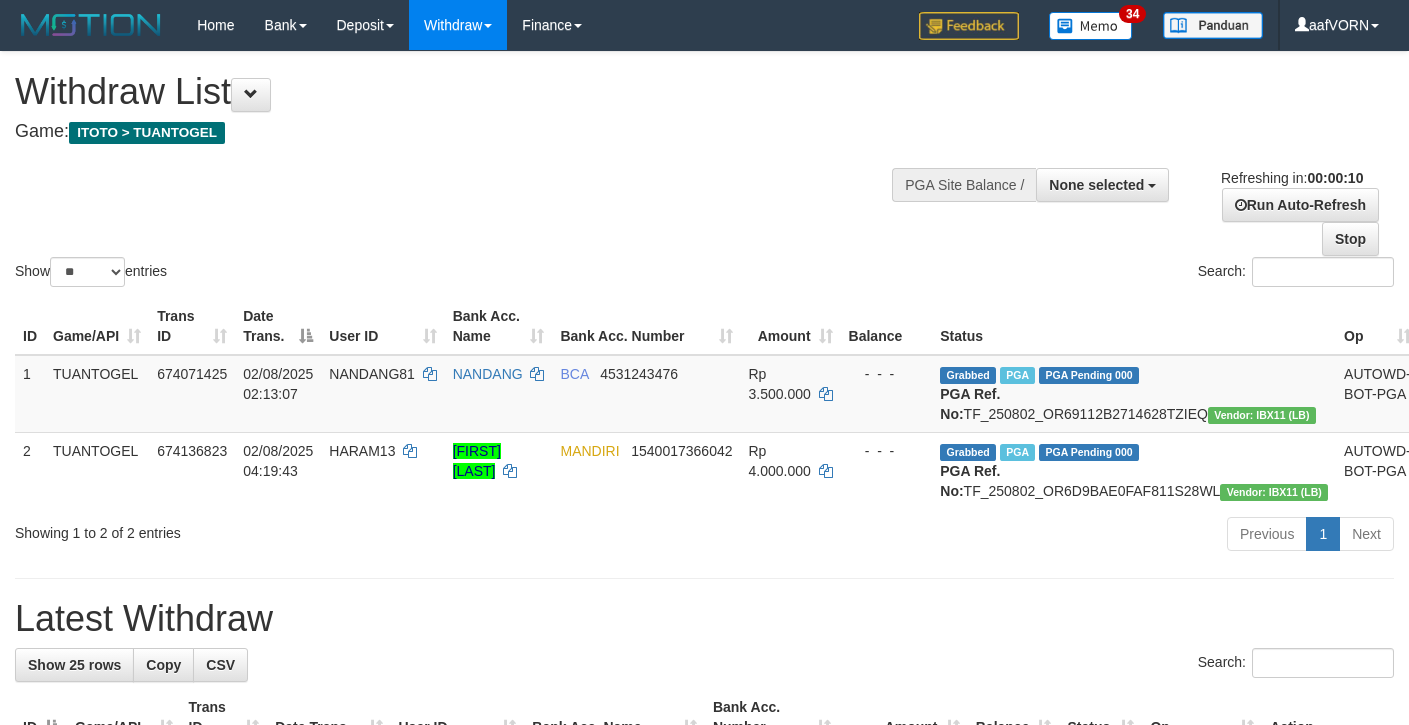select 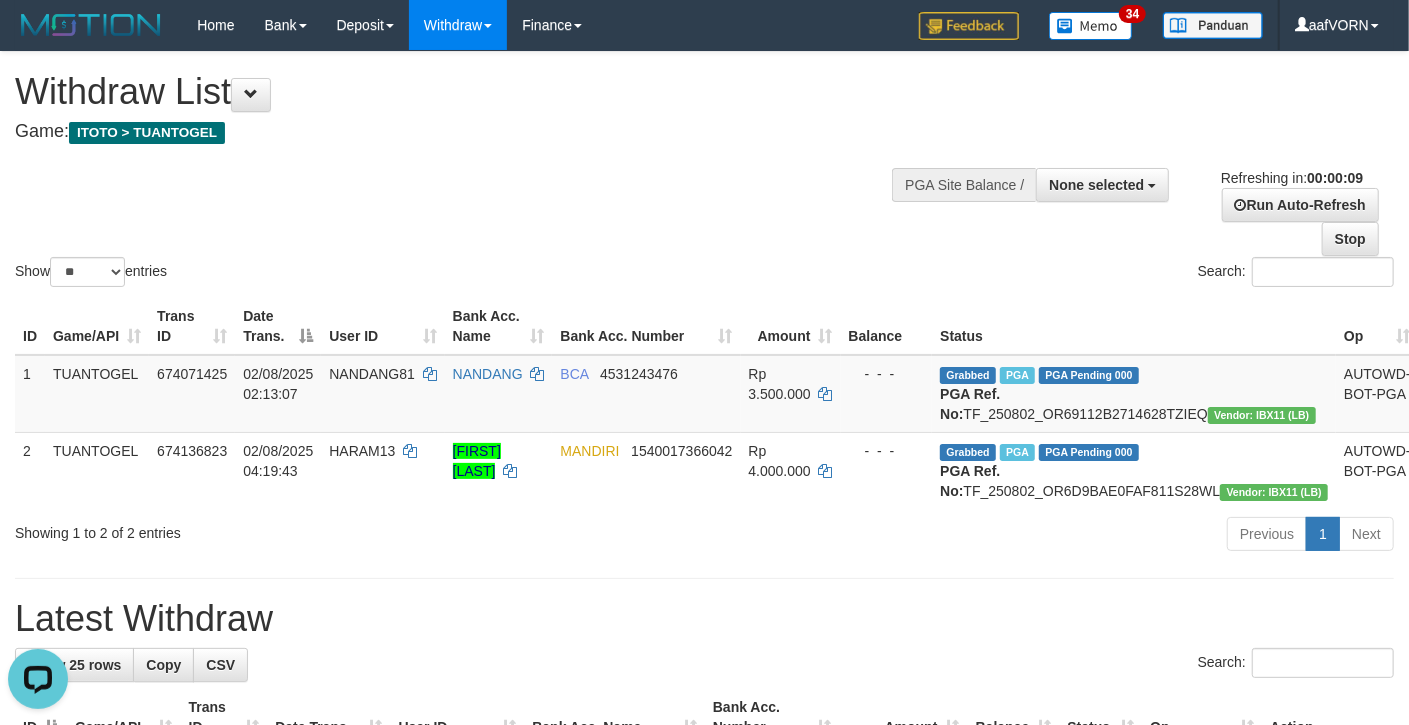 scroll, scrollTop: 0, scrollLeft: 0, axis: both 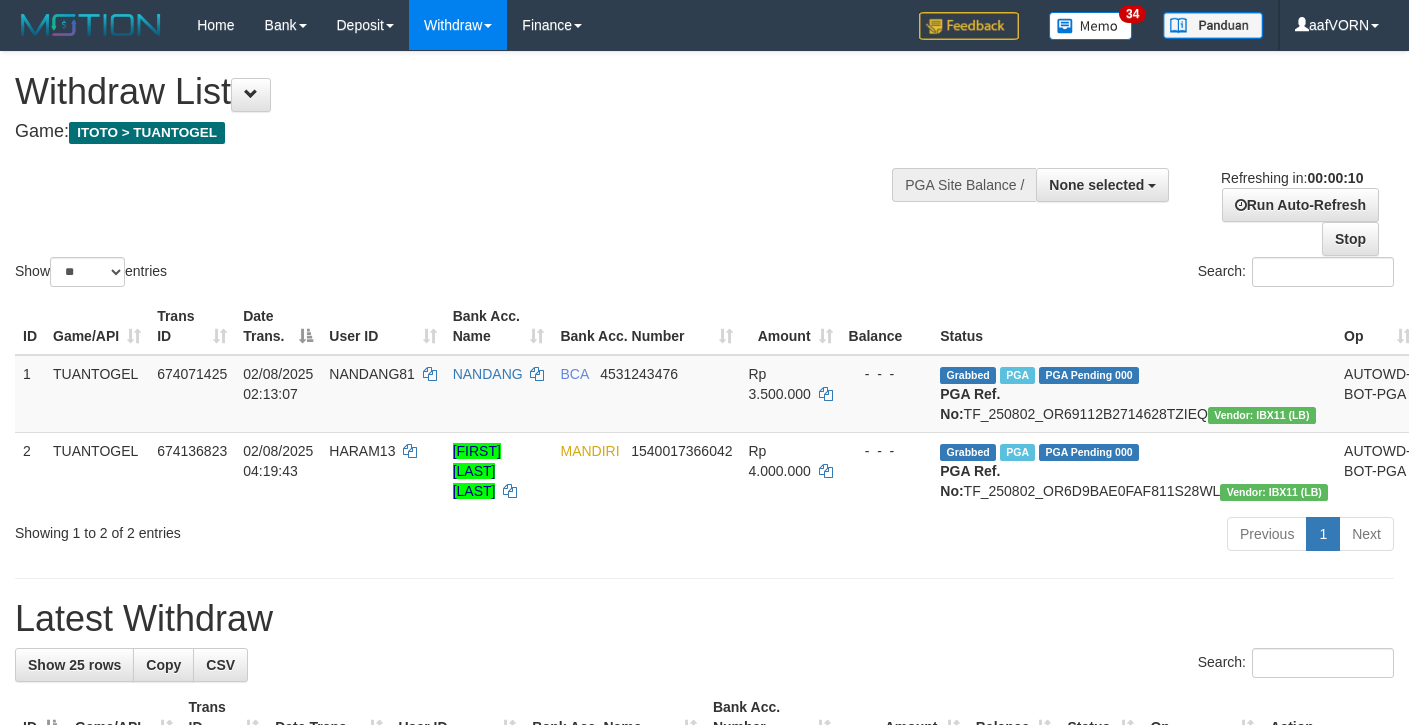 select 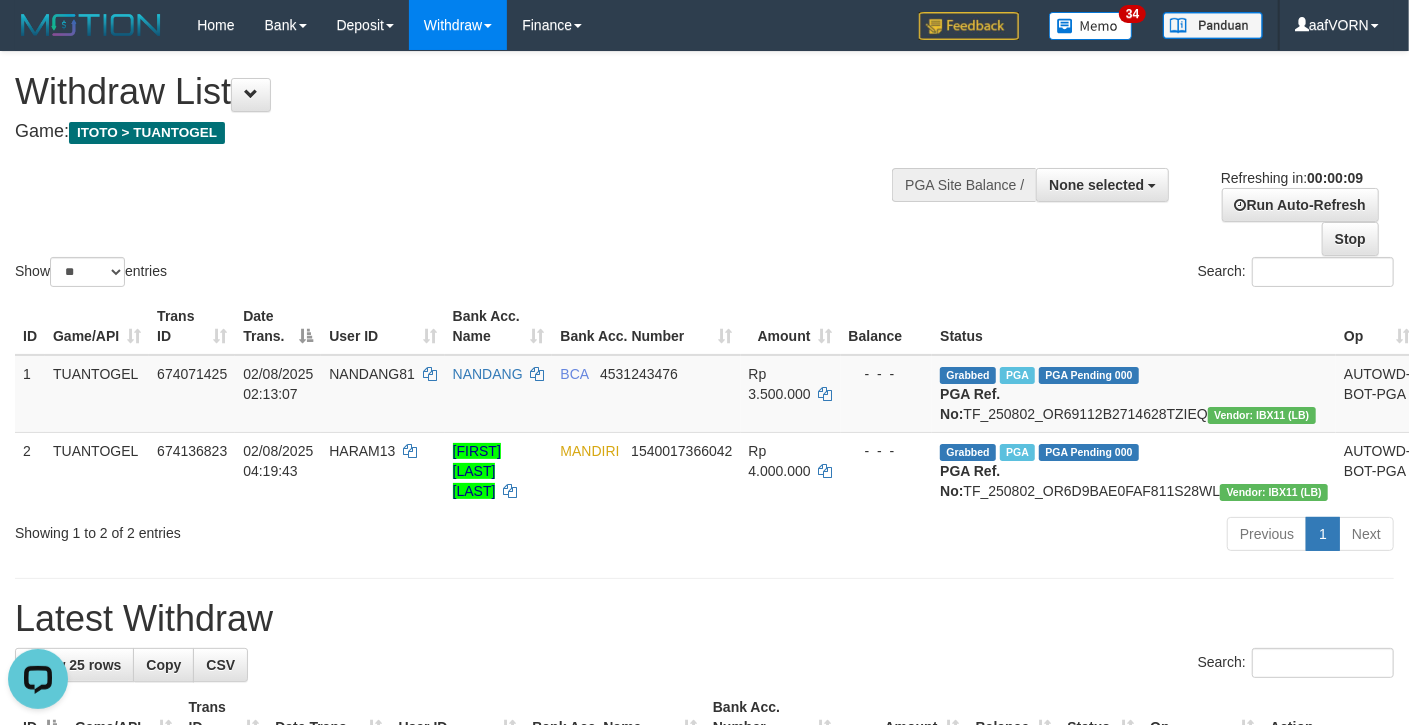 scroll, scrollTop: 0, scrollLeft: 0, axis: both 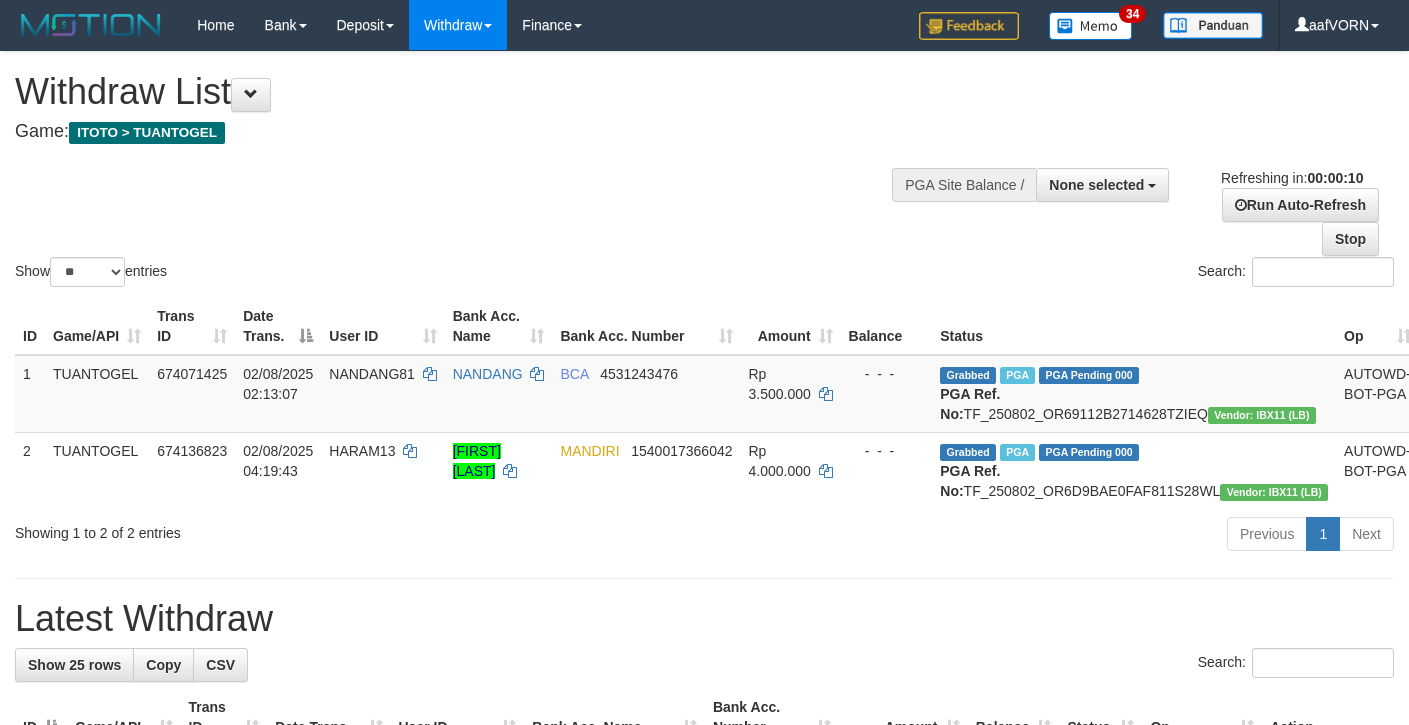 select 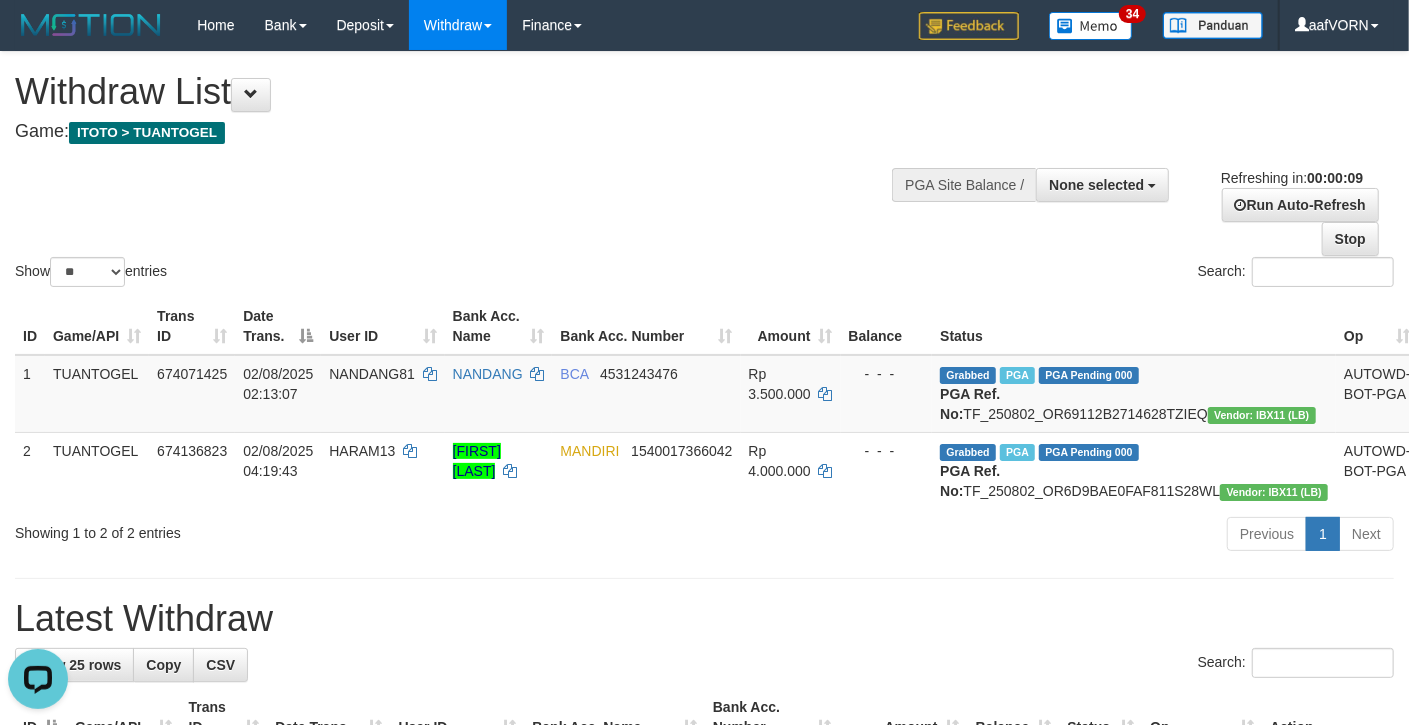 scroll, scrollTop: 0, scrollLeft: 0, axis: both 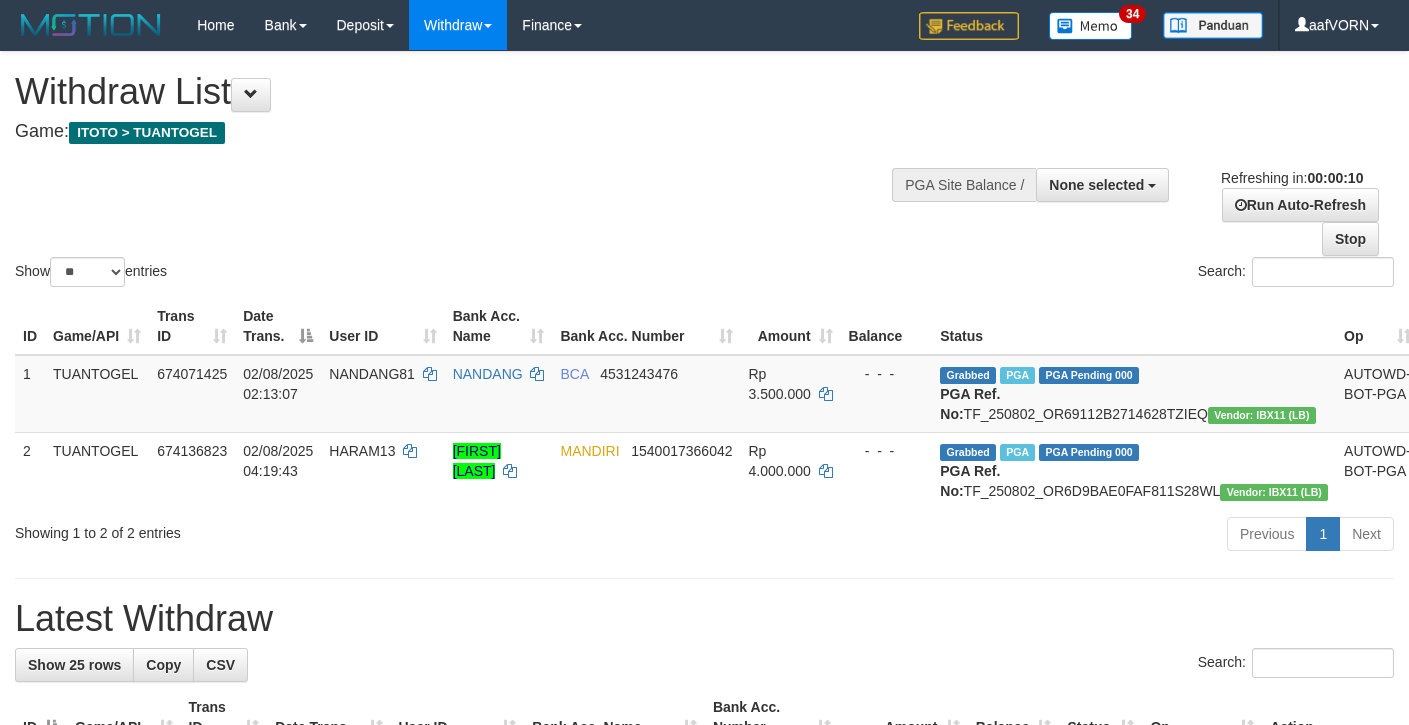 select 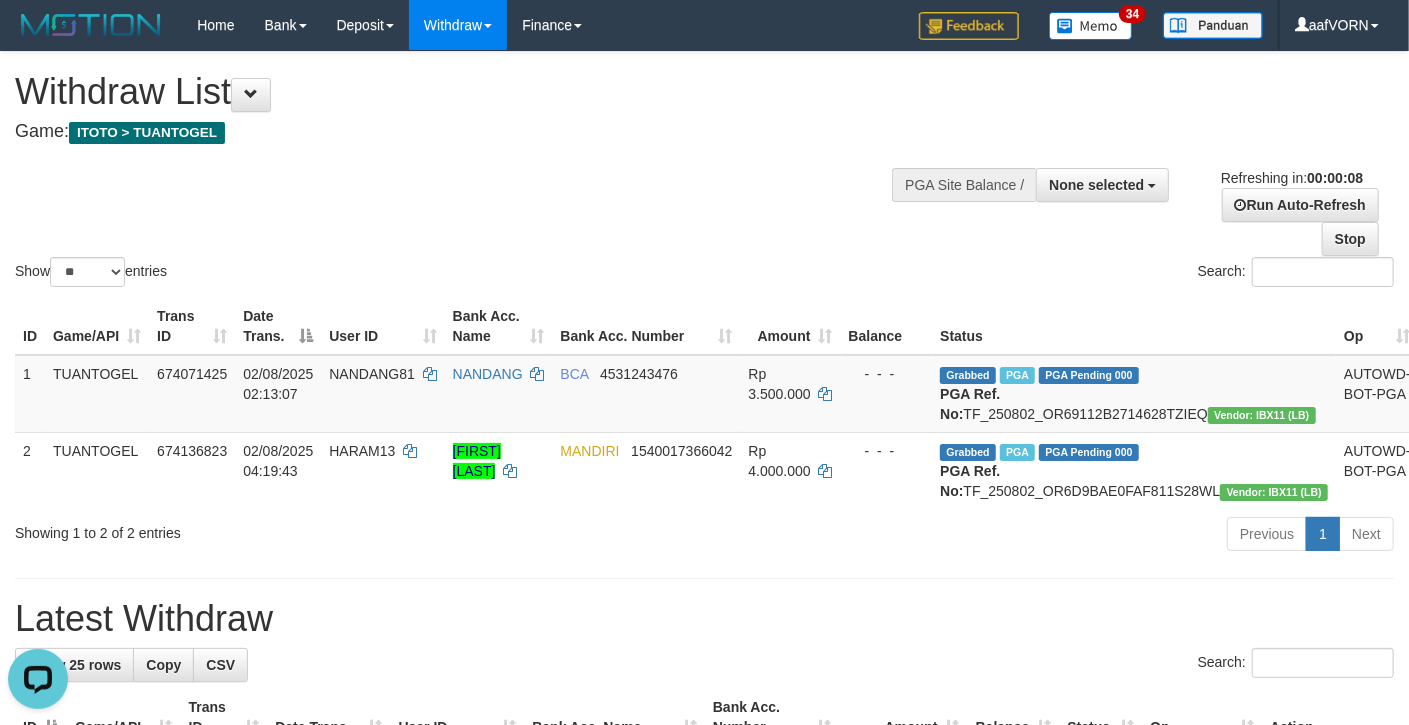 scroll, scrollTop: 0, scrollLeft: 0, axis: both 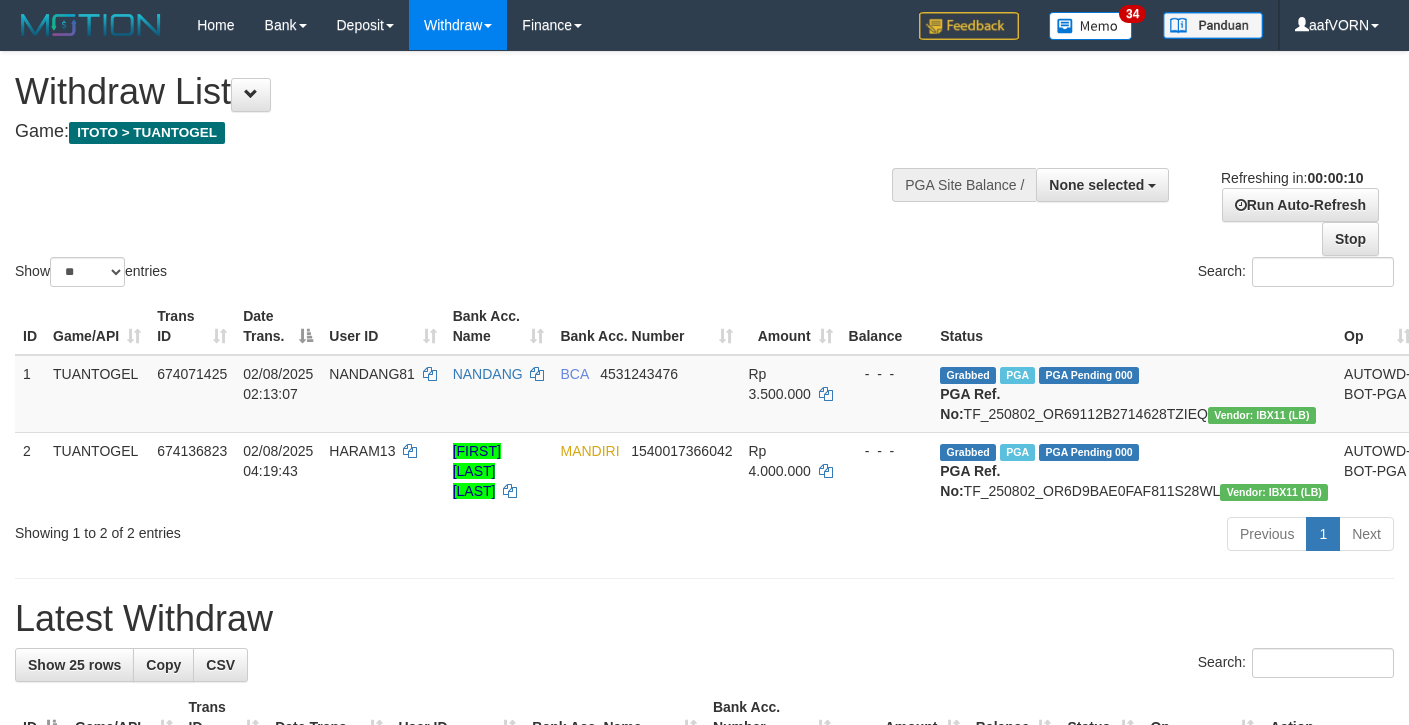 select 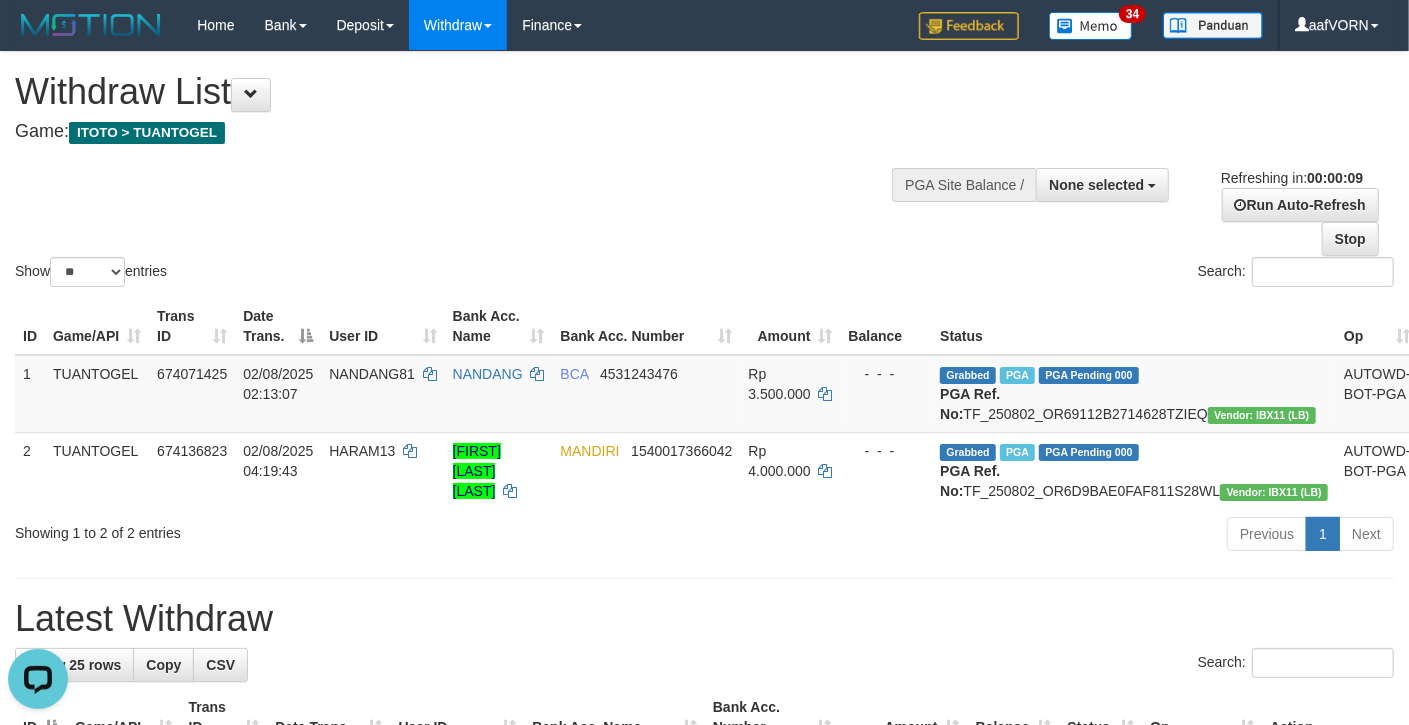 scroll, scrollTop: 0, scrollLeft: 0, axis: both 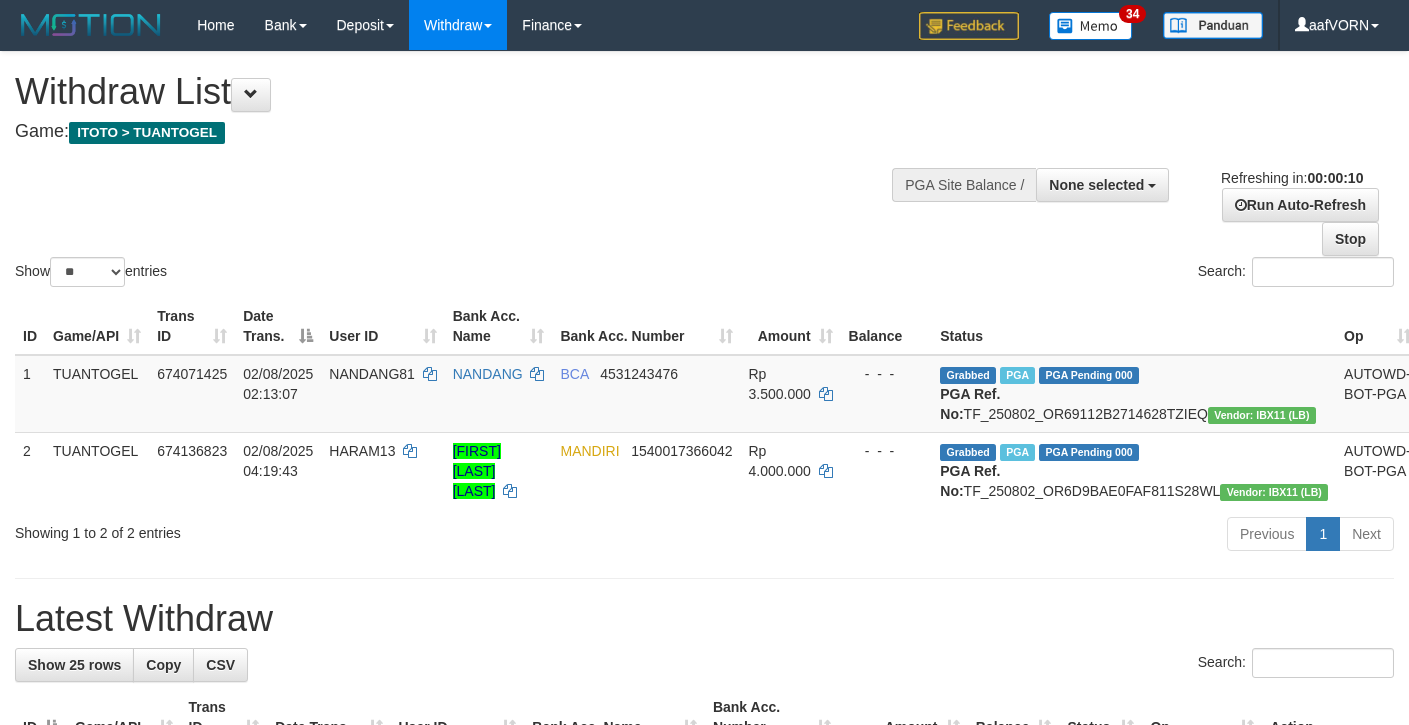 select 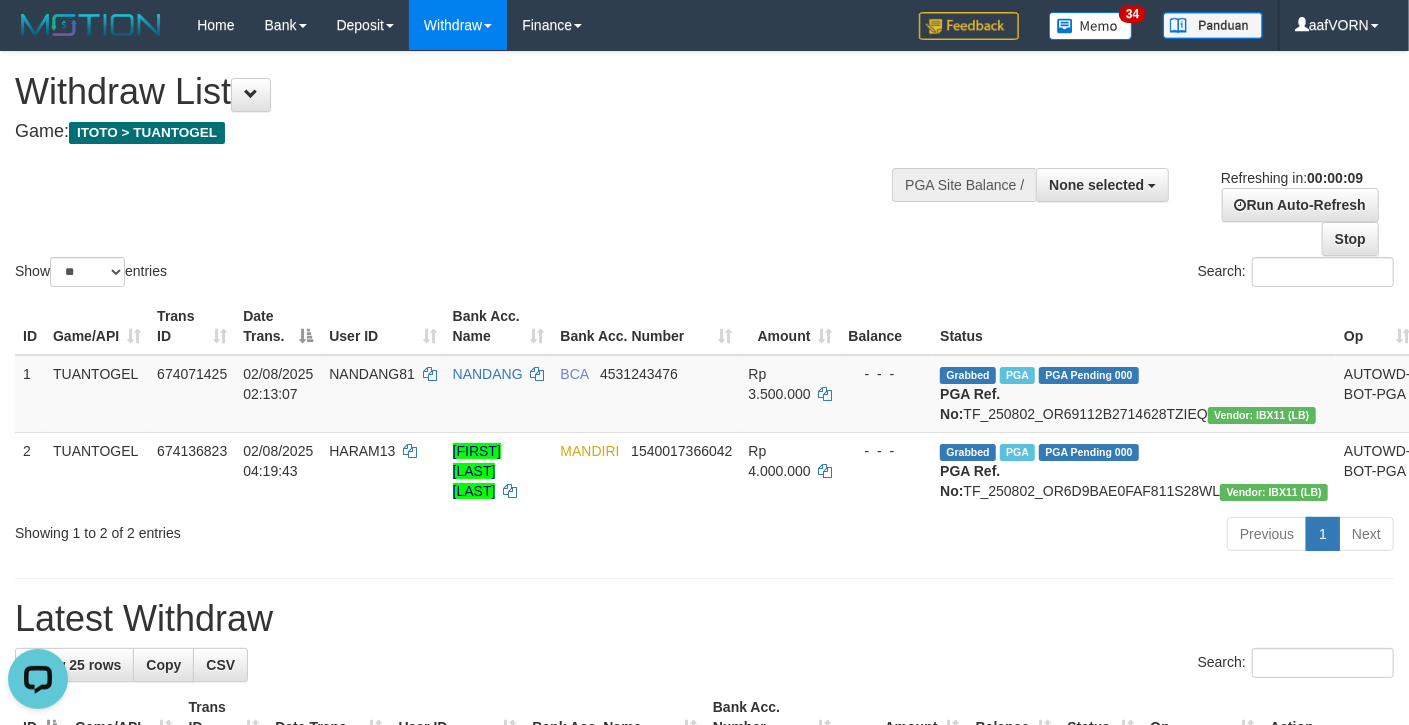 scroll, scrollTop: 0, scrollLeft: 0, axis: both 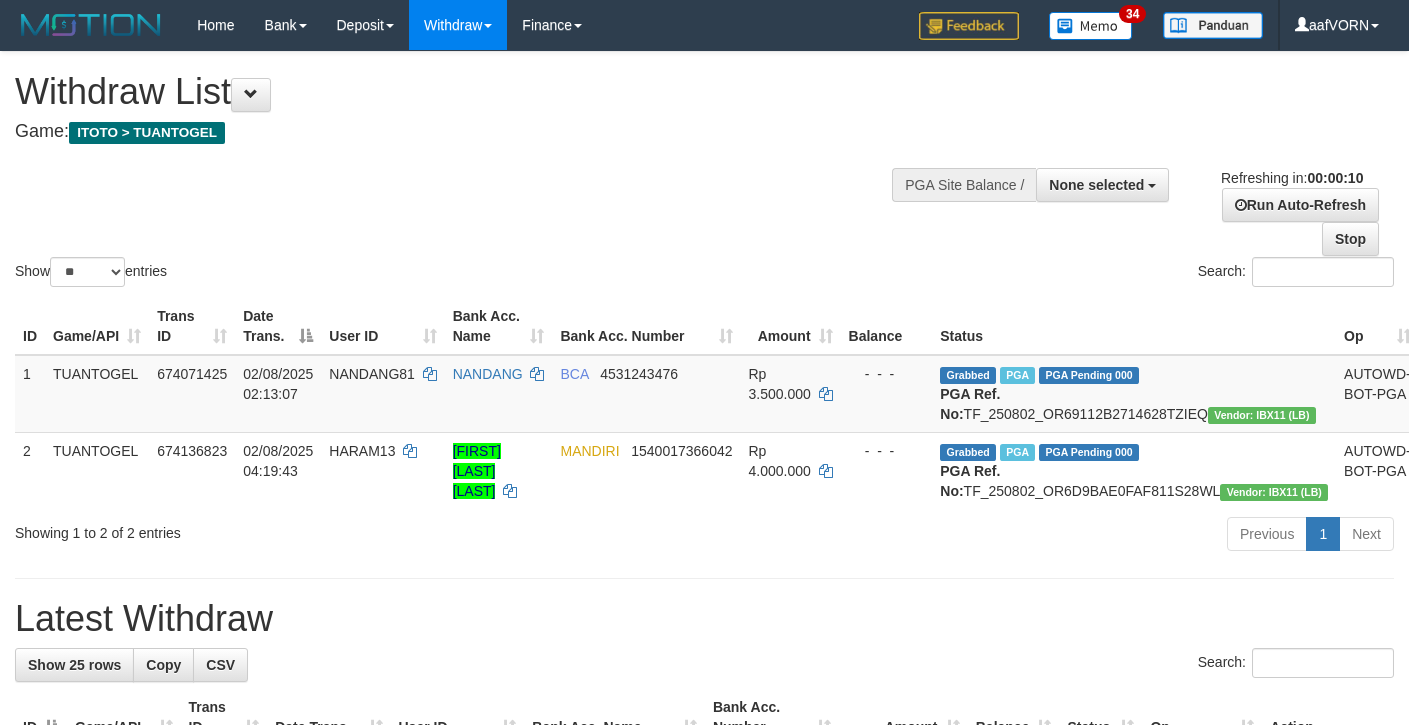 select 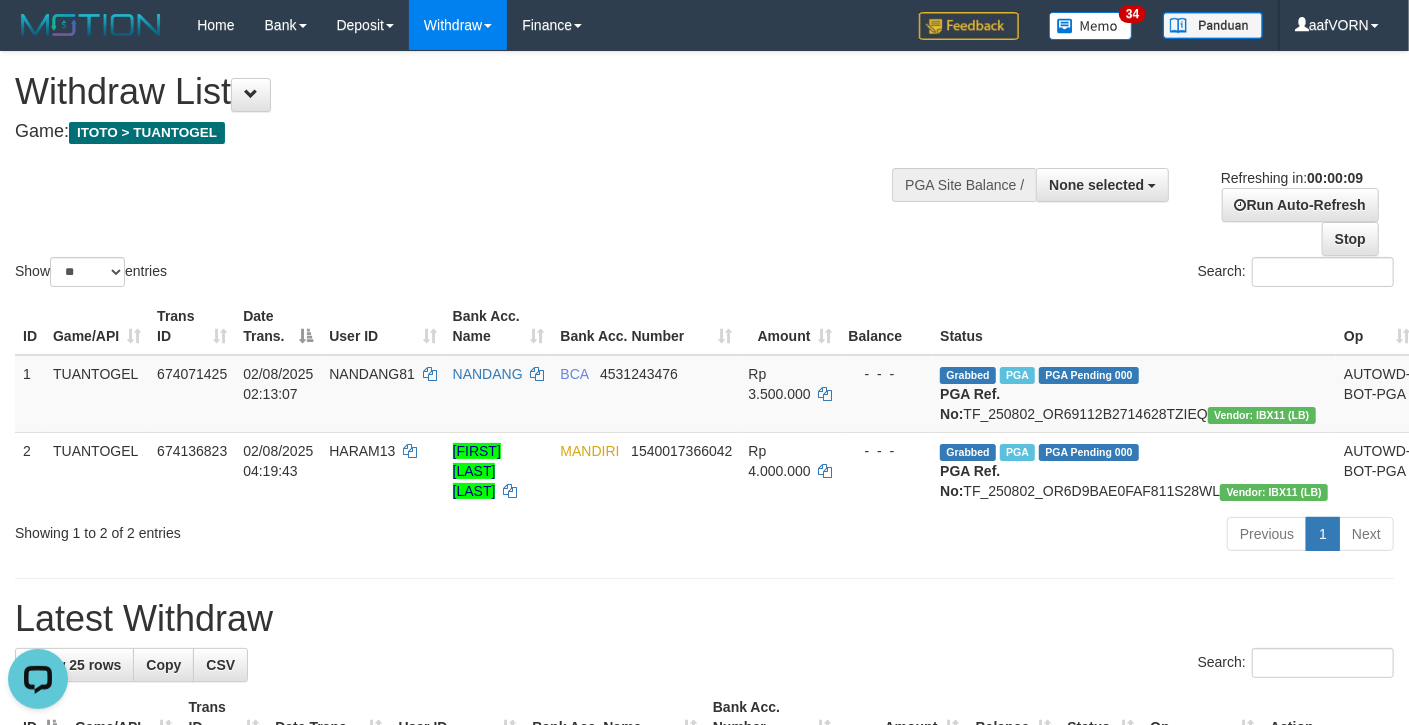 scroll, scrollTop: 0, scrollLeft: 0, axis: both 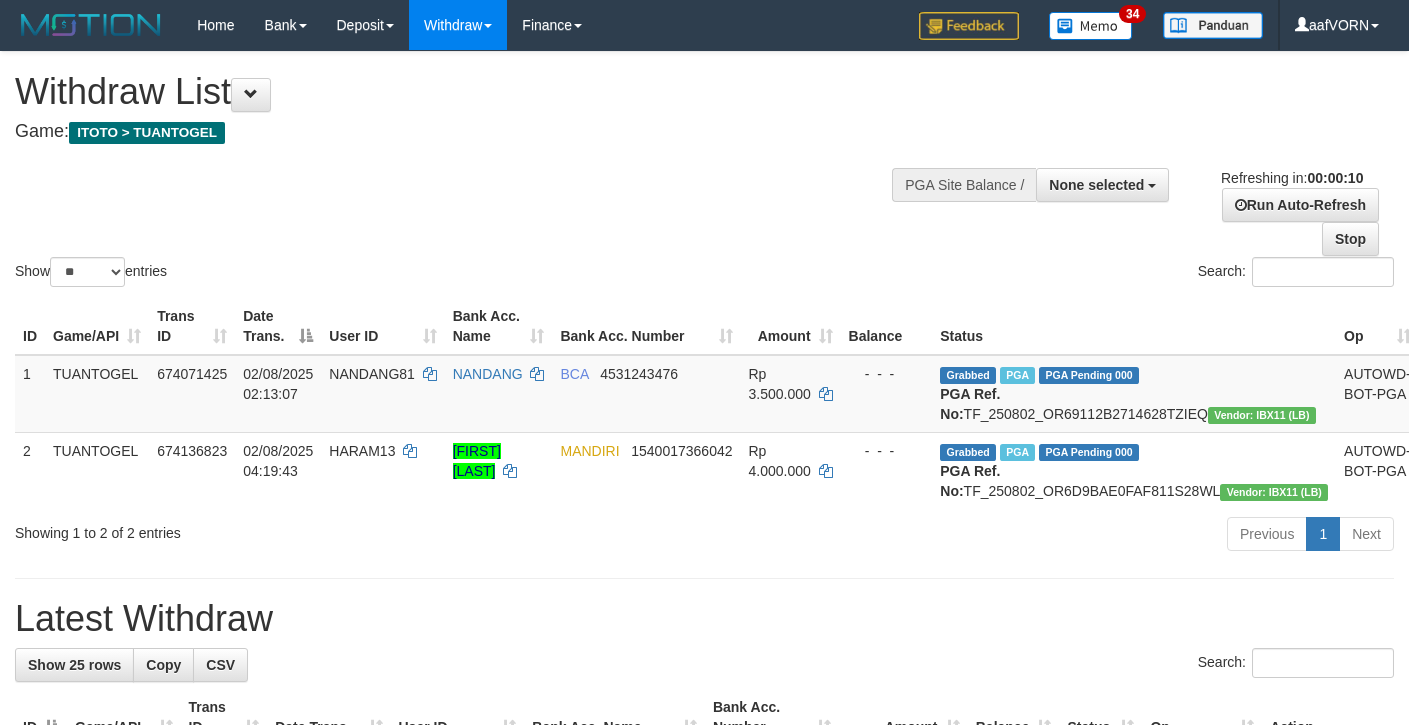 select 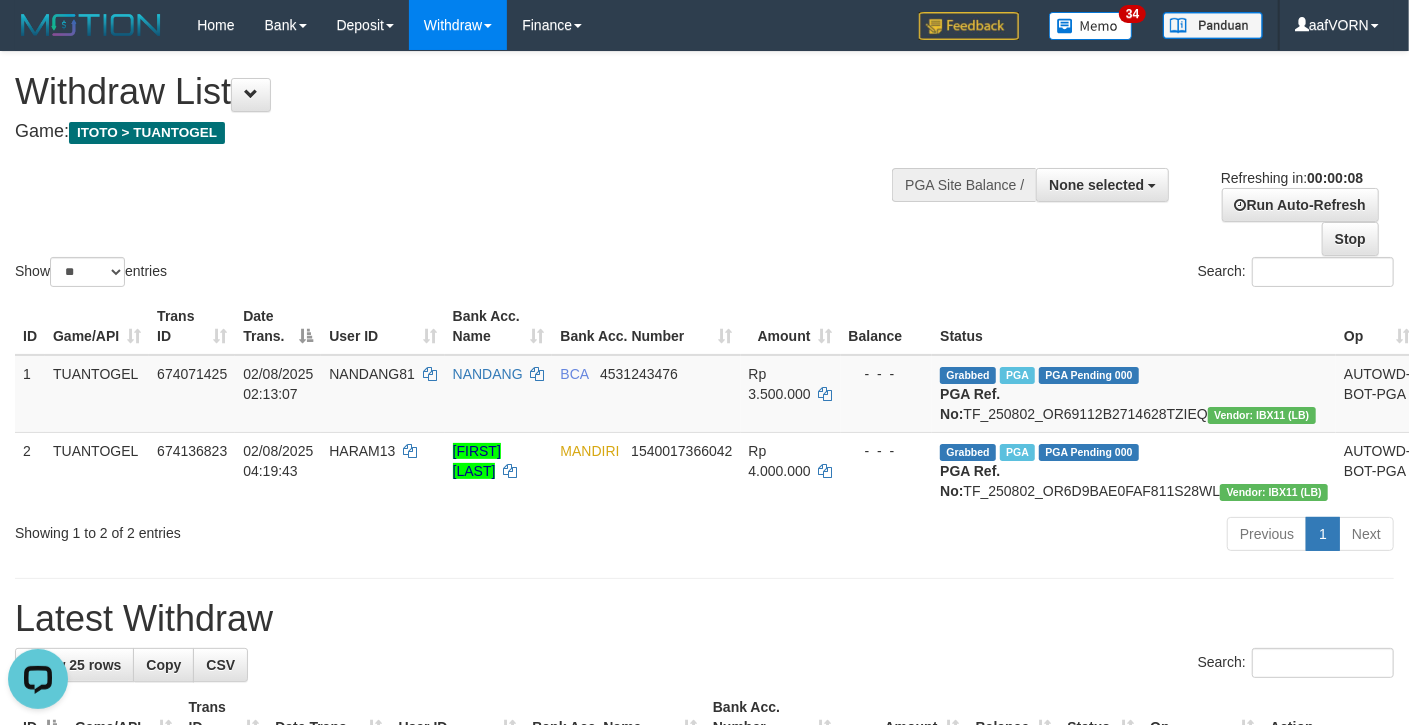 scroll, scrollTop: 0, scrollLeft: 0, axis: both 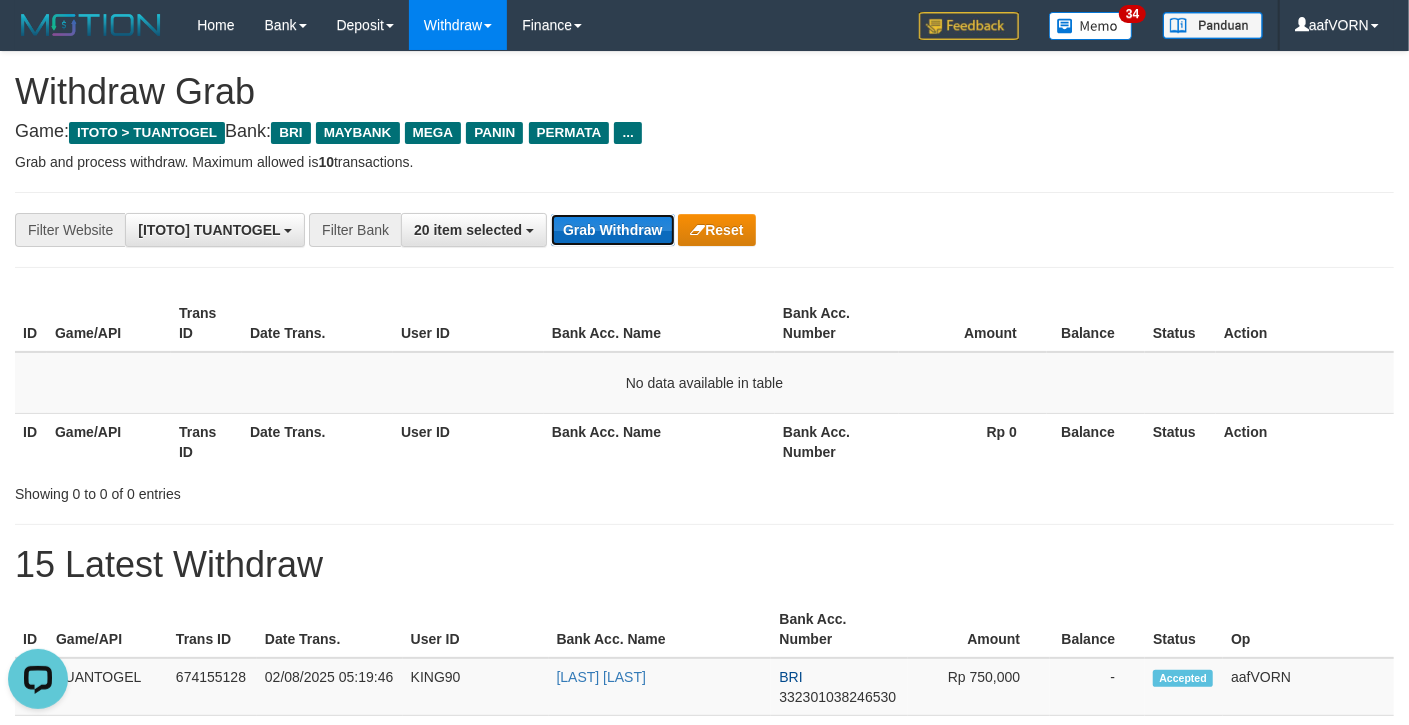 click on "Grab Withdraw" at bounding box center [612, 230] 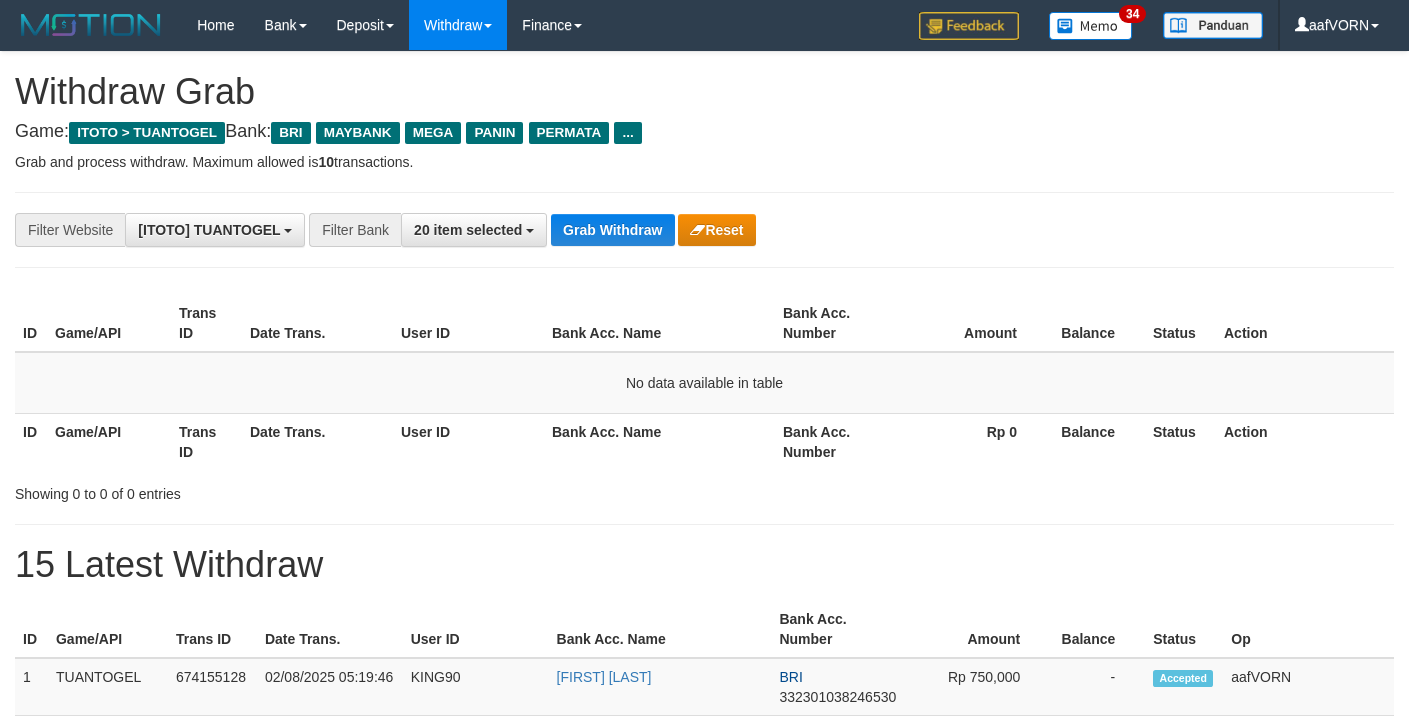 scroll, scrollTop: 0, scrollLeft: 0, axis: both 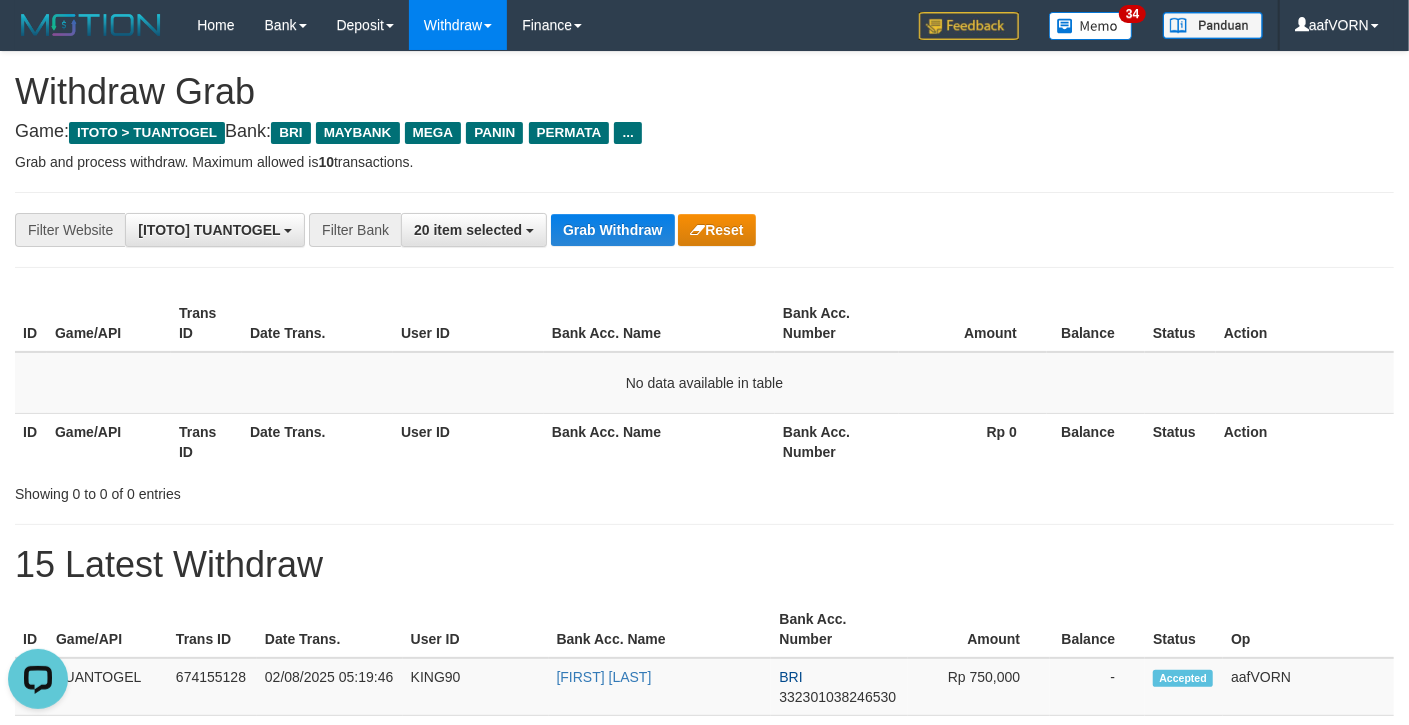 click on "**********" at bounding box center (704, 230) 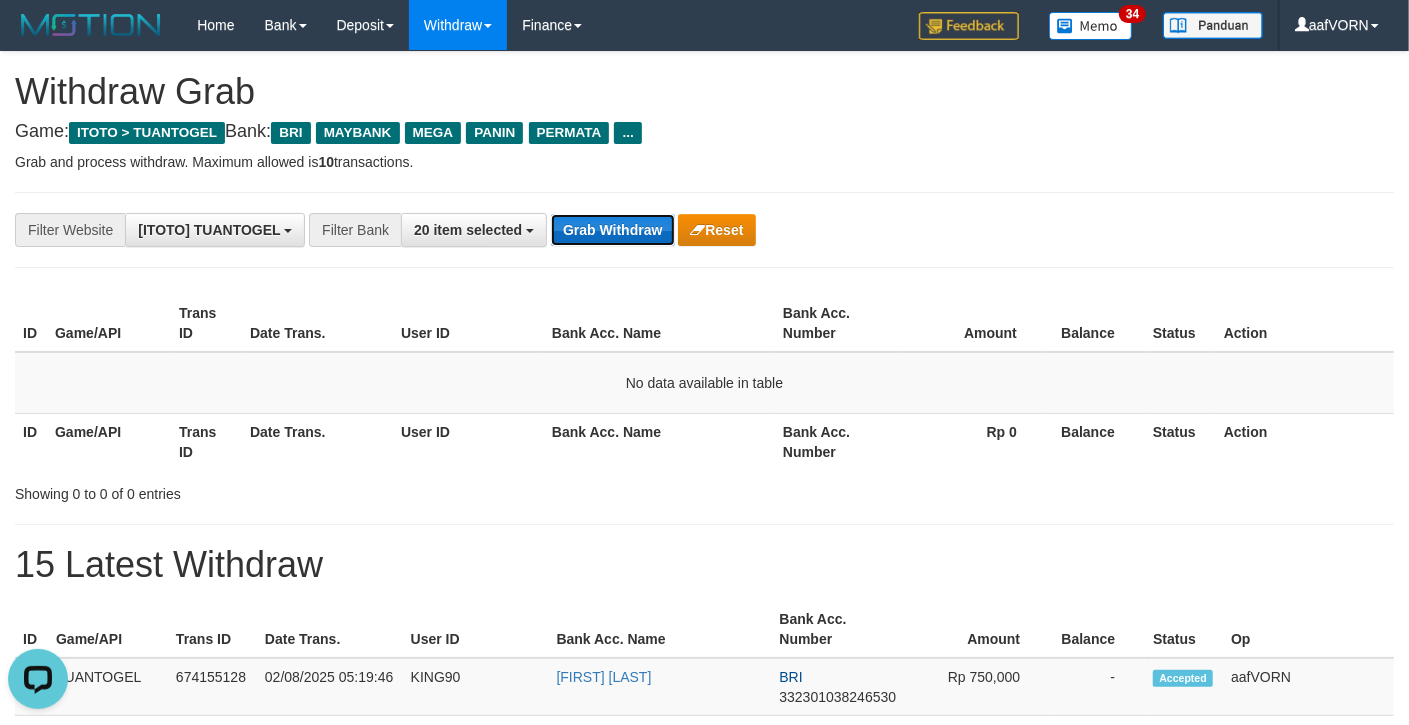 click on "Grab Withdraw" at bounding box center [612, 230] 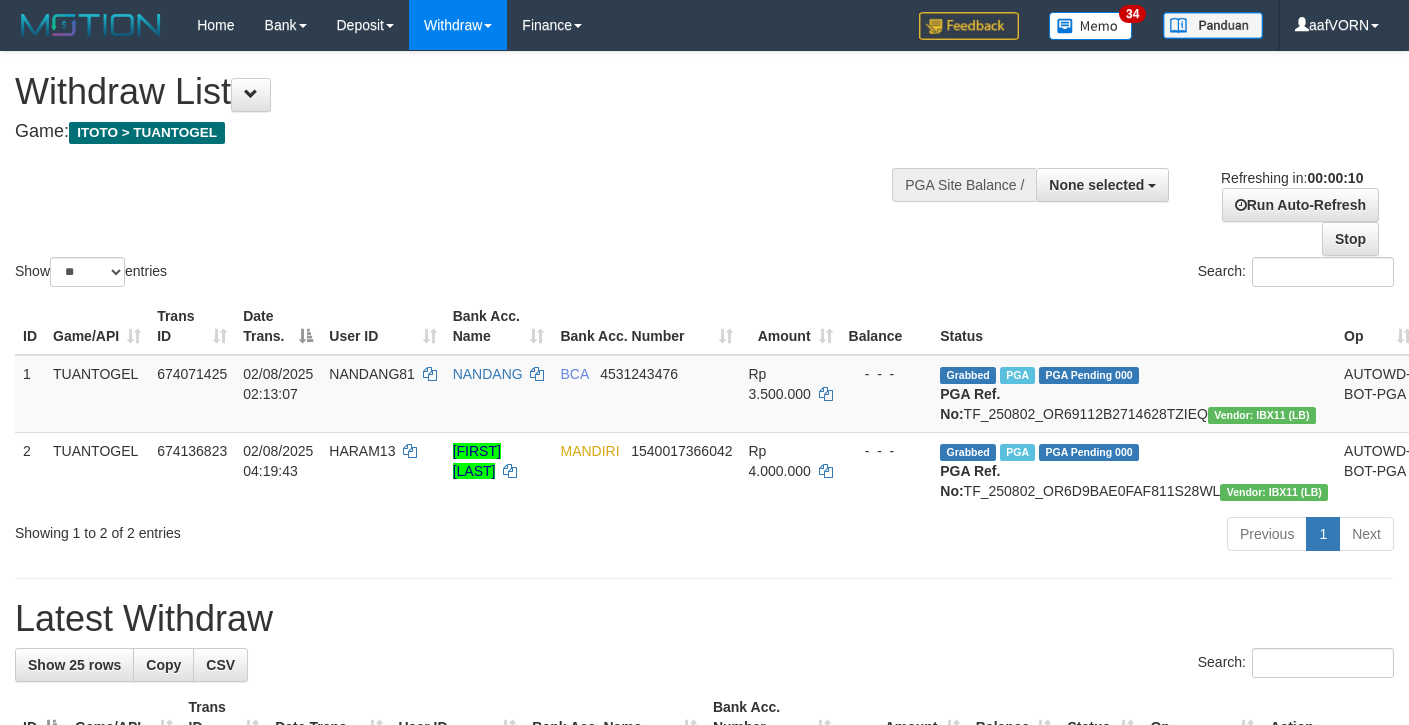 select 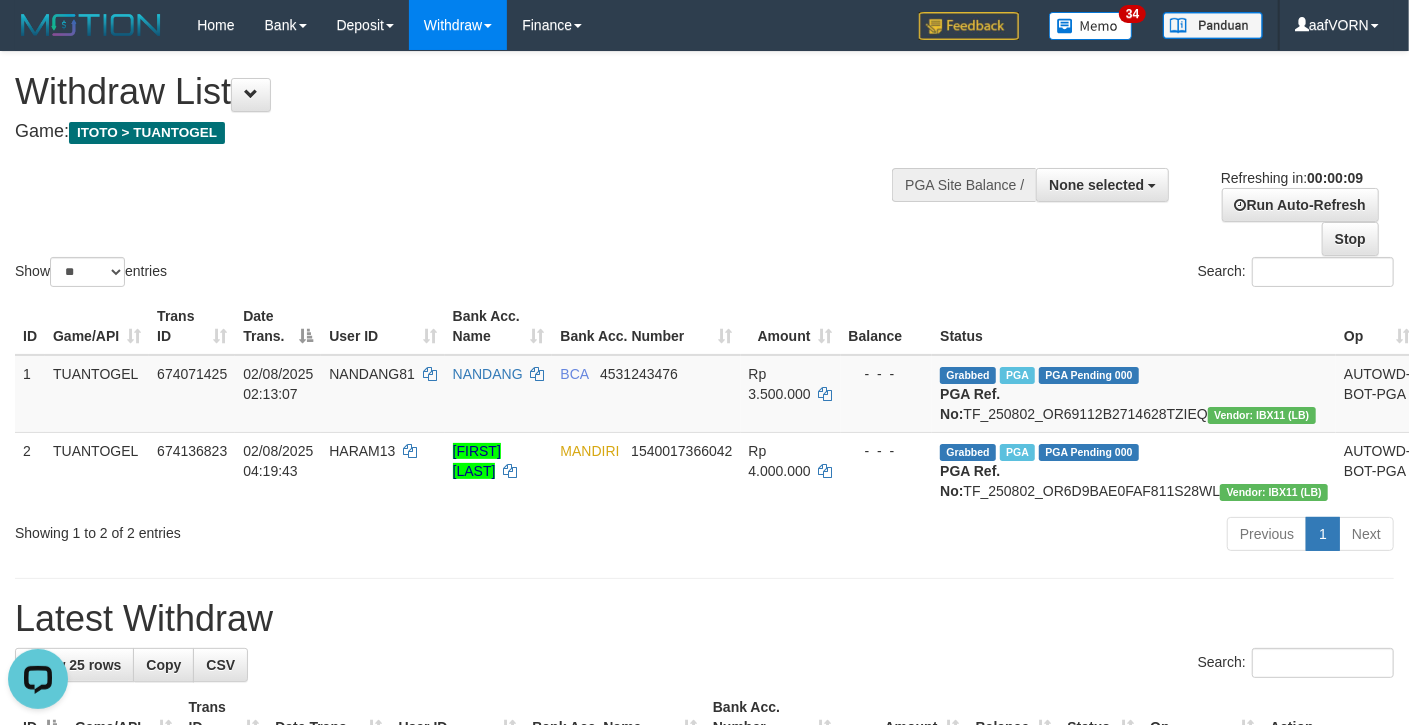 scroll, scrollTop: 0, scrollLeft: 0, axis: both 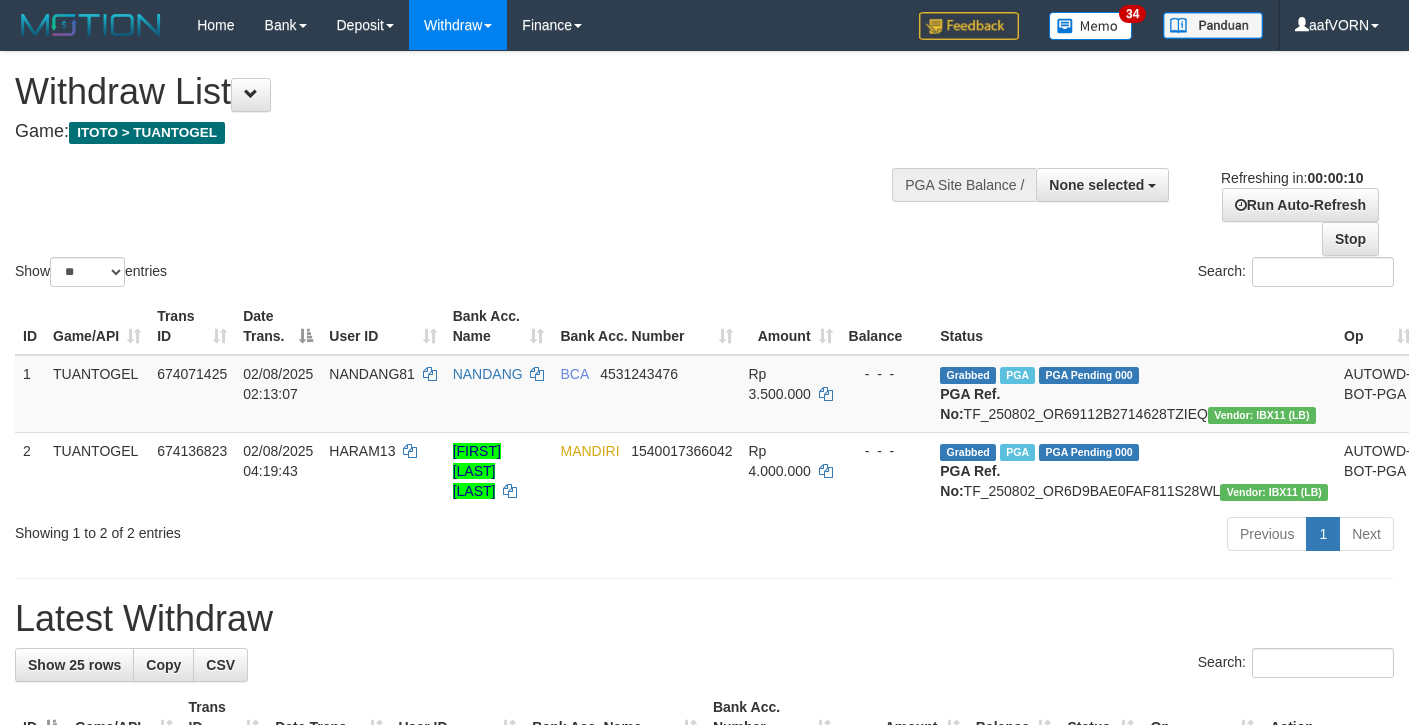 select 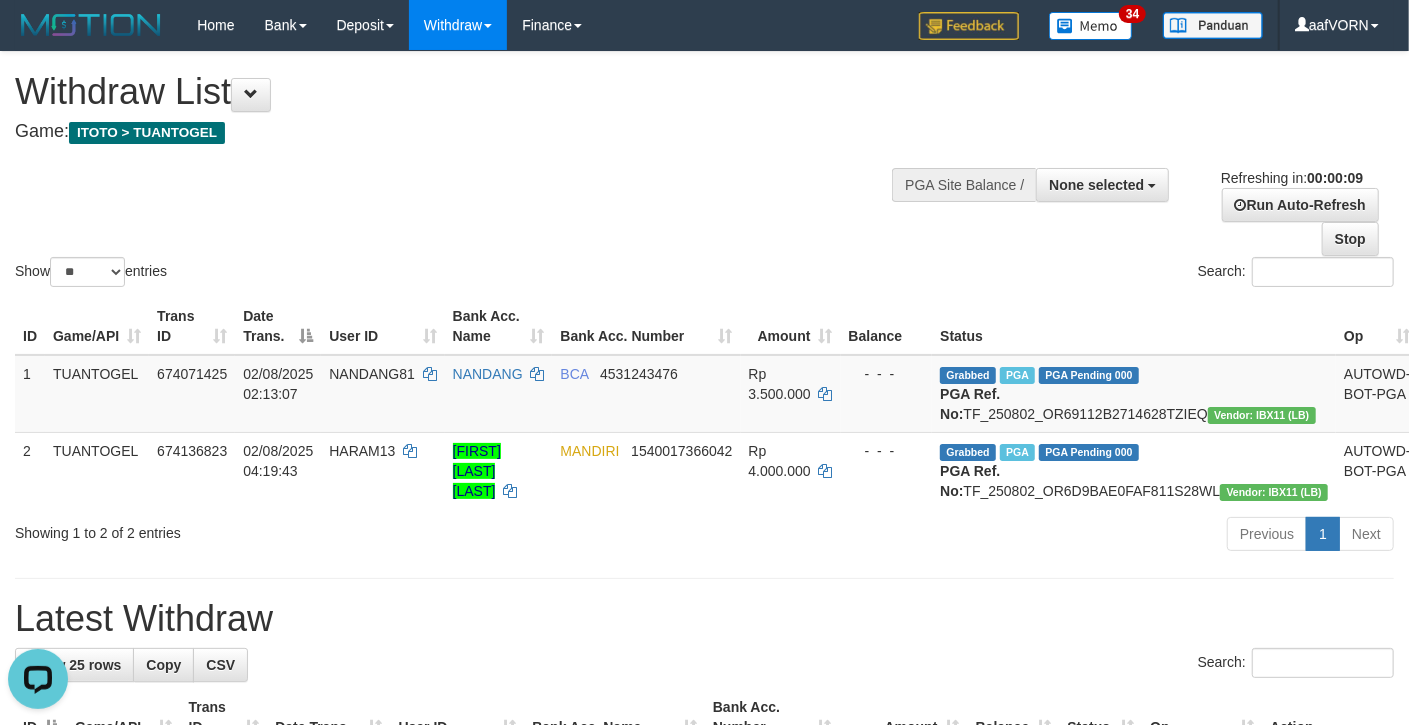 scroll, scrollTop: 0, scrollLeft: 0, axis: both 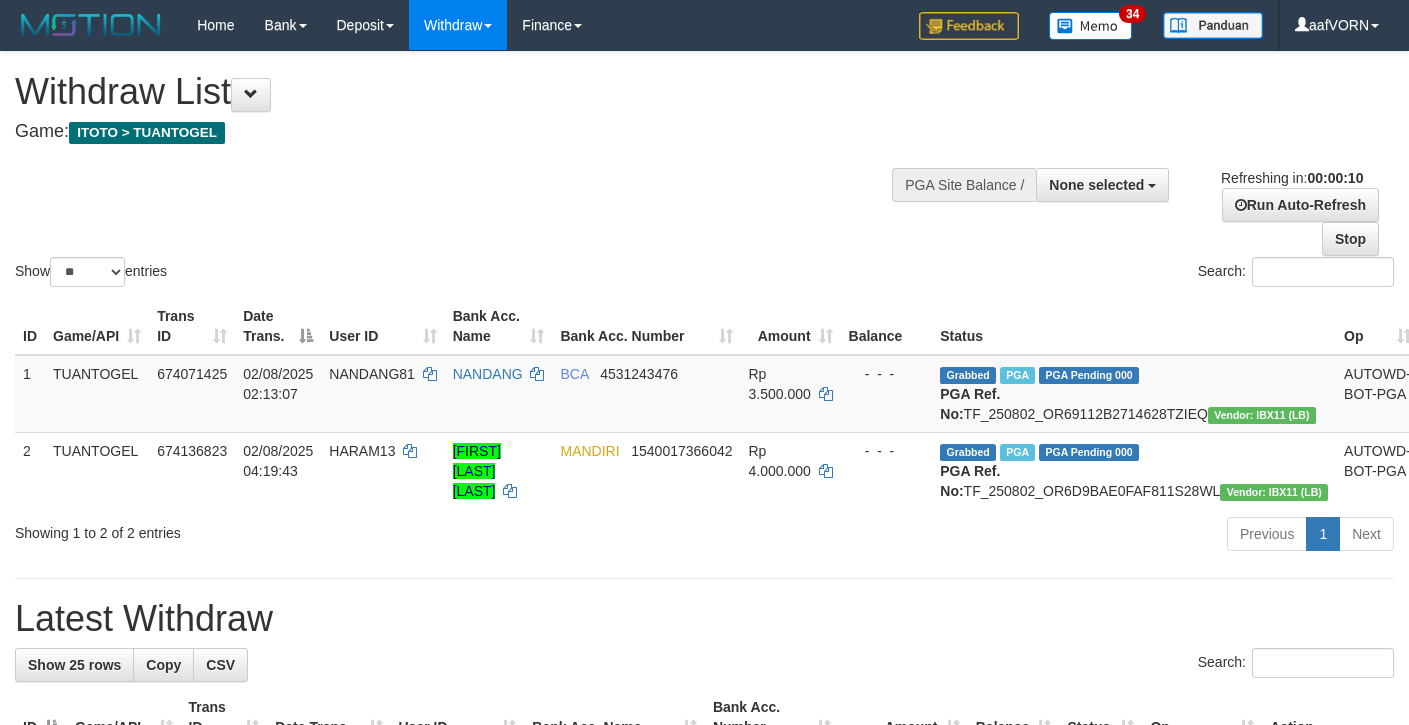 select 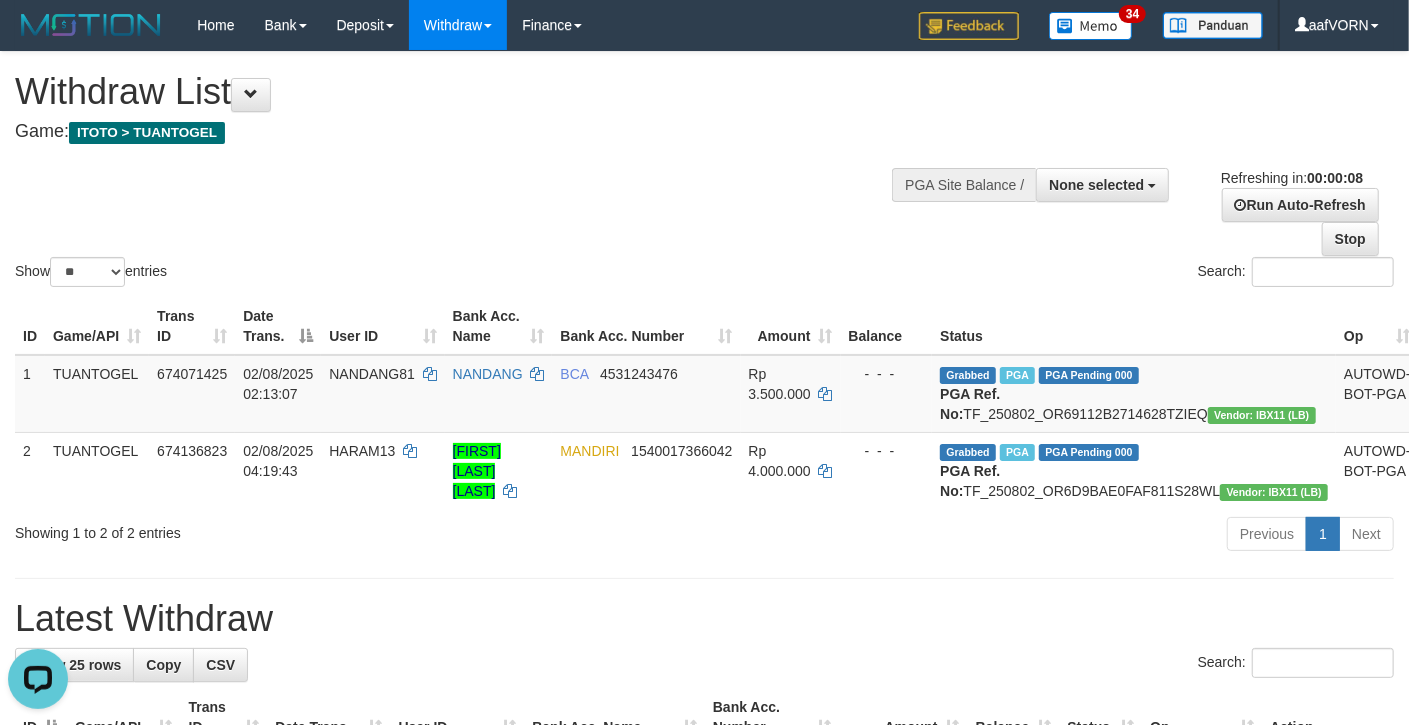 scroll, scrollTop: 0, scrollLeft: 0, axis: both 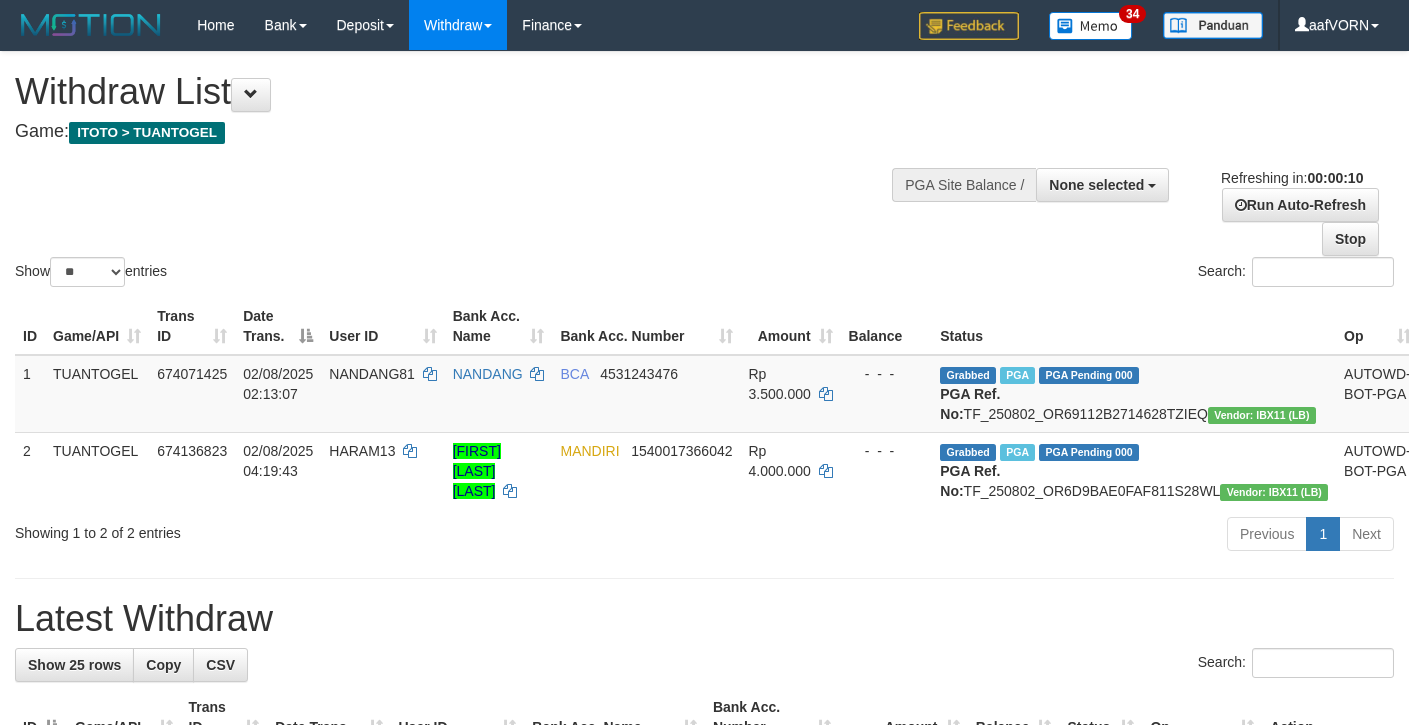 select 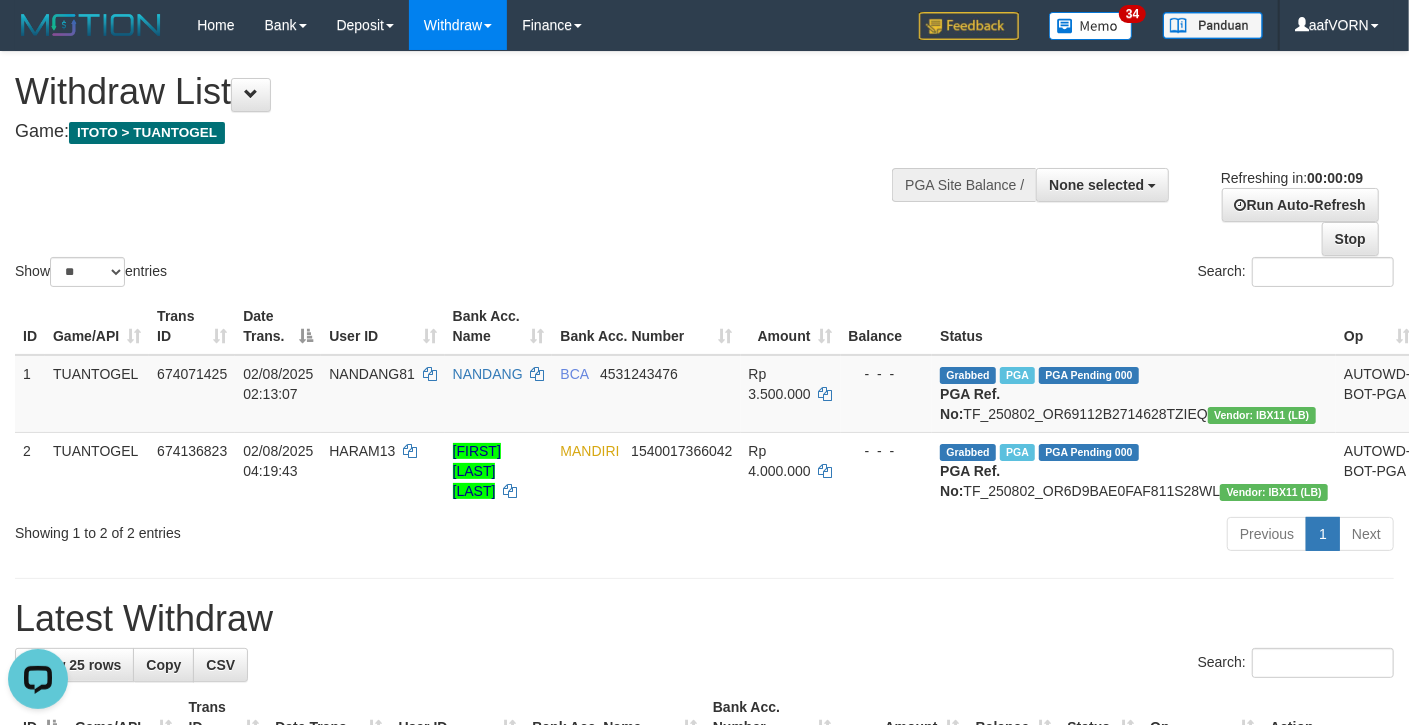 scroll, scrollTop: 0, scrollLeft: 0, axis: both 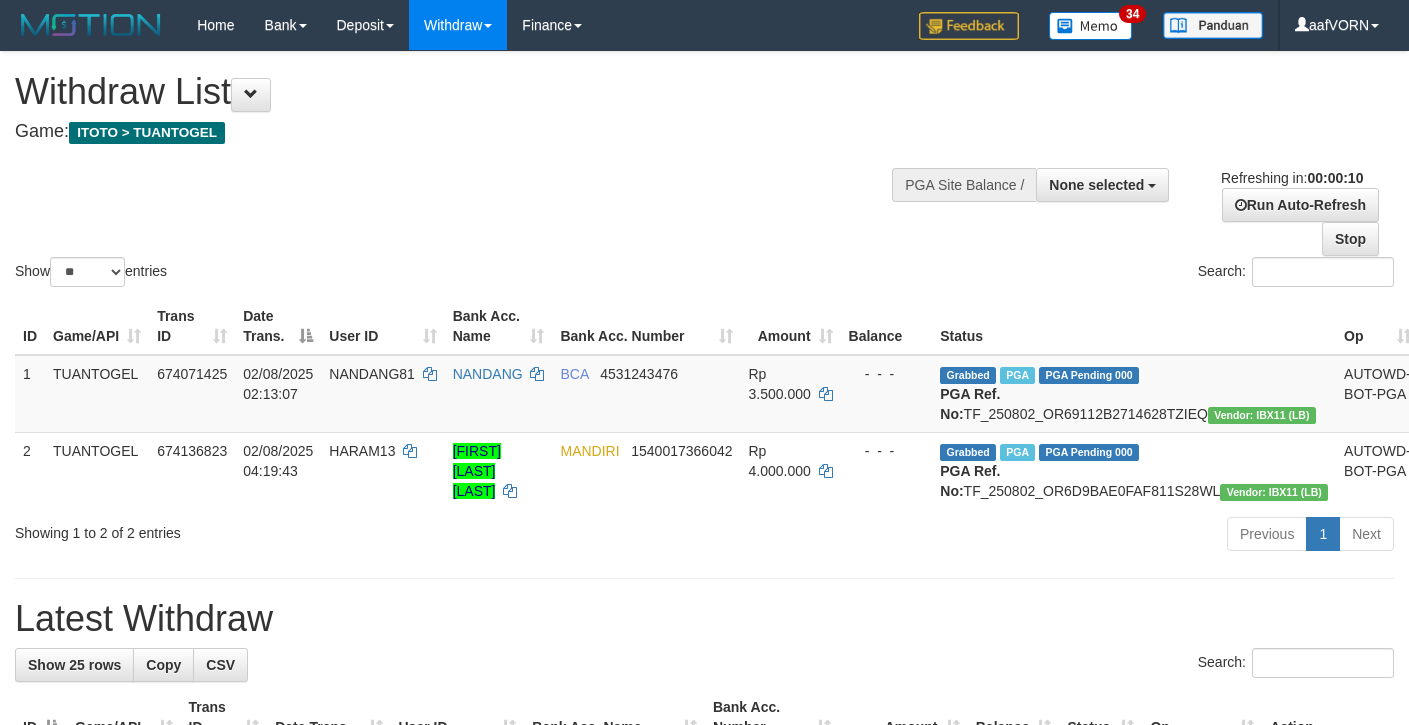 select 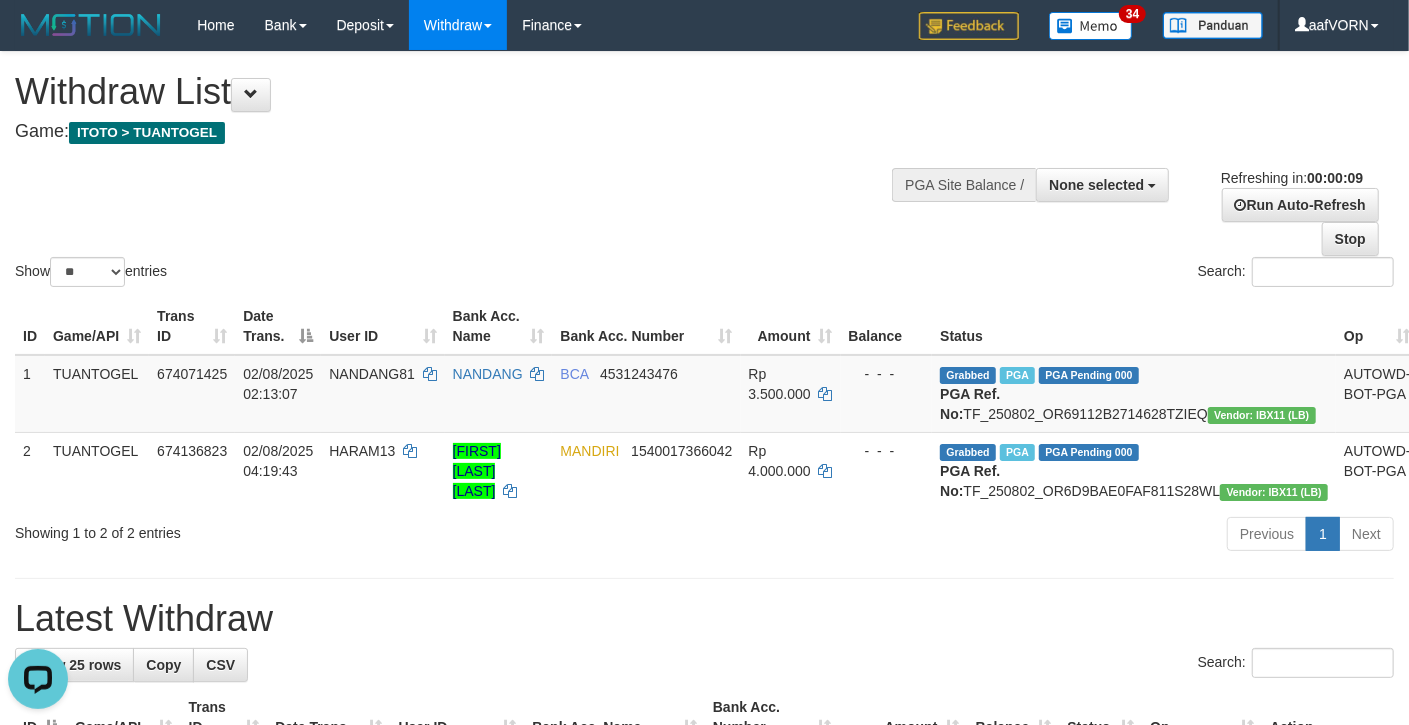 scroll, scrollTop: 0, scrollLeft: 0, axis: both 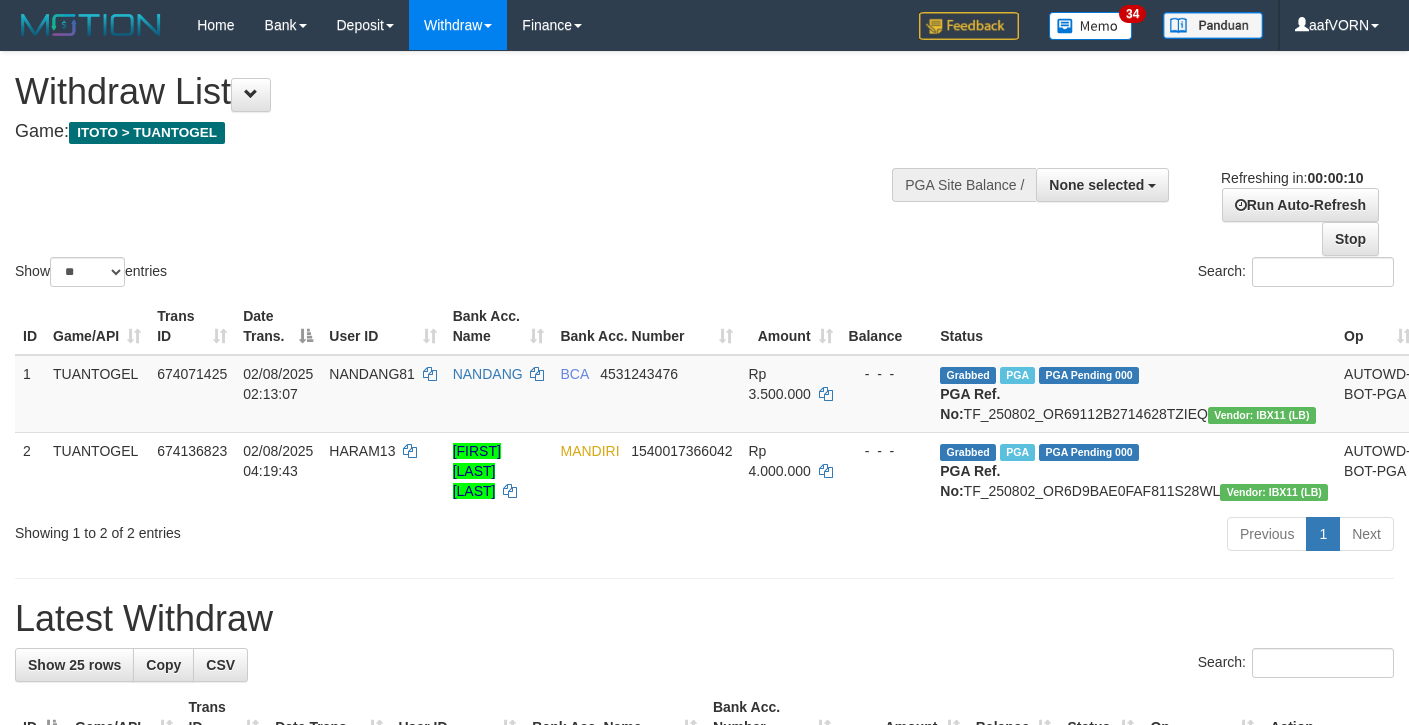 select 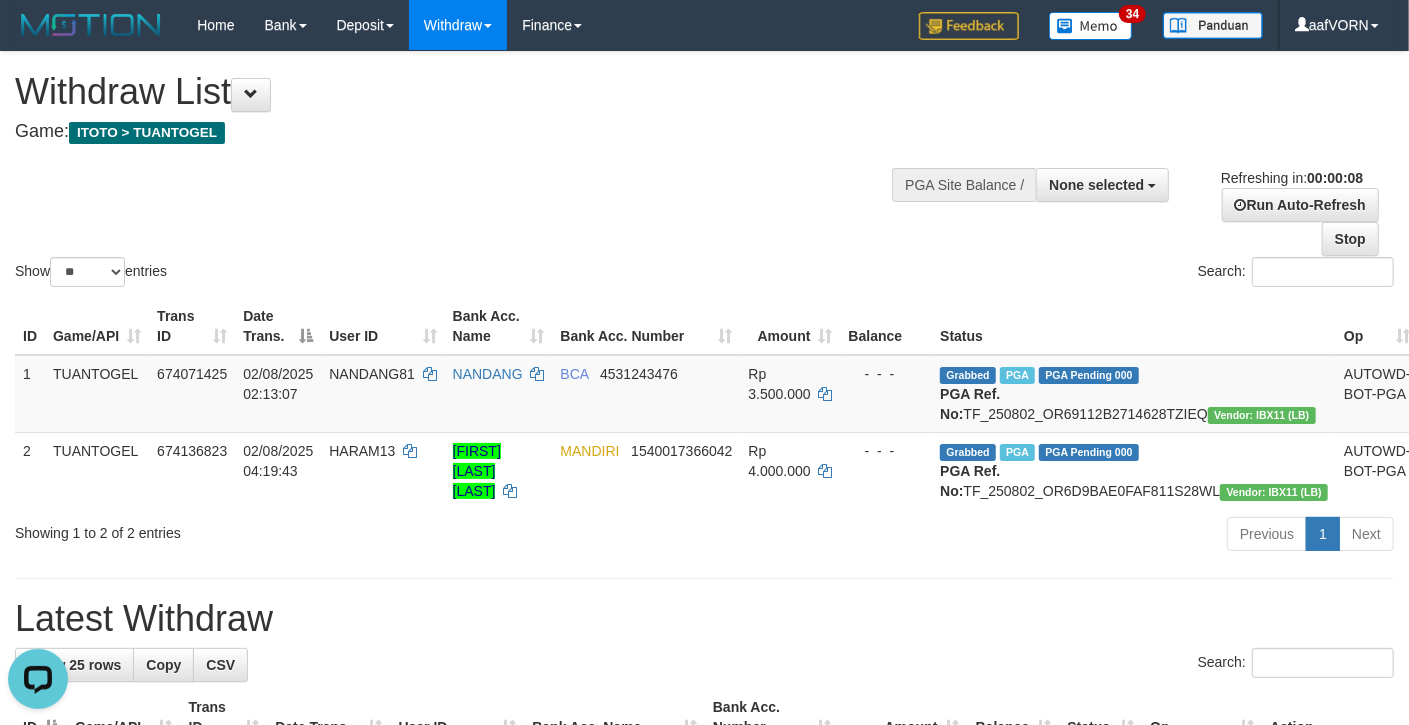 scroll, scrollTop: 0, scrollLeft: 0, axis: both 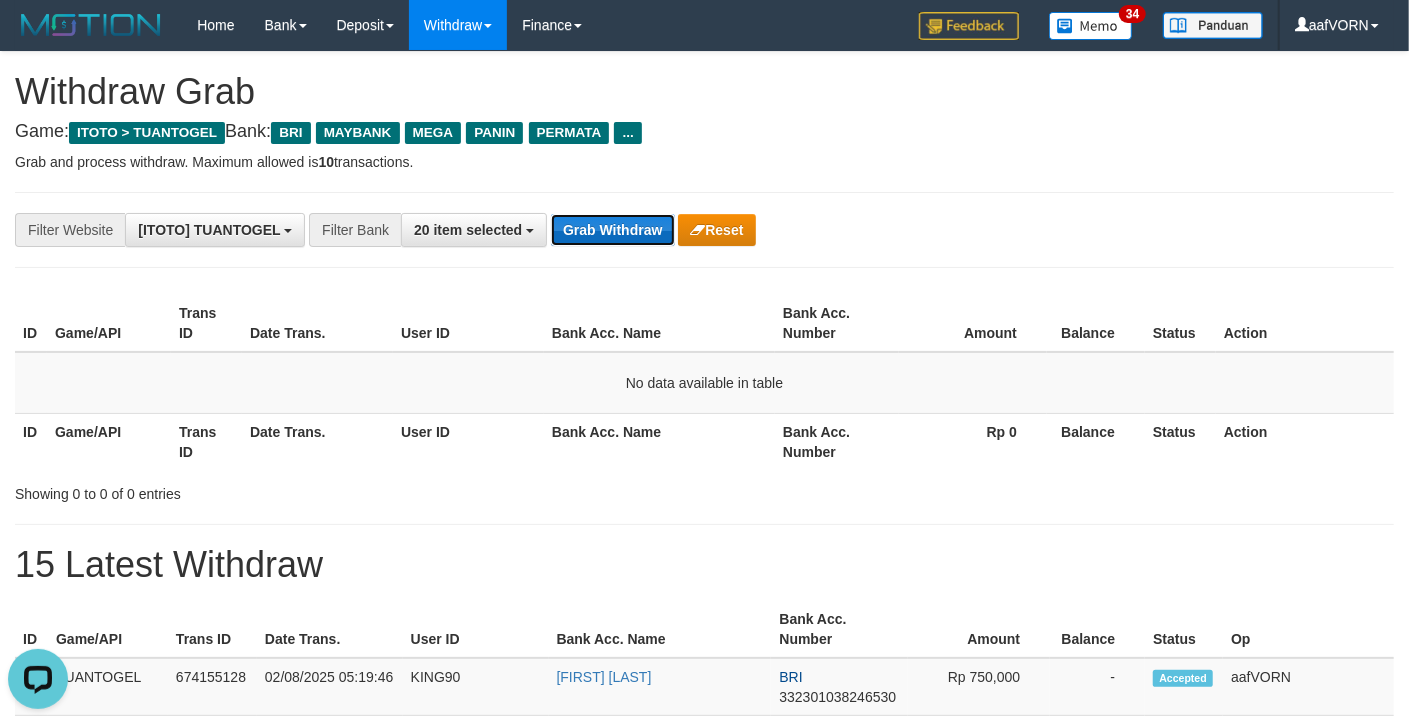 click on "Grab Withdraw" at bounding box center [612, 230] 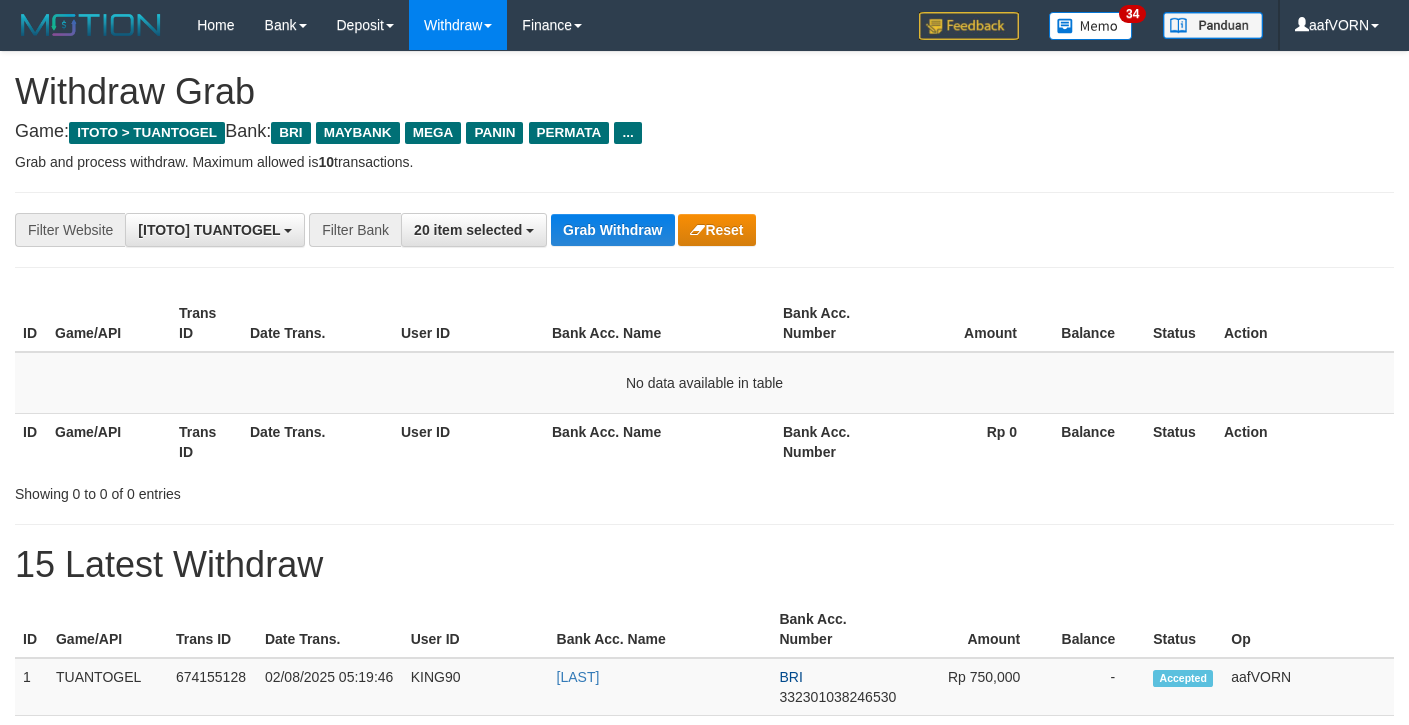 scroll, scrollTop: 0, scrollLeft: 0, axis: both 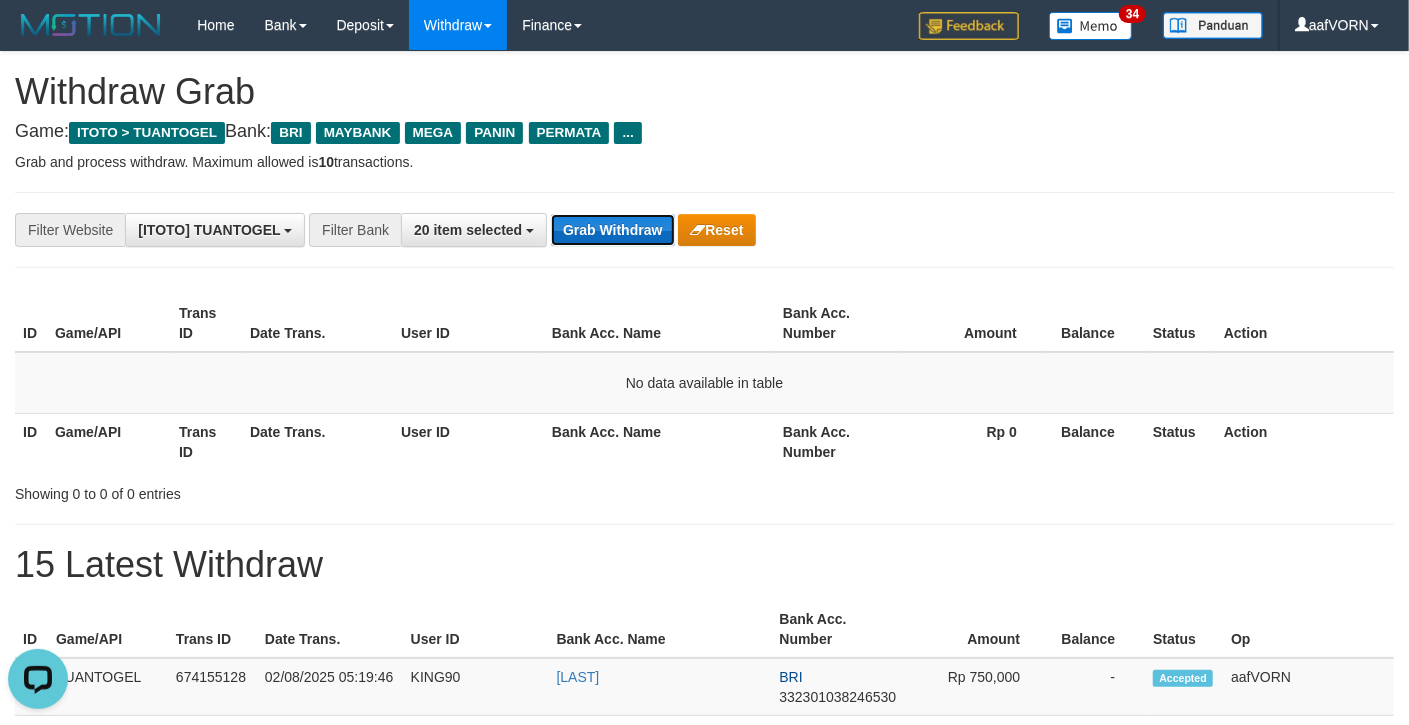 click on "Grab Withdraw" at bounding box center (612, 230) 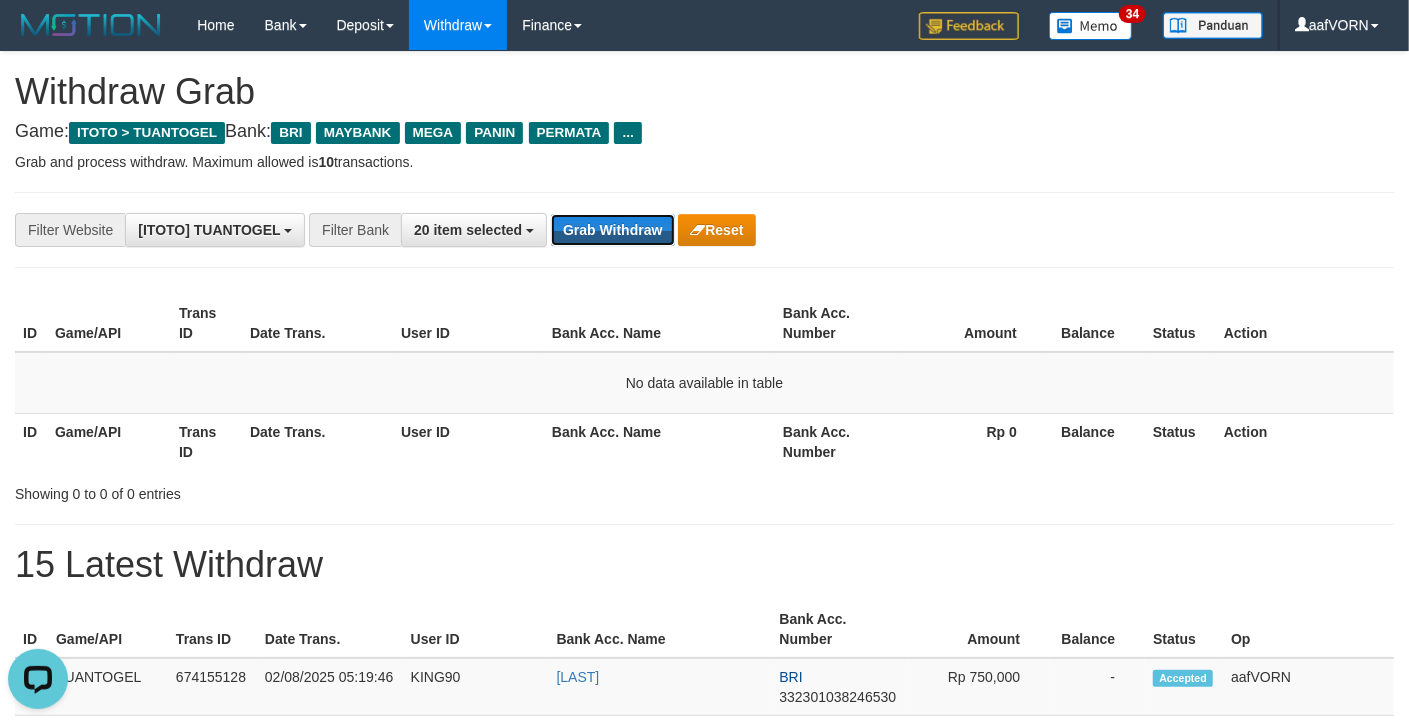 drag, startPoint x: 638, startPoint y: 220, endPoint x: 1266, endPoint y: 186, distance: 628.91974 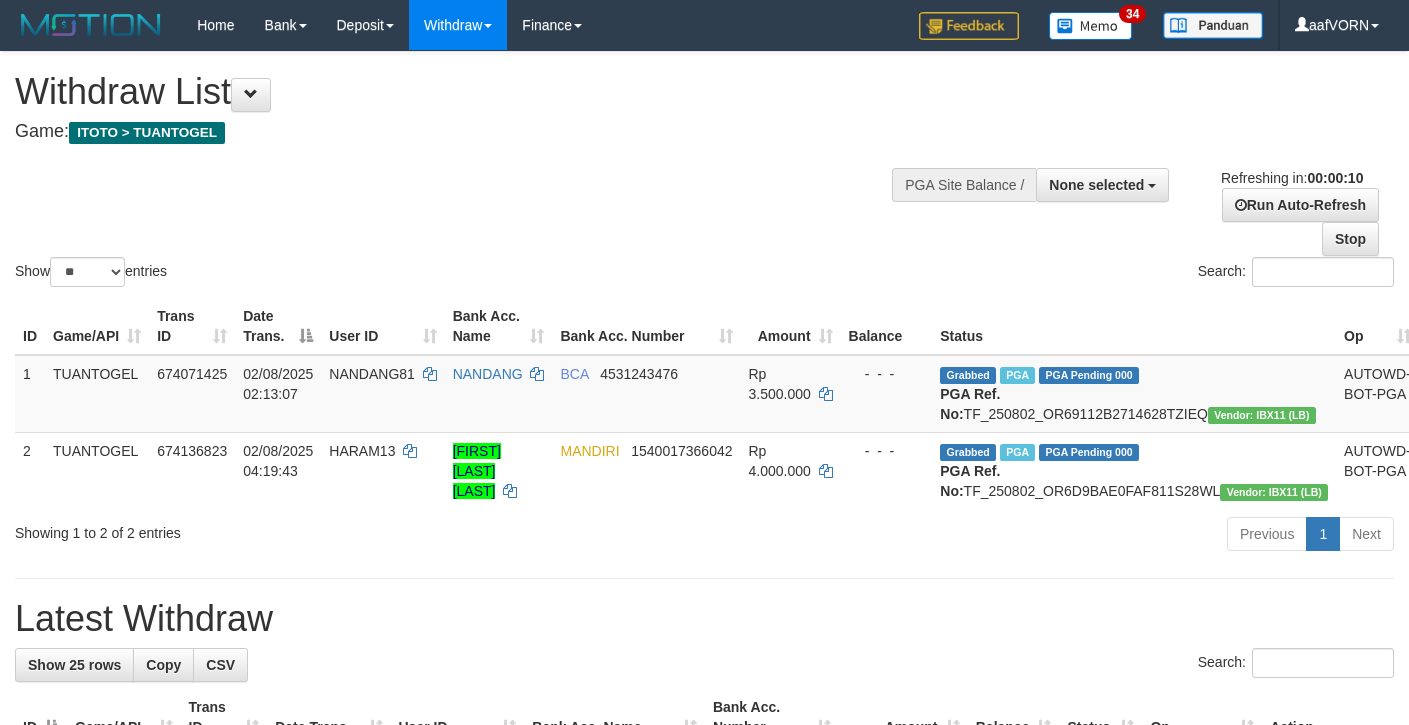 select 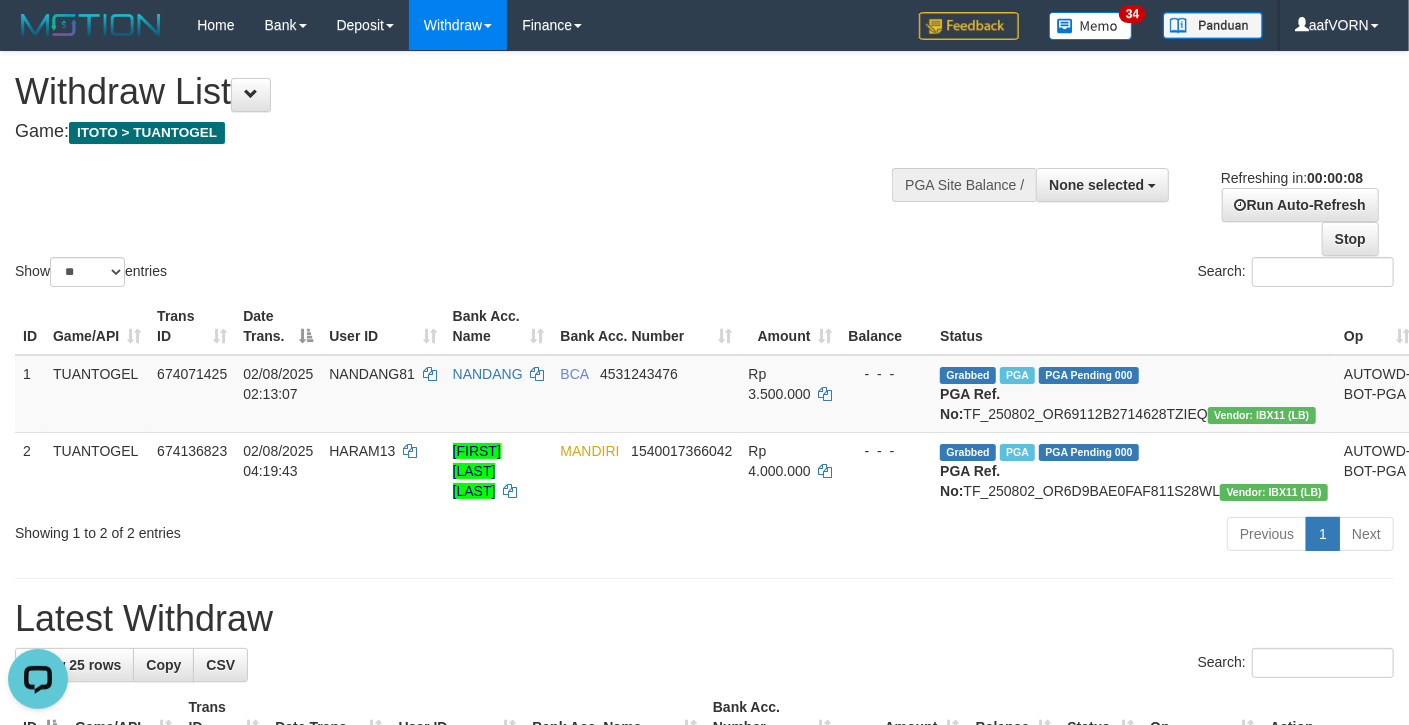 scroll, scrollTop: 0, scrollLeft: 0, axis: both 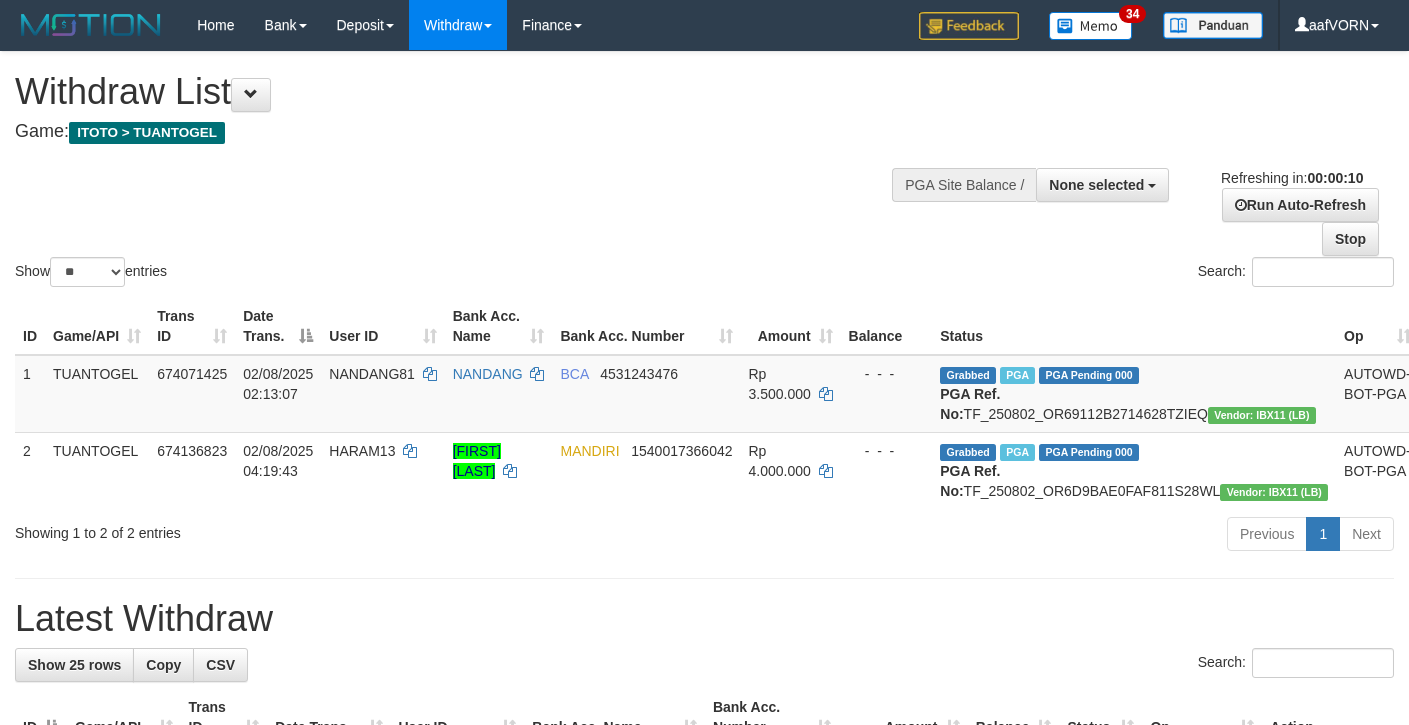 select 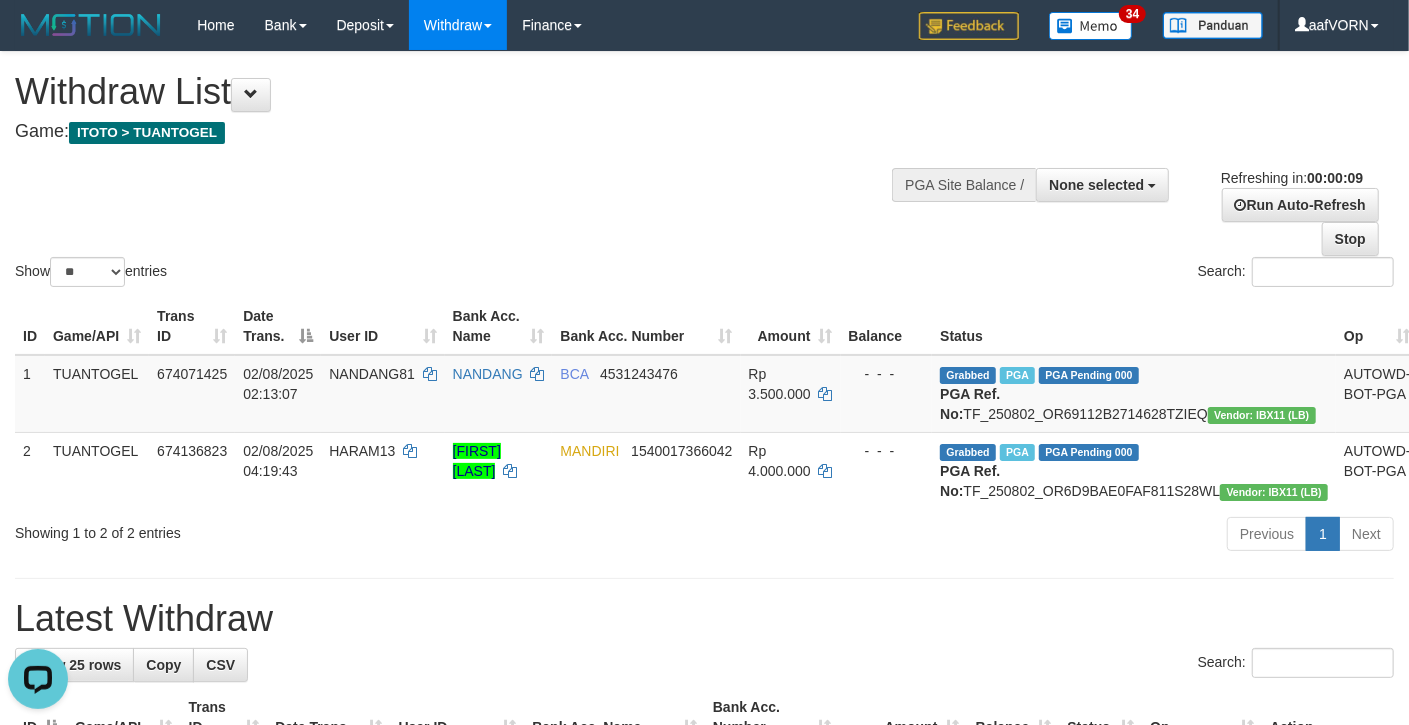scroll, scrollTop: 0, scrollLeft: 0, axis: both 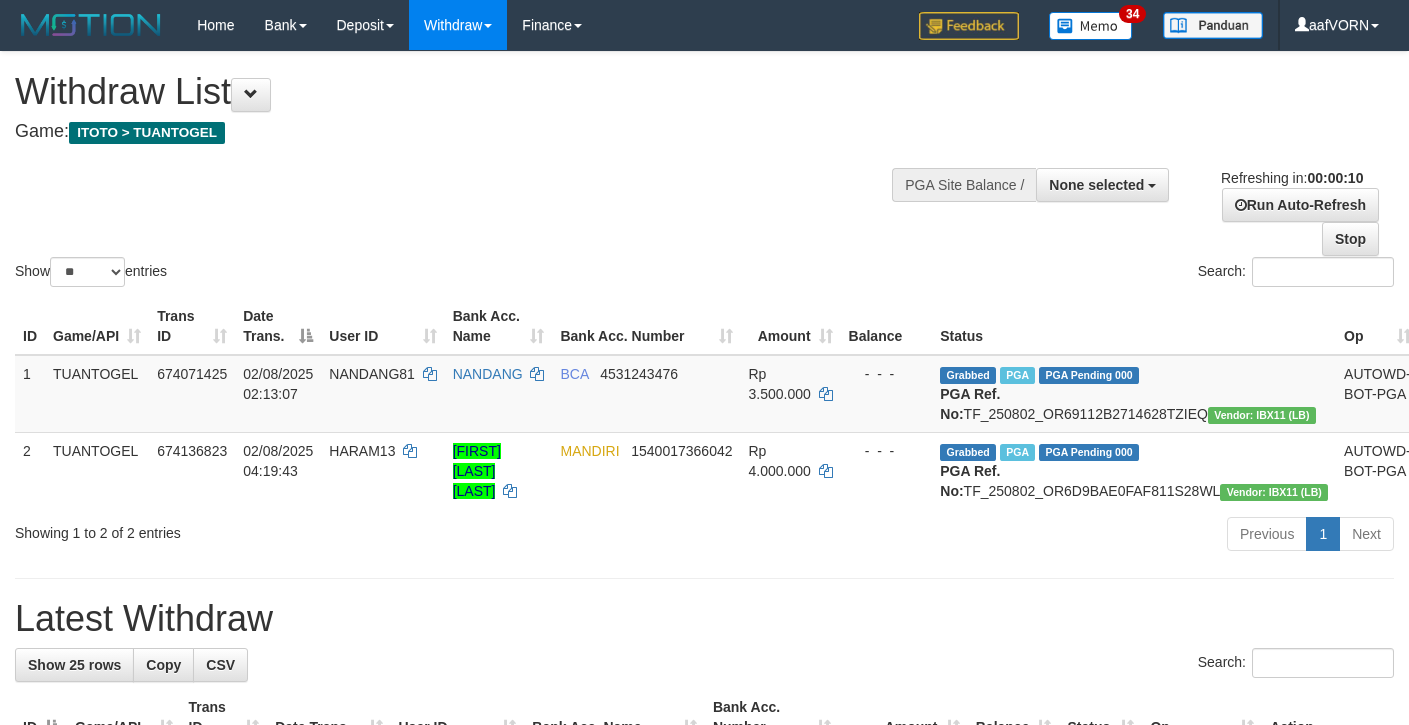 select 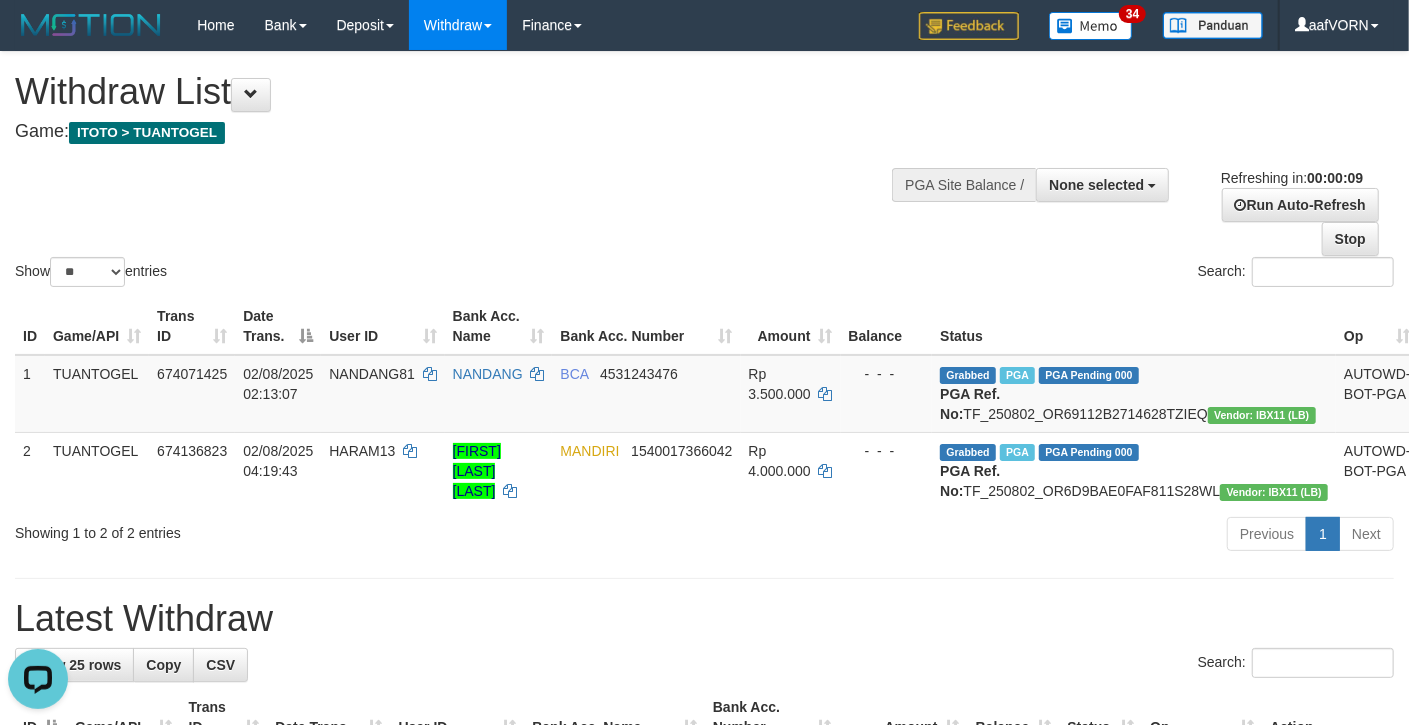 scroll, scrollTop: 0, scrollLeft: 0, axis: both 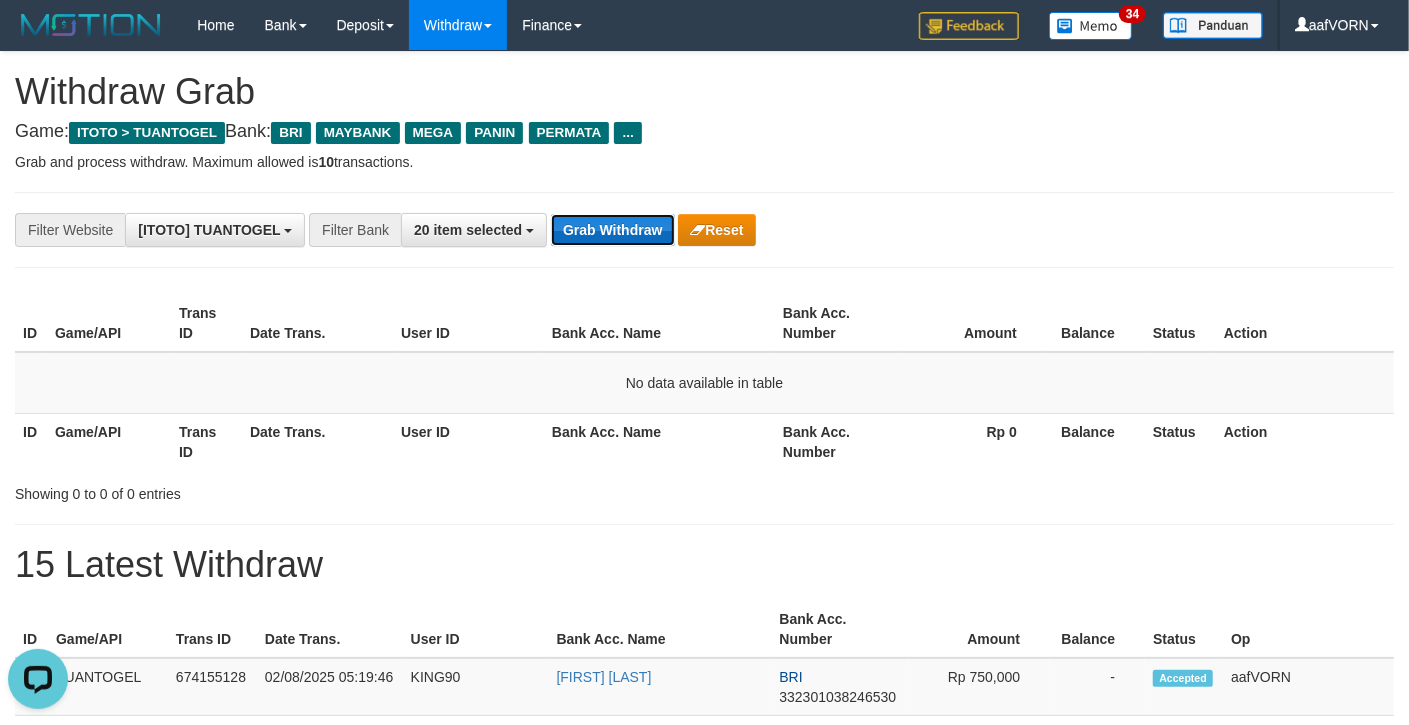 click on "Grab Withdraw" at bounding box center (612, 230) 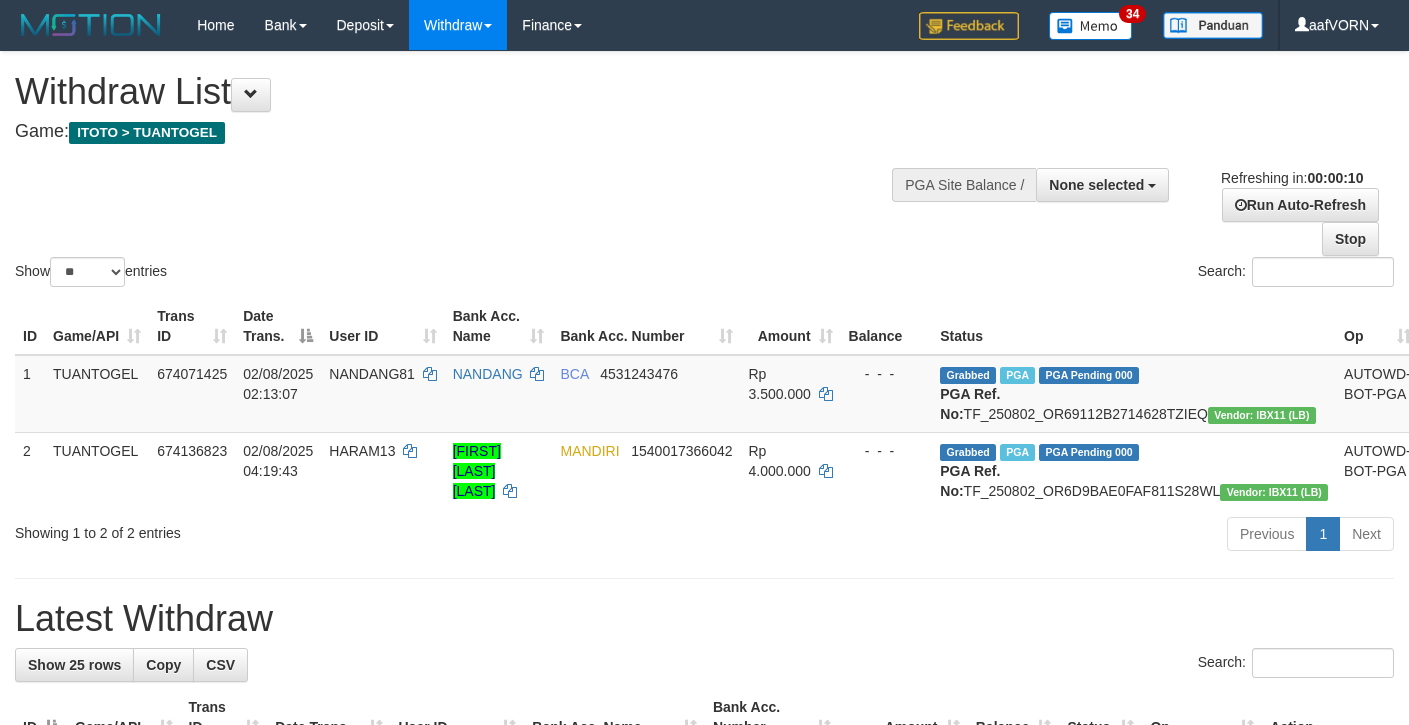 select 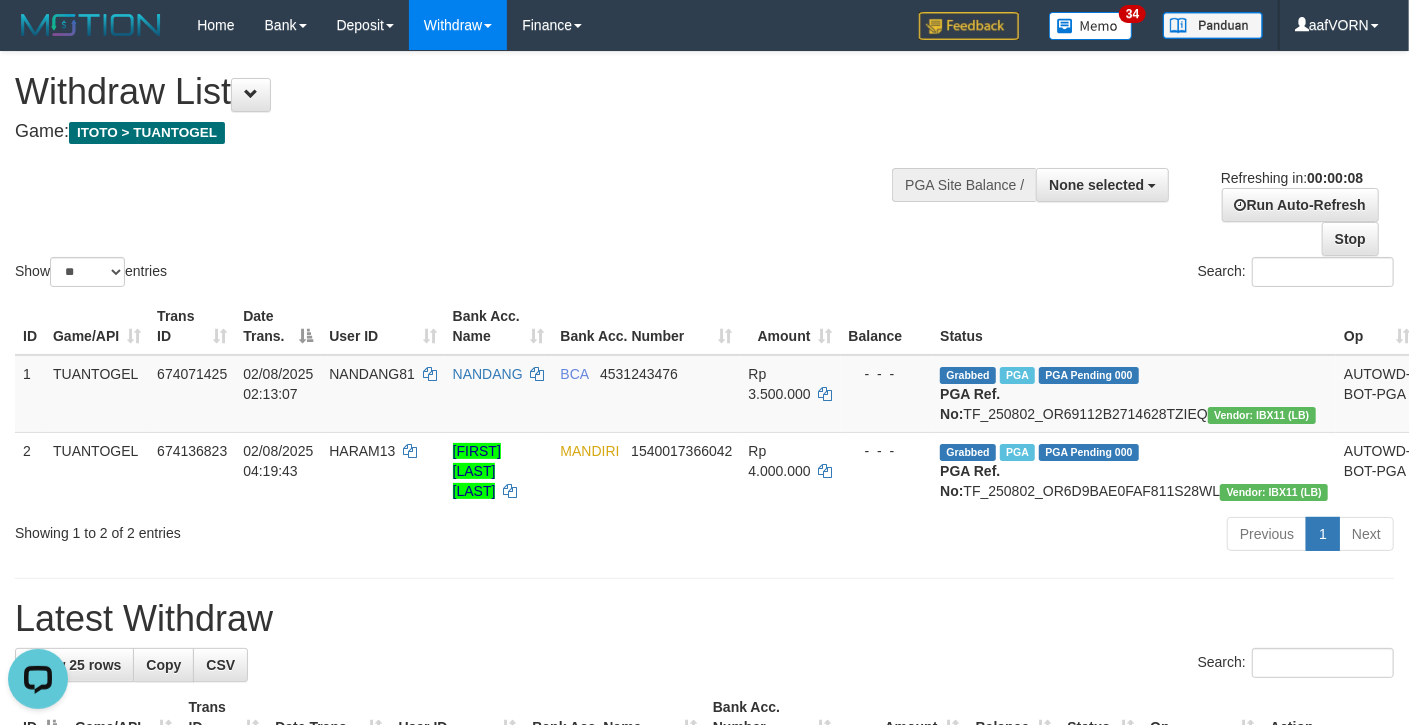scroll, scrollTop: 0, scrollLeft: 0, axis: both 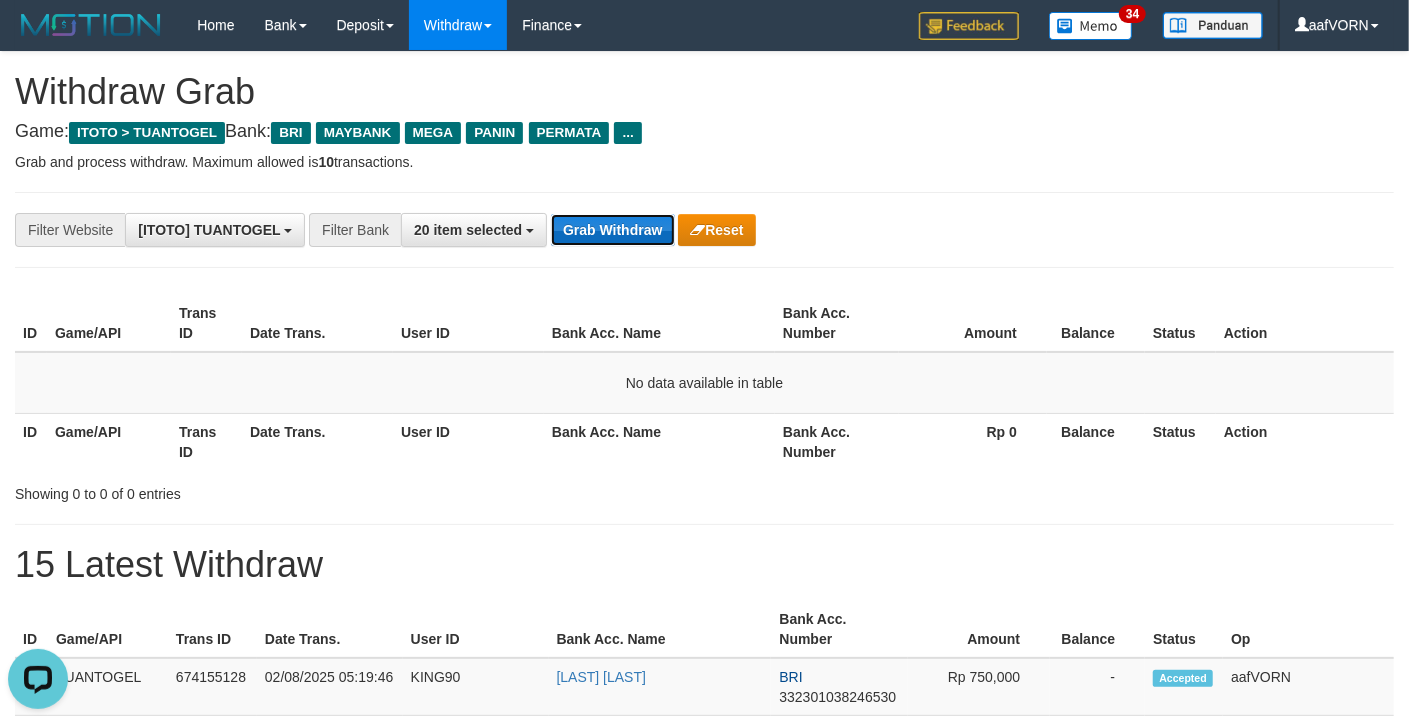 click on "Grab Withdraw" at bounding box center [612, 230] 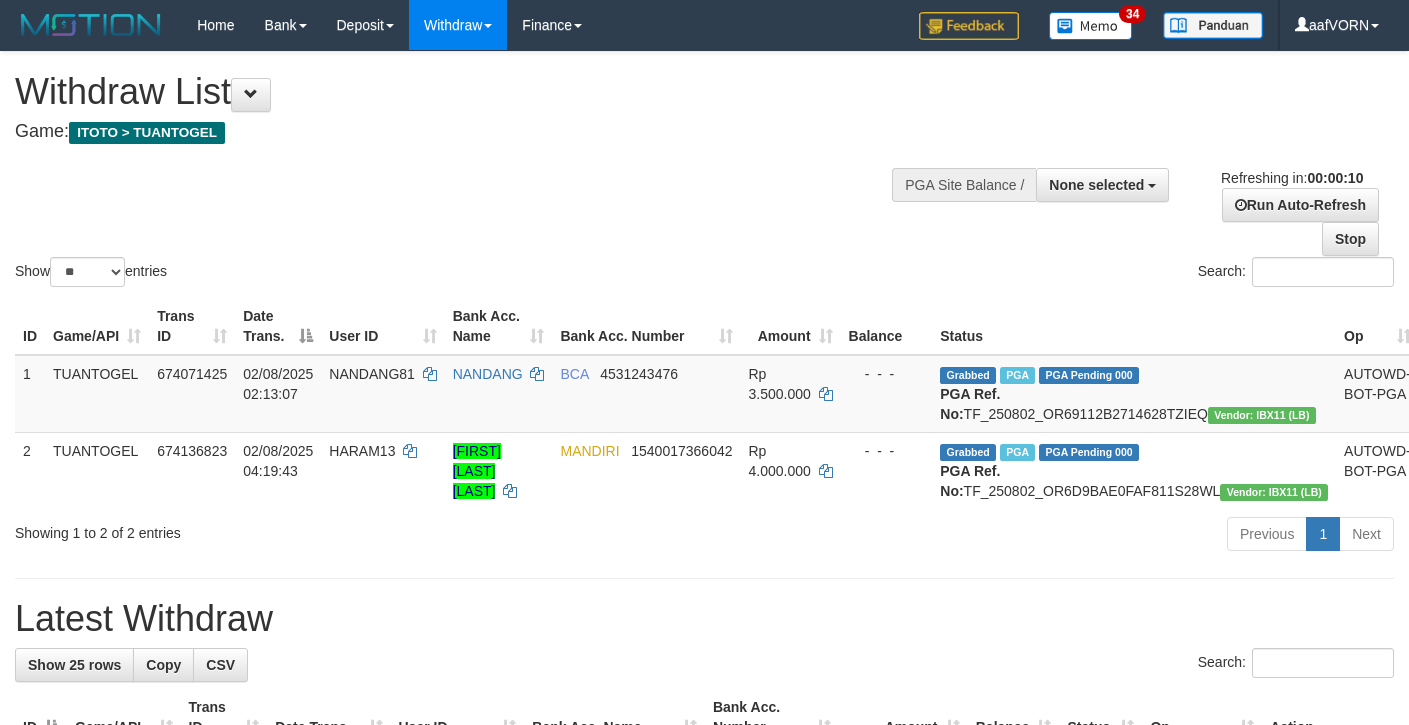 select 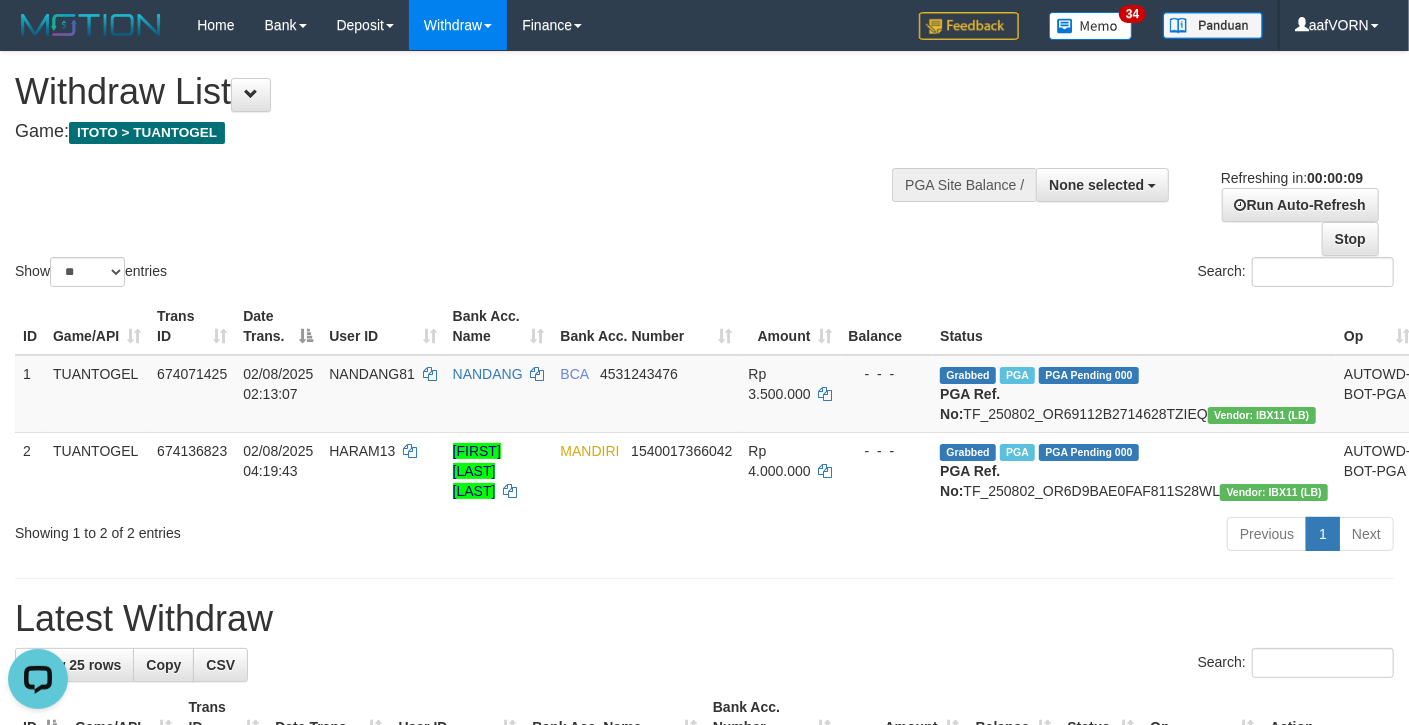 scroll, scrollTop: 0, scrollLeft: 0, axis: both 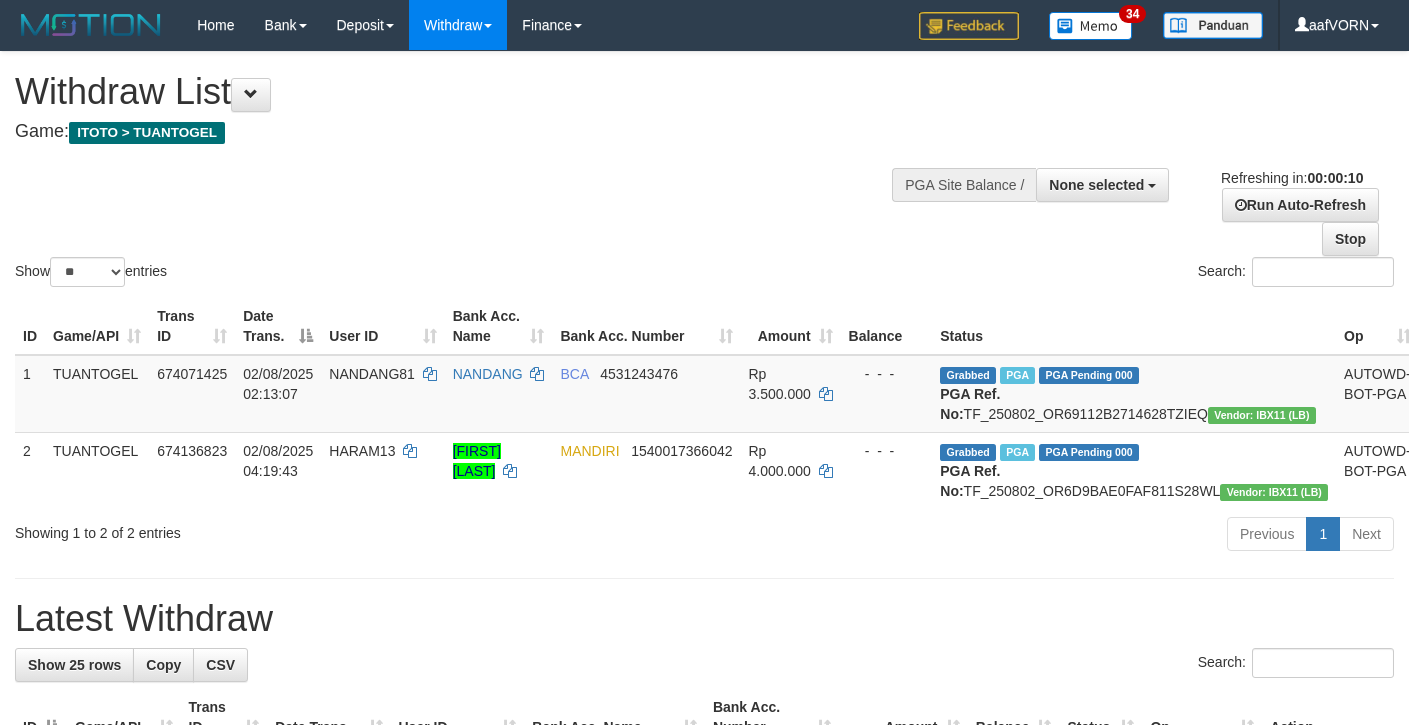 select 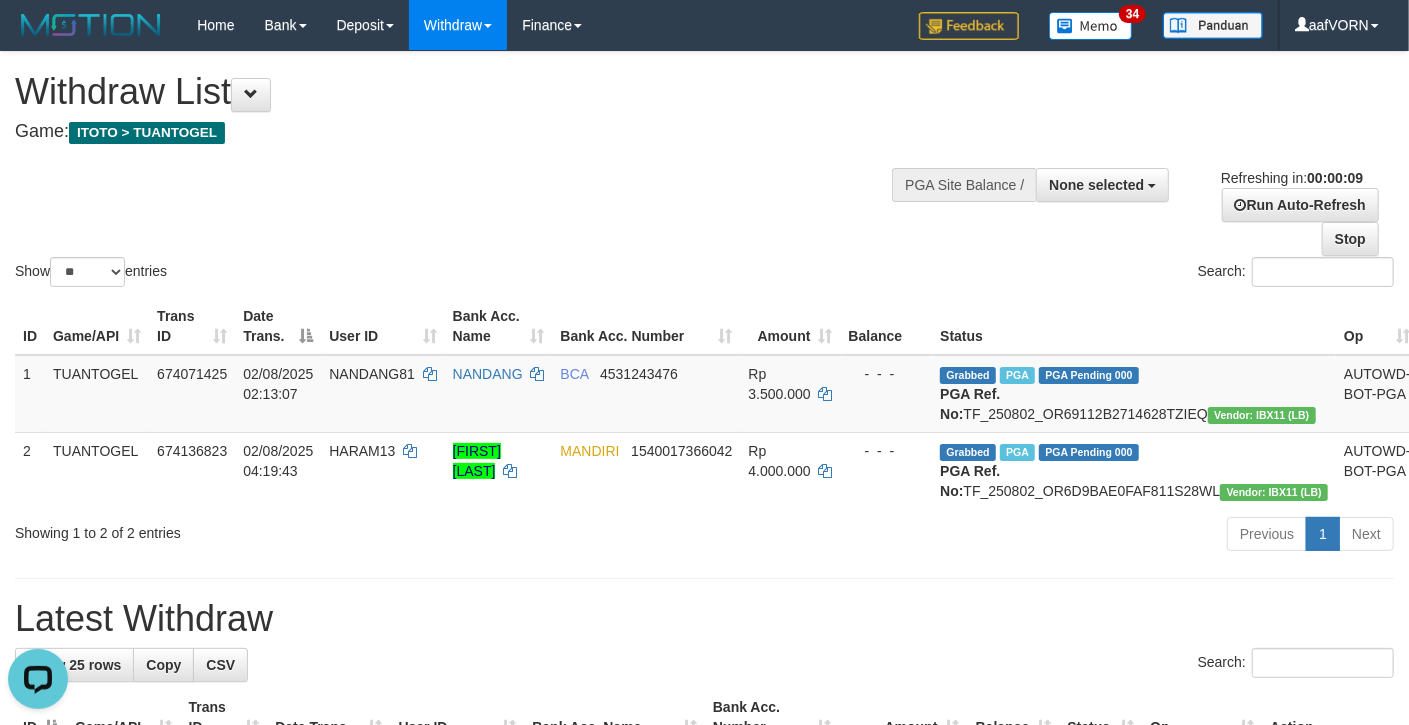scroll, scrollTop: 0, scrollLeft: 0, axis: both 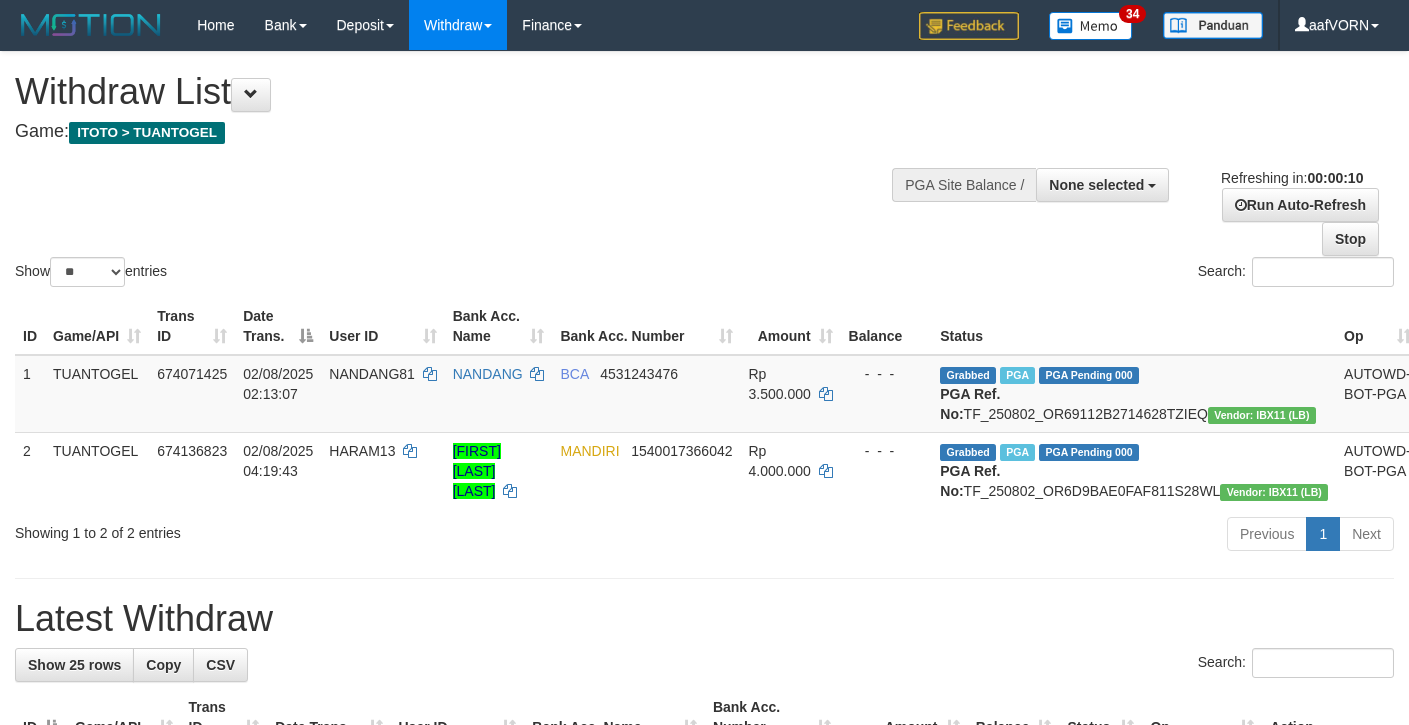 select 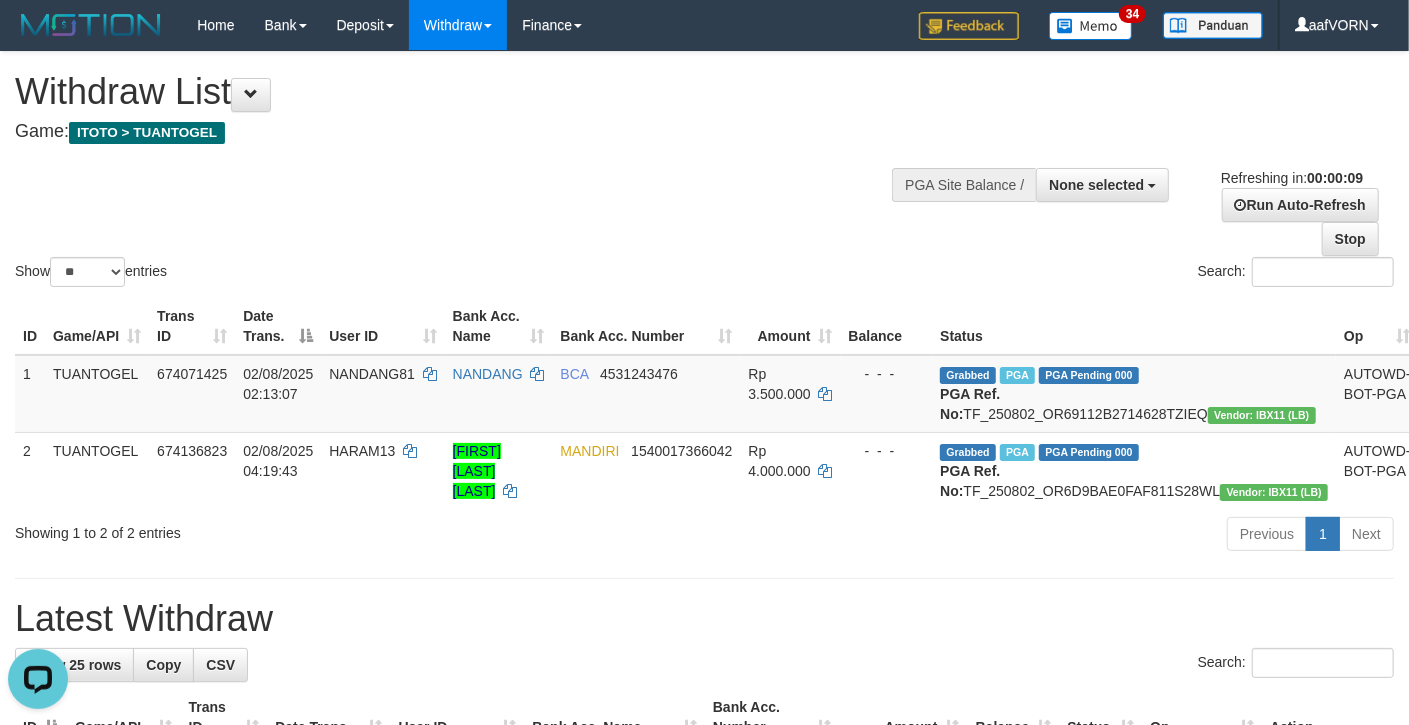 scroll, scrollTop: 0, scrollLeft: 0, axis: both 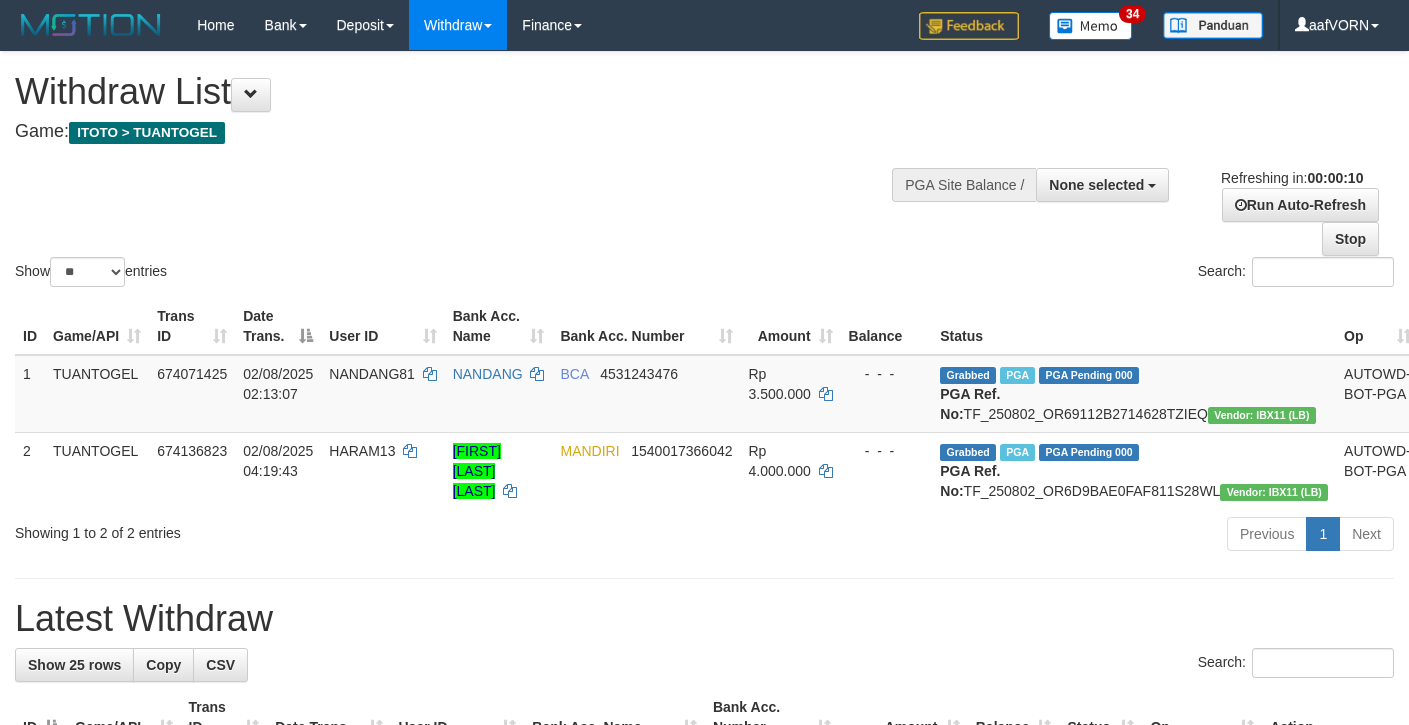 select 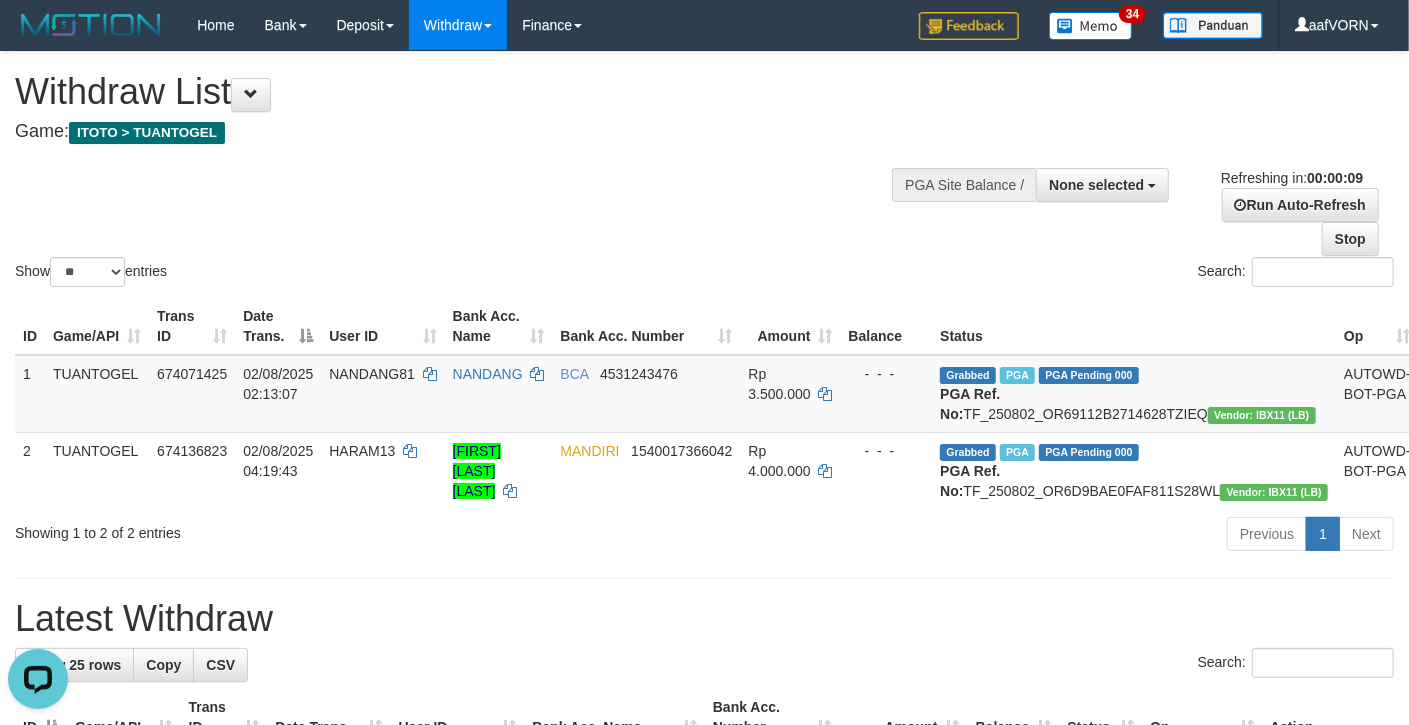 scroll, scrollTop: 0, scrollLeft: 0, axis: both 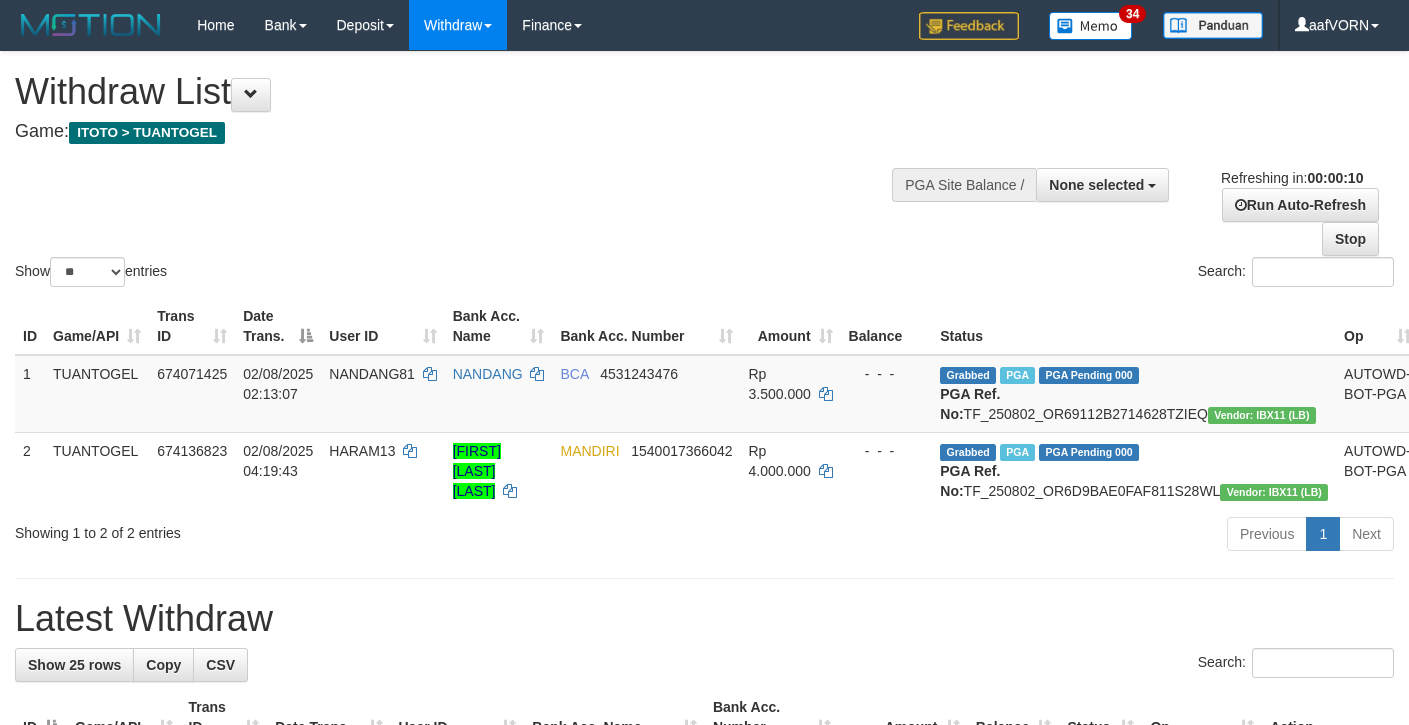select 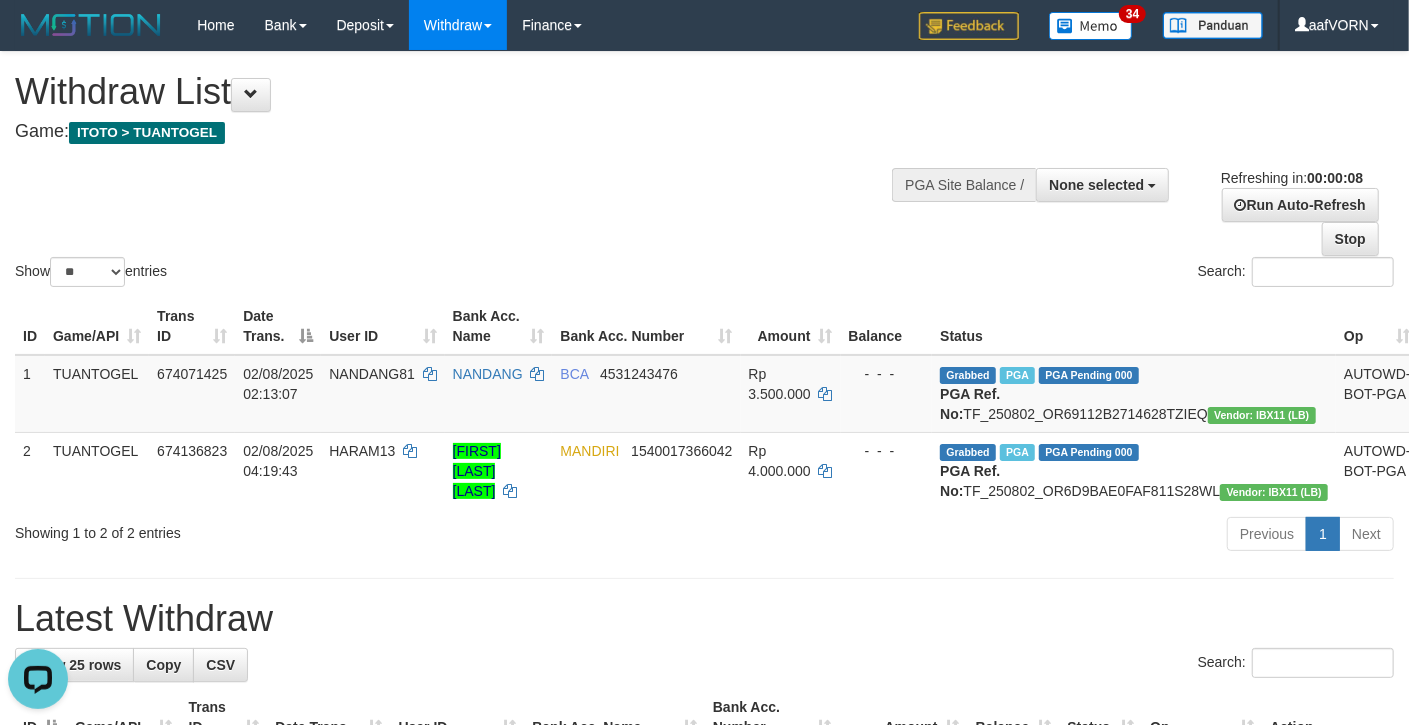 scroll, scrollTop: 0, scrollLeft: 0, axis: both 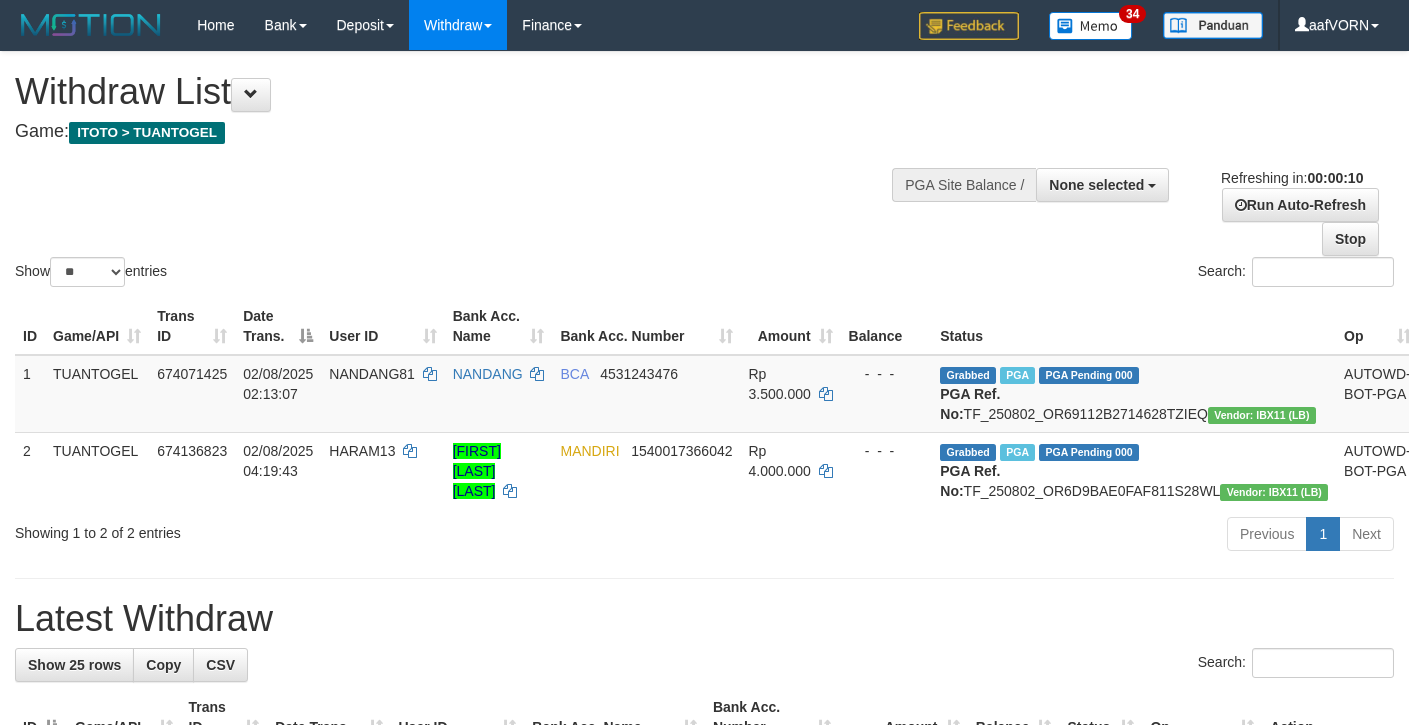 select 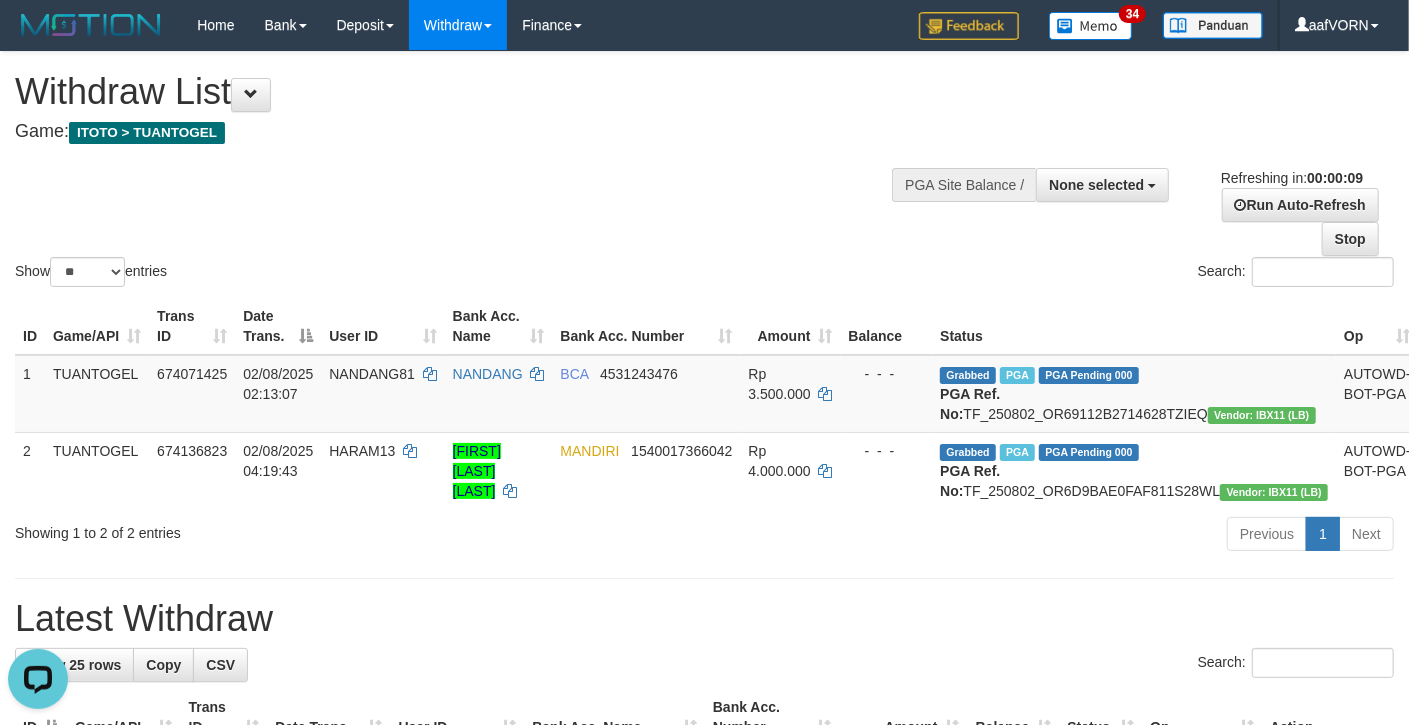 scroll, scrollTop: 0, scrollLeft: 0, axis: both 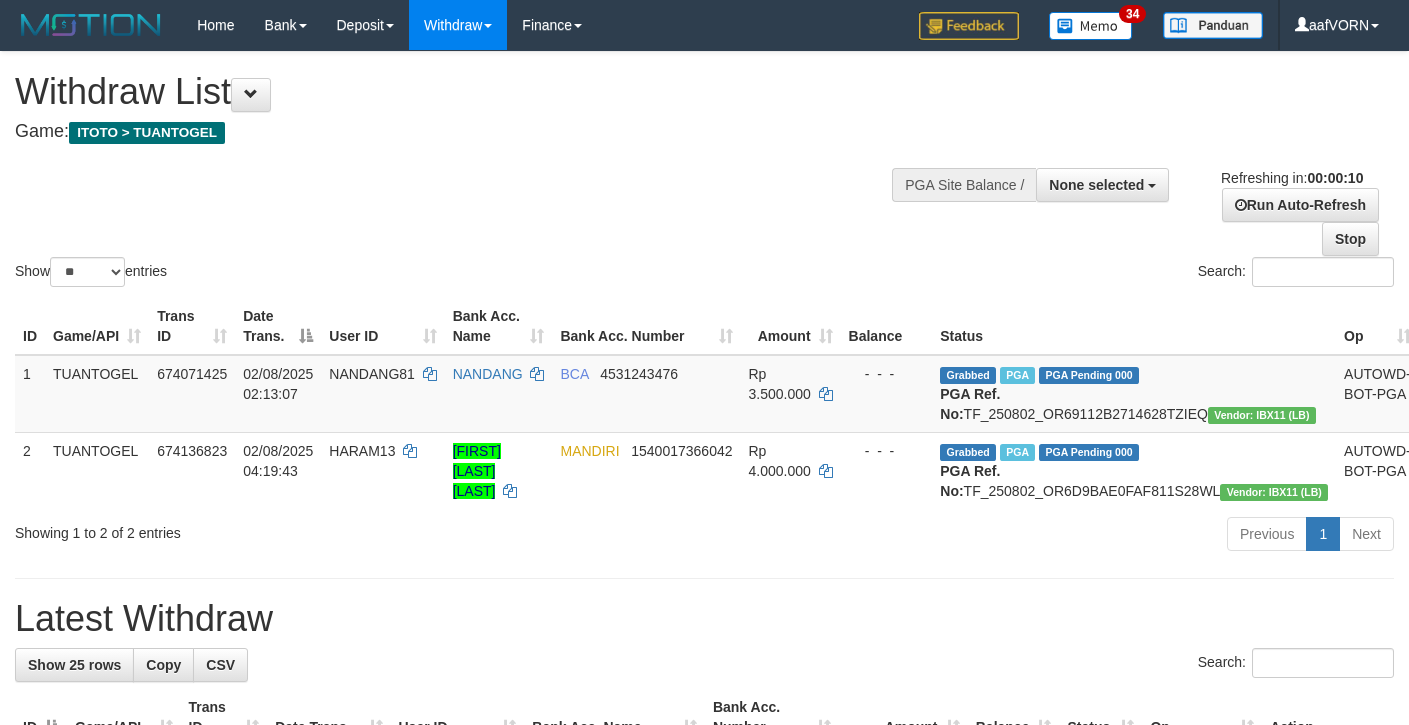 select 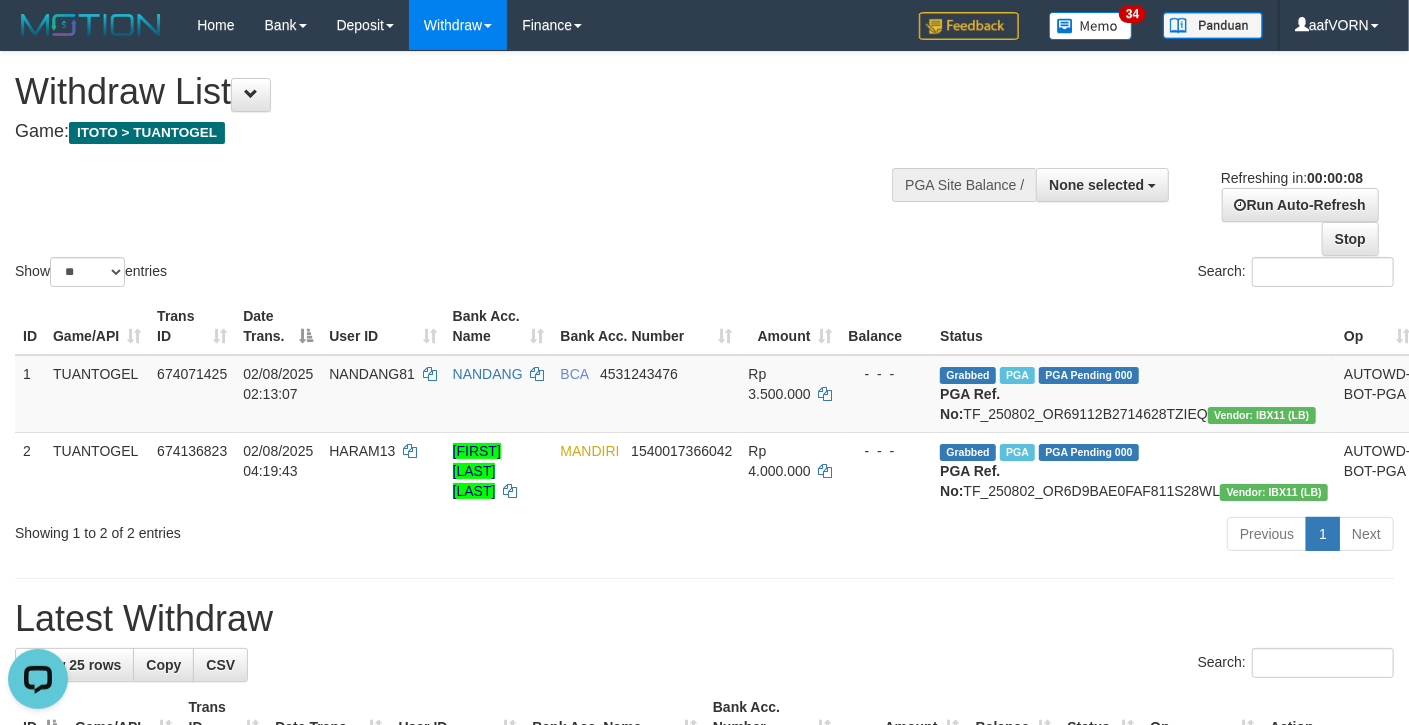 scroll, scrollTop: 0, scrollLeft: 0, axis: both 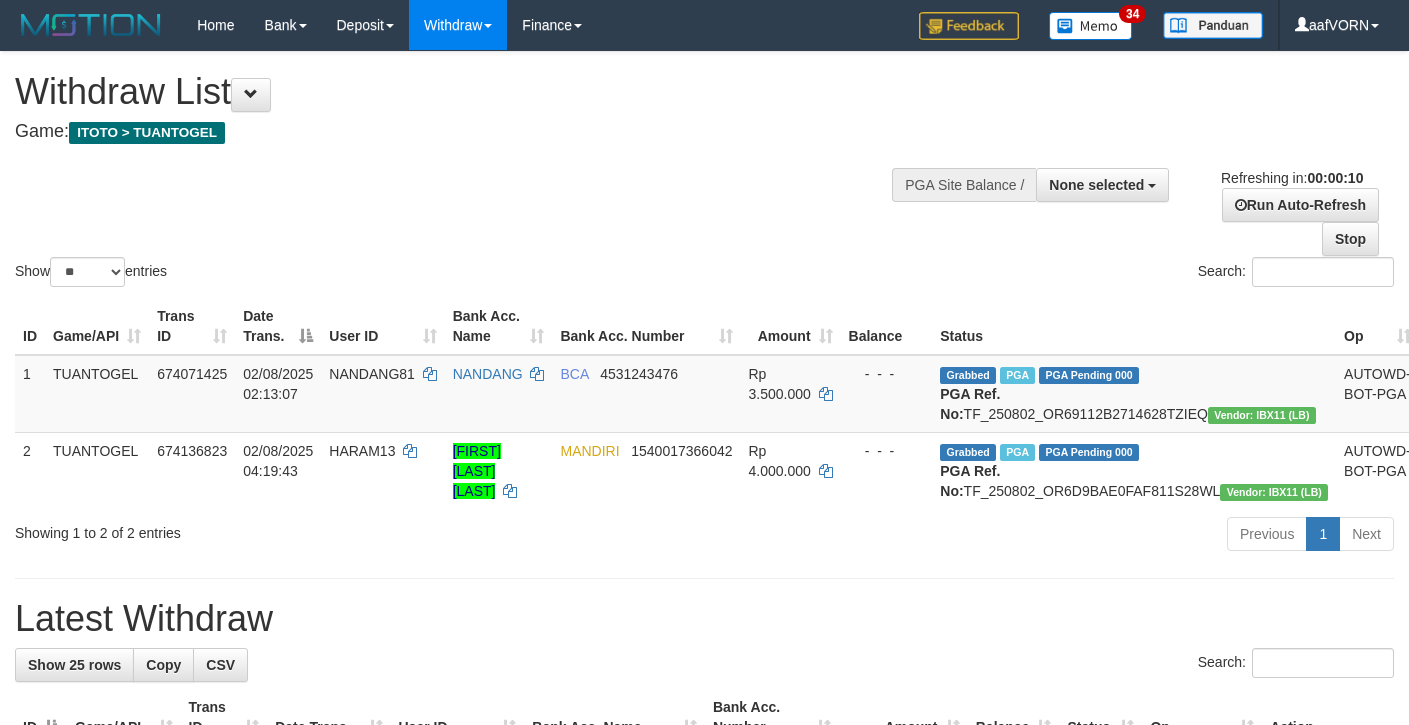 select 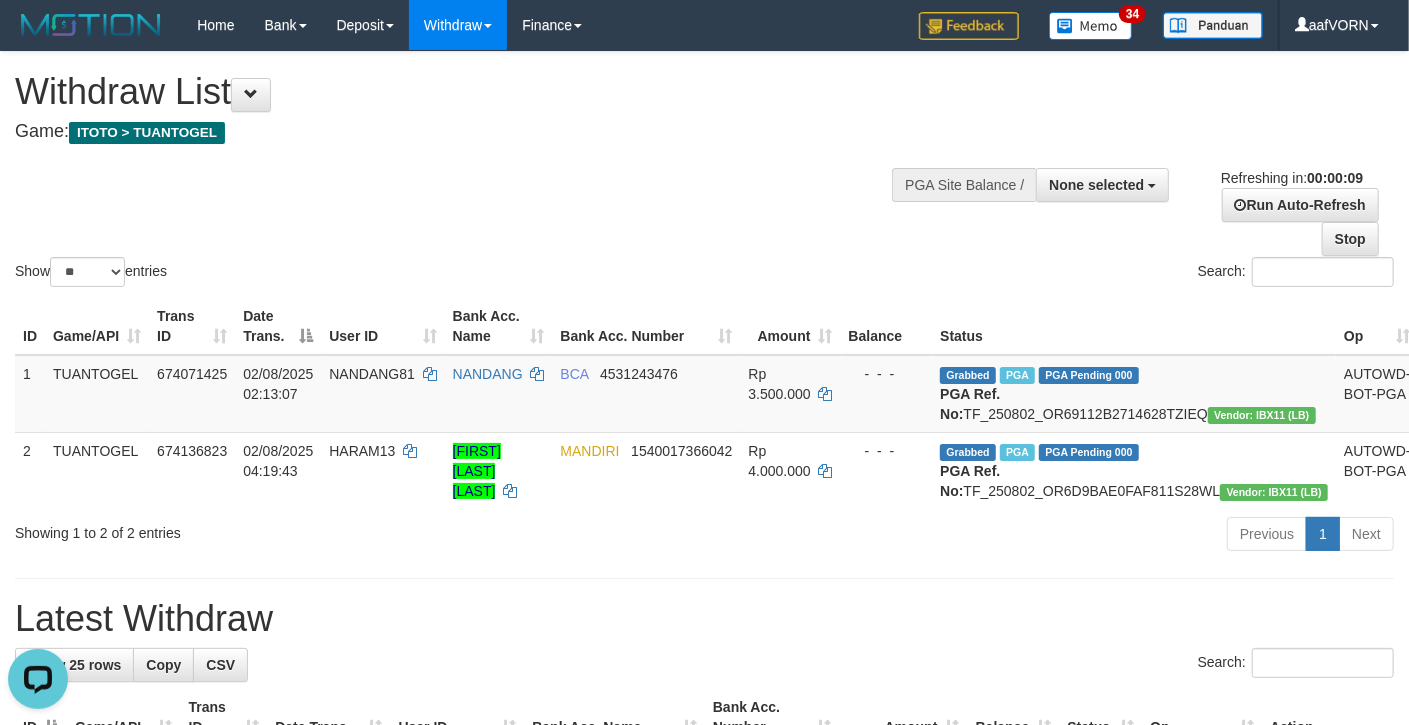scroll, scrollTop: 0, scrollLeft: 0, axis: both 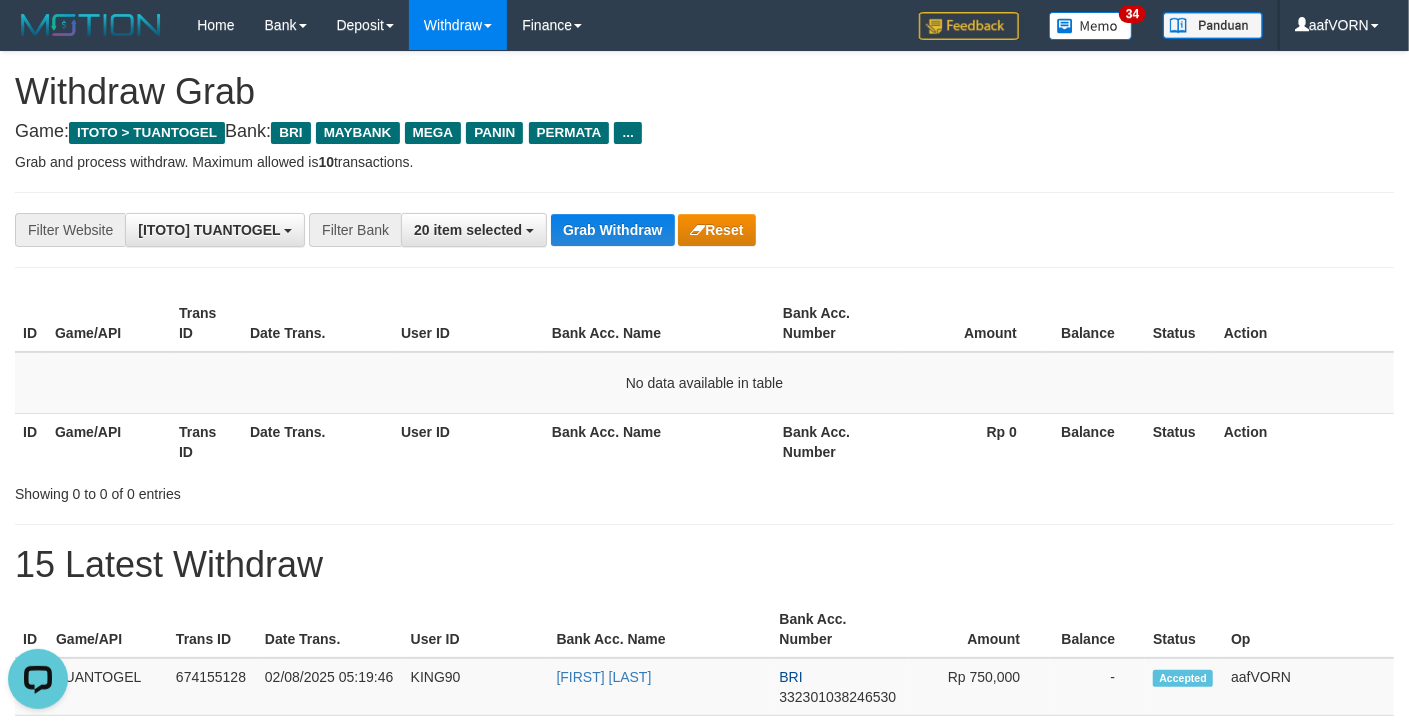 click on "**********" at bounding box center [587, 230] 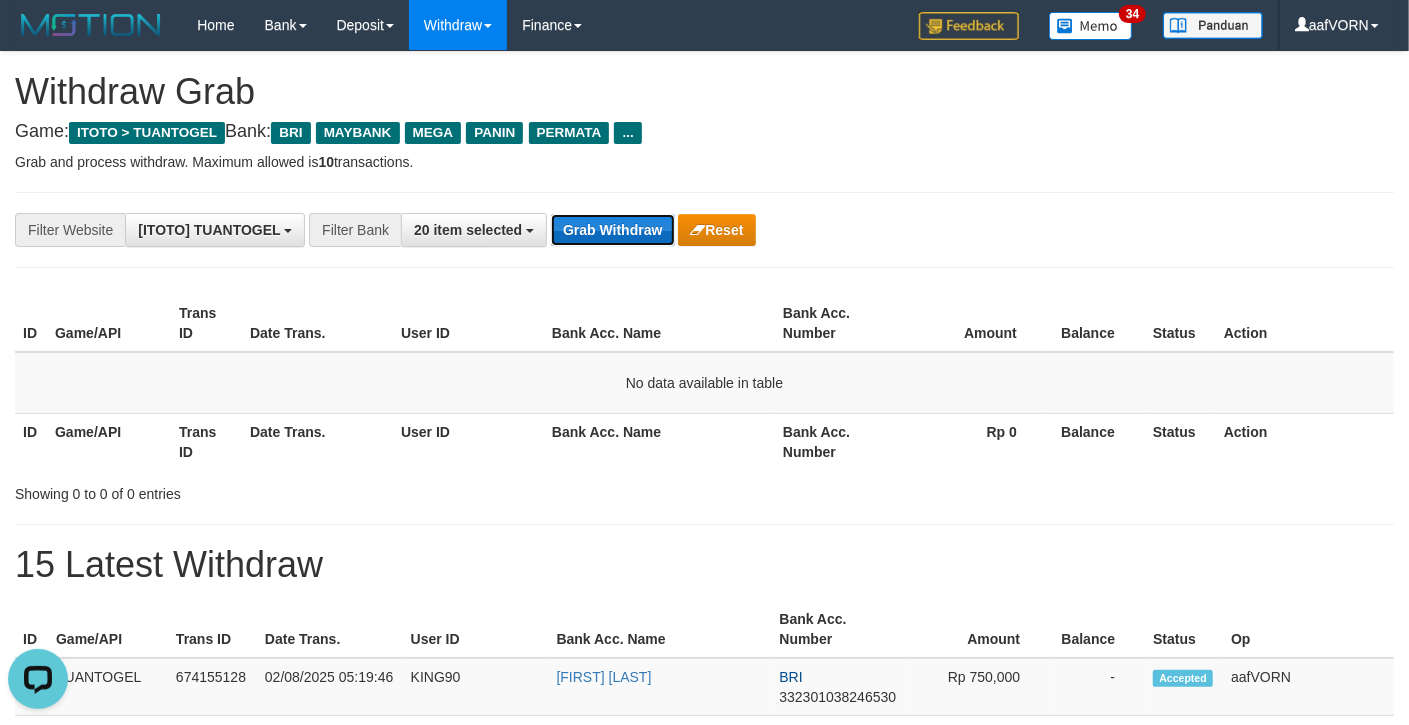 click on "Grab Withdraw" at bounding box center (612, 230) 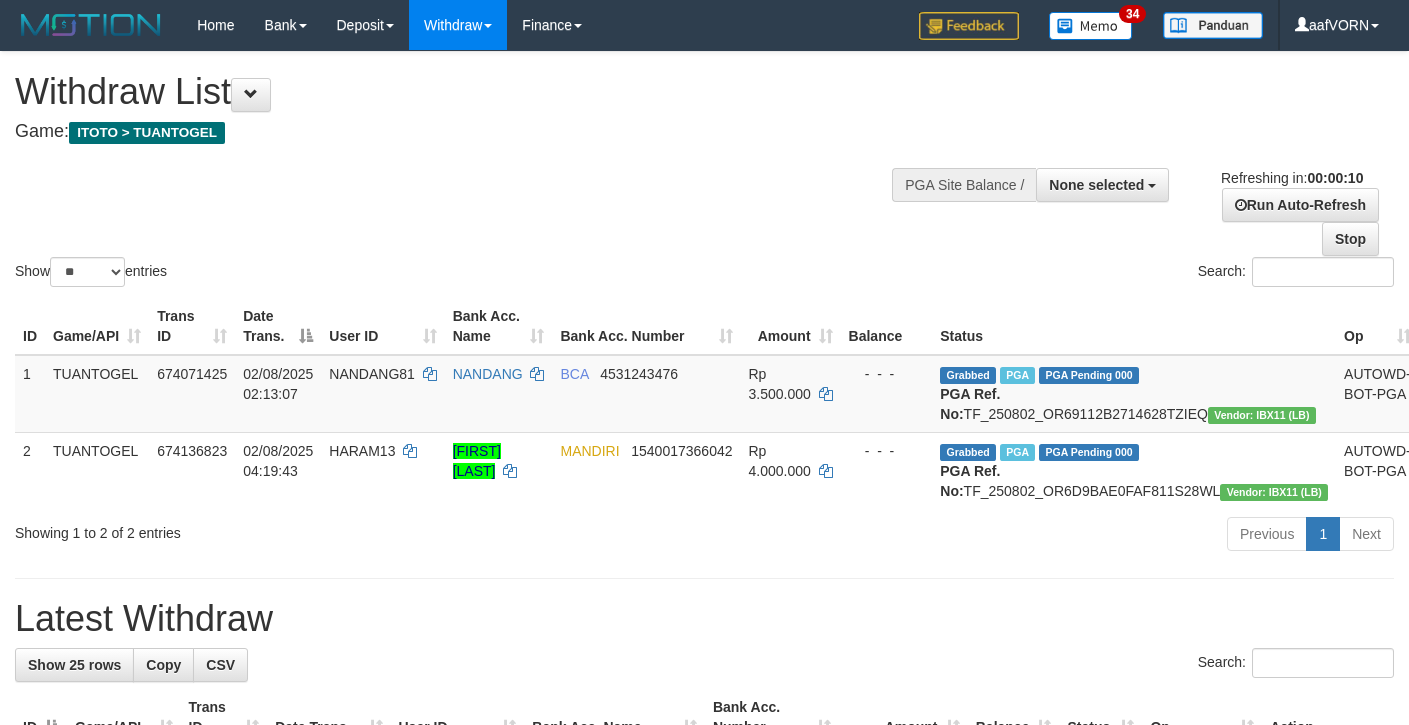 select 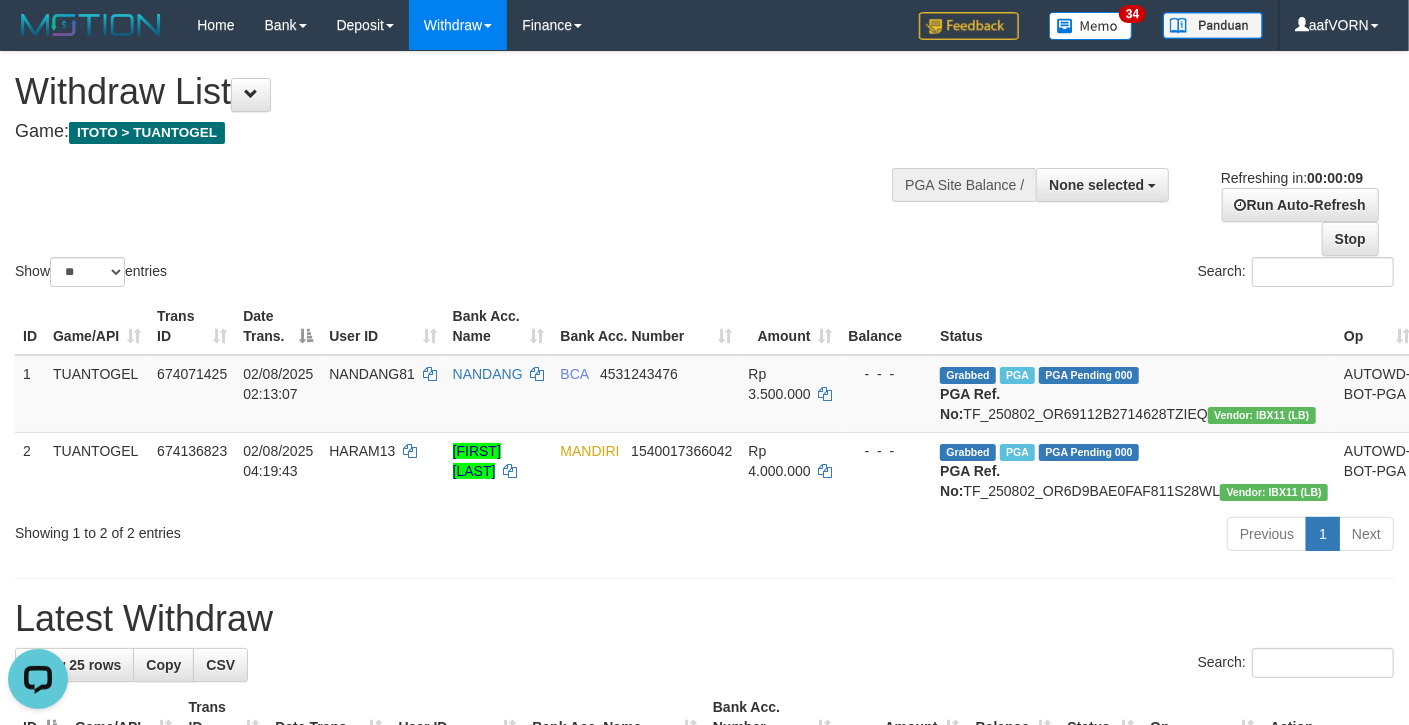 scroll, scrollTop: 0, scrollLeft: 0, axis: both 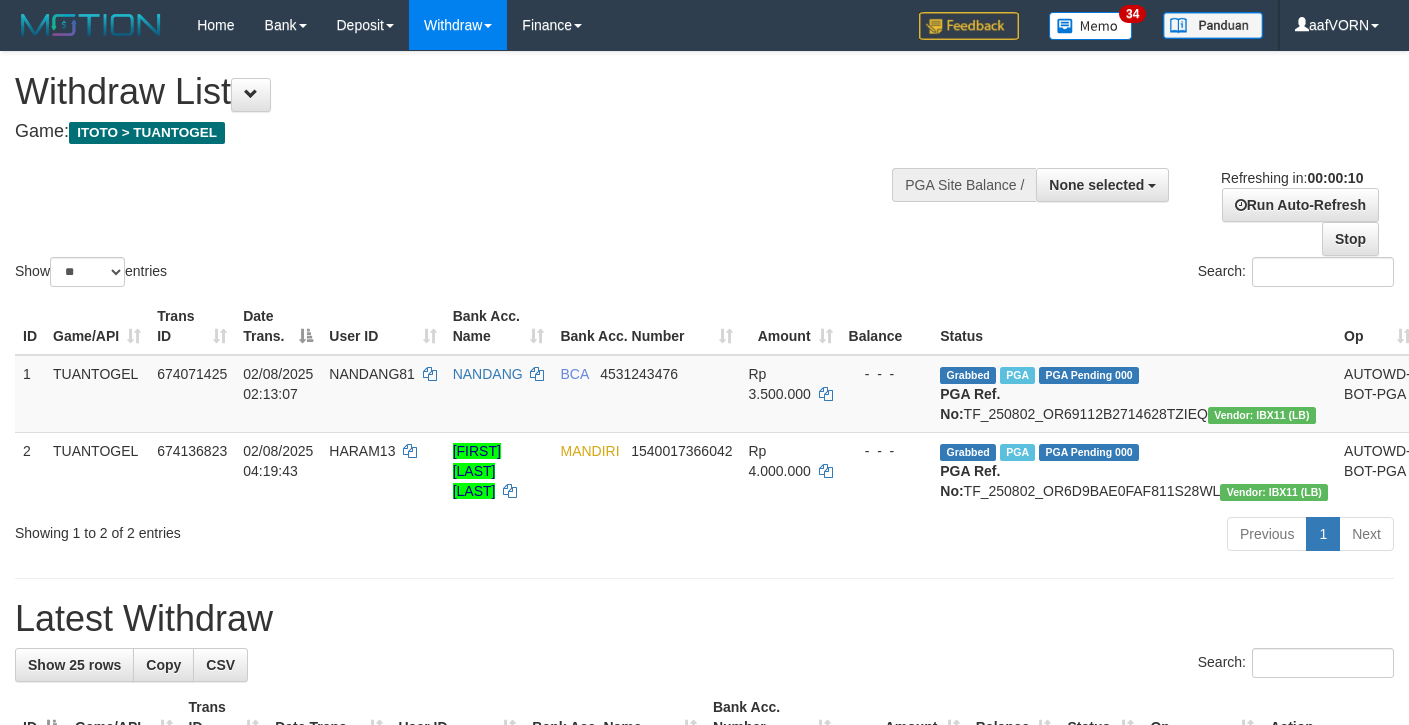 select 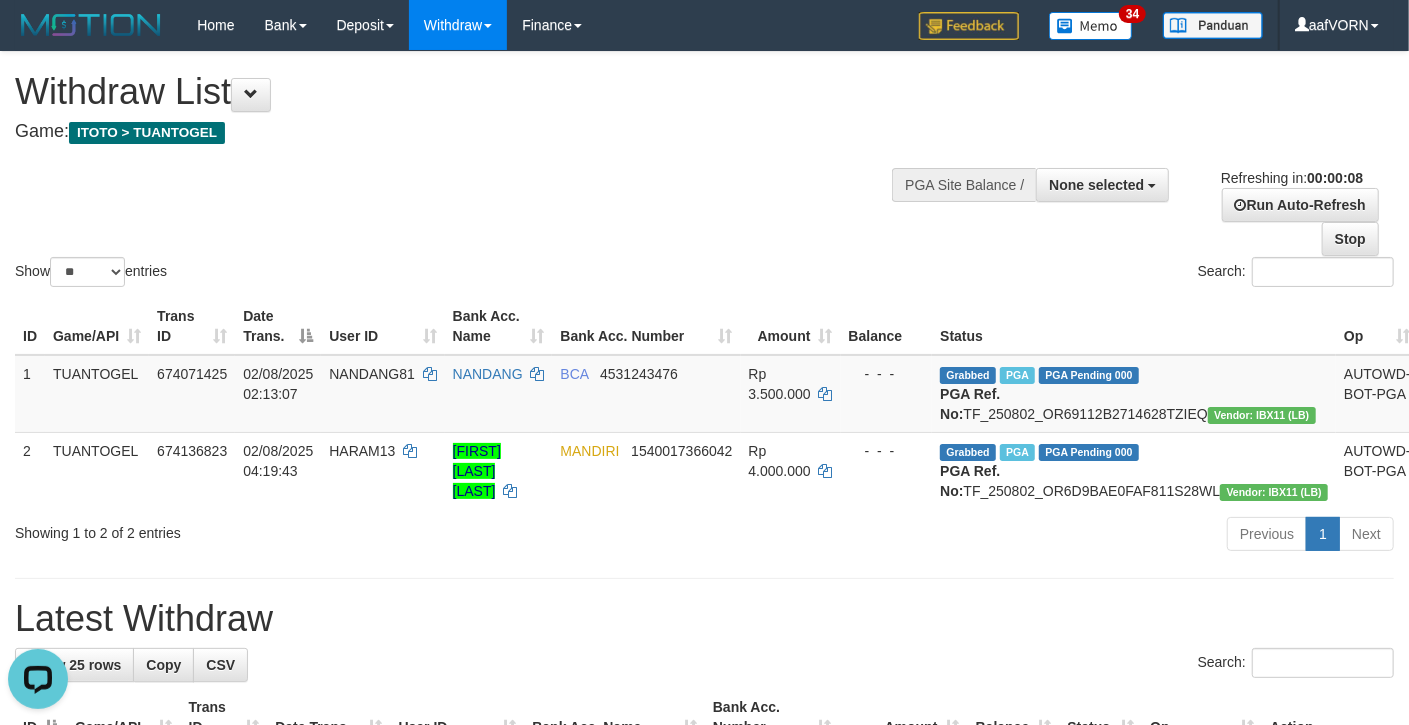 scroll, scrollTop: 0, scrollLeft: 0, axis: both 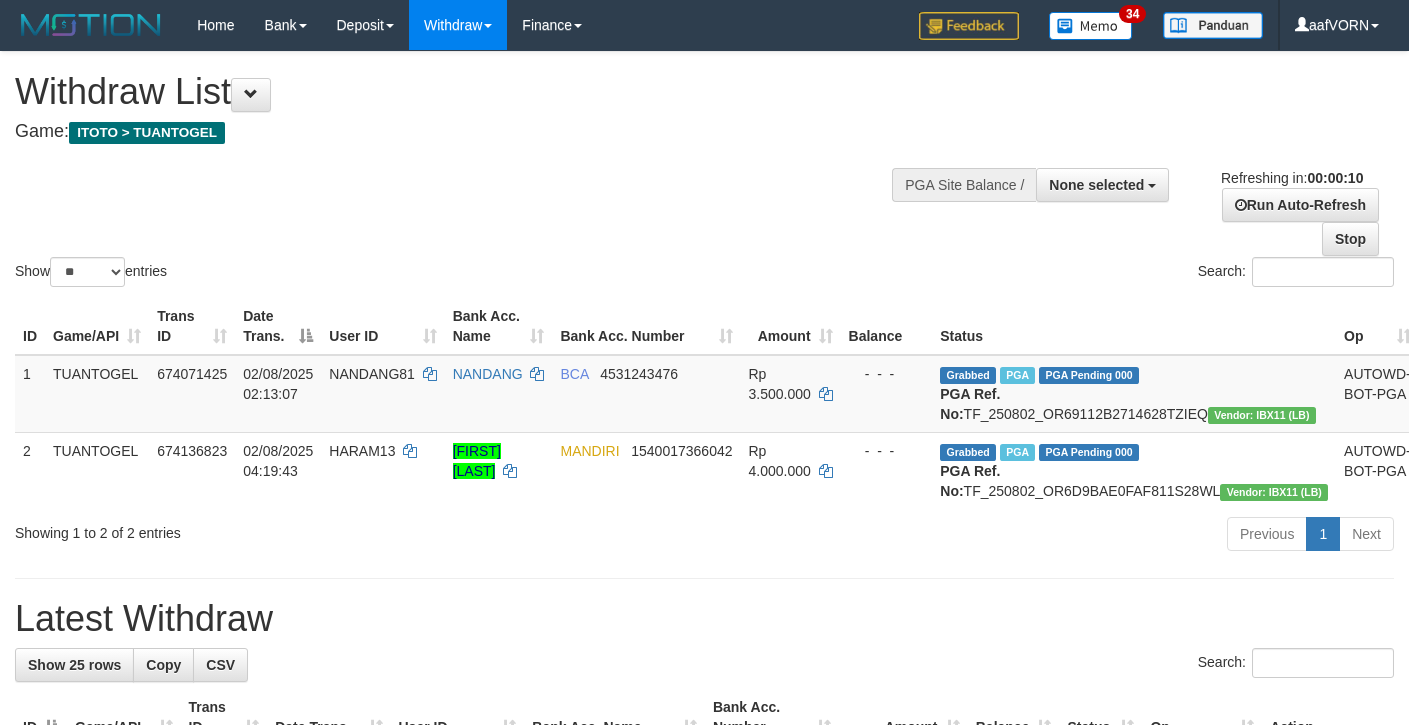 select 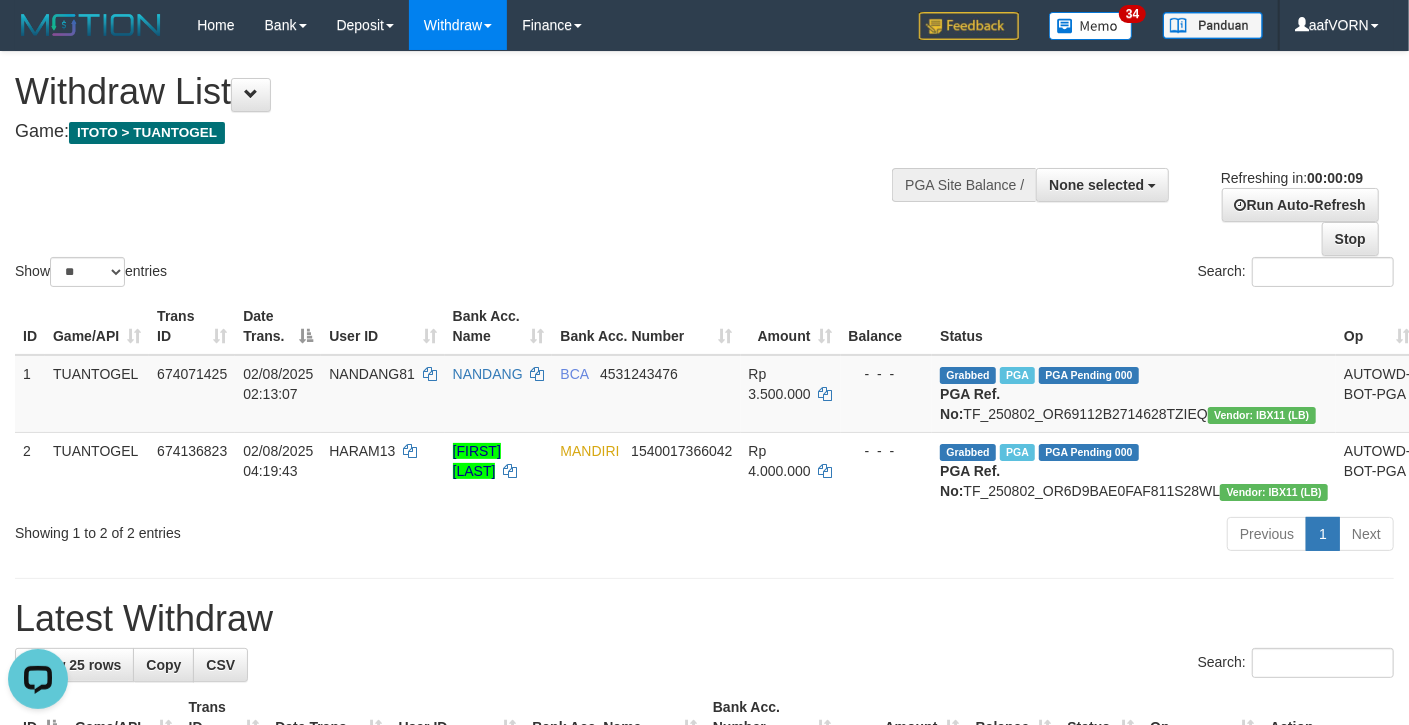 scroll, scrollTop: 0, scrollLeft: 0, axis: both 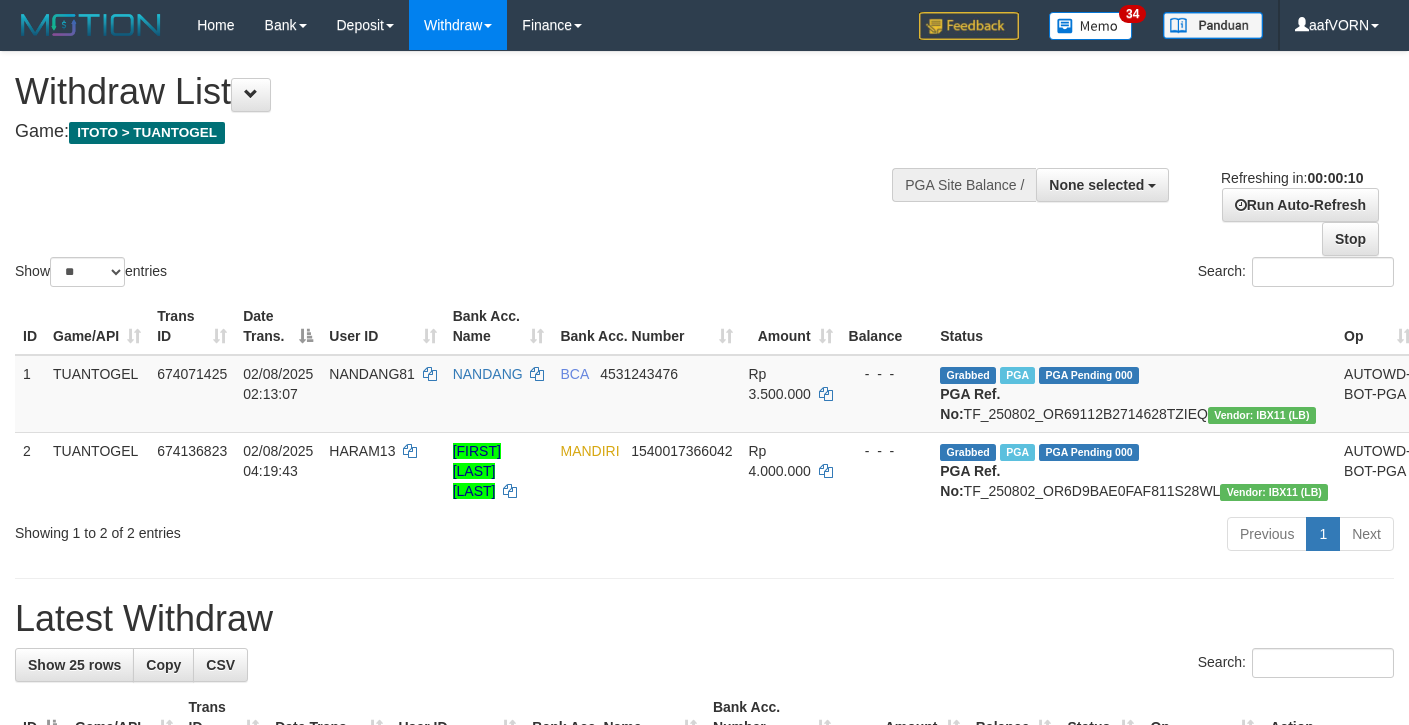 select 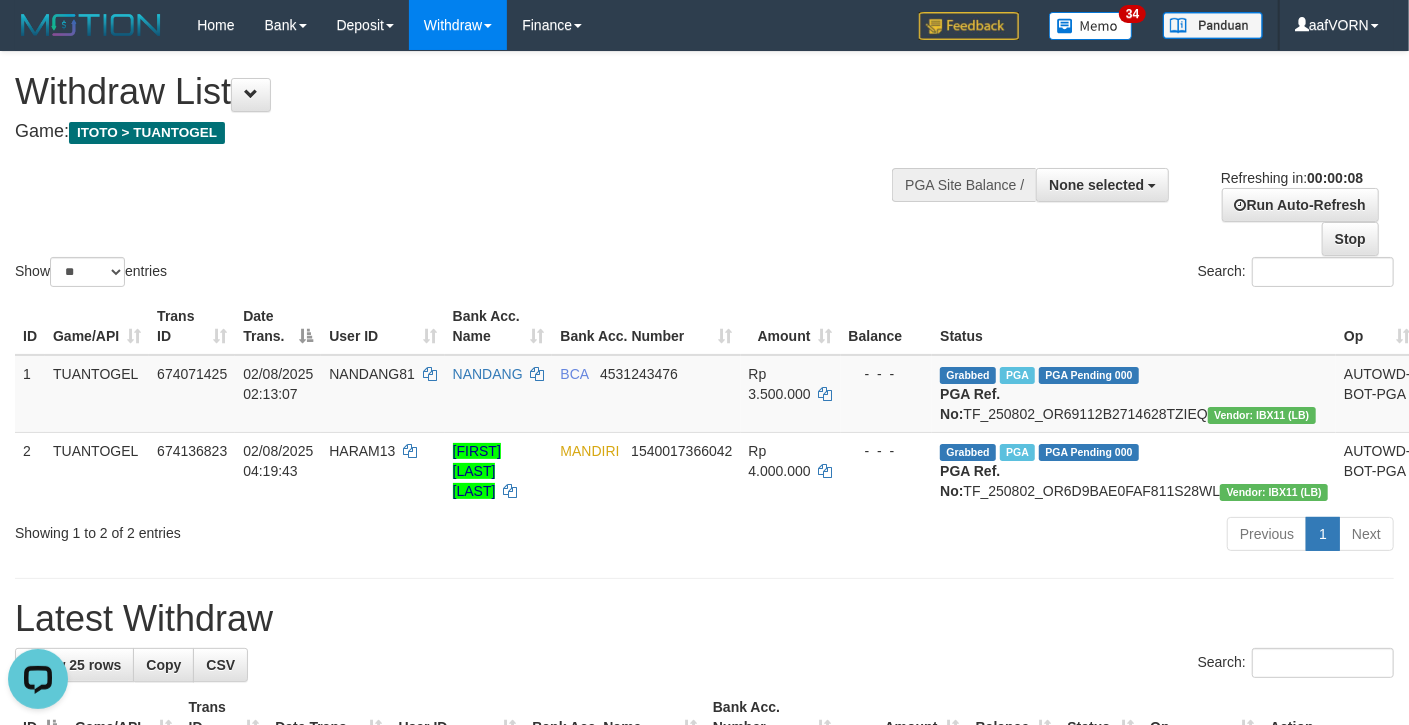 scroll, scrollTop: 0, scrollLeft: 0, axis: both 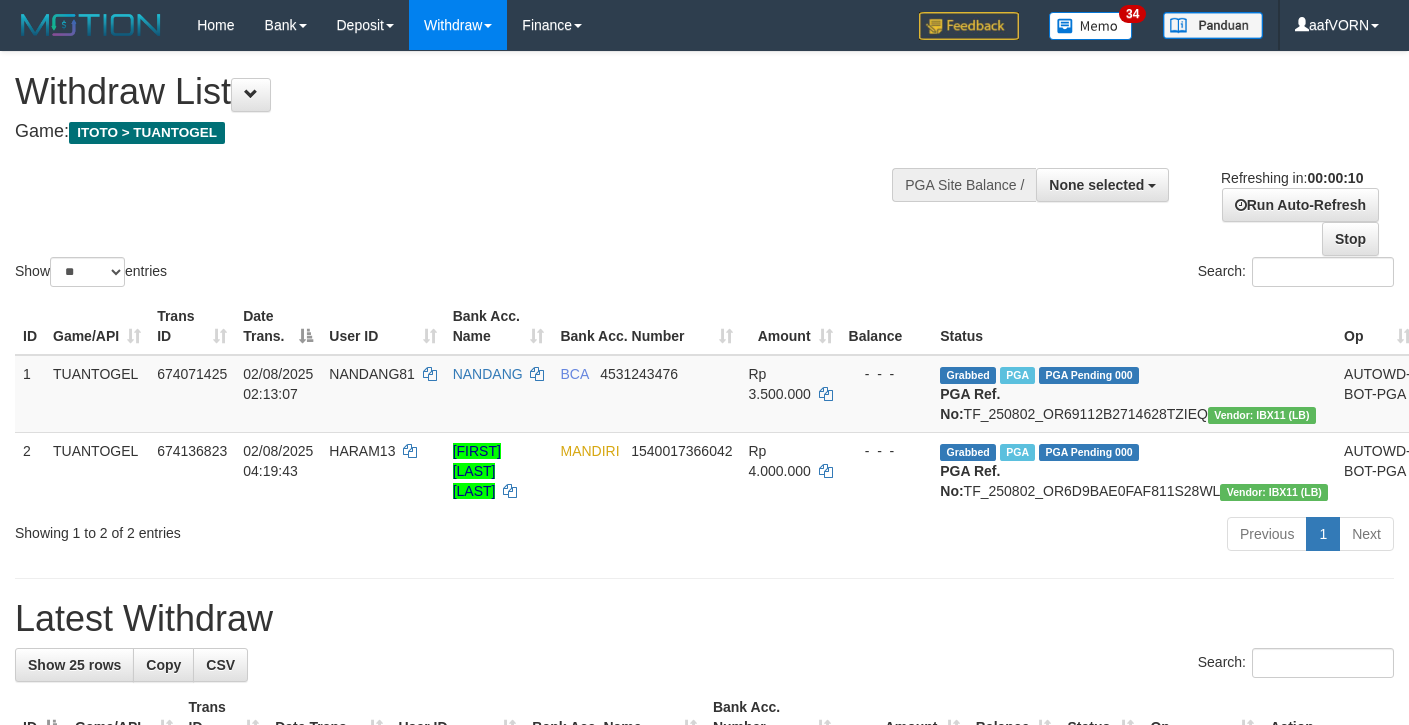 select 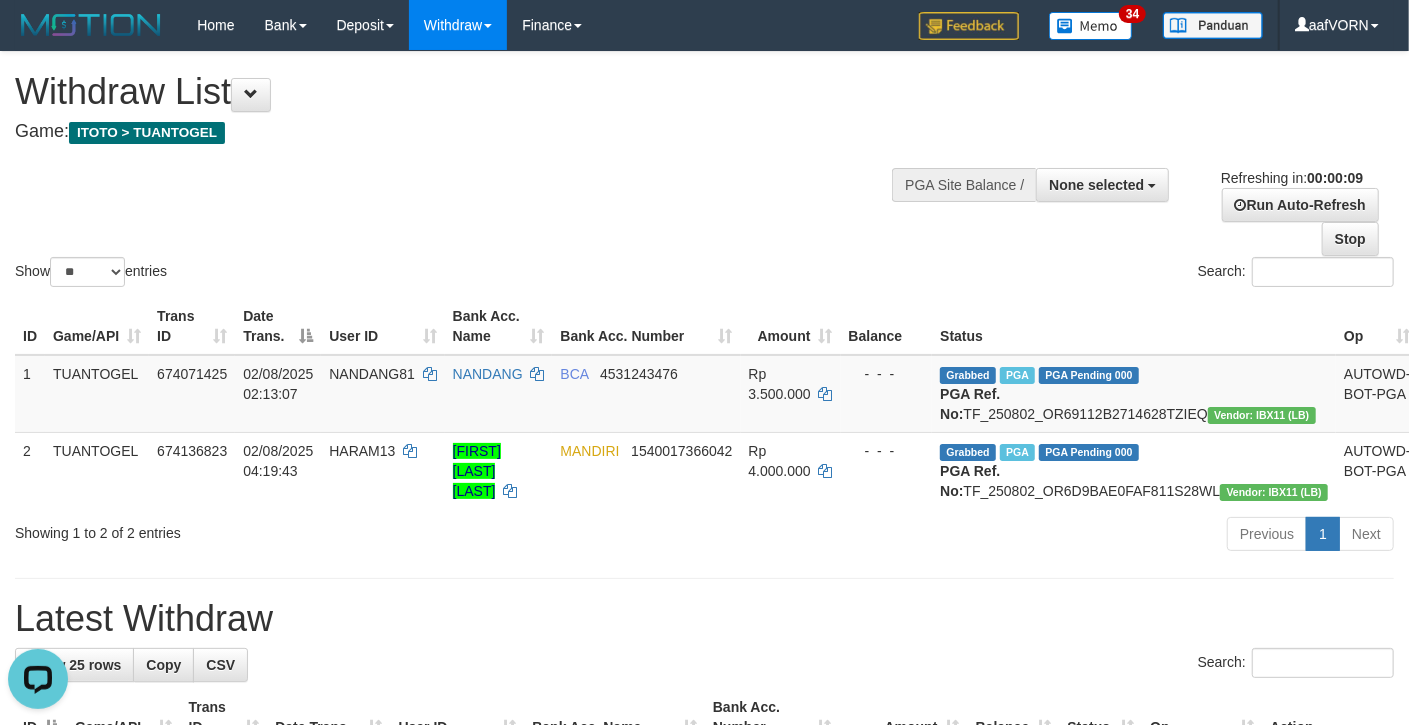 scroll, scrollTop: 0, scrollLeft: 0, axis: both 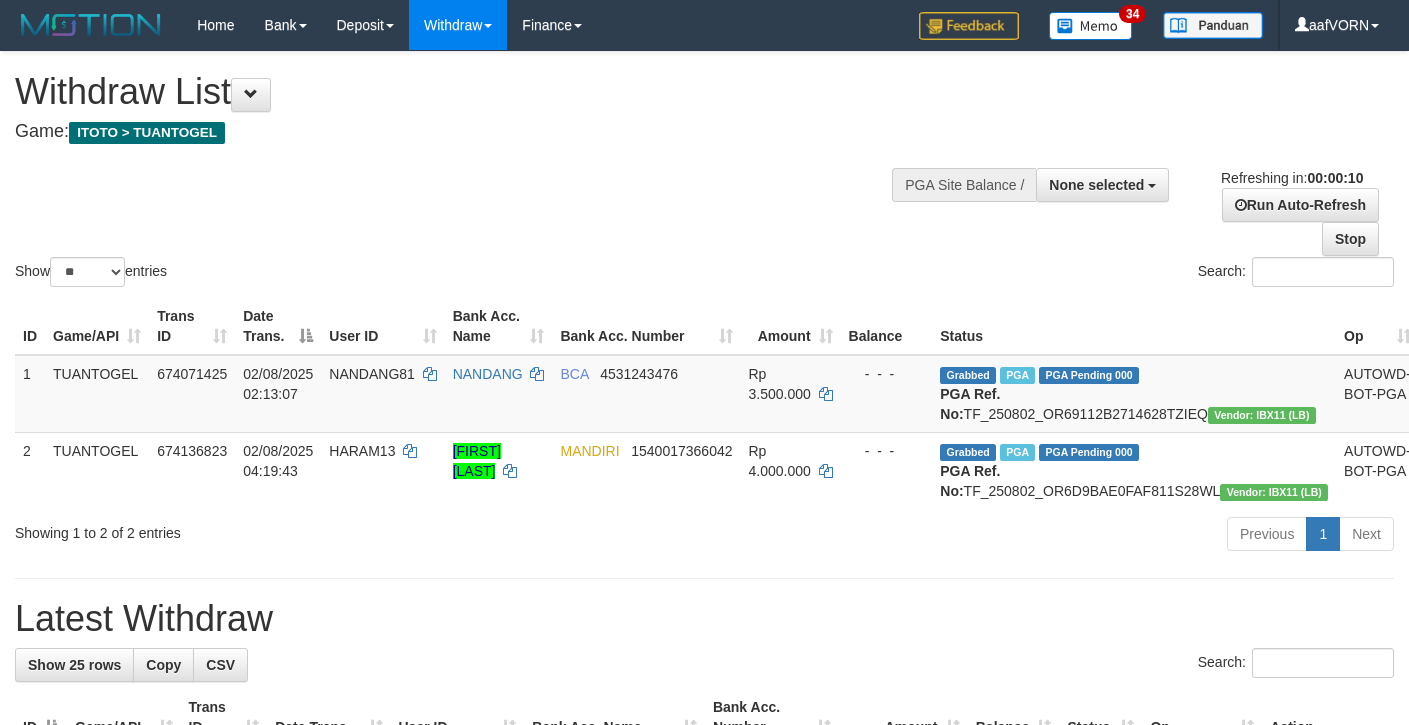 select 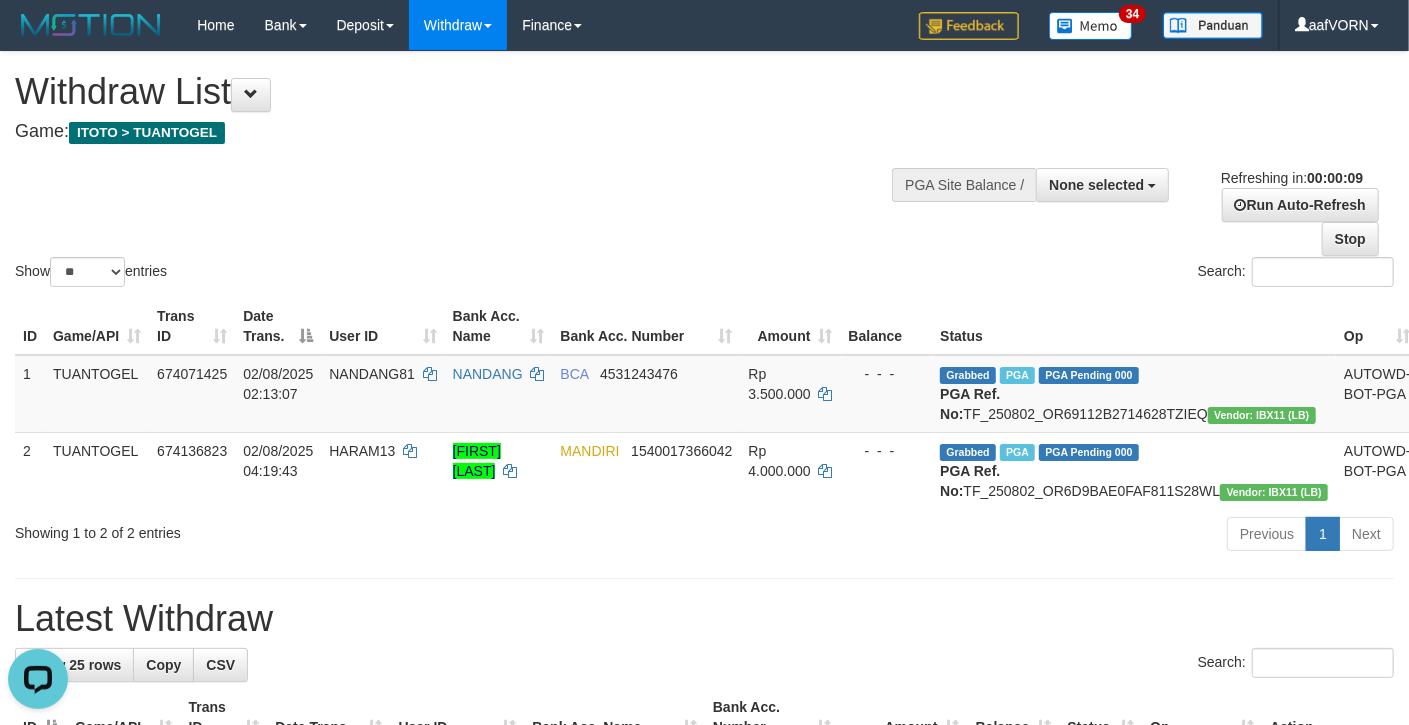 scroll, scrollTop: 0, scrollLeft: 0, axis: both 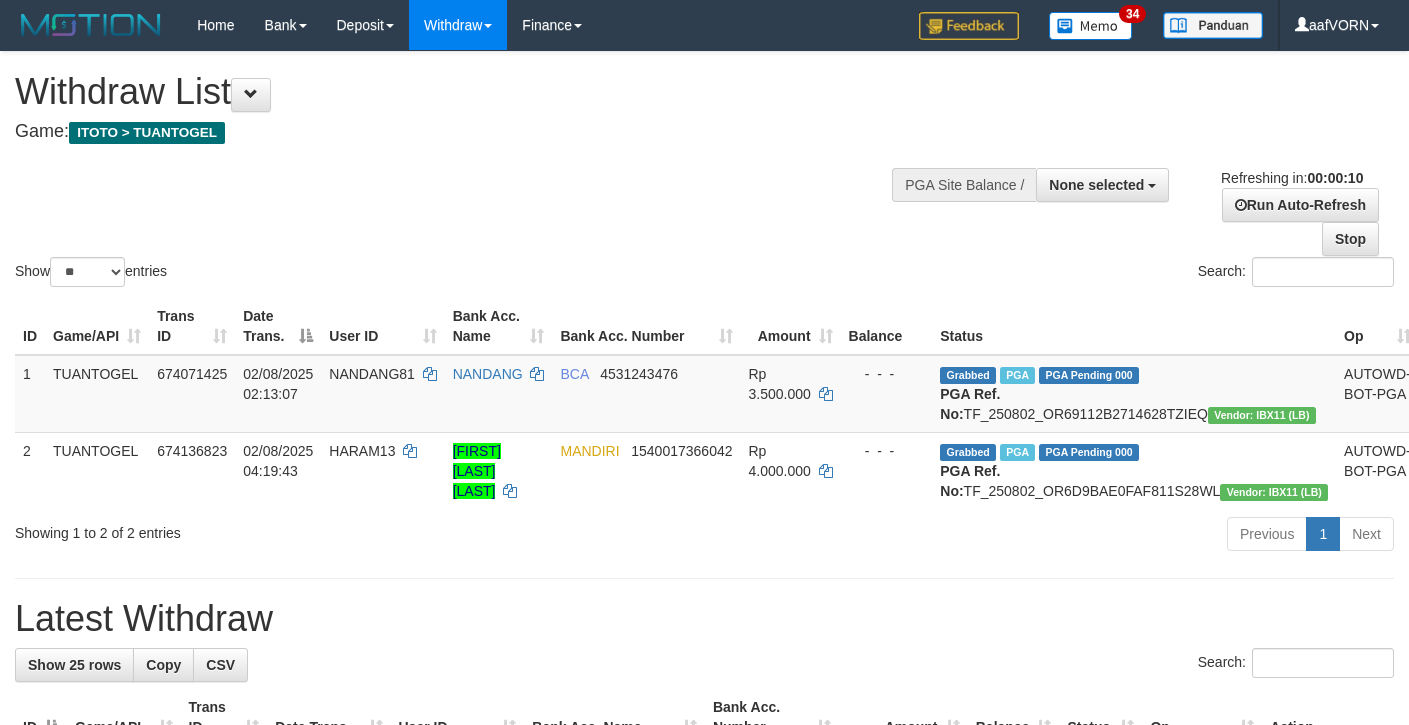 select 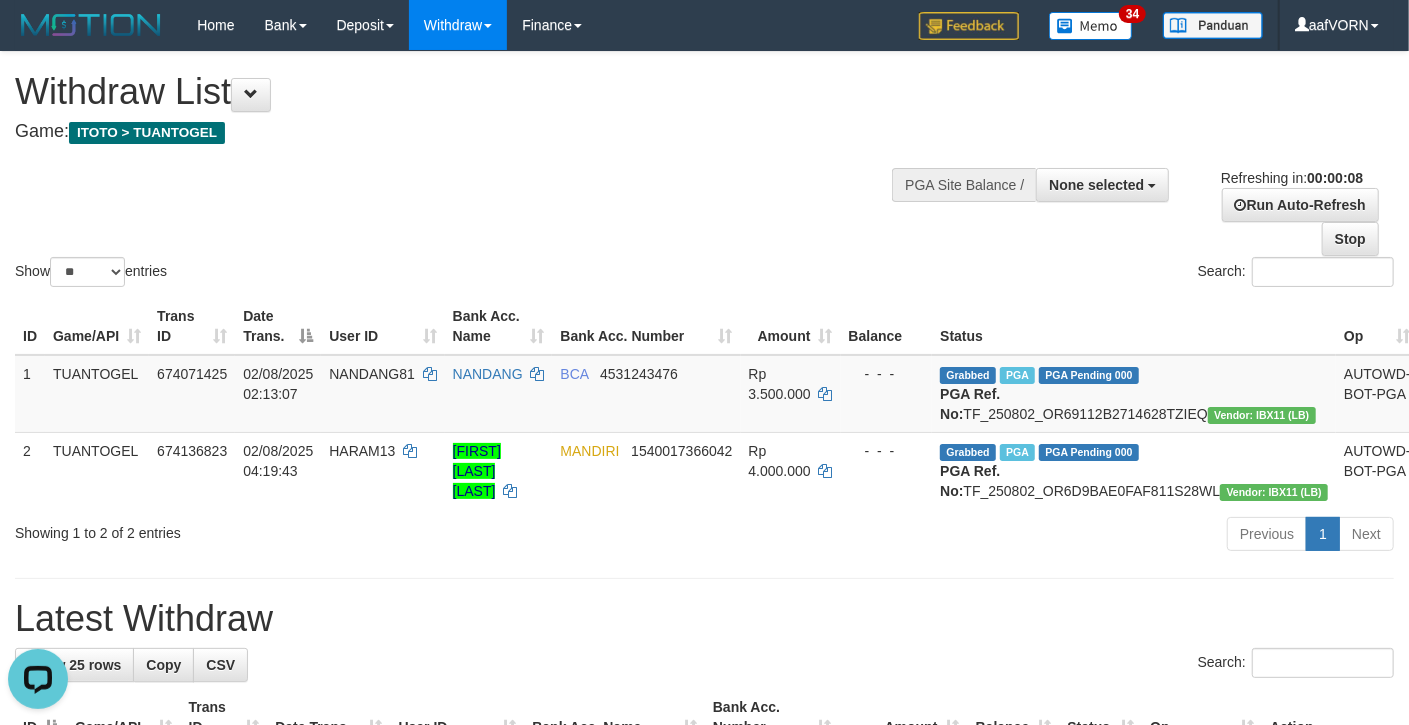 scroll, scrollTop: 0, scrollLeft: 0, axis: both 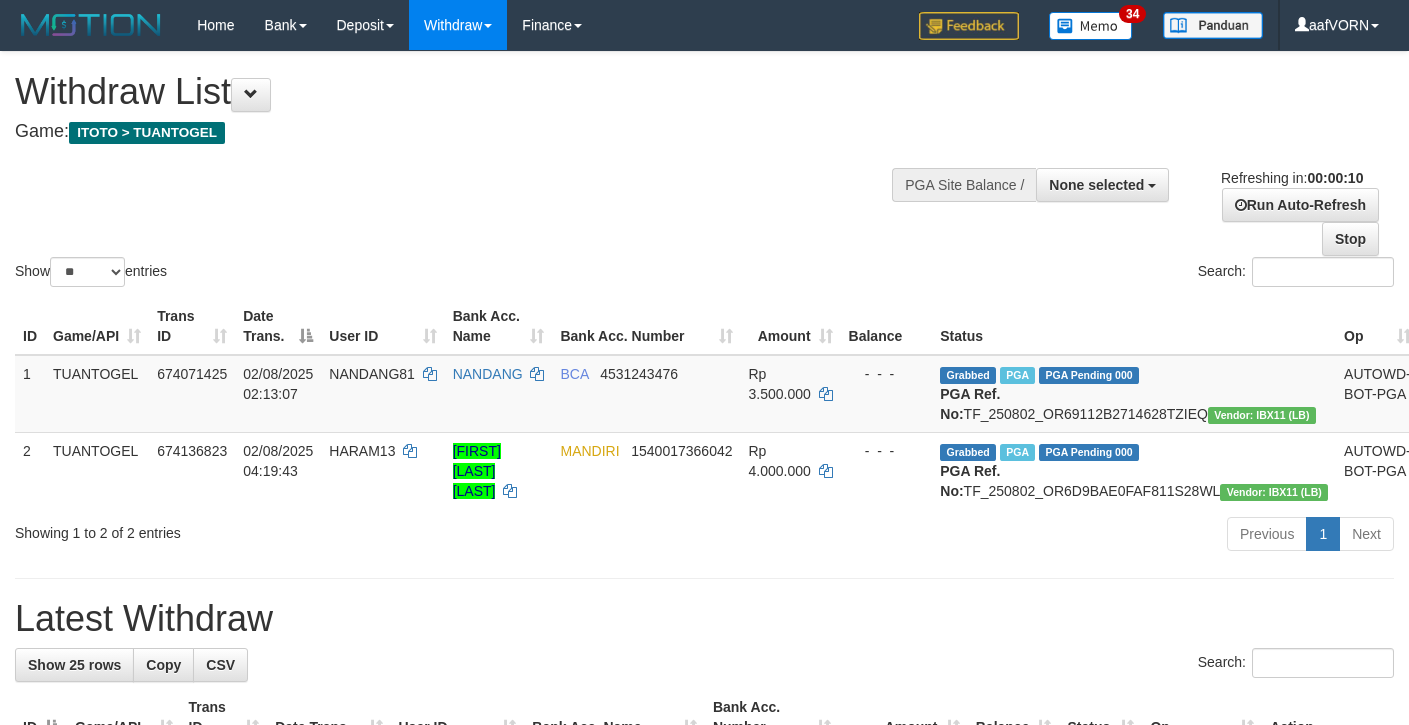 select 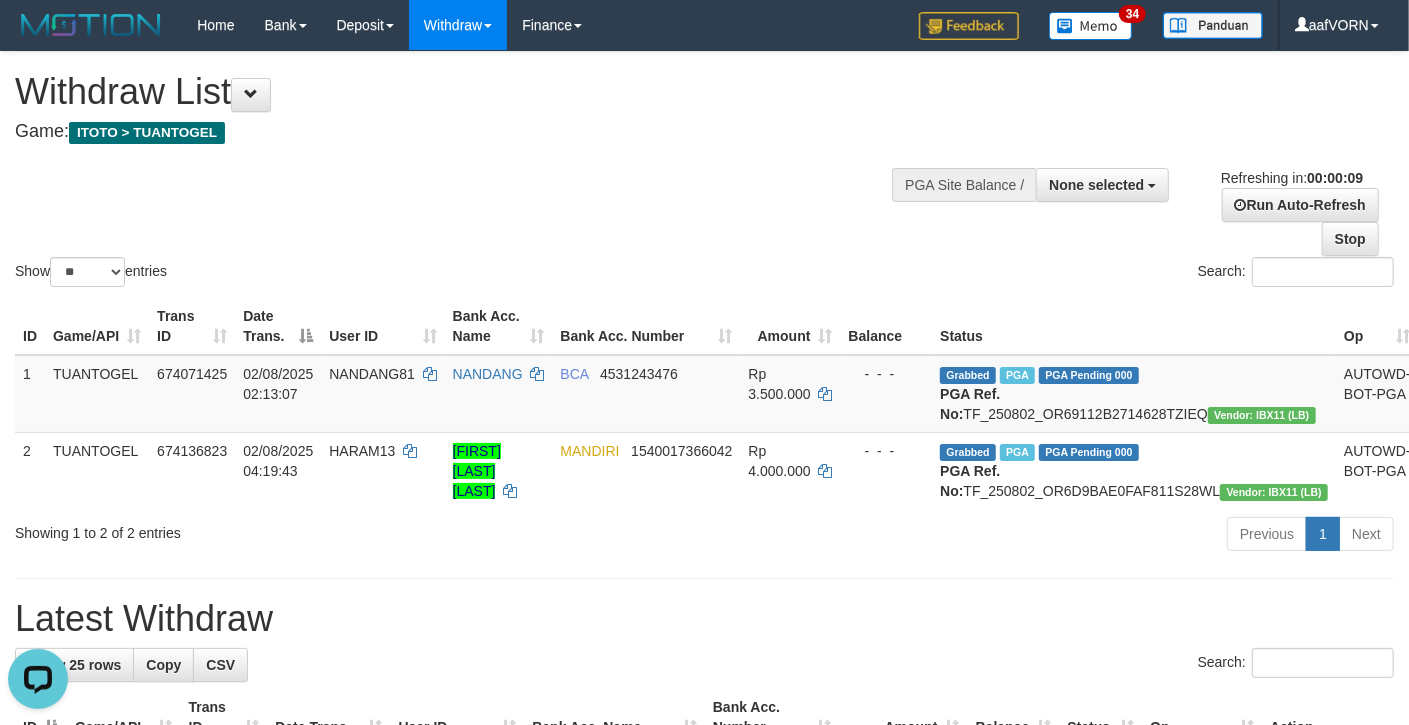 scroll, scrollTop: 0, scrollLeft: 0, axis: both 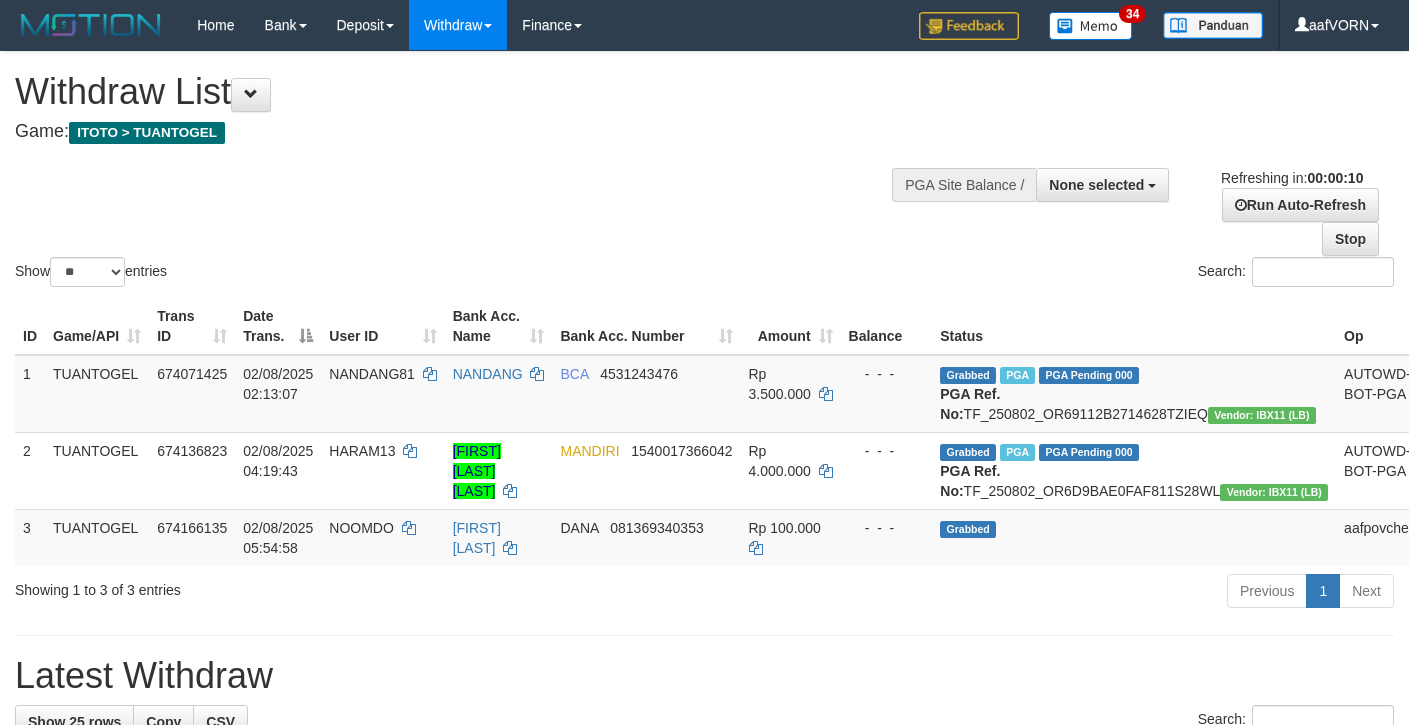 select 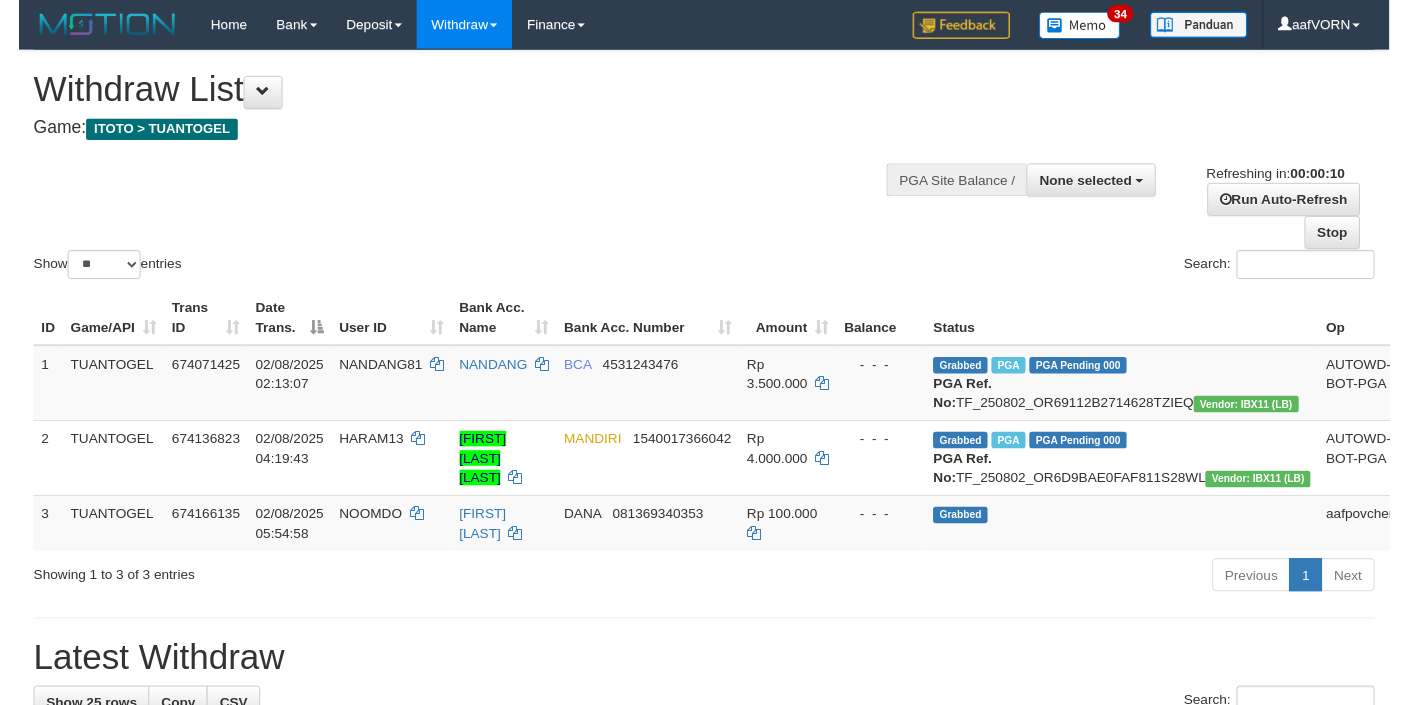 scroll, scrollTop: 0, scrollLeft: 0, axis: both 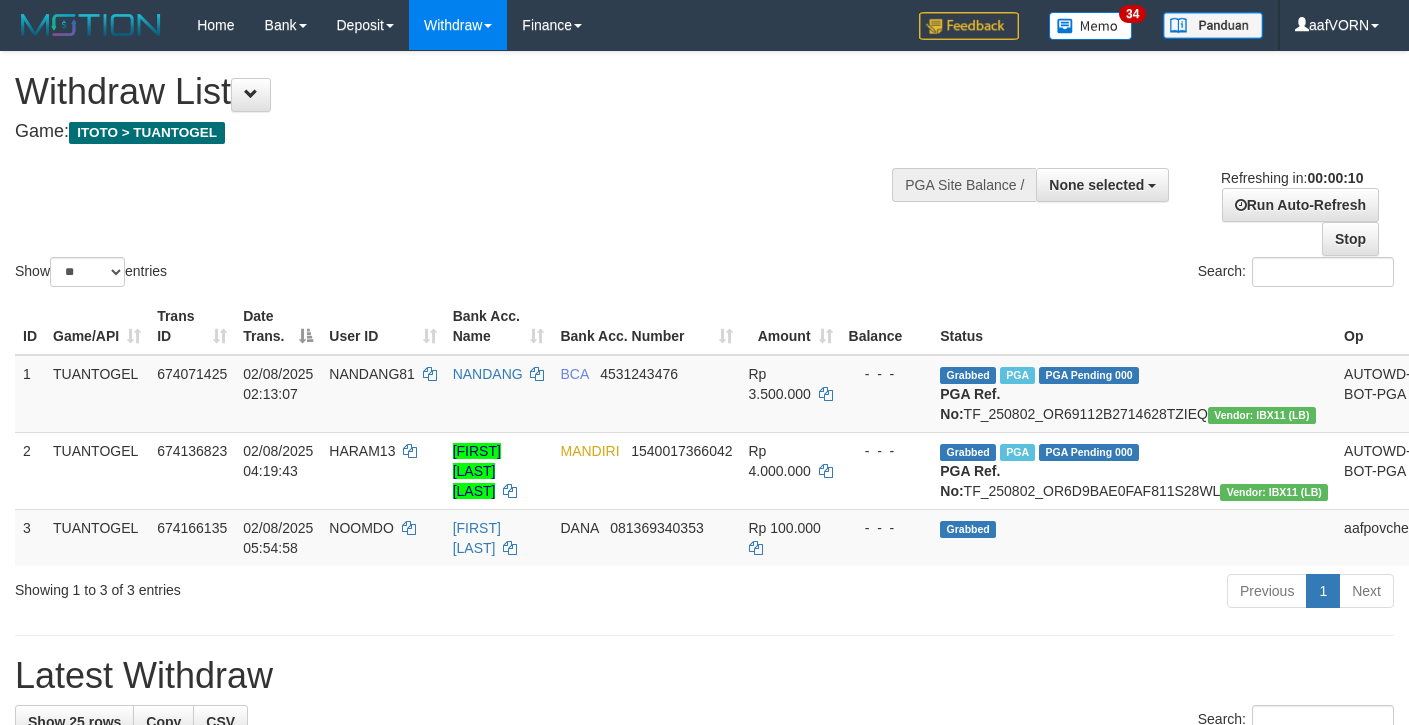 select 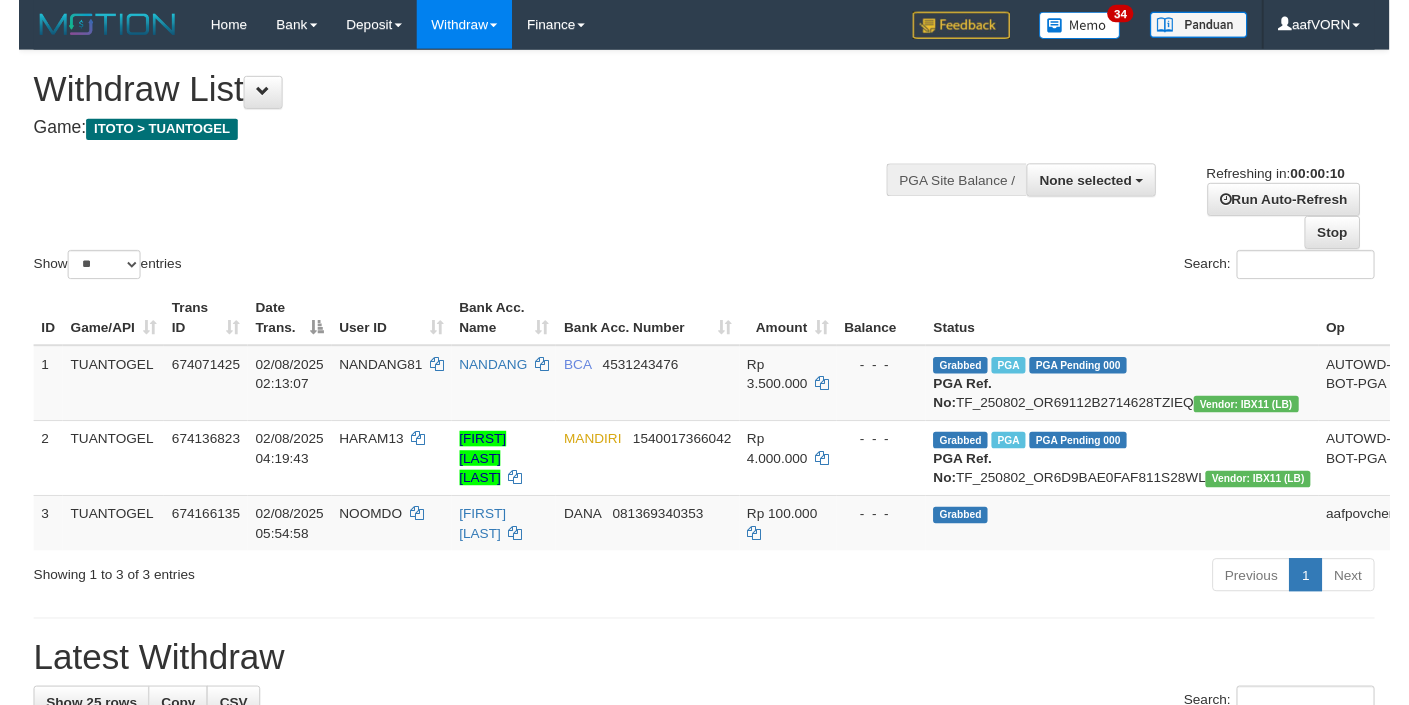 scroll, scrollTop: 0, scrollLeft: 0, axis: both 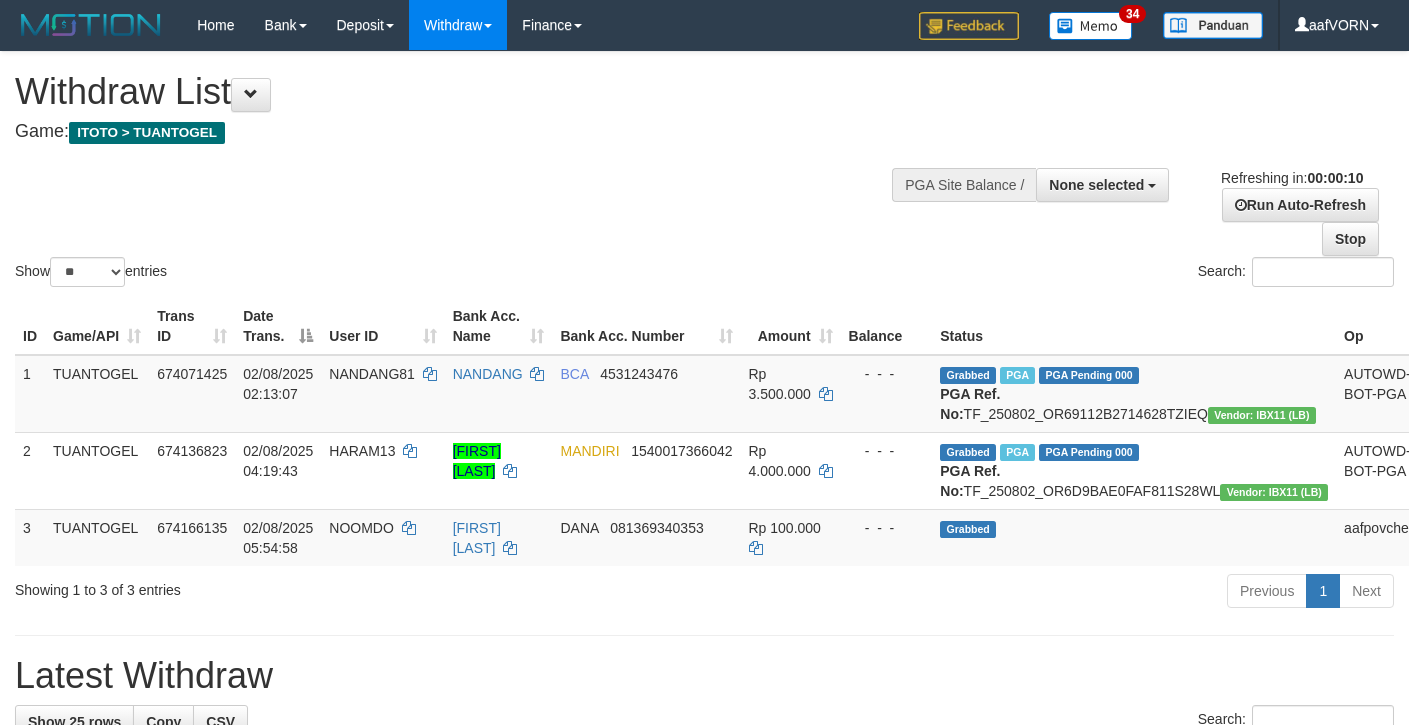 select 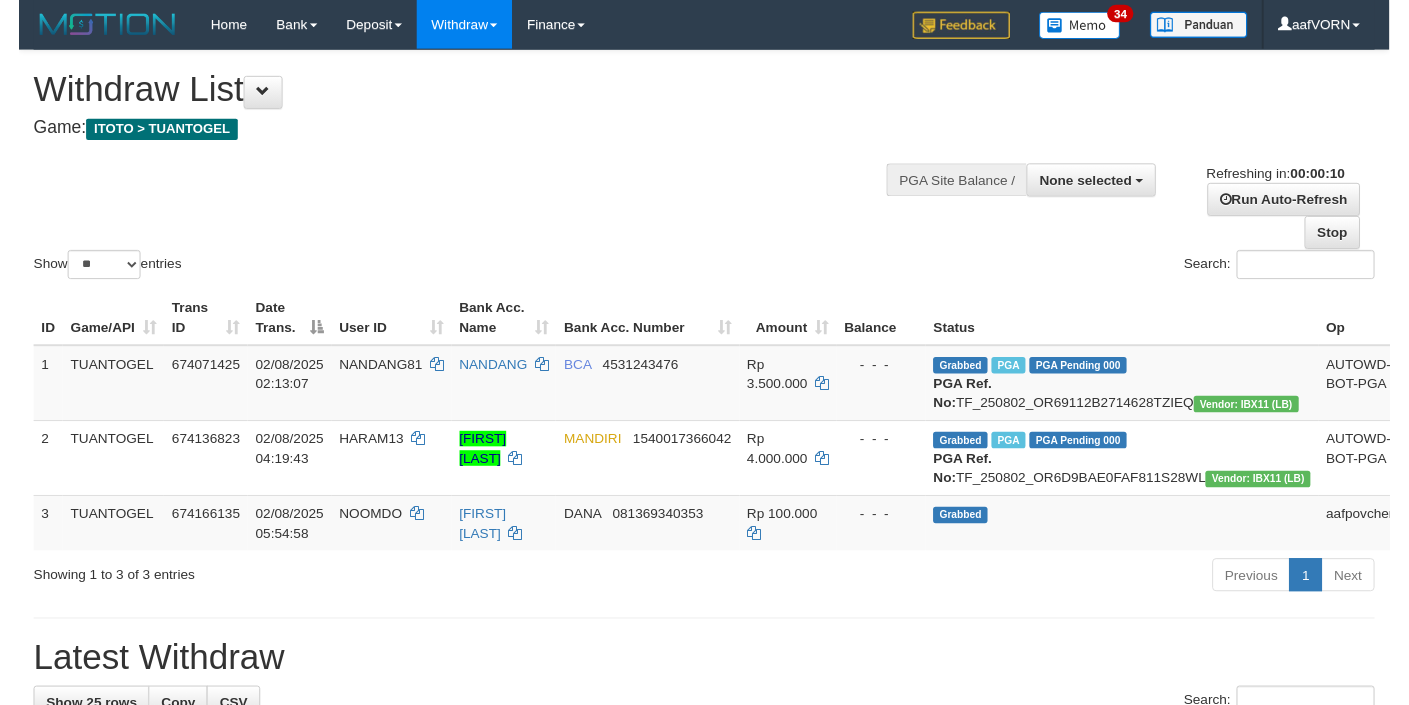 scroll, scrollTop: 0, scrollLeft: 0, axis: both 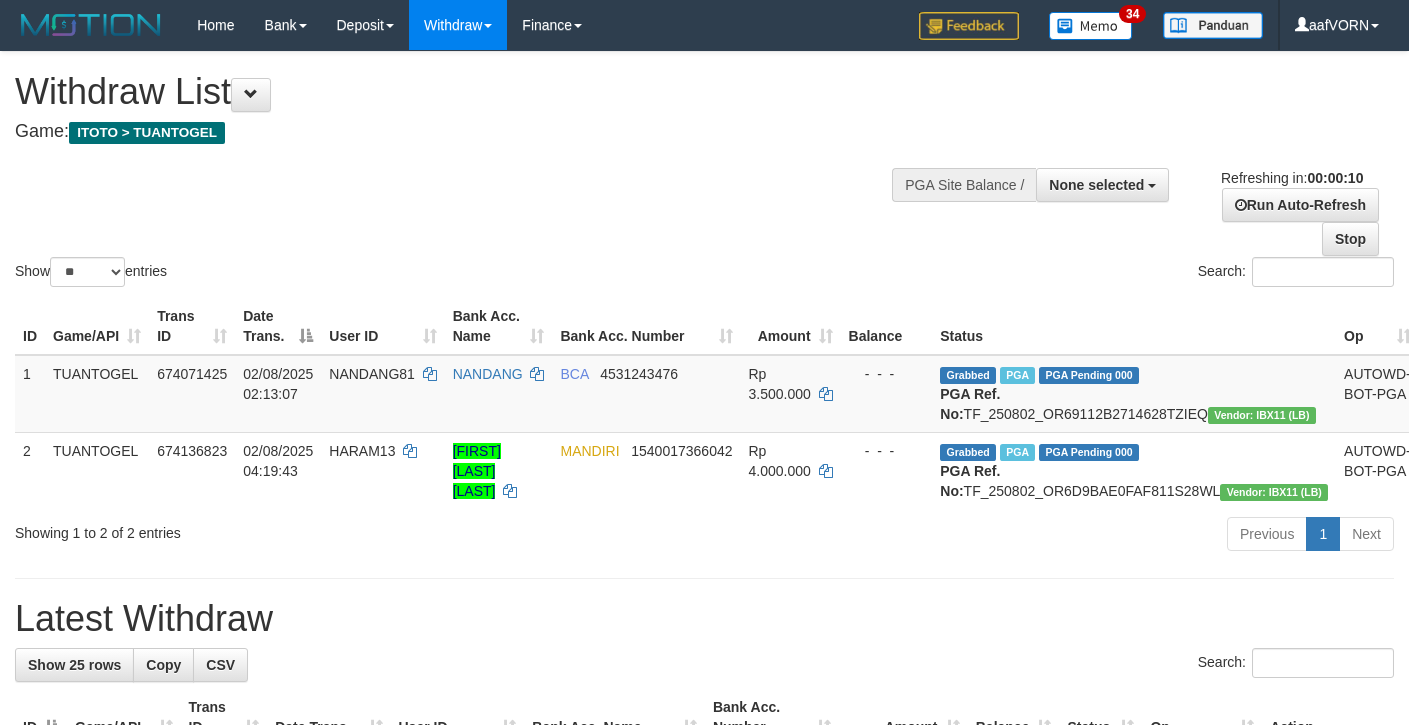 select 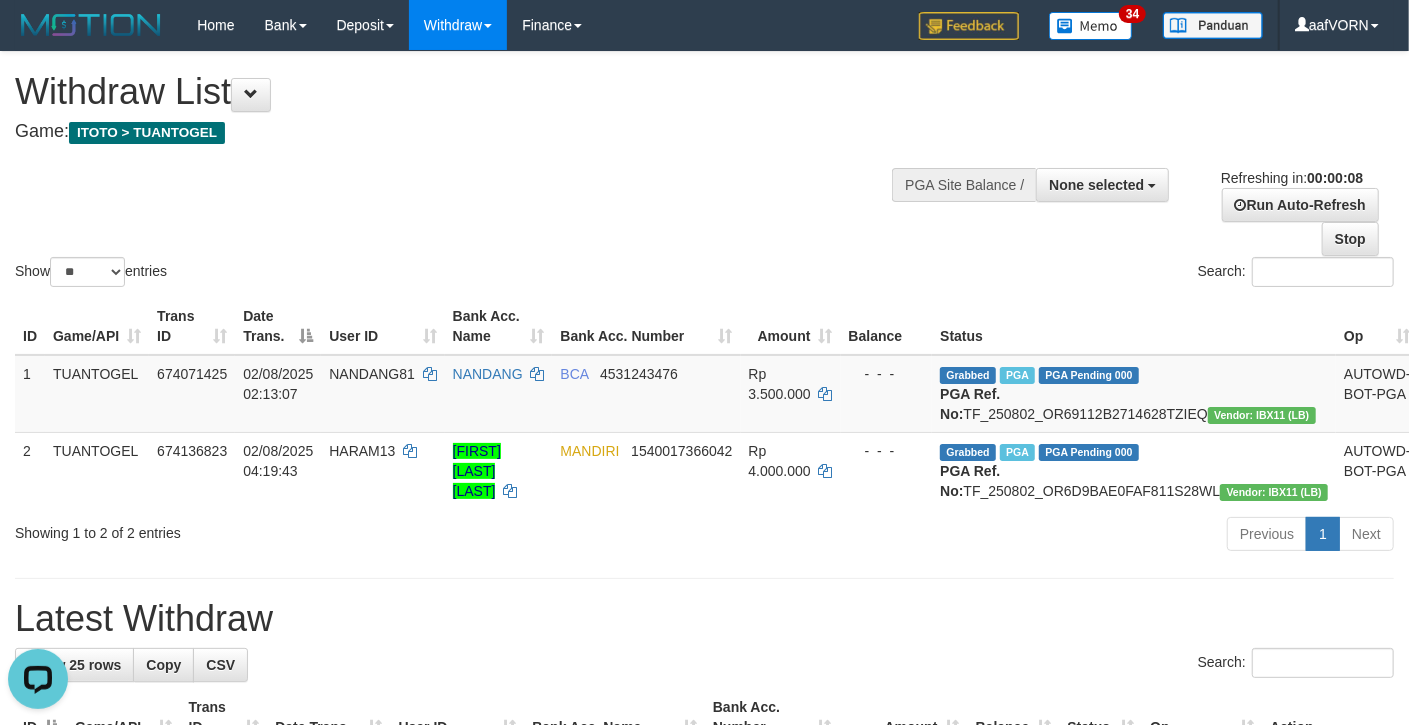 scroll, scrollTop: 0, scrollLeft: 0, axis: both 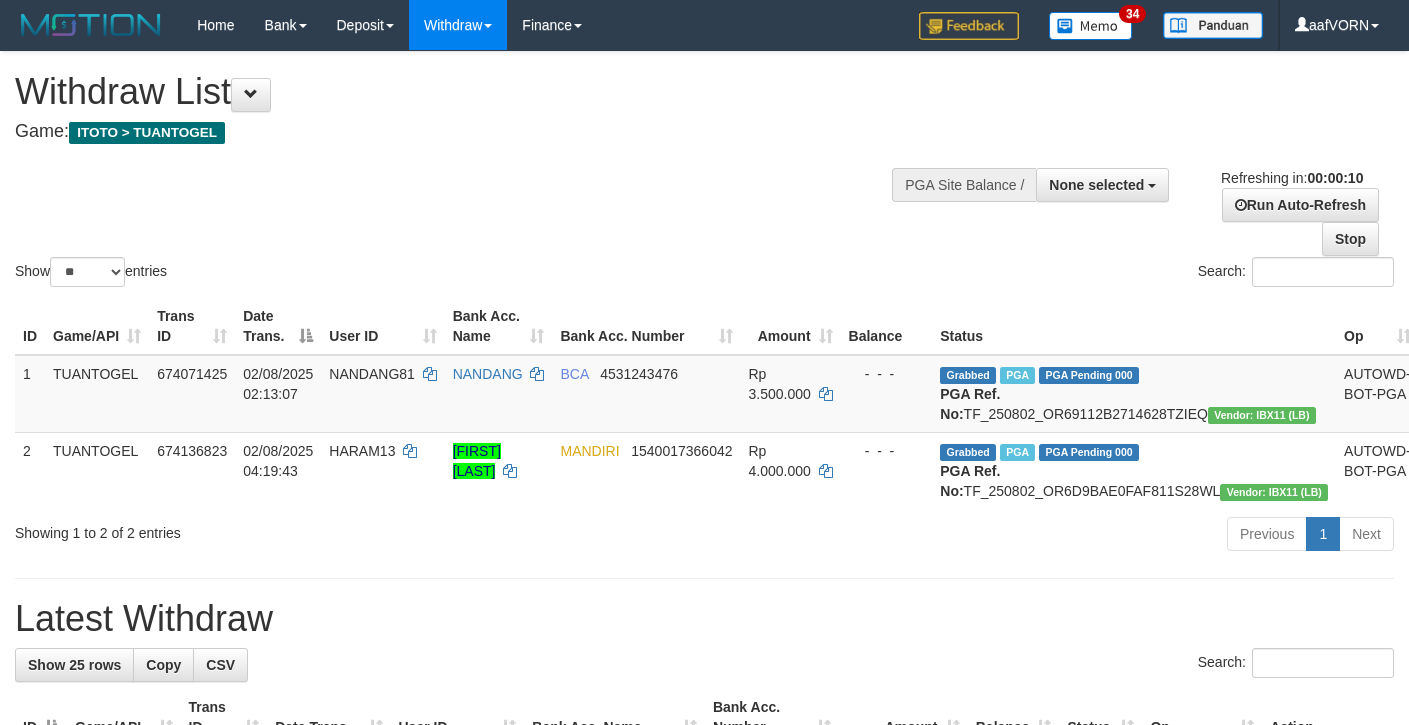 select 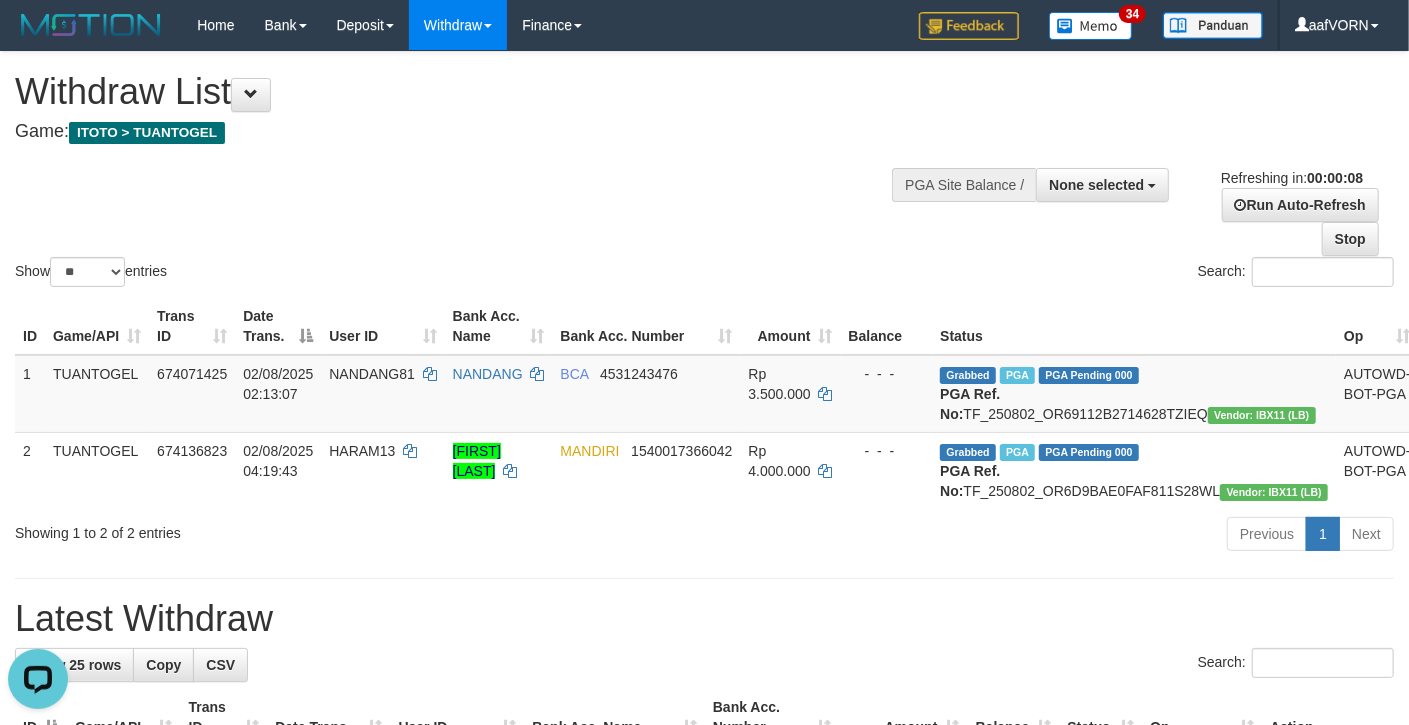 scroll, scrollTop: 0, scrollLeft: 0, axis: both 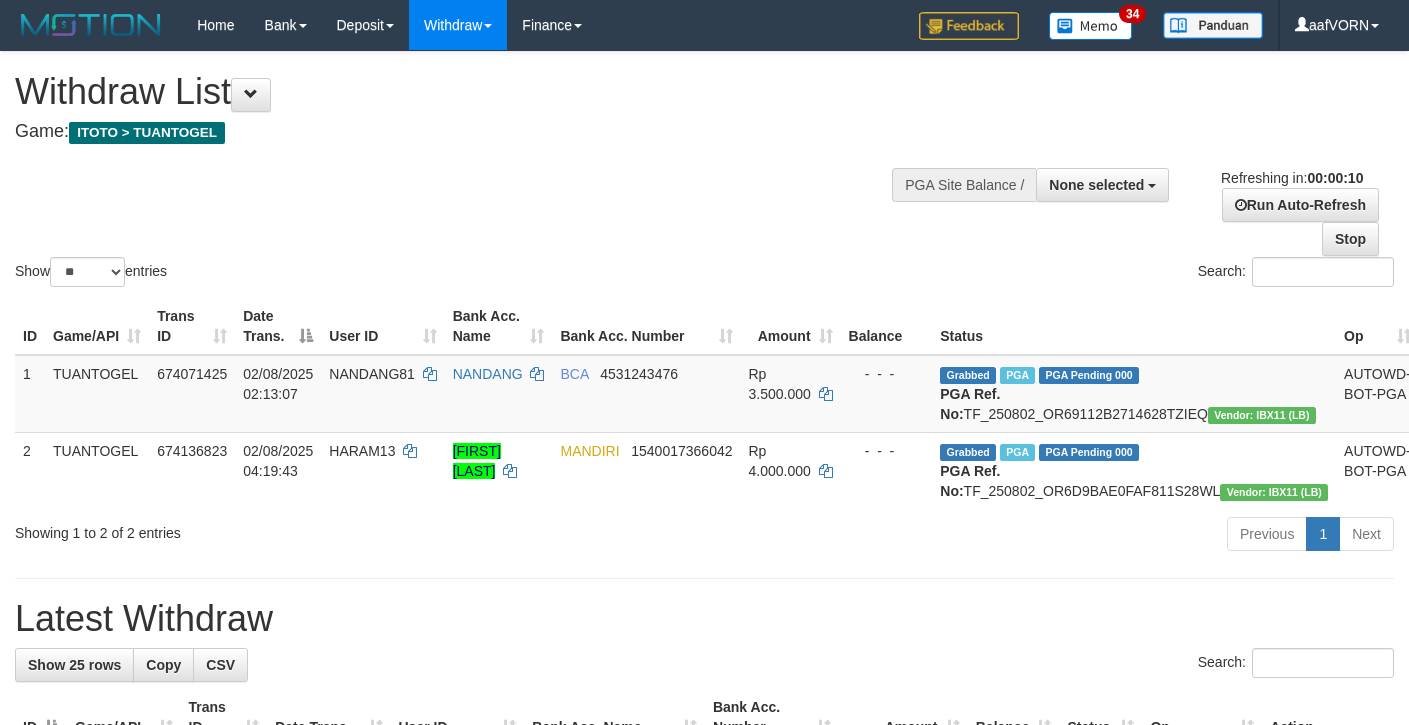 select 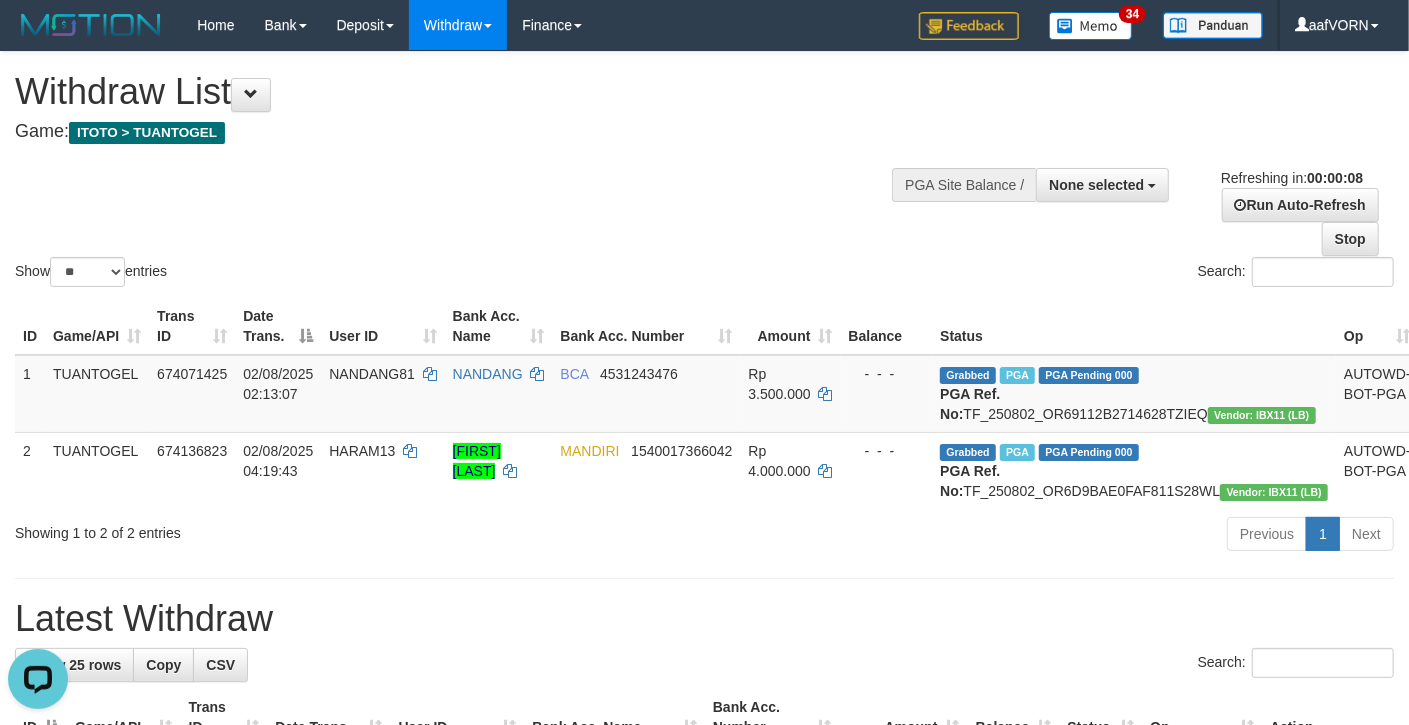 scroll, scrollTop: 0, scrollLeft: 0, axis: both 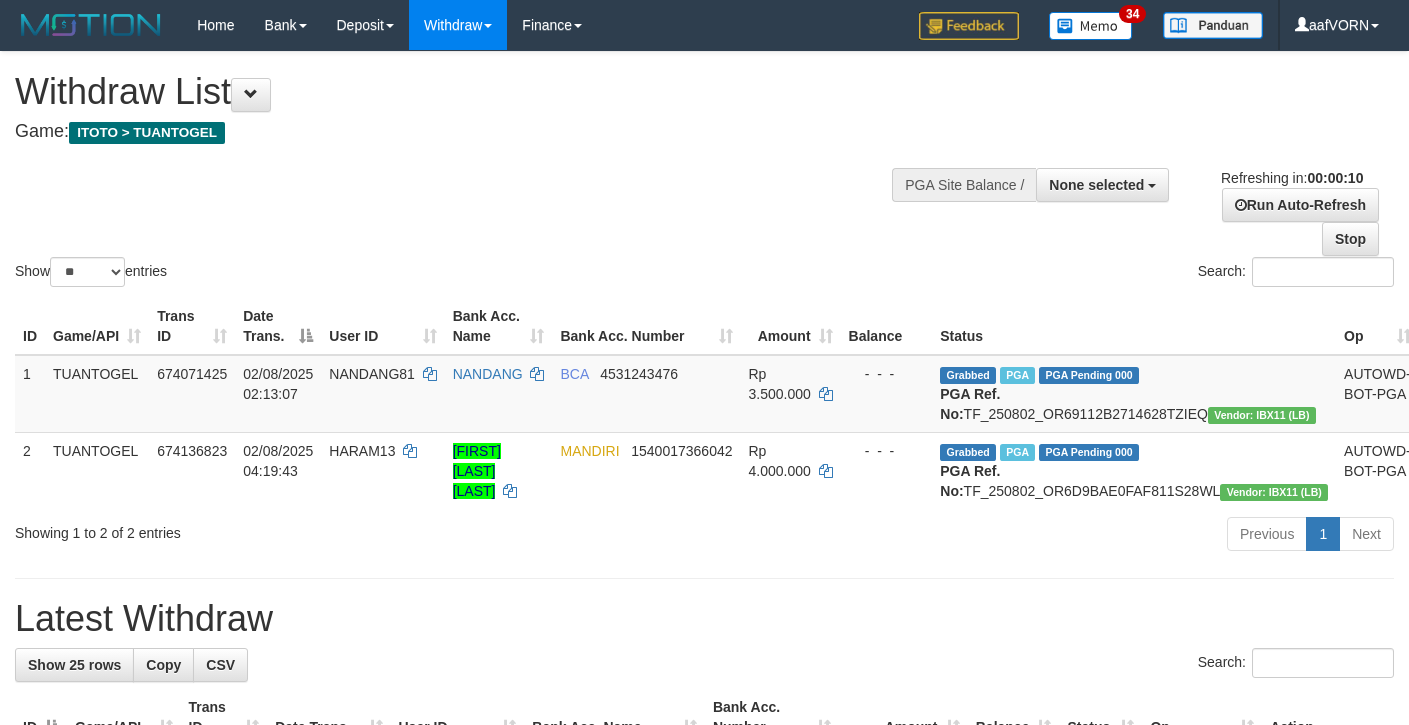 select 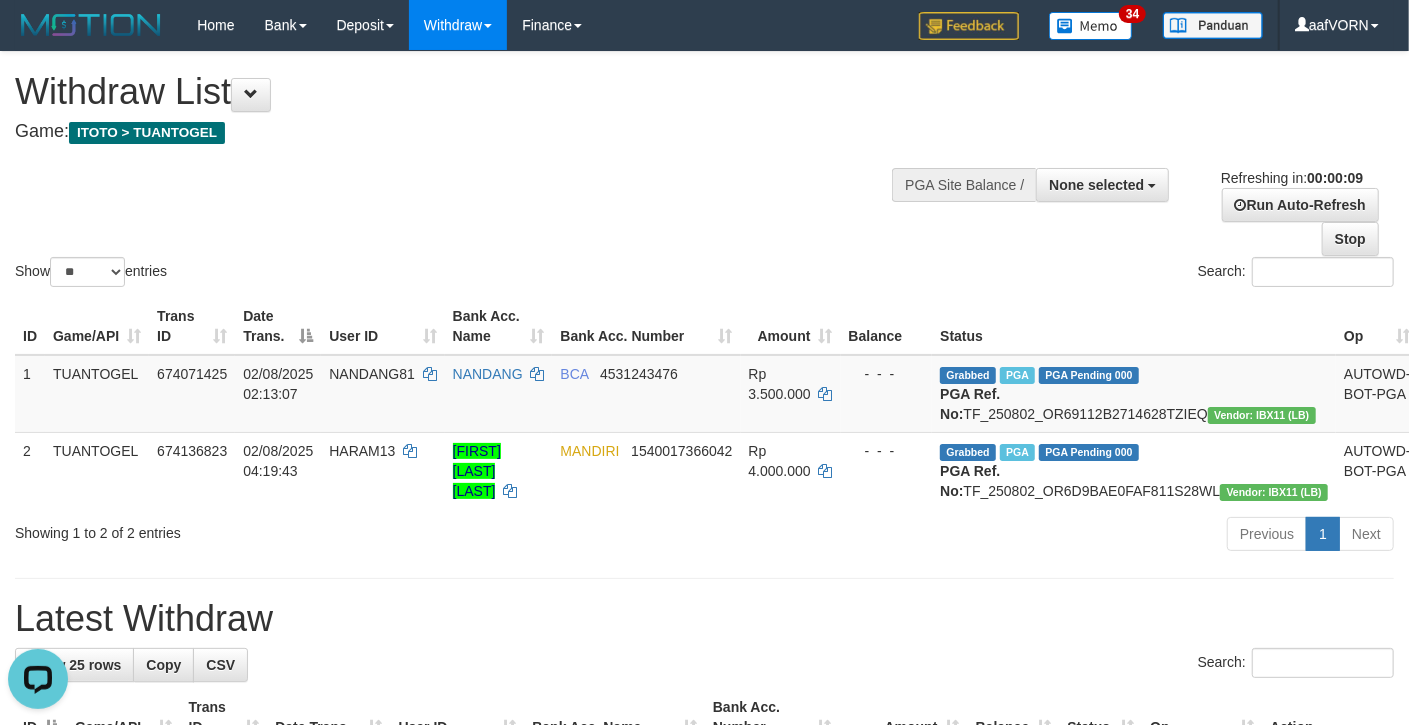 scroll, scrollTop: 0, scrollLeft: 0, axis: both 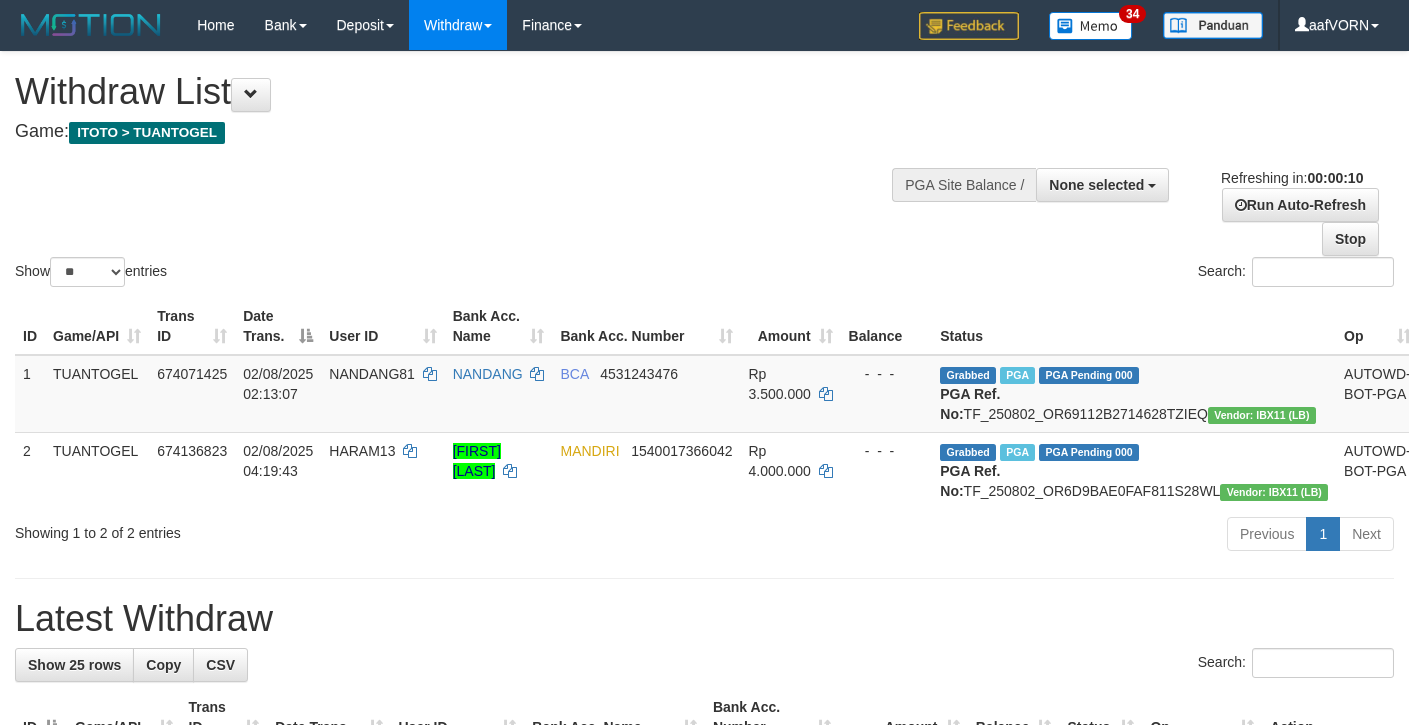 select 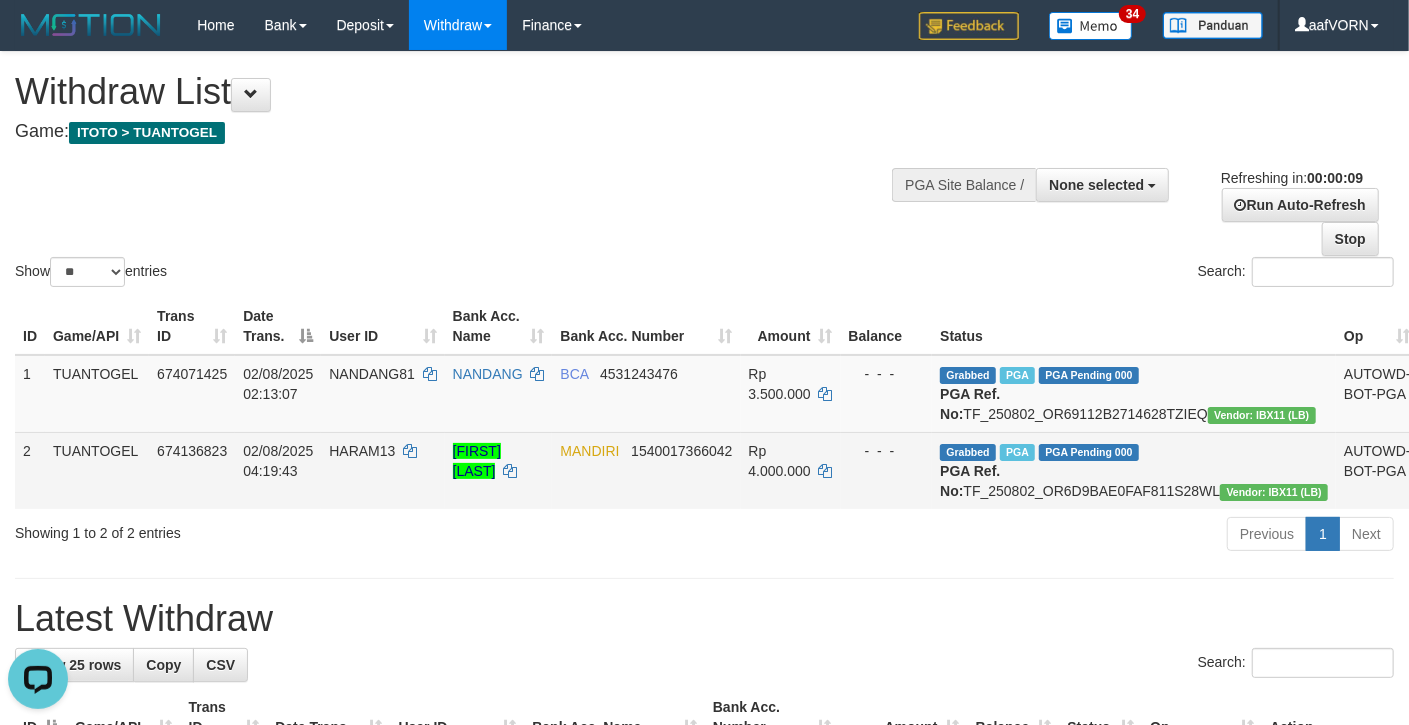 scroll, scrollTop: 0, scrollLeft: 0, axis: both 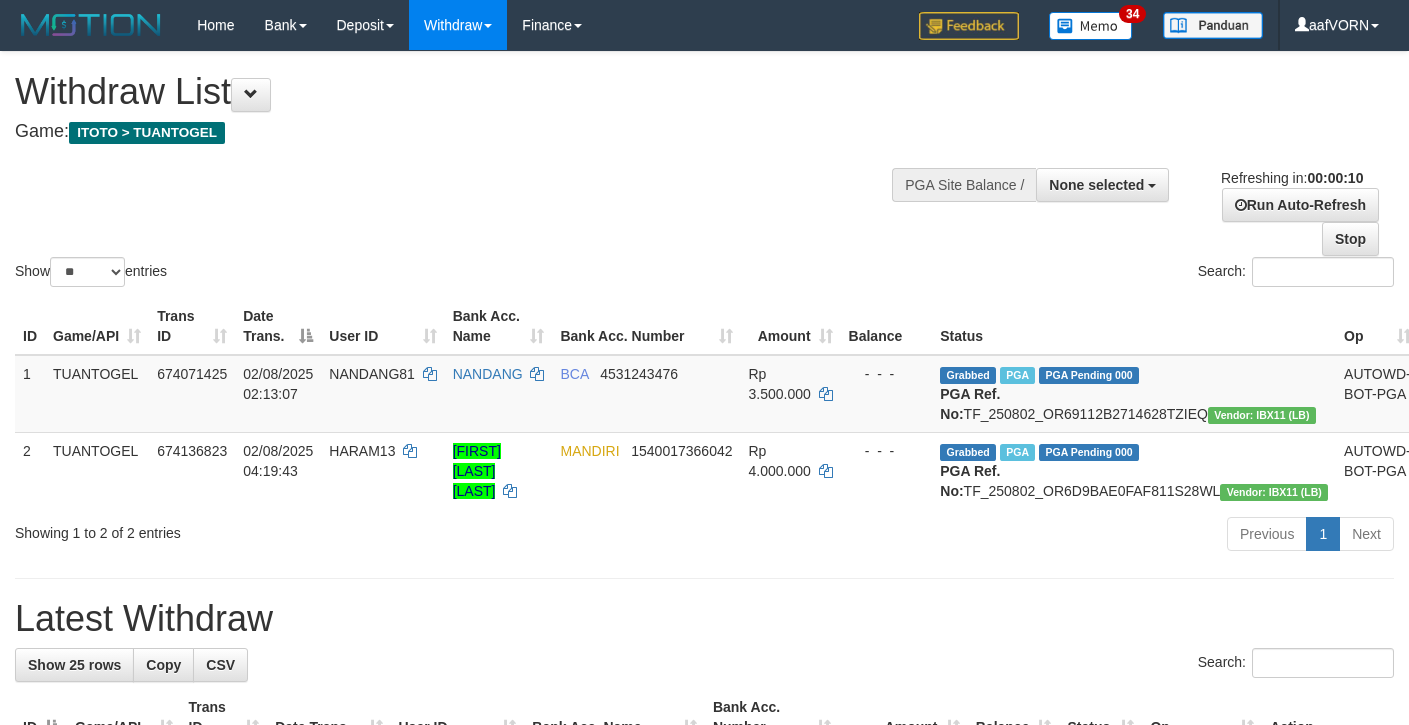 select 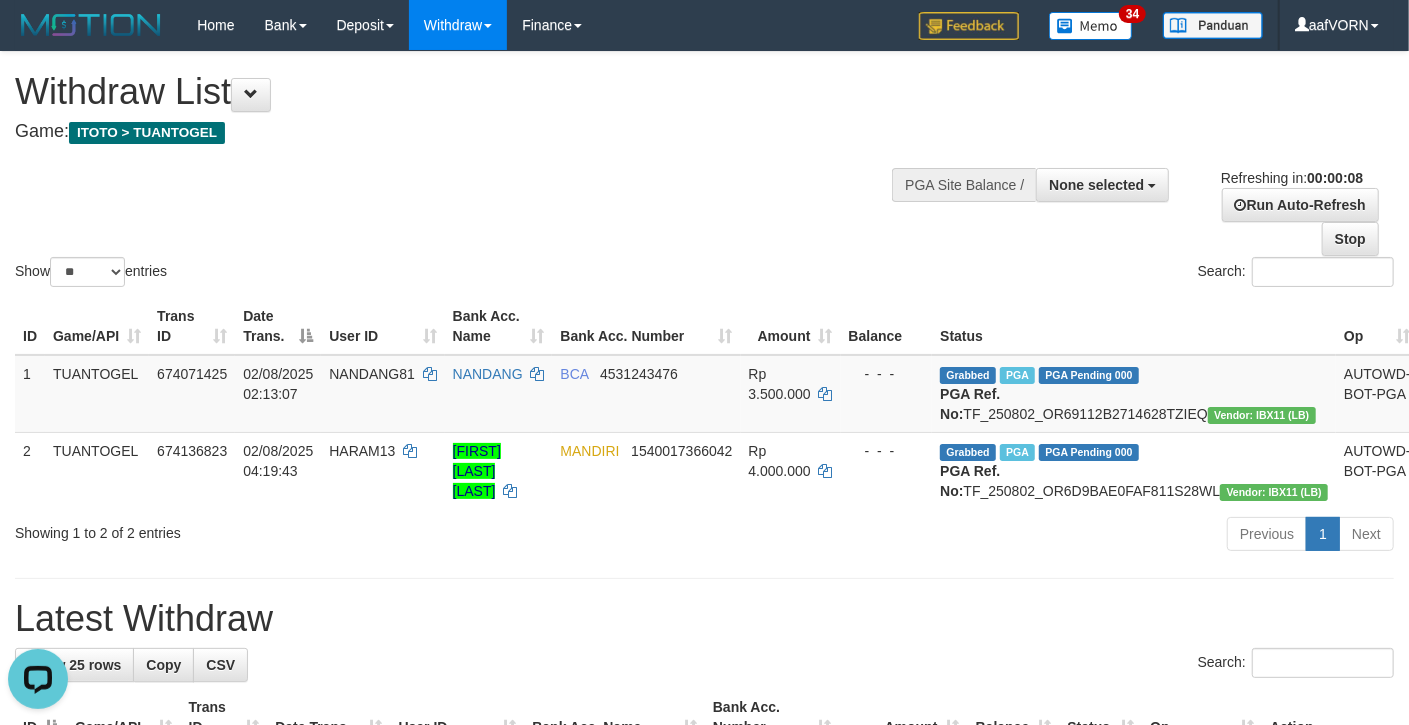 scroll, scrollTop: 0, scrollLeft: 0, axis: both 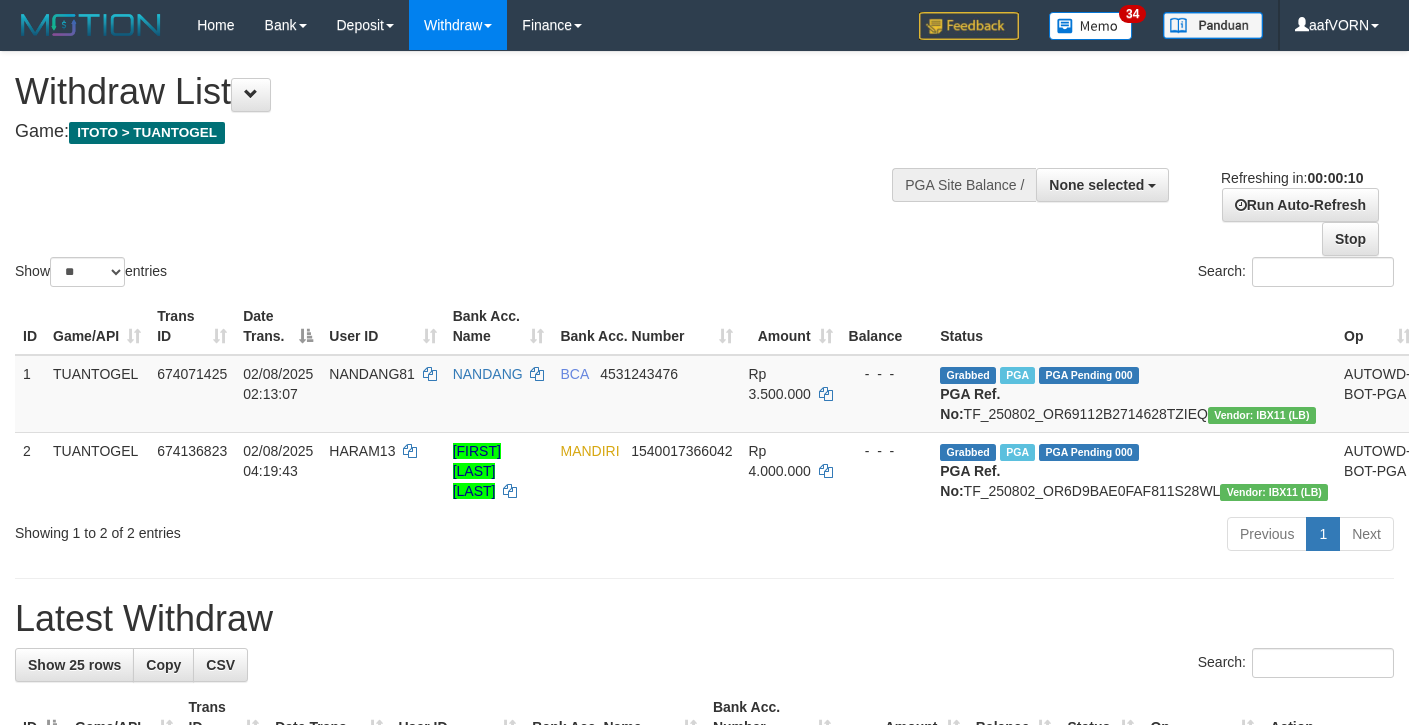 select 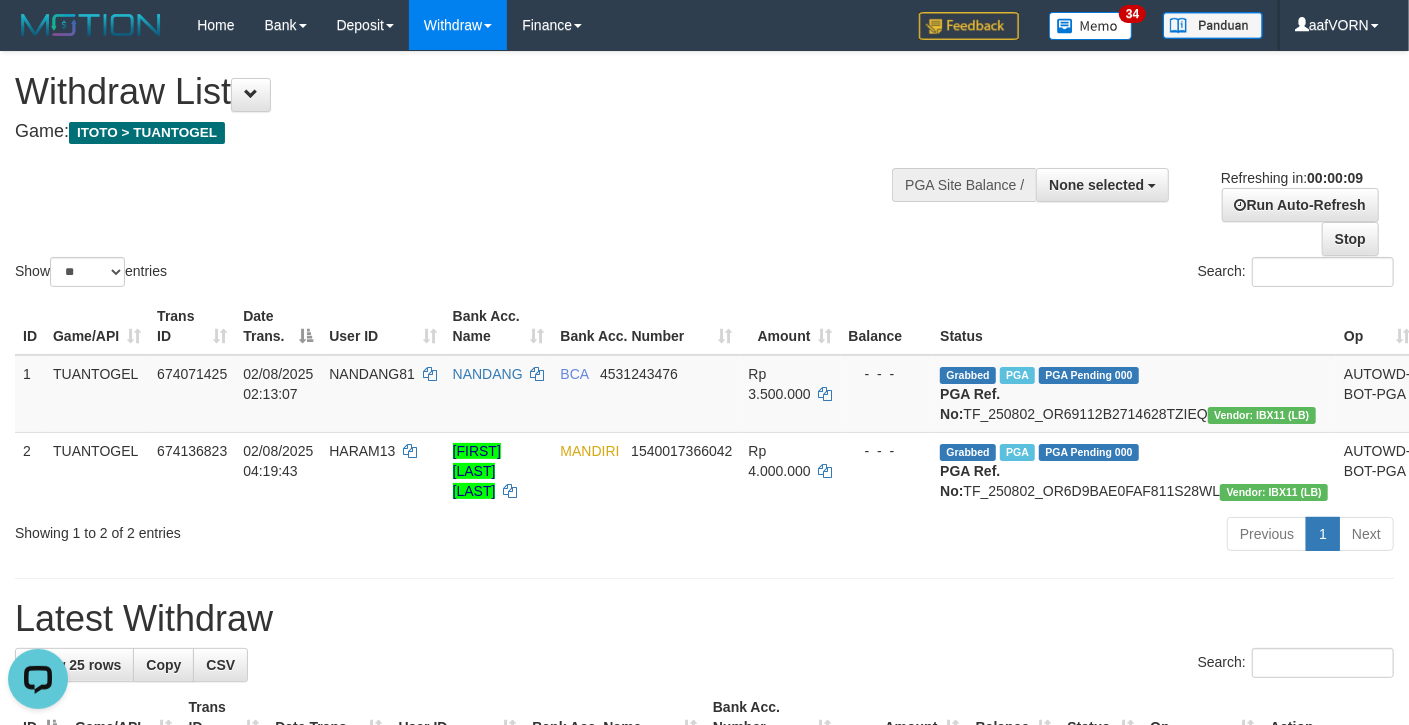 scroll, scrollTop: 0, scrollLeft: 0, axis: both 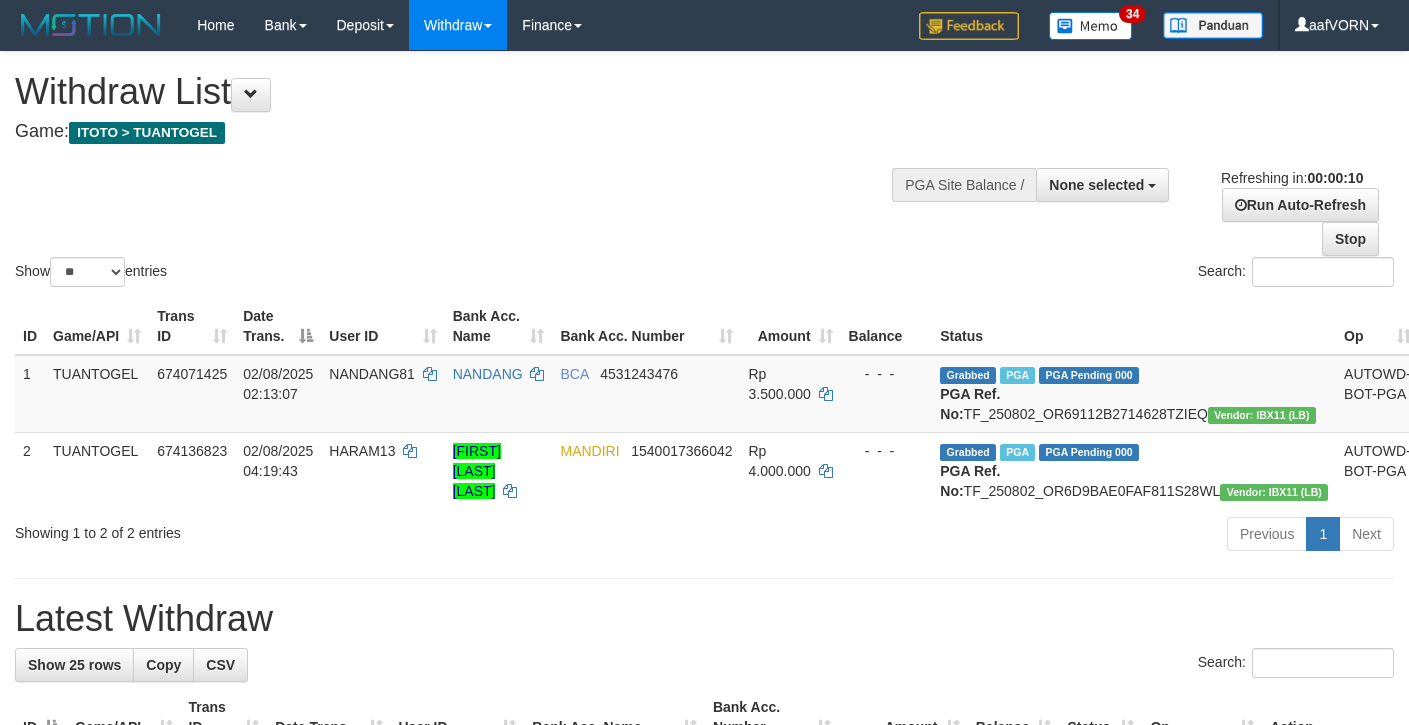 select 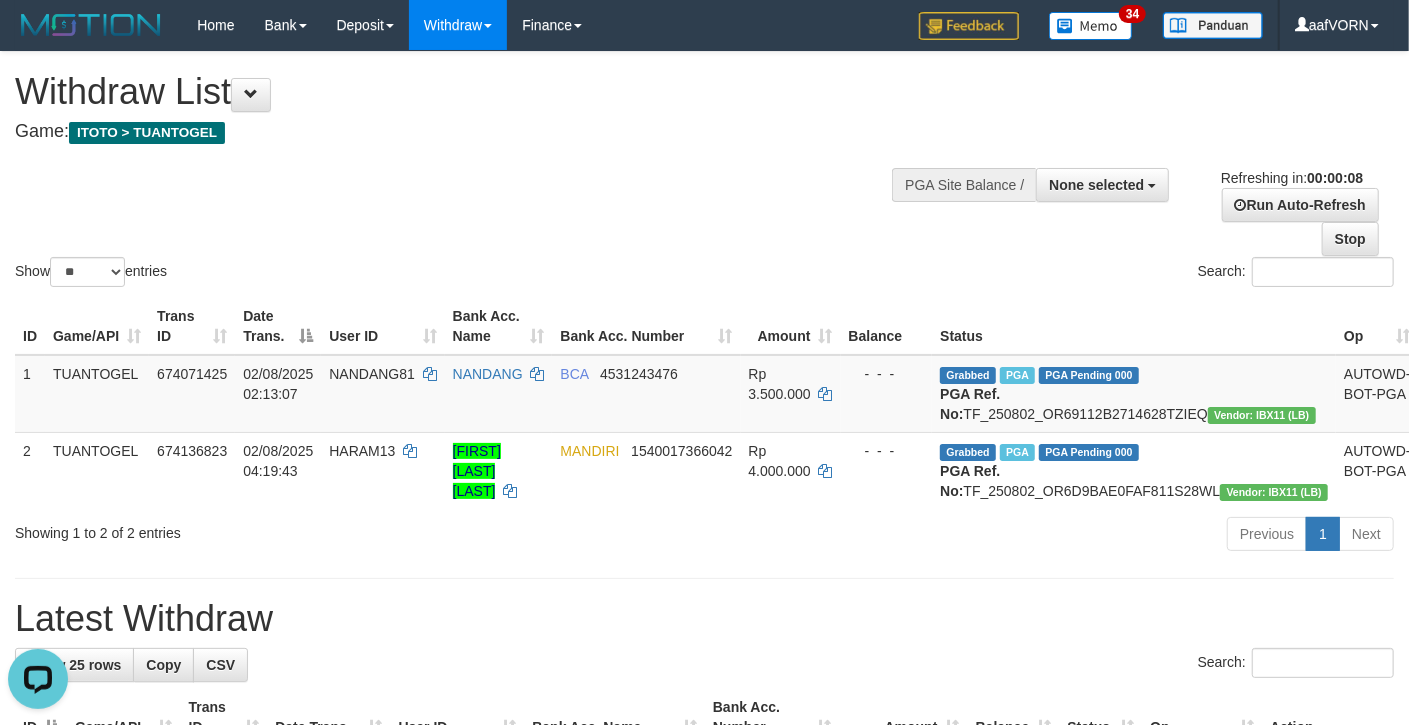 scroll, scrollTop: 0, scrollLeft: 0, axis: both 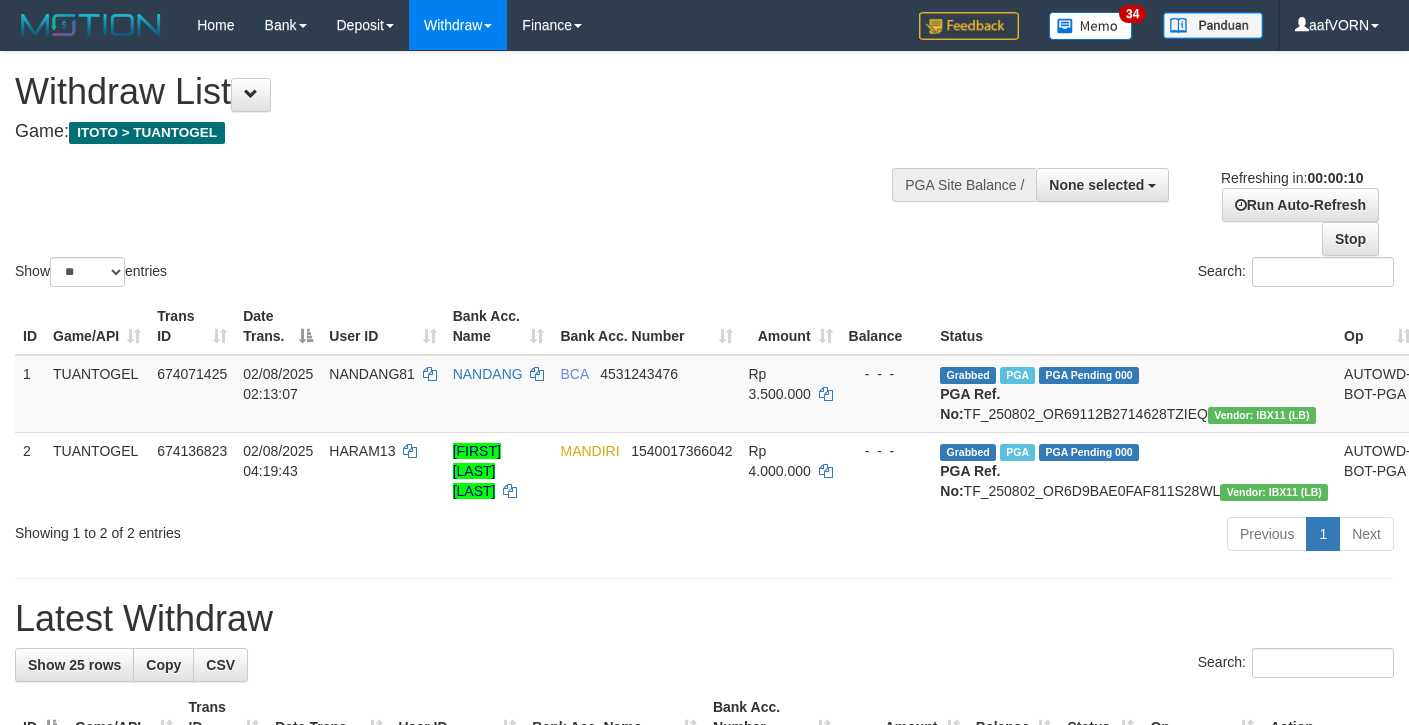 select 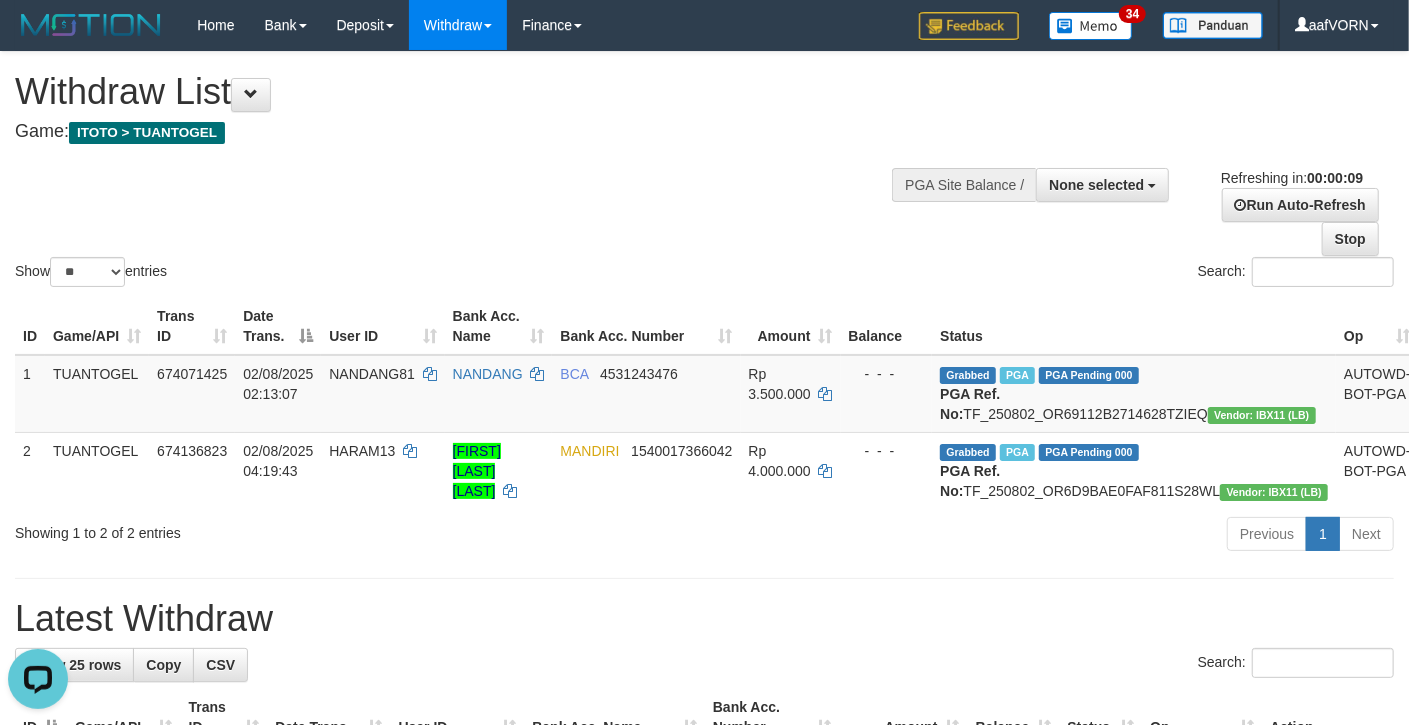 scroll, scrollTop: 0, scrollLeft: 0, axis: both 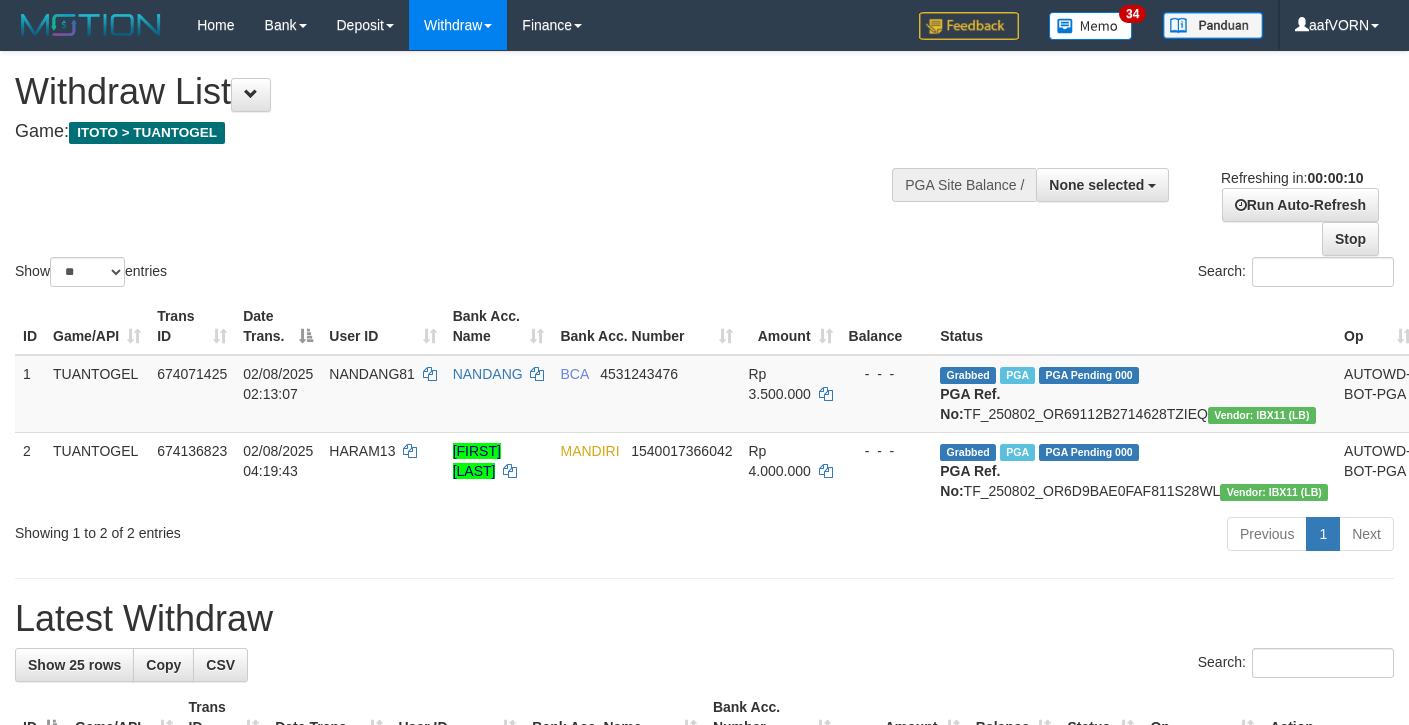 select 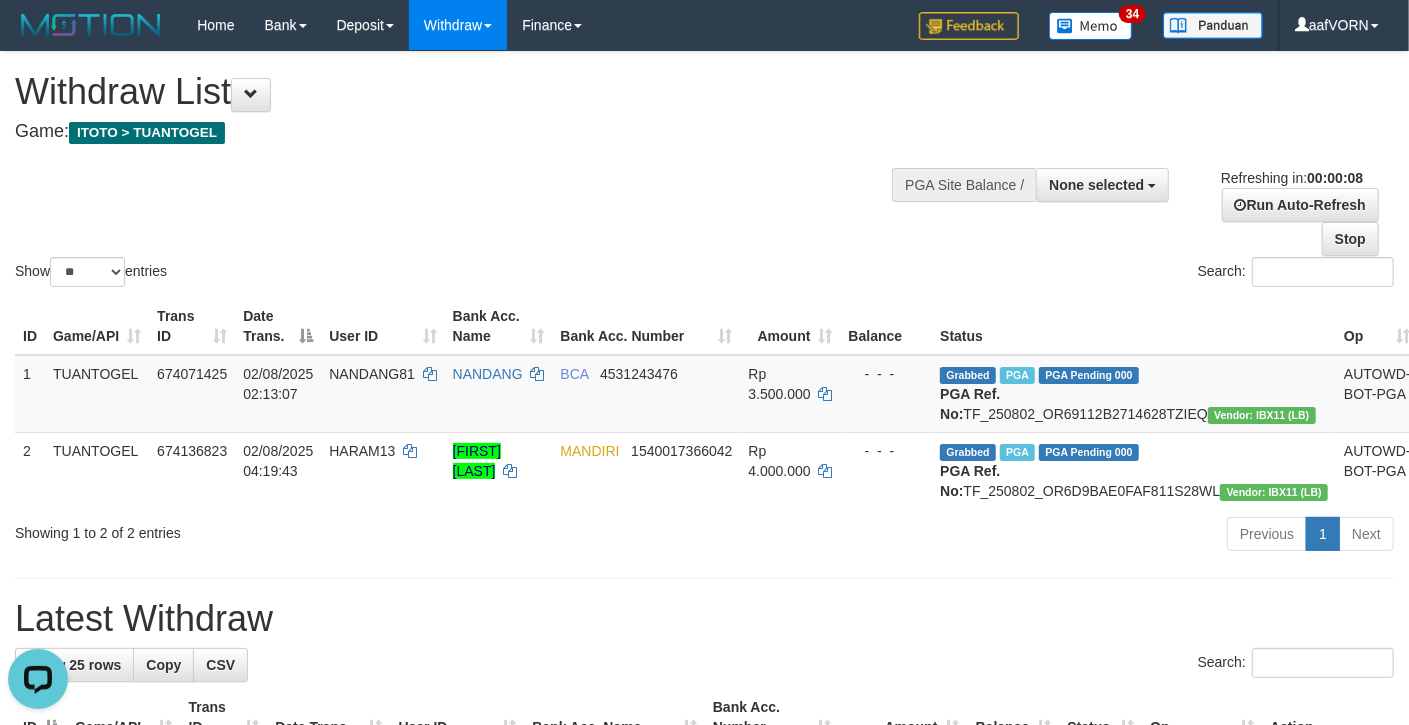 scroll, scrollTop: 0, scrollLeft: 0, axis: both 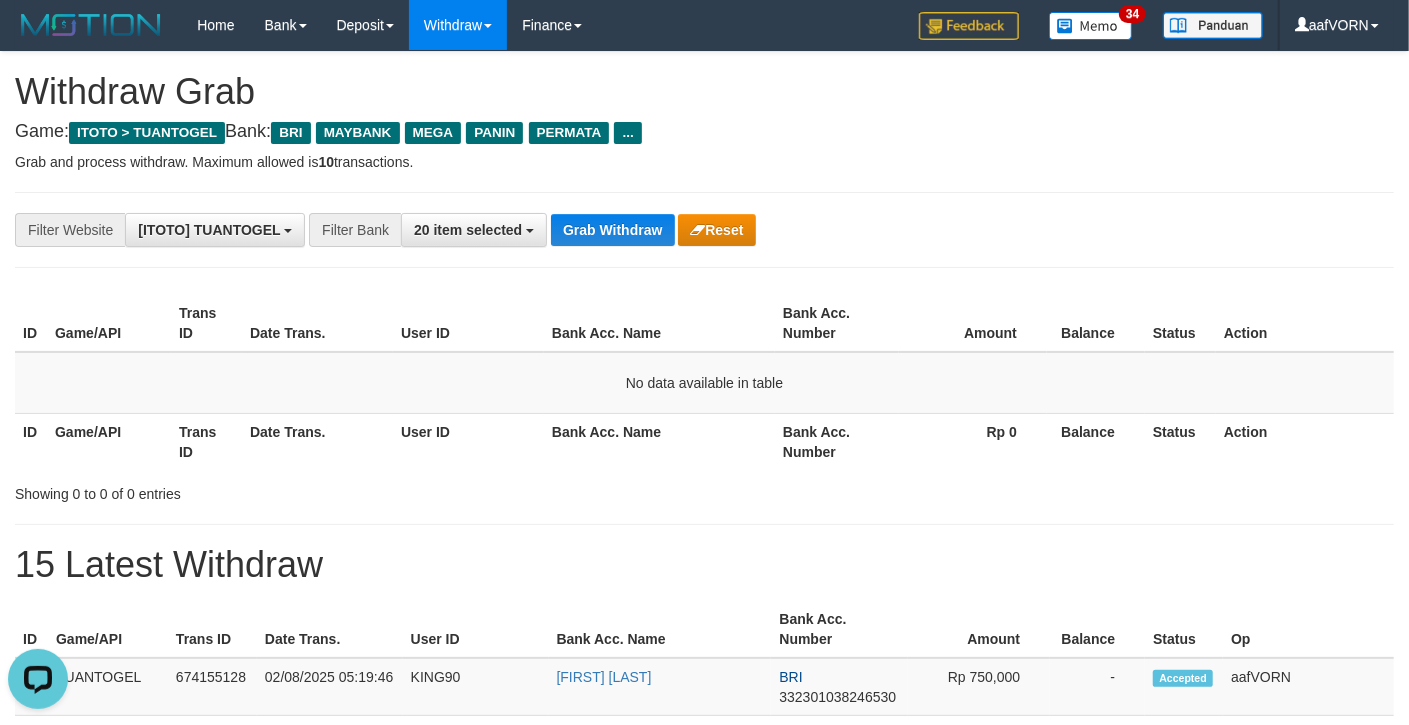 click on "**********" at bounding box center (704, 230) 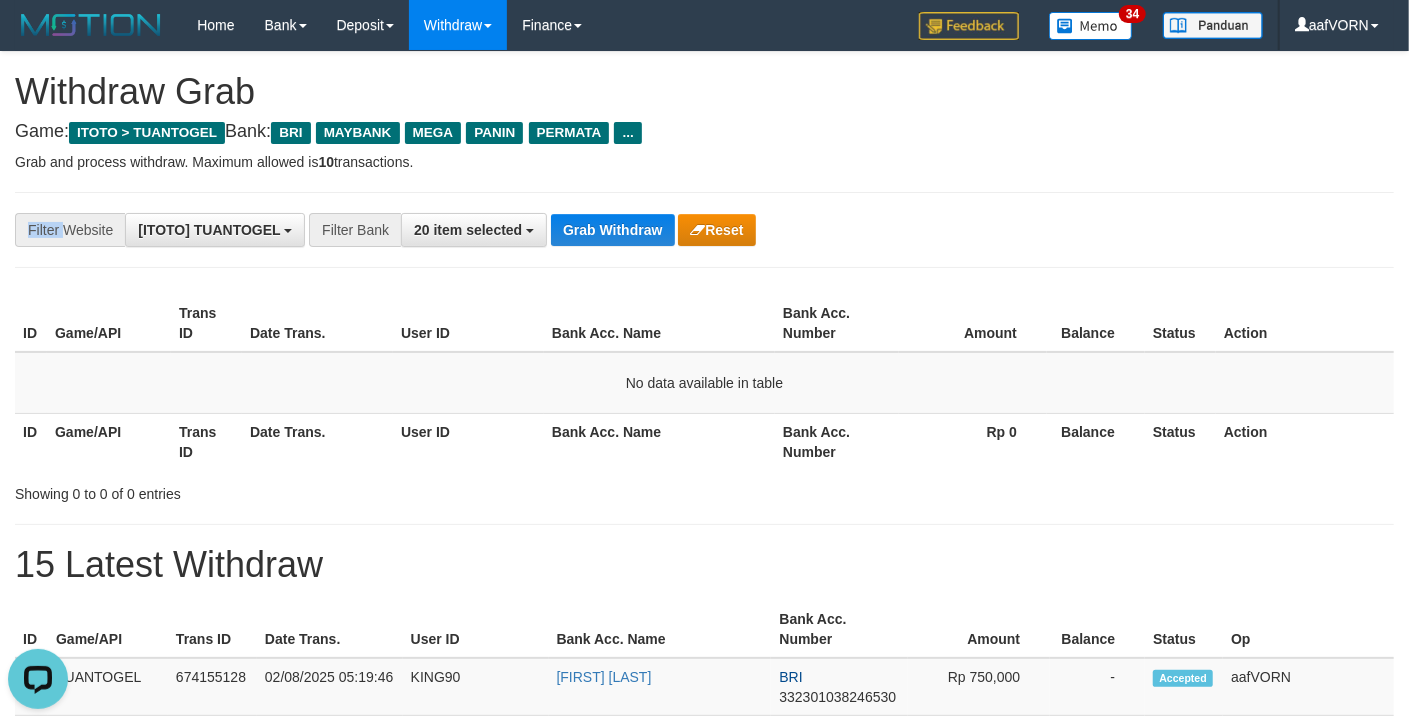 click on "**********" at bounding box center [704, 230] 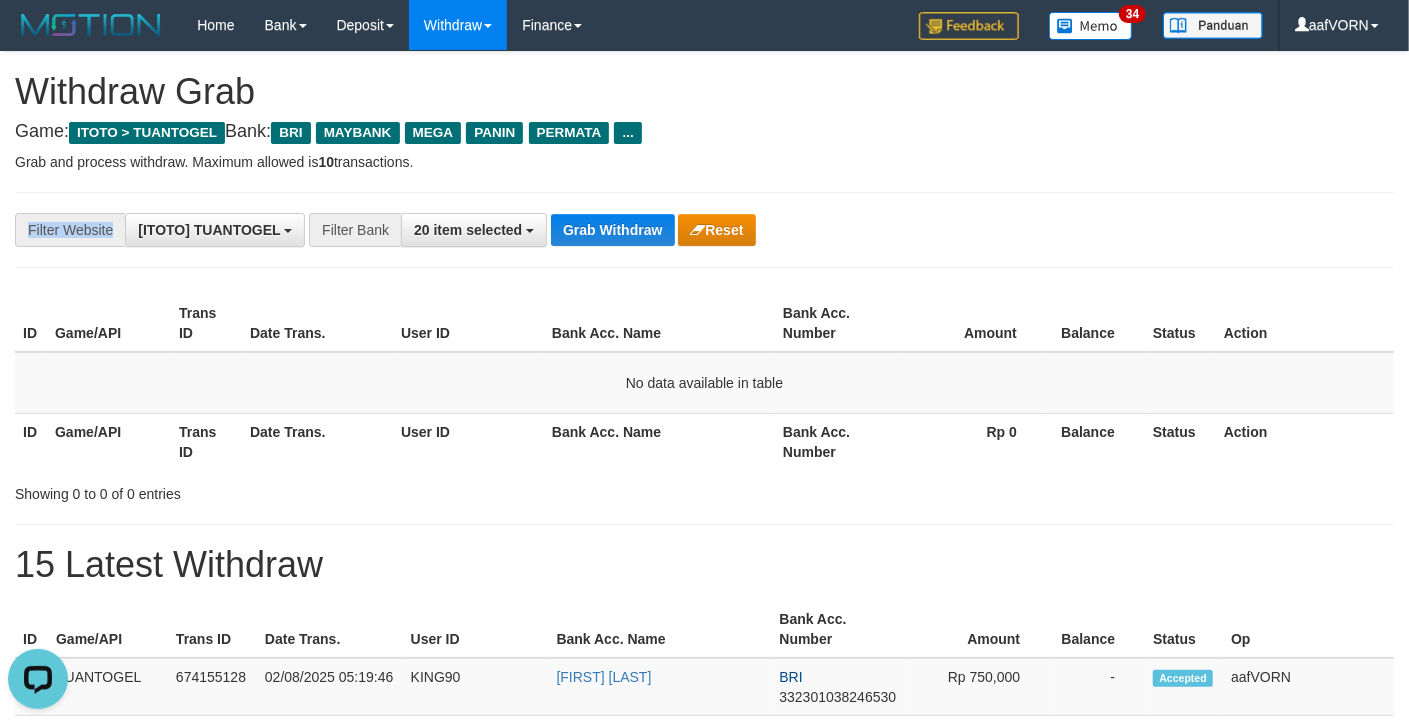 click on "**********" at bounding box center [704, 230] 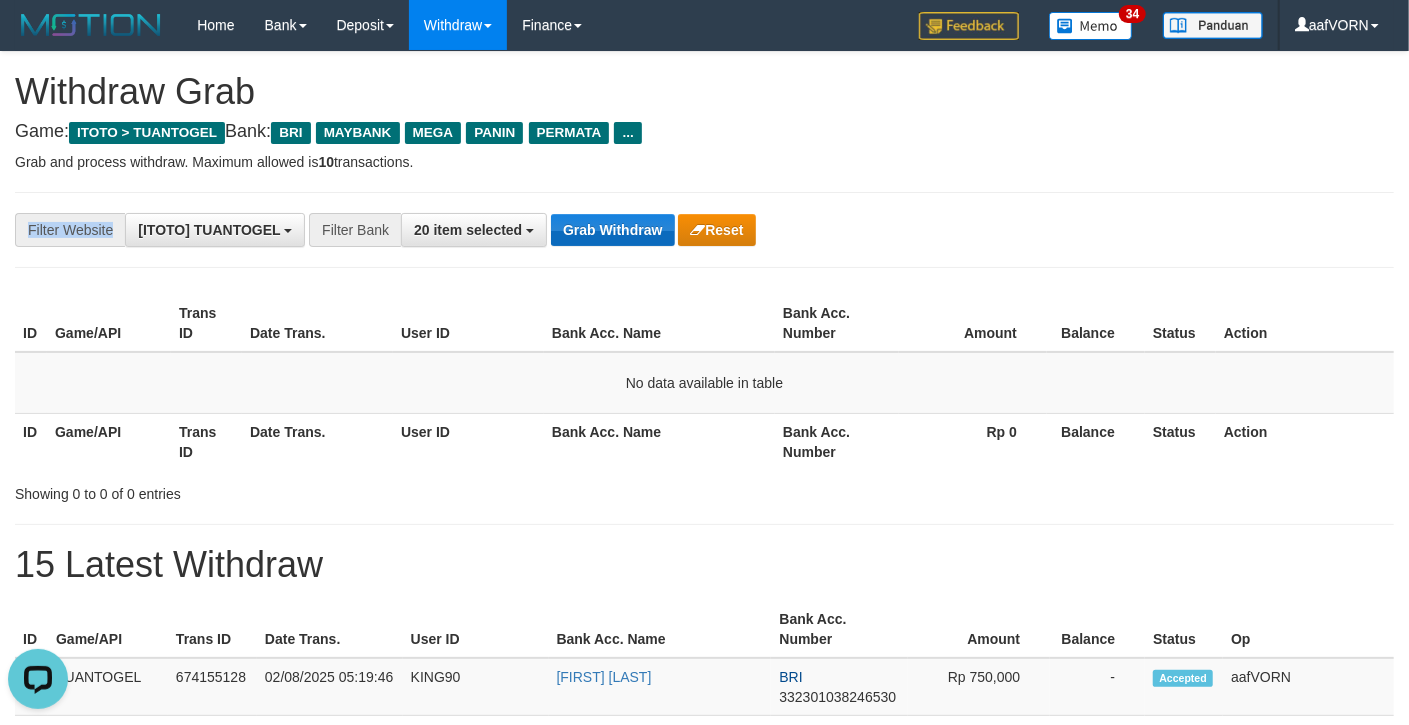 click on "**********" at bounding box center [704, 230] 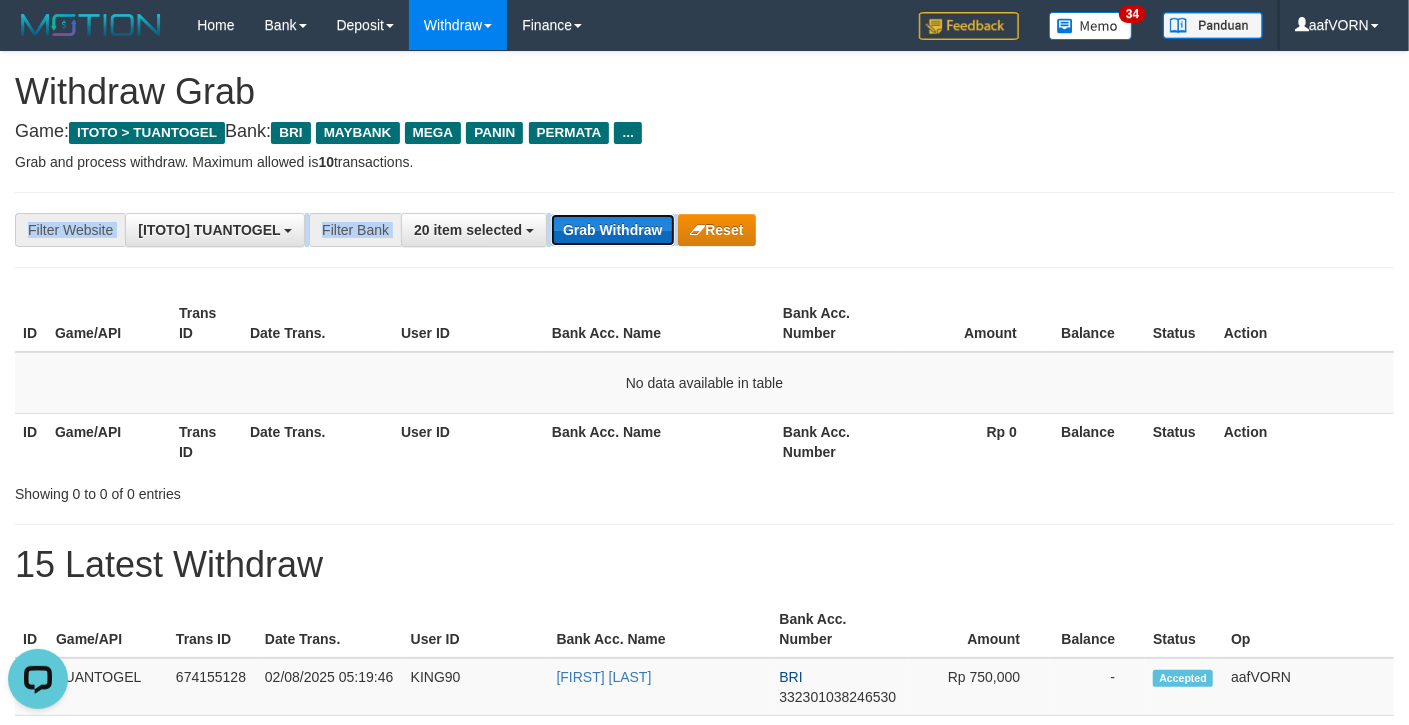 click on "Grab Withdraw" at bounding box center (612, 230) 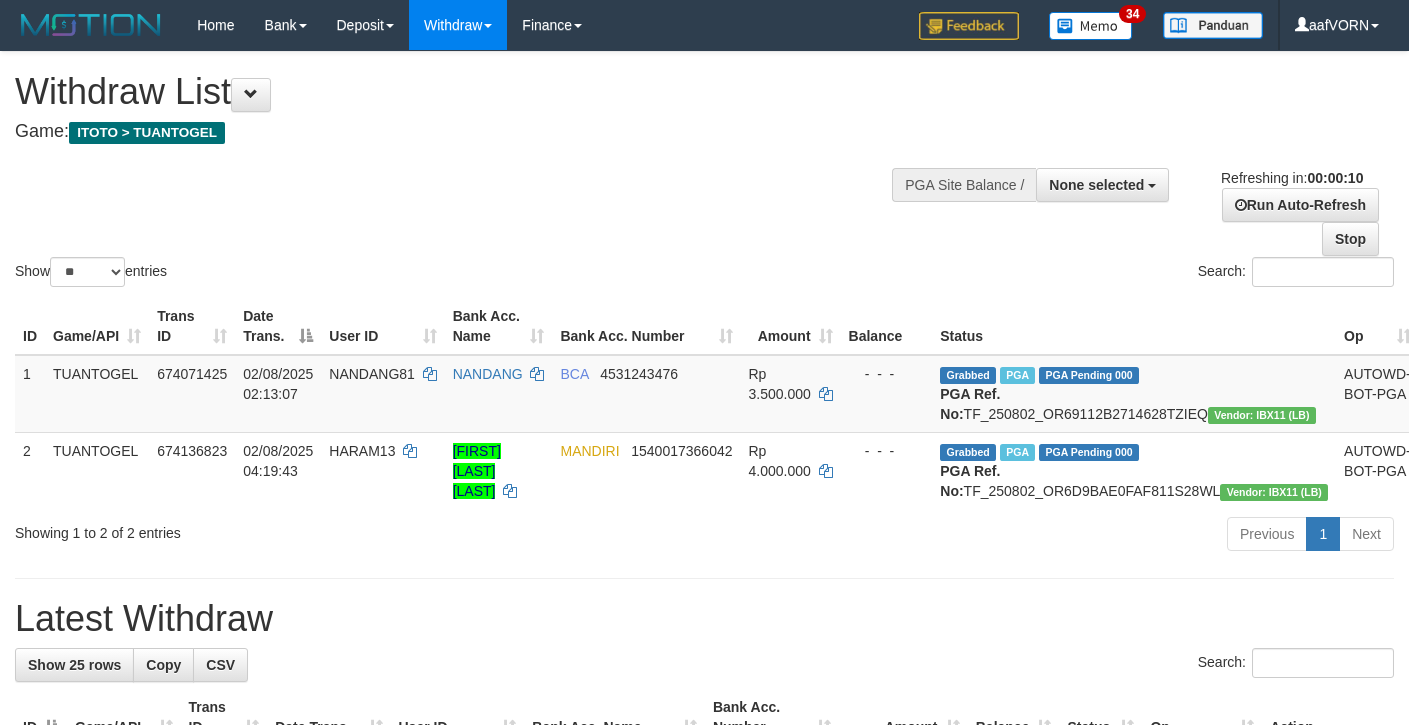 select 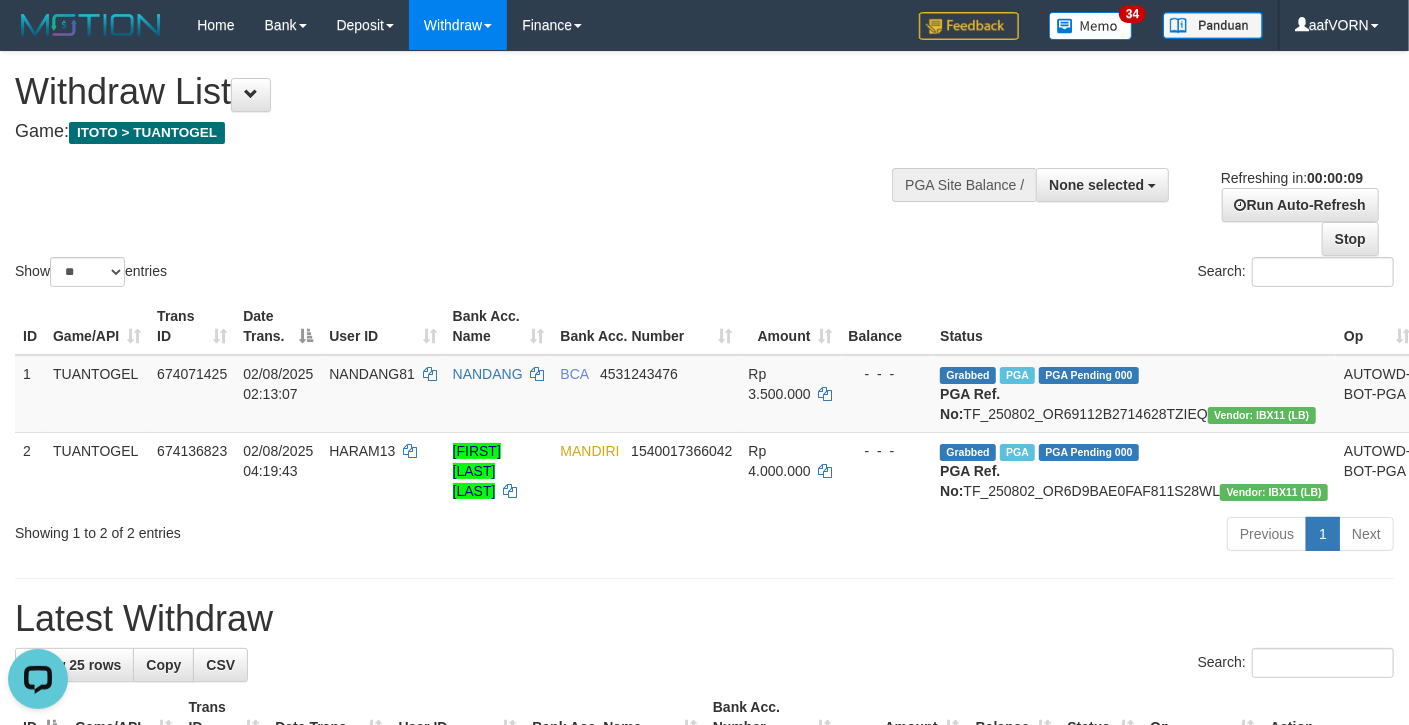 scroll, scrollTop: 0, scrollLeft: 0, axis: both 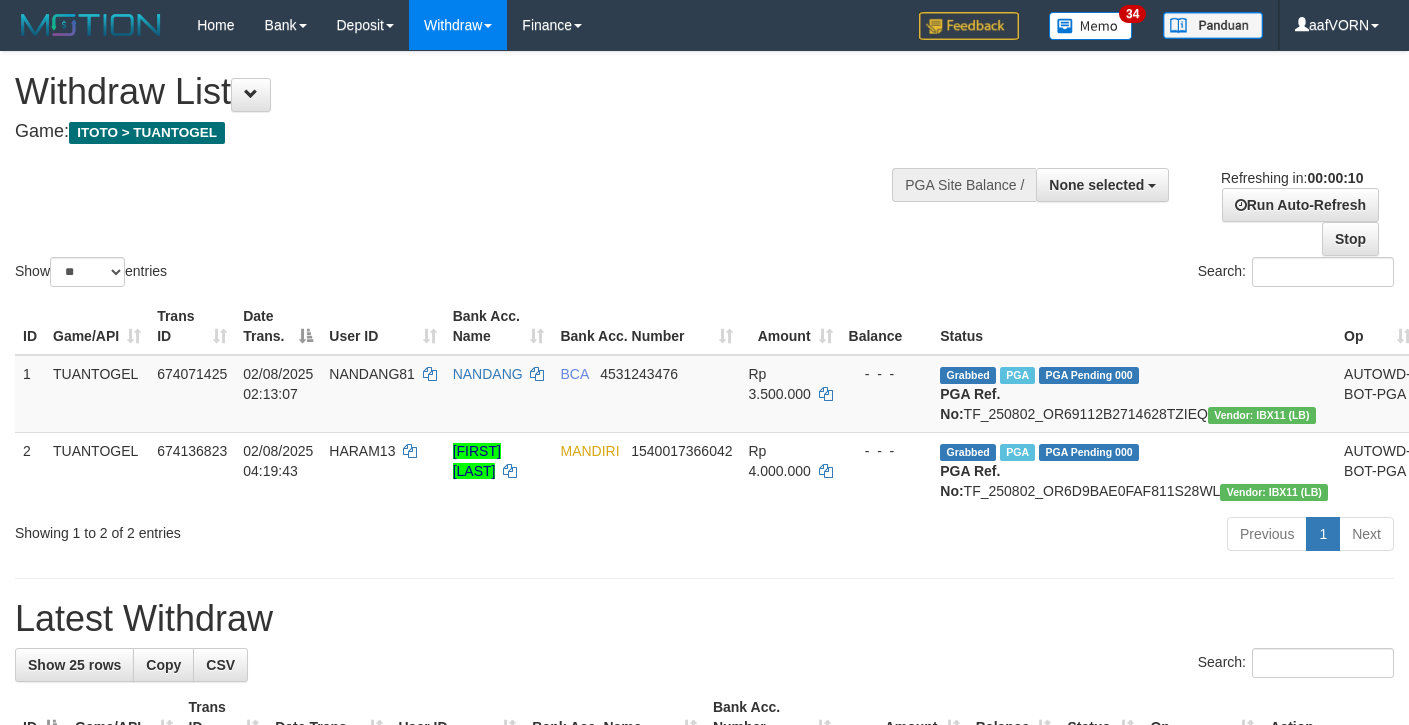 select 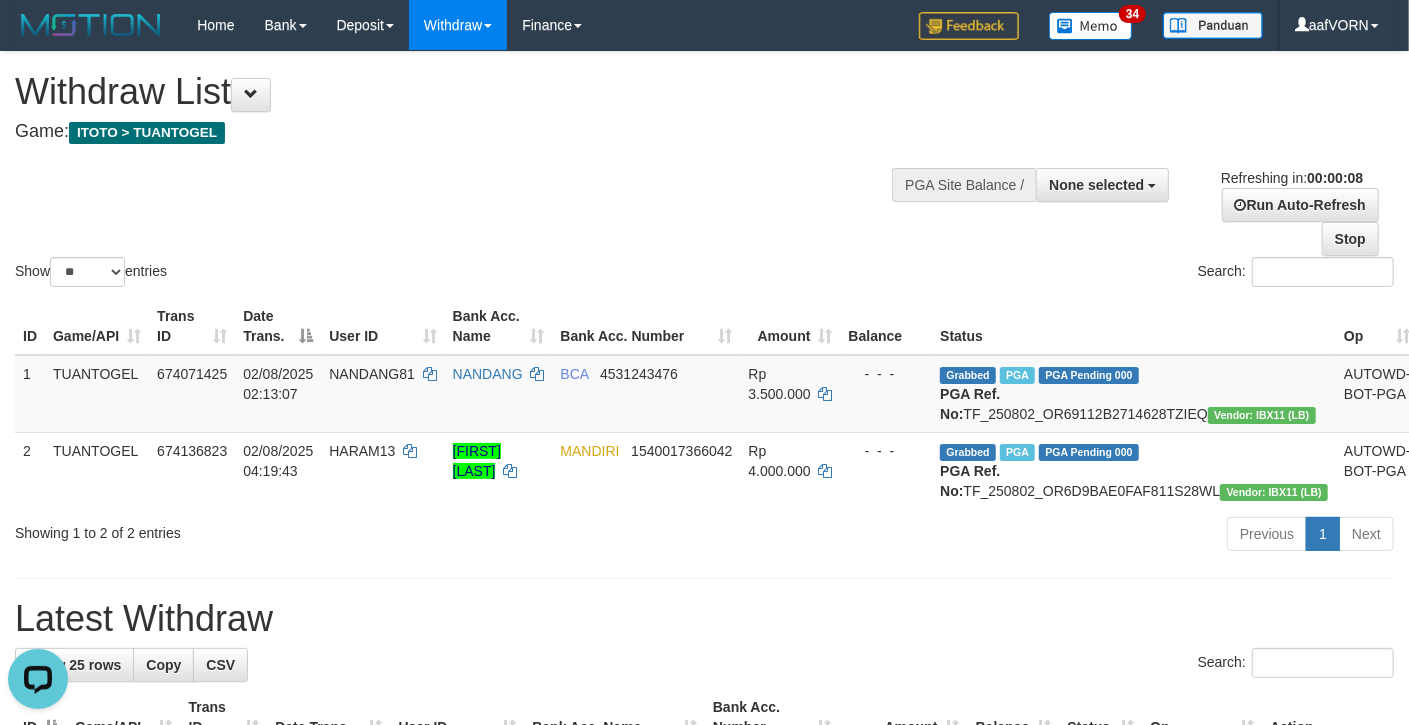 scroll, scrollTop: 0, scrollLeft: 0, axis: both 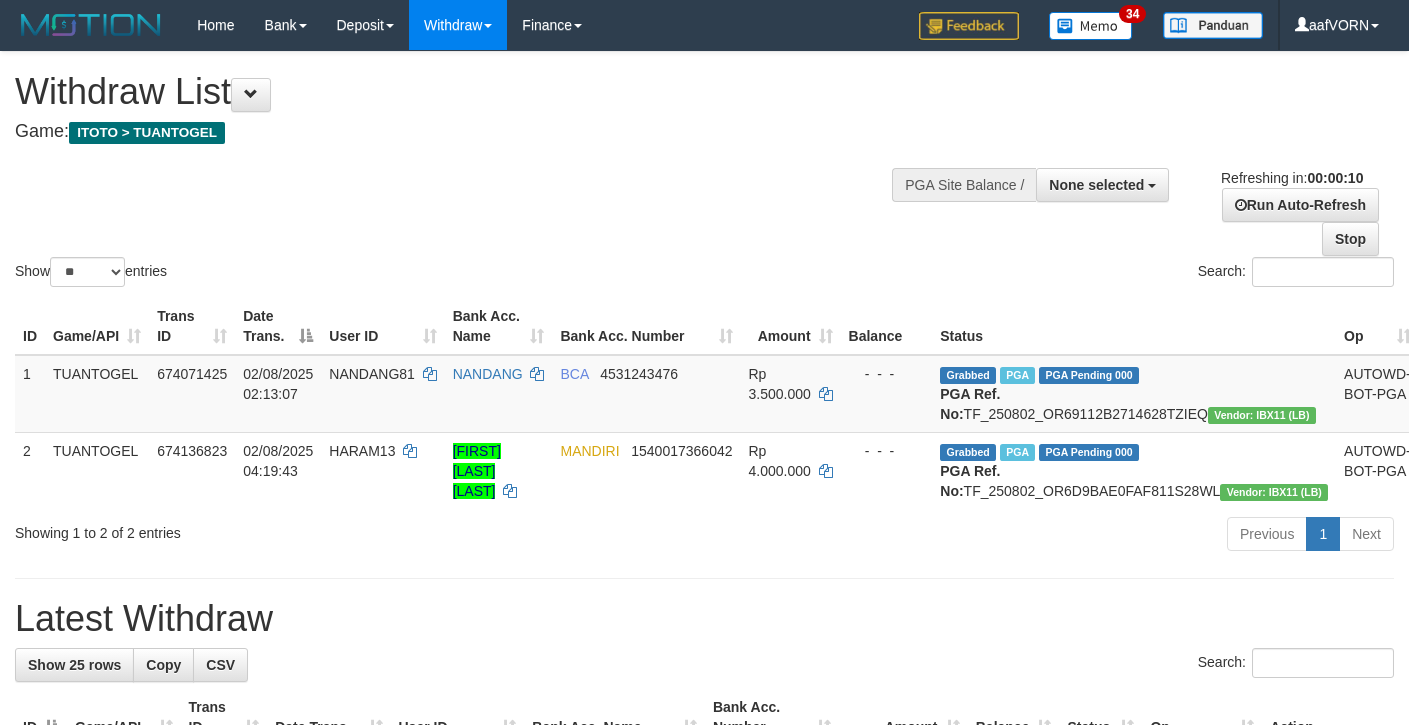 select 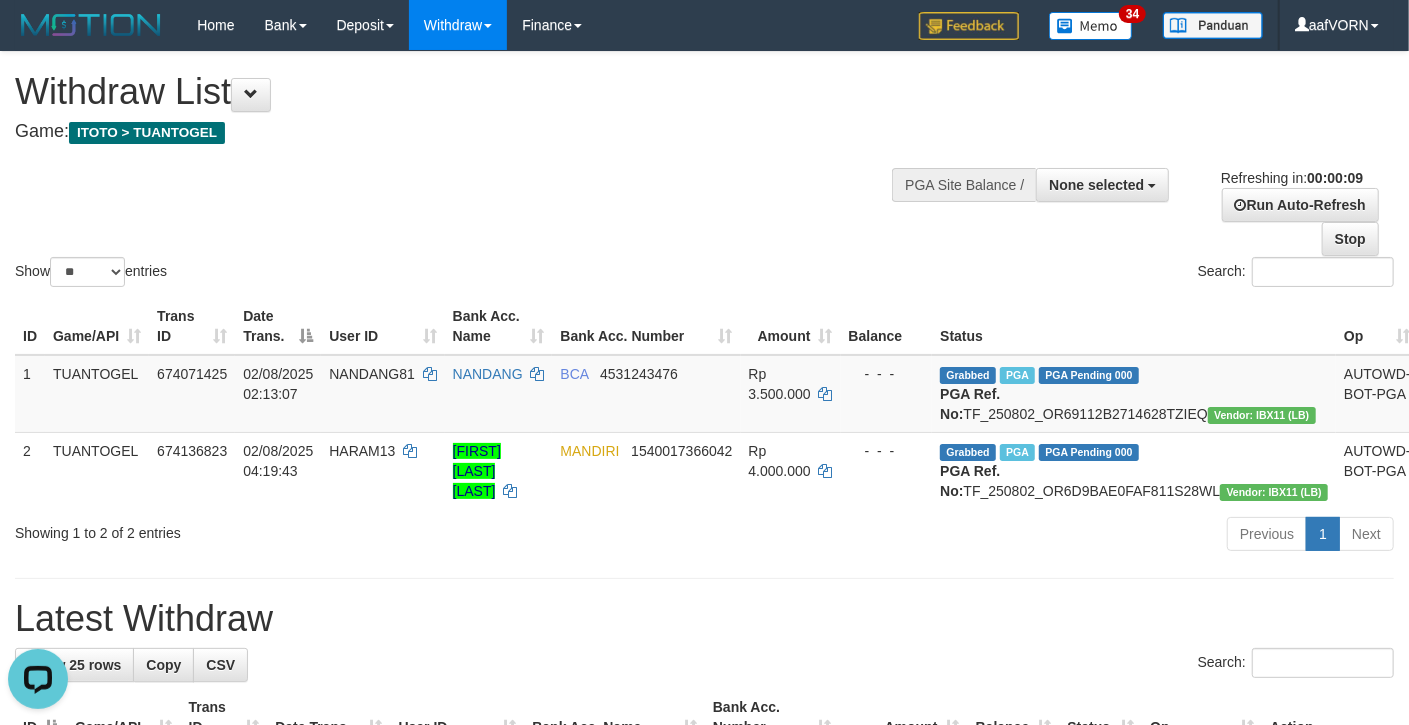 scroll, scrollTop: 0, scrollLeft: 0, axis: both 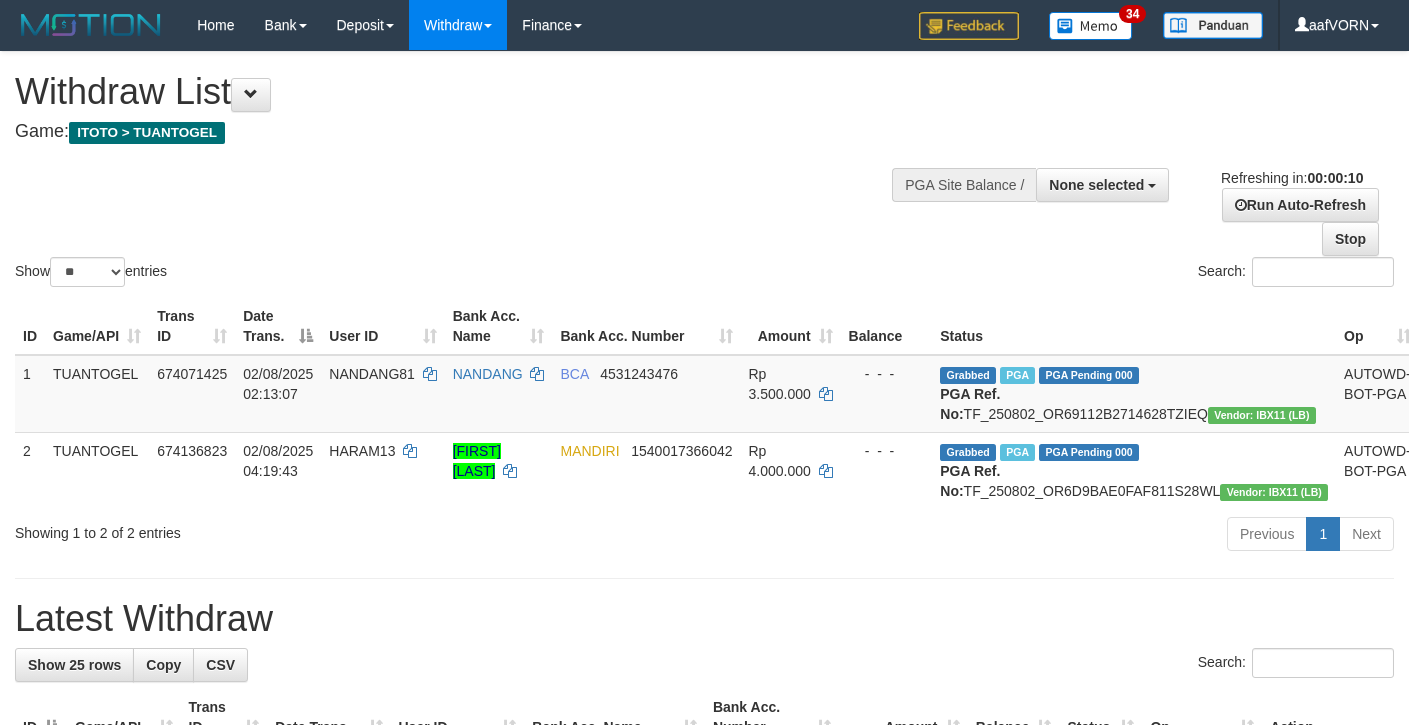 select 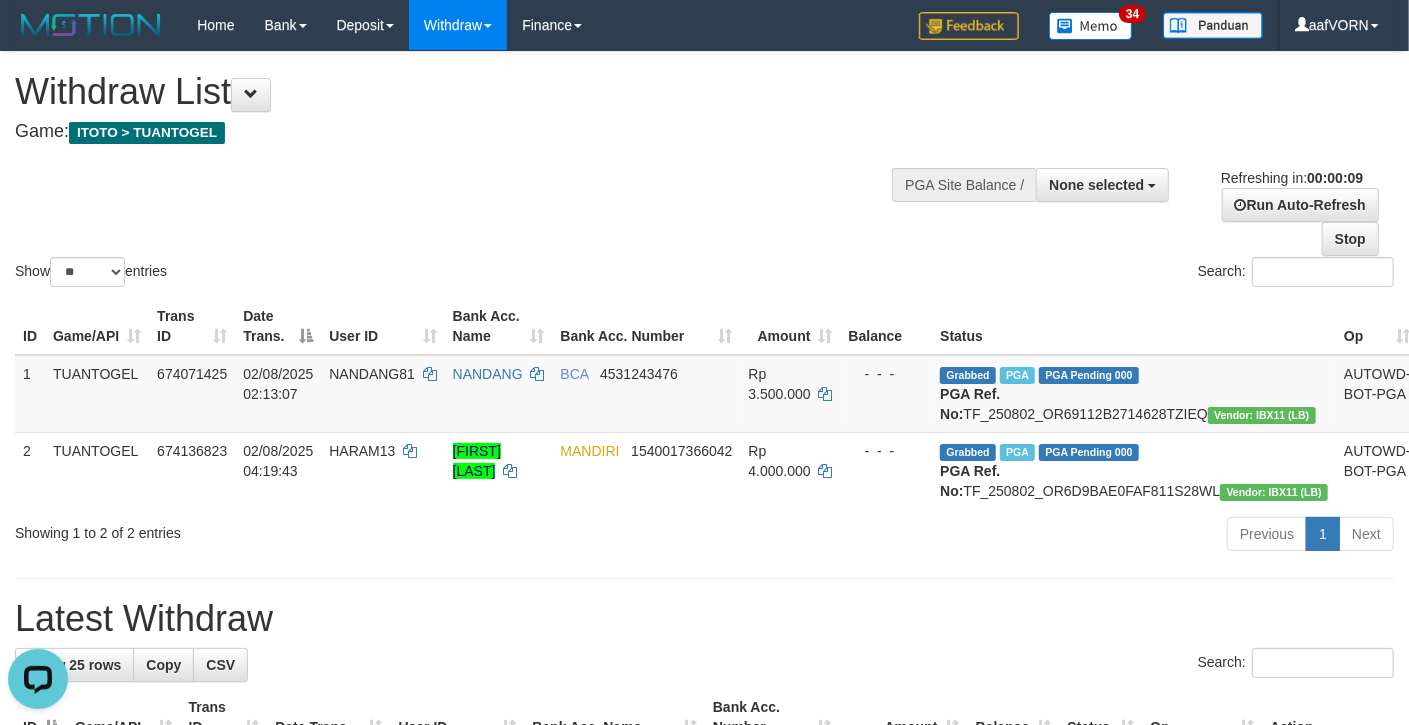 scroll, scrollTop: 0, scrollLeft: 0, axis: both 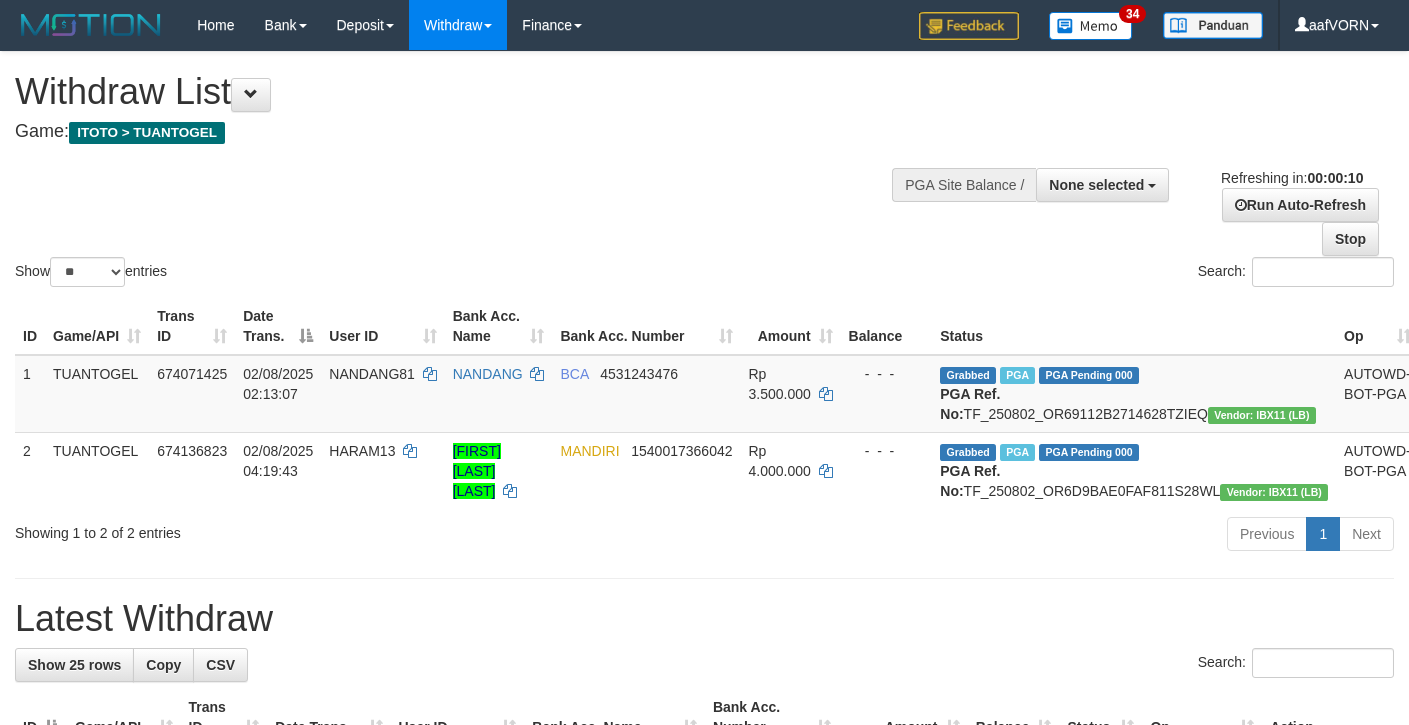 select 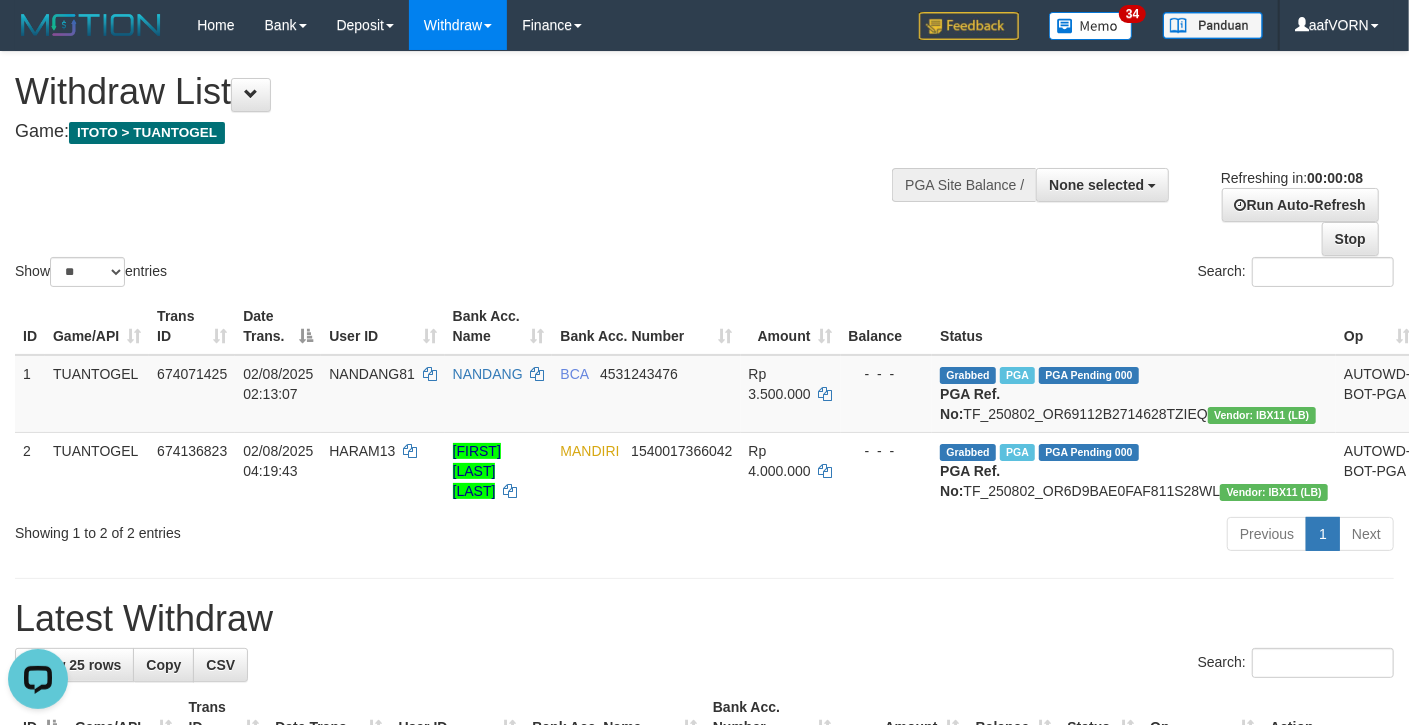 scroll, scrollTop: 0, scrollLeft: 0, axis: both 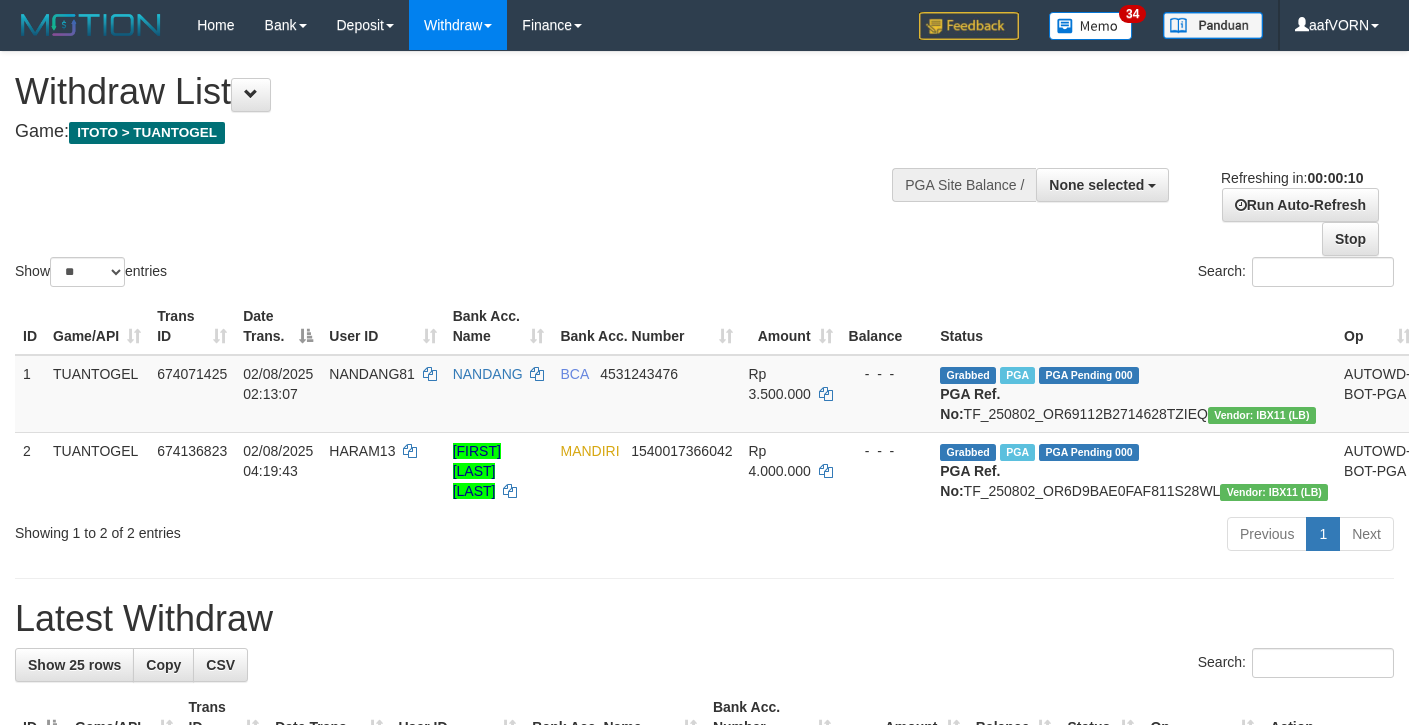 select 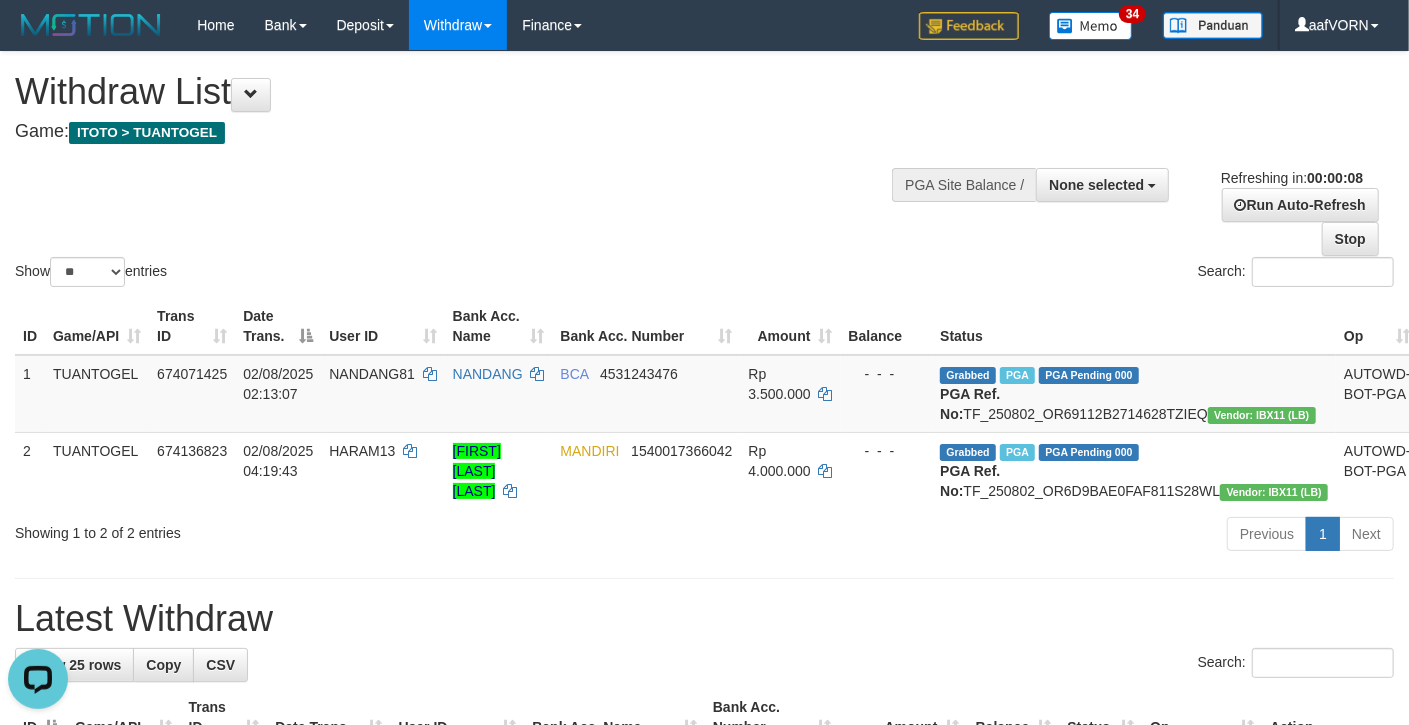 scroll, scrollTop: 0, scrollLeft: 0, axis: both 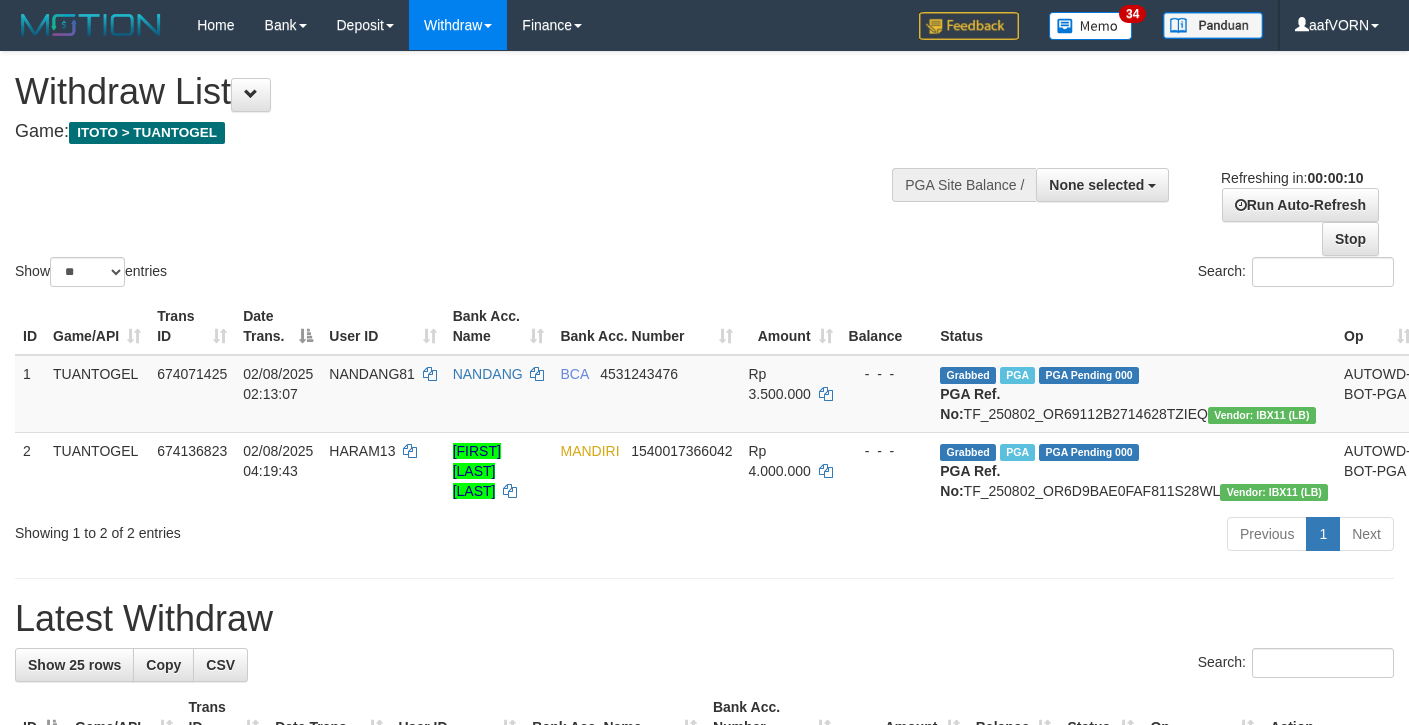 select 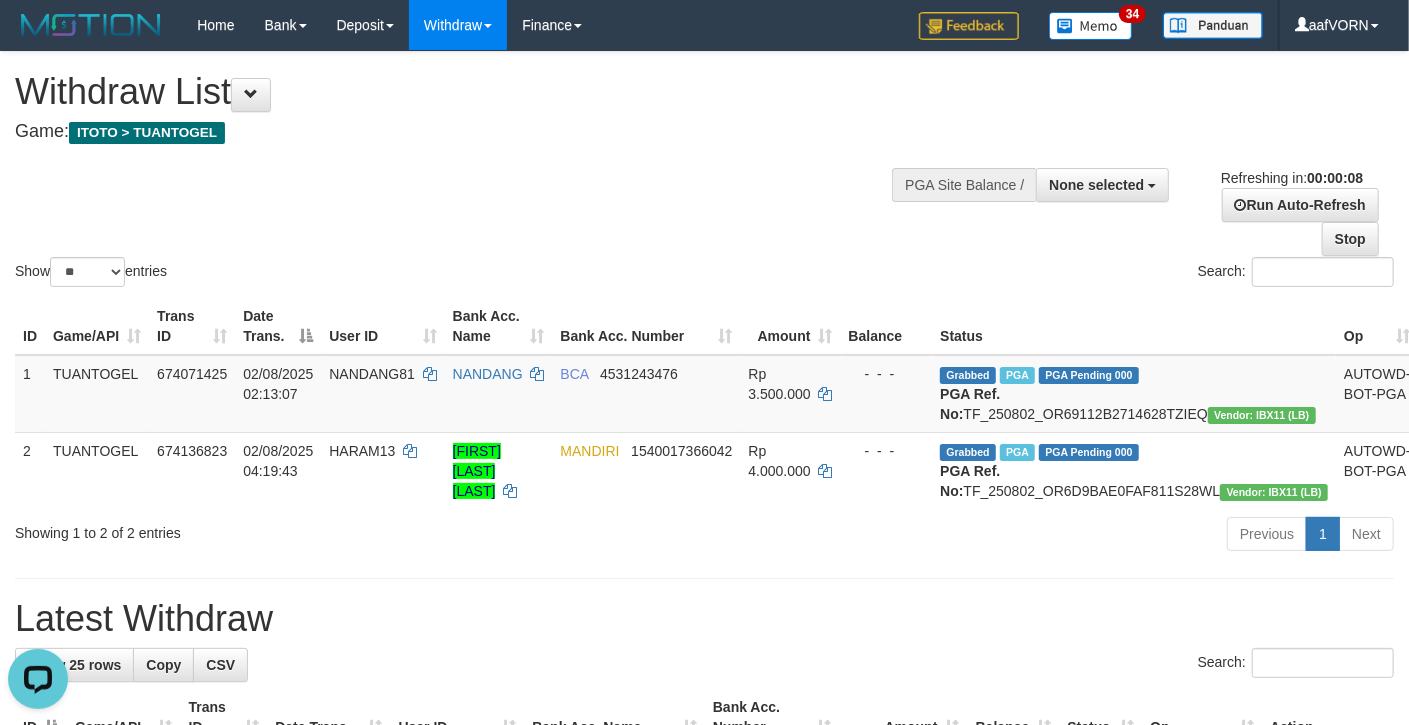 scroll, scrollTop: 0, scrollLeft: 0, axis: both 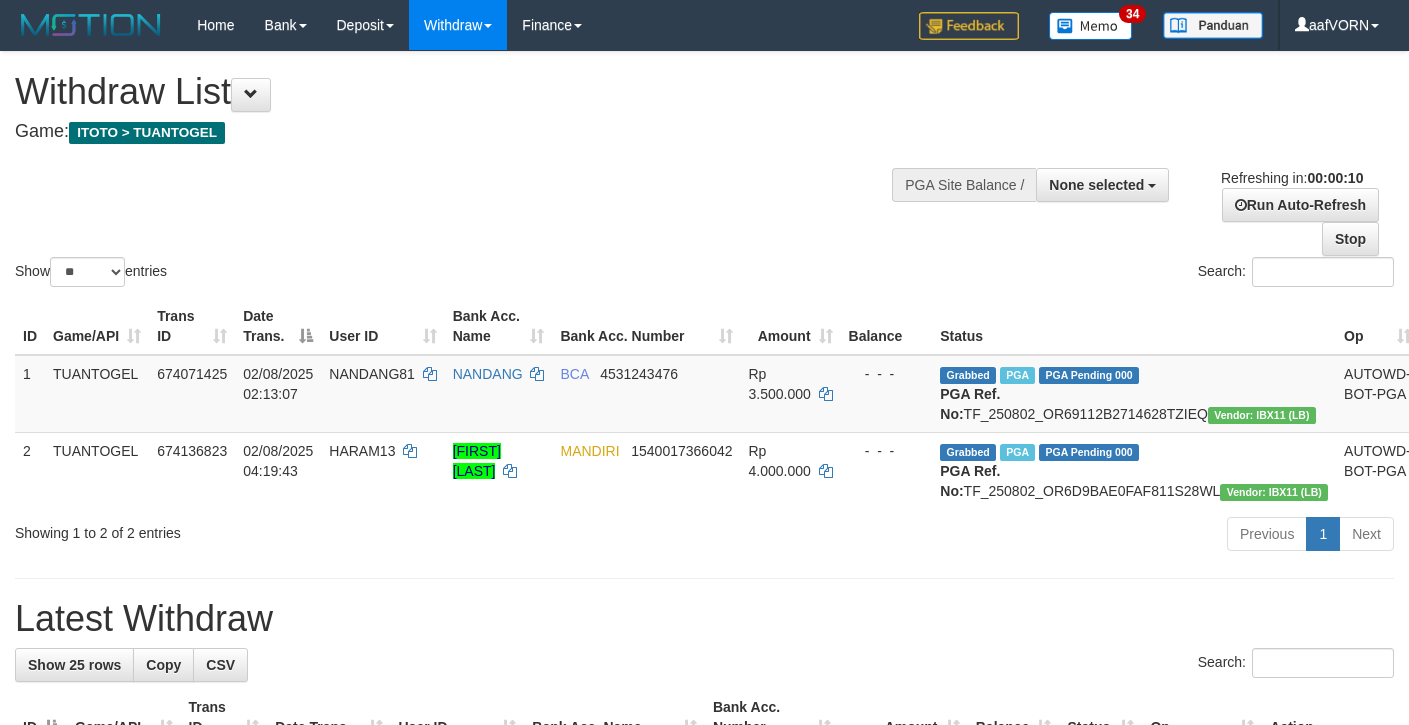 select 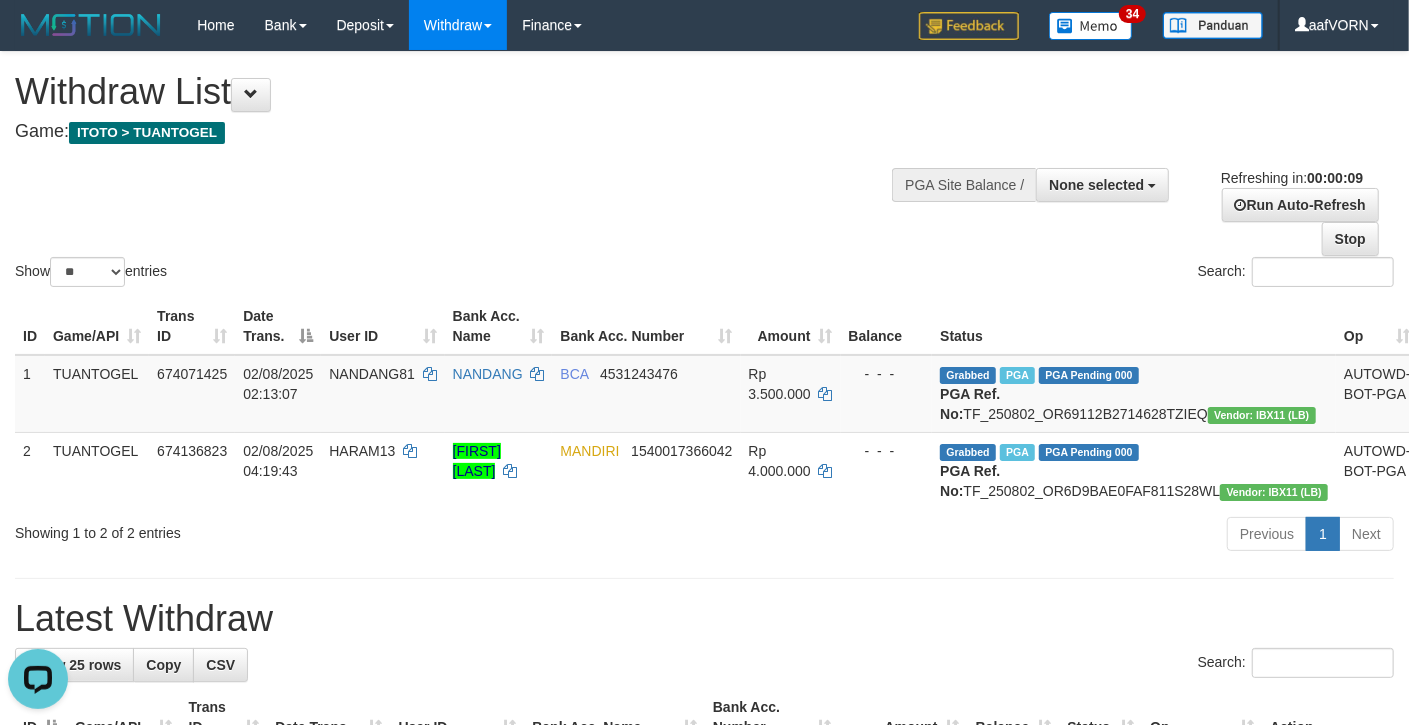 scroll, scrollTop: 0, scrollLeft: 0, axis: both 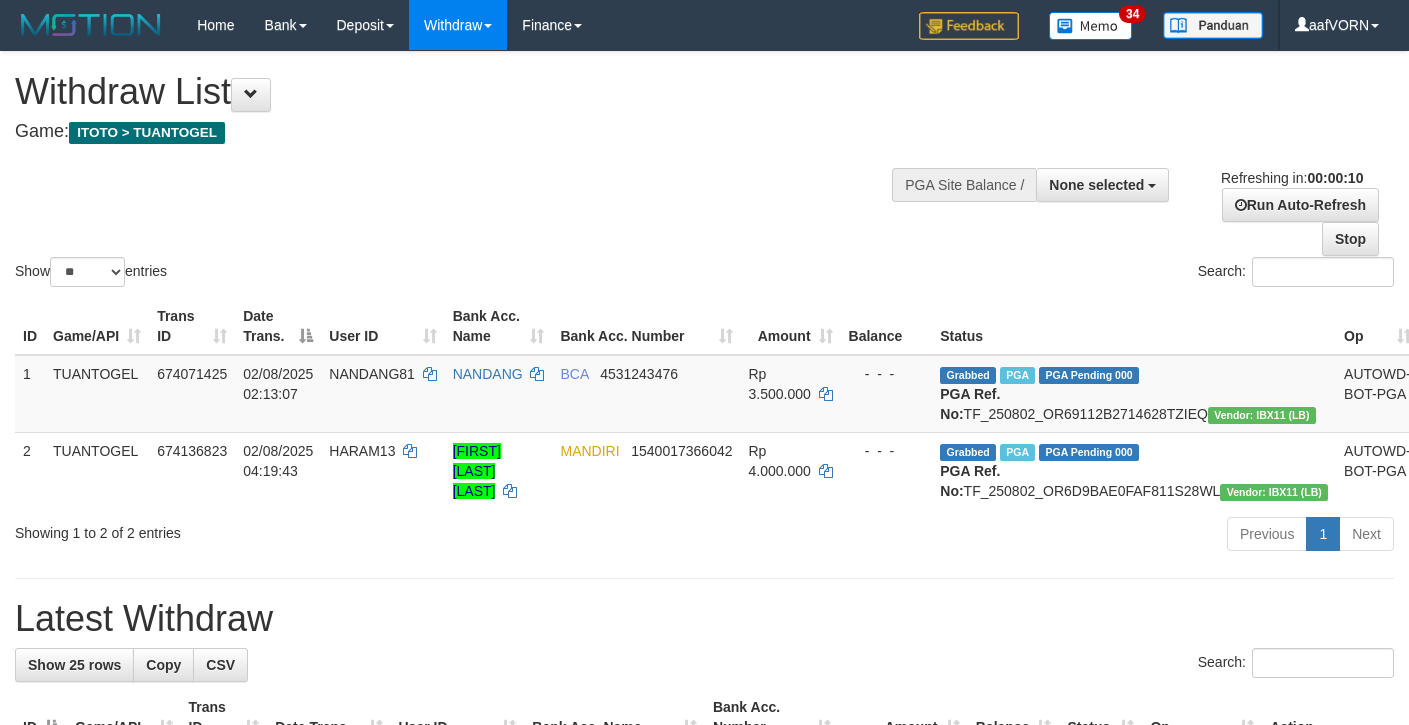 select 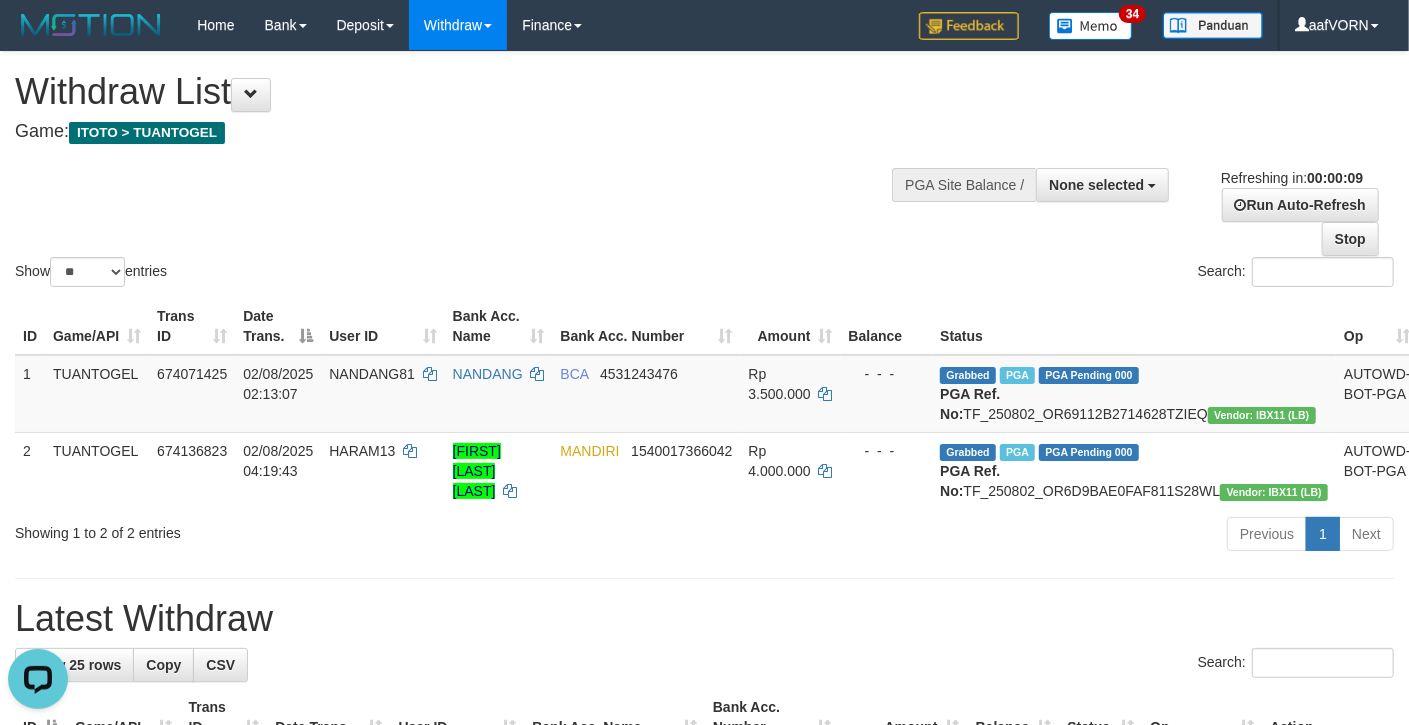scroll, scrollTop: 0, scrollLeft: 0, axis: both 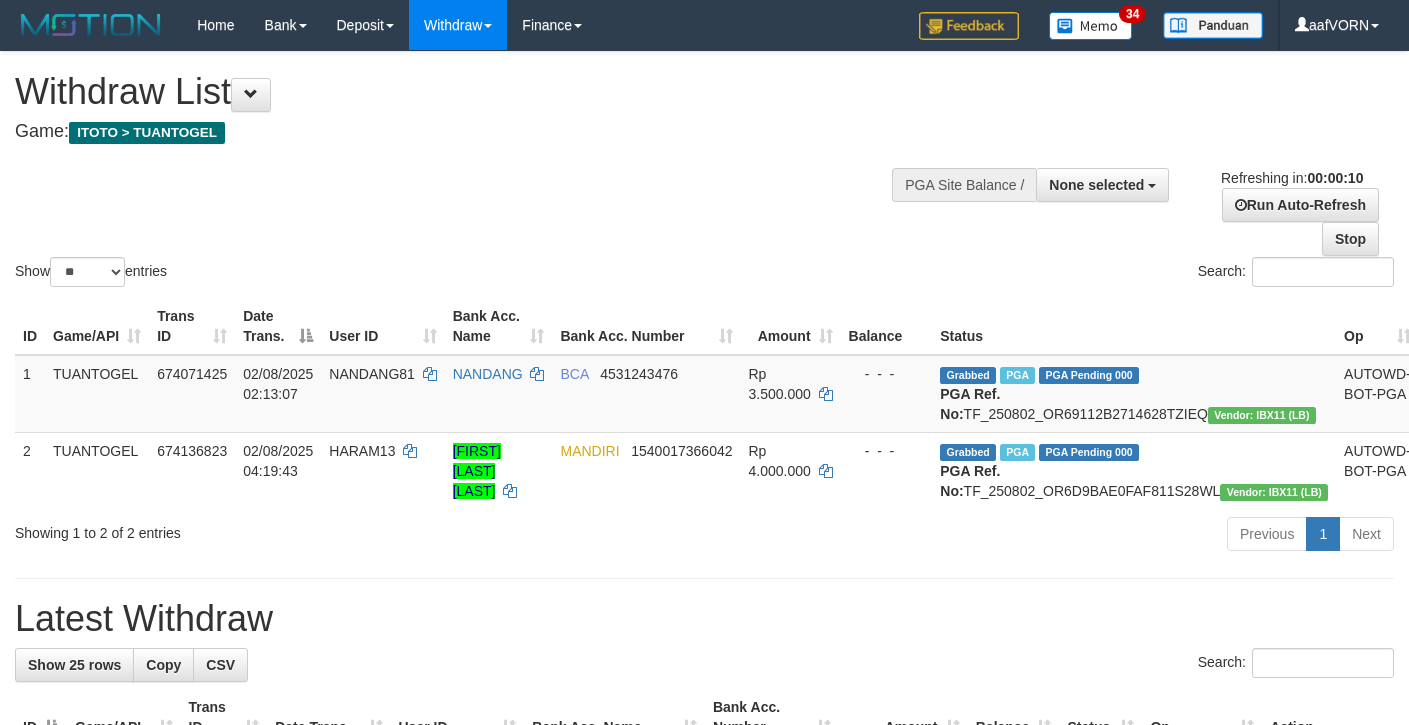 select 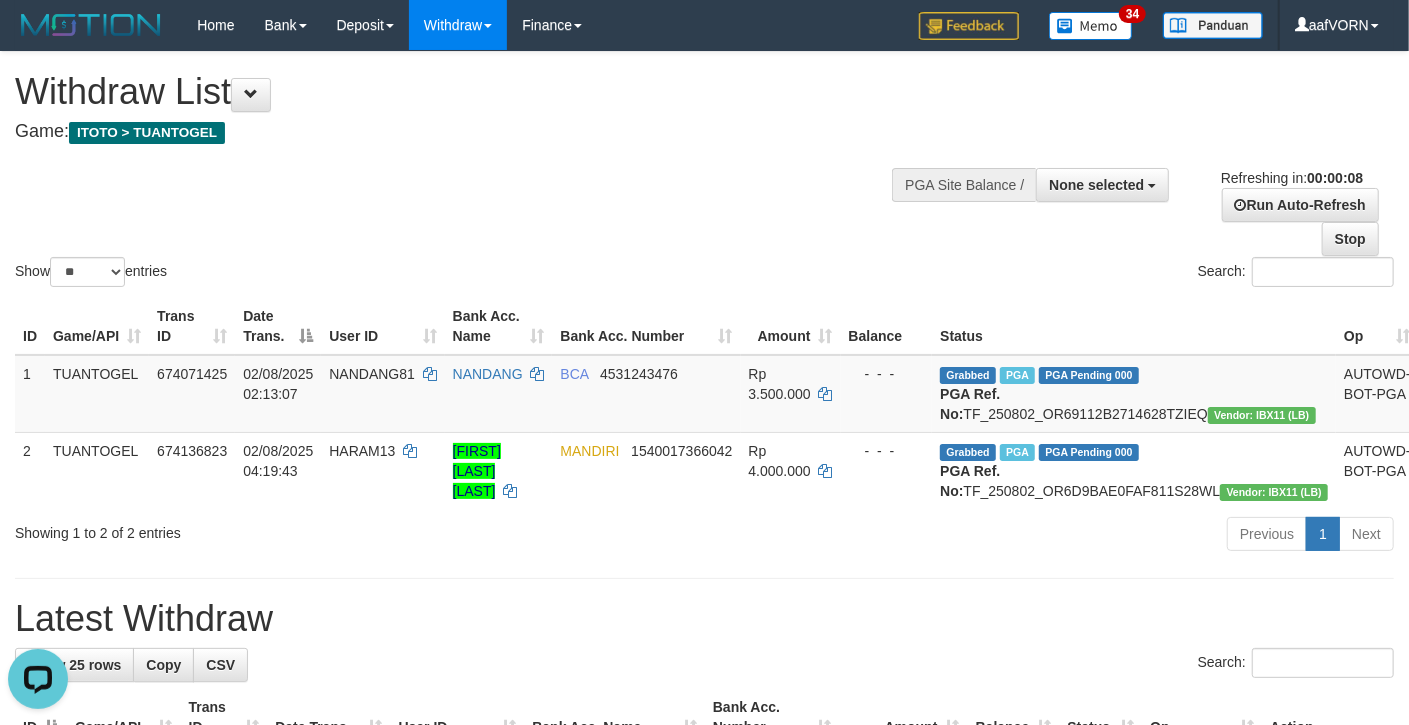 scroll, scrollTop: 0, scrollLeft: 0, axis: both 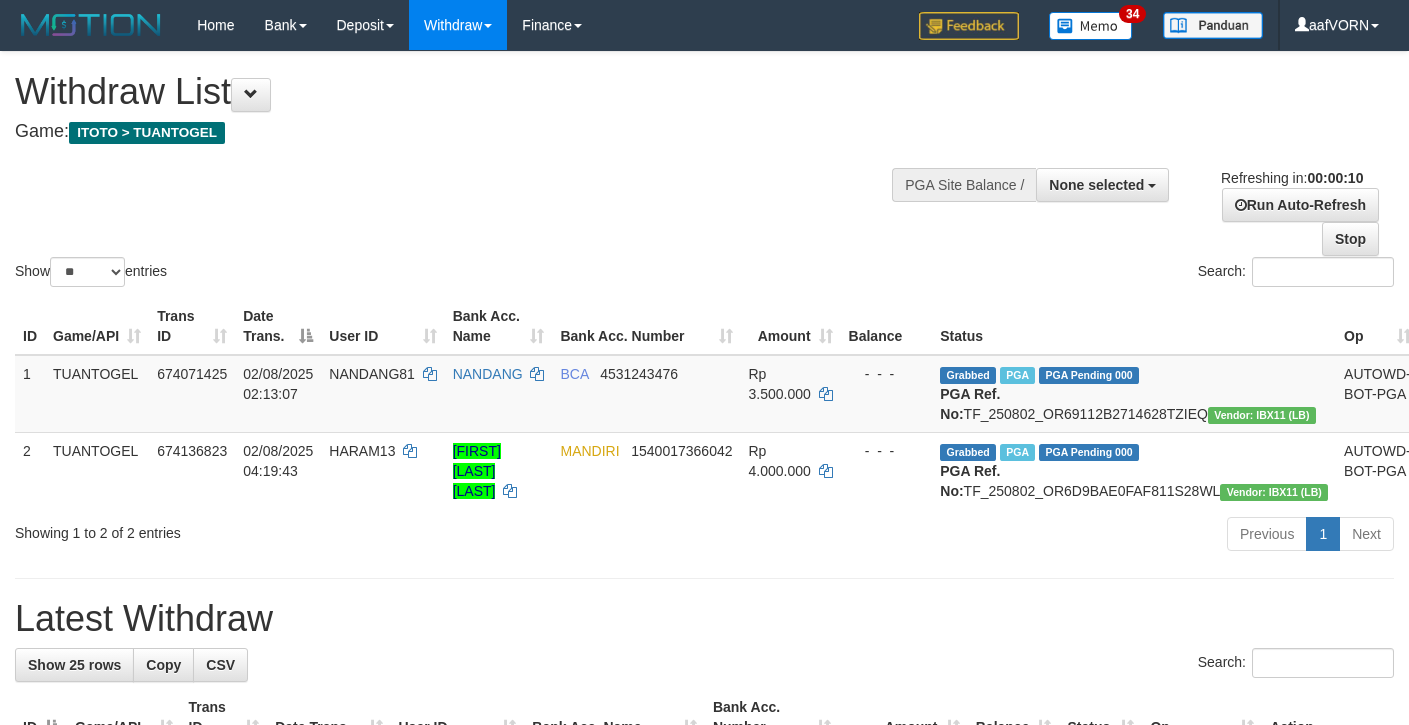 select 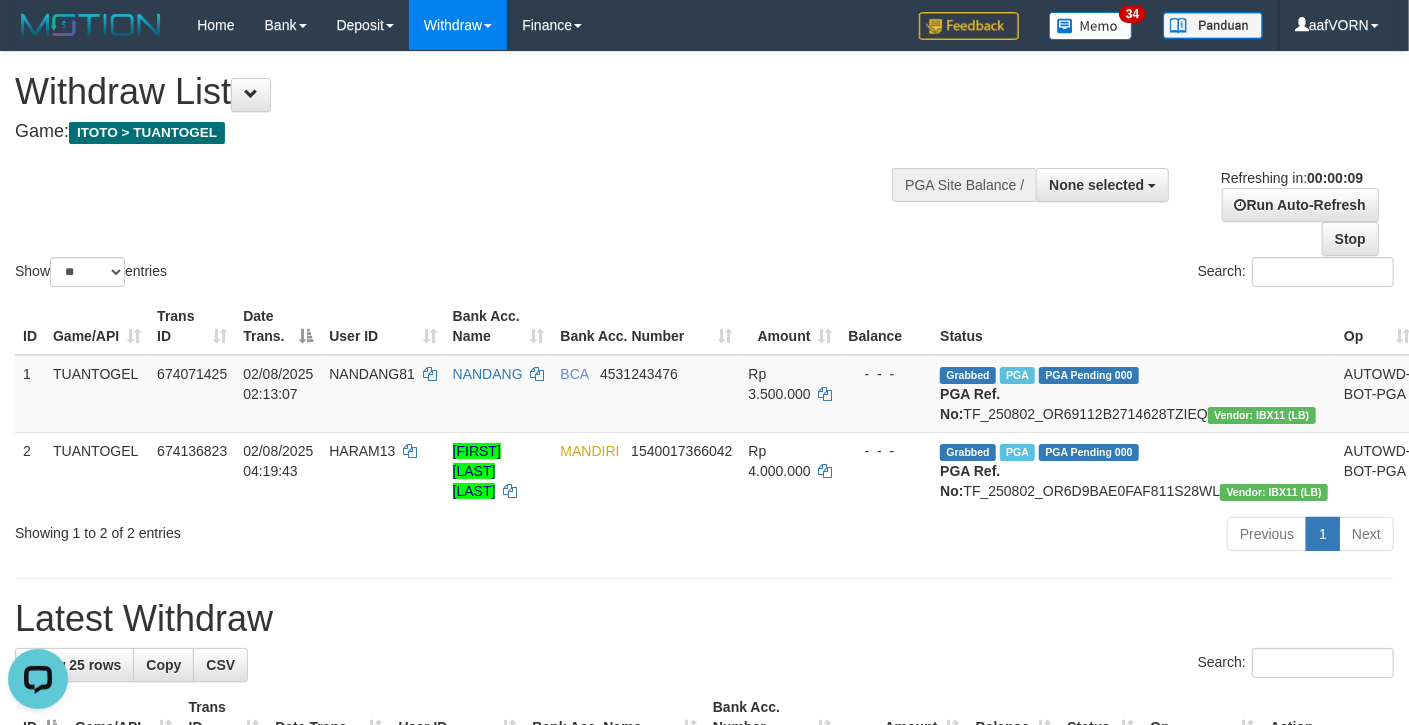 scroll, scrollTop: 0, scrollLeft: 0, axis: both 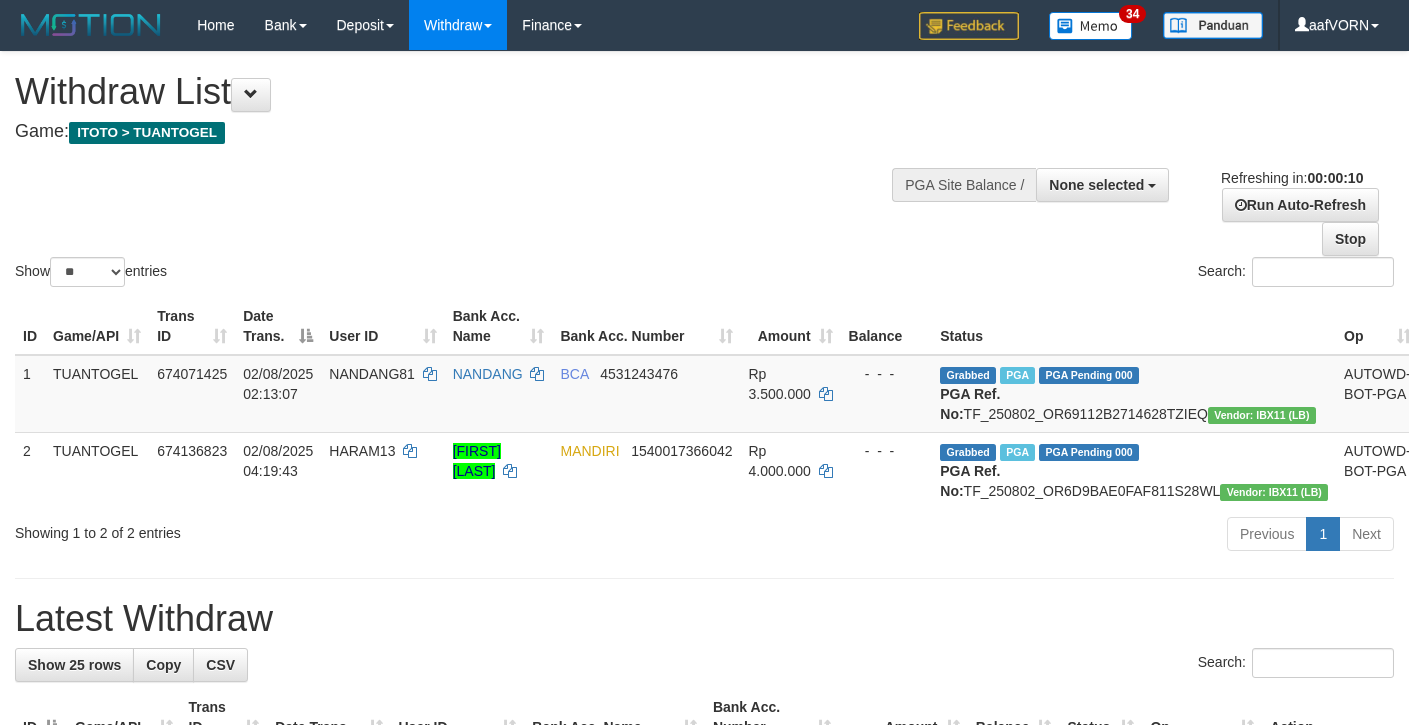 select 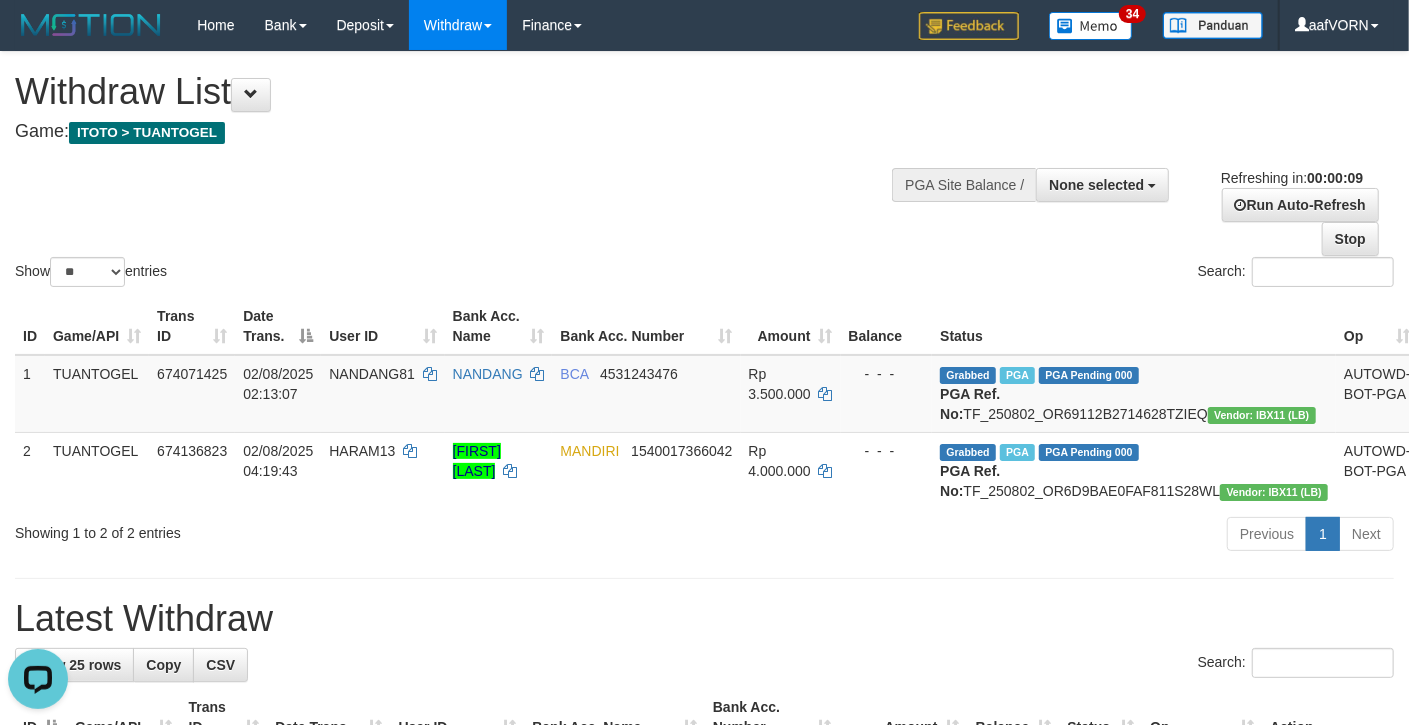 scroll, scrollTop: 0, scrollLeft: 0, axis: both 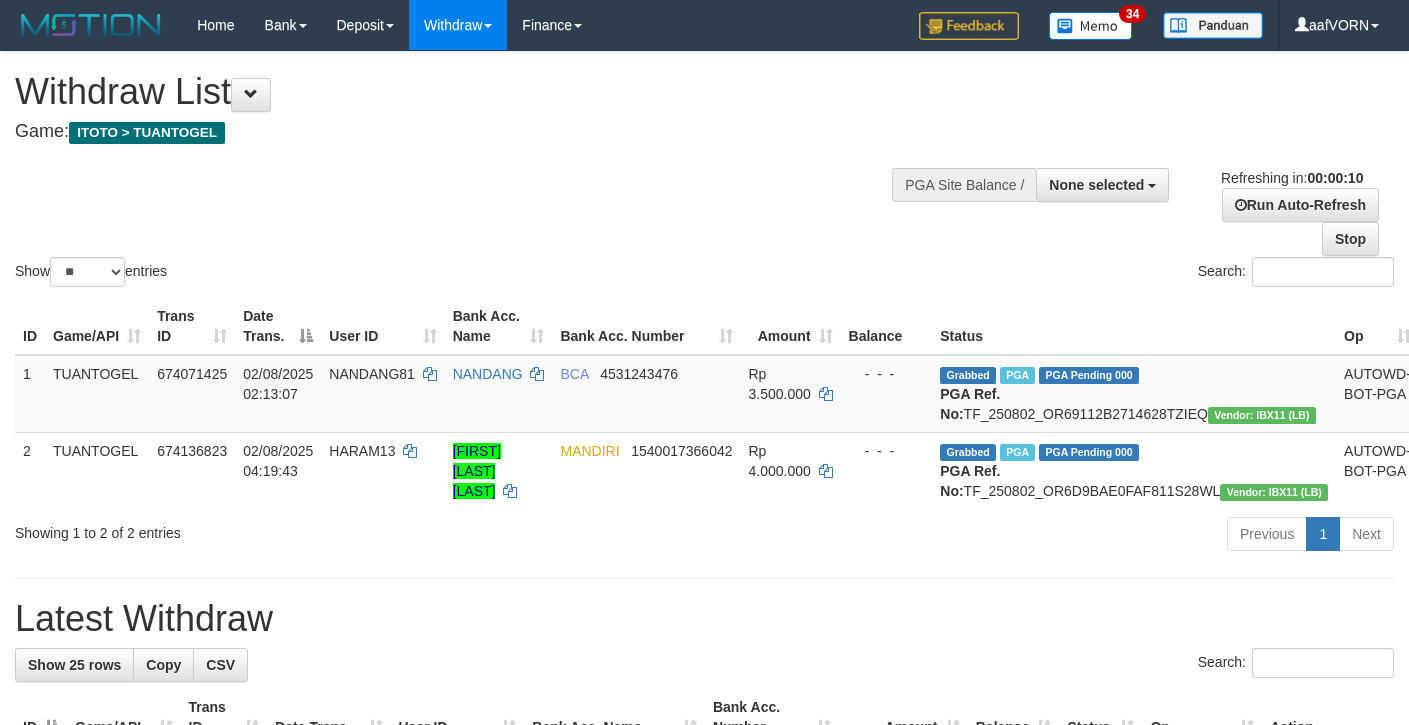 select 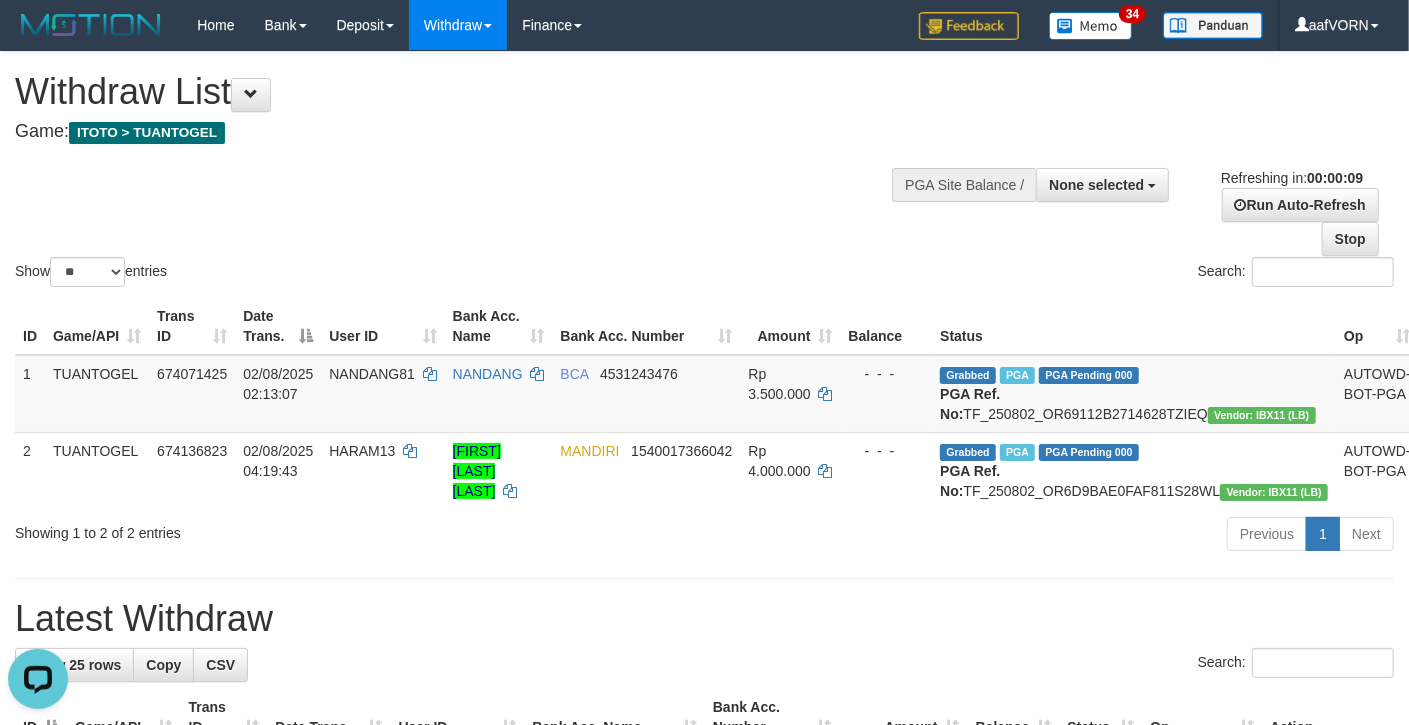 scroll, scrollTop: 0, scrollLeft: 0, axis: both 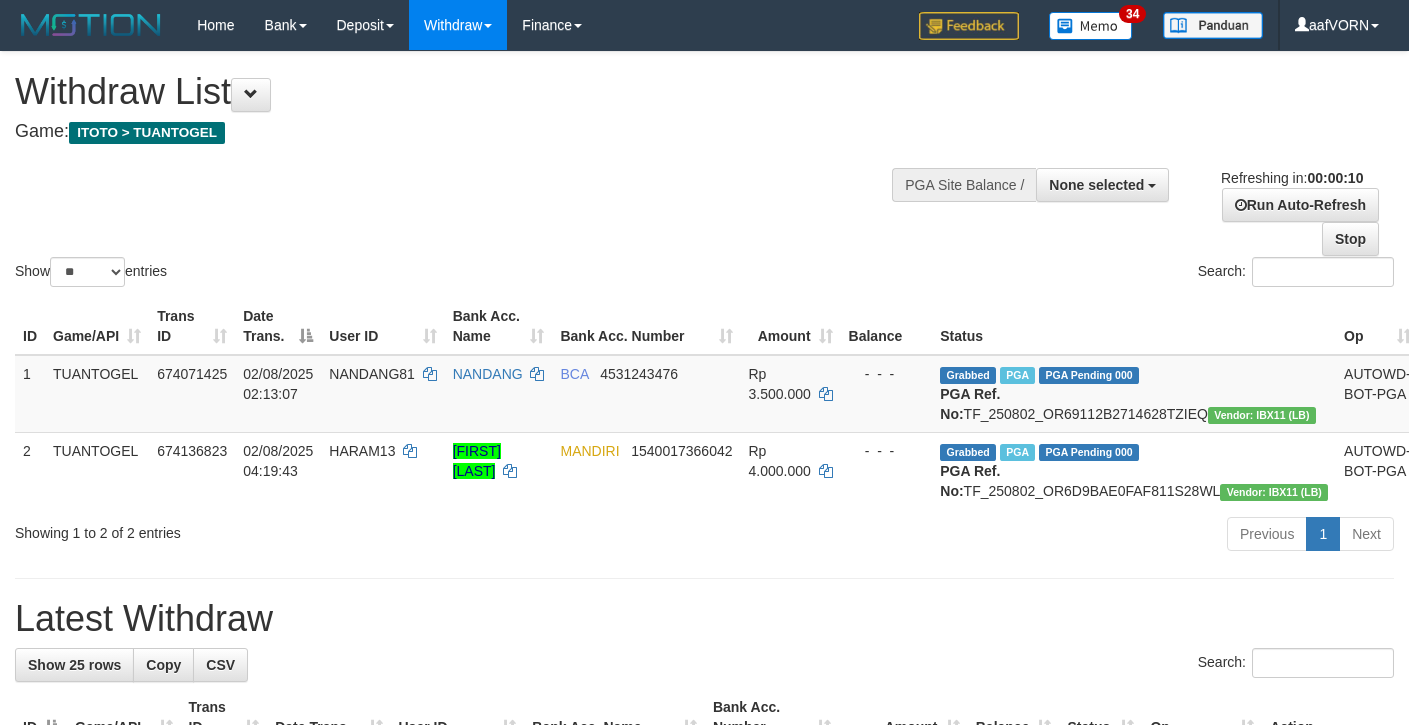 select 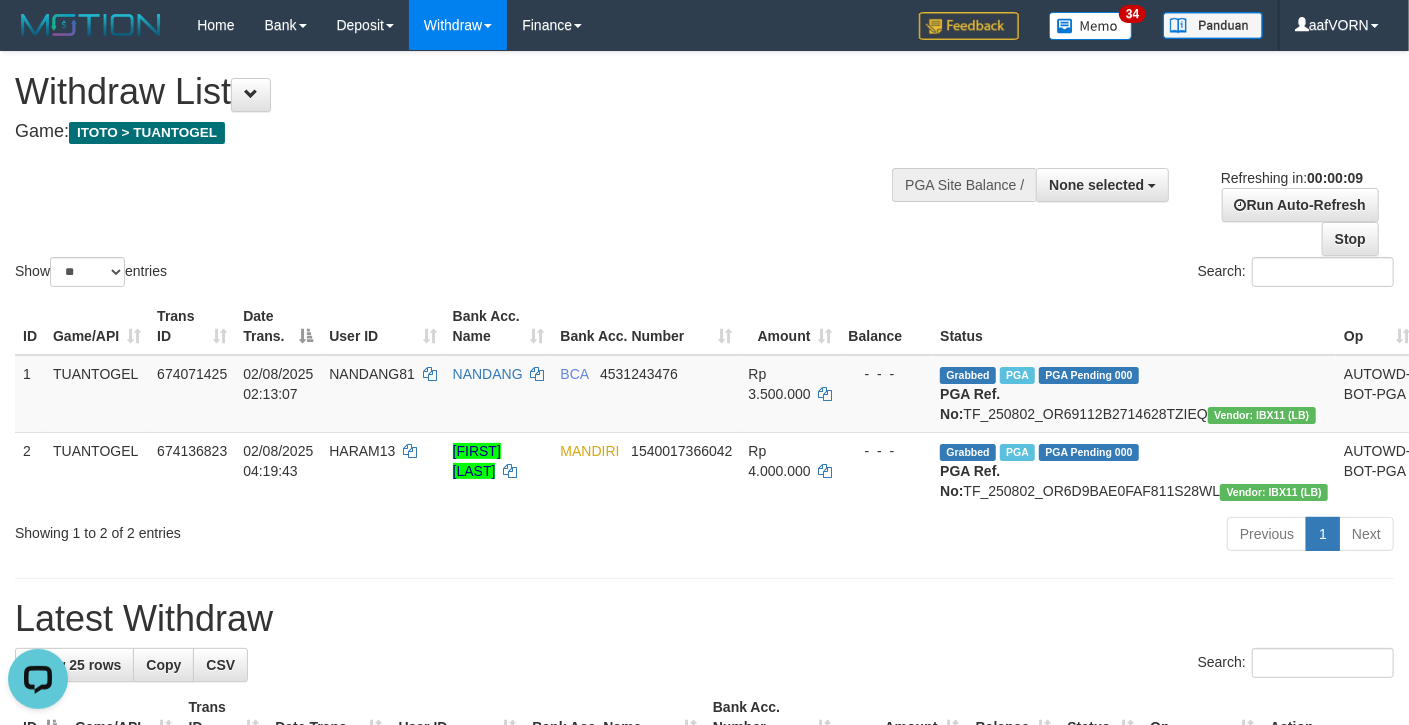 scroll, scrollTop: 0, scrollLeft: 0, axis: both 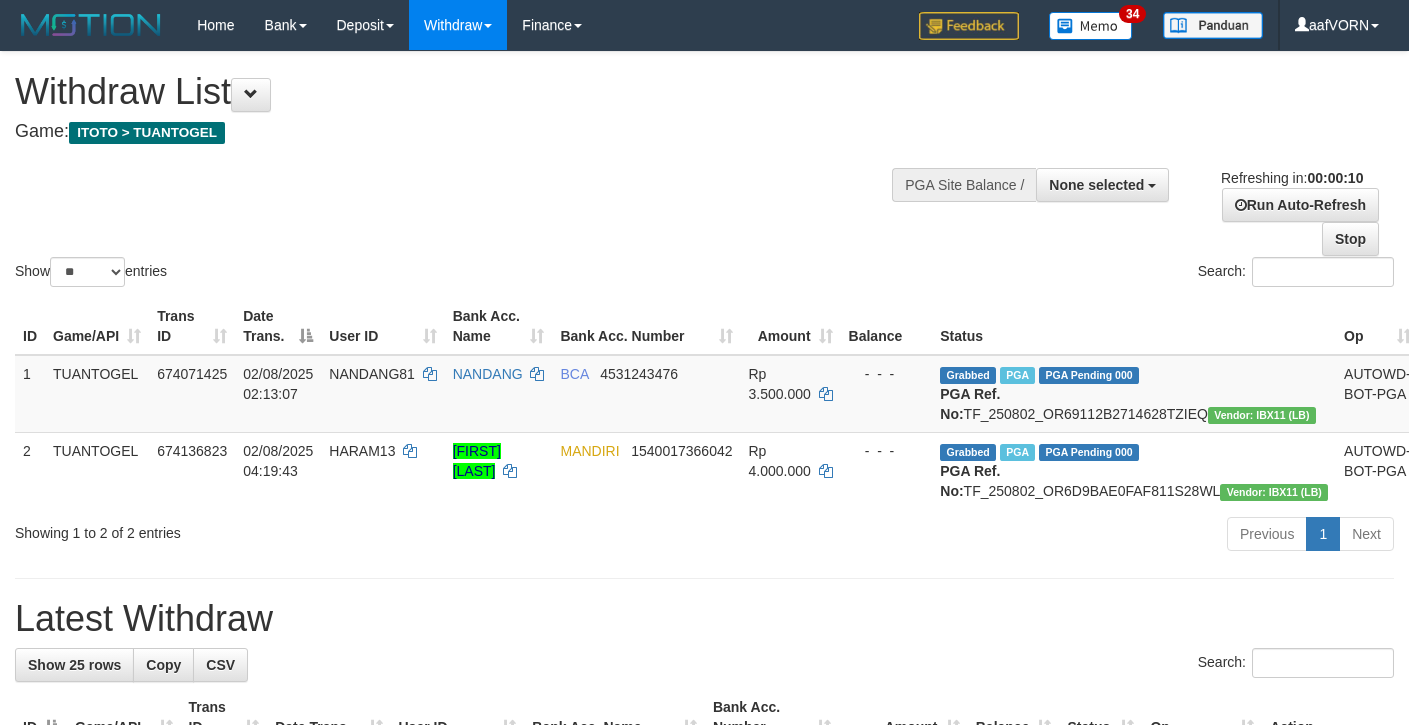 select 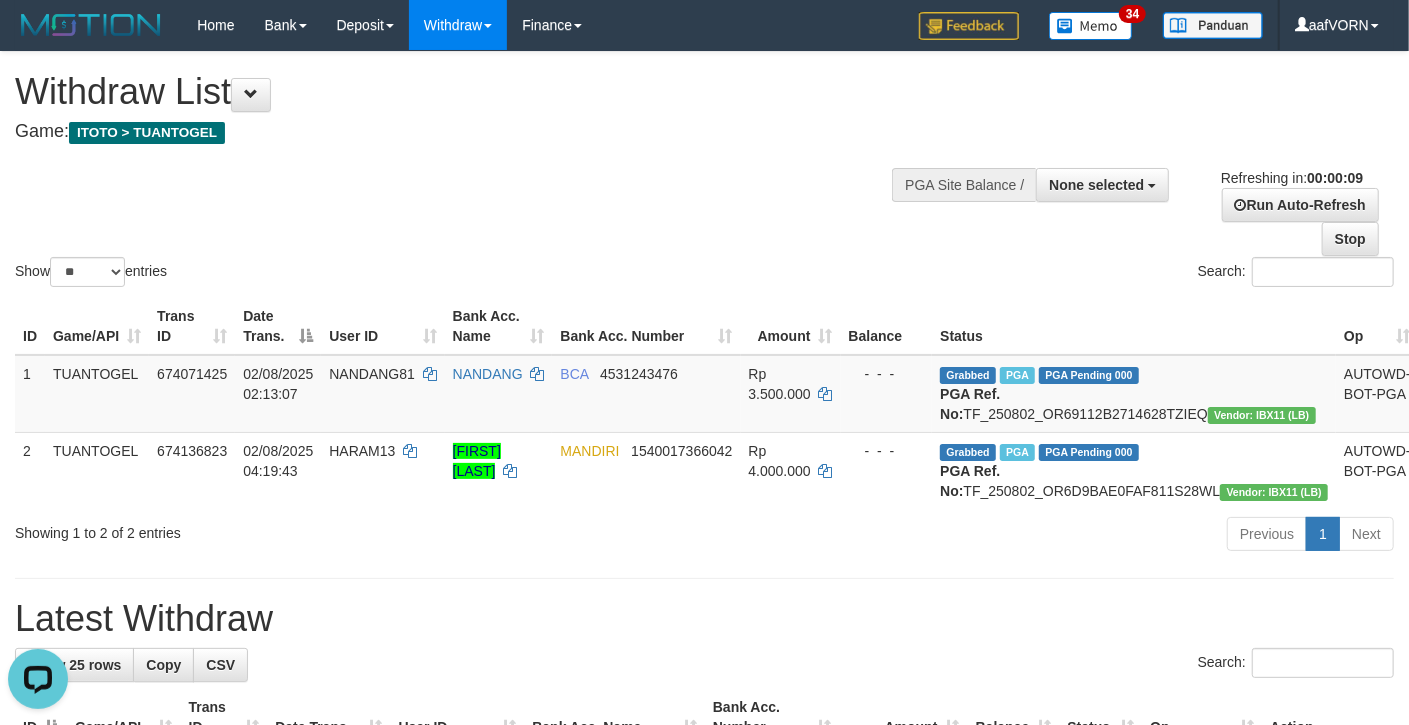 scroll, scrollTop: 0, scrollLeft: 0, axis: both 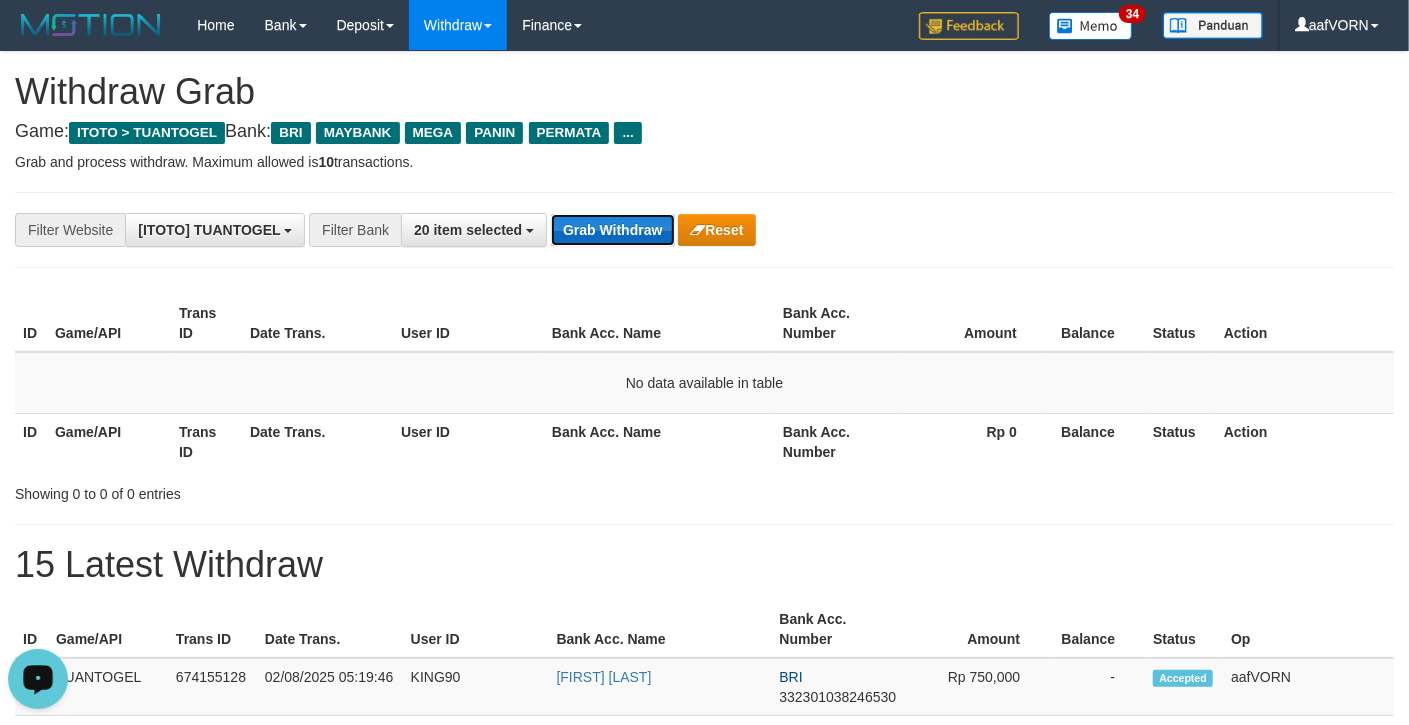 click on "Grab Withdraw" at bounding box center [612, 230] 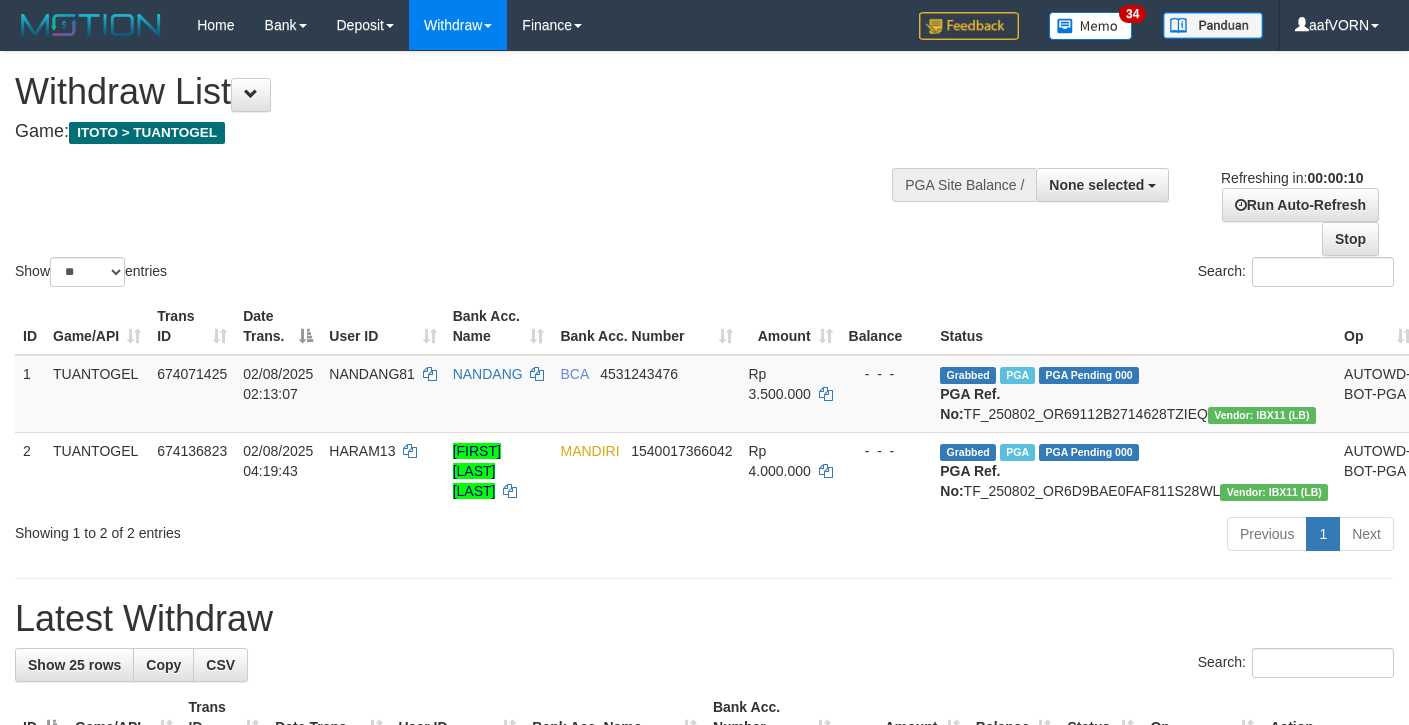 select 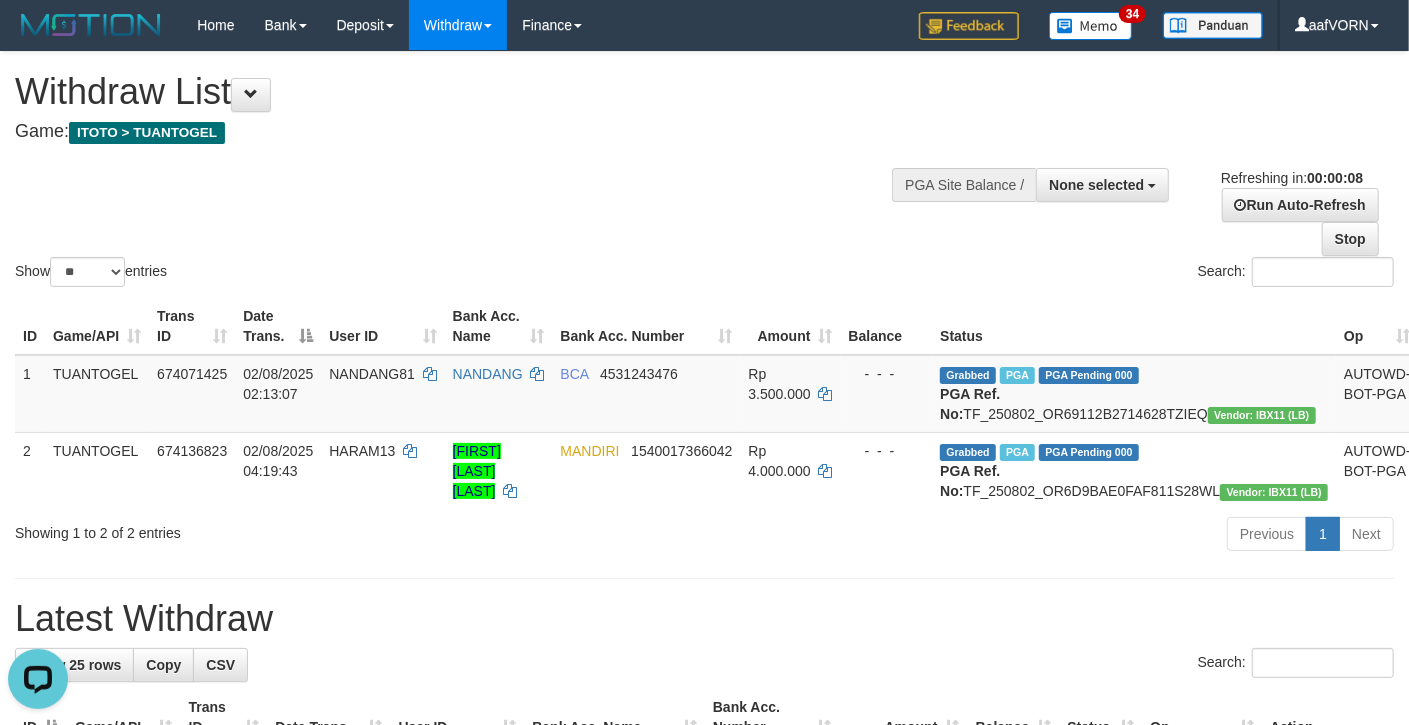 scroll, scrollTop: 0, scrollLeft: 0, axis: both 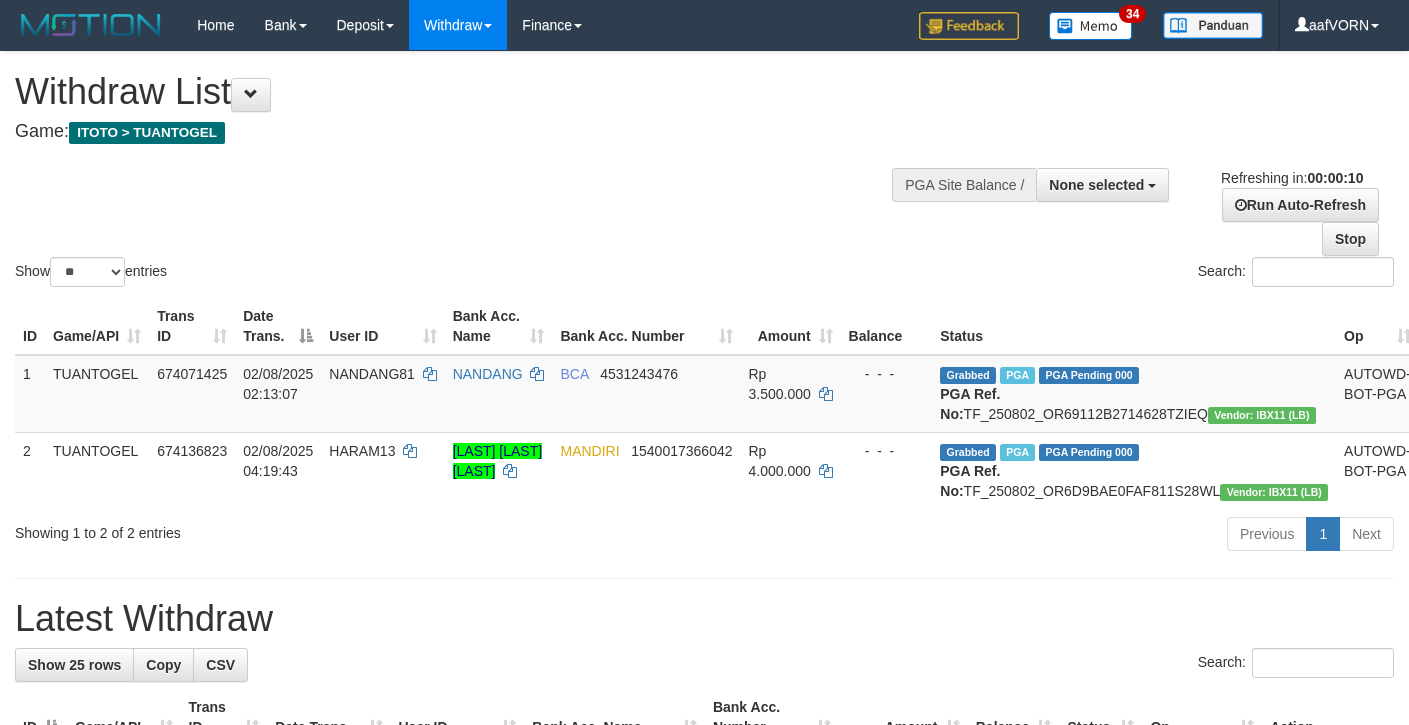 select 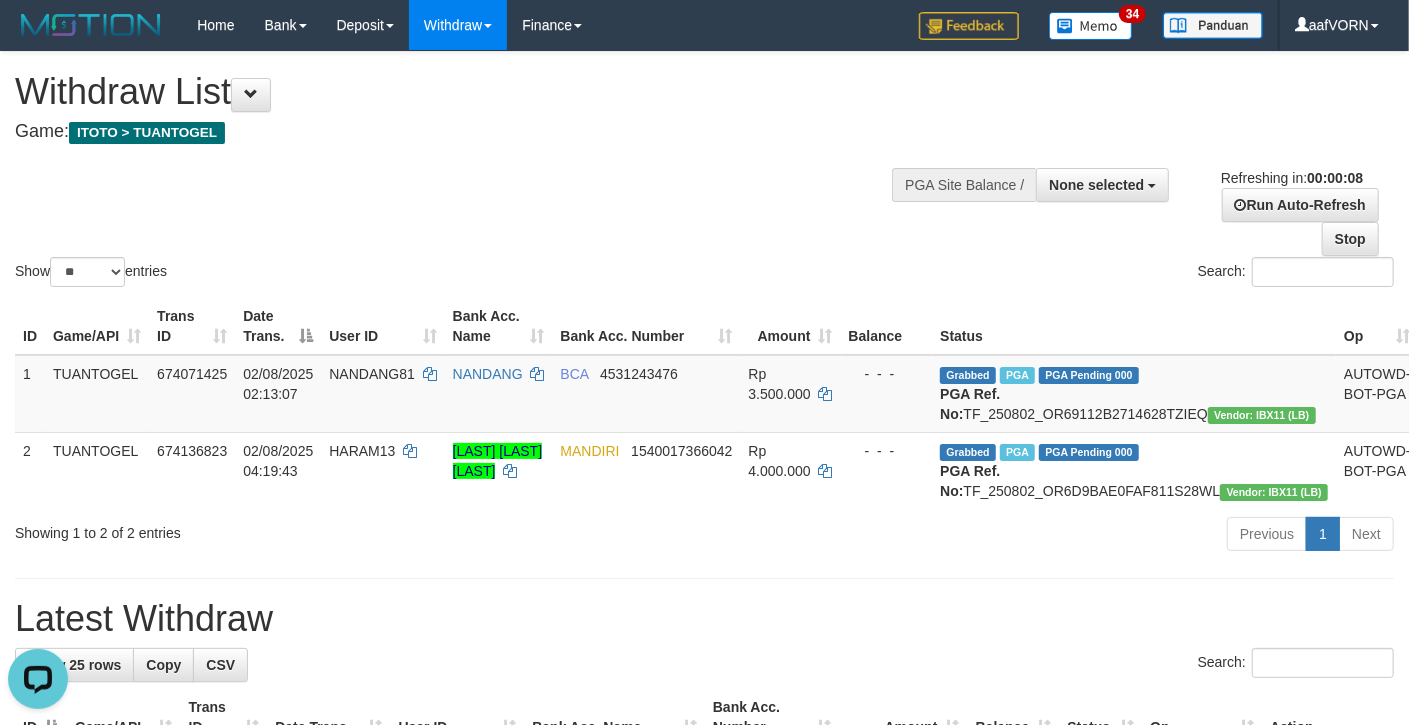 scroll, scrollTop: 0, scrollLeft: 0, axis: both 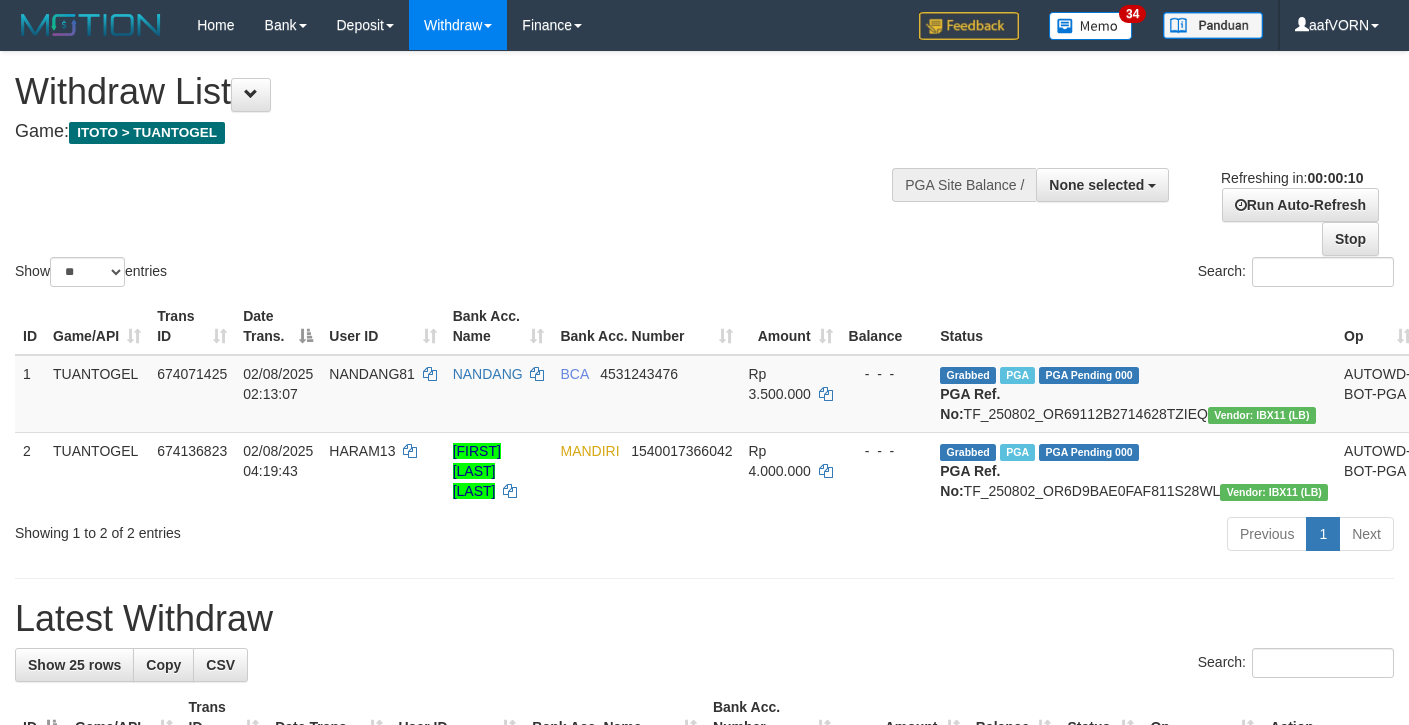 select 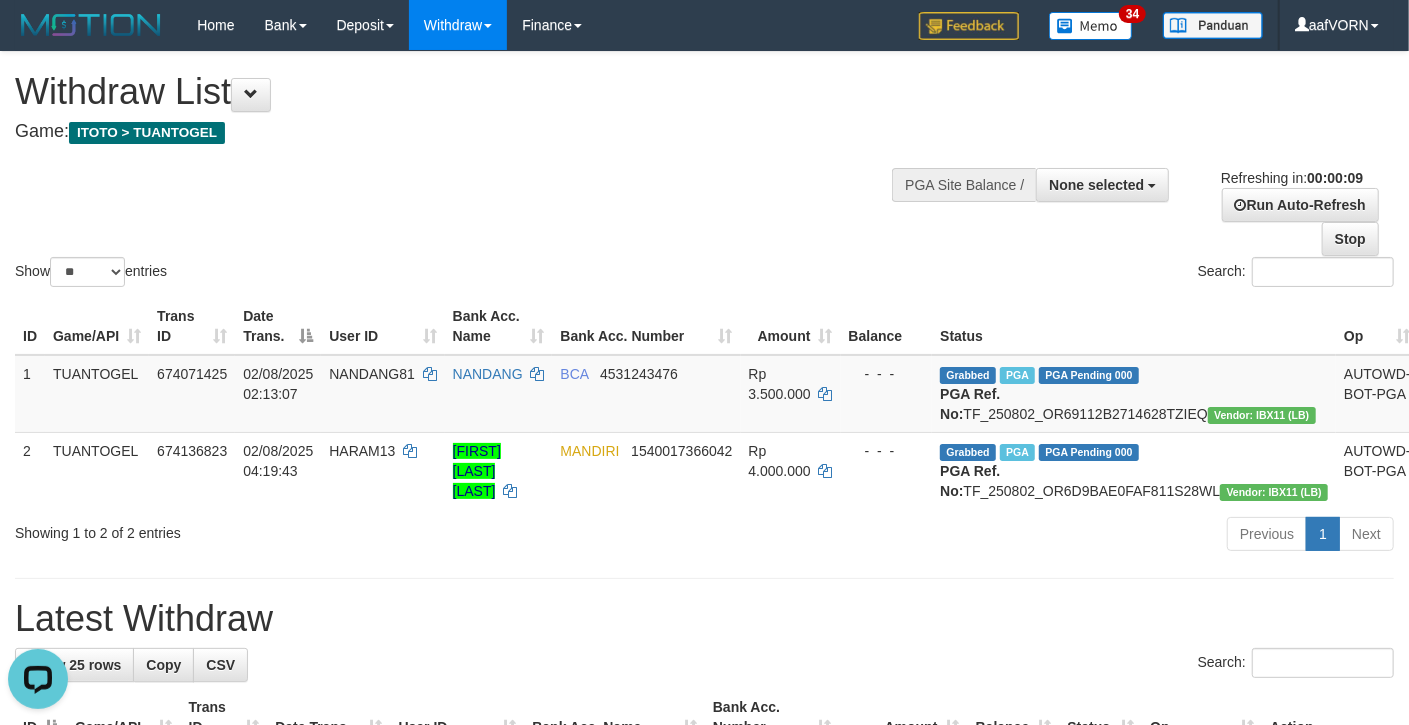 scroll, scrollTop: 0, scrollLeft: 0, axis: both 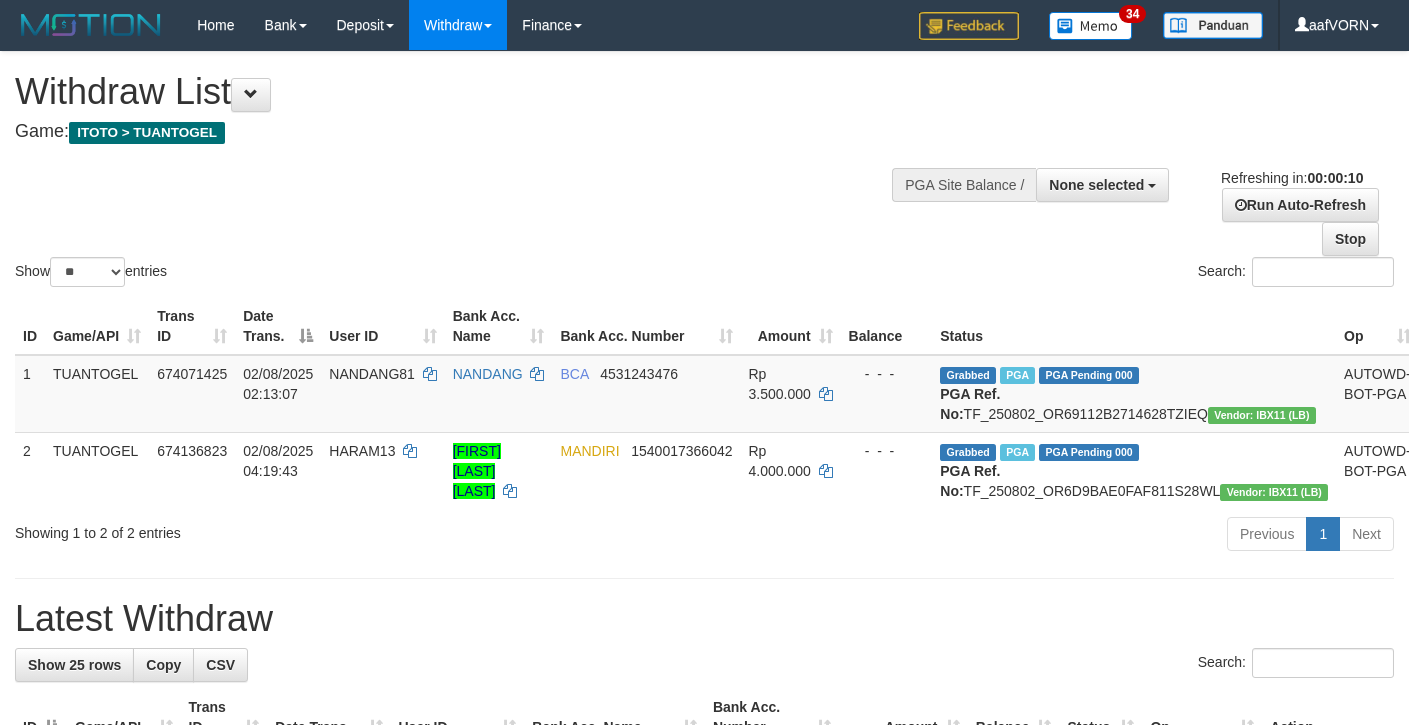 select 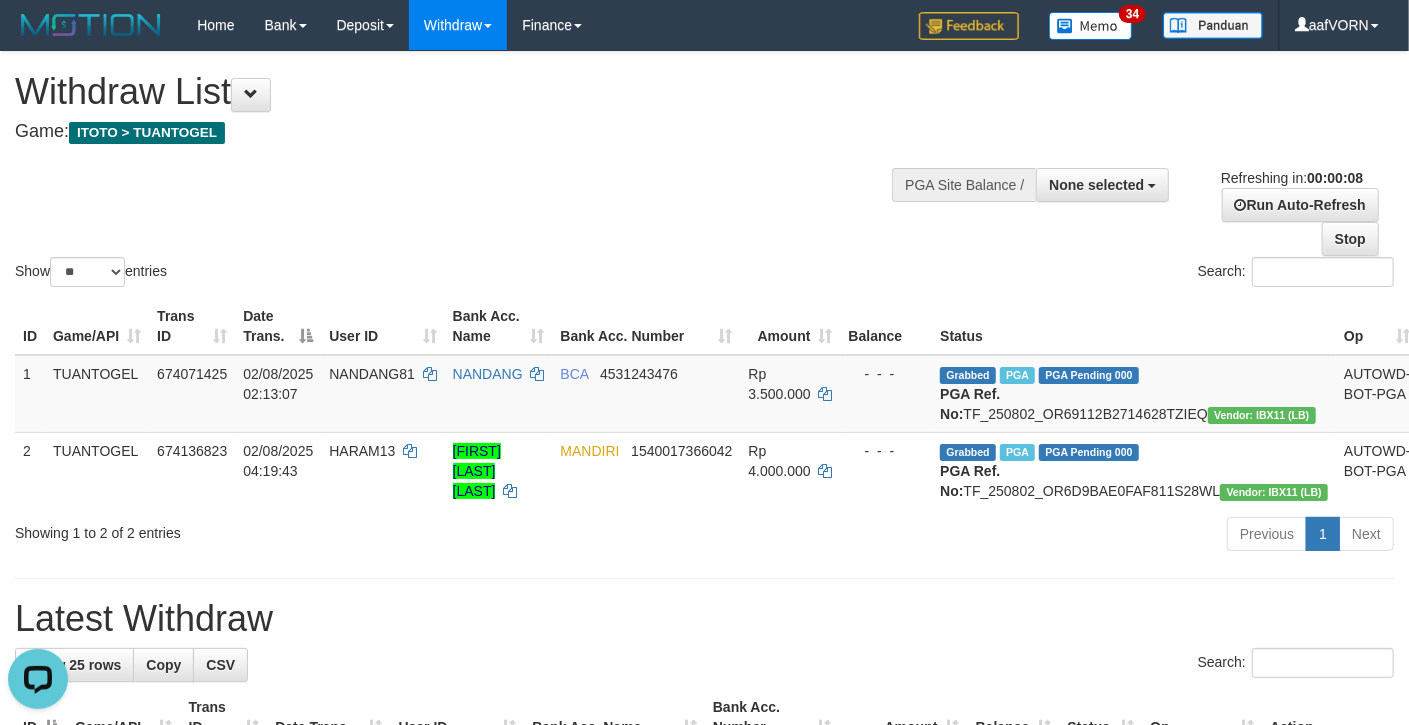 scroll, scrollTop: 0, scrollLeft: 0, axis: both 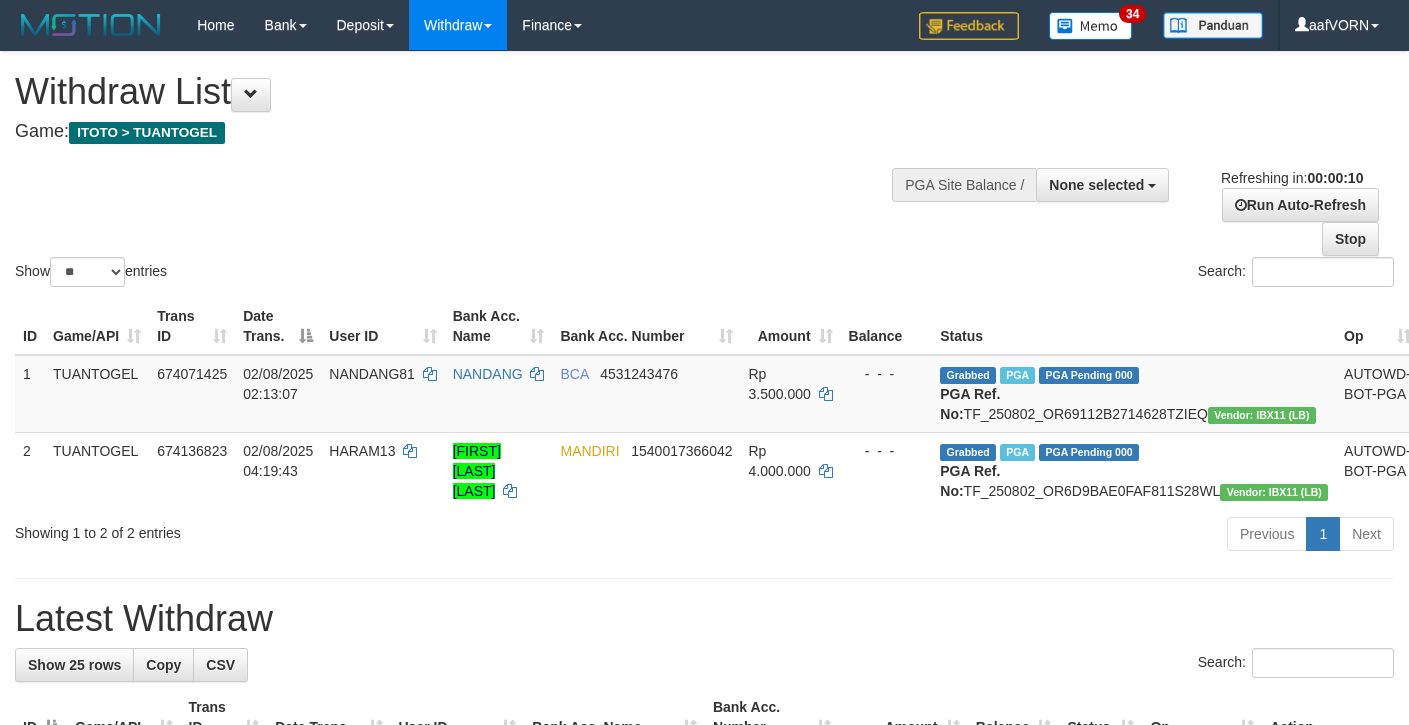 select 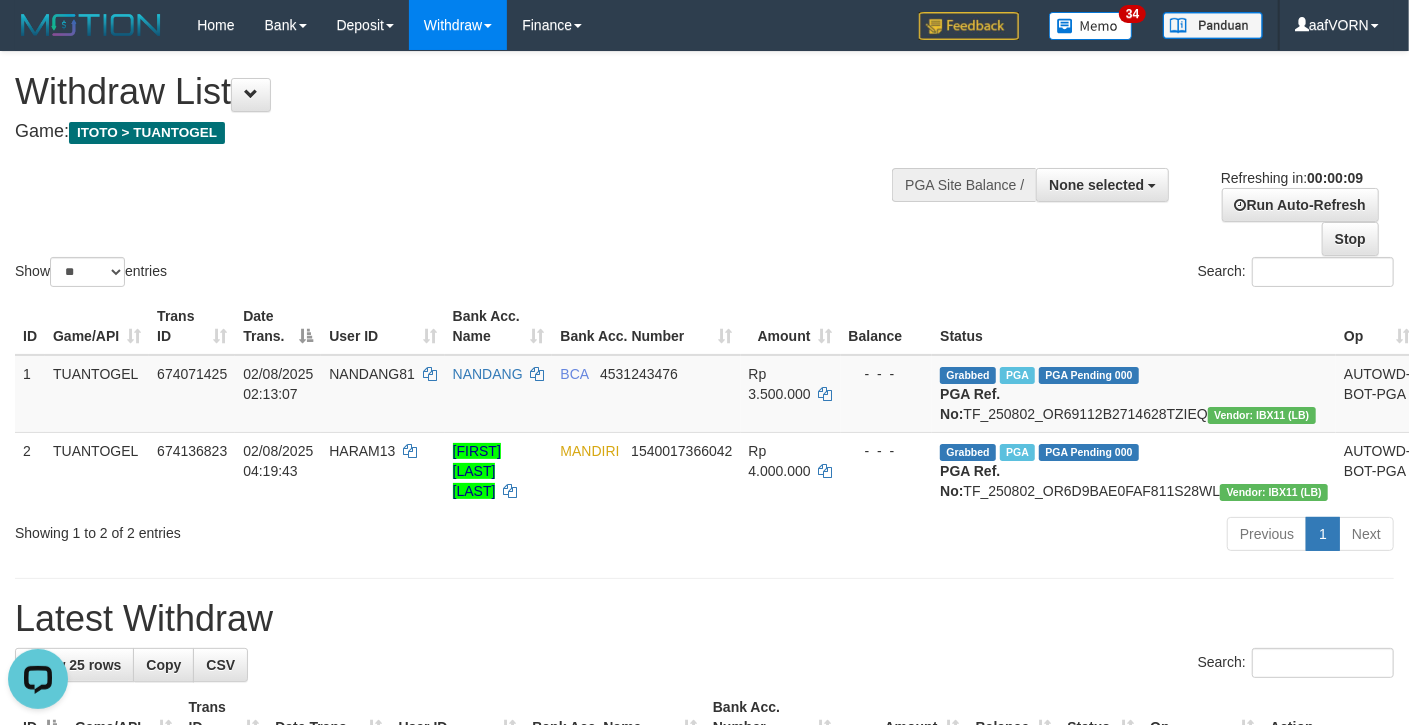 scroll, scrollTop: 0, scrollLeft: 0, axis: both 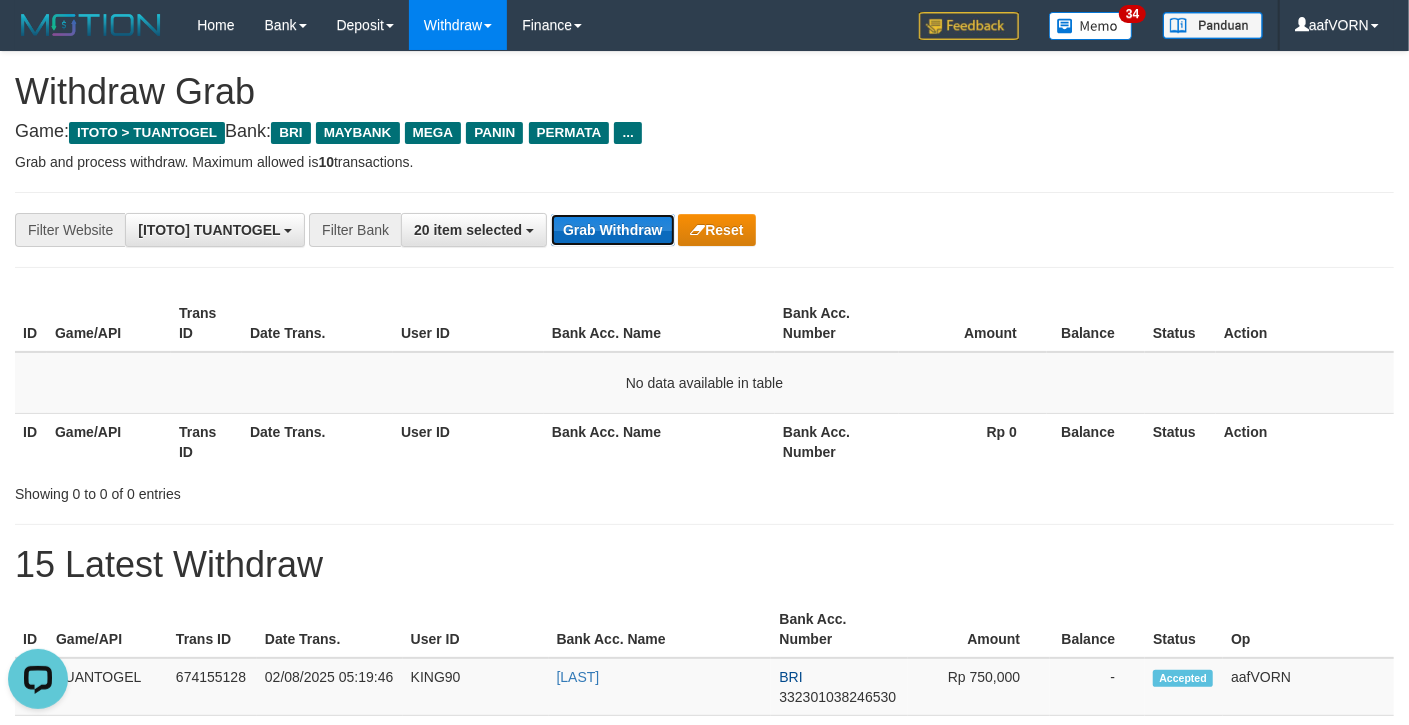 click on "Grab Withdraw" at bounding box center [612, 230] 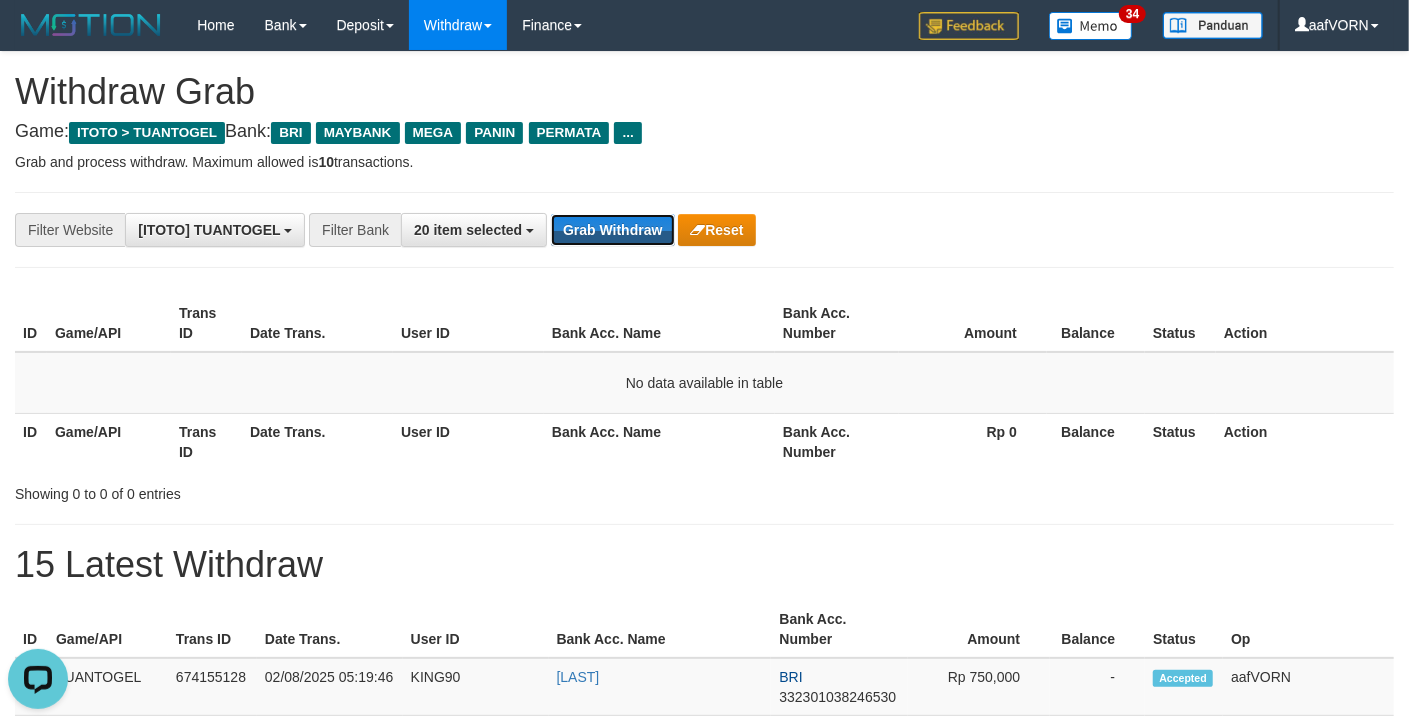 drag, startPoint x: 629, startPoint y: 234, endPoint x: 1101, endPoint y: 633, distance: 618.0494 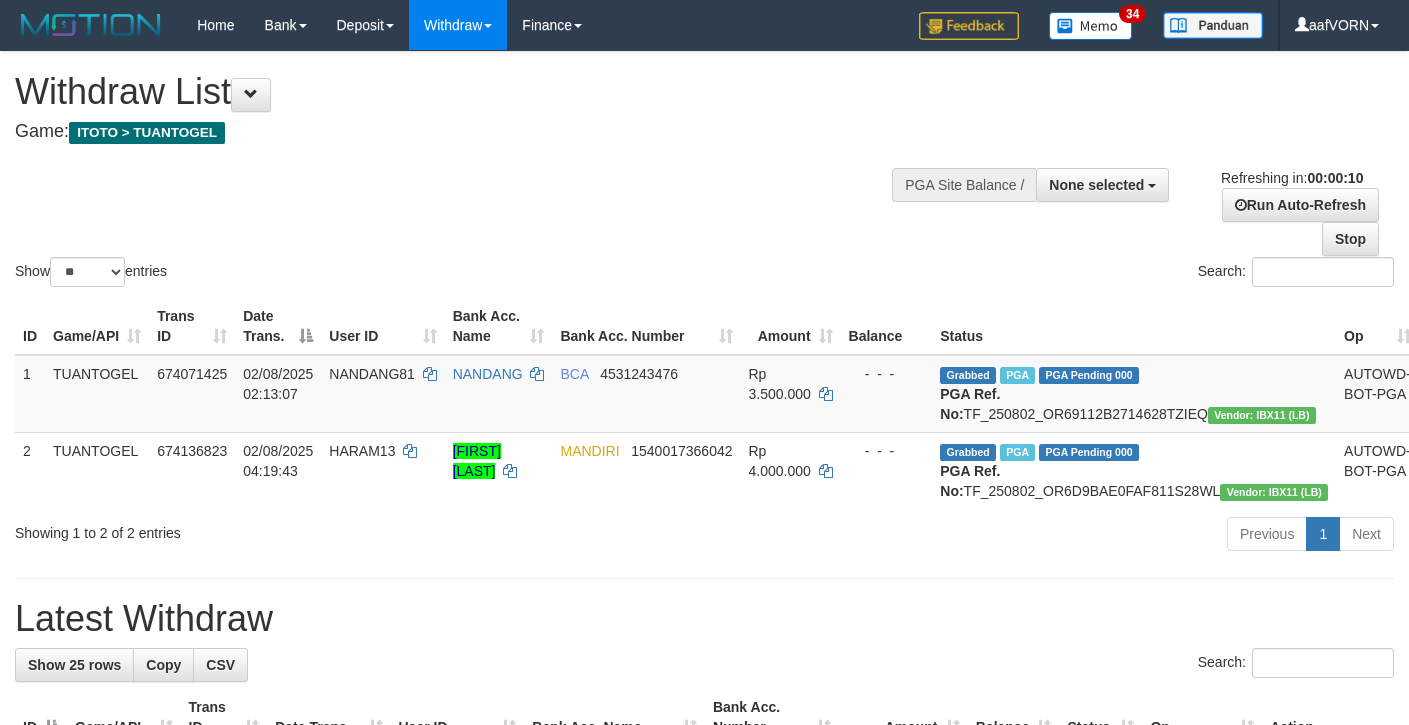 select 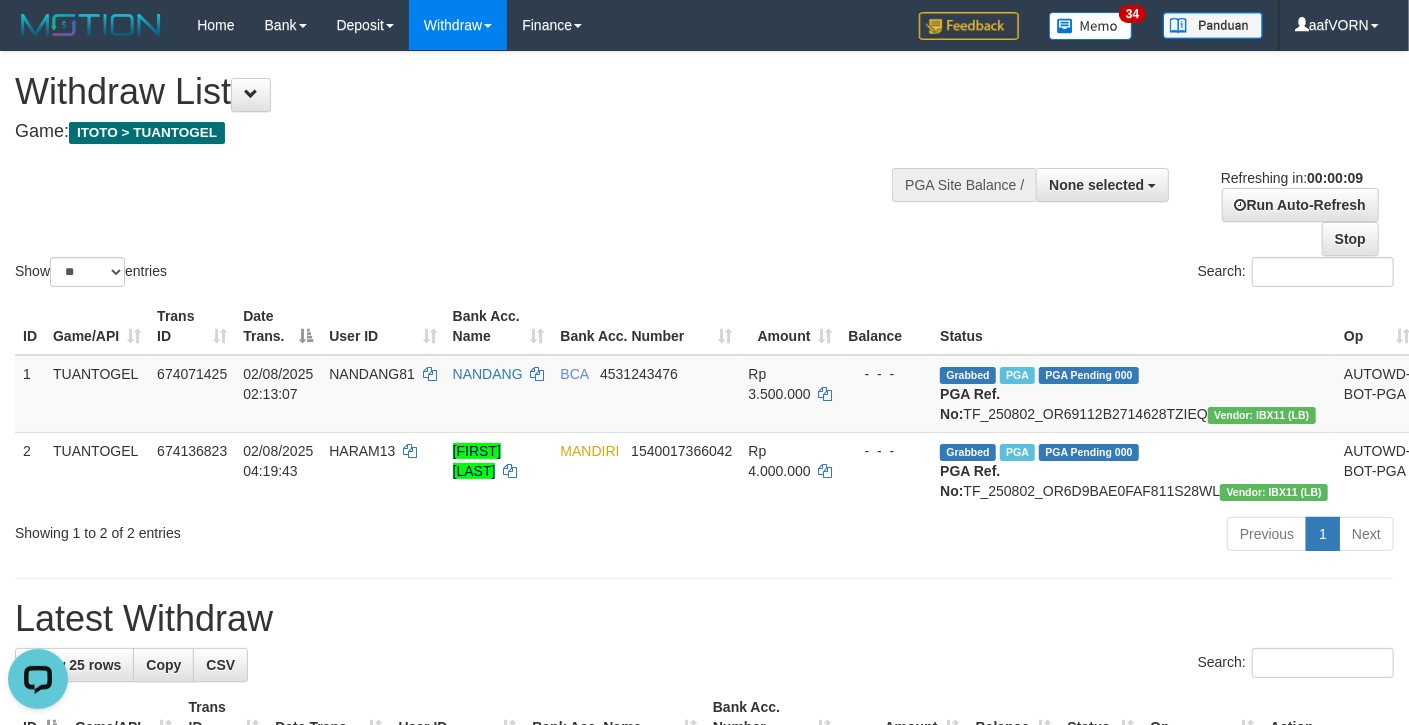 scroll, scrollTop: 0, scrollLeft: 0, axis: both 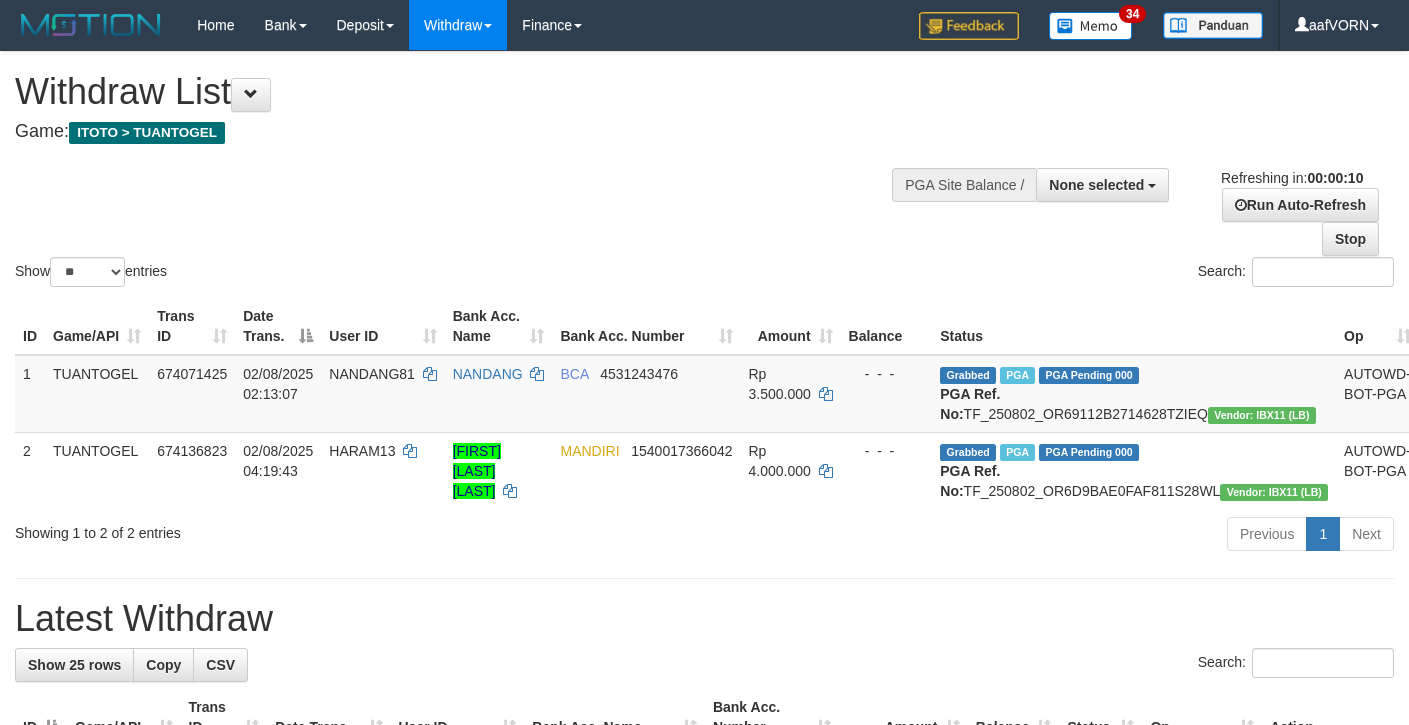 select 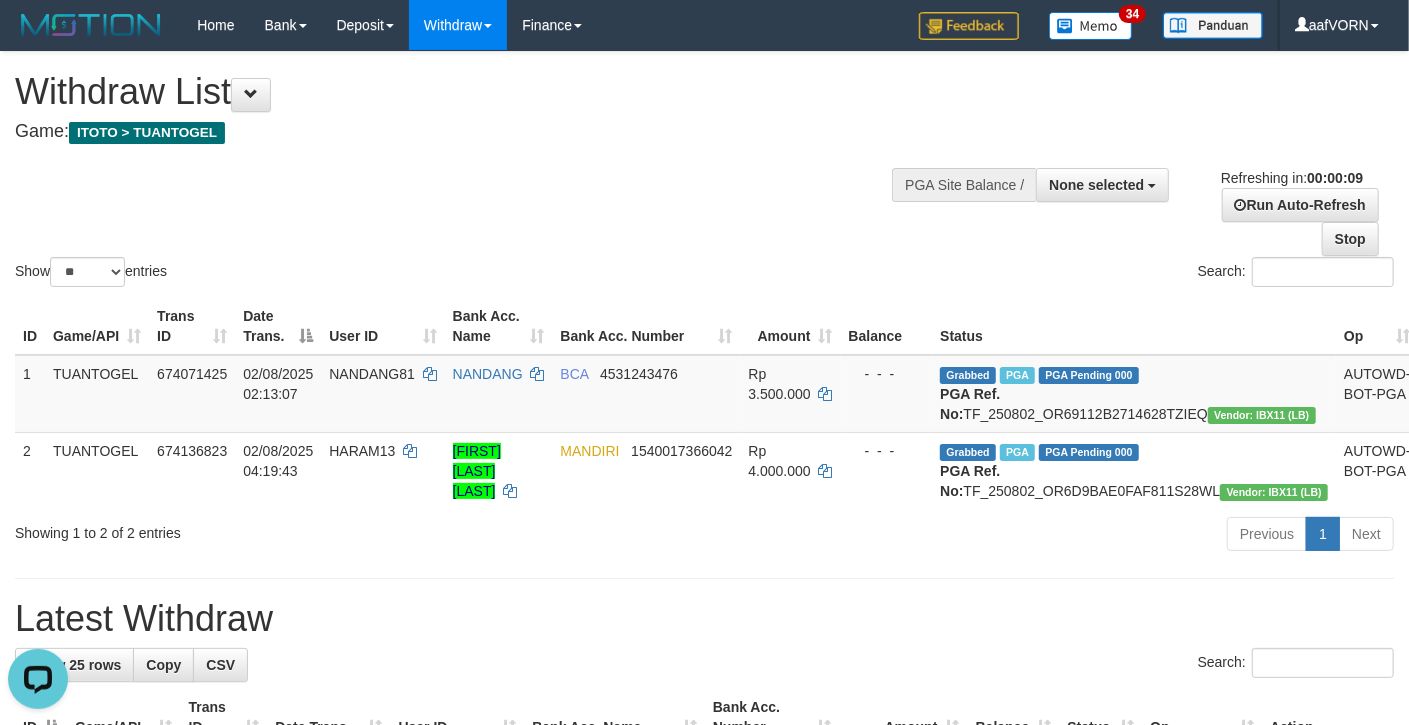 scroll, scrollTop: 0, scrollLeft: 0, axis: both 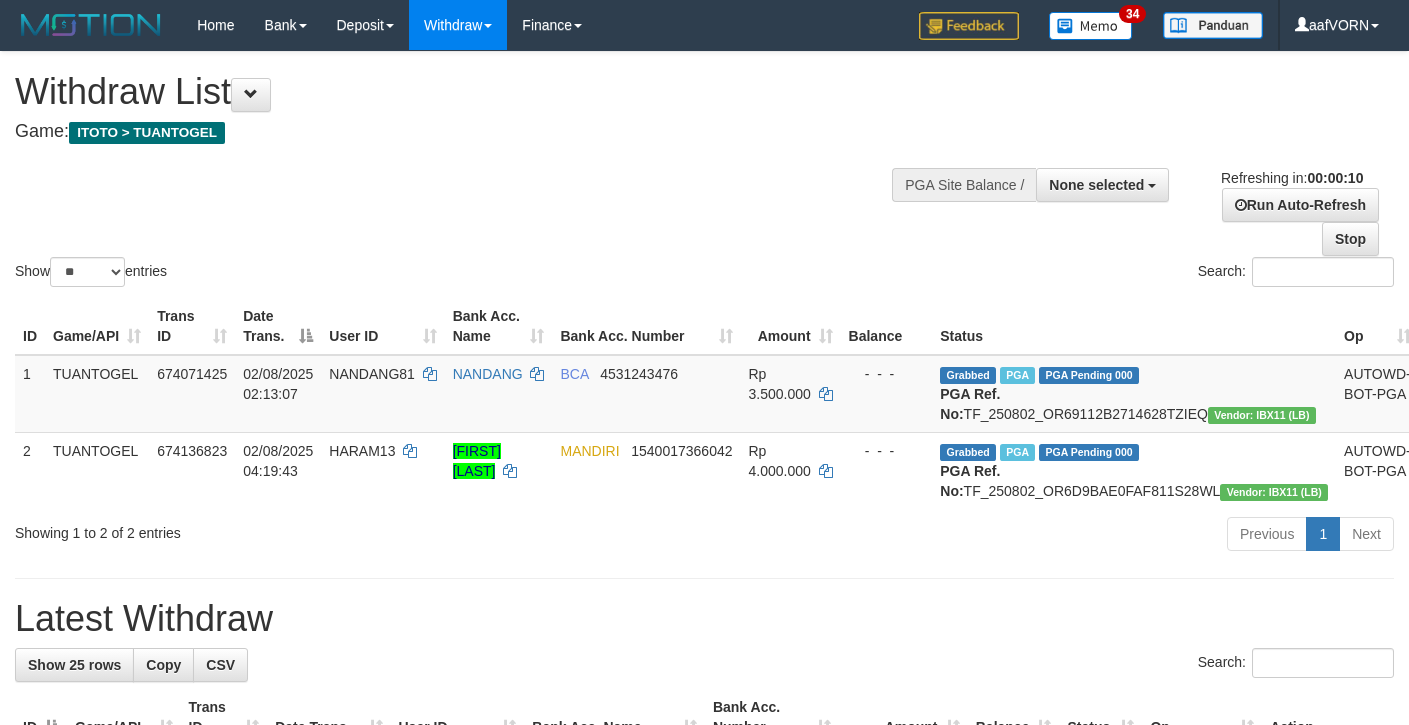 select 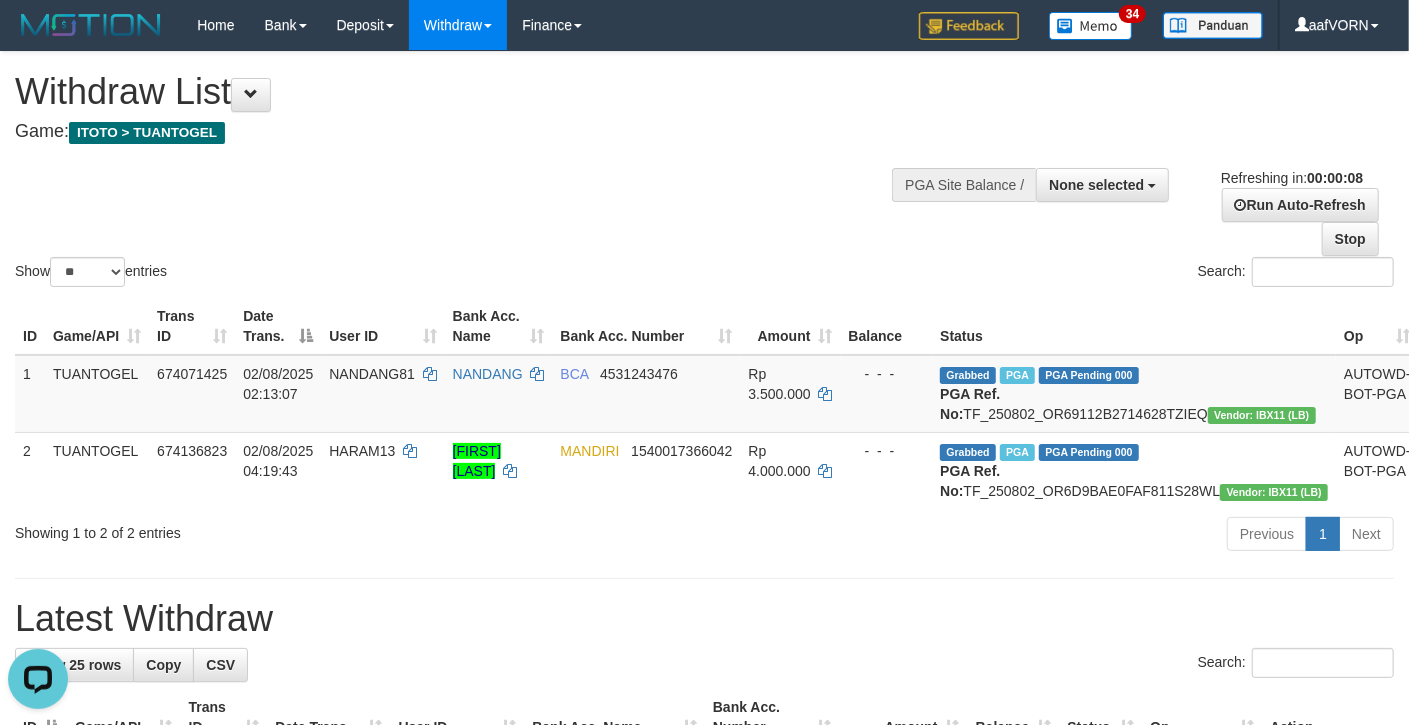 scroll, scrollTop: 0, scrollLeft: 0, axis: both 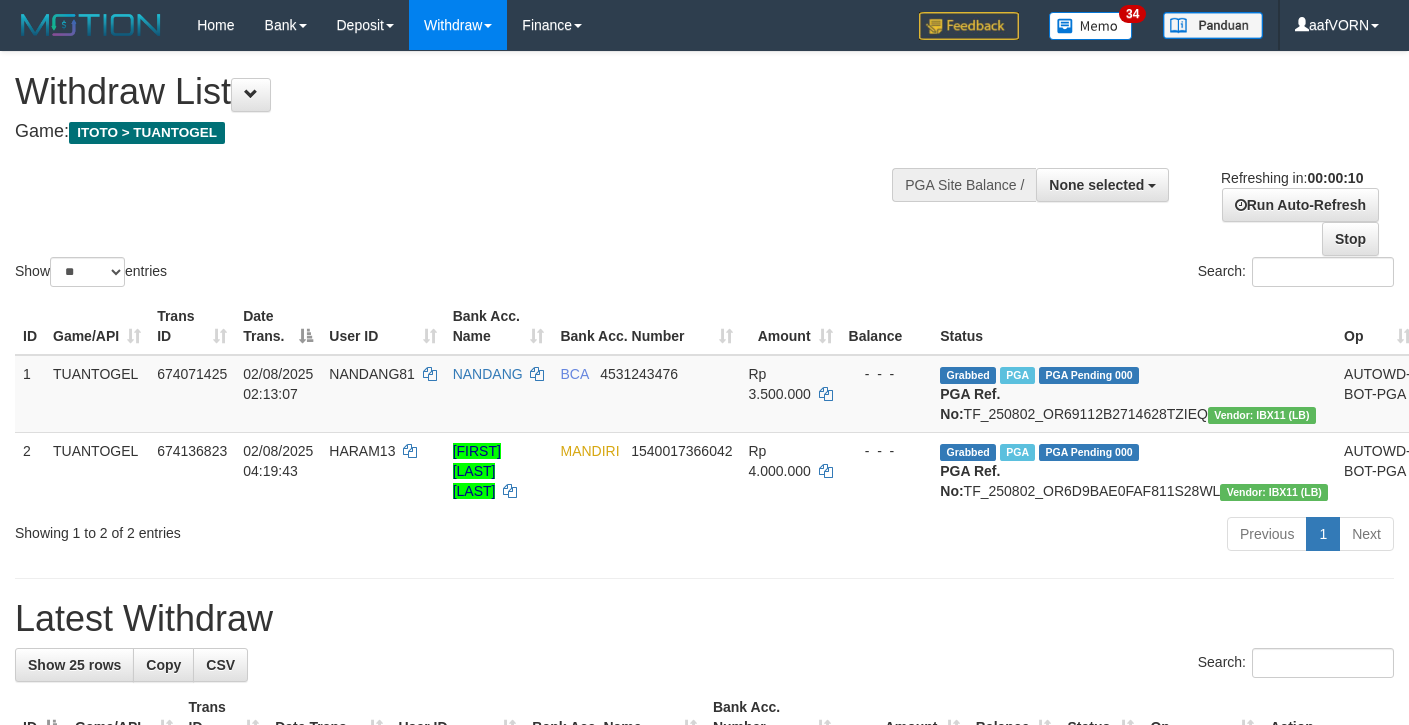 select 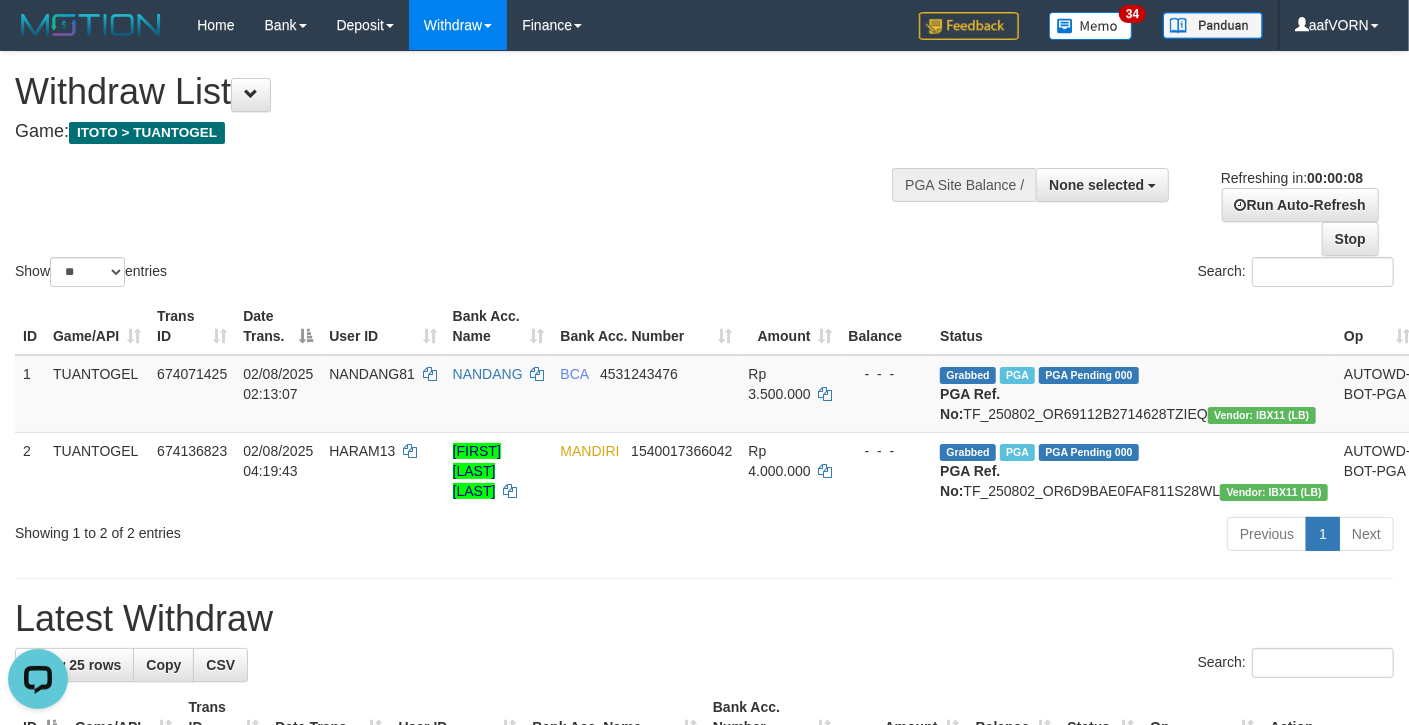 scroll, scrollTop: 0, scrollLeft: 0, axis: both 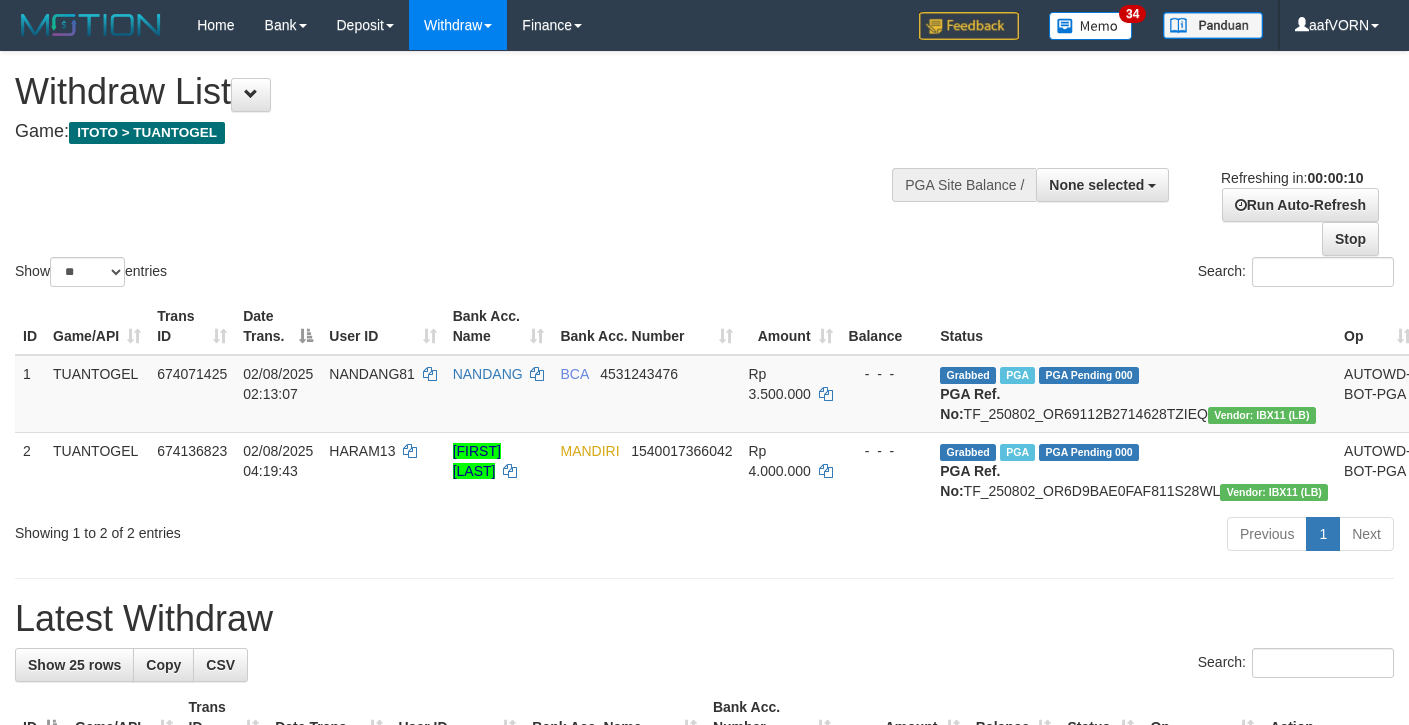select 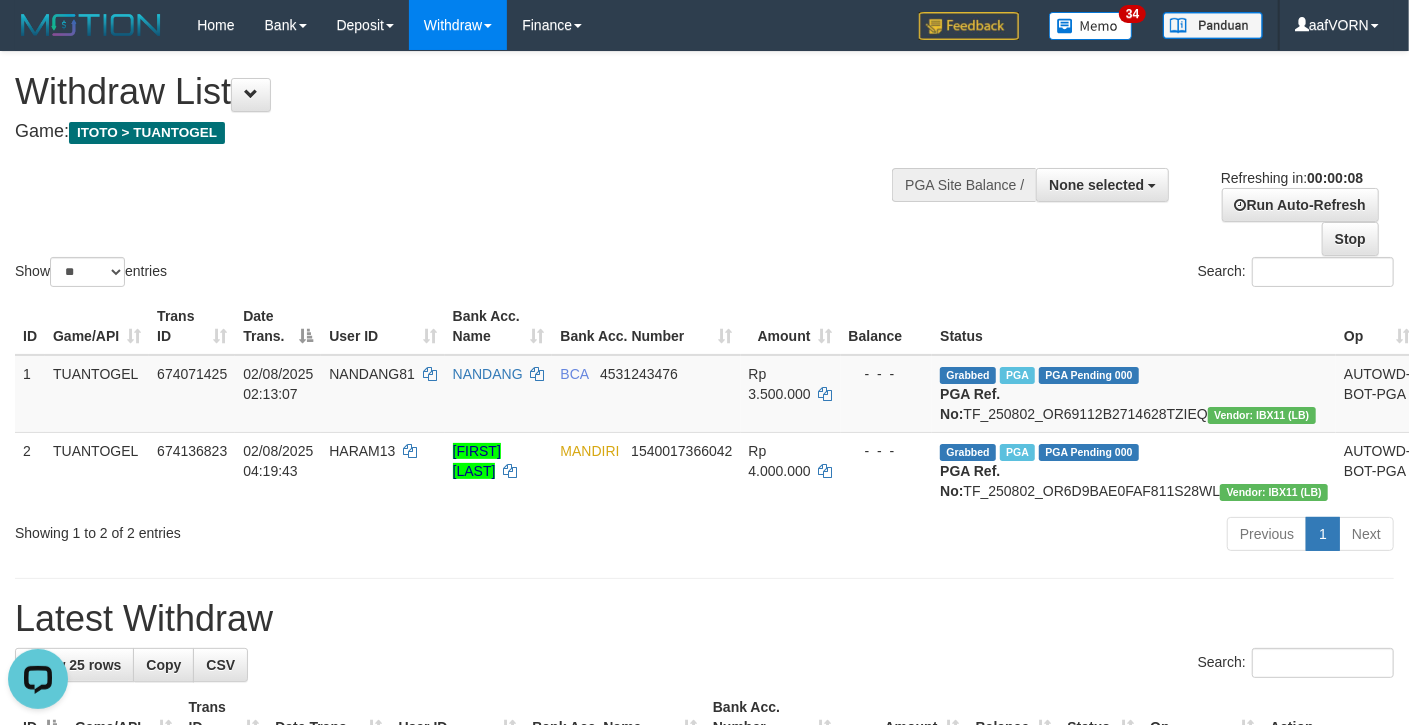 scroll, scrollTop: 0, scrollLeft: 0, axis: both 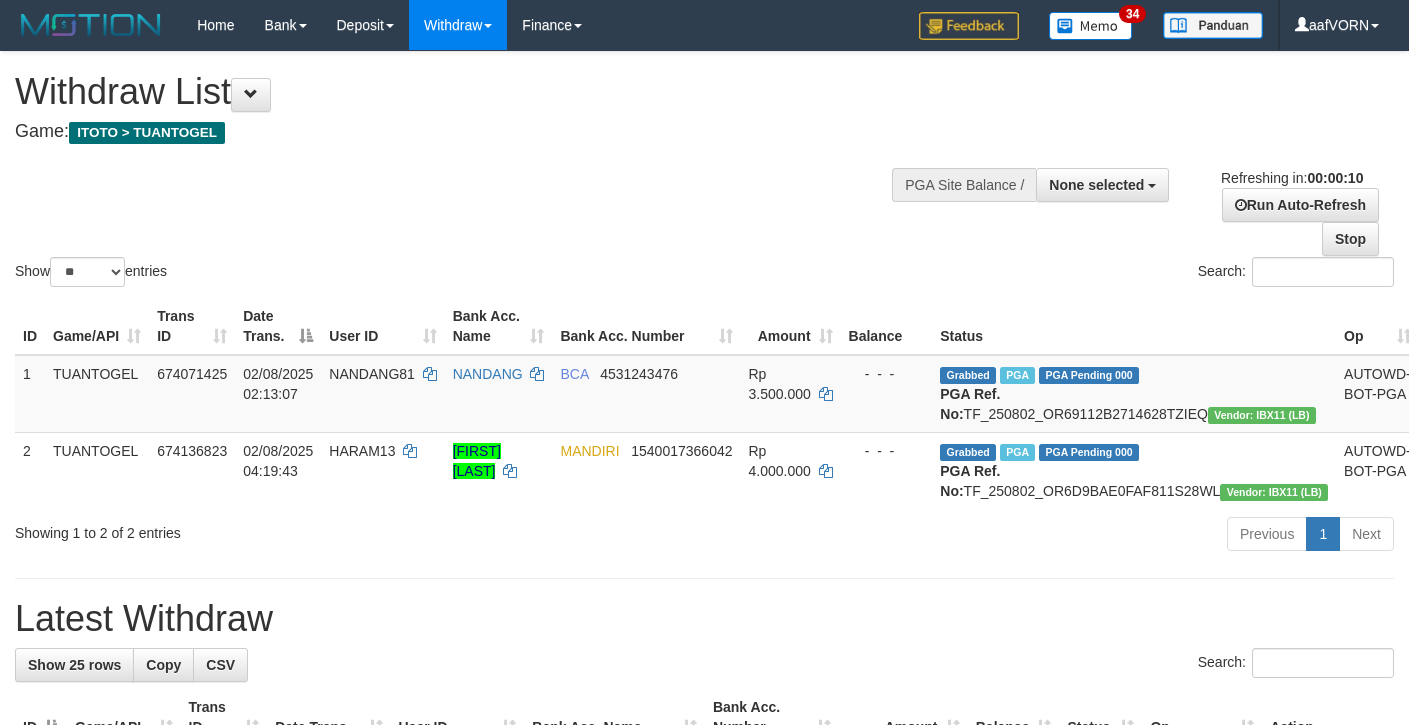 select 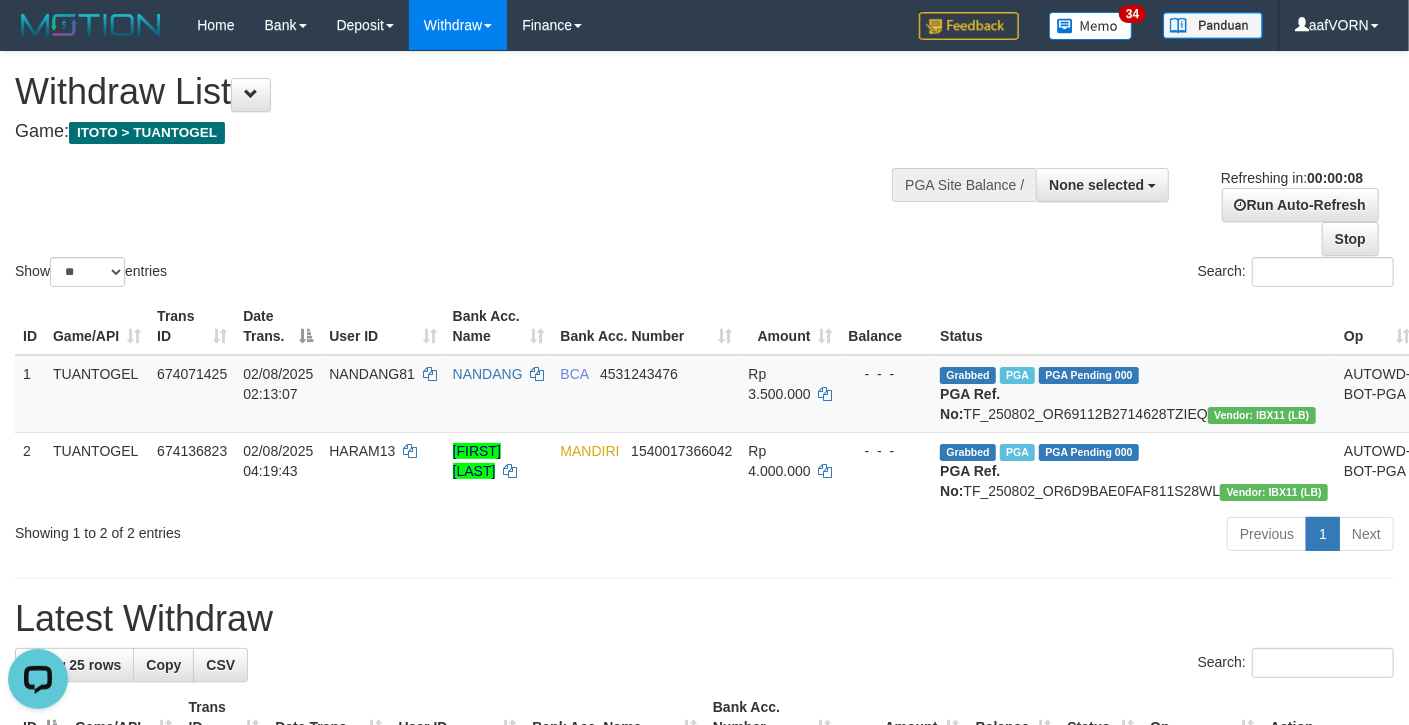 scroll, scrollTop: 0, scrollLeft: 0, axis: both 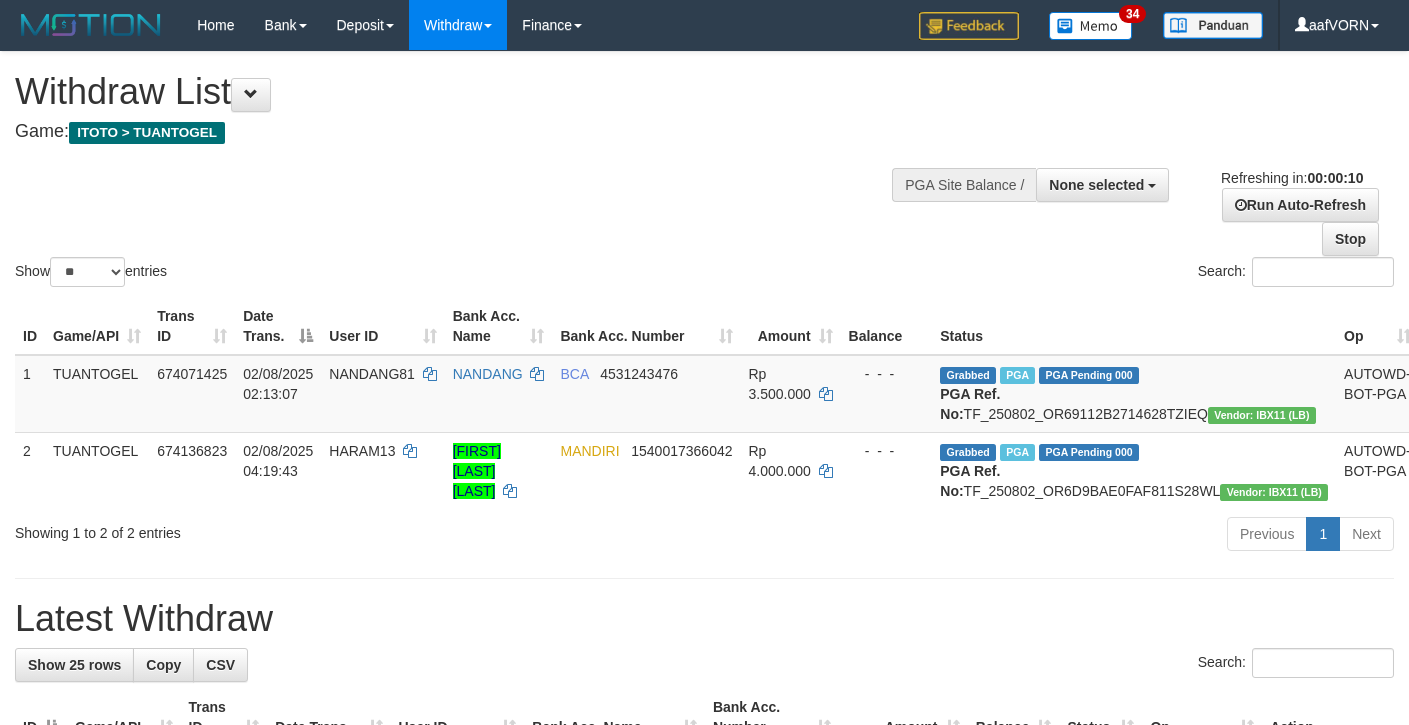 select 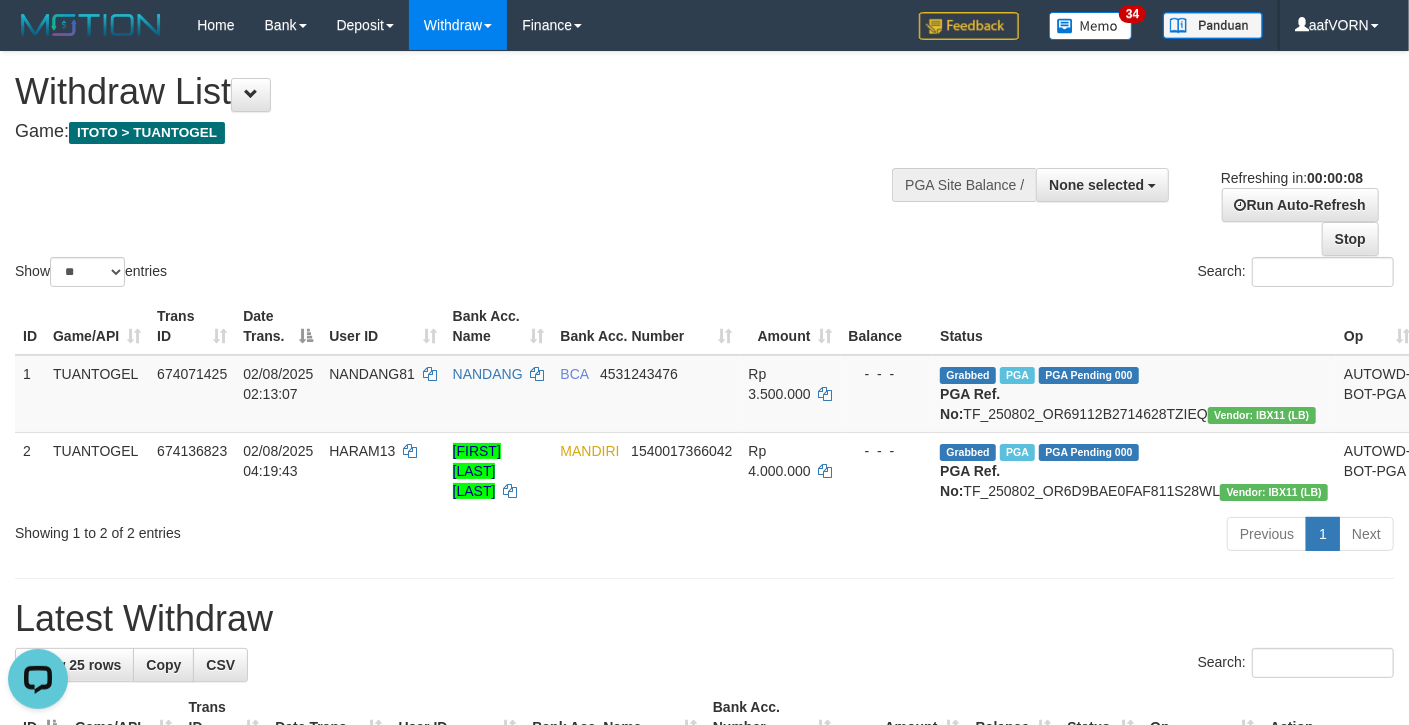 scroll, scrollTop: 0, scrollLeft: 0, axis: both 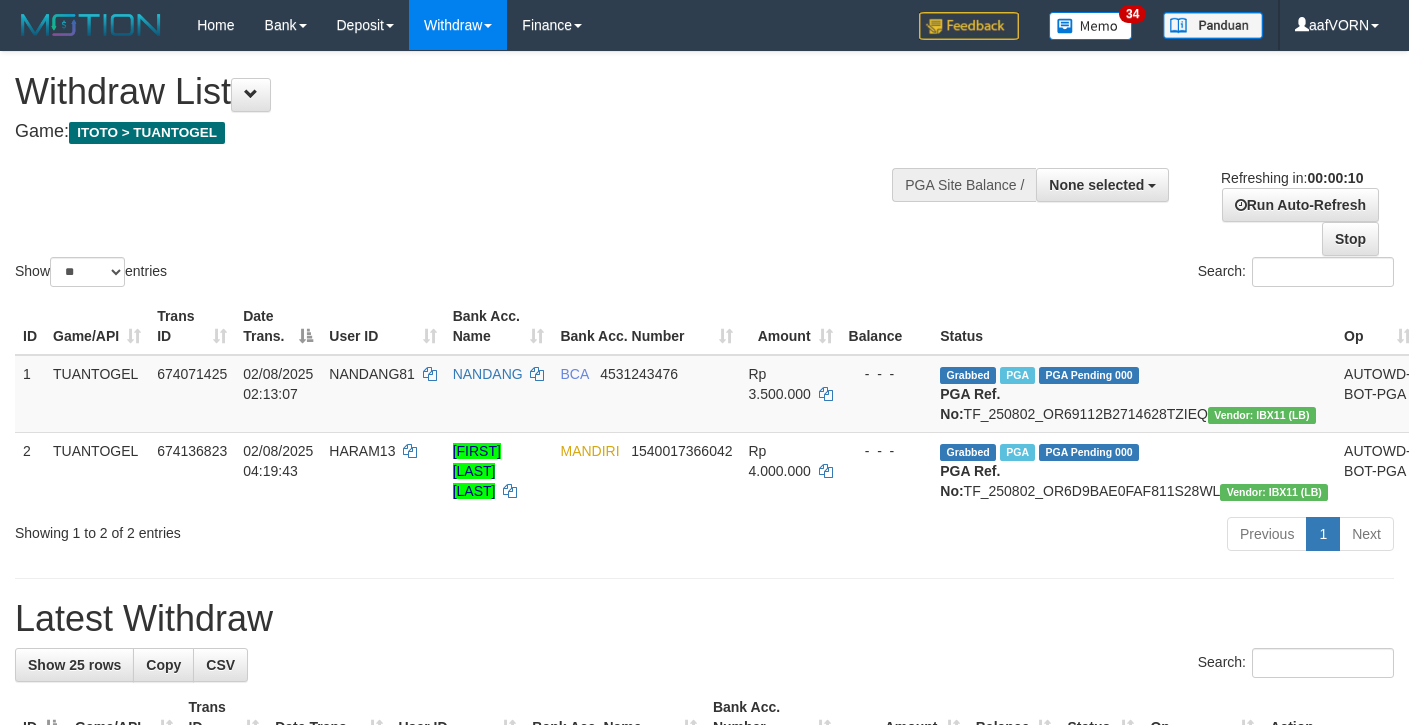 select 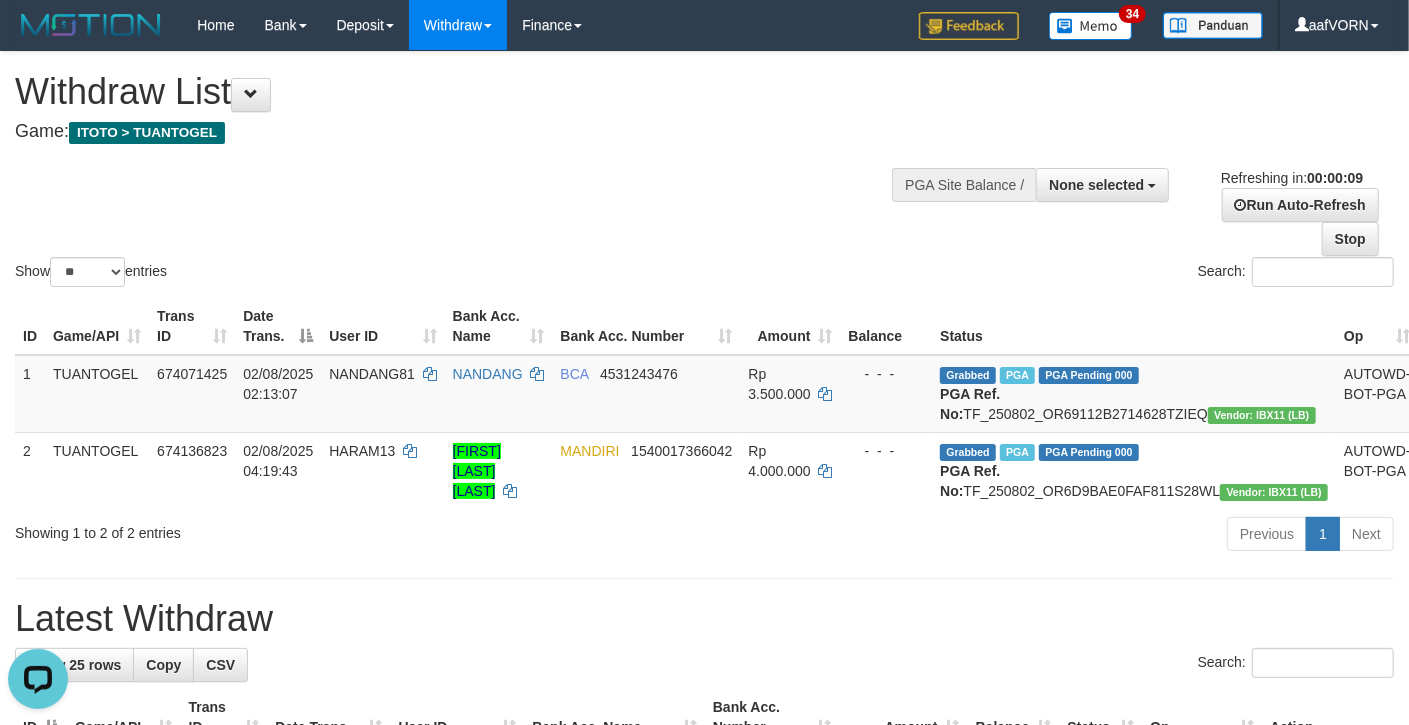 scroll, scrollTop: 0, scrollLeft: 0, axis: both 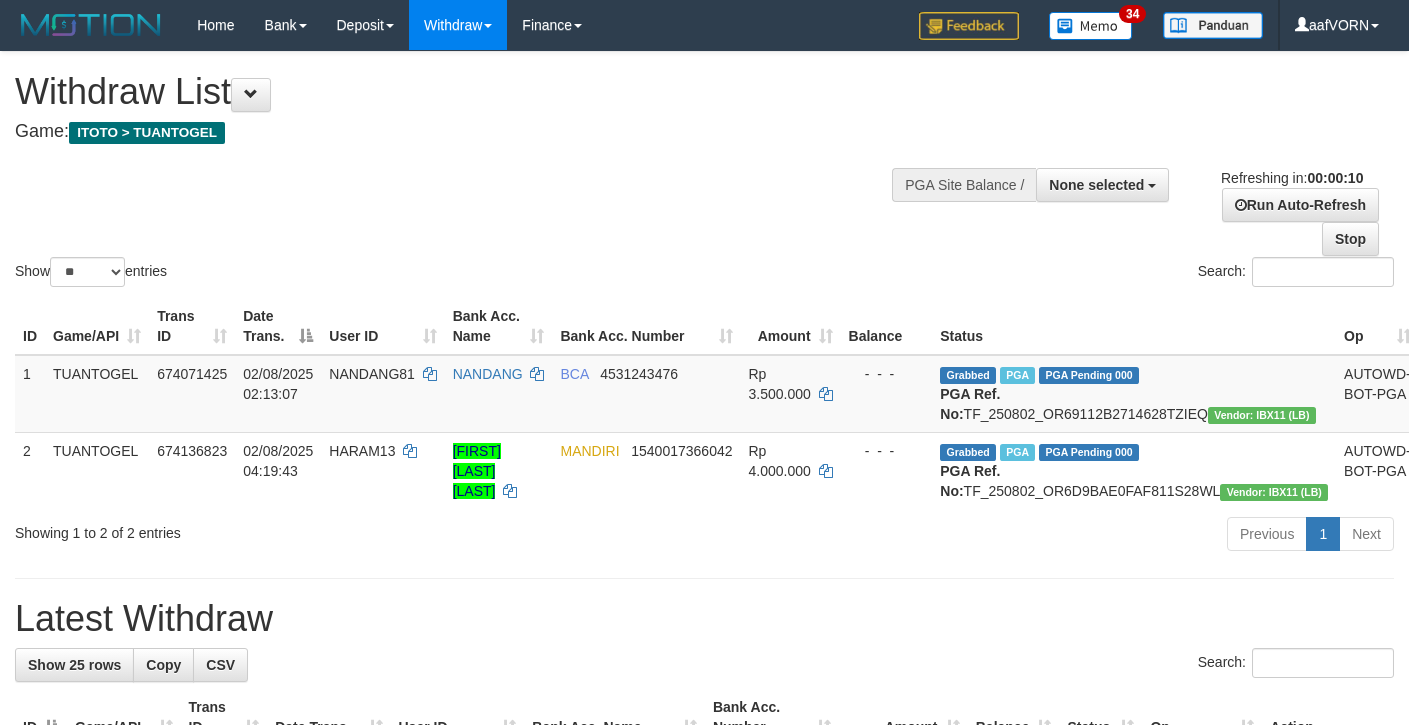 select 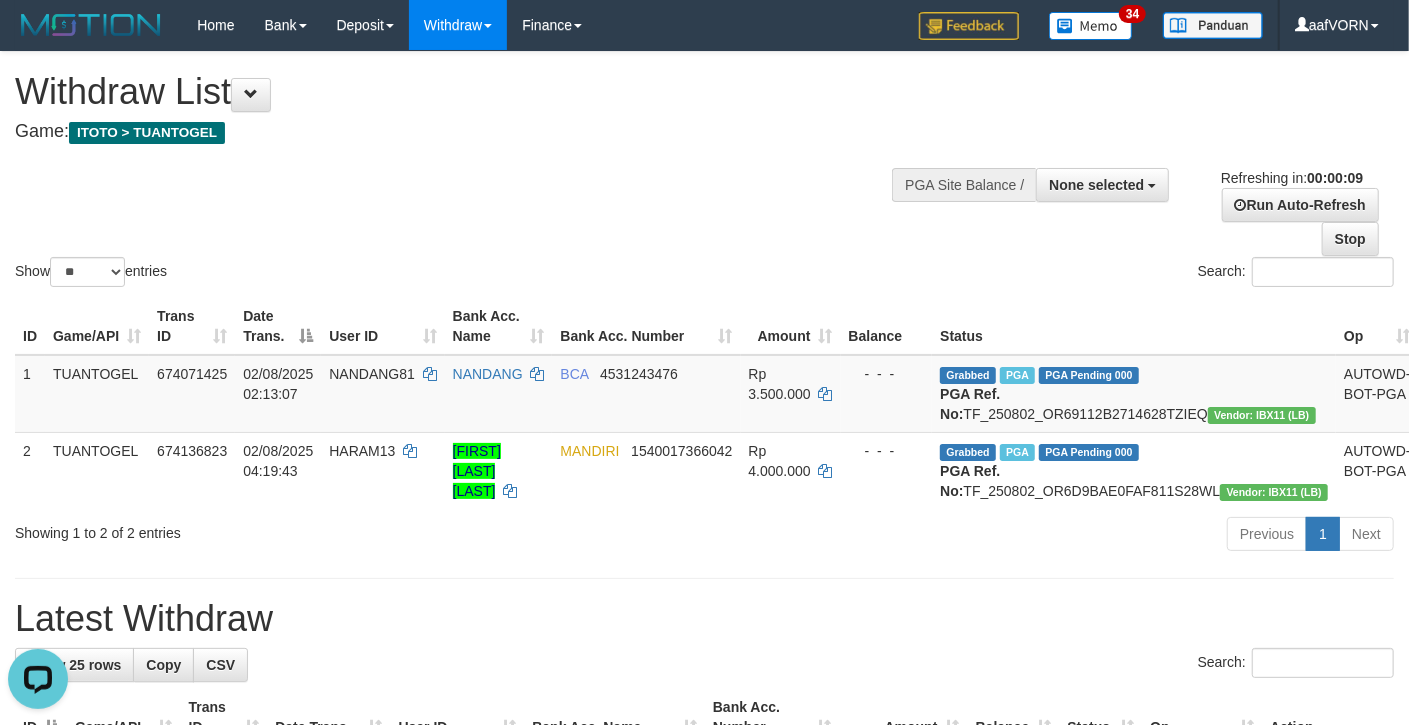 scroll, scrollTop: 0, scrollLeft: 0, axis: both 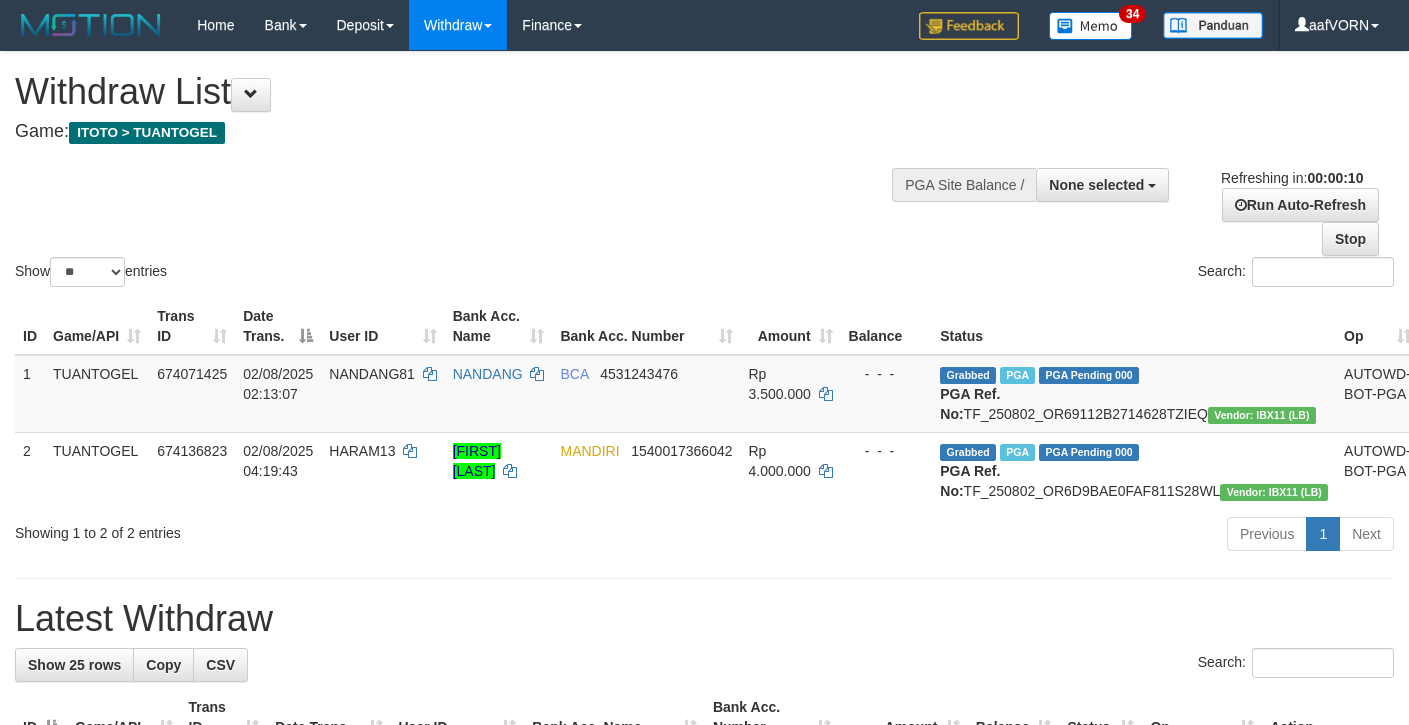 select 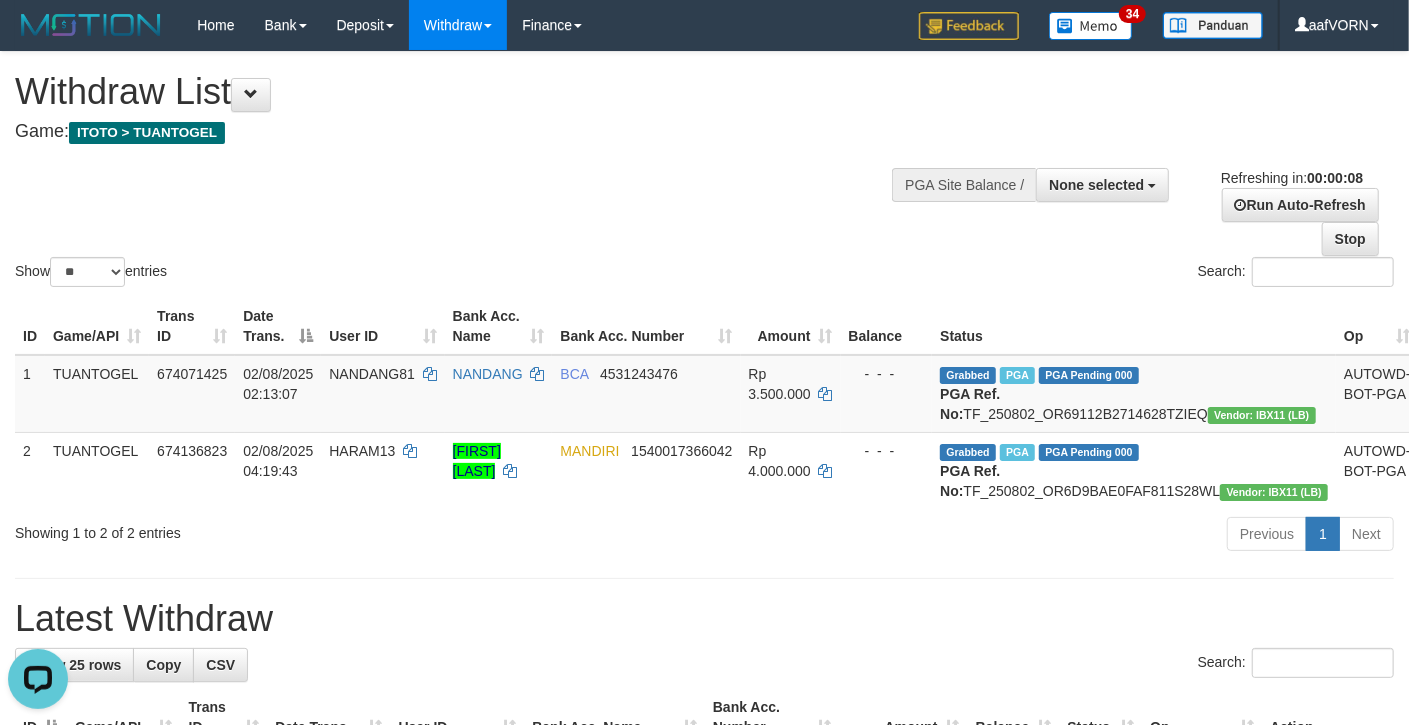 scroll, scrollTop: 0, scrollLeft: 0, axis: both 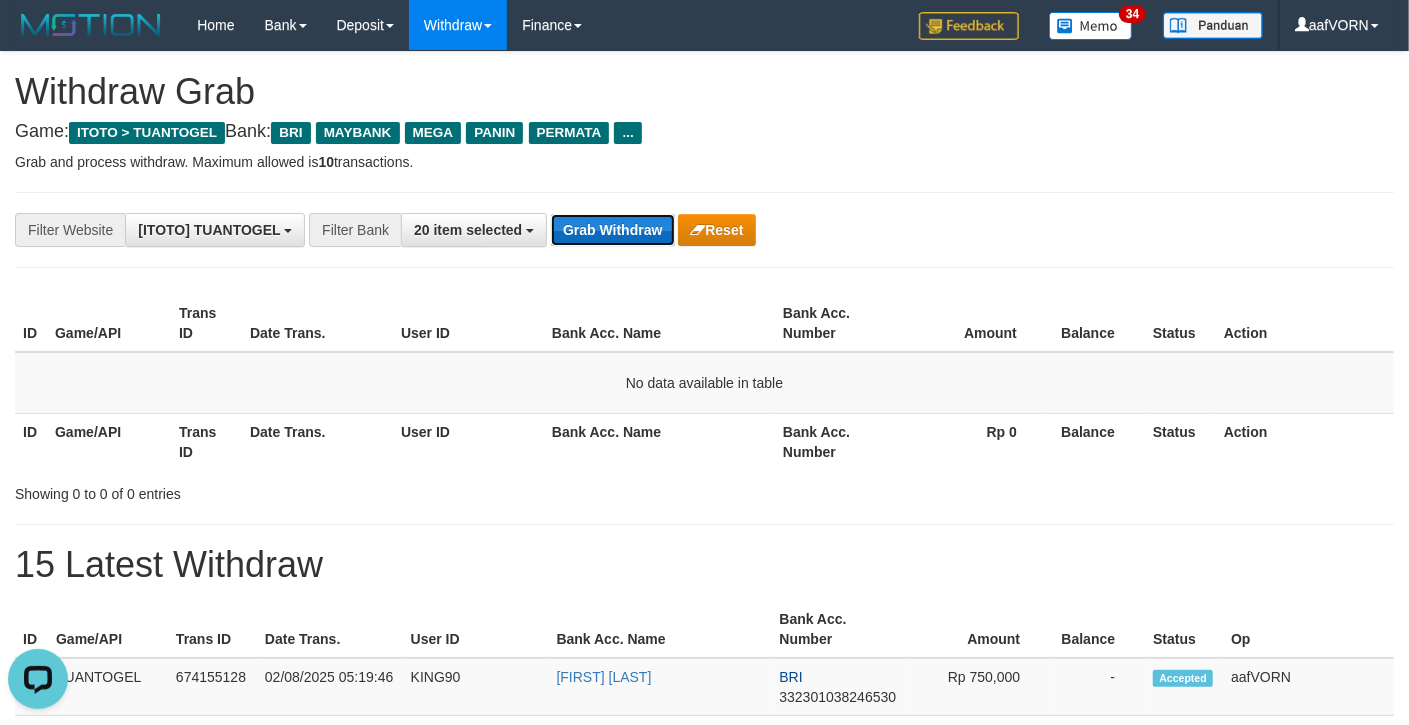 click on "Grab Withdraw" at bounding box center [612, 230] 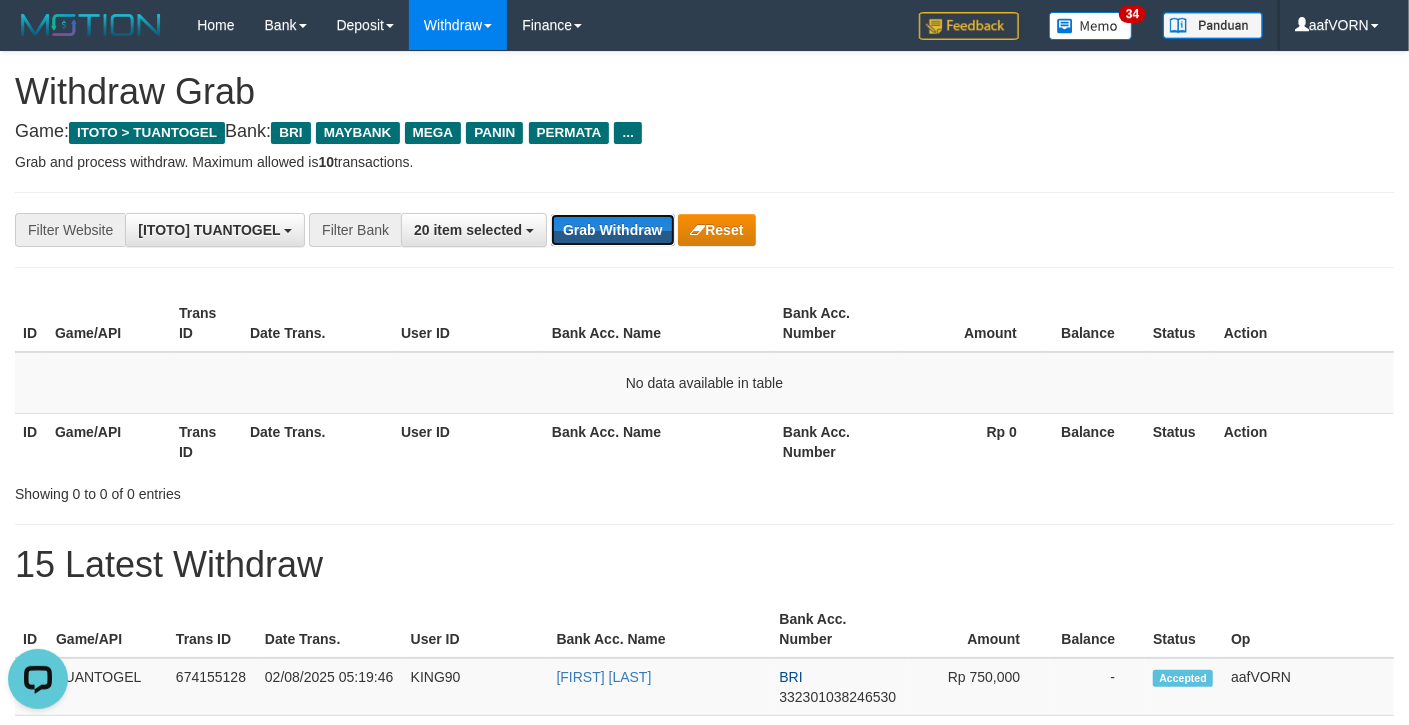 drag, startPoint x: 658, startPoint y: 228, endPoint x: 718, endPoint y: 272, distance: 74.404305 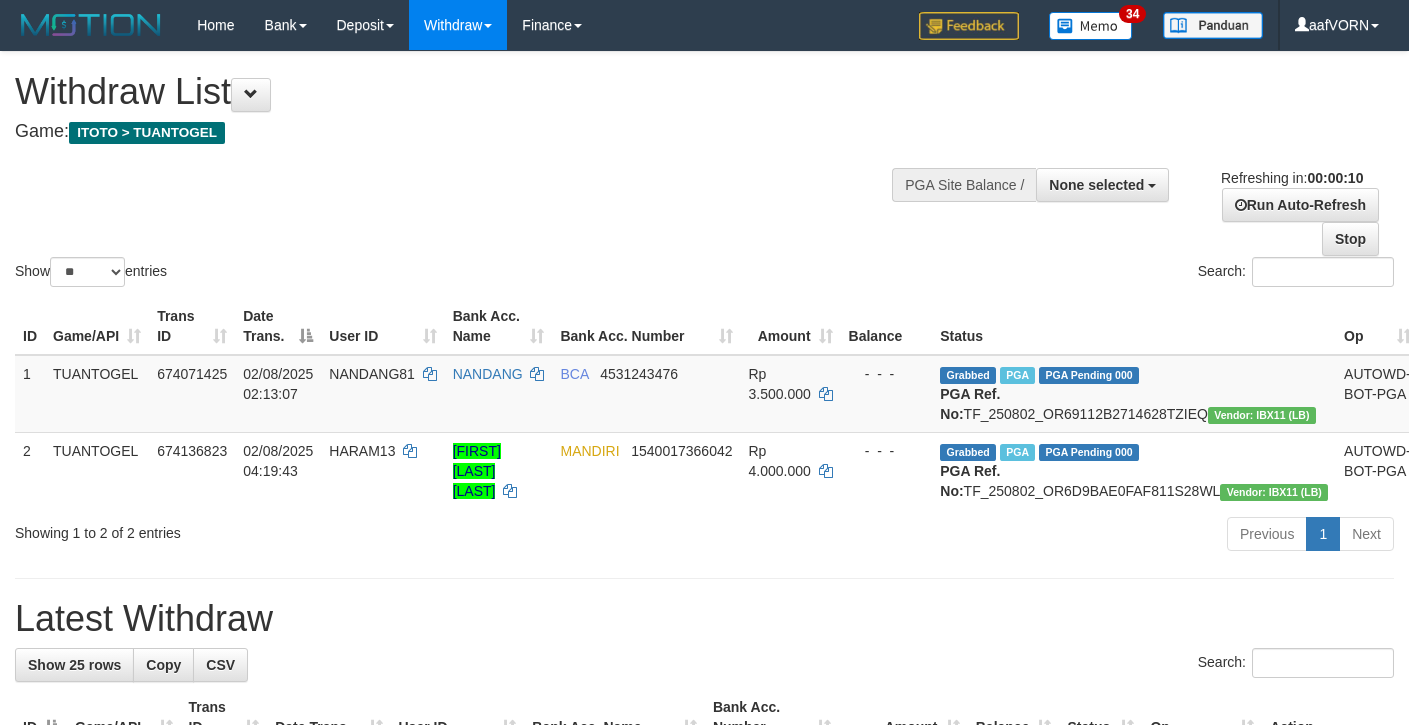 select 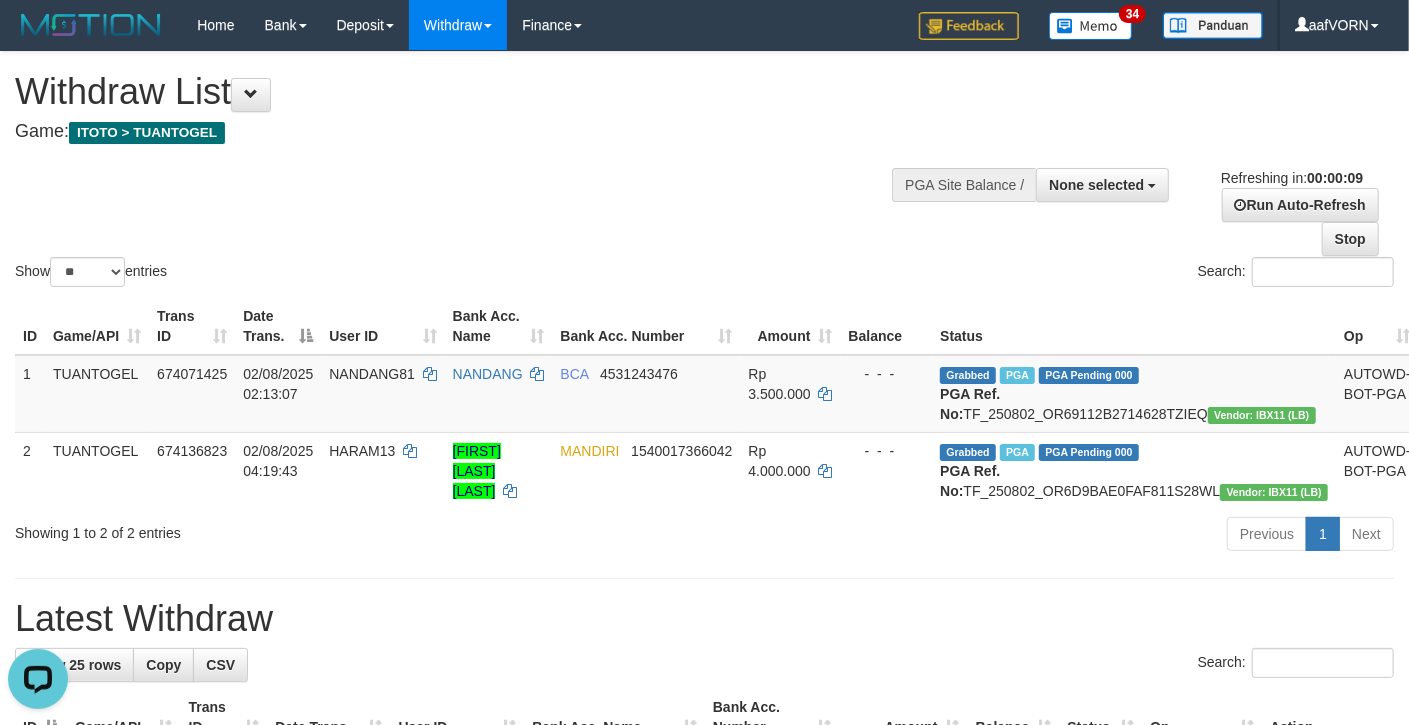 scroll, scrollTop: 0, scrollLeft: 0, axis: both 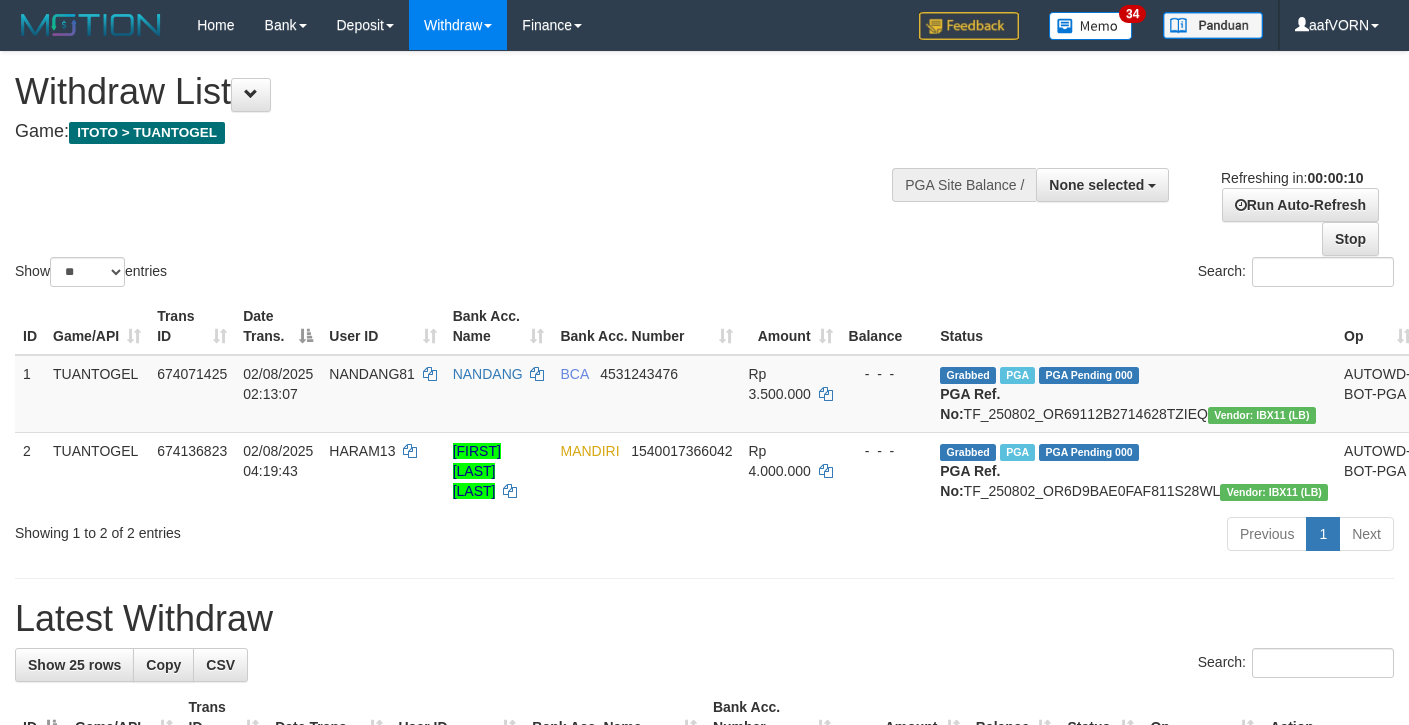 select 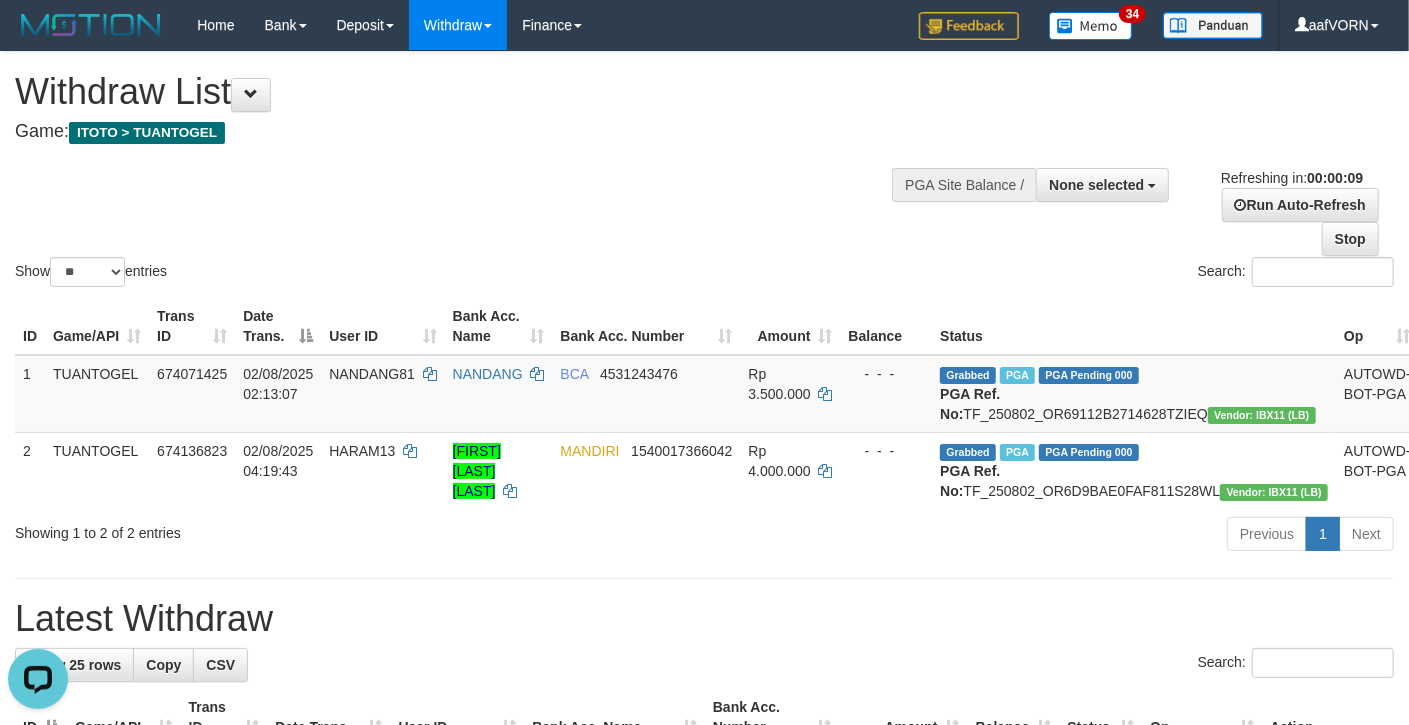 scroll, scrollTop: 0, scrollLeft: 0, axis: both 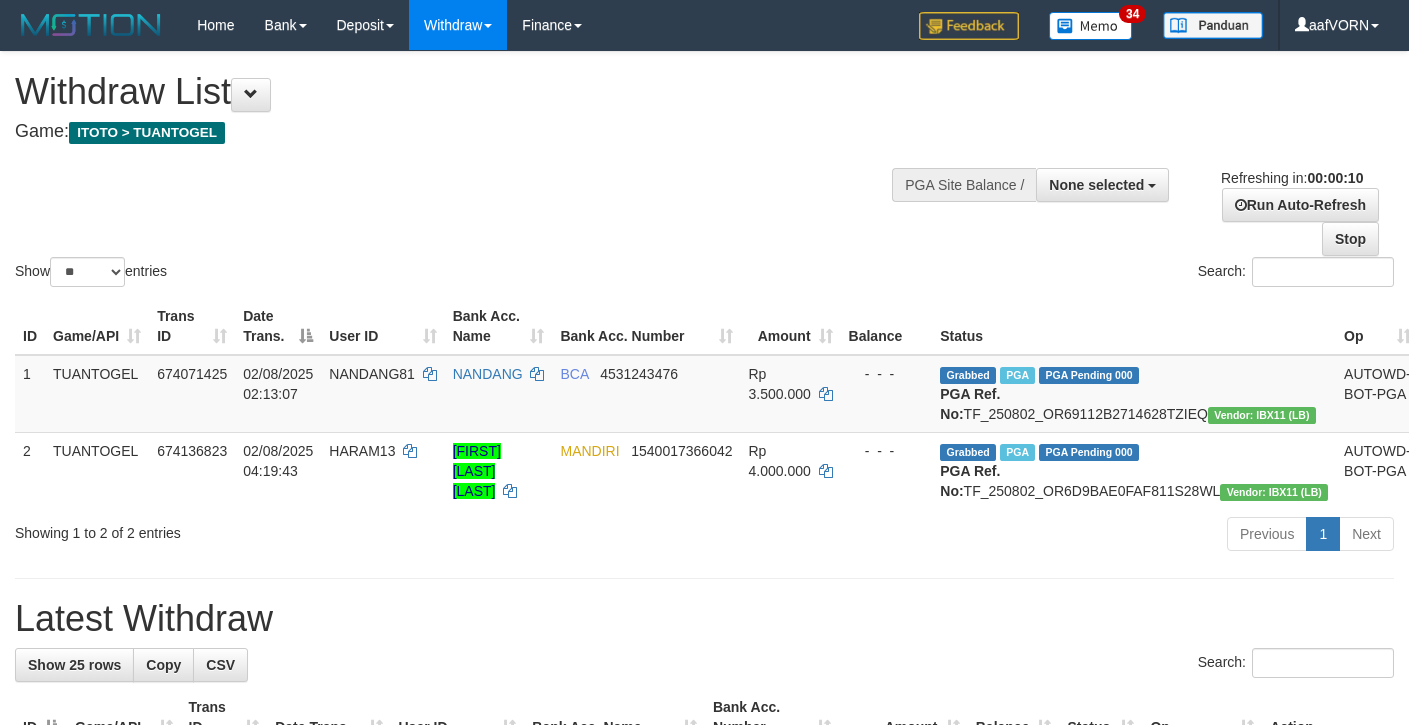 select 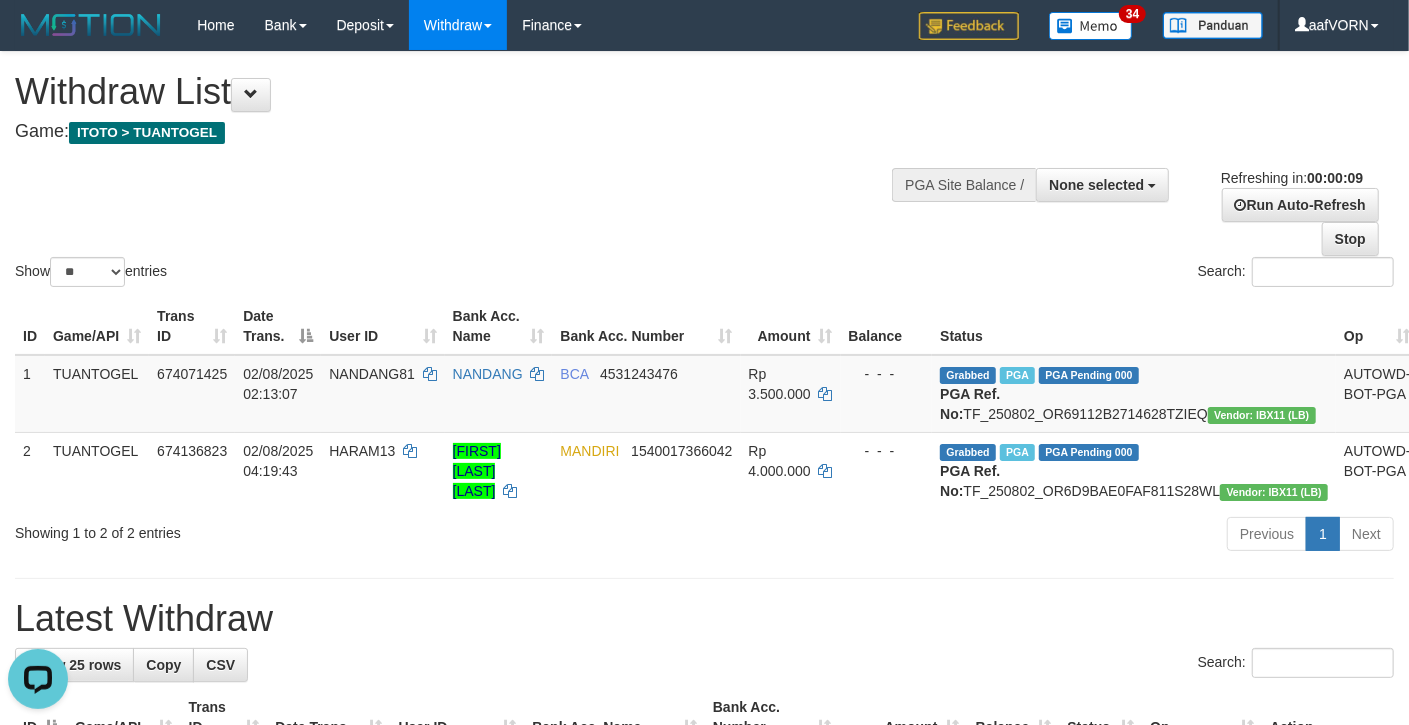 scroll, scrollTop: 0, scrollLeft: 0, axis: both 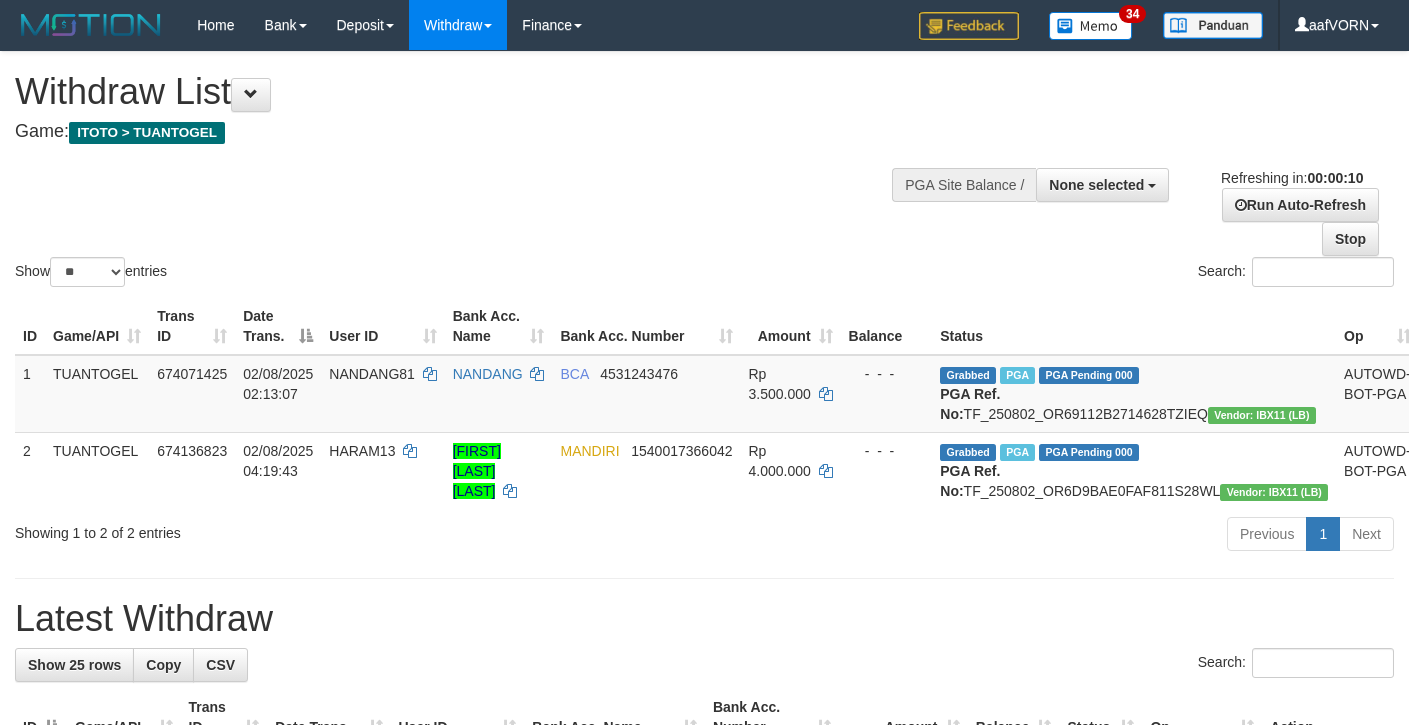 select 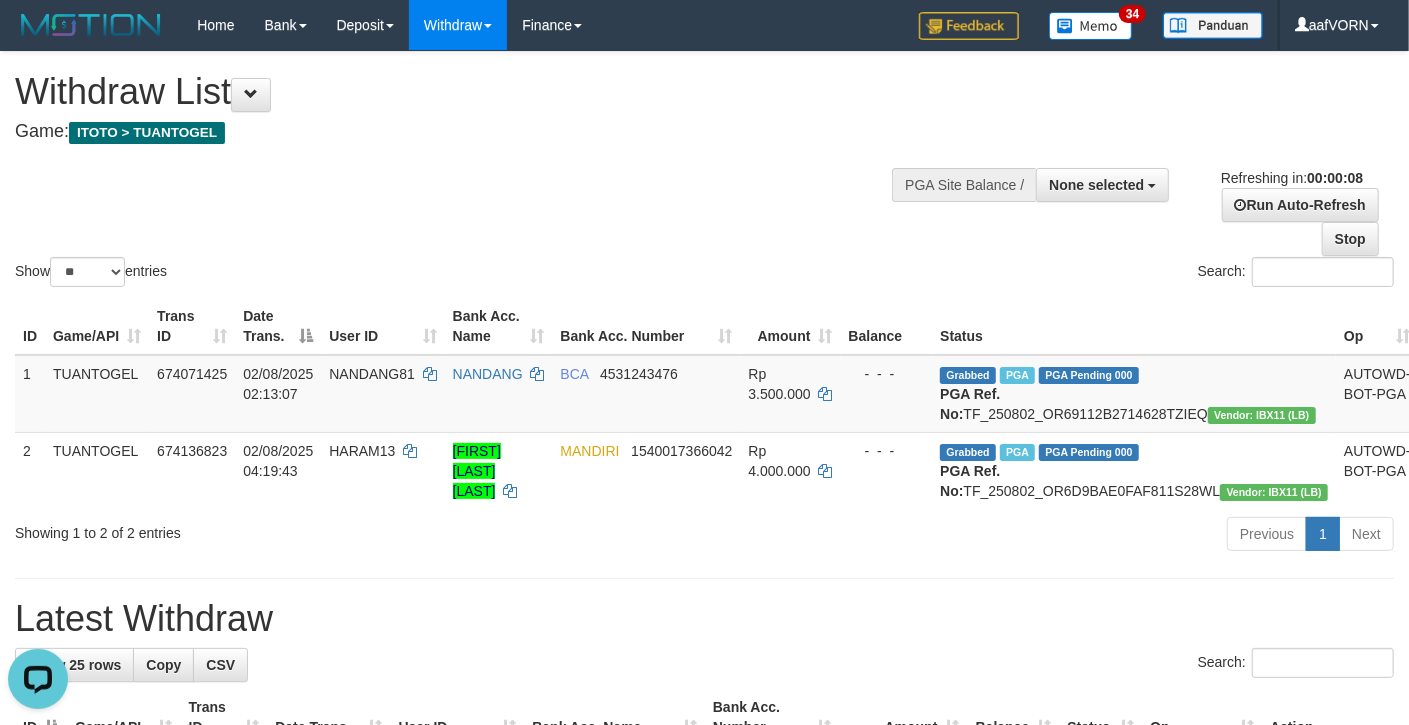 scroll, scrollTop: 0, scrollLeft: 0, axis: both 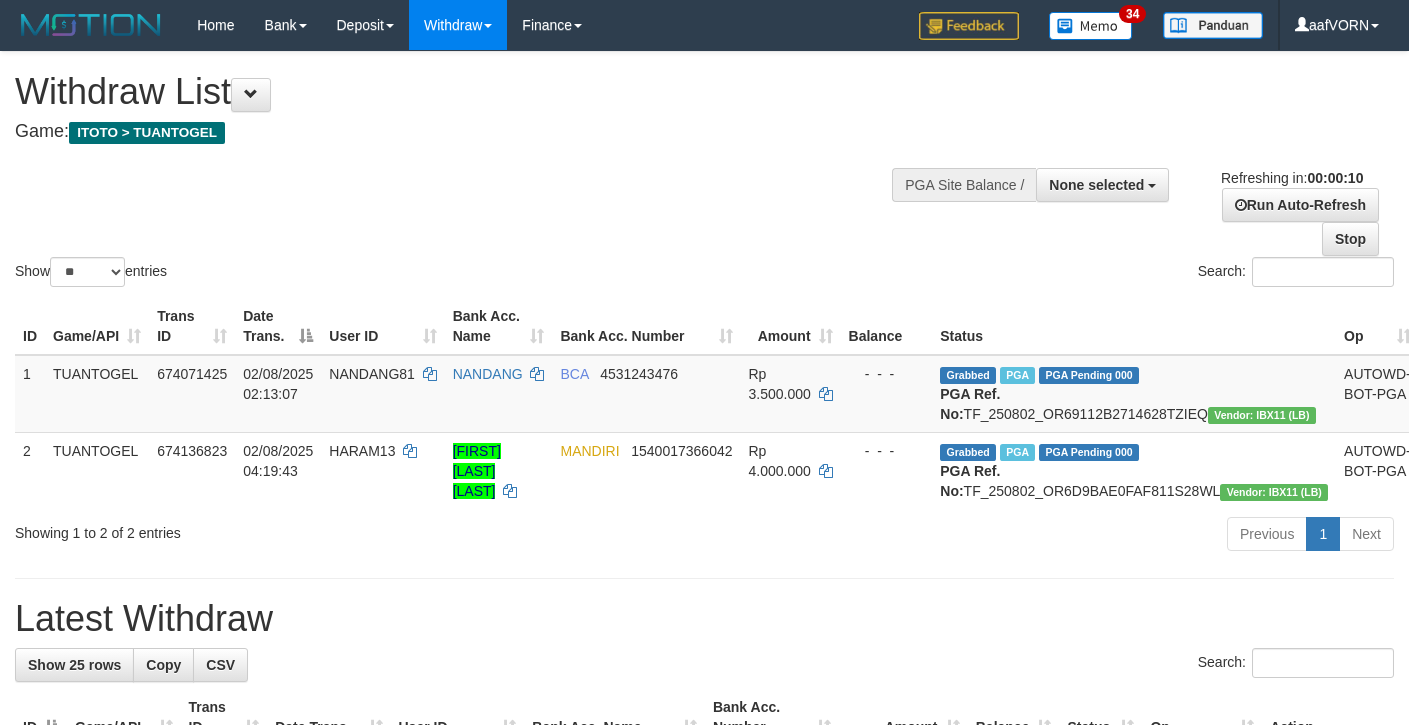 select 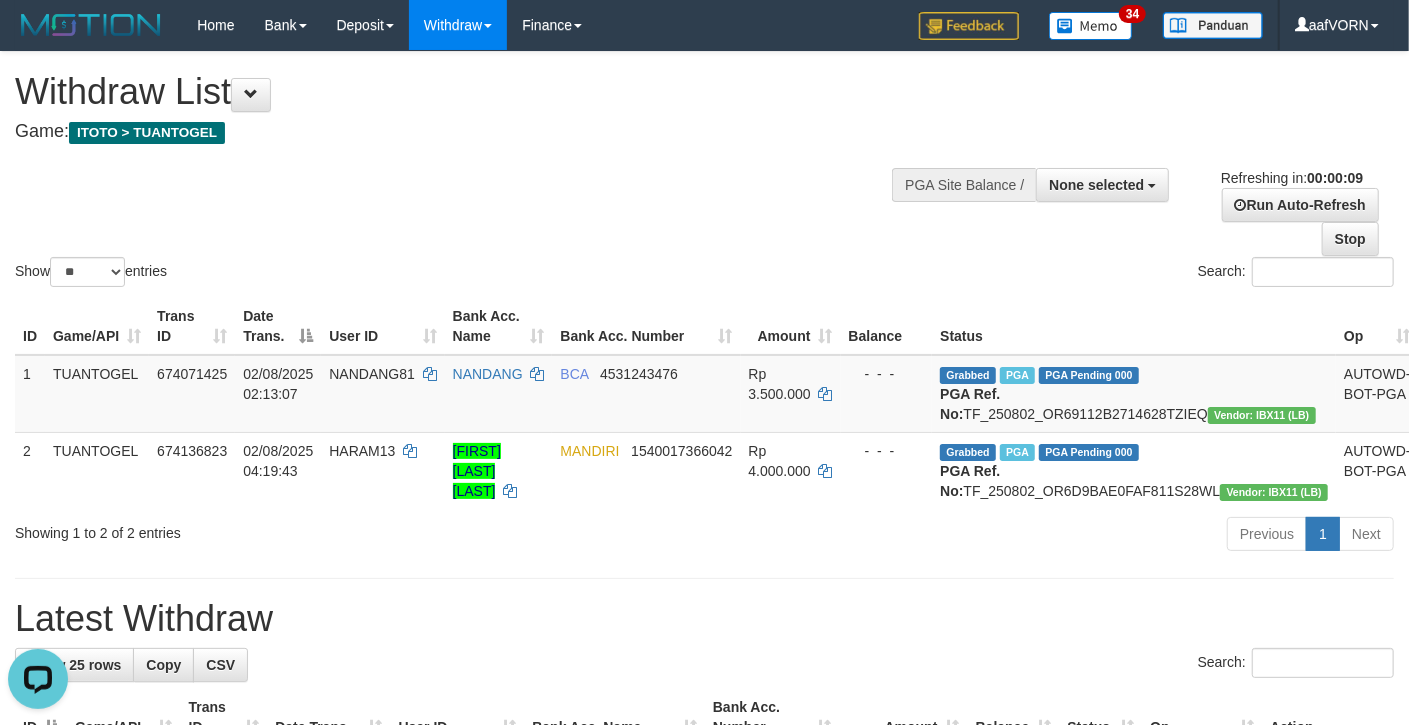 scroll, scrollTop: 0, scrollLeft: 0, axis: both 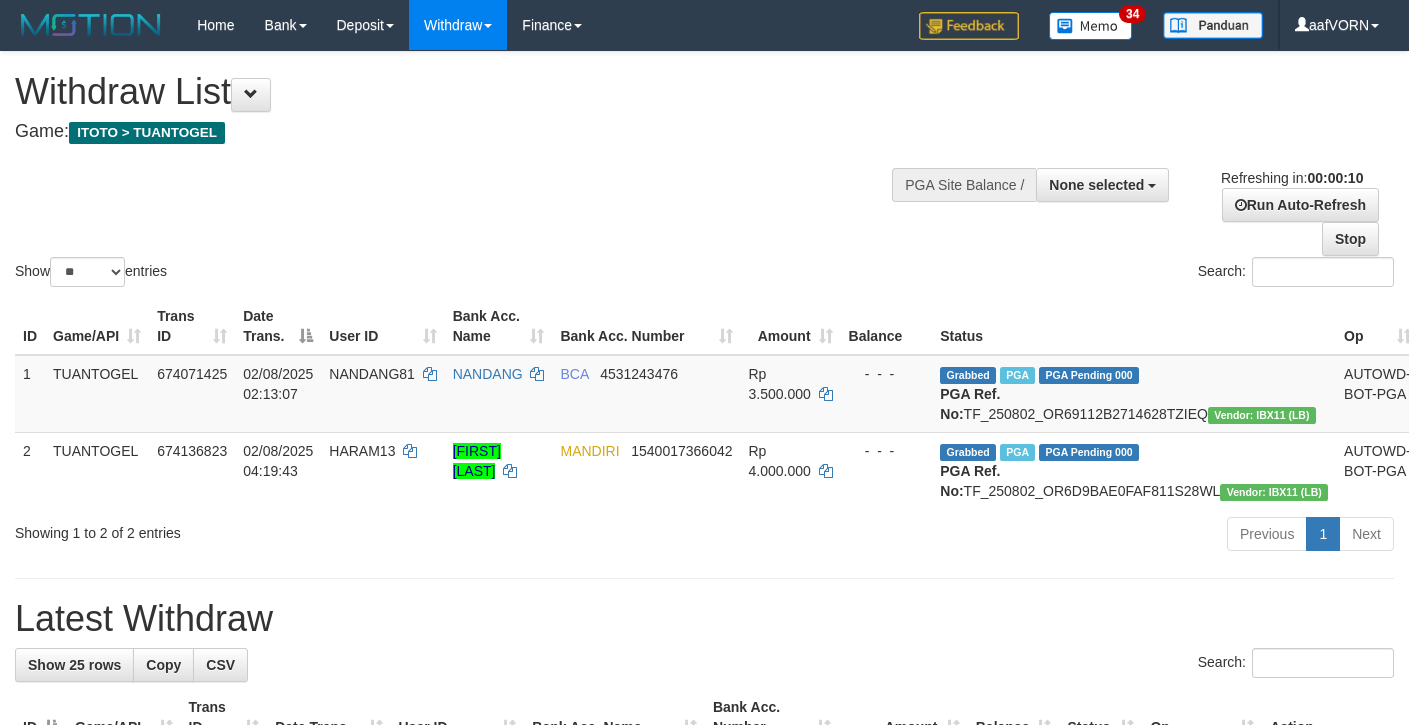 select 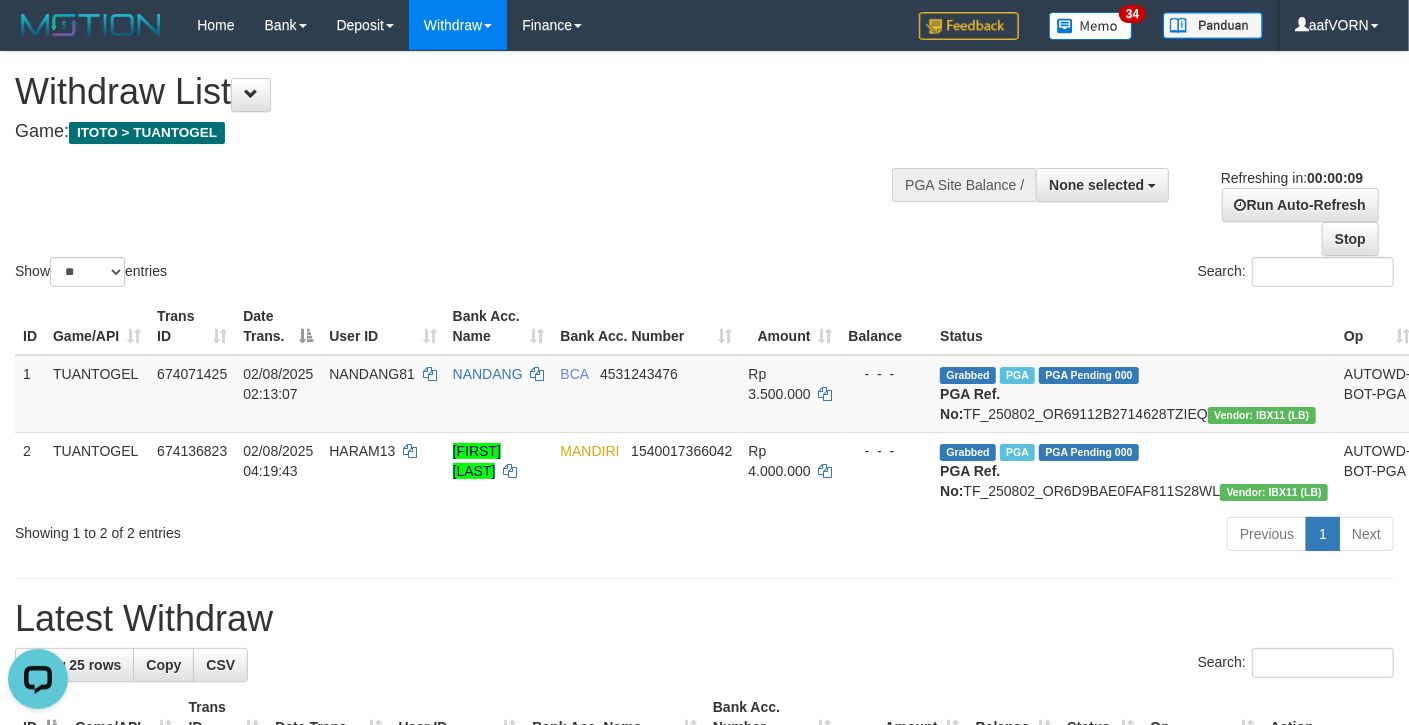 scroll, scrollTop: 0, scrollLeft: 0, axis: both 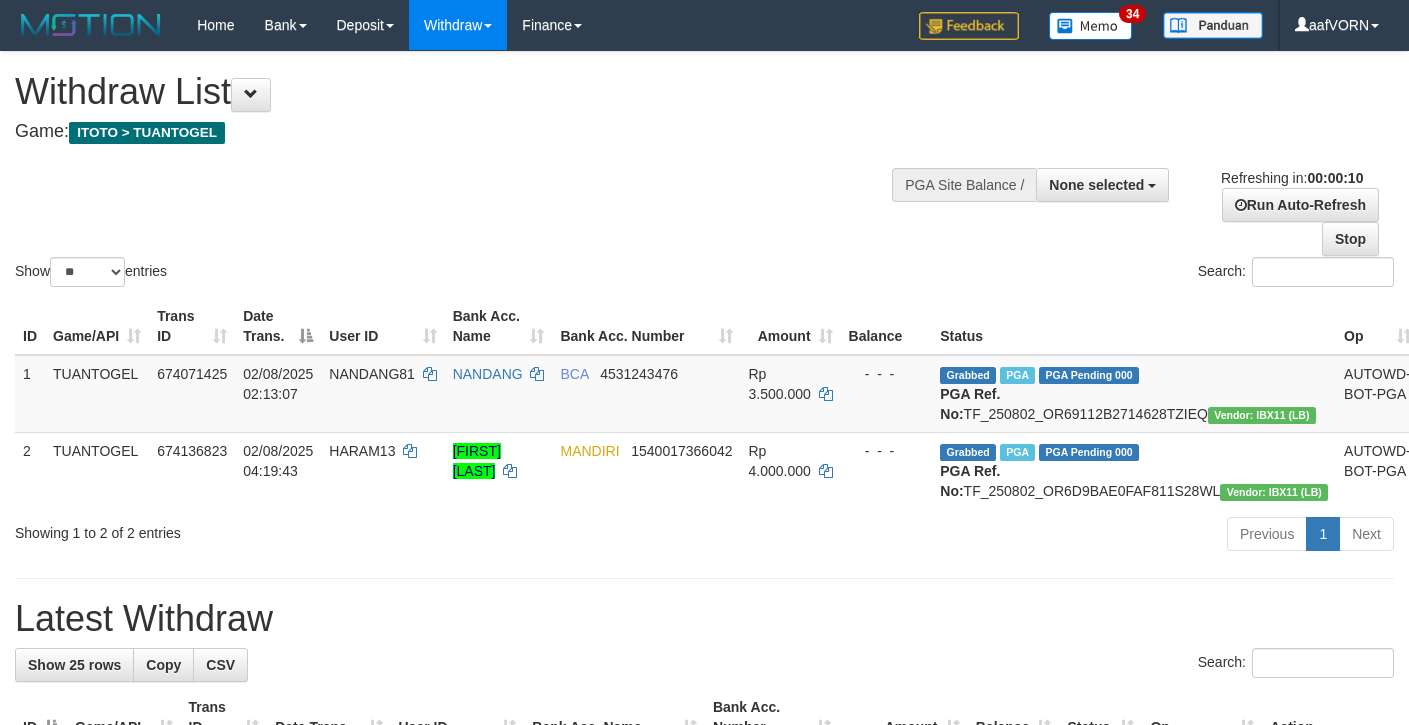 select 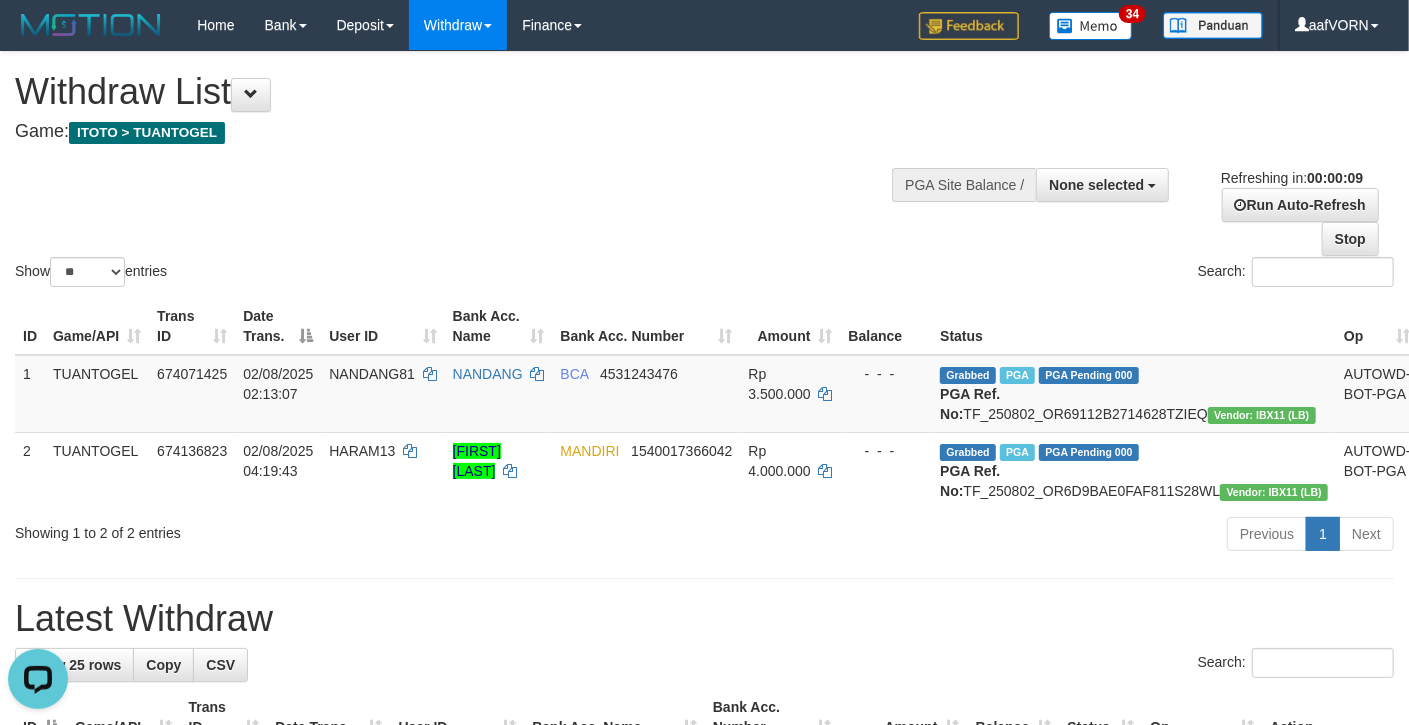 scroll, scrollTop: 0, scrollLeft: 0, axis: both 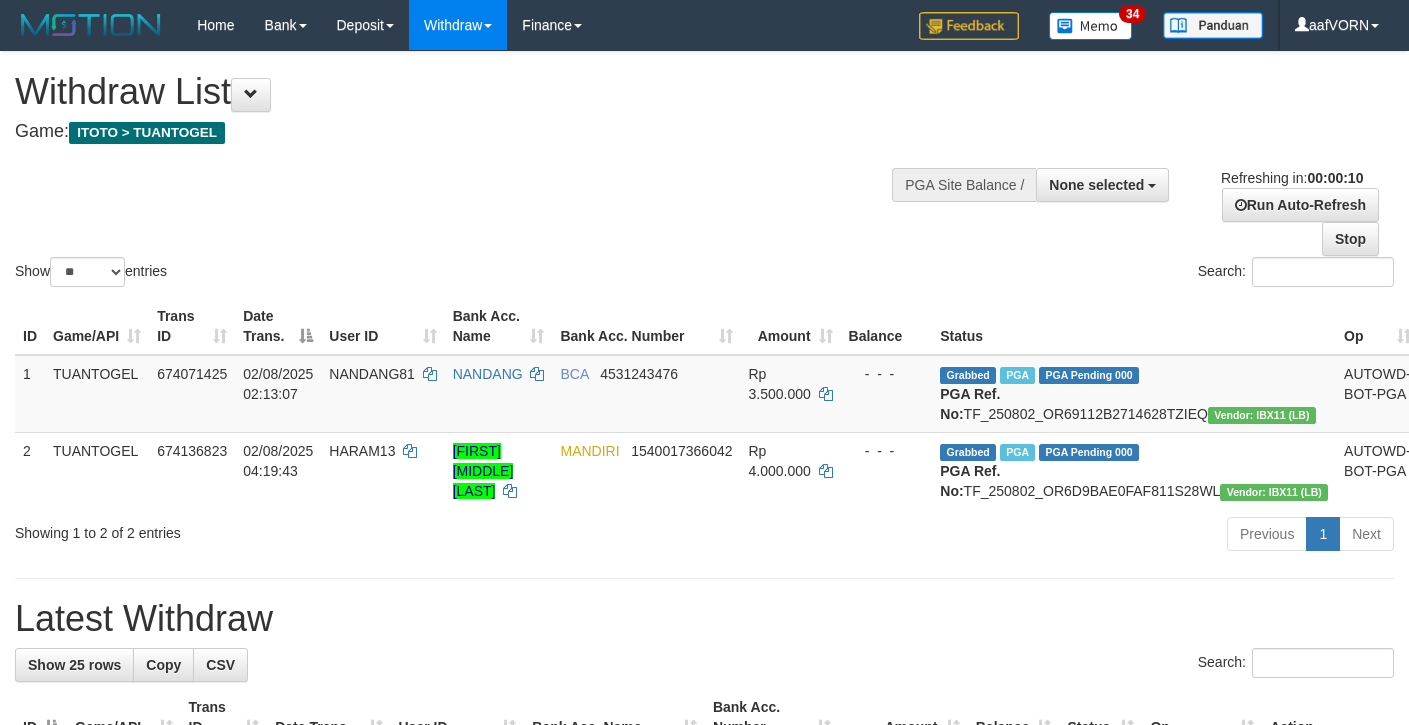 select 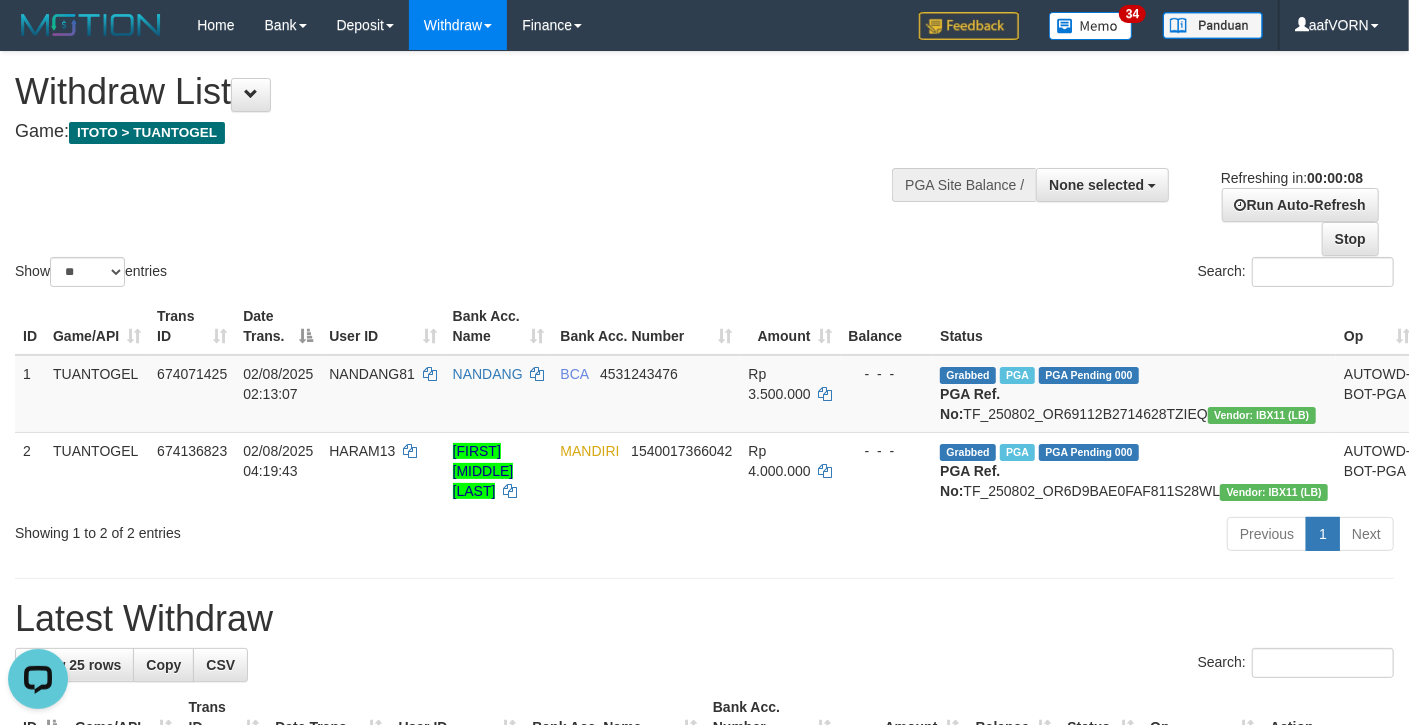 scroll, scrollTop: 0, scrollLeft: 0, axis: both 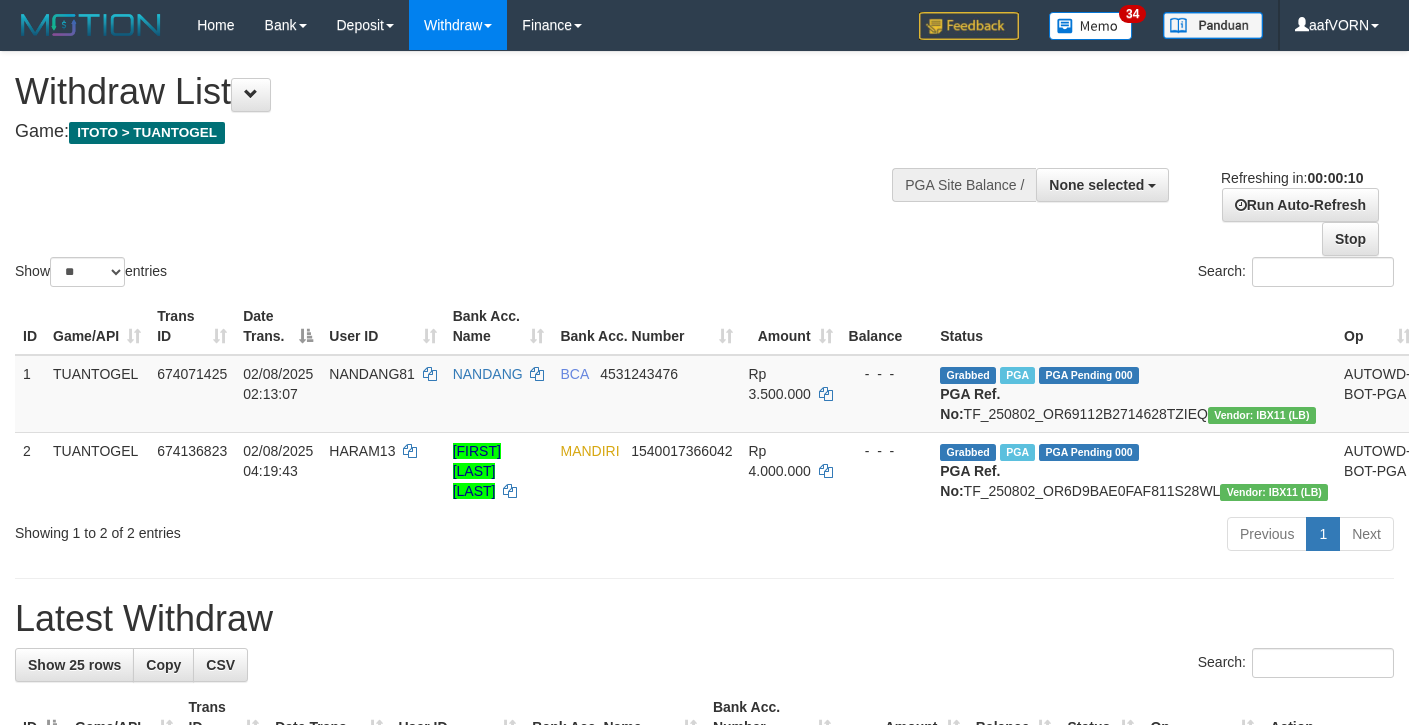 select 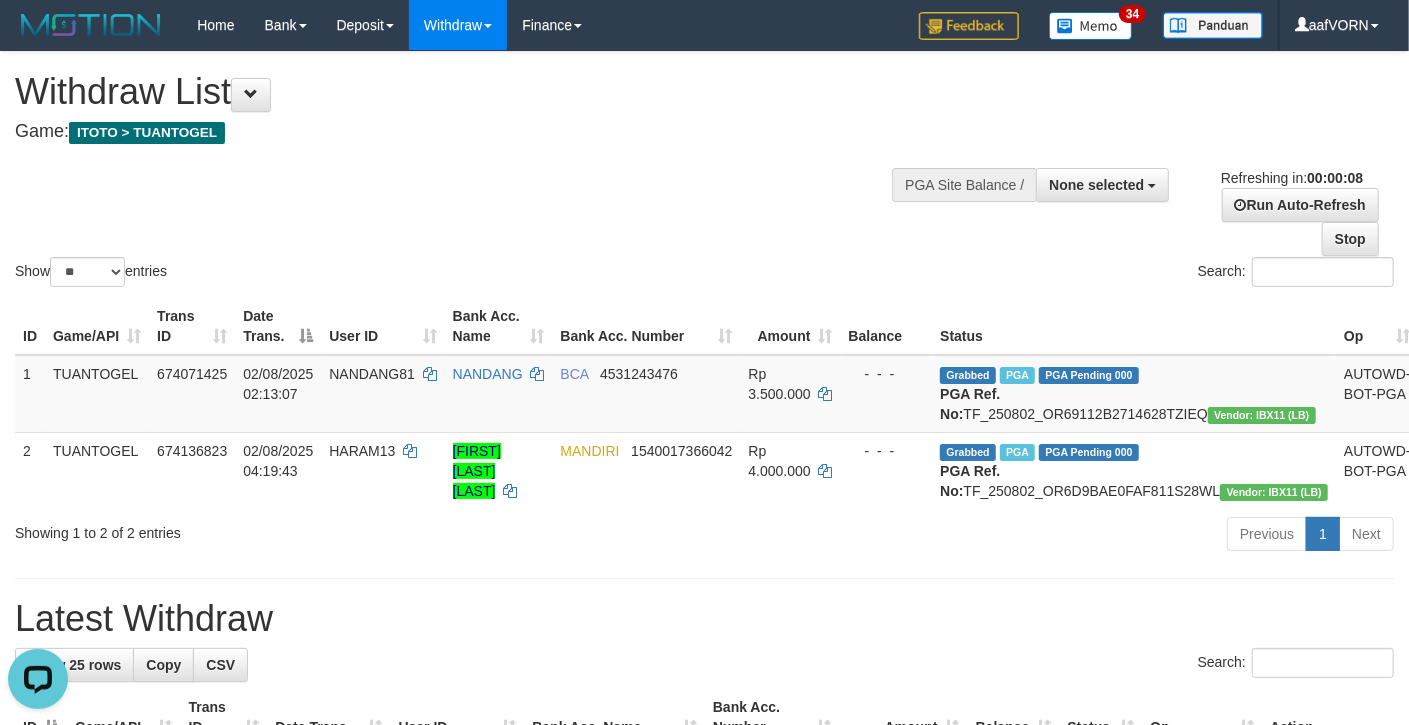 scroll, scrollTop: 0, scrollLeft: 0, axis: both 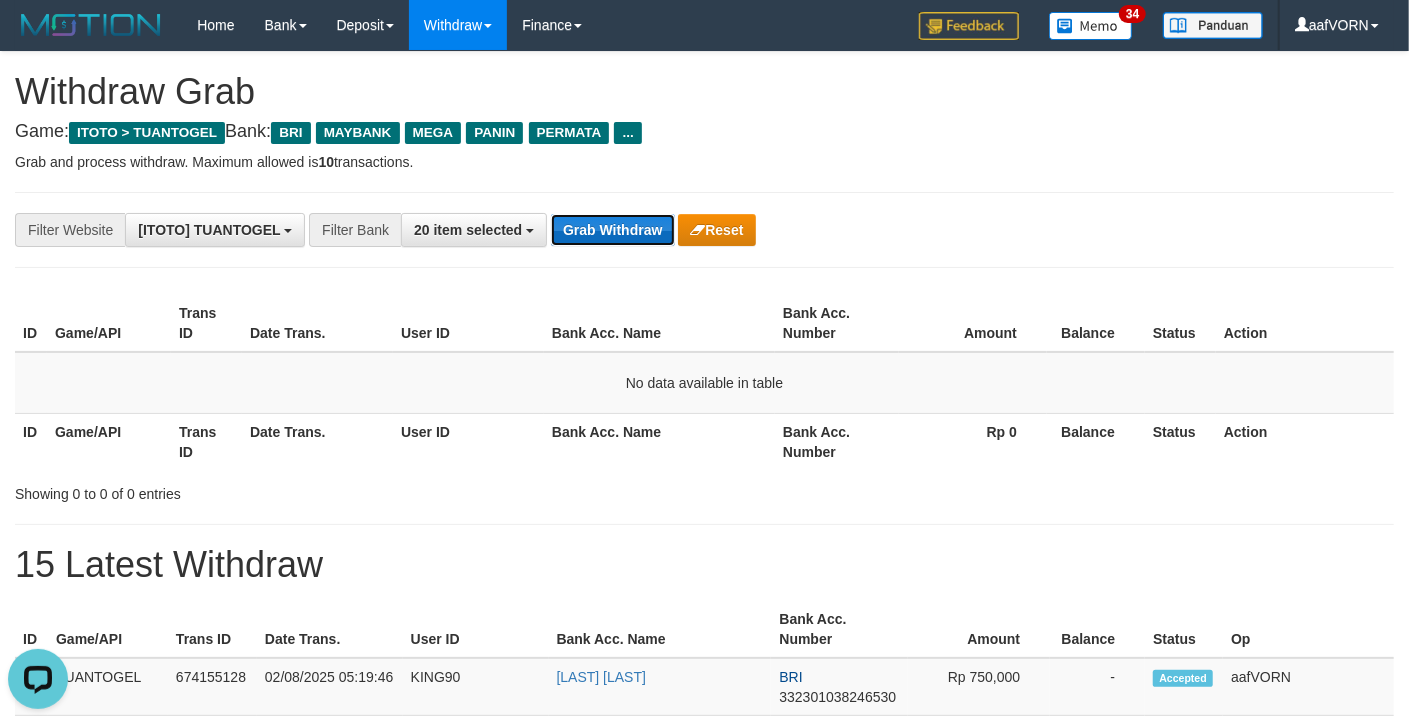 click on "Grab Withdraw" at bounding box center [612, 230] 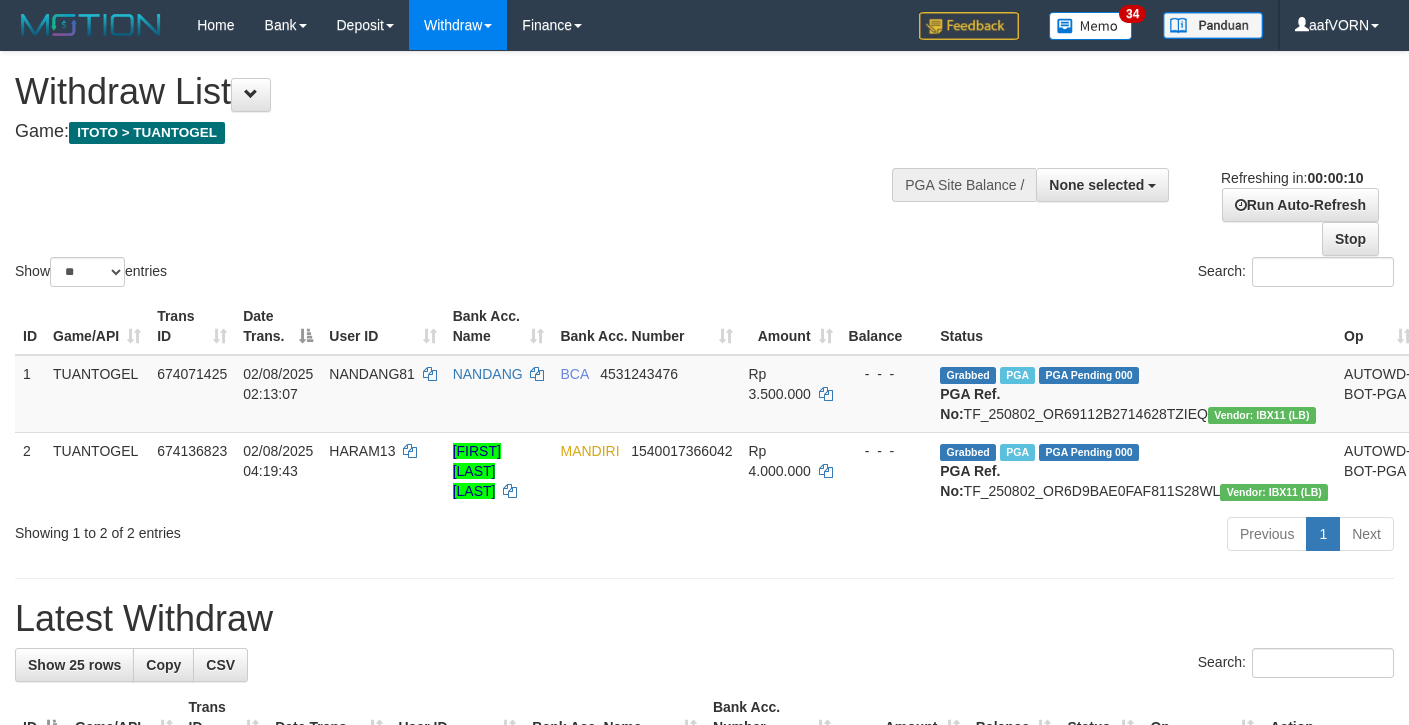 select 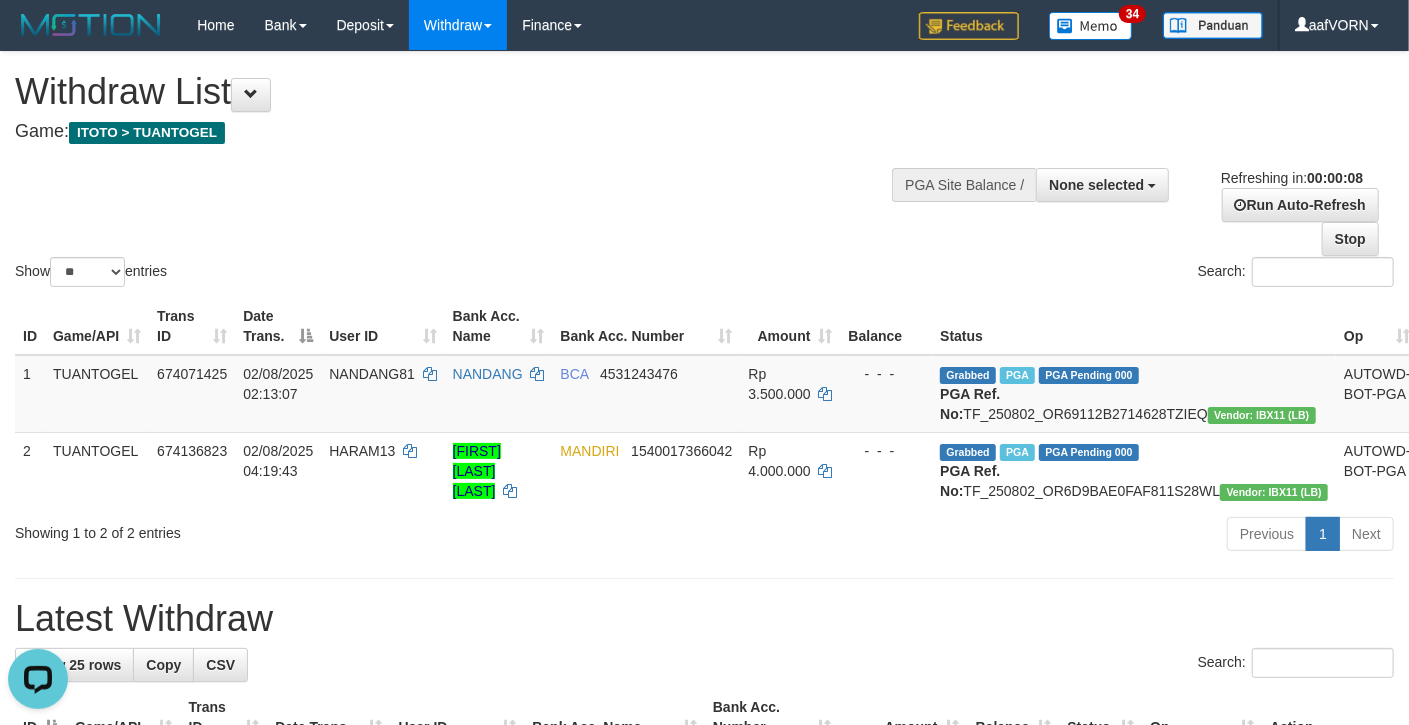 scroll, scrollTop: 0, scrollLeft: 0, axis: both 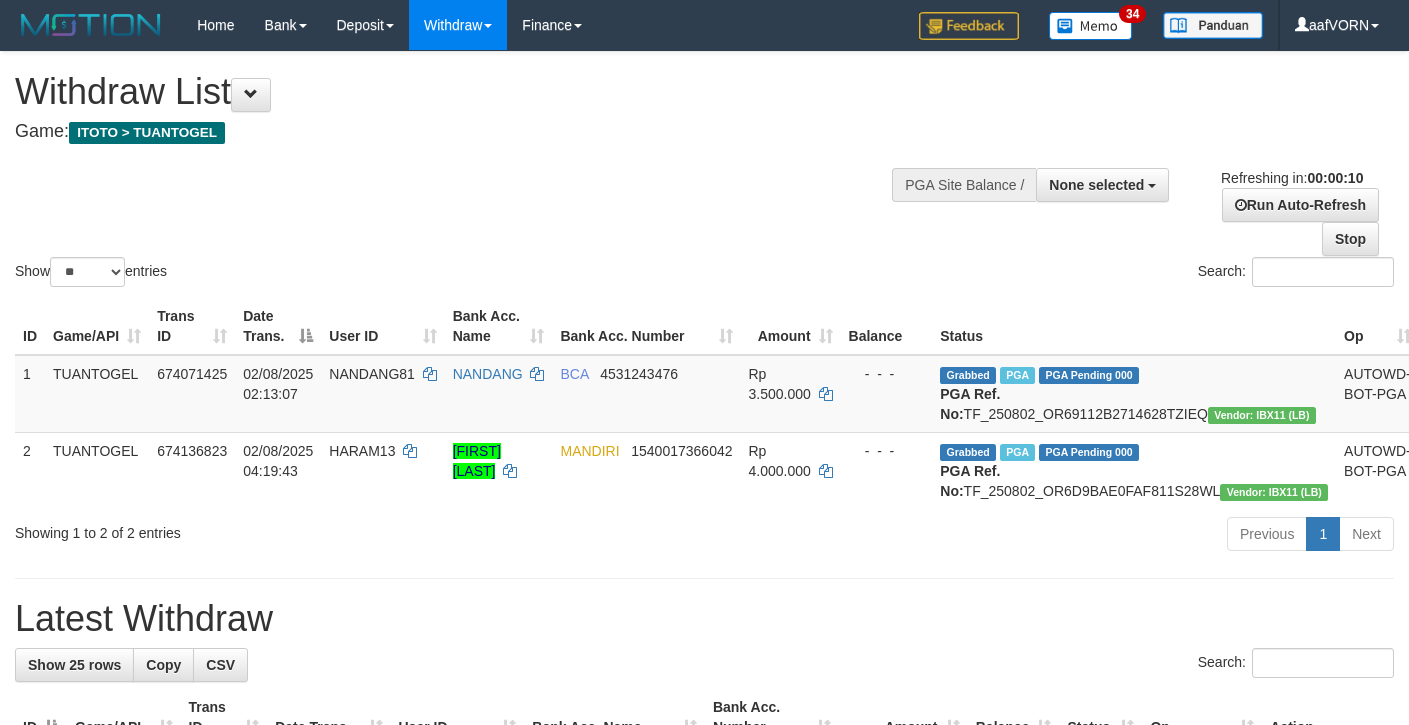select 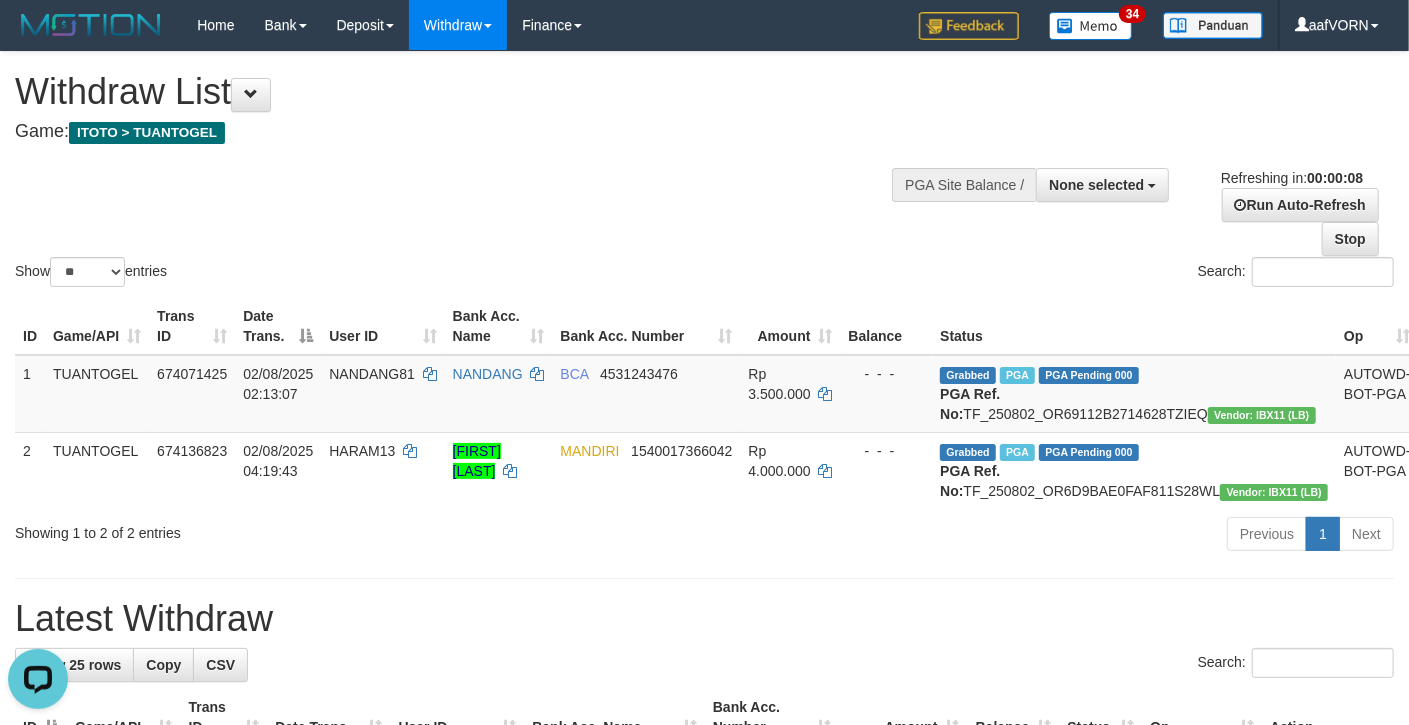 scroll, scrollTop: 0, scrollLeft: 0, axis: both 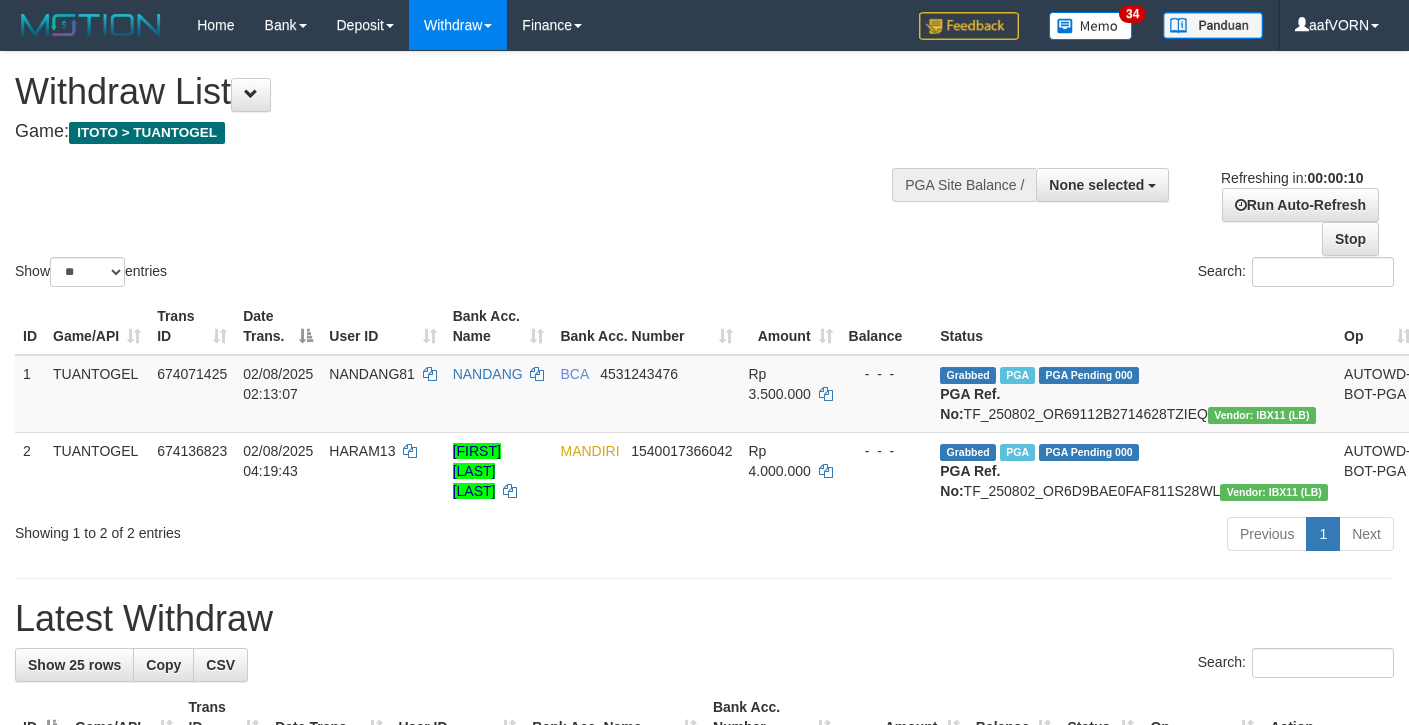 select 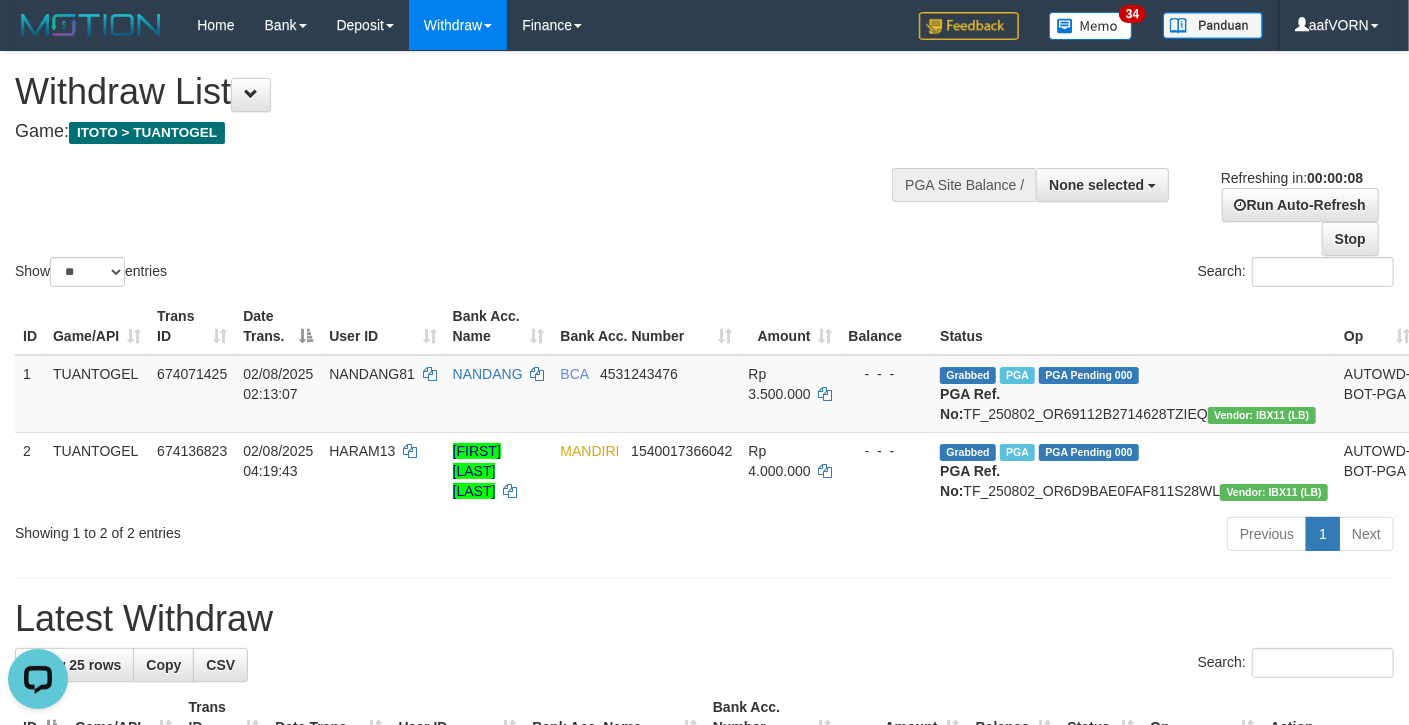 scroll, scrollTop: 0, scrollLeft: 0, axis: both 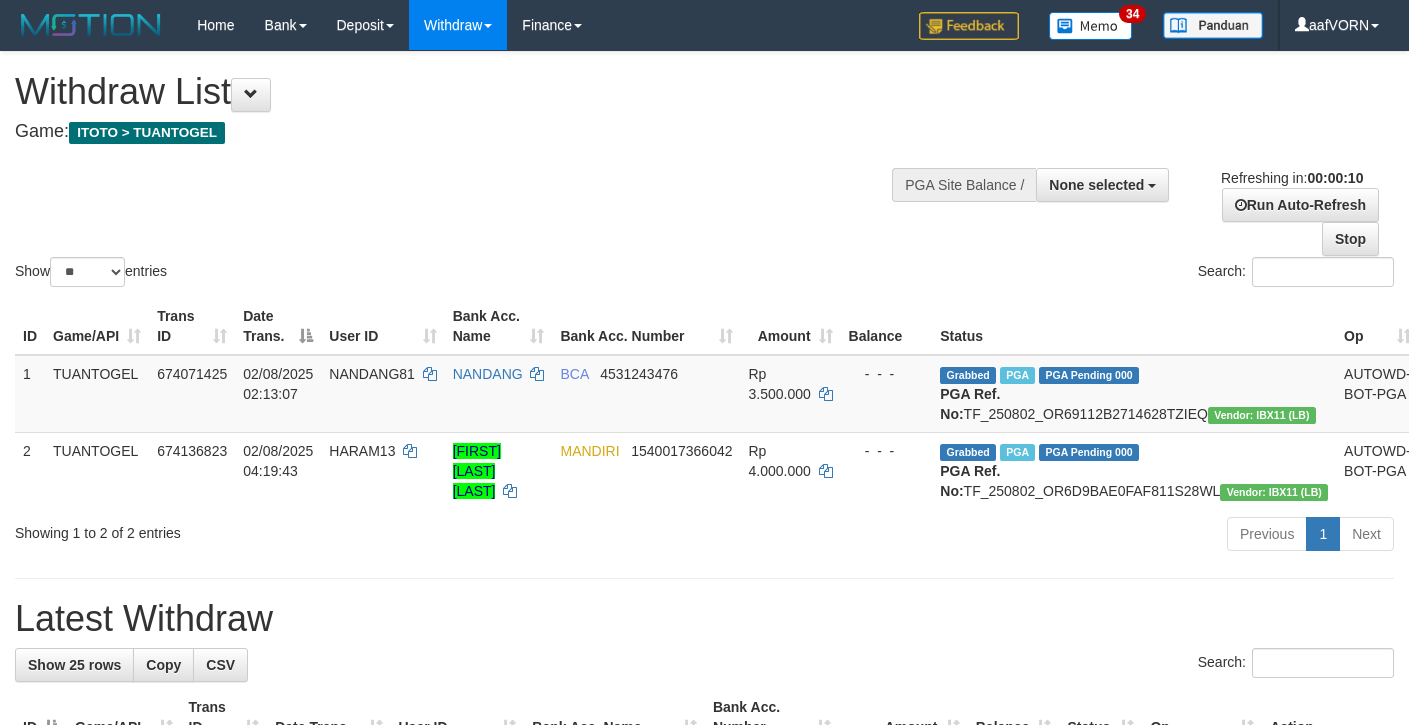 select 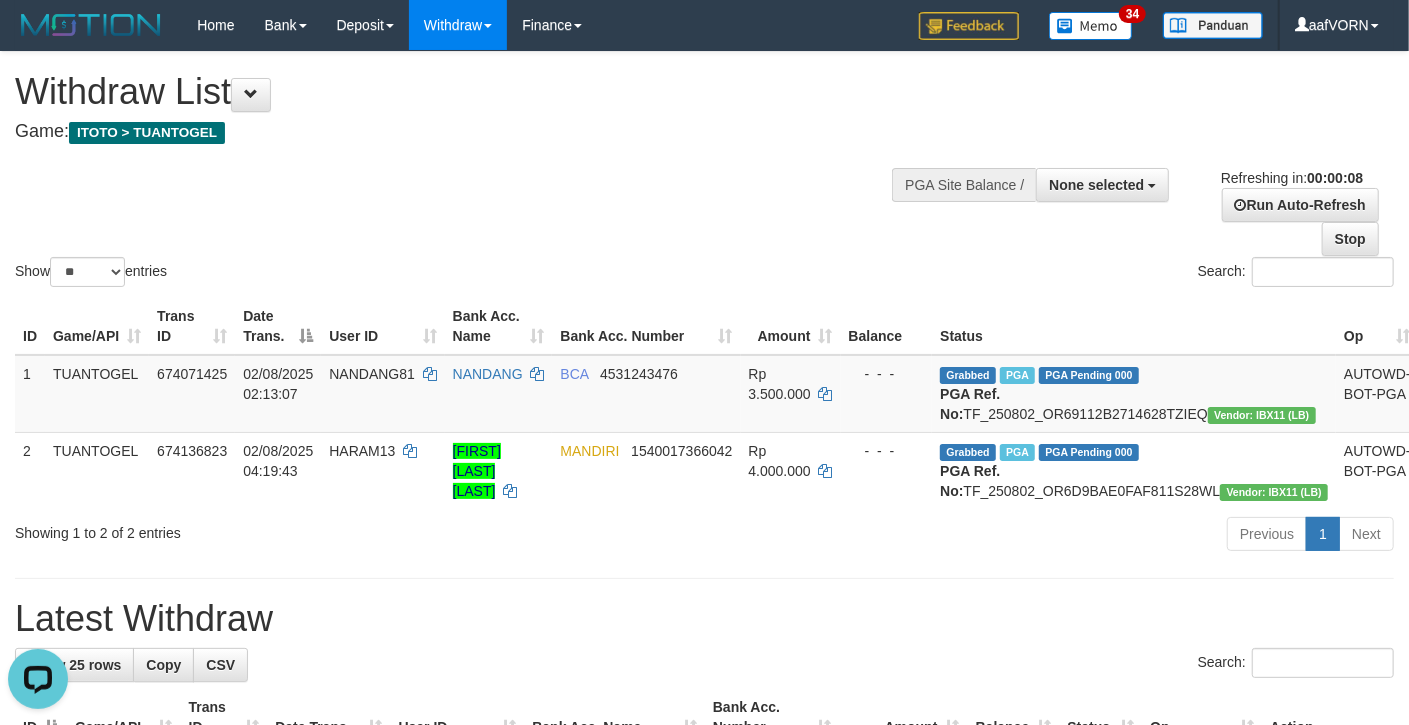 scroll, scrollTop: 0, scrollLeft: 0, axis: both 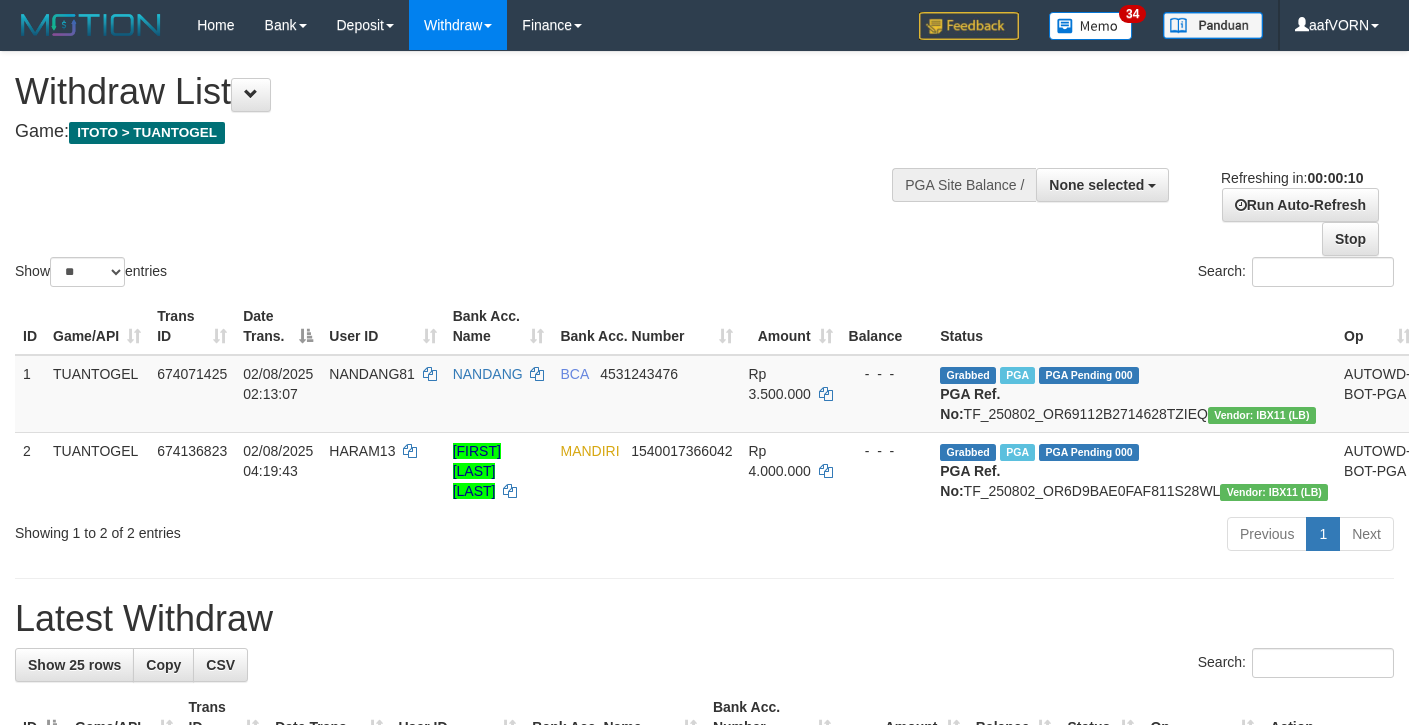 select 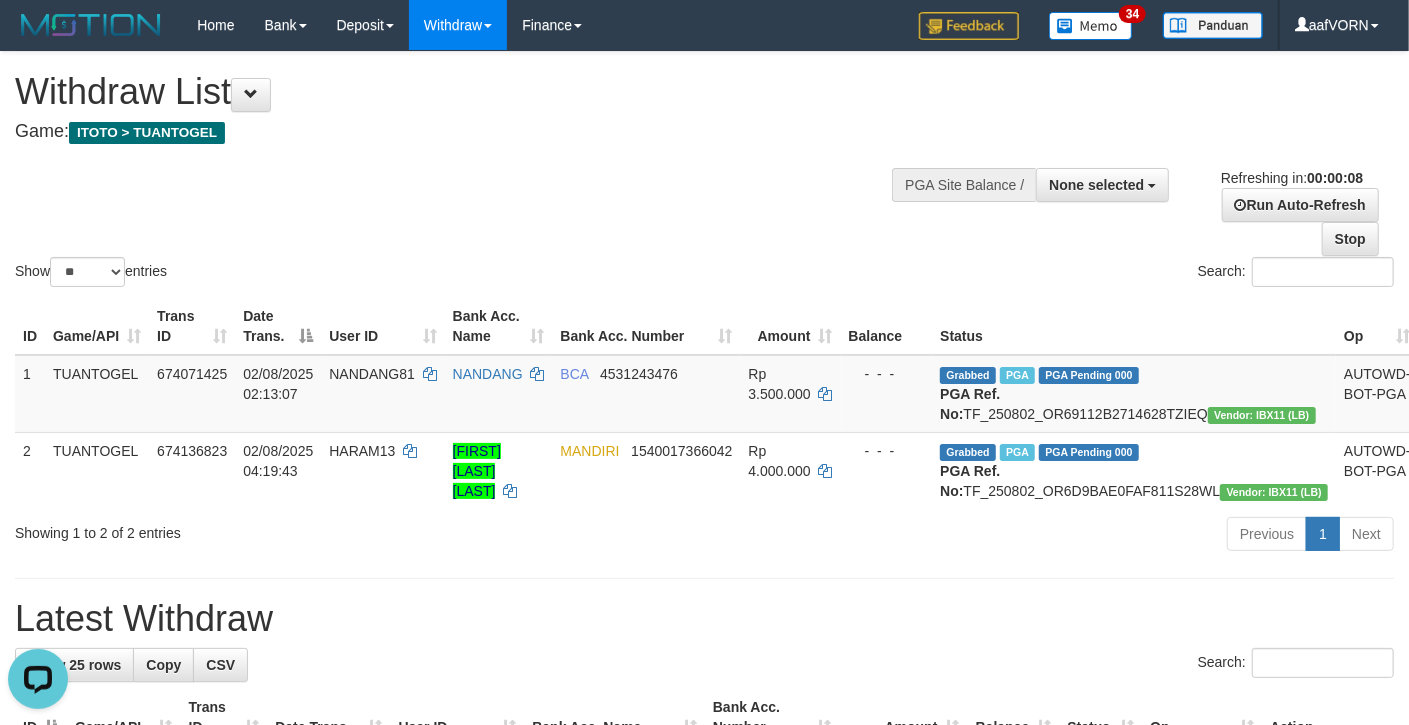 scroll, scrollTop: 0, scrollLeft: 0, axis: both 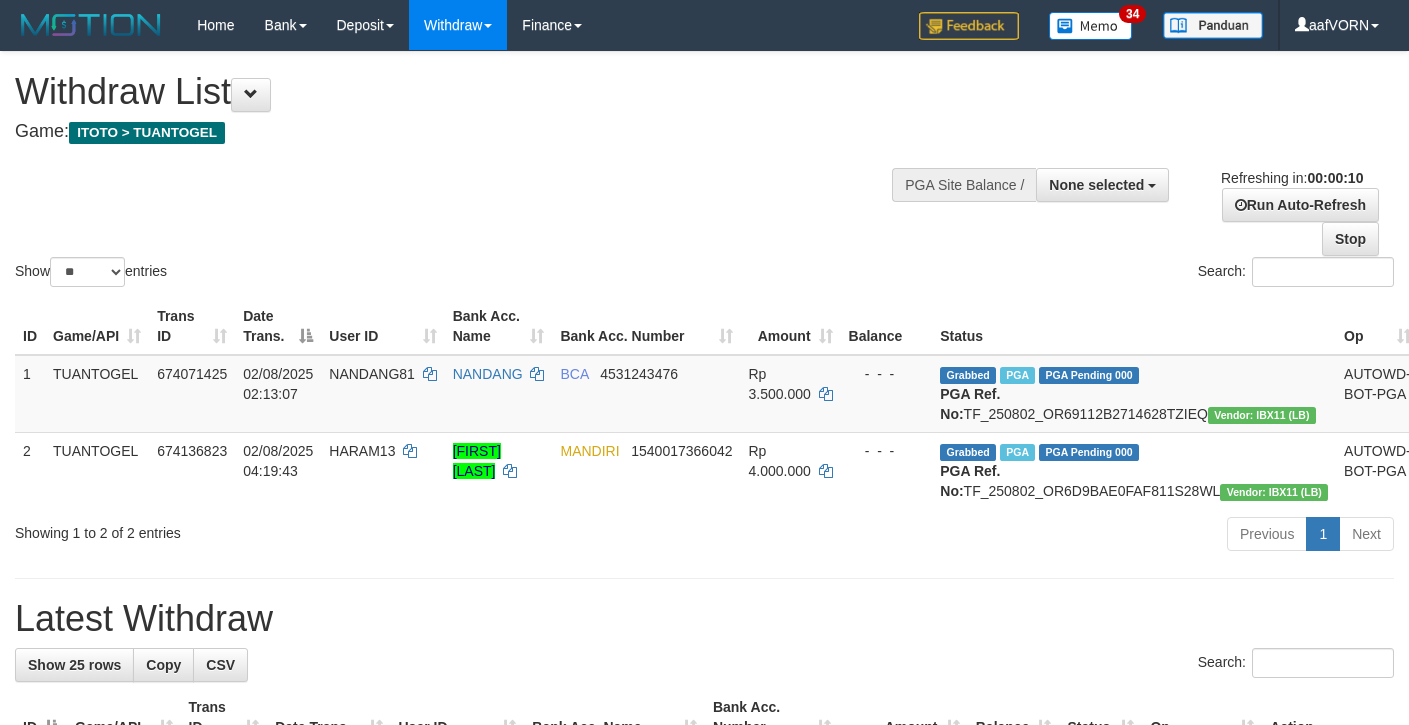 select 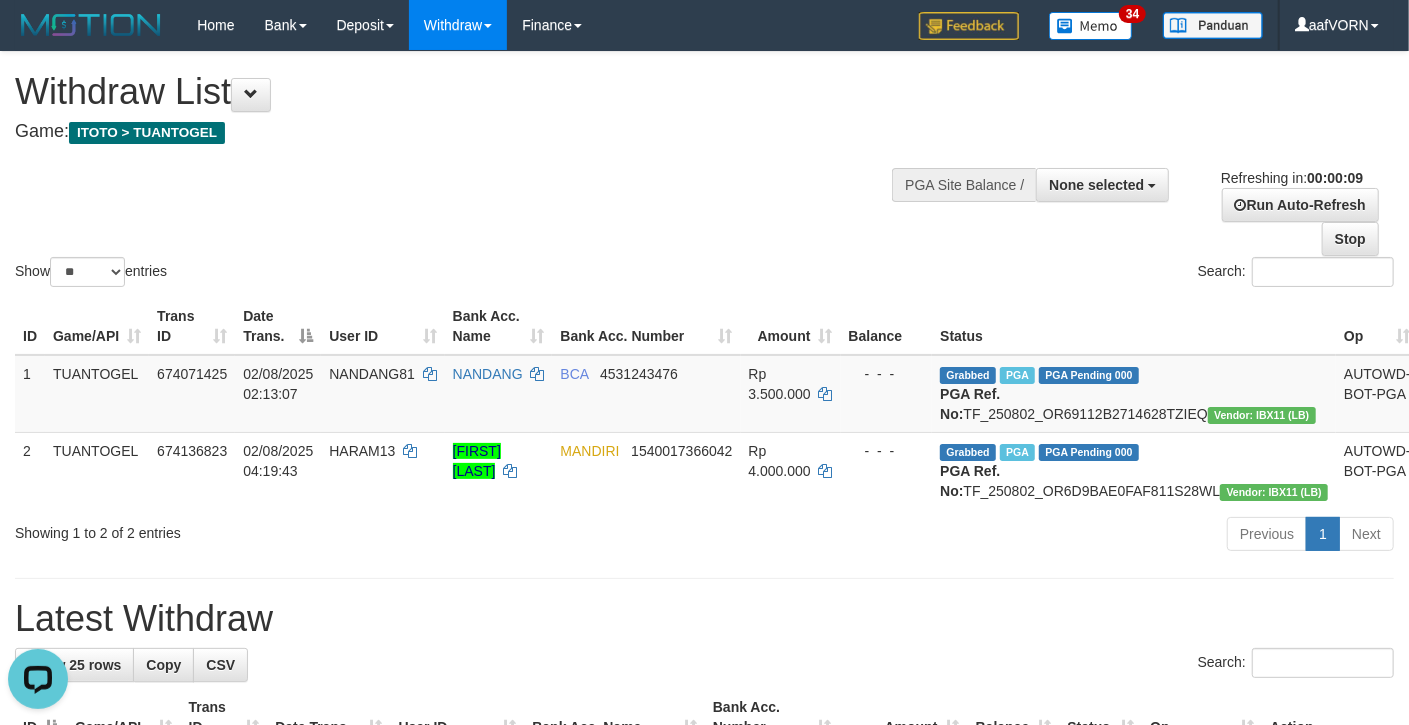 scroll, scrollTop: 0, scrollLeft: 0, axis: both 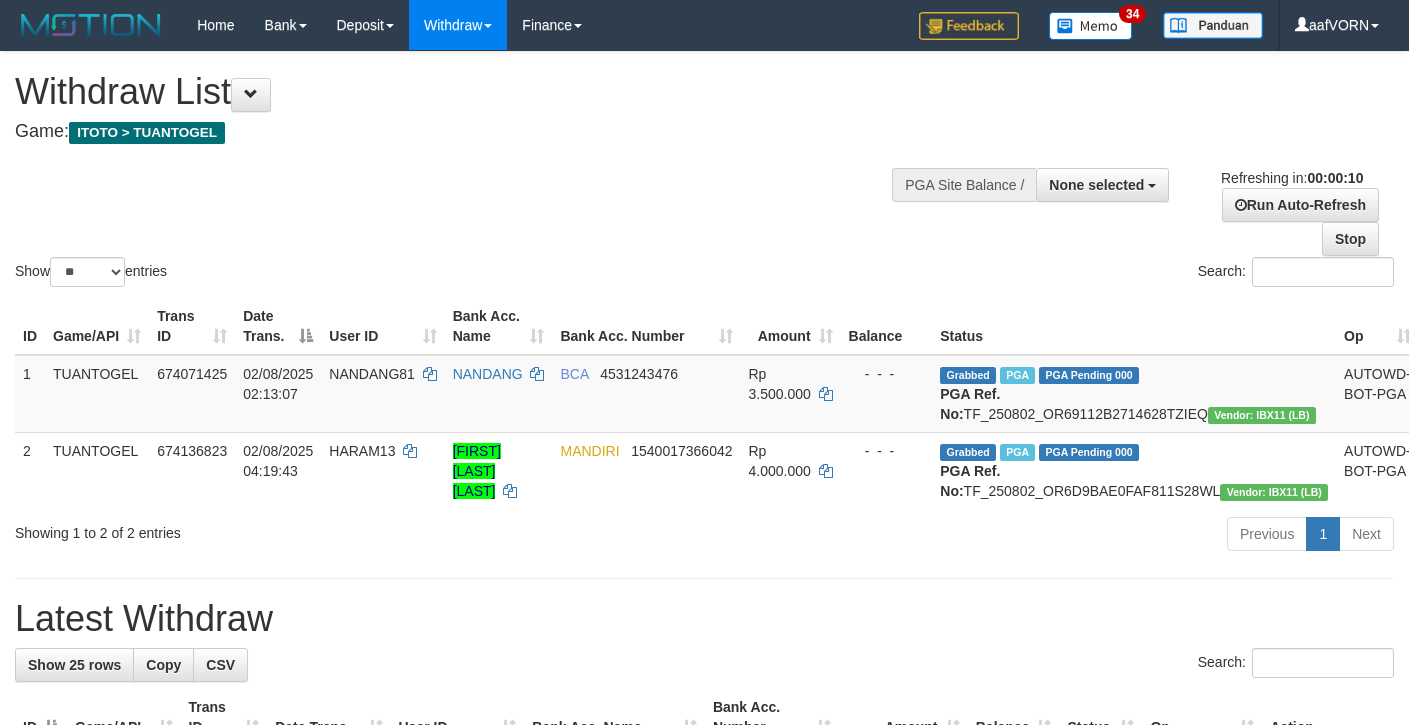 select 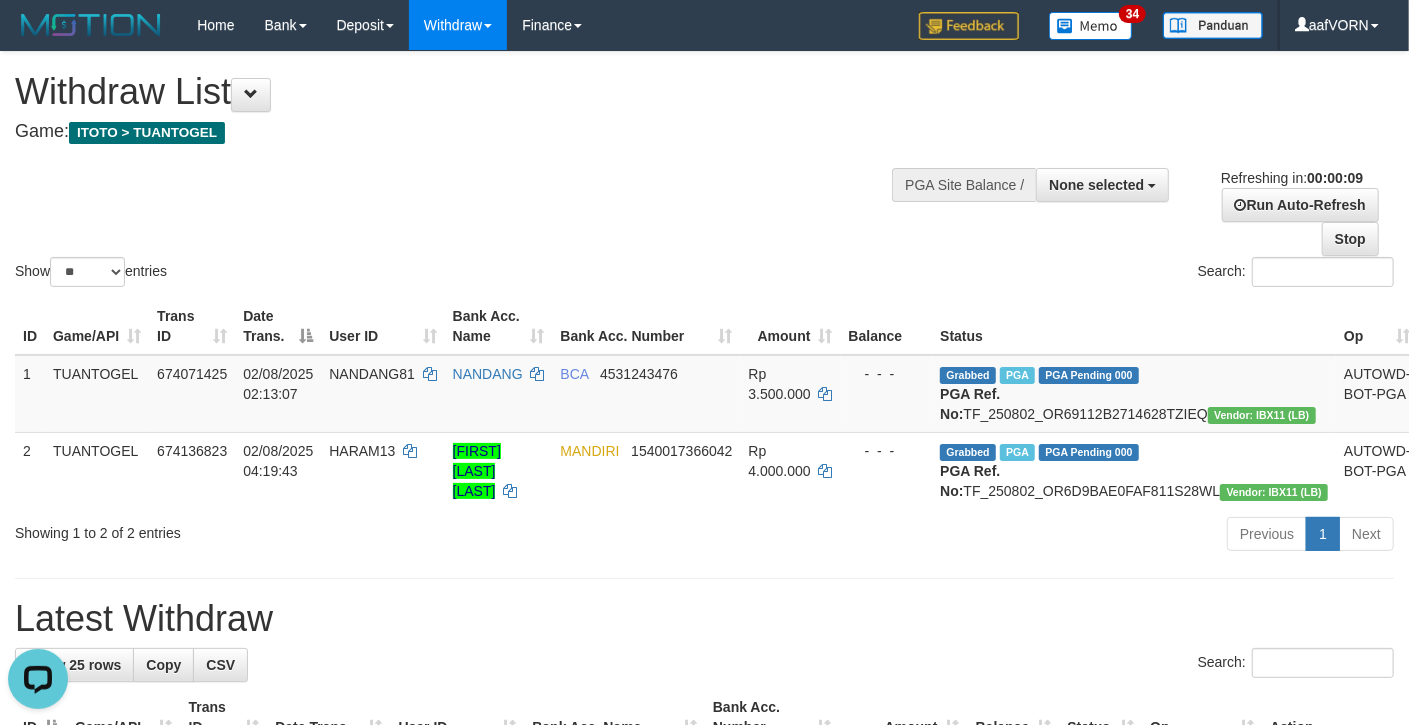 scroll, scrollTop: 0, scrollLeft: 0, axis: both 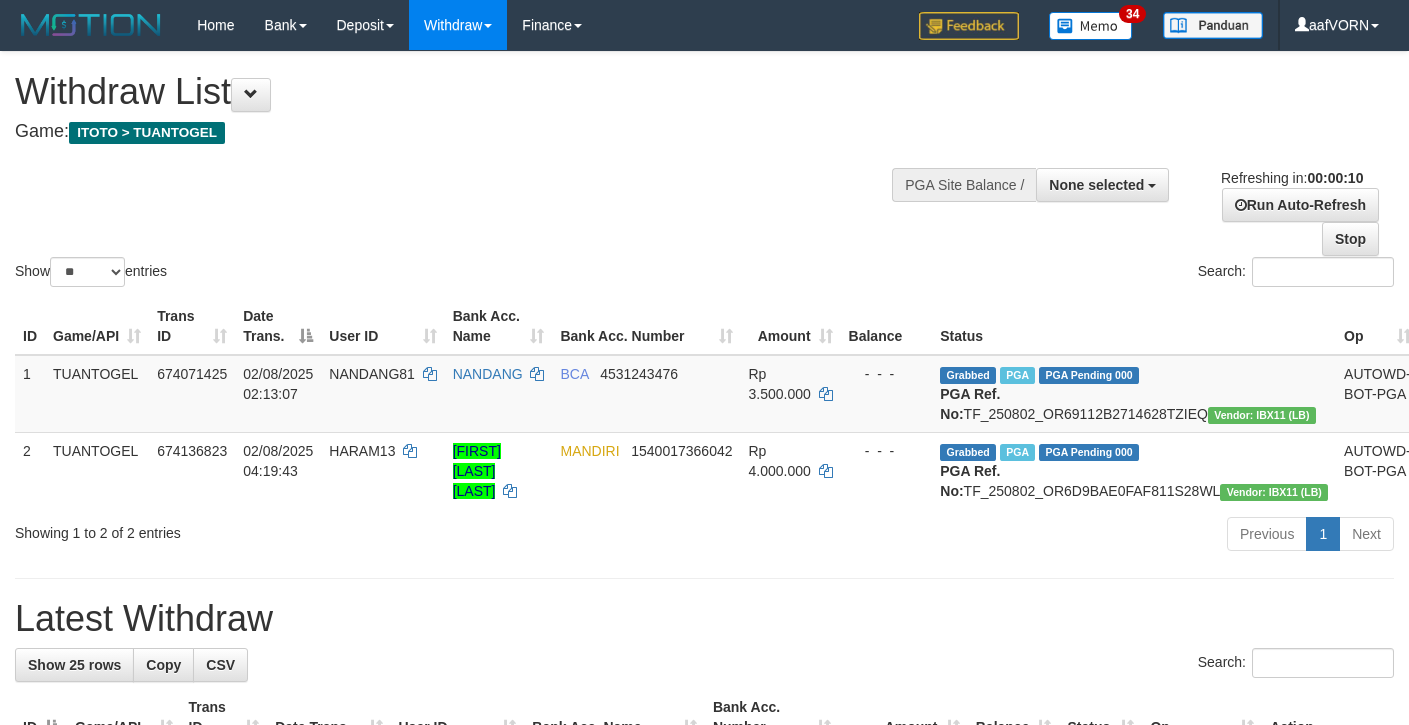 select 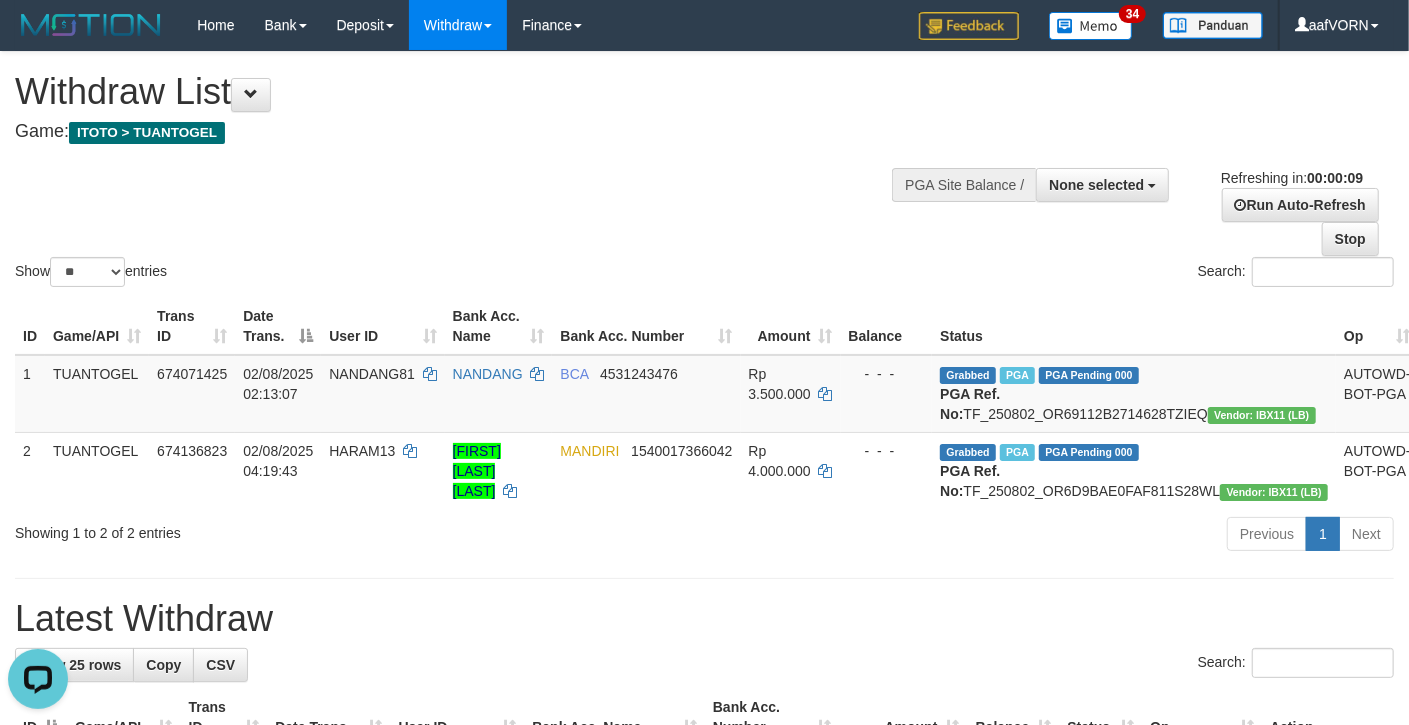 scroll, scrollTop: 0, scrollLeft: 0, axis: both 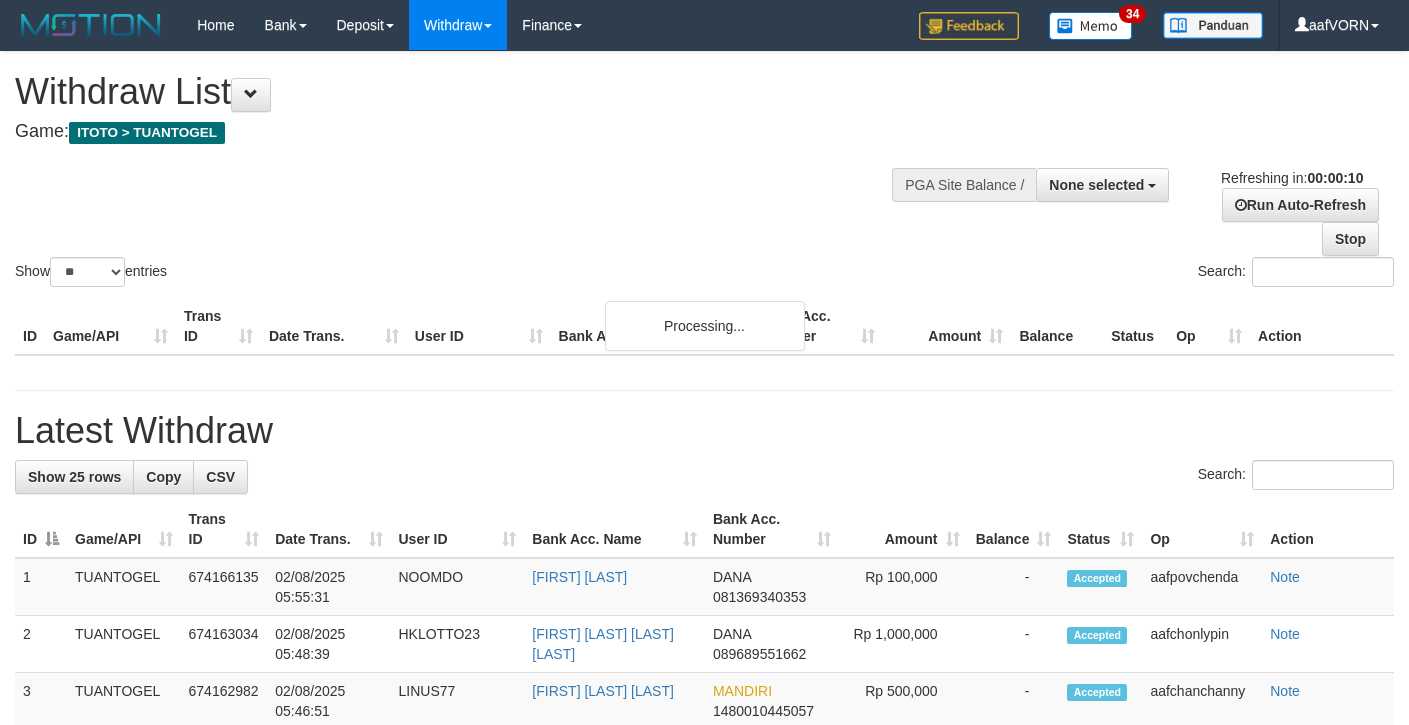 select 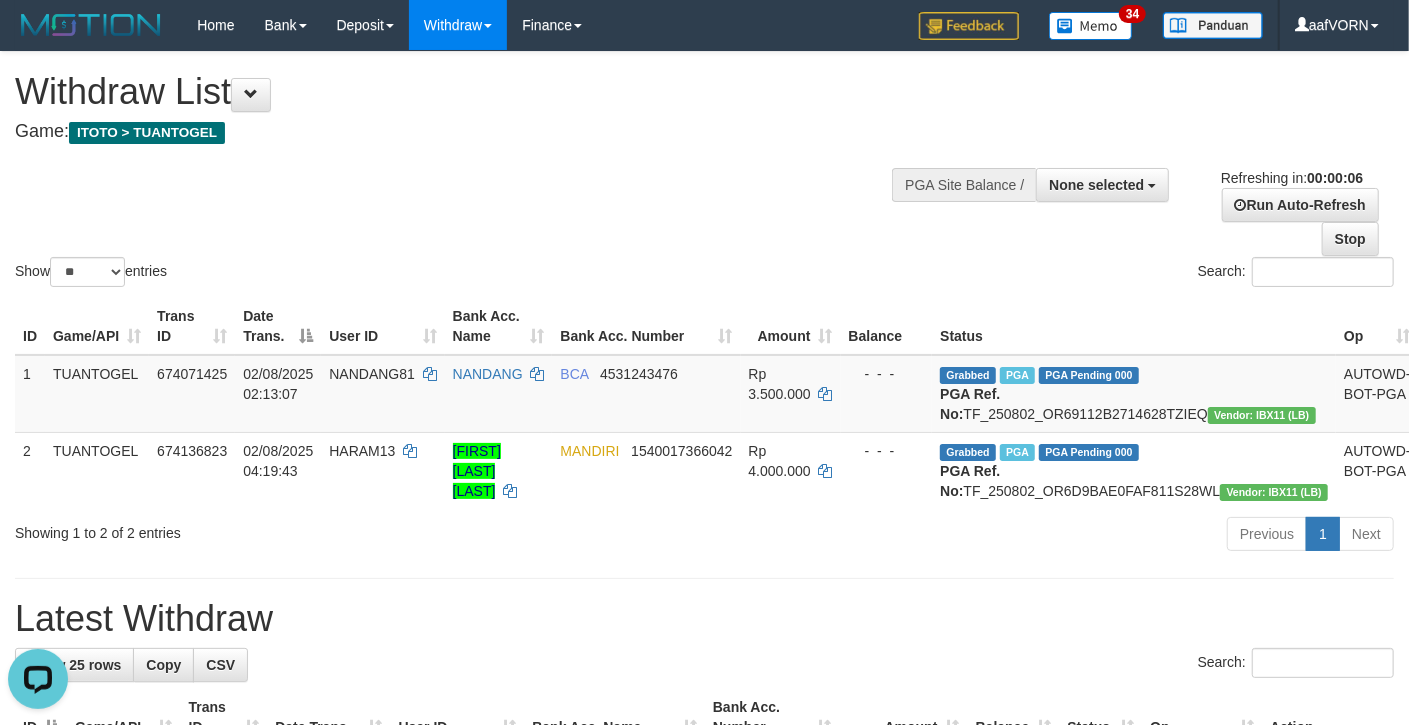 scroll, scrollTop: 0, scrollLeft: 0, axis: both 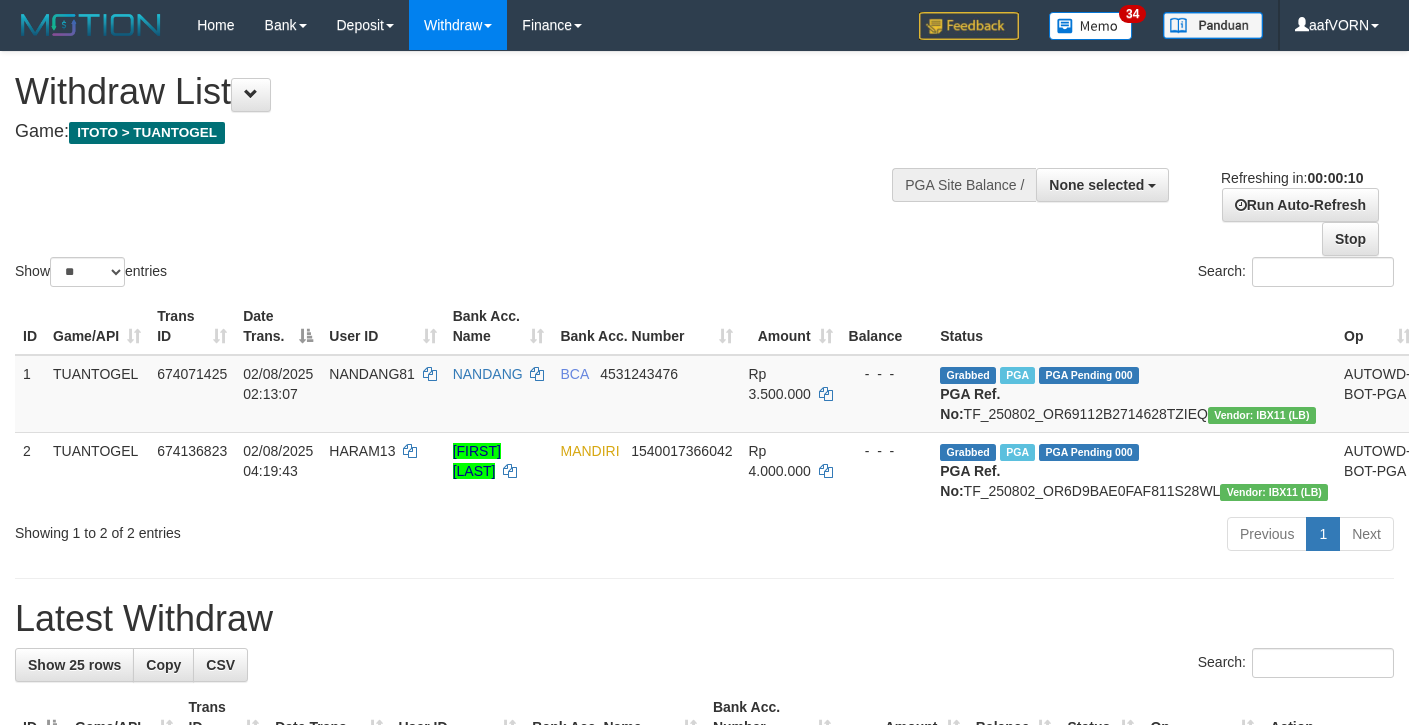 select 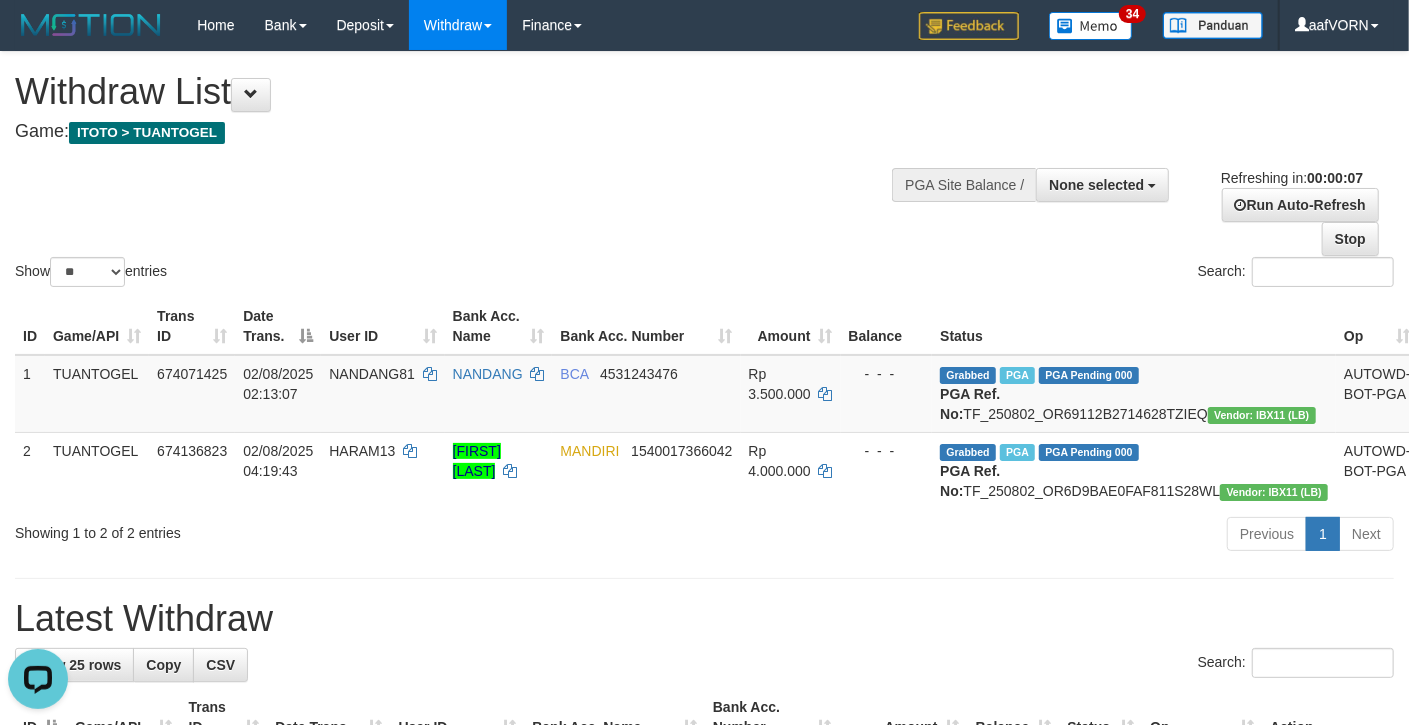 scroll, scrollTop: 0, scrollLeft: 0, axis: both 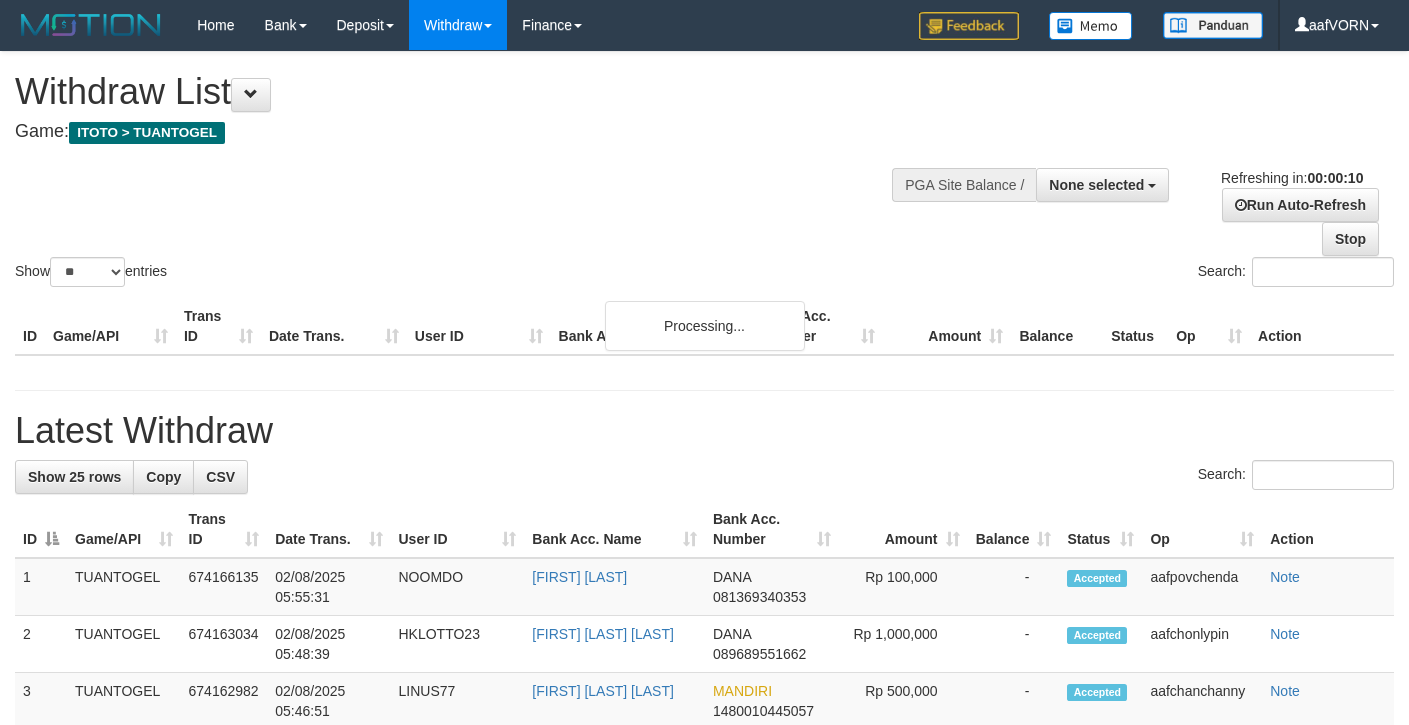 select 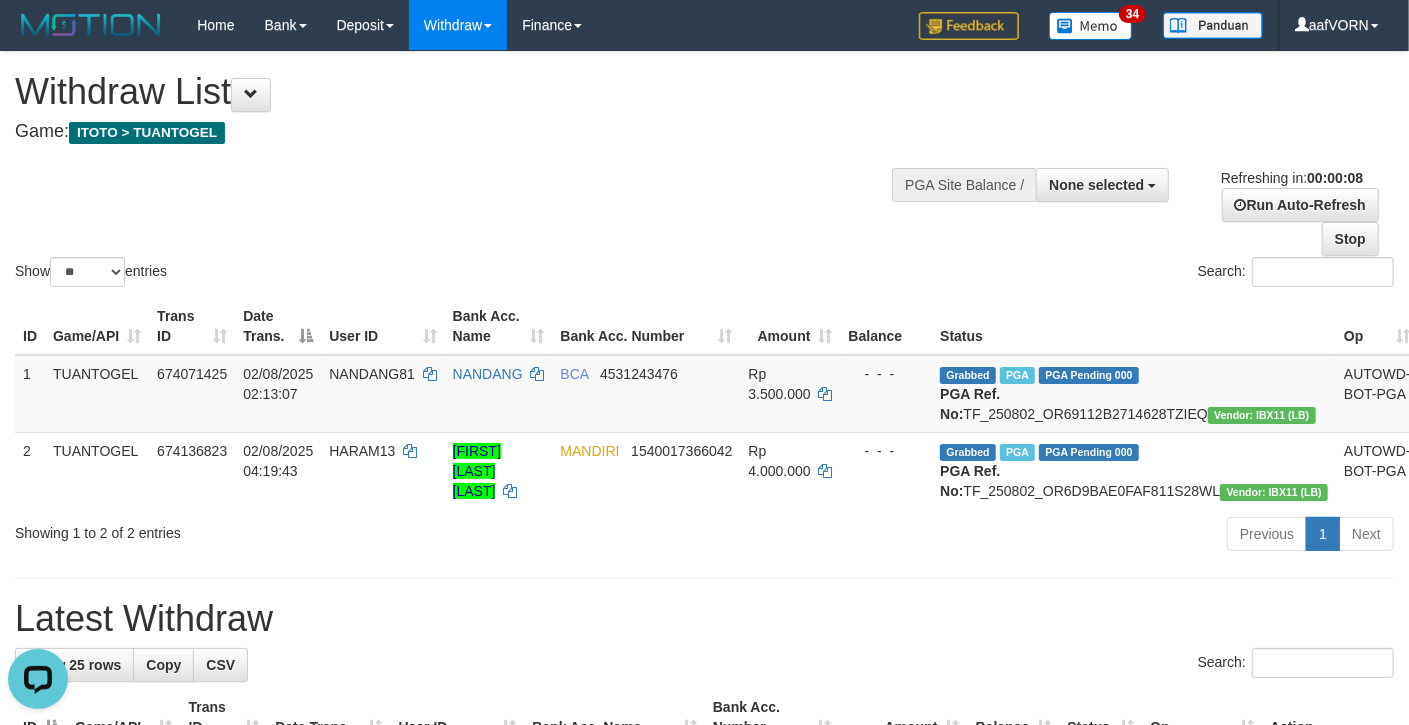 scroll, scrollTop: 0, scrollLeft: 0, axis: both 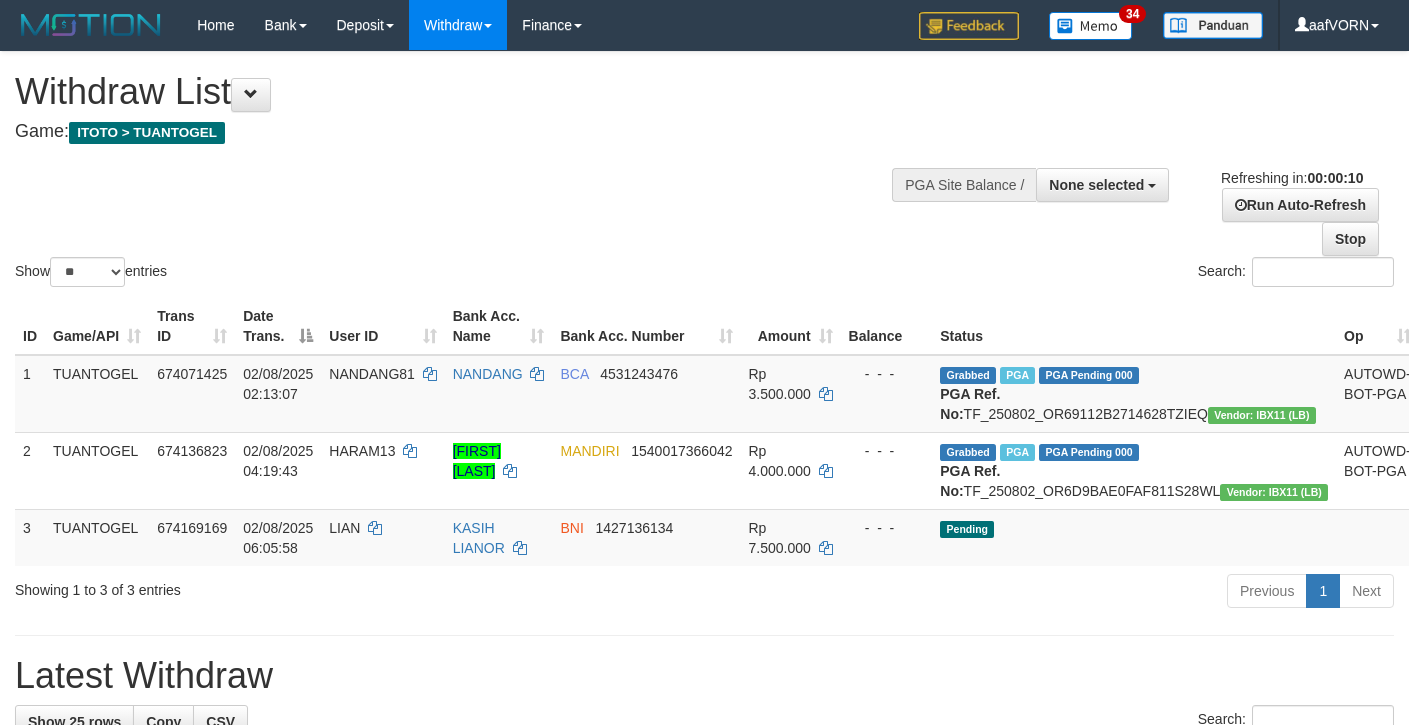 select 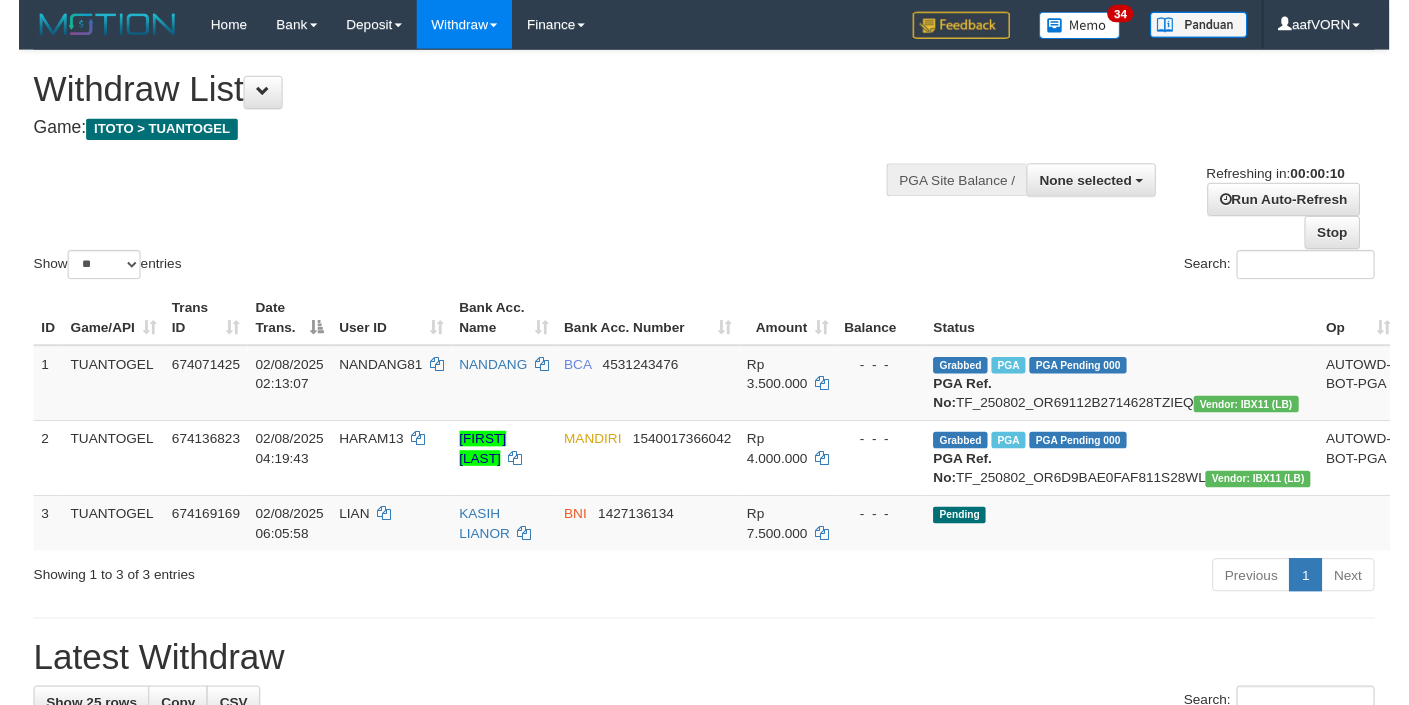 scroll, scrollTop: 0, scrollLeft: 0, axis: both 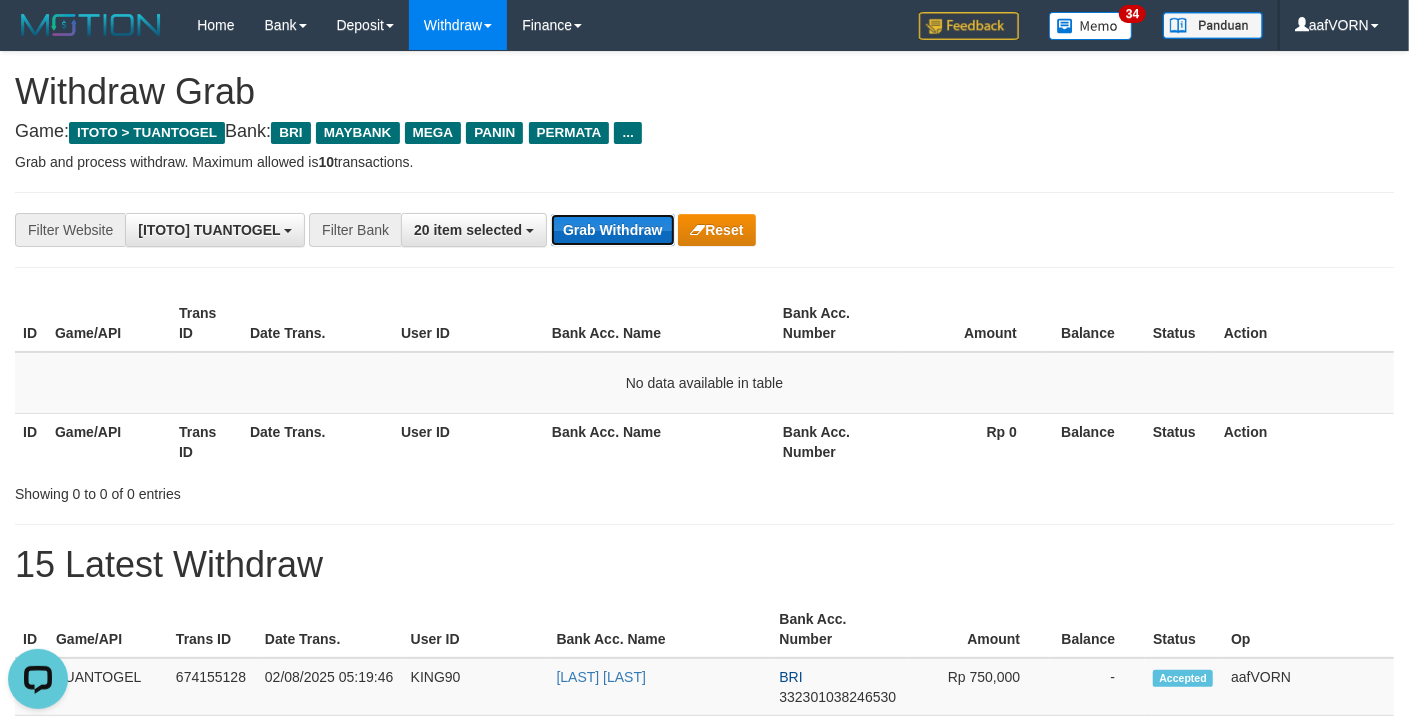 click on "Grab Withdraw" at bounding box center (612, 230) 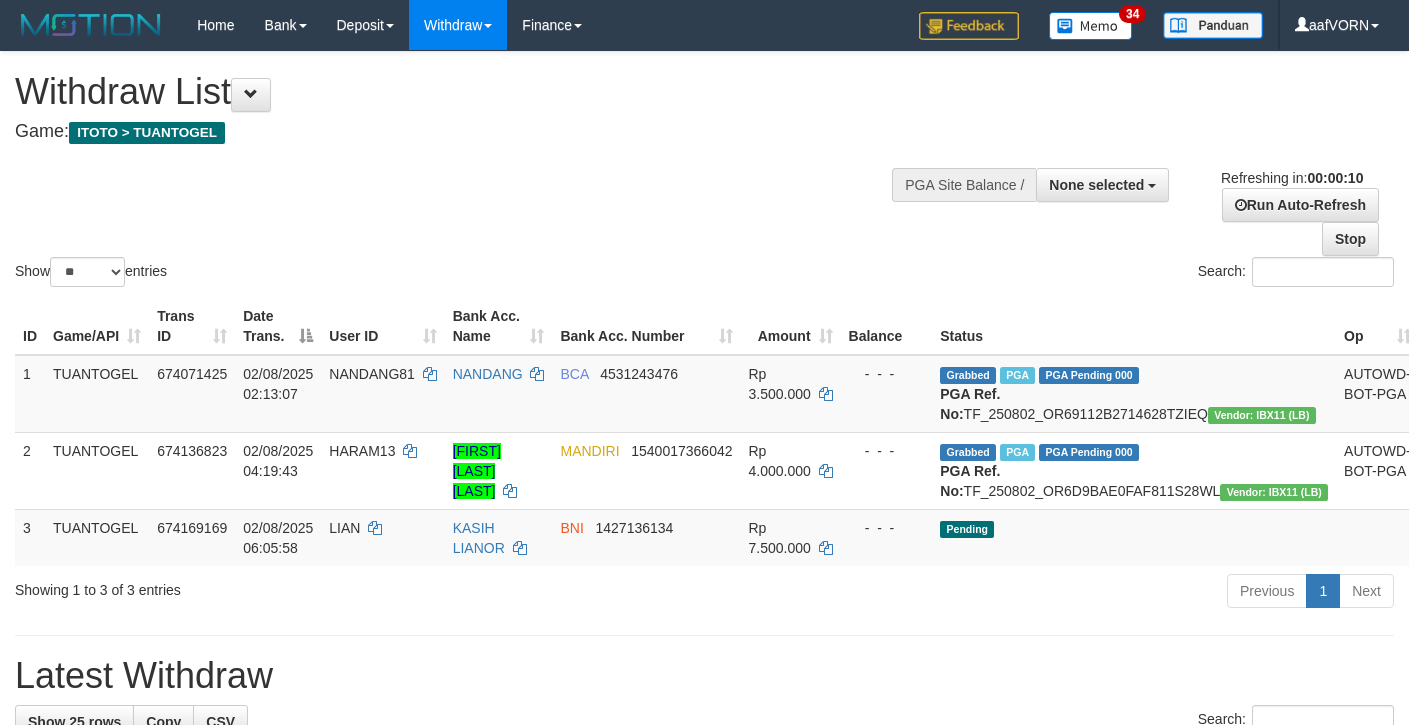 select 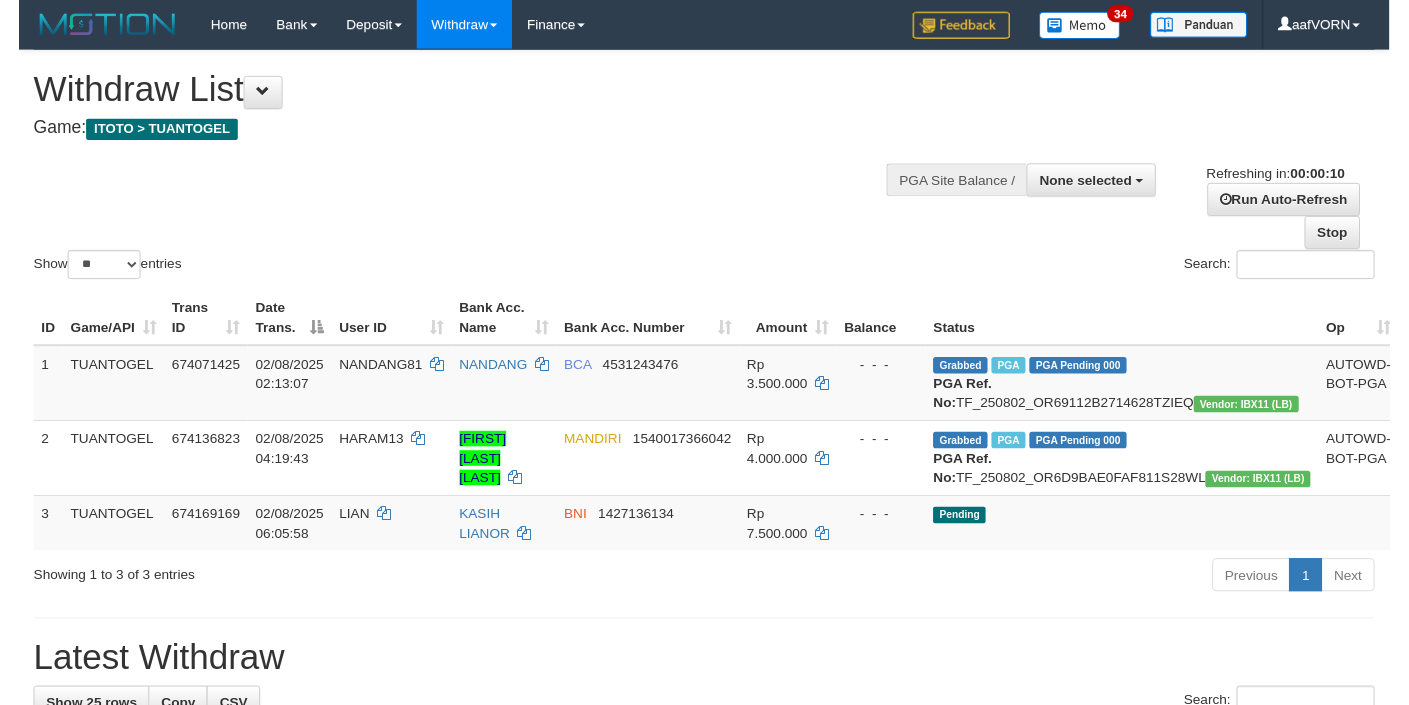 scroll, scrollTop: 0, scrollLeft: 0, axis: both 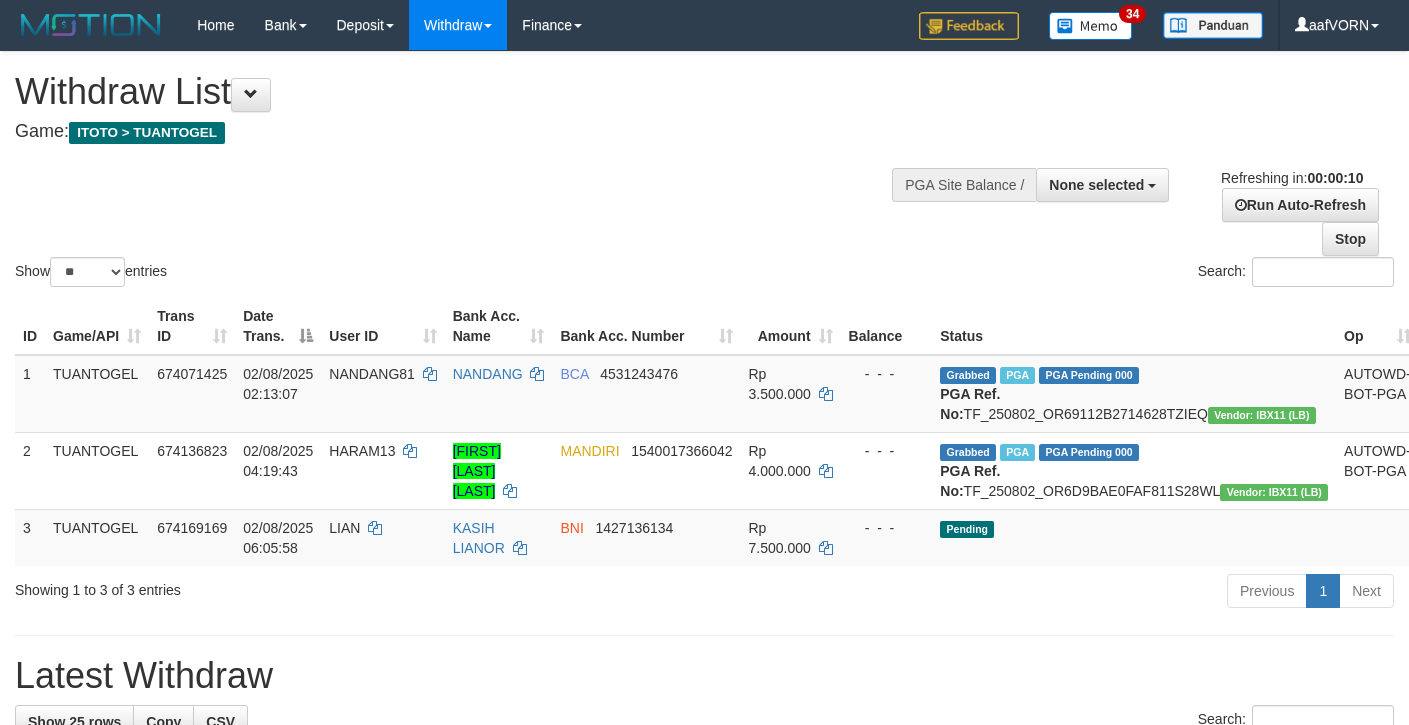 select 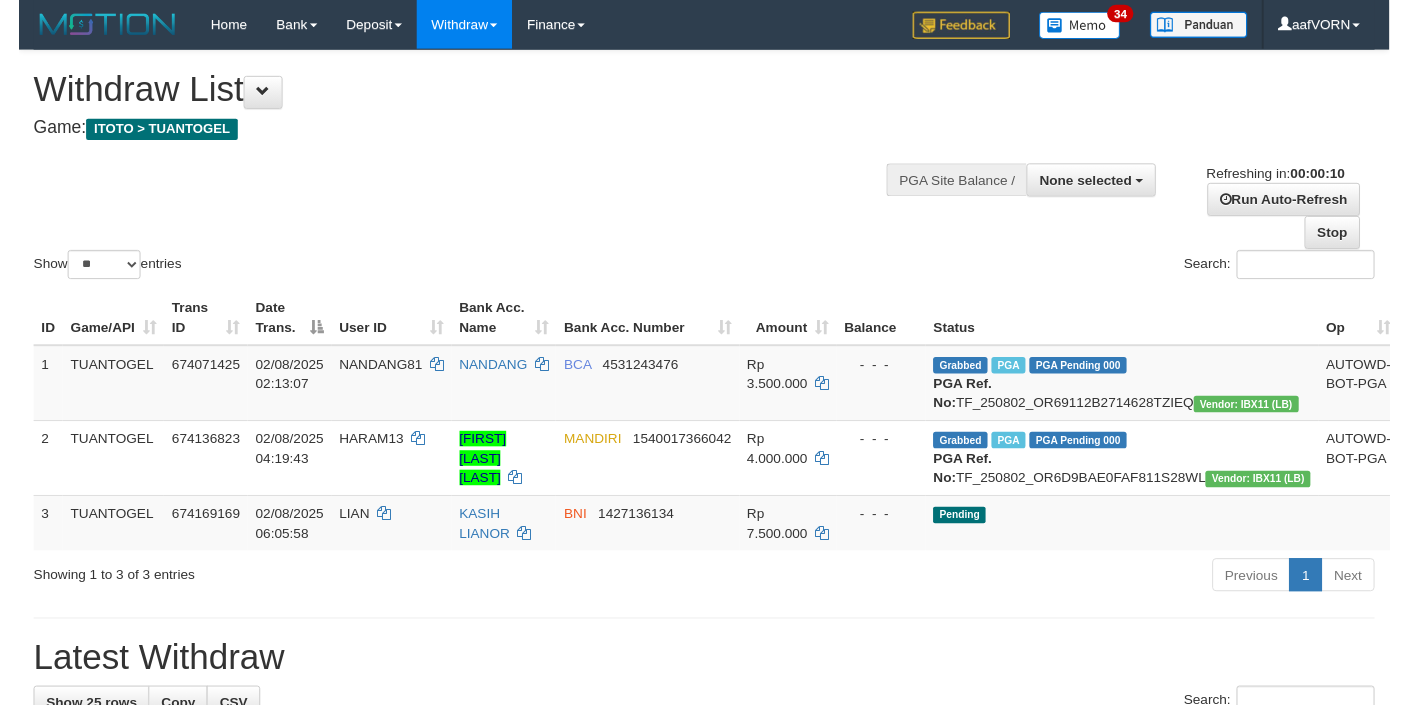 scroll, scrollTop: 0, scrollLeft: 0, axis: both 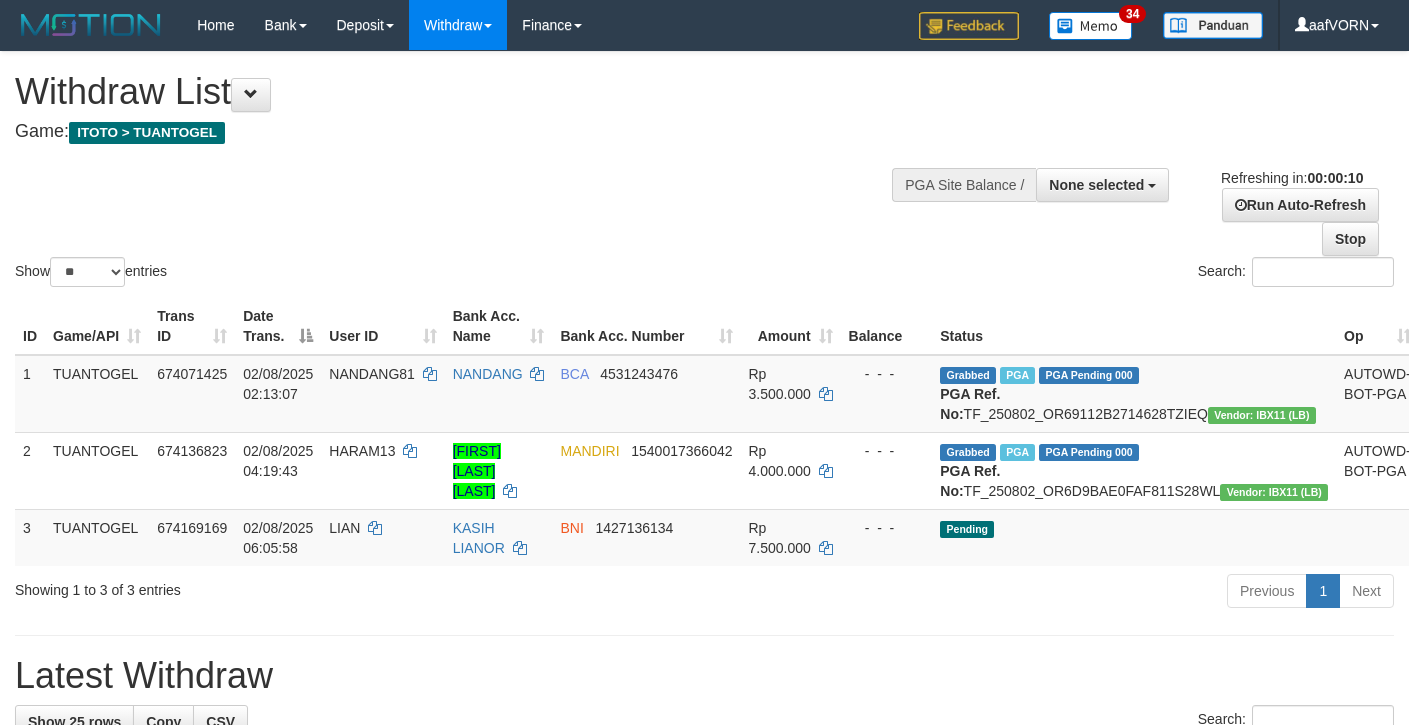 select 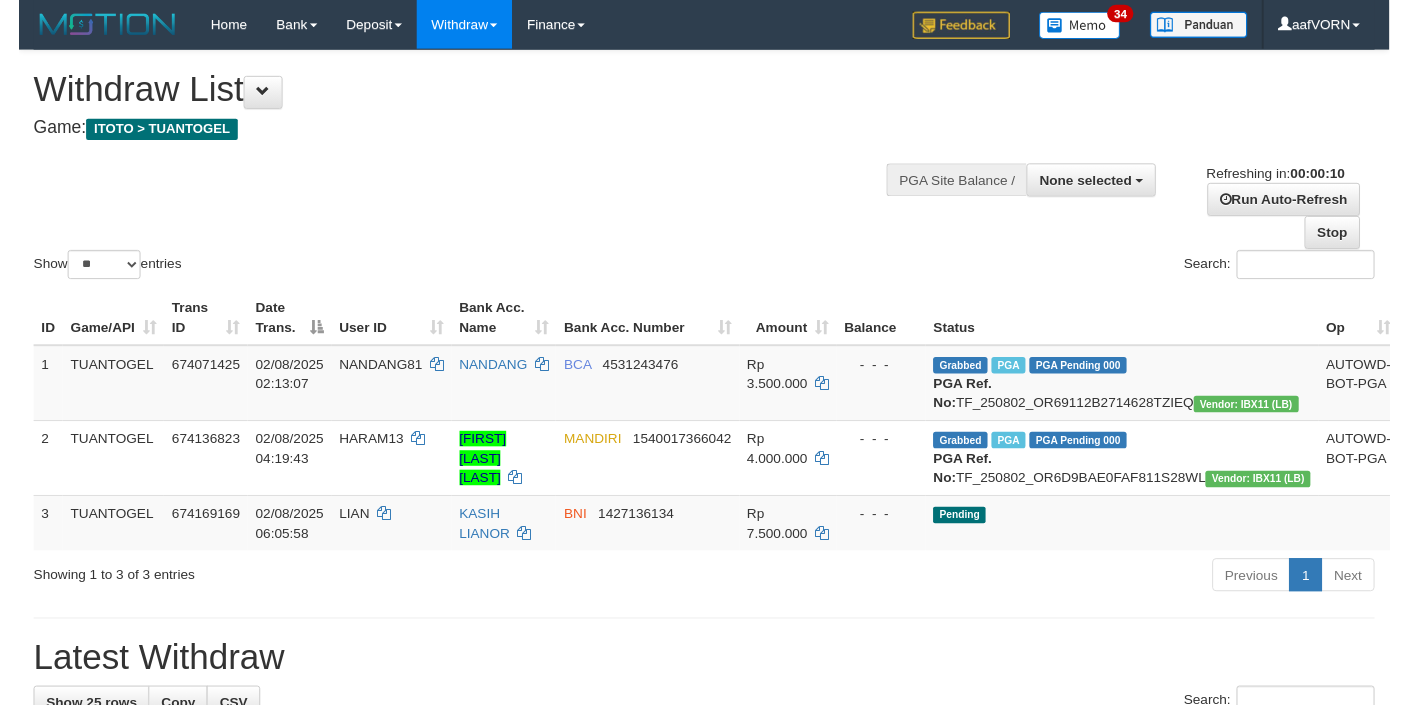 scroll, scrollTop: 0, scrollLeft: 0, axis: both 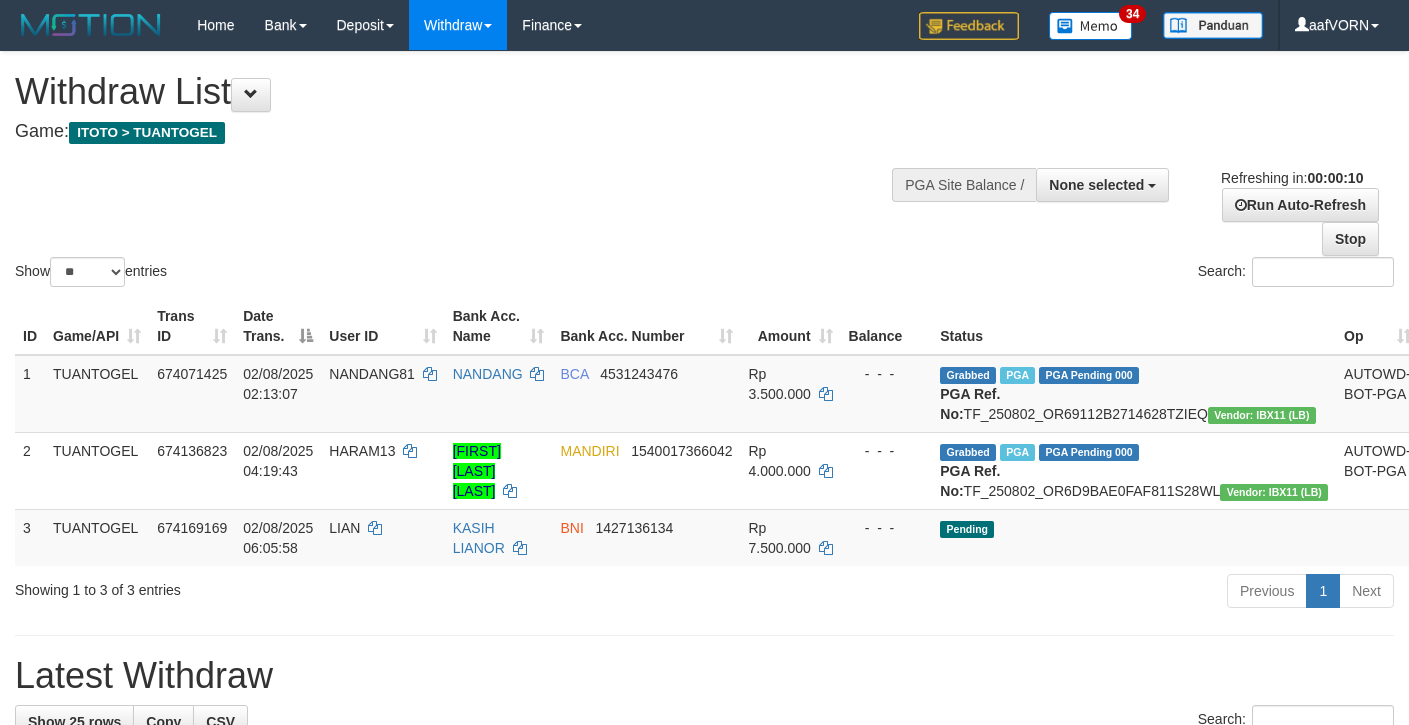select 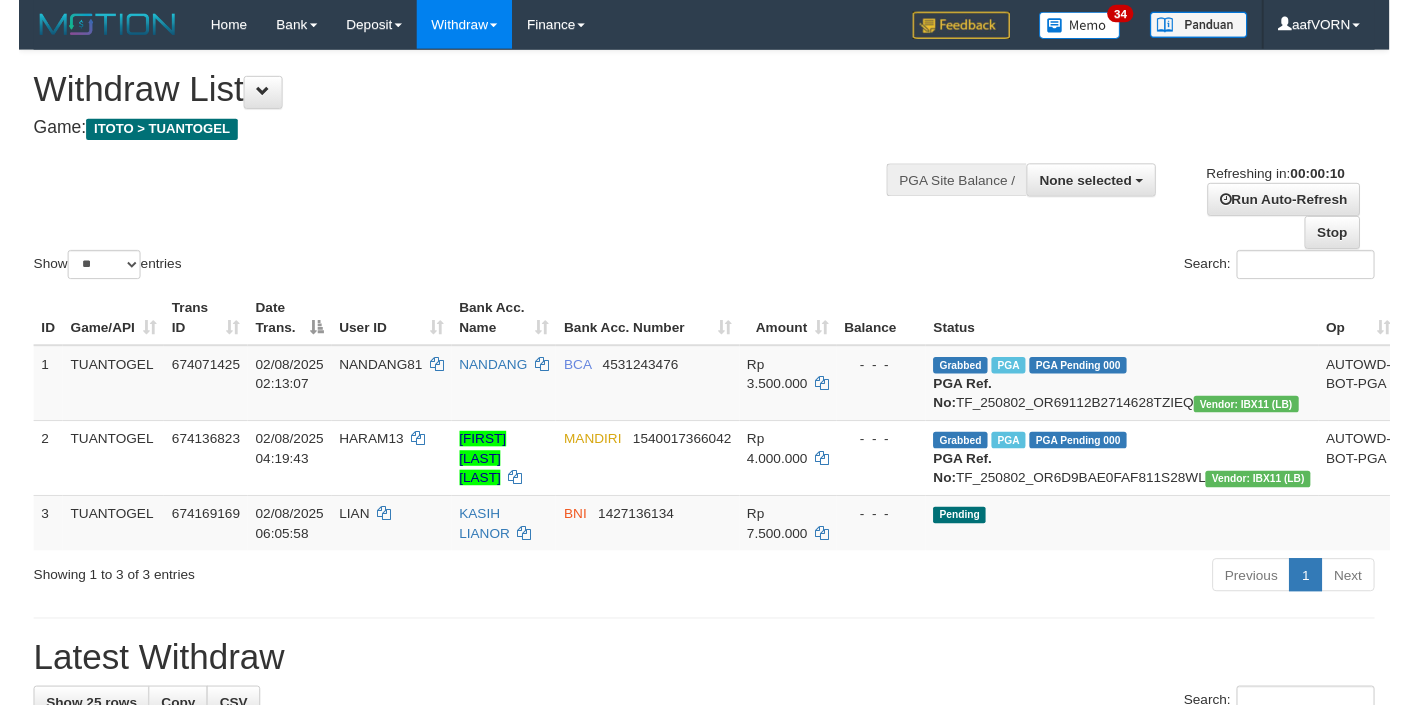 scroll, scrollTop: 0, scrollLeft: 0, axis: both 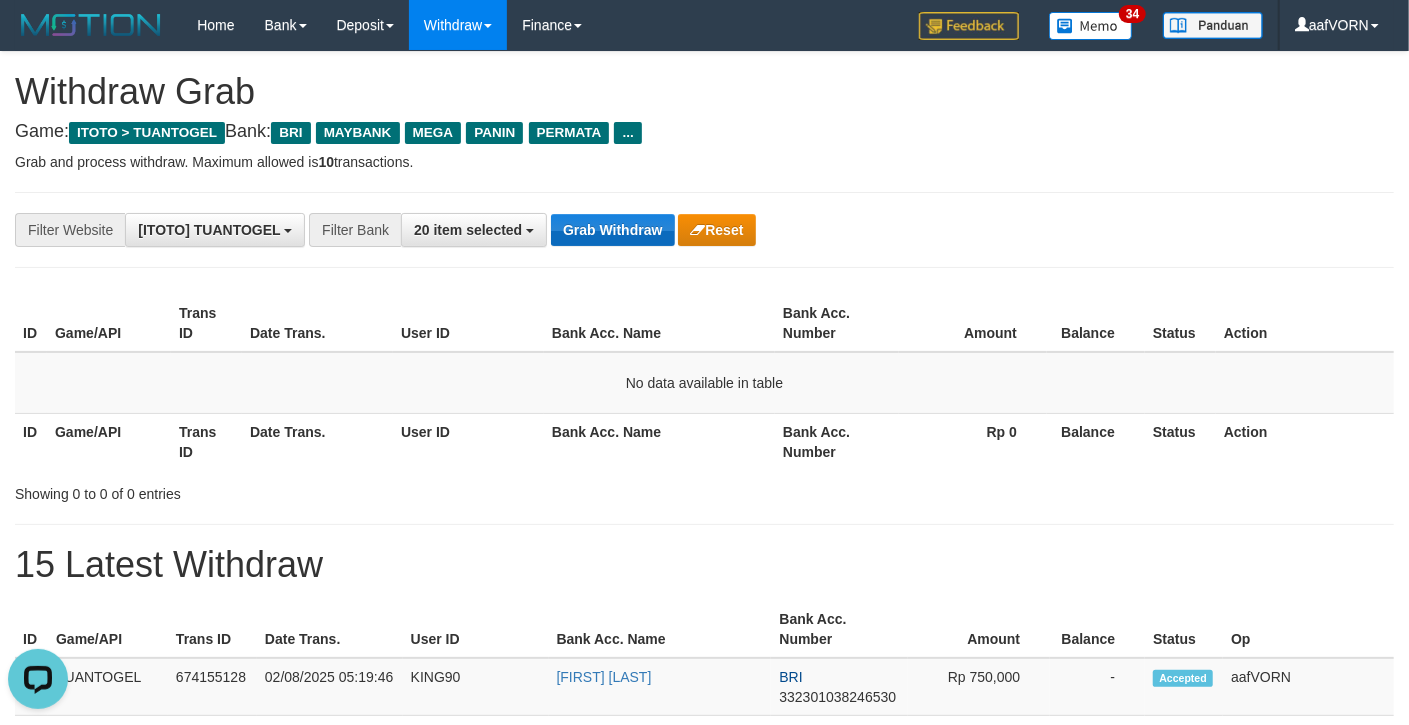 click on "**********" at bounding box center (704, 230) 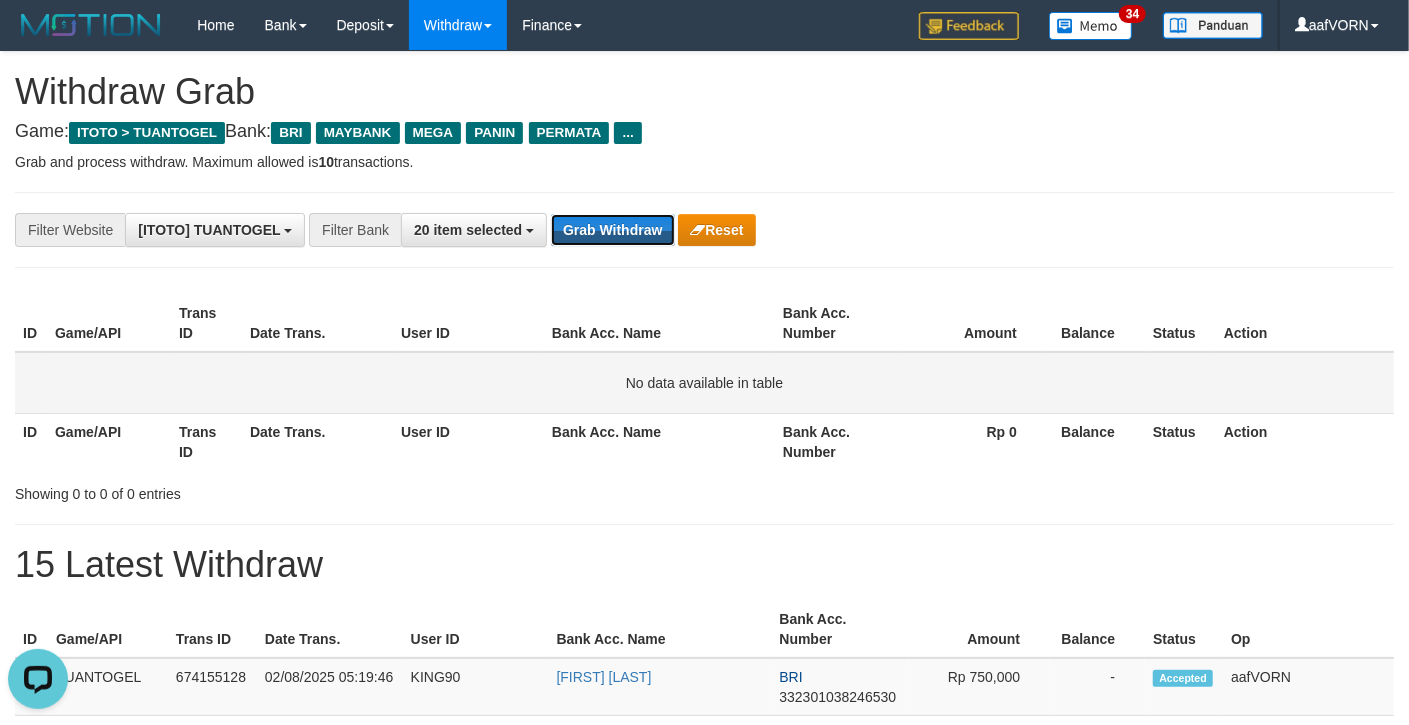 drag, startPoint x: 576, startPoint y: 225, endPoint x: 710, endPoint y: 368, distance: 195.97194 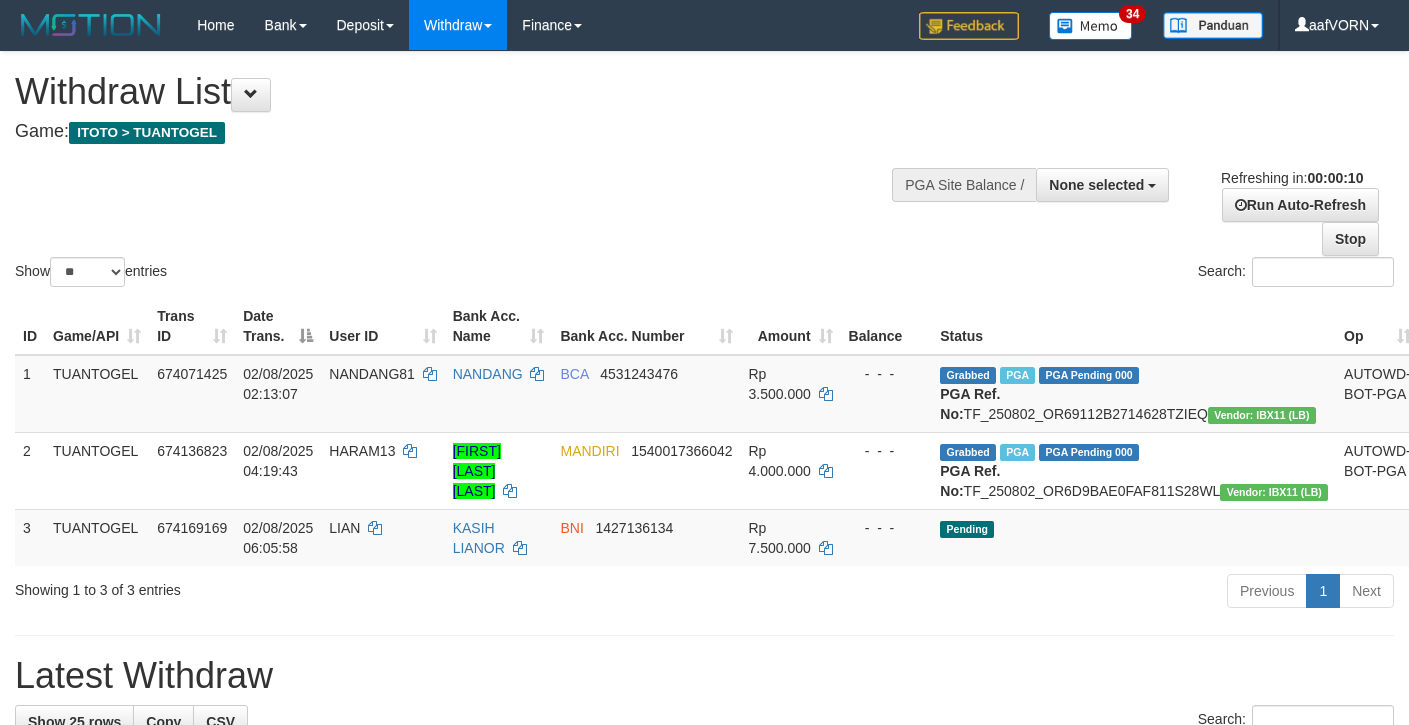 select 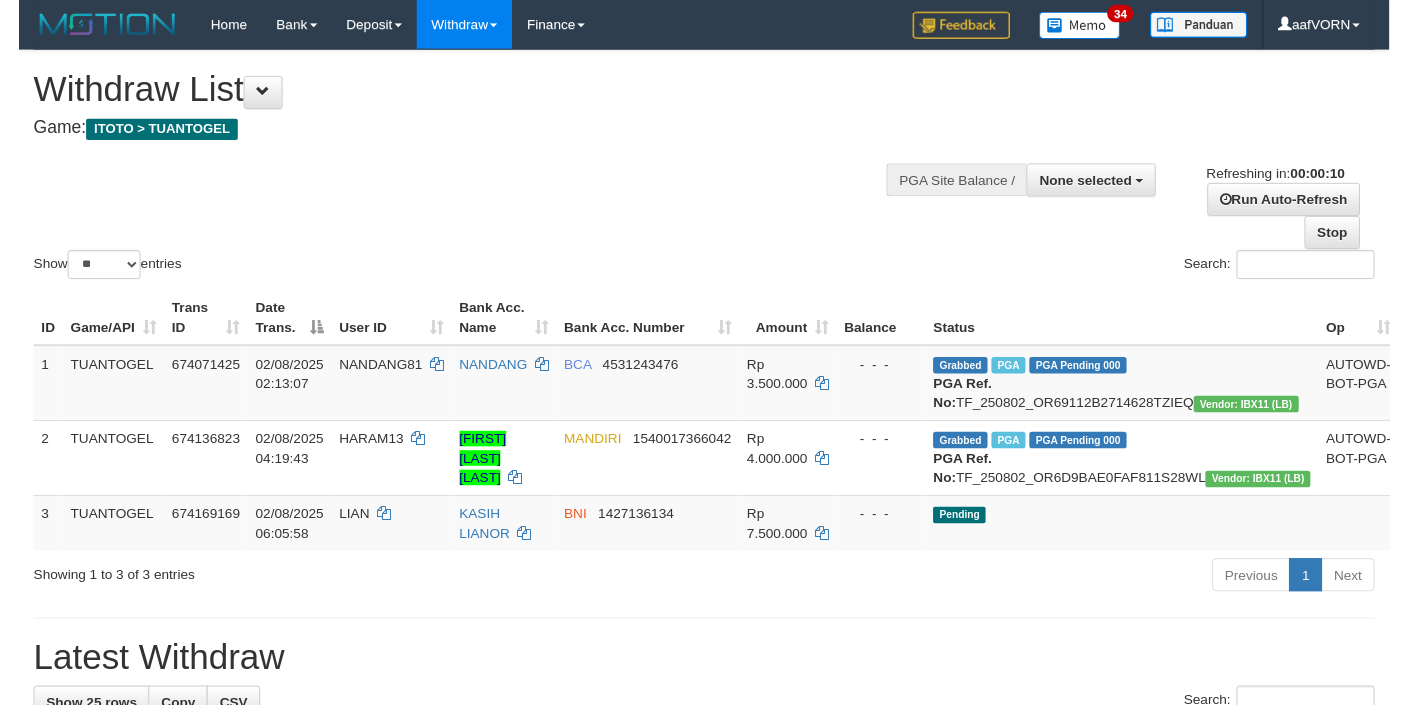 scroll, scrollTop: 0, scrollLeft: 0, axis: both 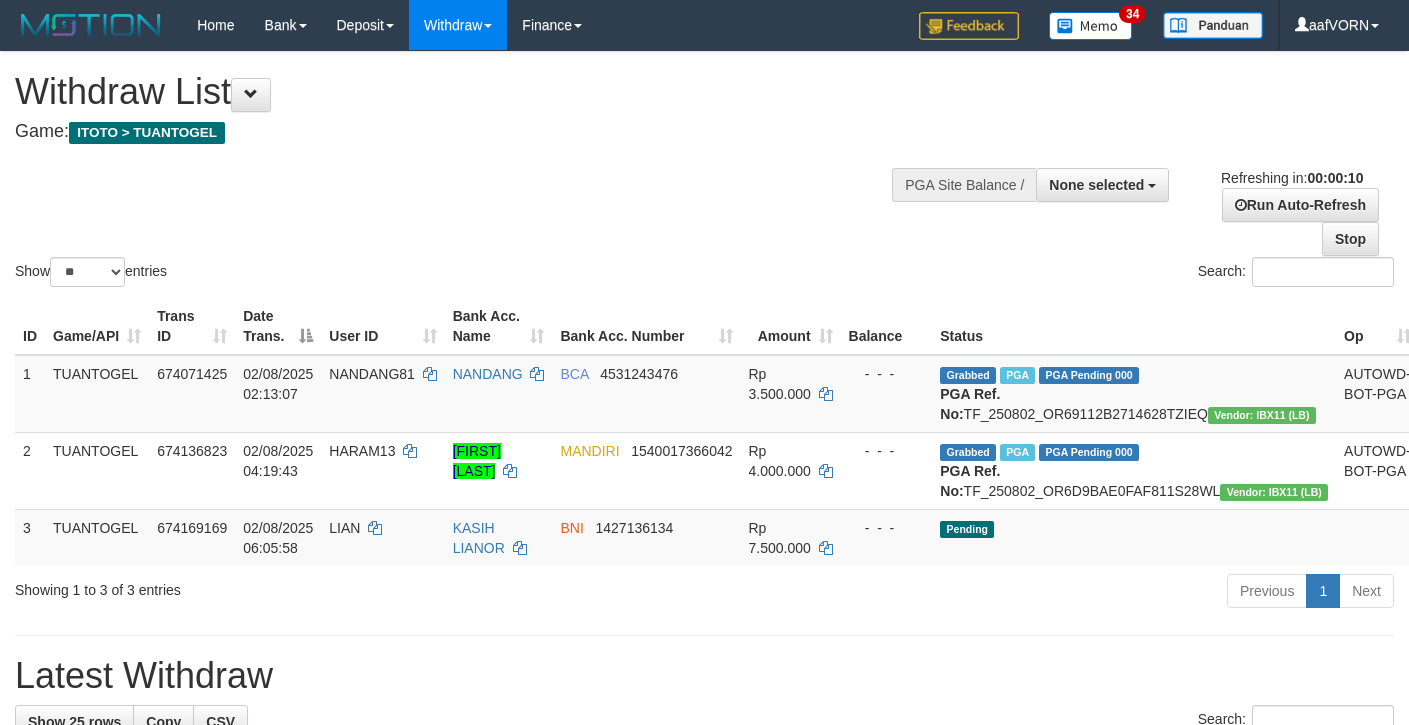 select 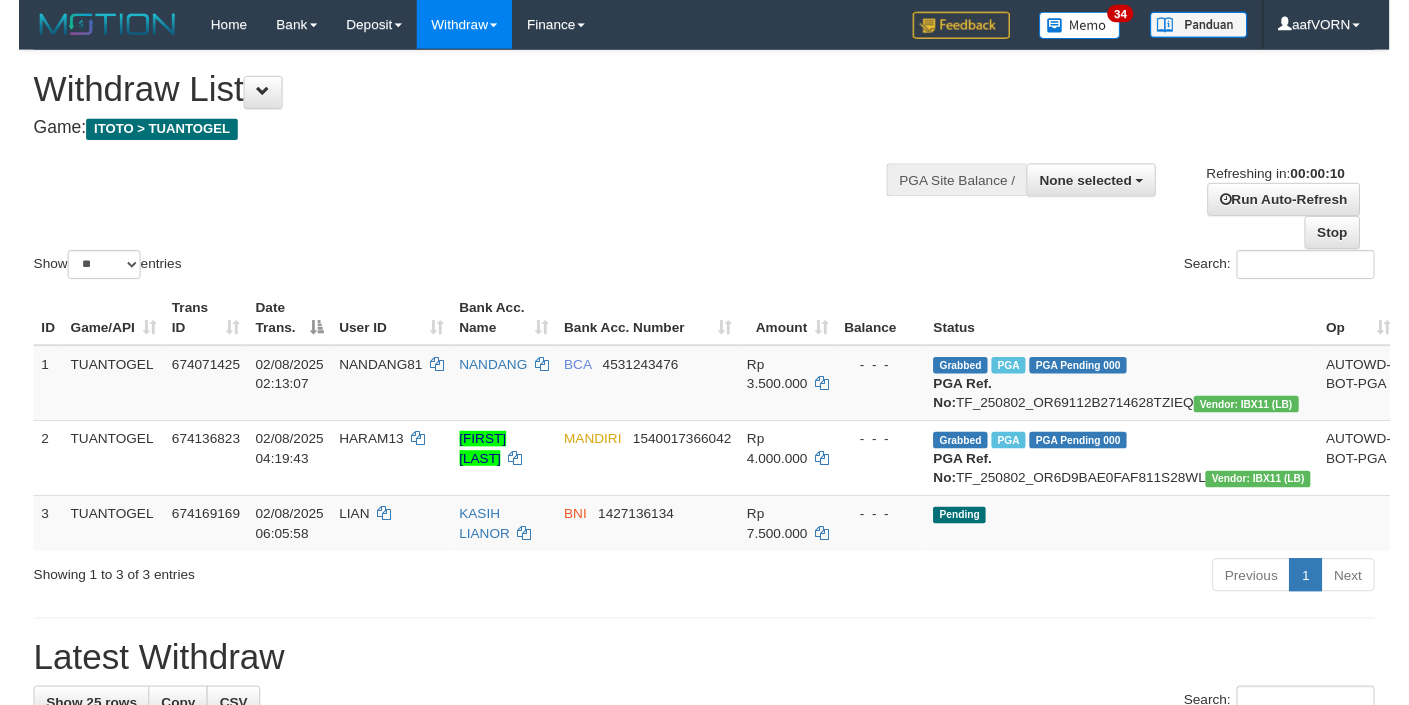 scroll, scrollTop: 0, scrollLeft: 0, axis: both 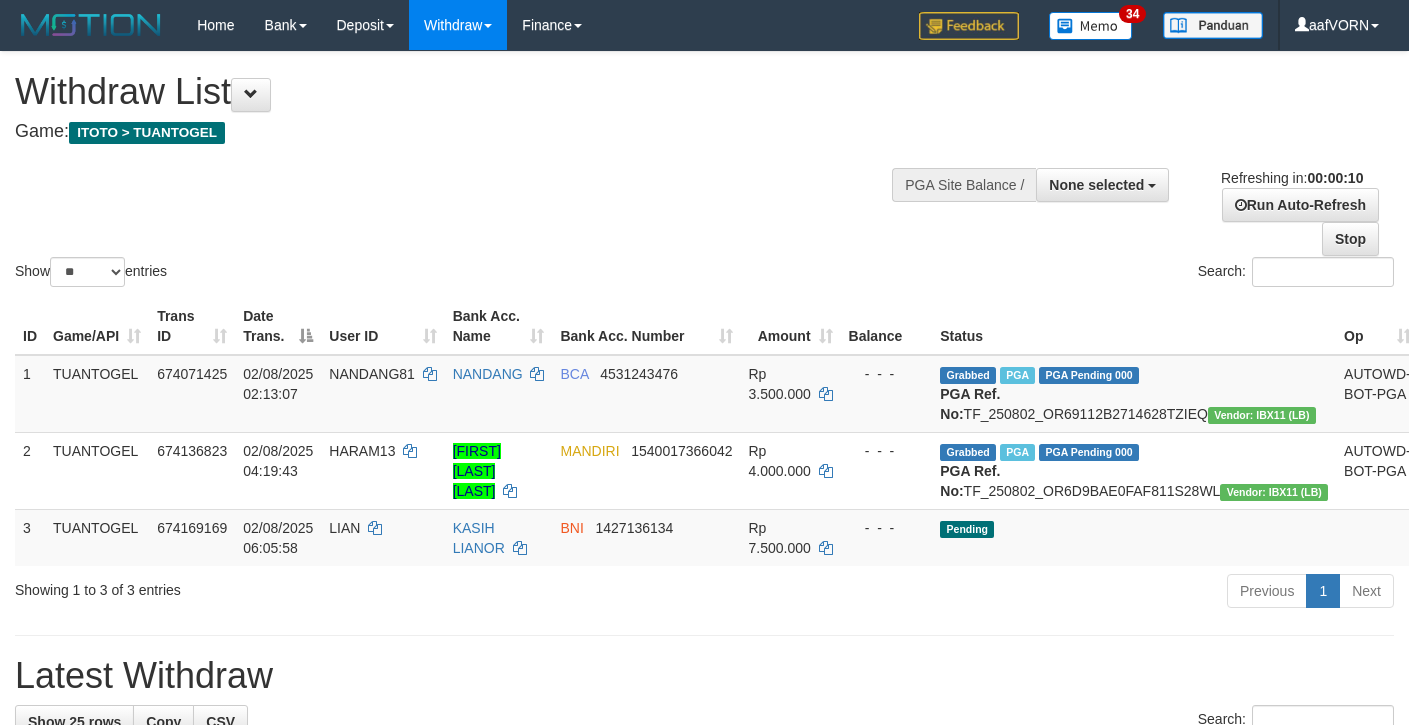 select 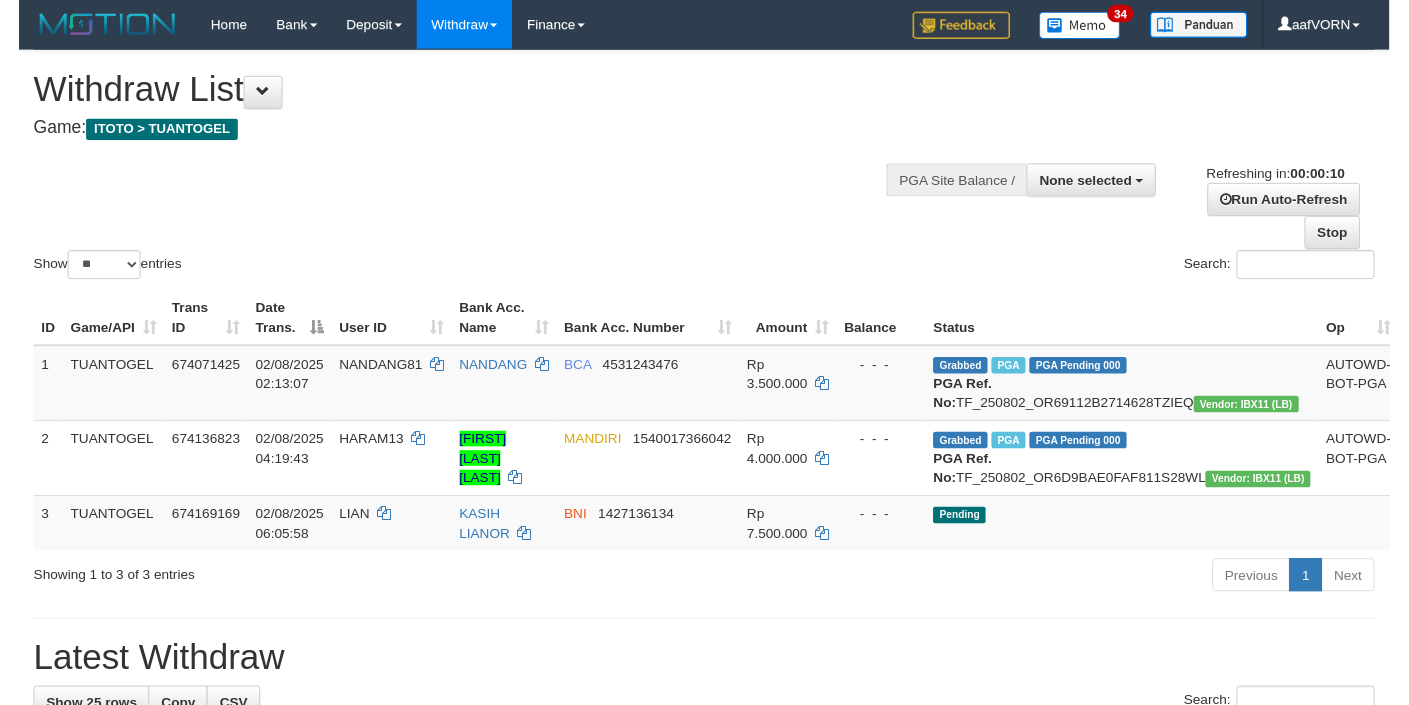 scroll, scrollTop: 0, scrollLeft: 0, axis: both 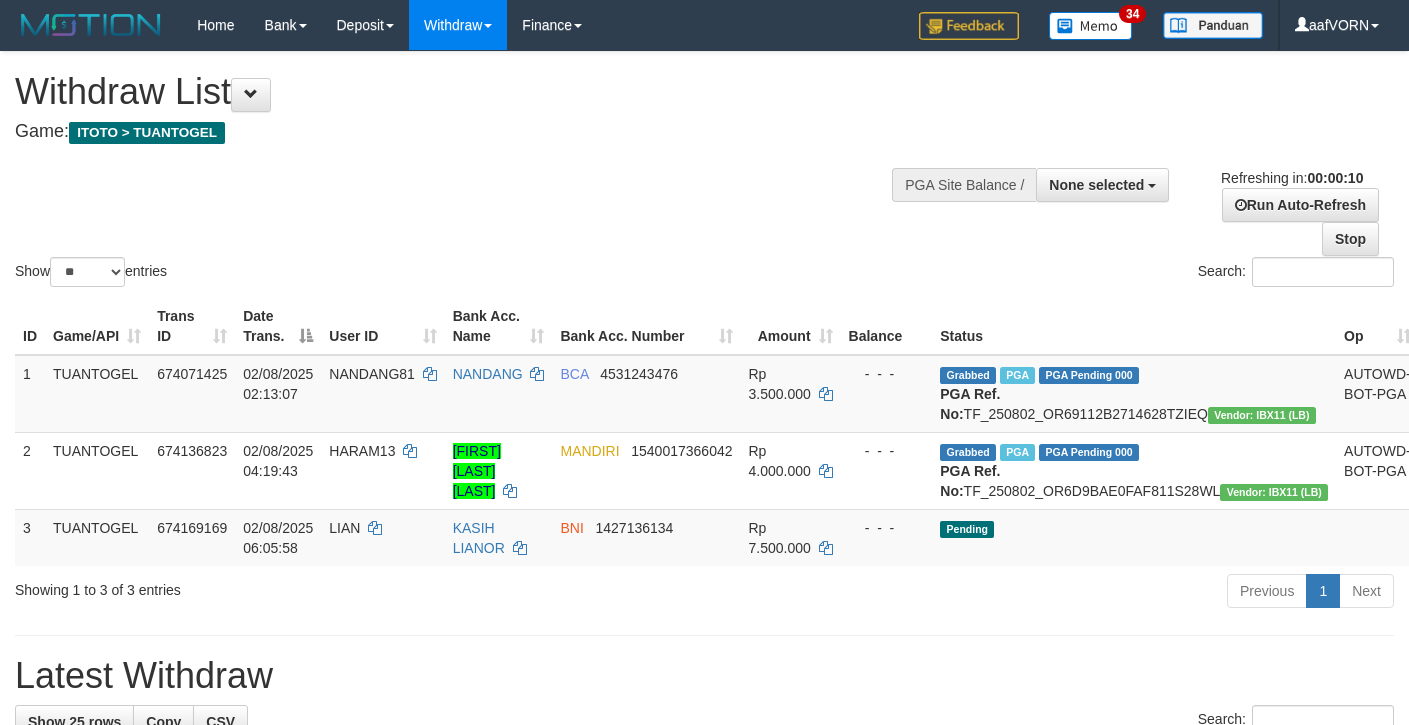 select 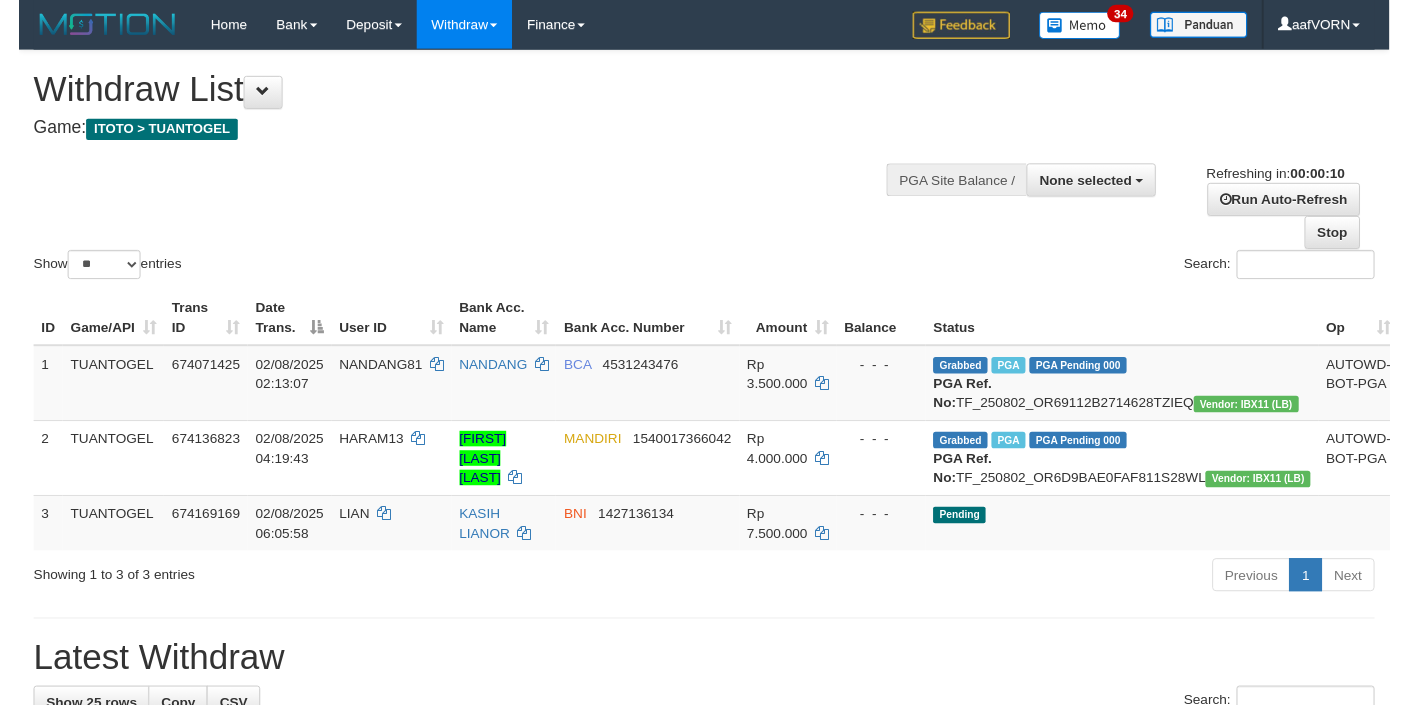 scroll, scrollTop: 0, scrollLeft: 0, axis: both 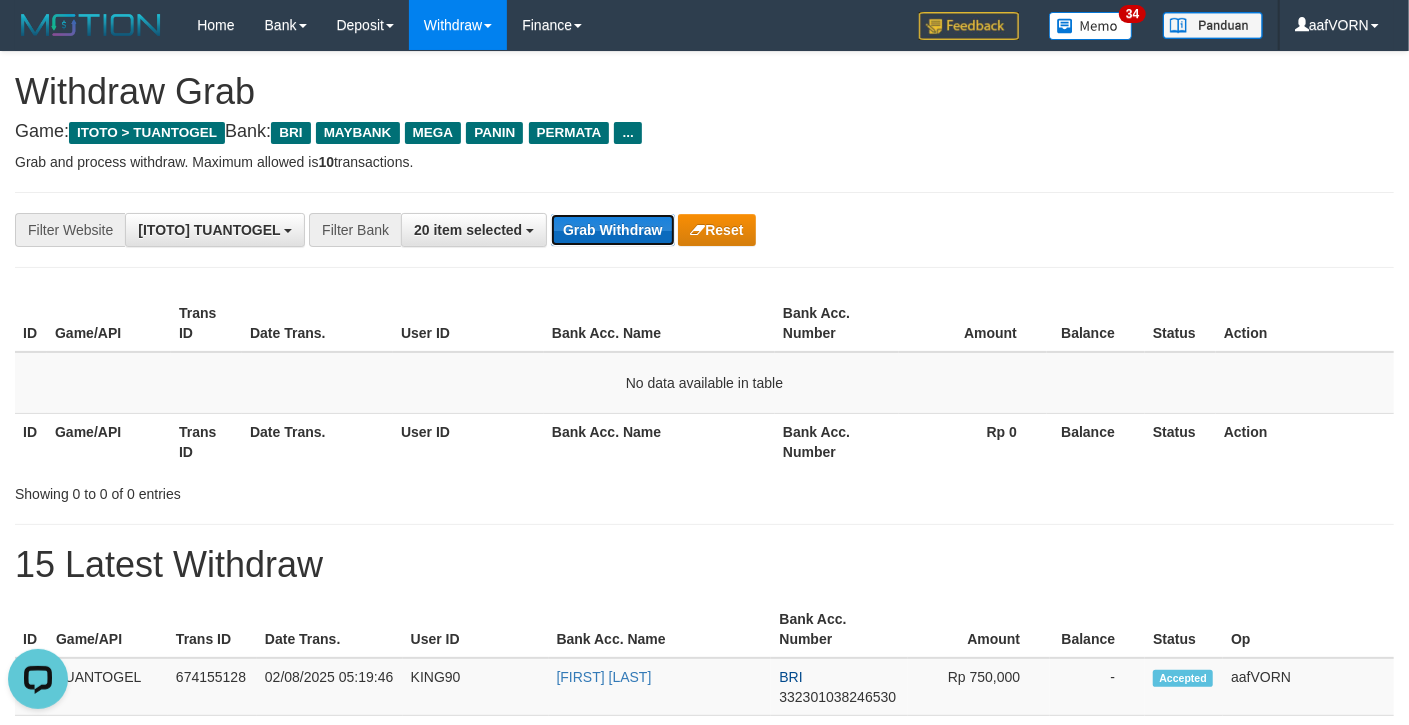click on "Grab Withdraw" at bounding box center (612, 230) 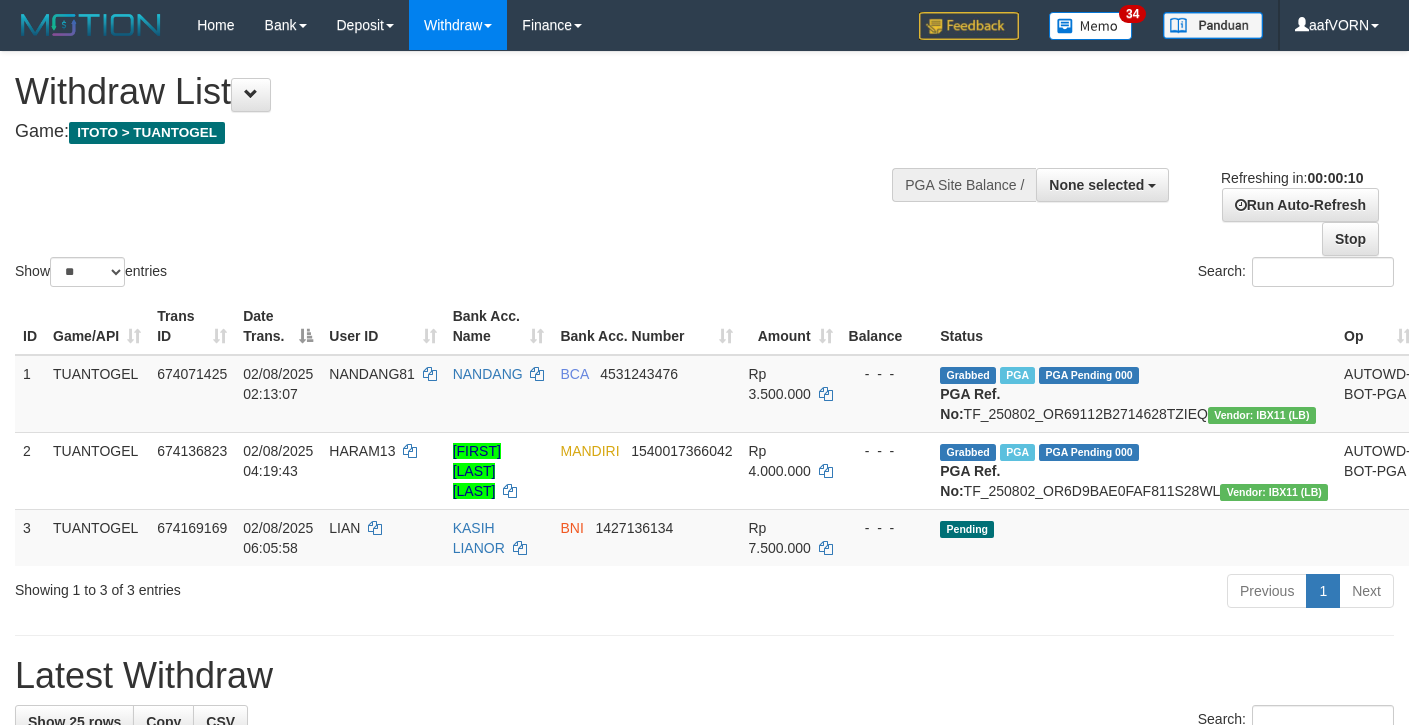 select 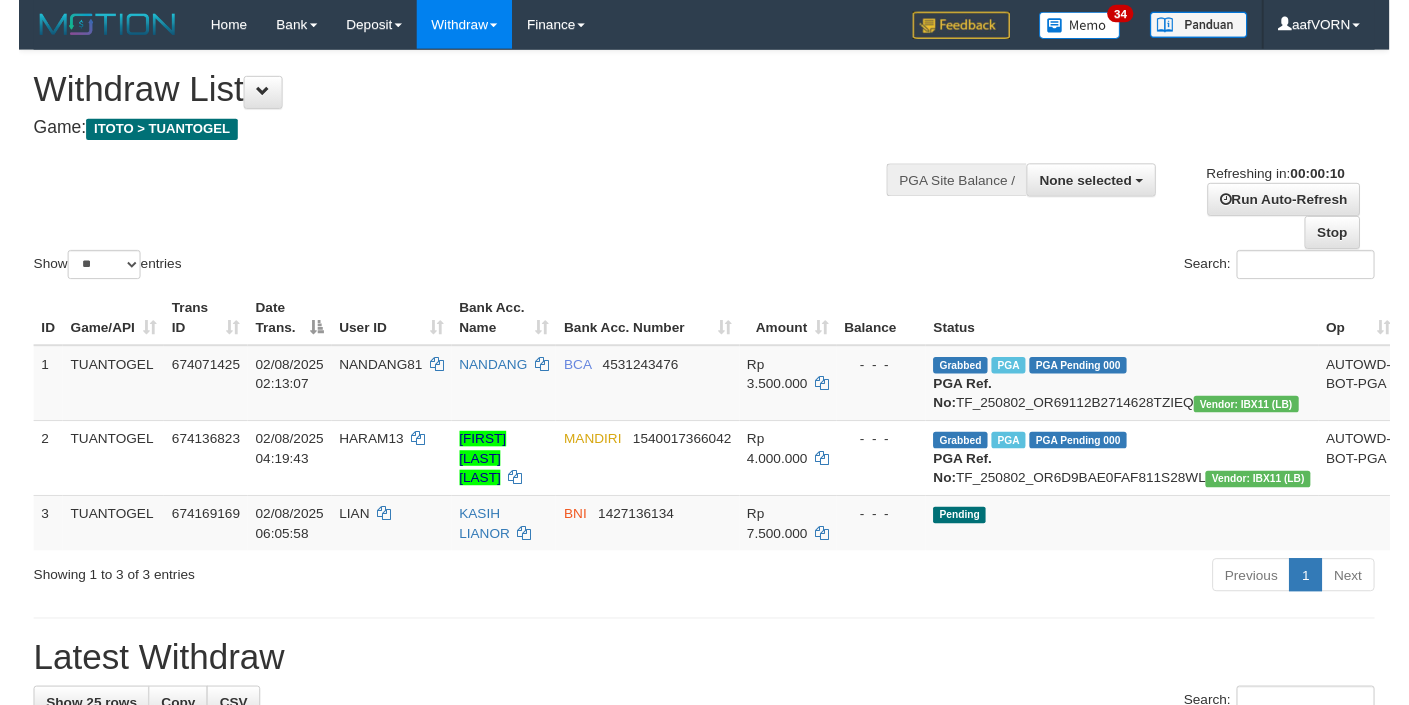 scroll, scrollTop: 0, scrollLeft: 0, axis: both 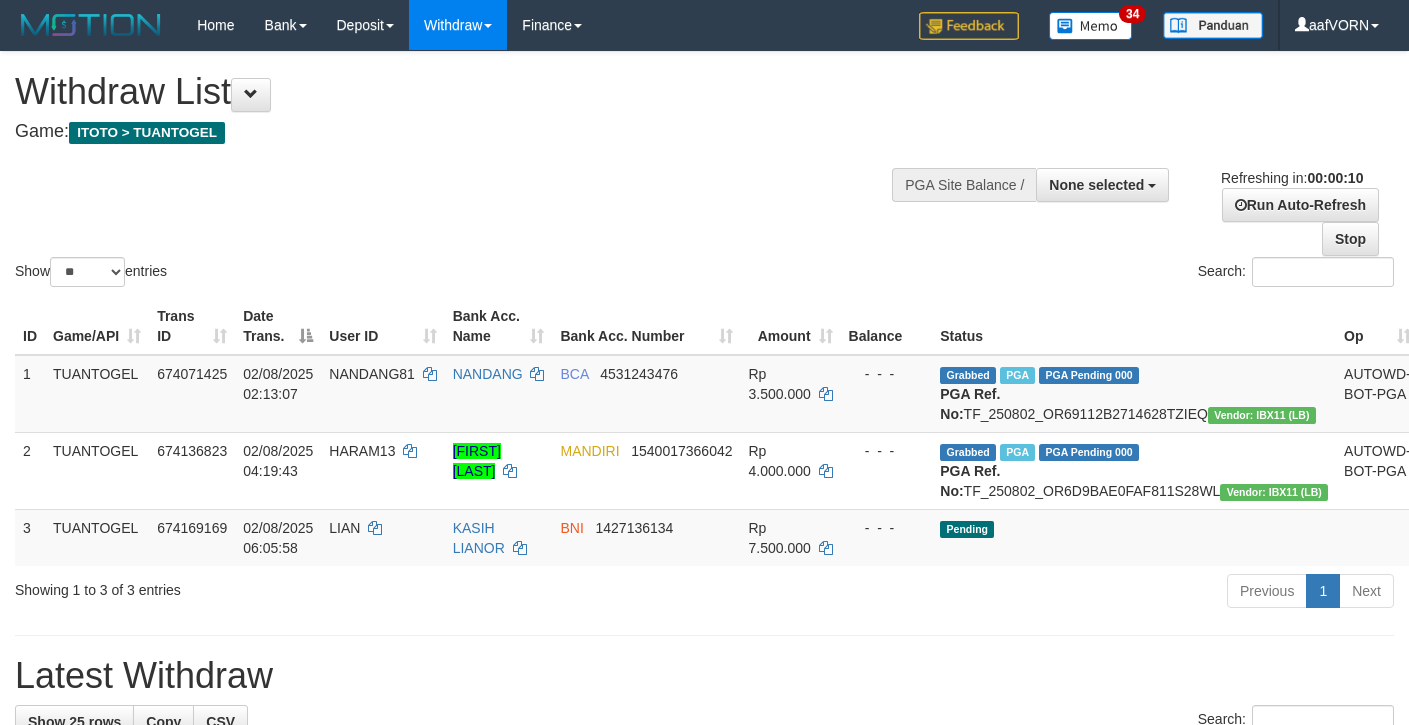 select 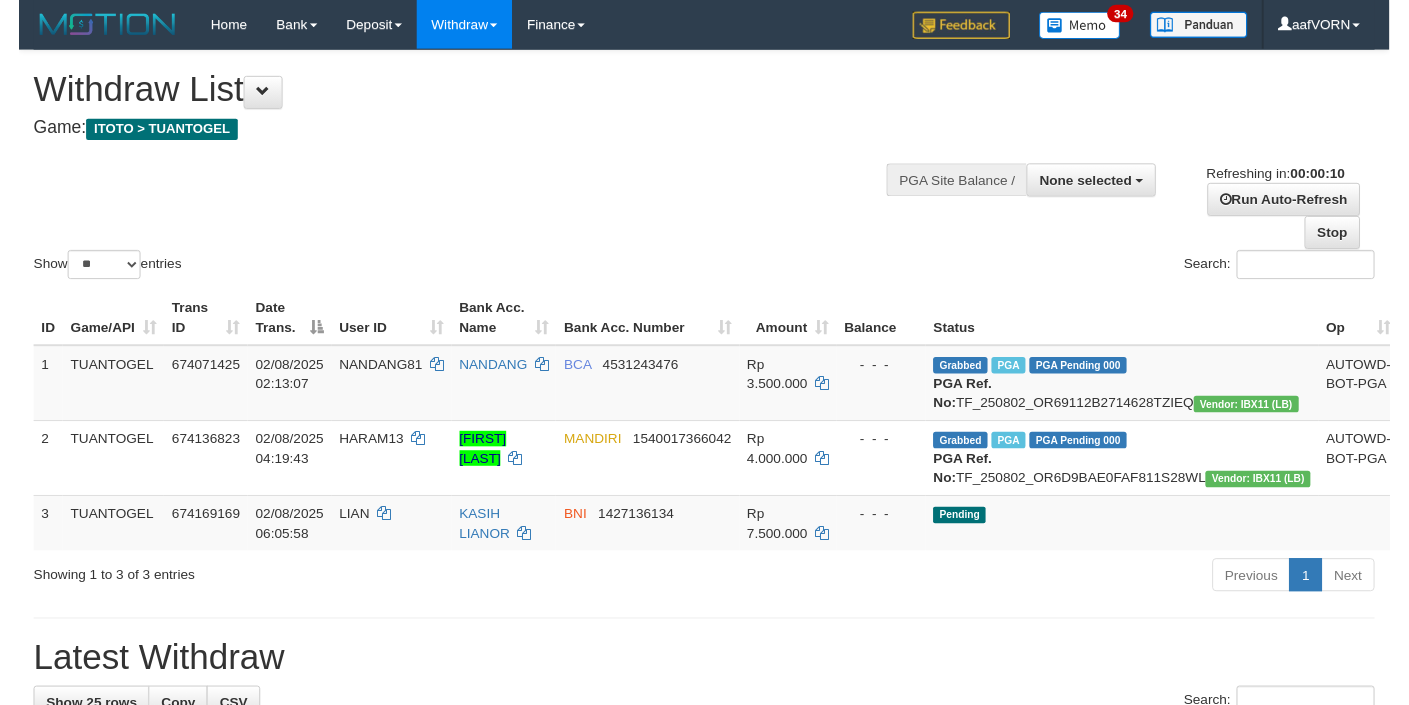 scroll, scrollTop: 0, scrollLeft: 0, axis: both 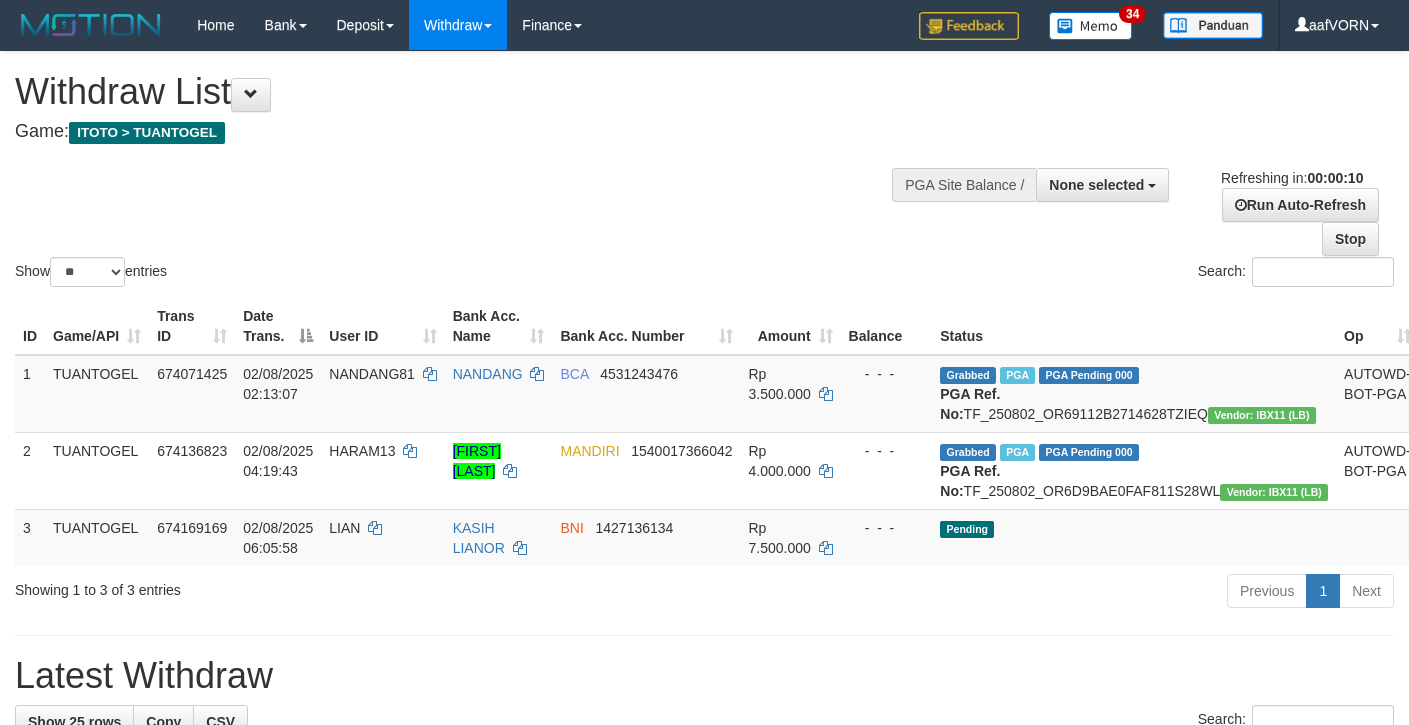 select 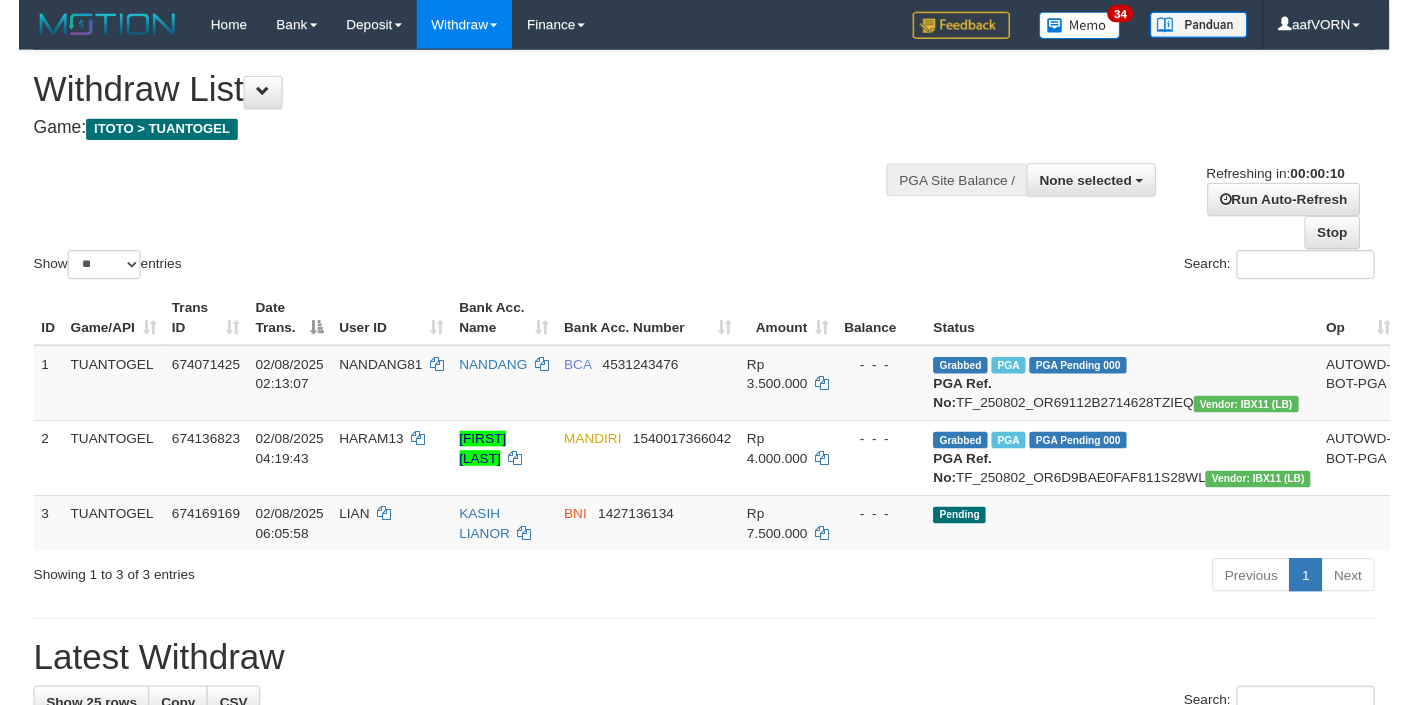 scroll, scrollTop: 0, scrollLeft: 0, axis: both 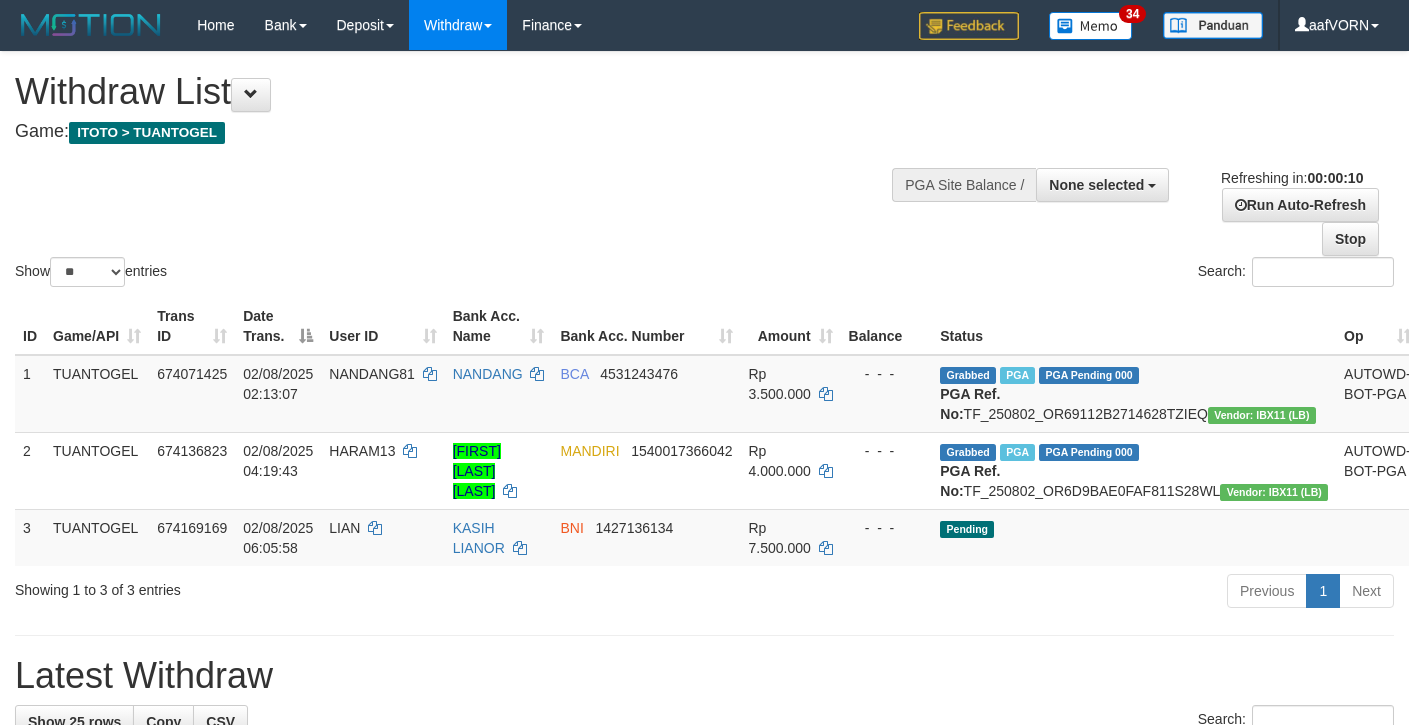 select 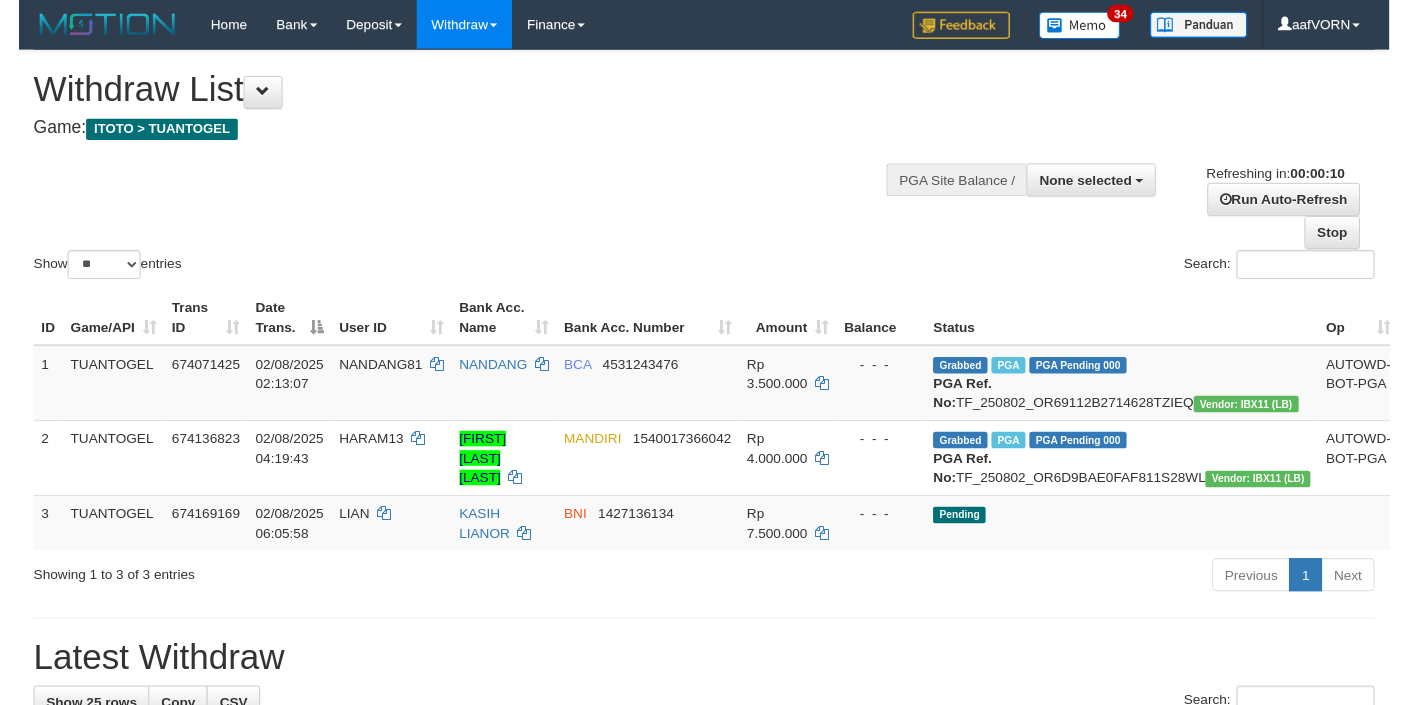 scroll, scrollTop: 0, scrollLeft: 0, axis: both 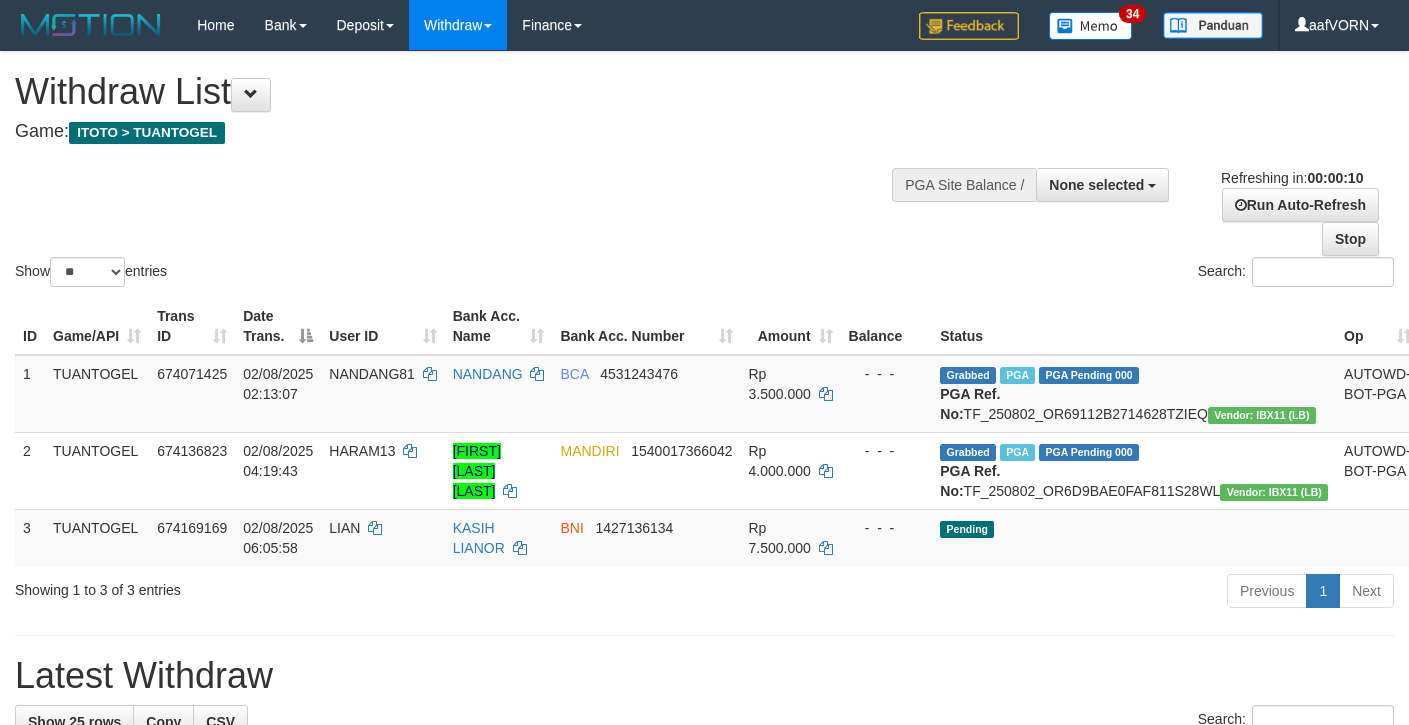 select 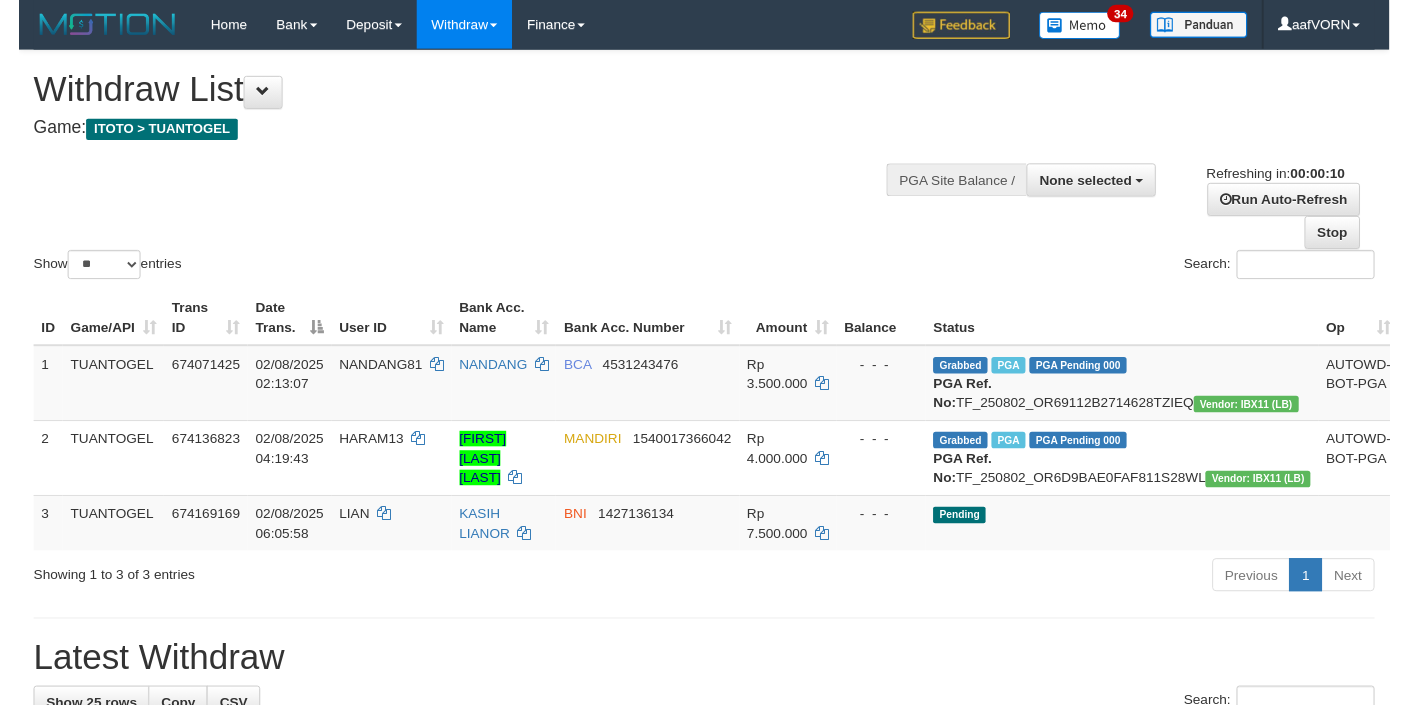 scroll, scrollTop: 0, scrollLeft: 0, axis: both 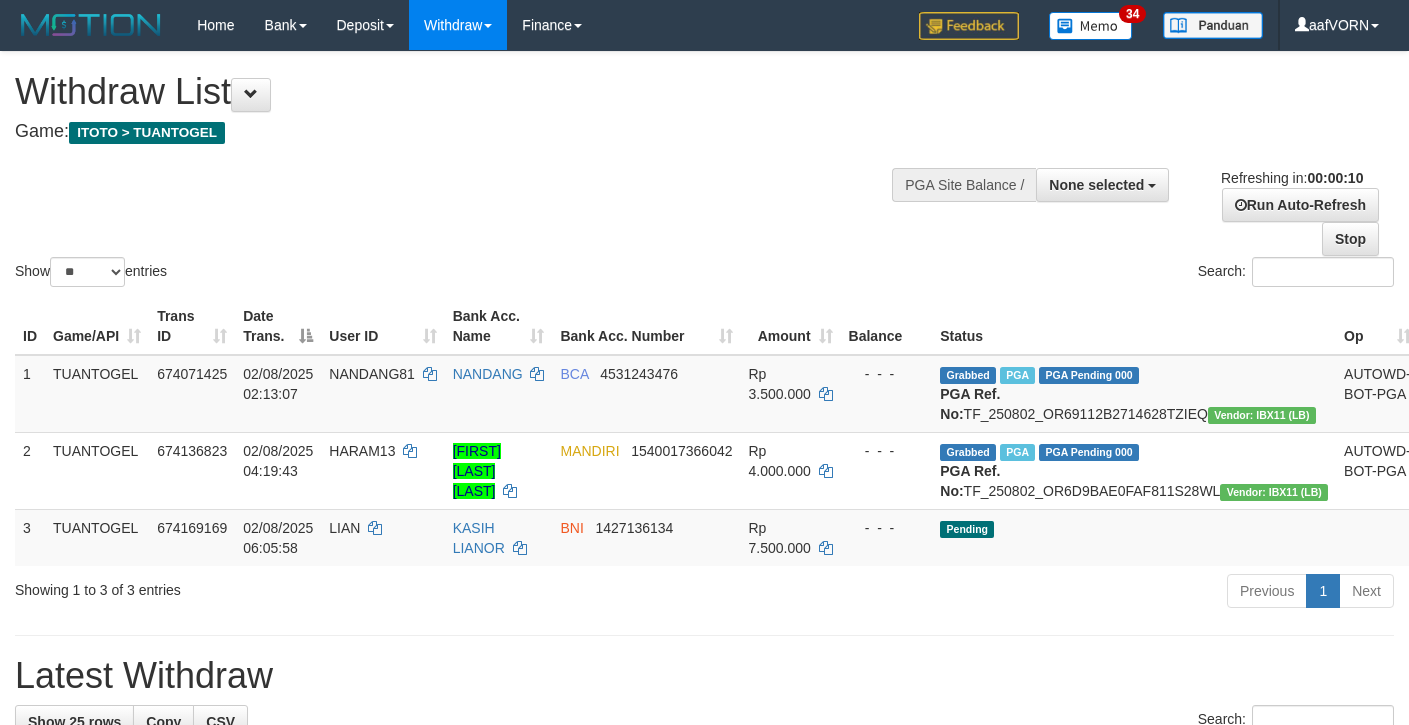 select 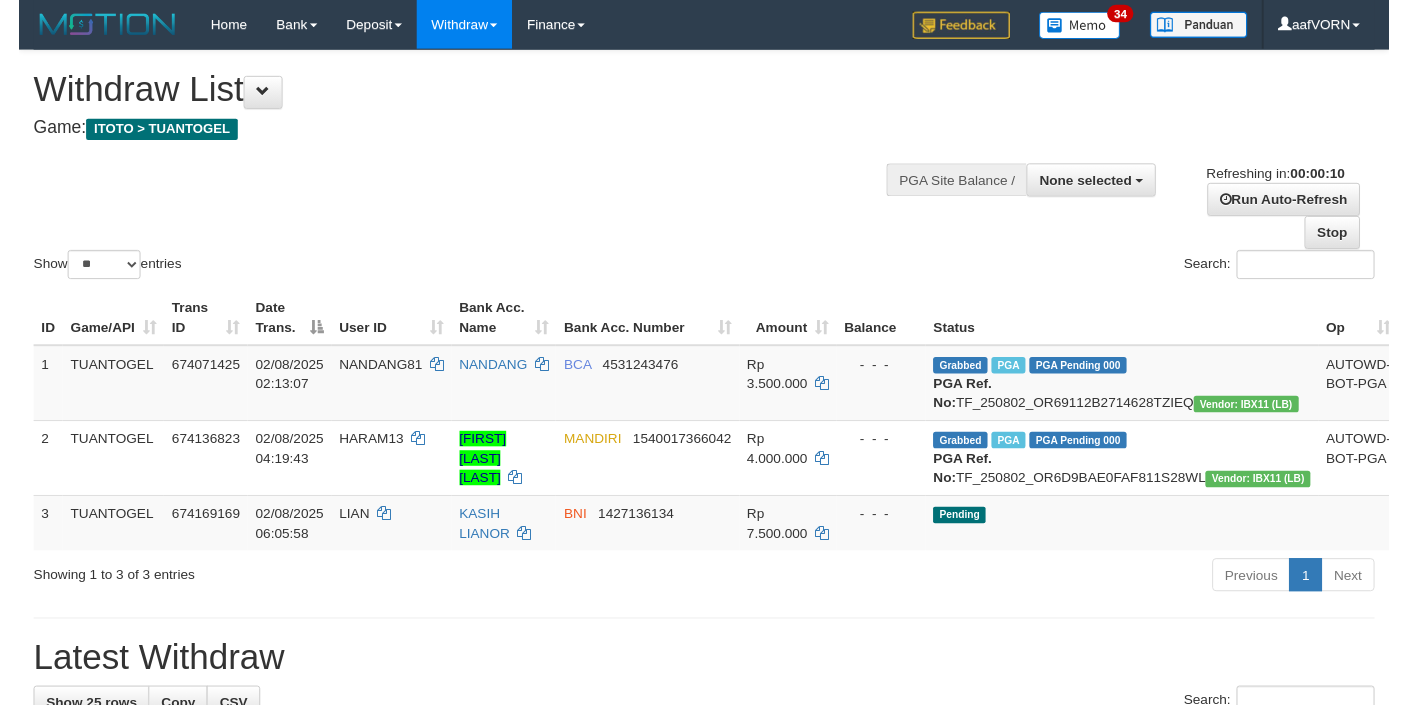 scroll, scrollTop: 0, scrollLeft: 0, axis: both 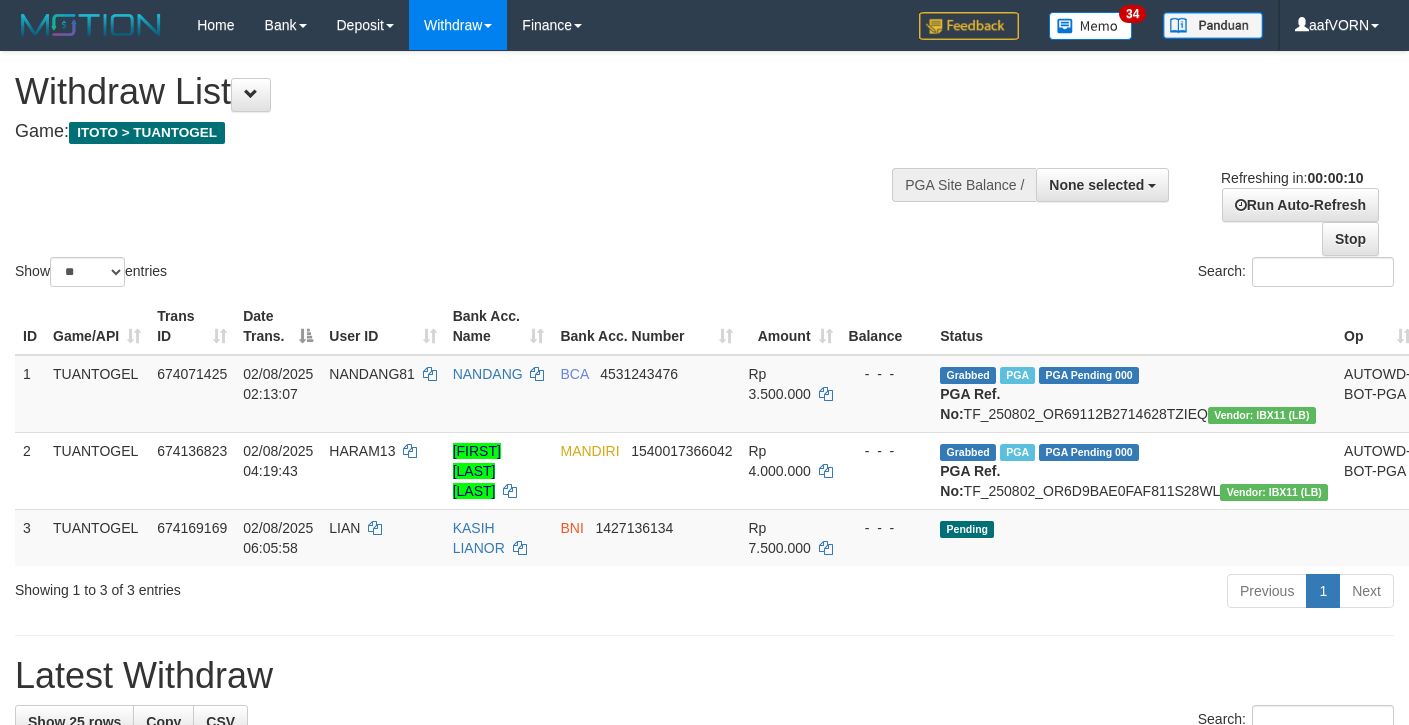 select 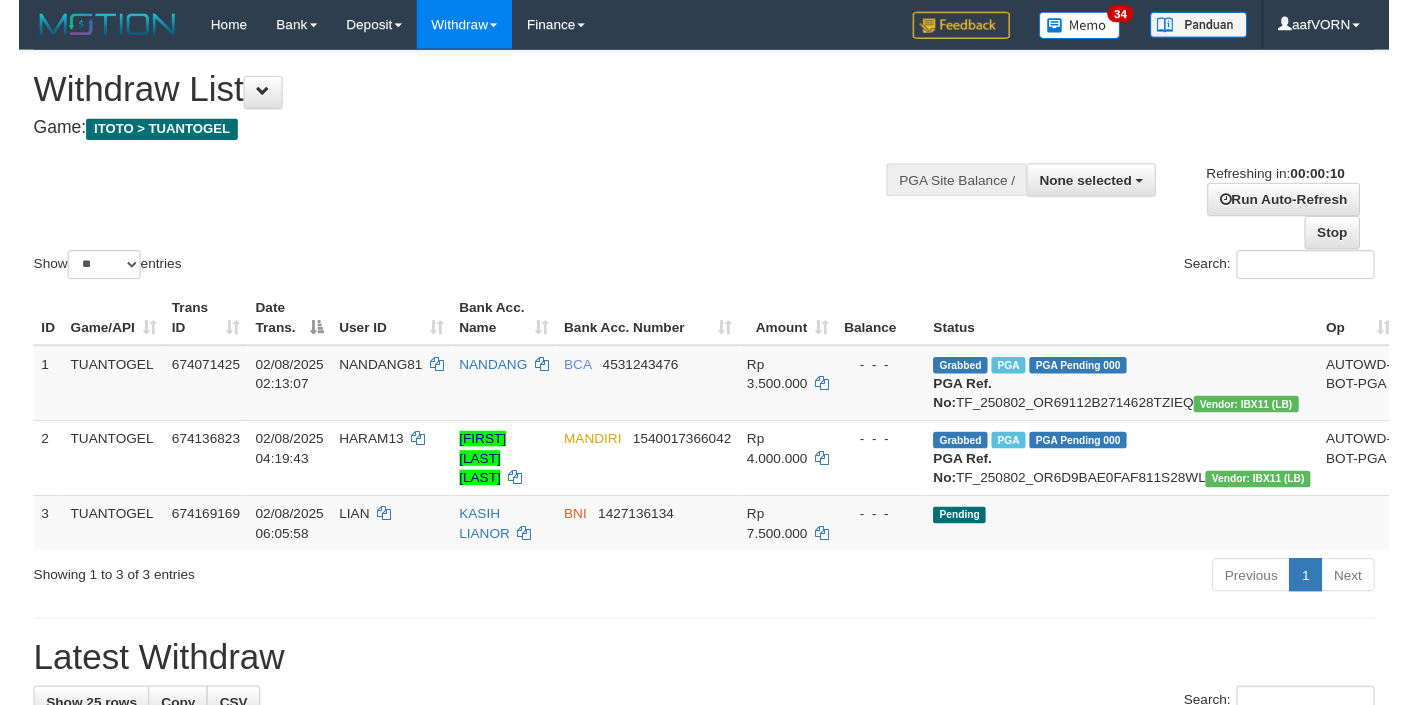 scroll, scrollTop: 0, scrollLeft: 0, axis: both 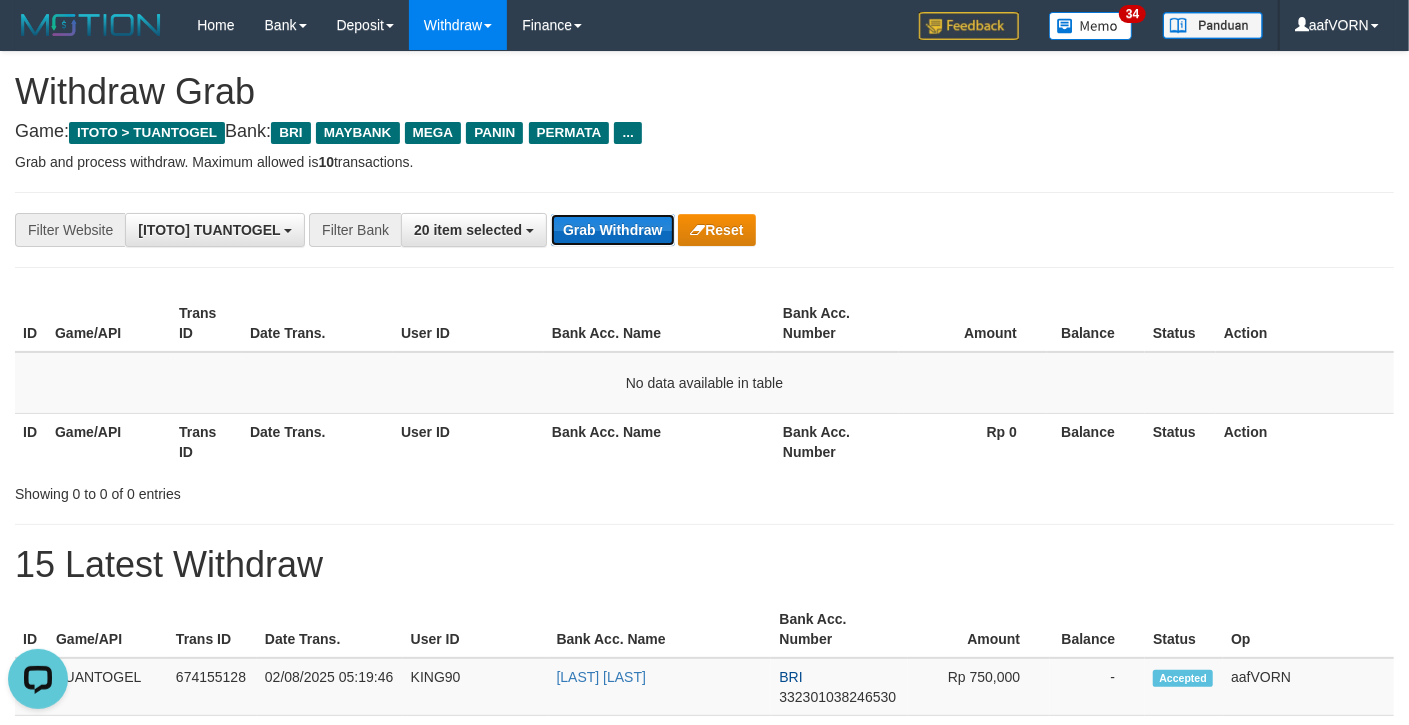 click on "Grab Withdraw" at bounding box center [612, 230] 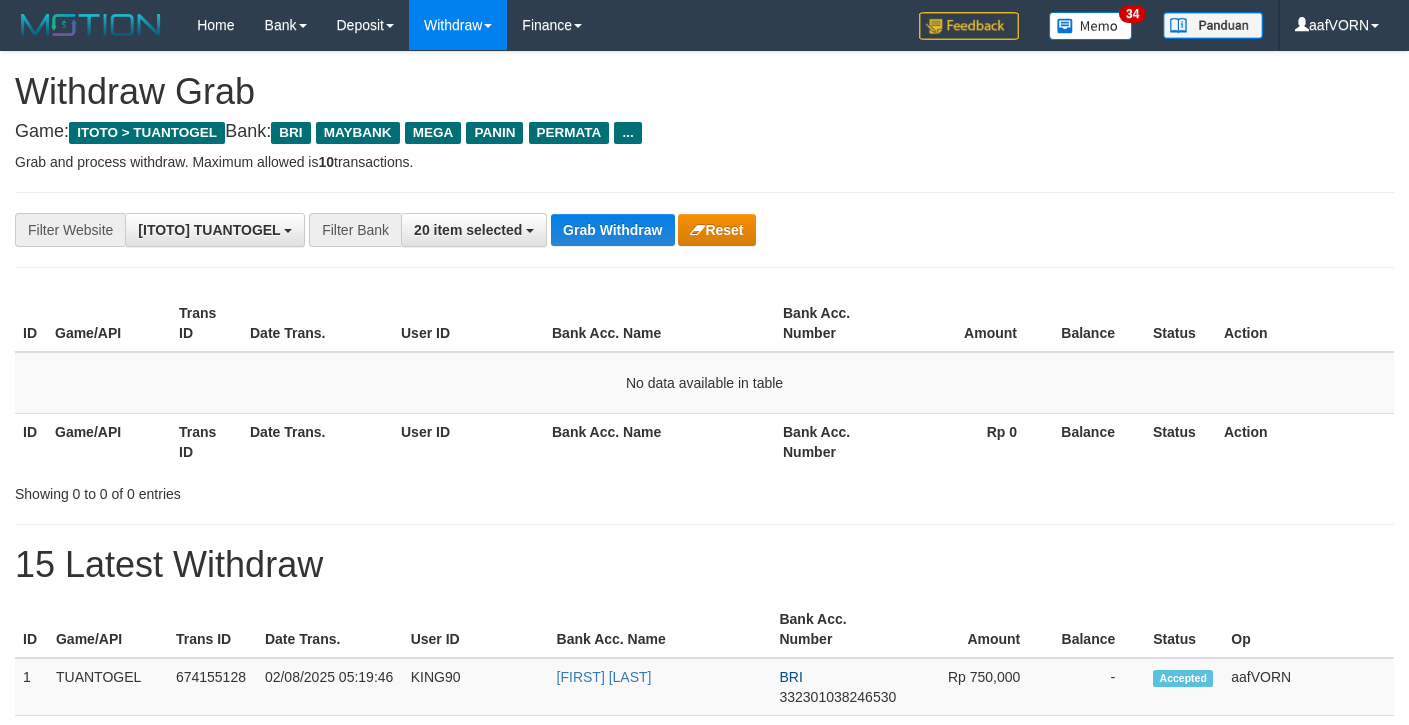 scroll, scrollTop: 0, scrollLeft: 0, axis: both 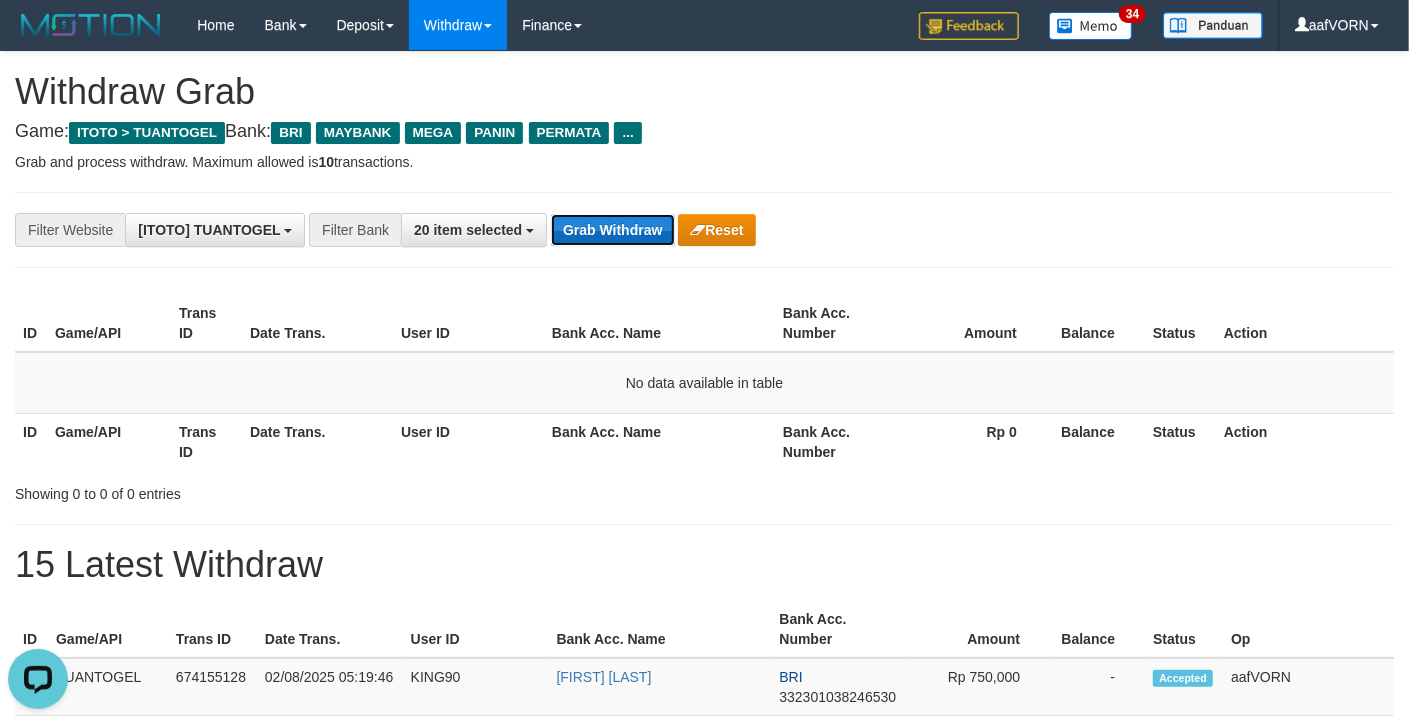 click on "Grab Withdraw" at bounding box center [612, 230] 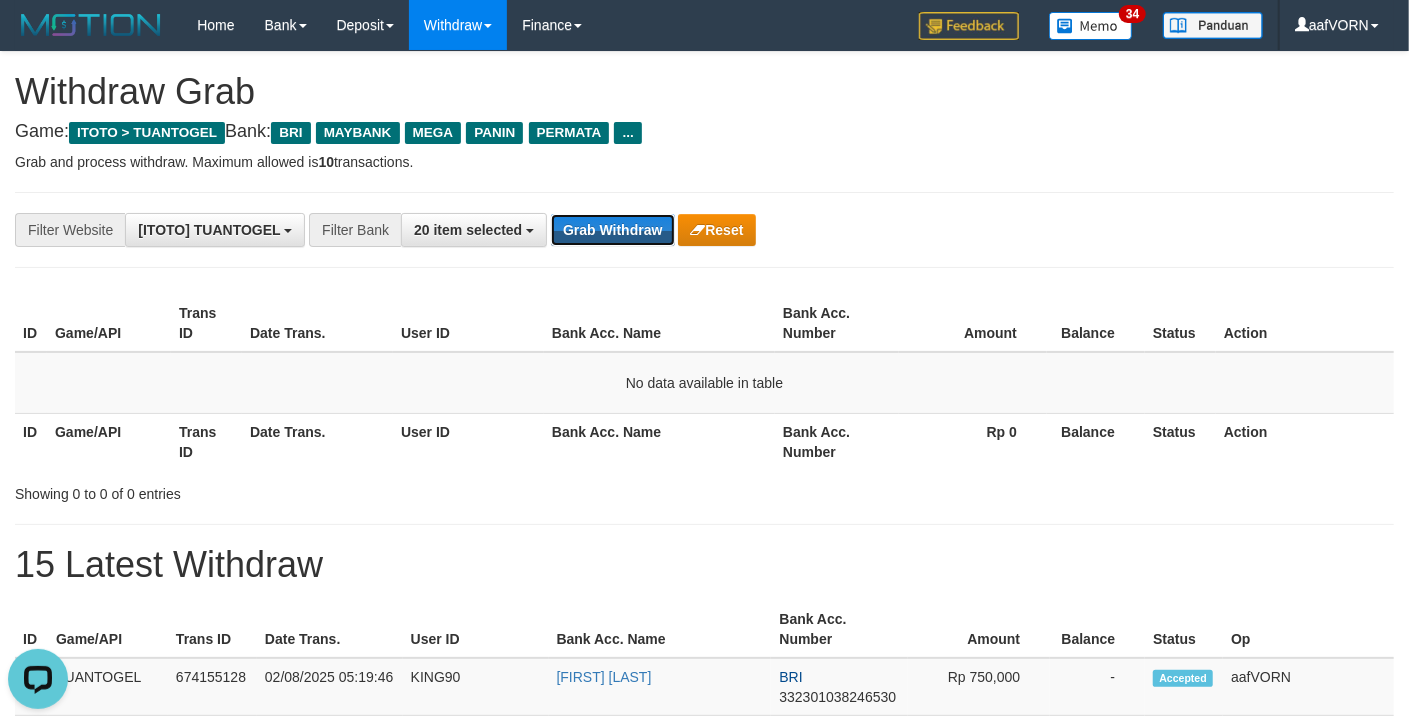 drag, startPoint x: 594, startPoint y: 217, endPoint x: 602, endPoint y: 210, distance: 10.630146 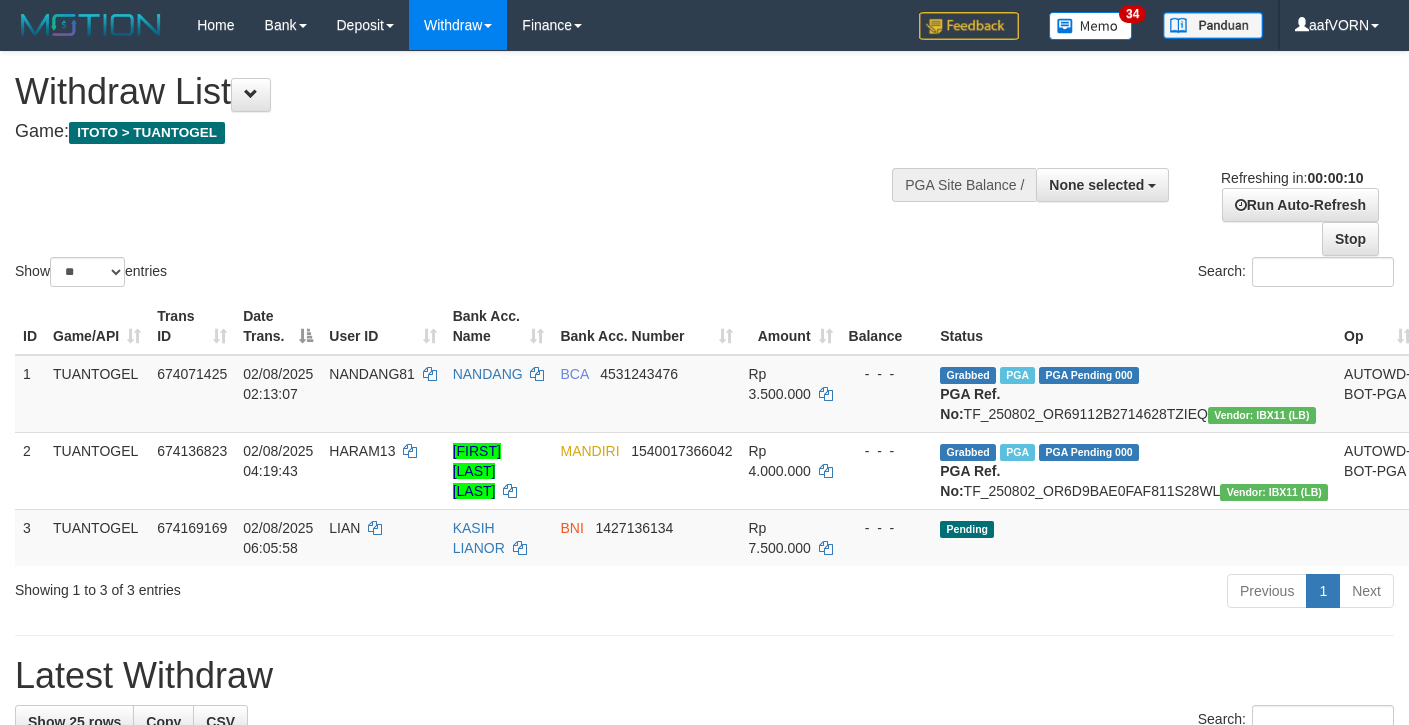 select 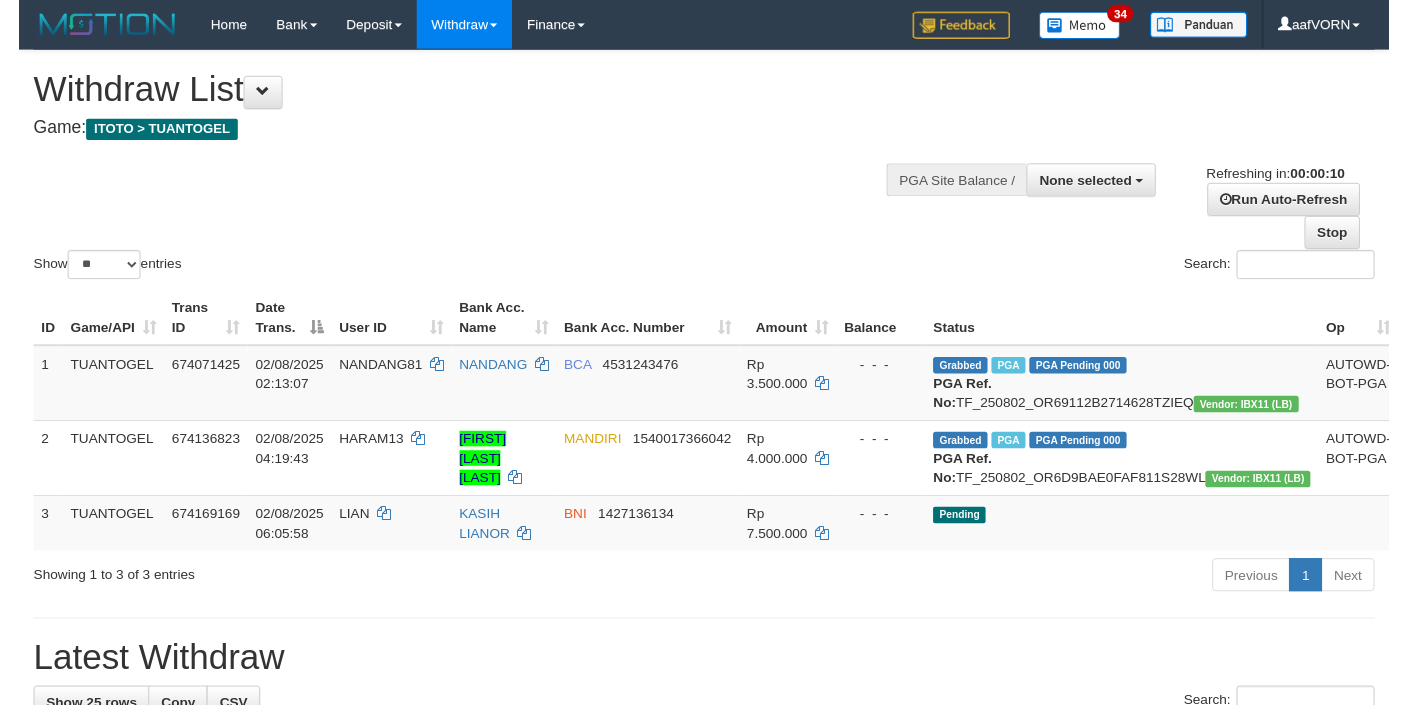 scroll, scrollTop: 0, scrollLeft: 0, axis: both 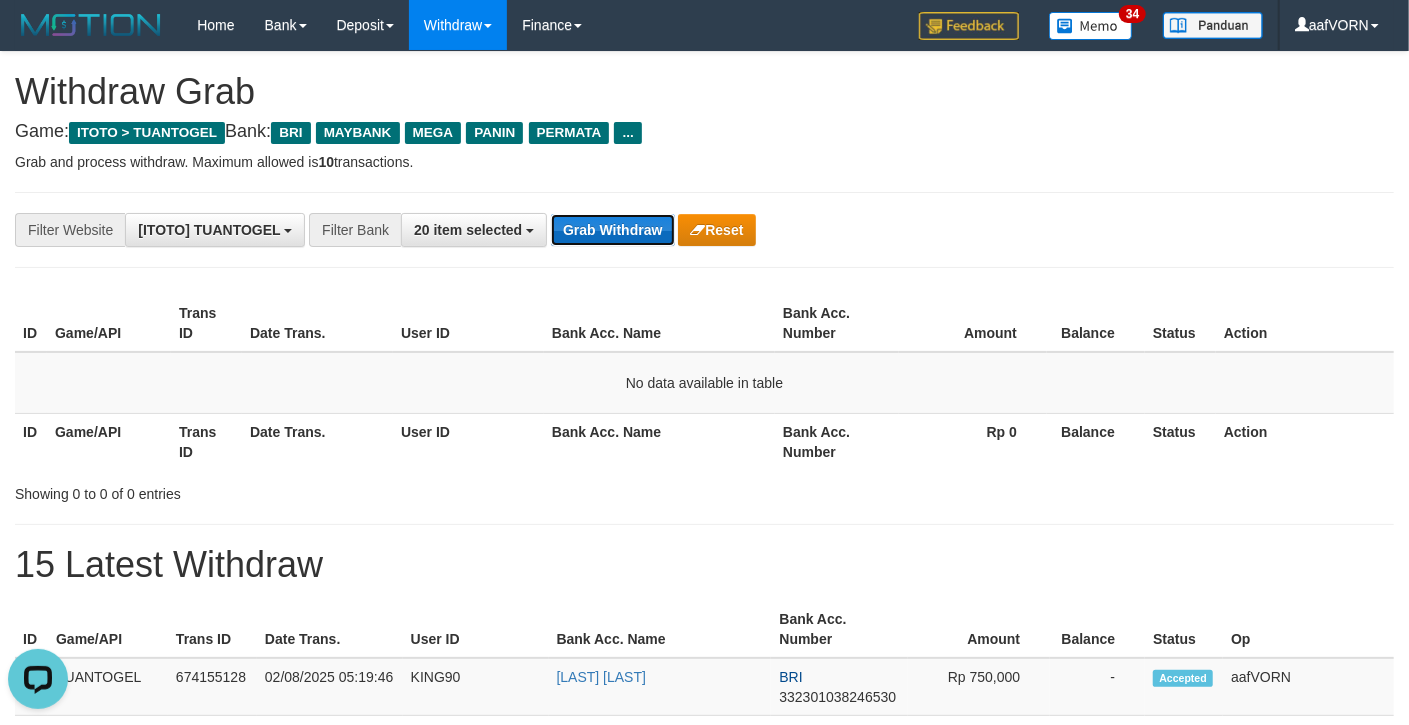 click on "Grab Withdraw" at bounding box center (612, 230) 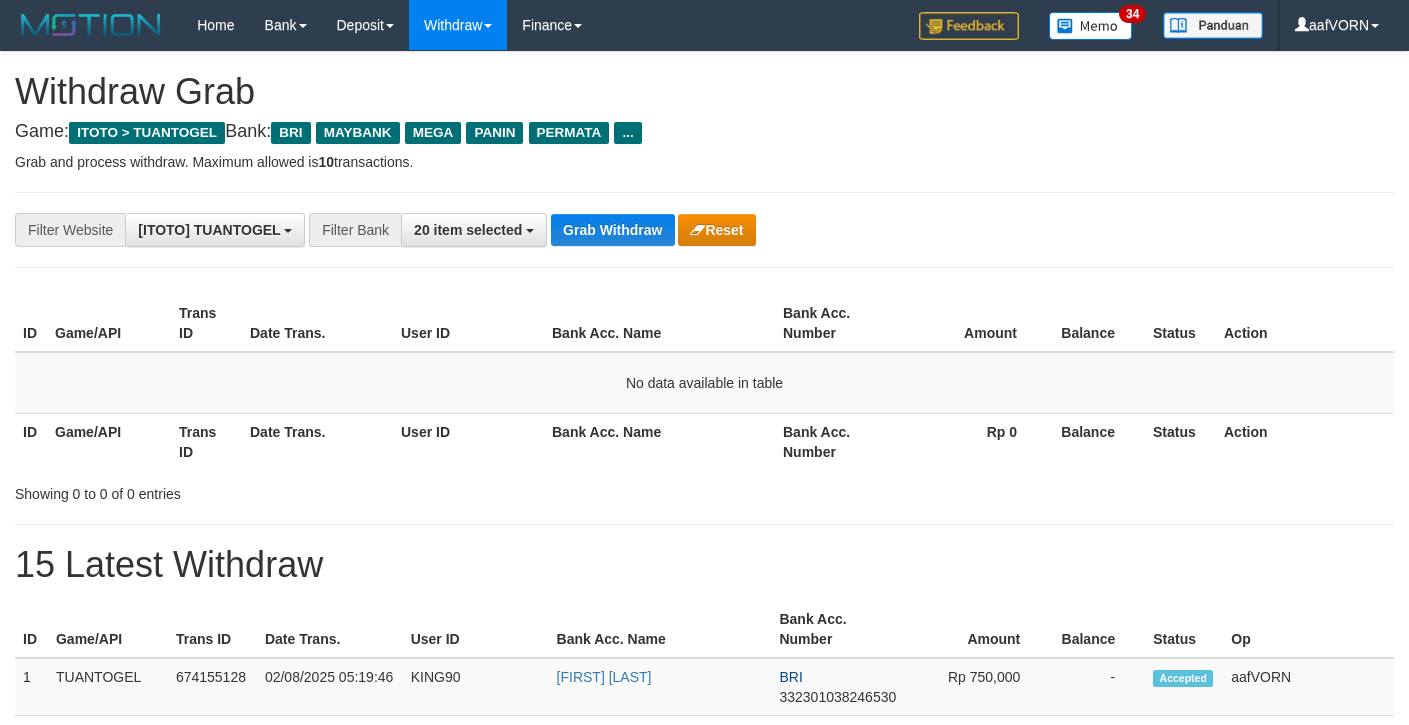 scroll, scrollTop: 0, scrollLeft: 0, axis: both 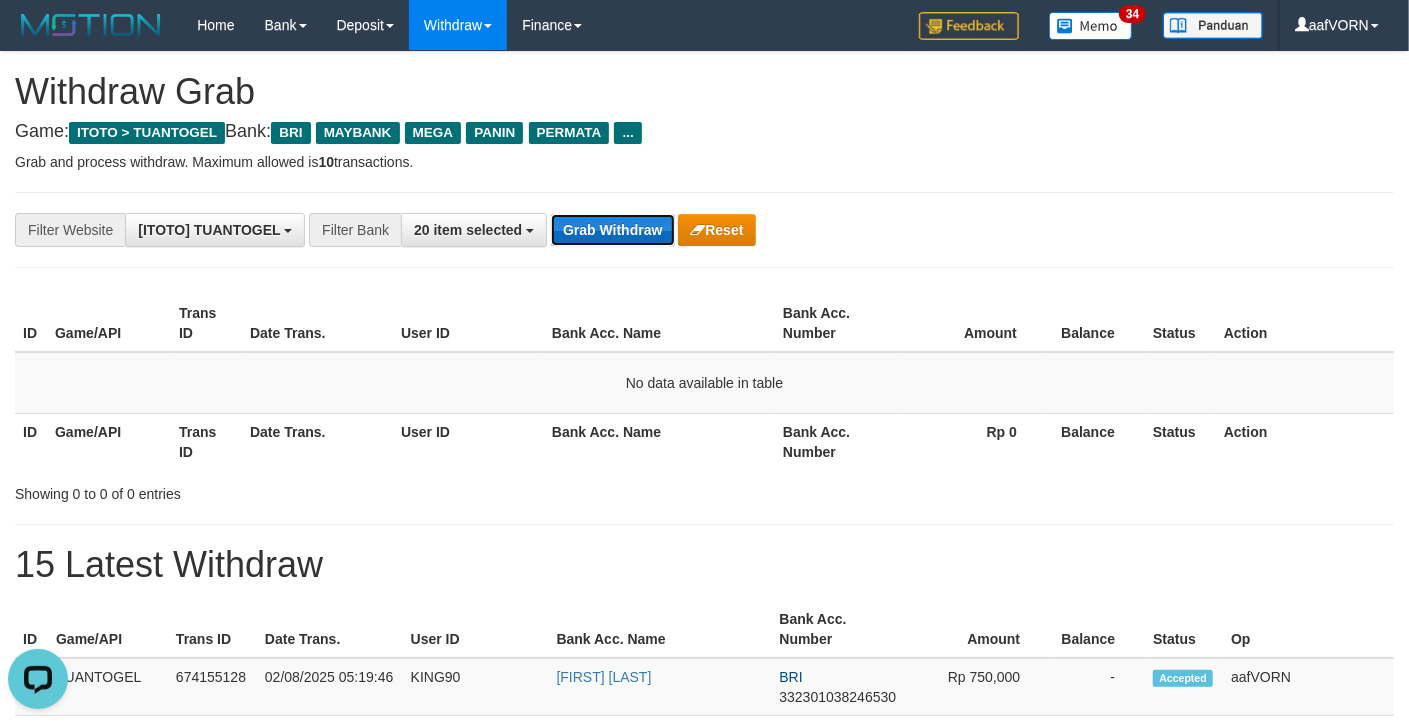 click on "Grab Withdraw" at bounding box center (612, 230) 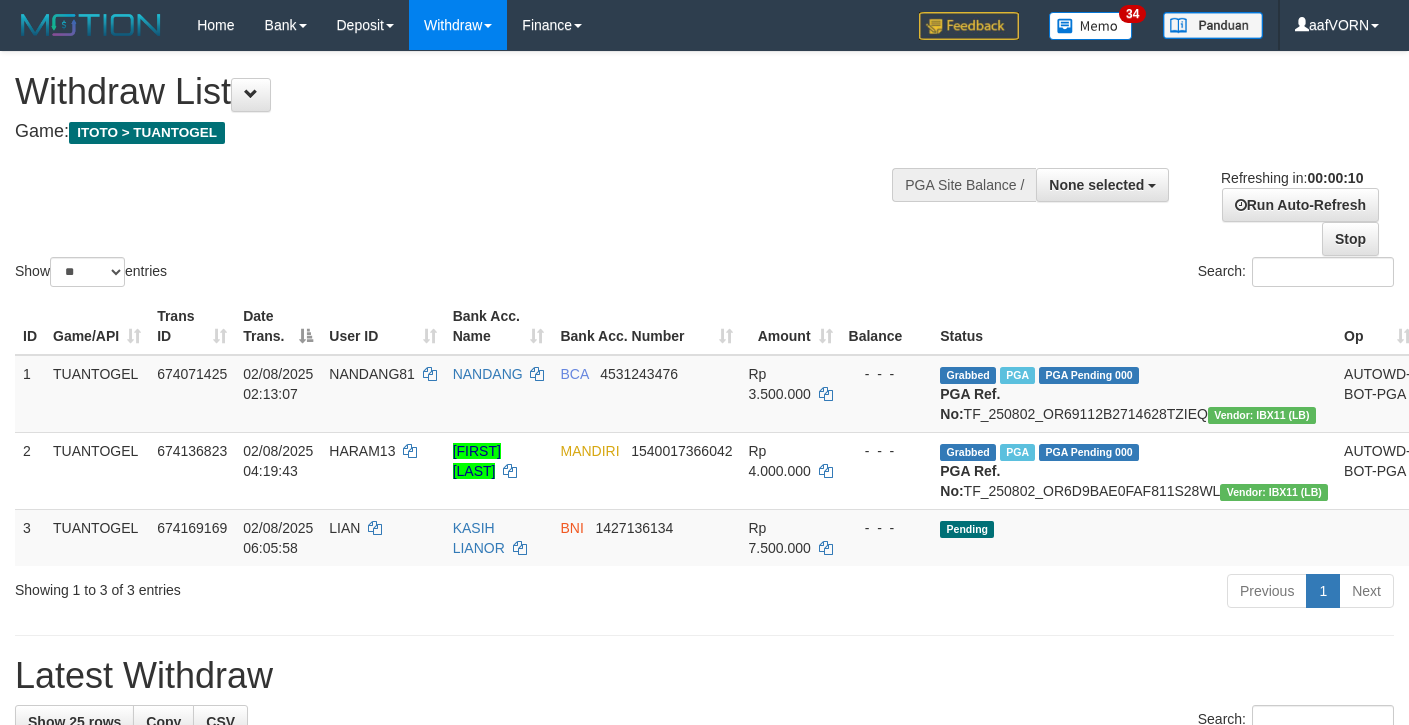 select 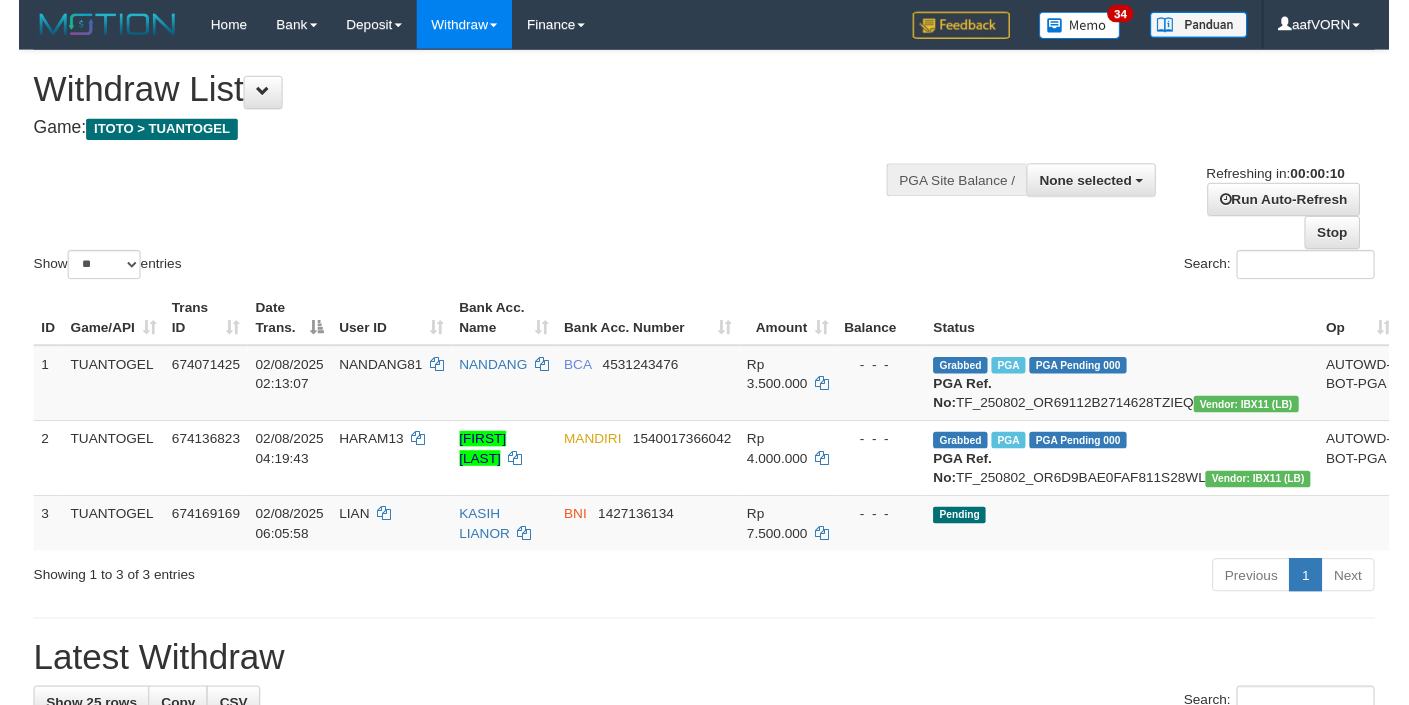 scroll, scrollTop: 0, scrollLeft: 0, axis: both 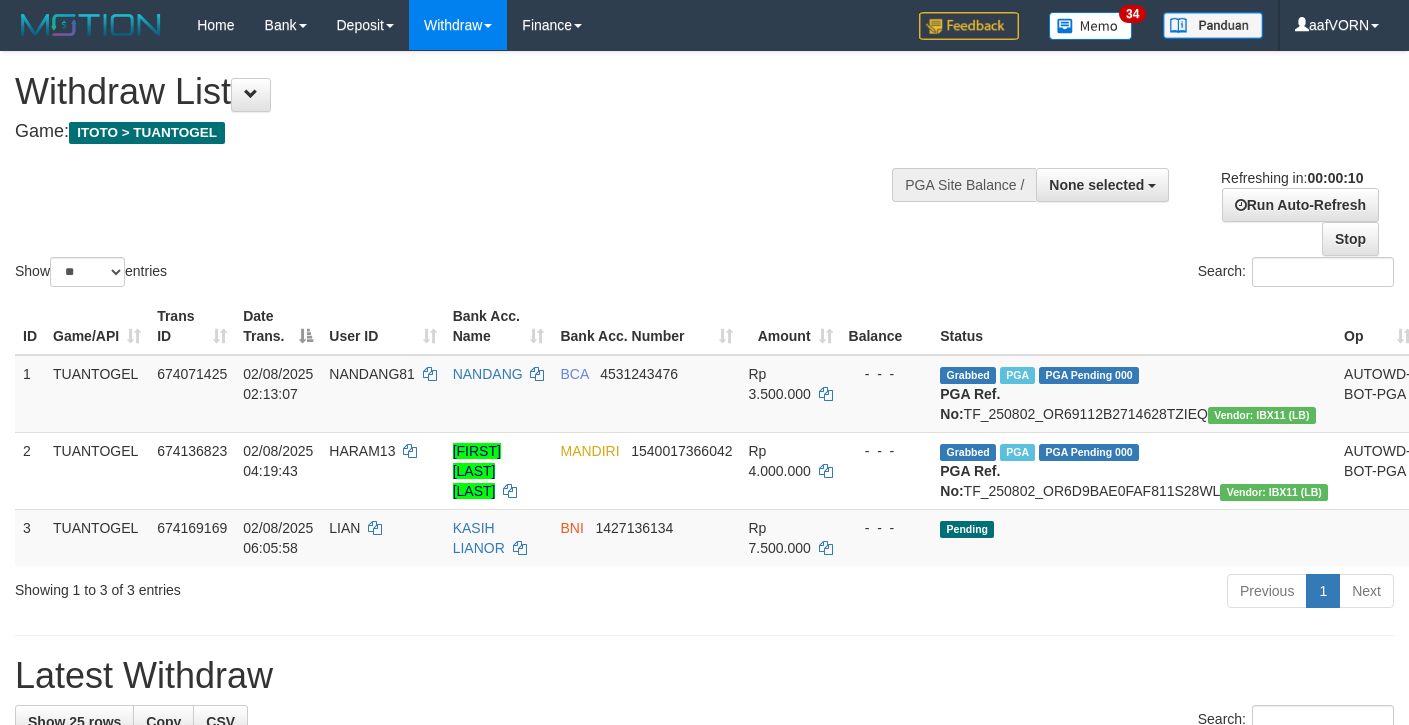 select 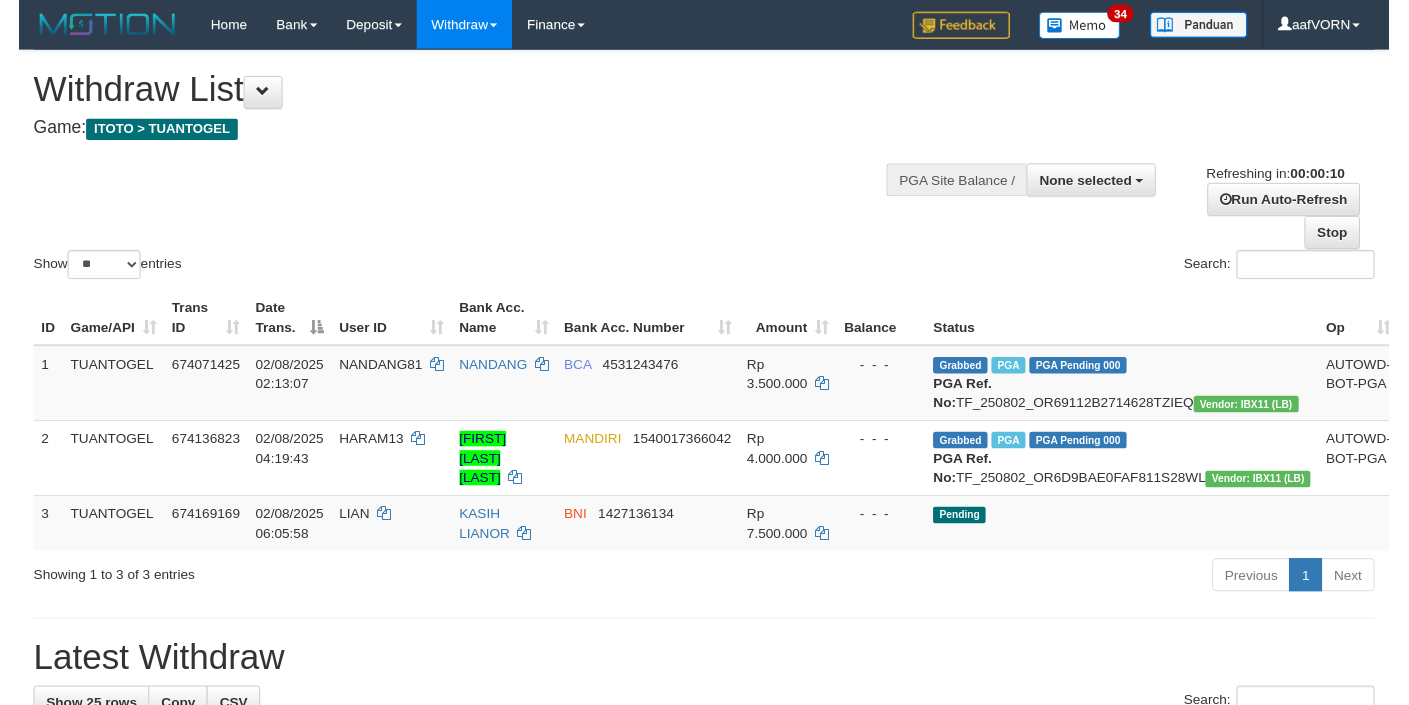 scroll, scrollTop: 0, scrollLeft: 0, axis: both 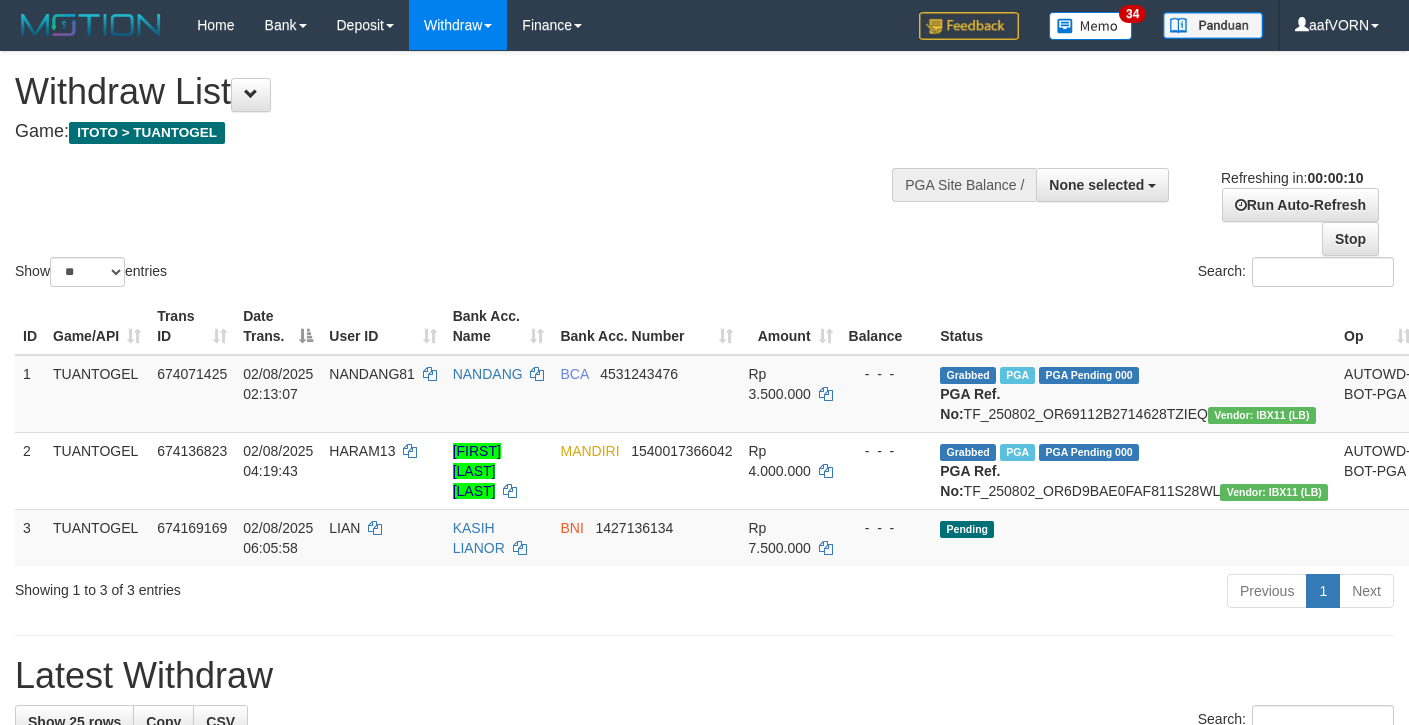 select 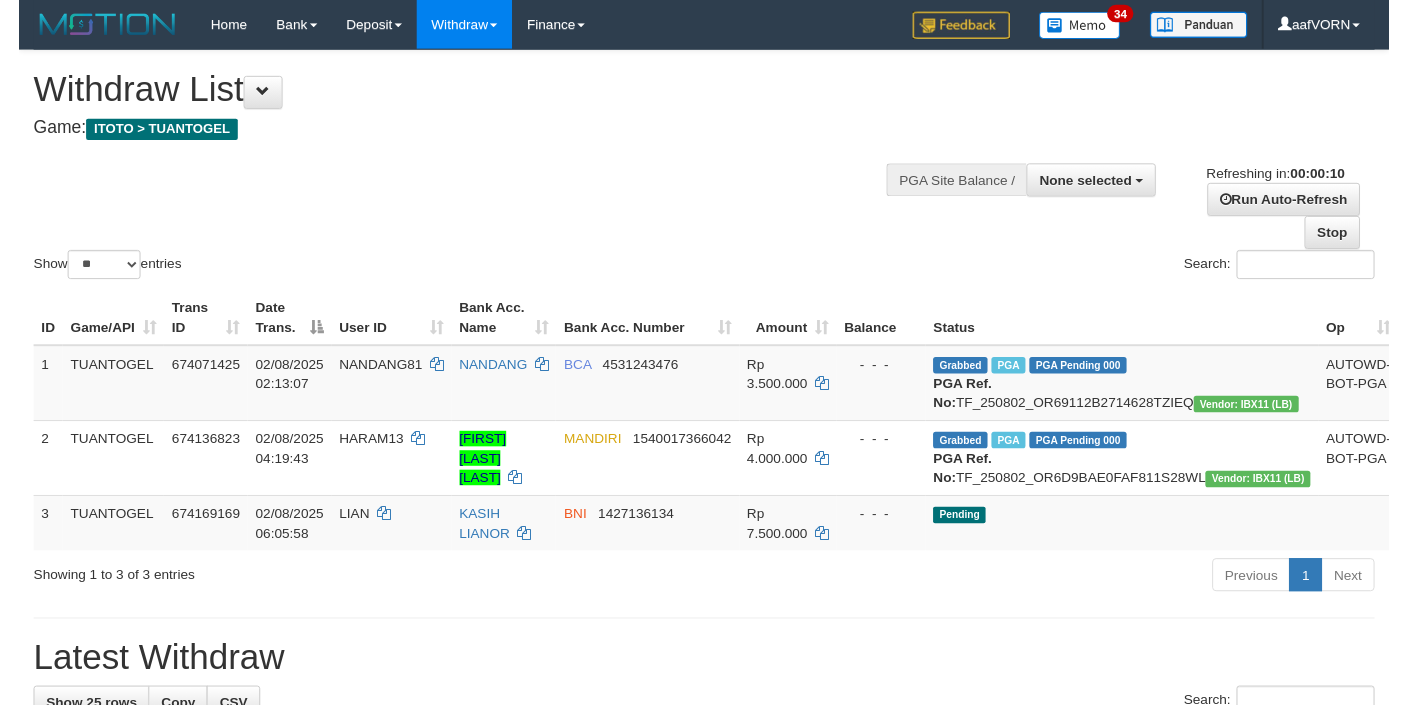 scroll, scrollTop: 0, scrollLeft: 0, axis: both 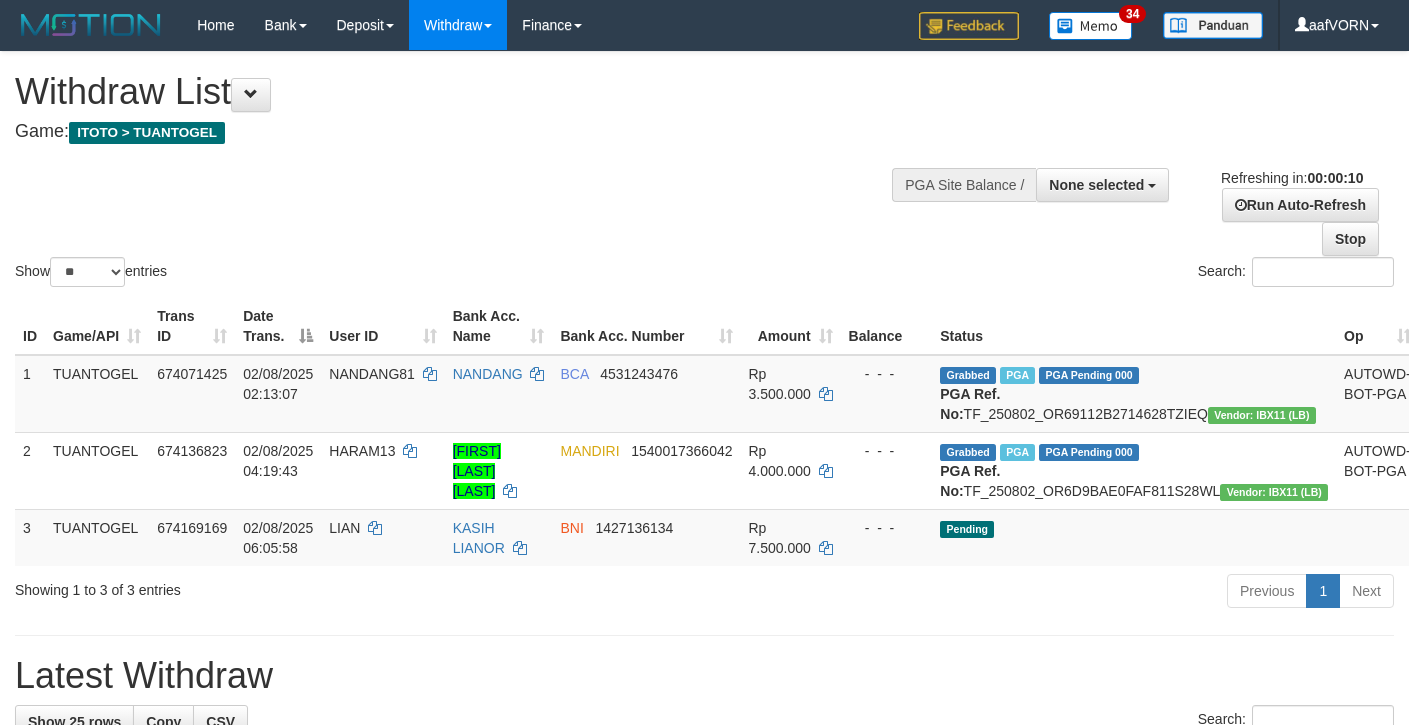 select 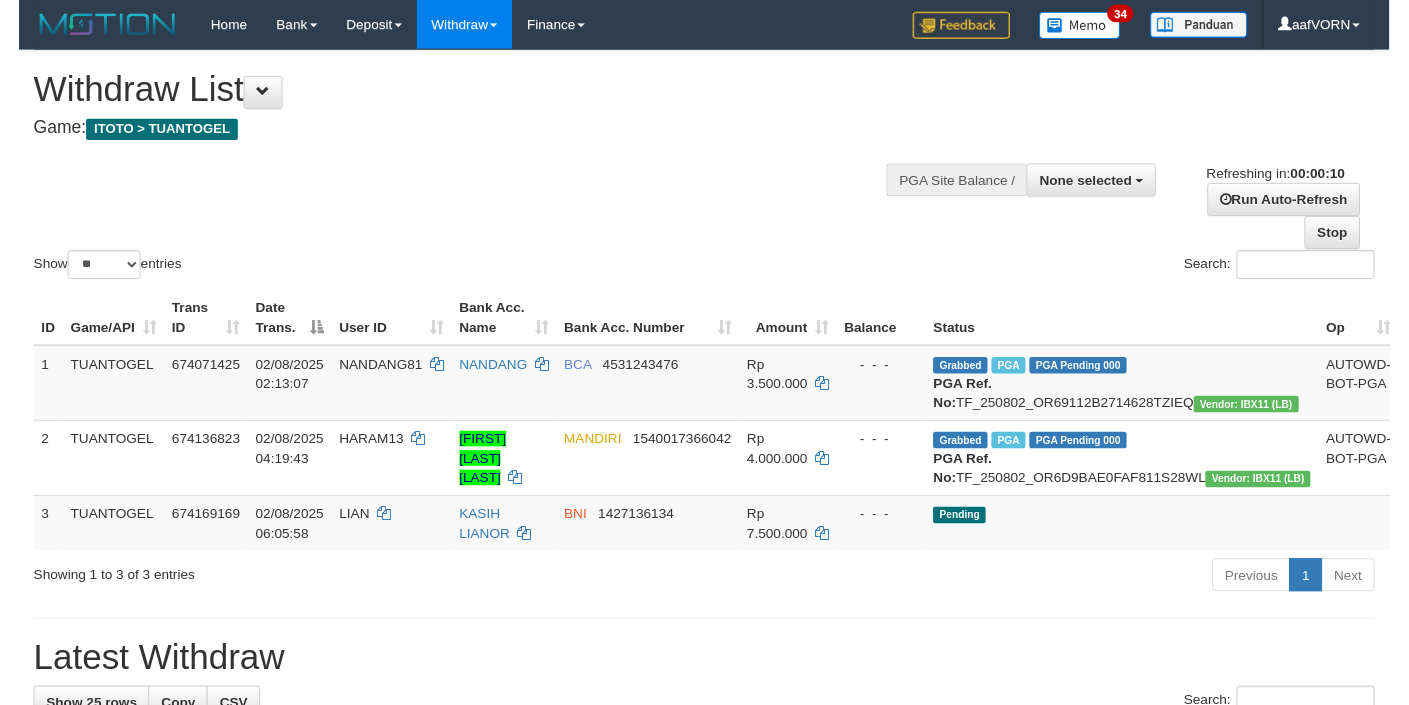 scroll, scrollTop: 0, scrollLeft: 0, axis: both 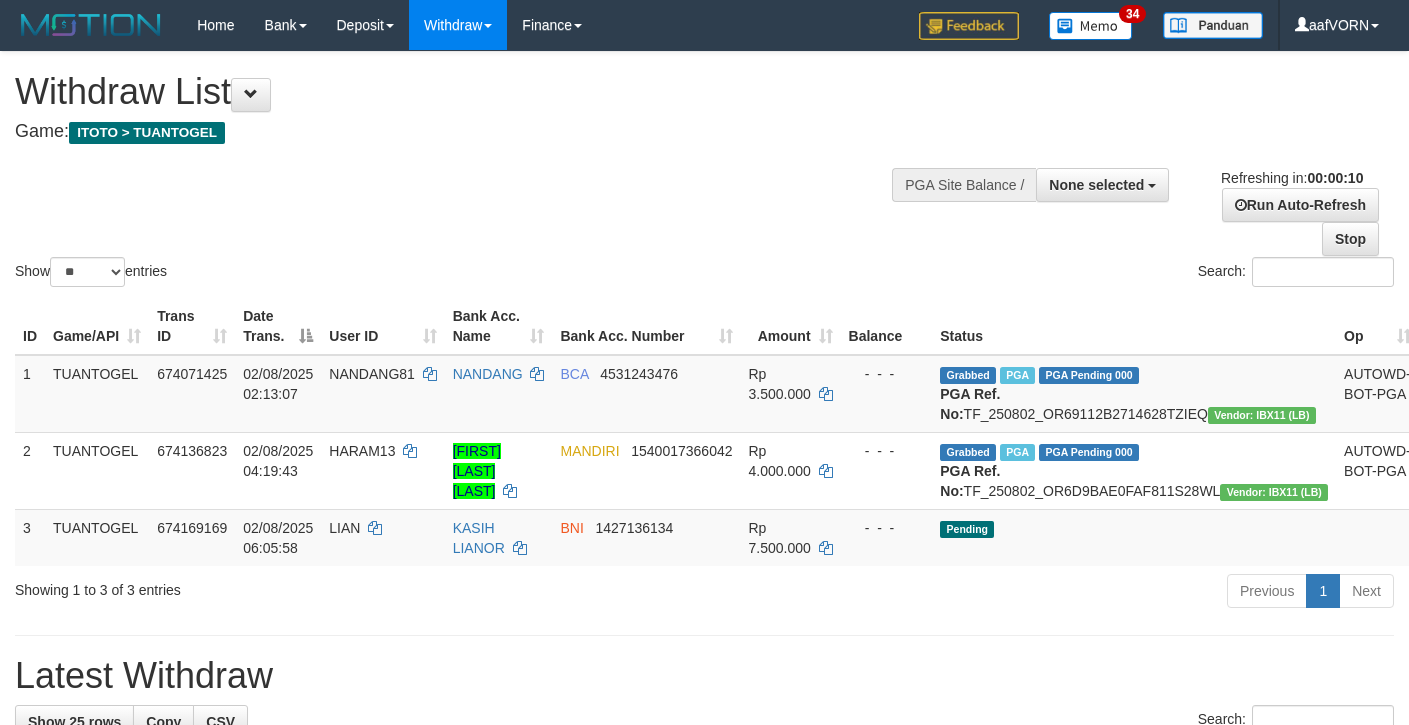 select 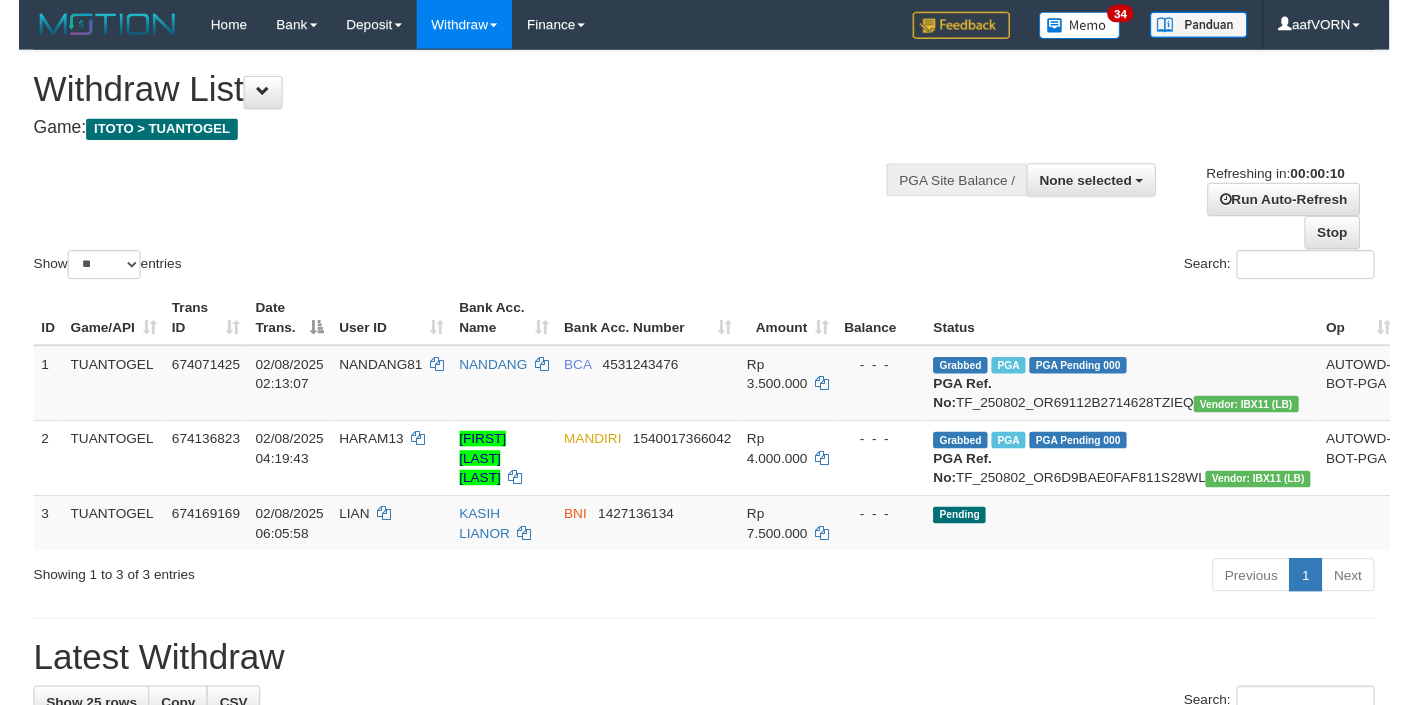 scroll, scrollTop: 0, scrollLeft: 0, axis: both 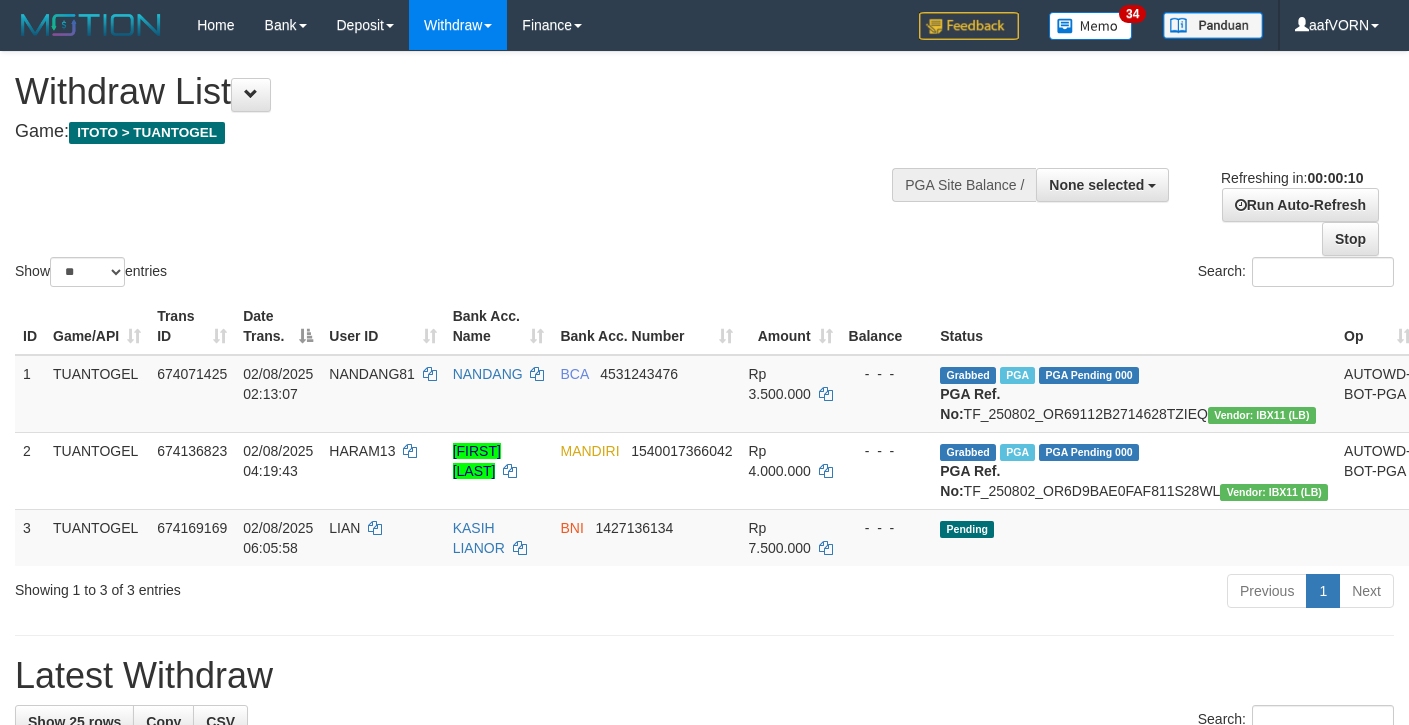 select 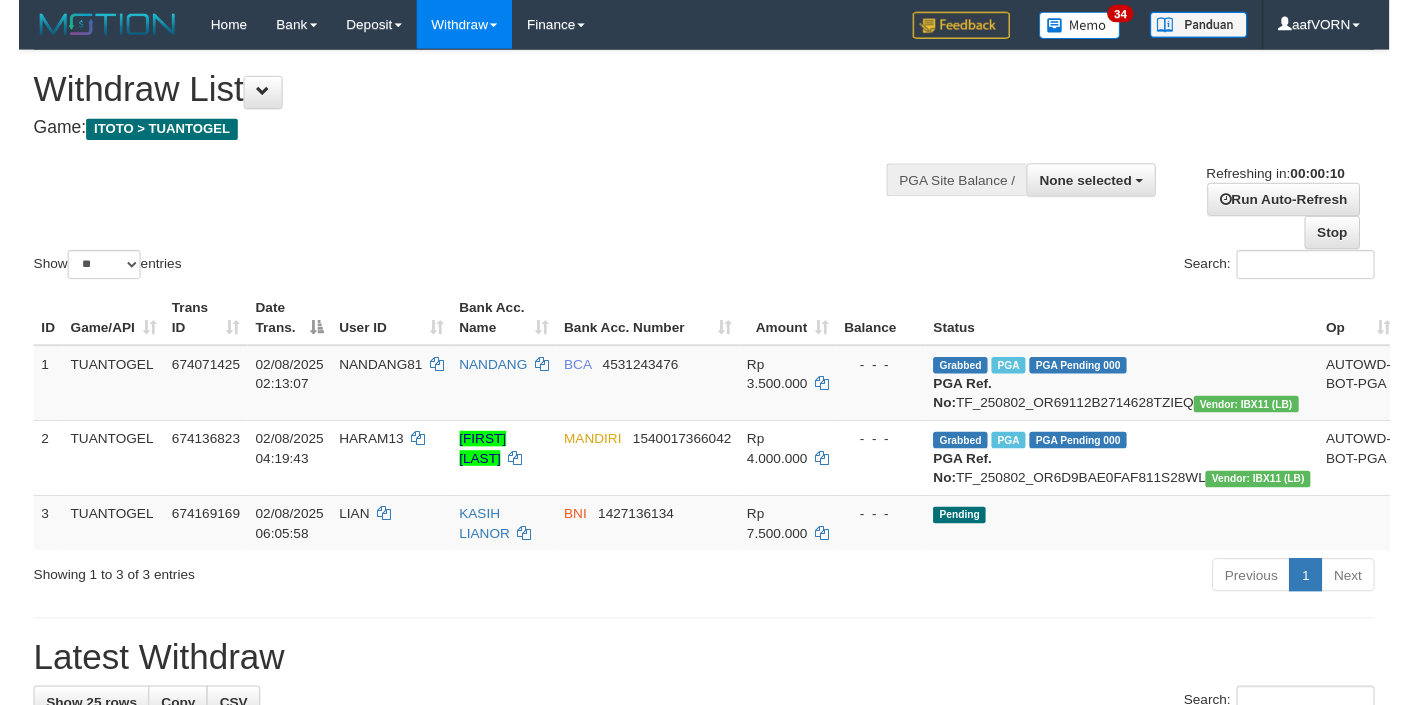 scroll, scrollTop: 0, scrollLeft: 0, axis: both 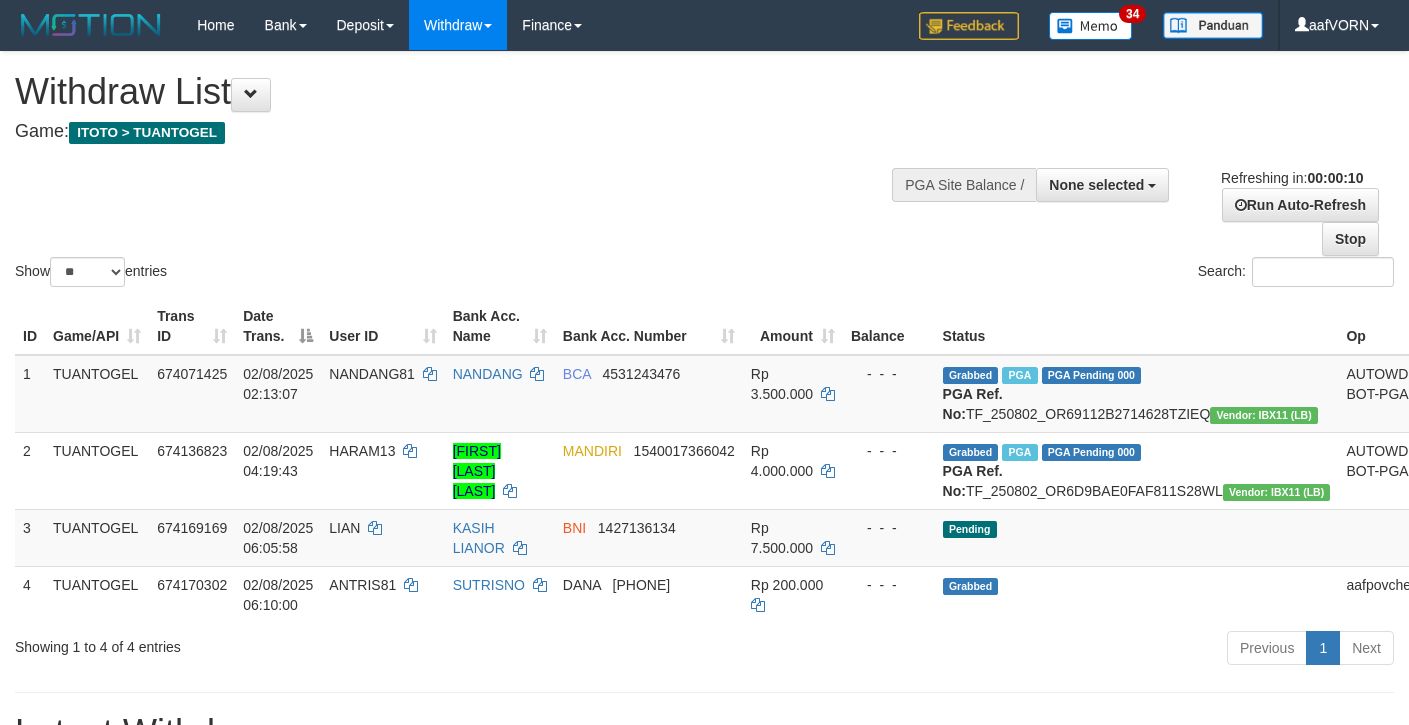 select 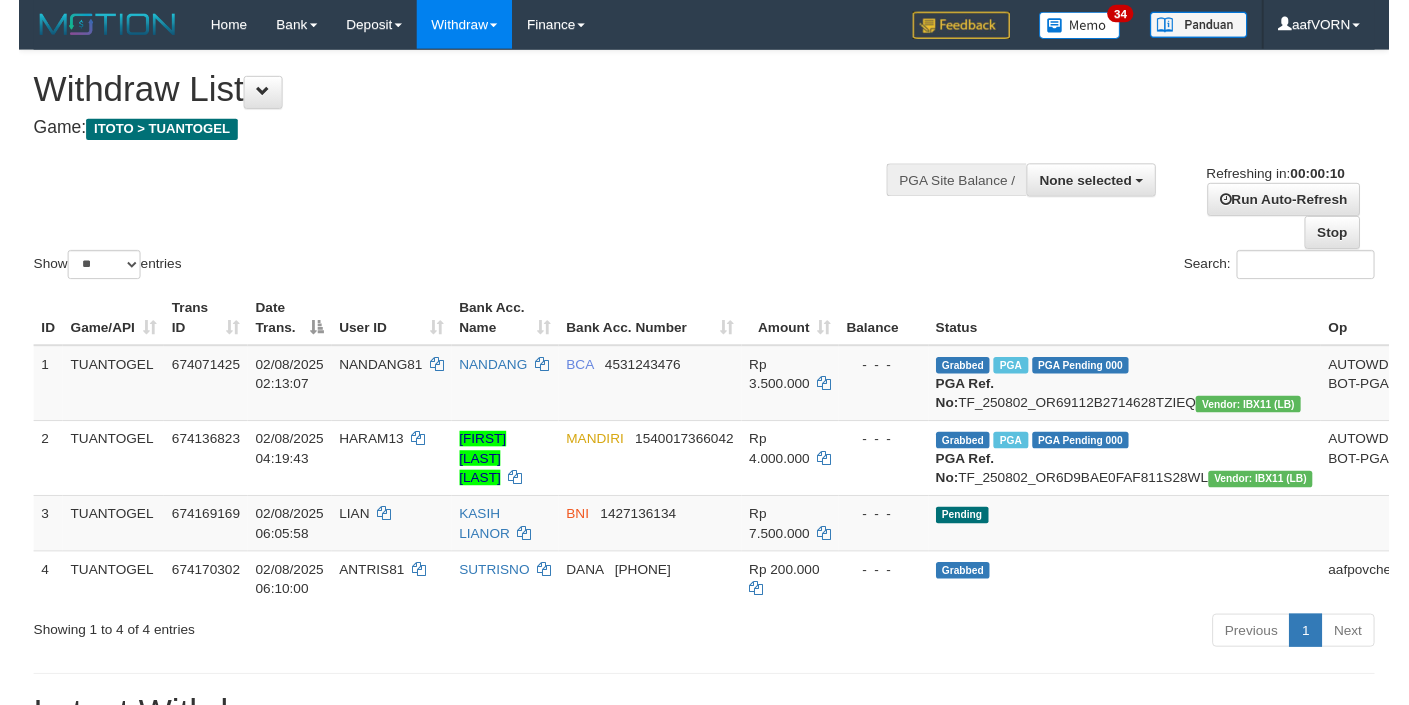 scroll, scrollTop: 0, scrollLeft: 0, axis: both 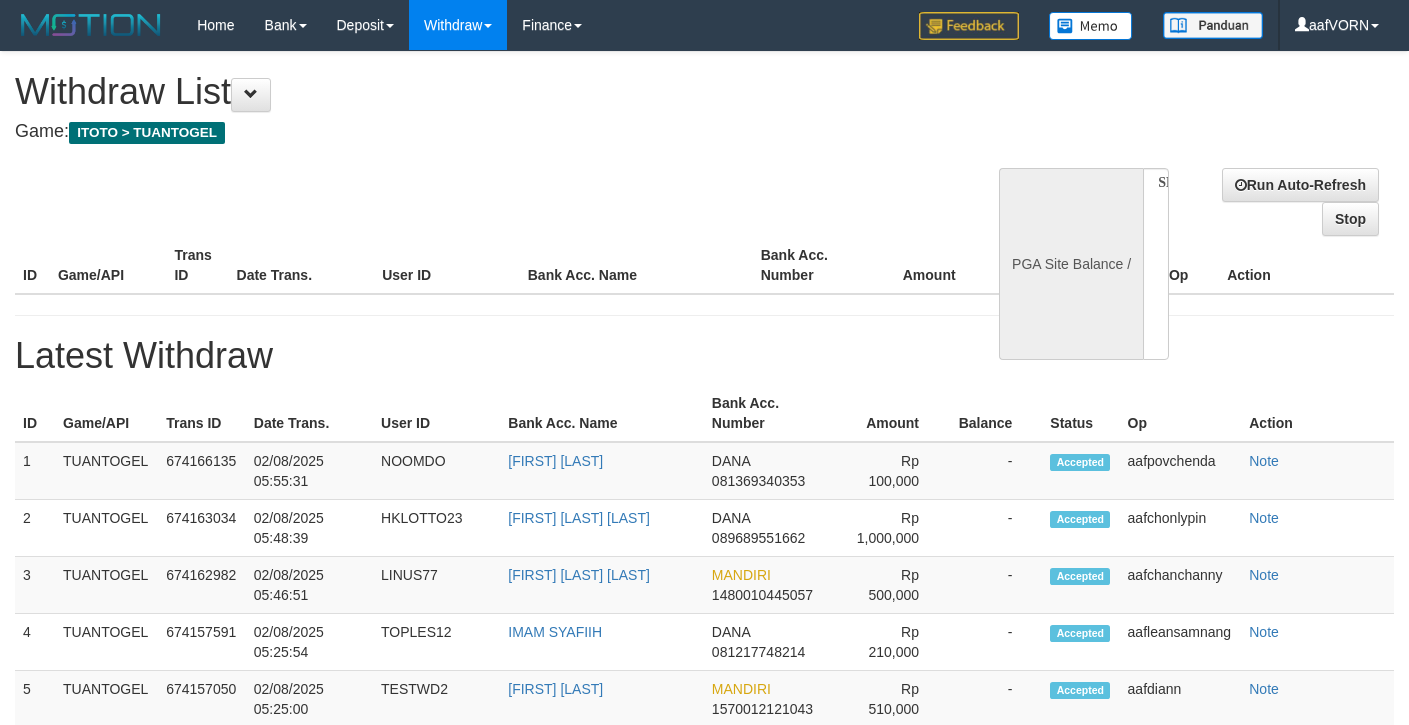 select 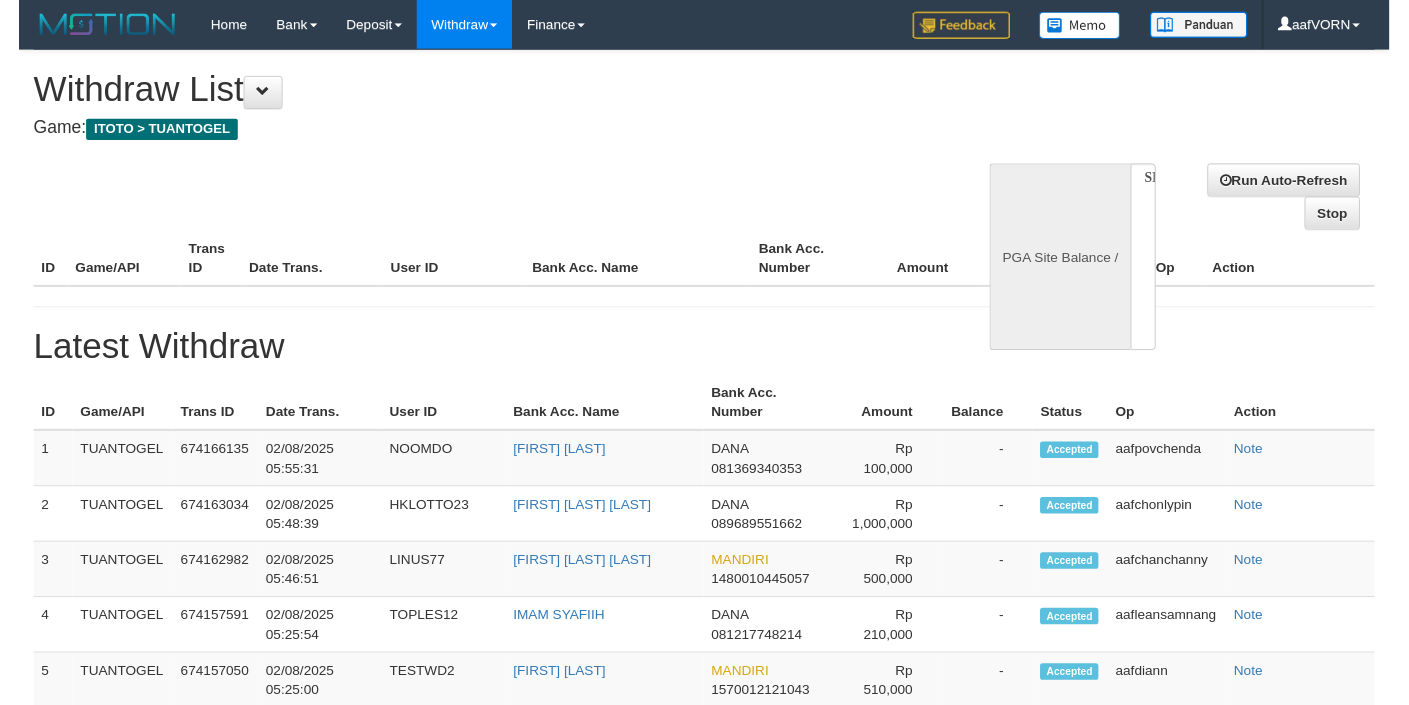 scroll, scrollTop: 0, scrollLeft: 0, axis: both 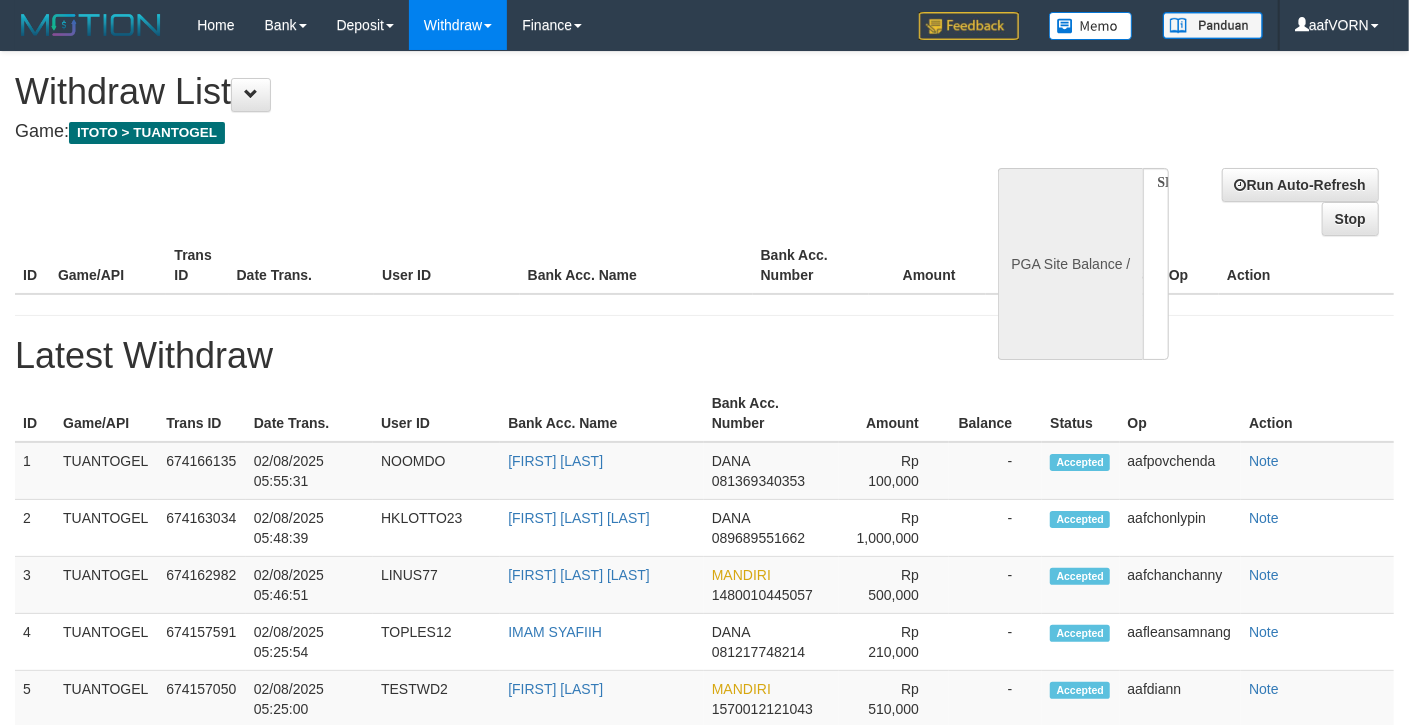select on "**" 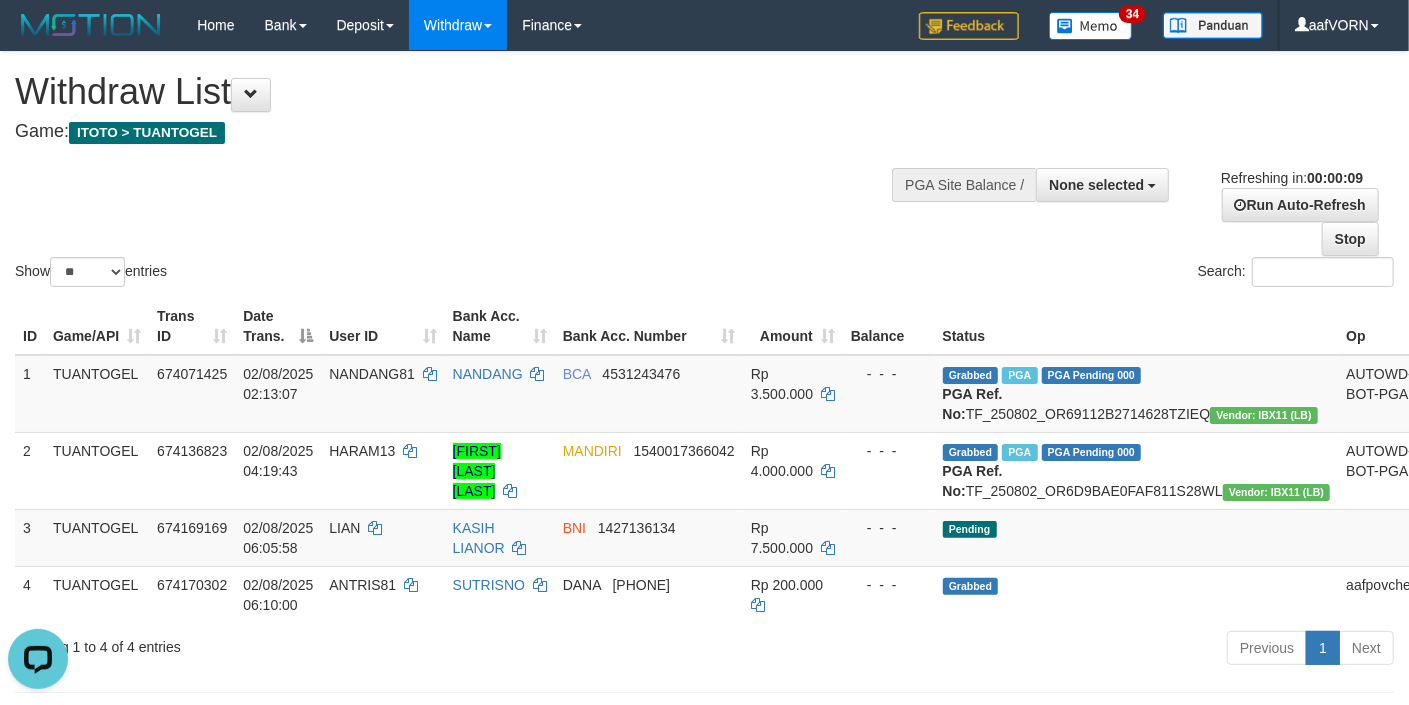 scroll, scrollTop: 0, scrollLeft: 0, axis: both 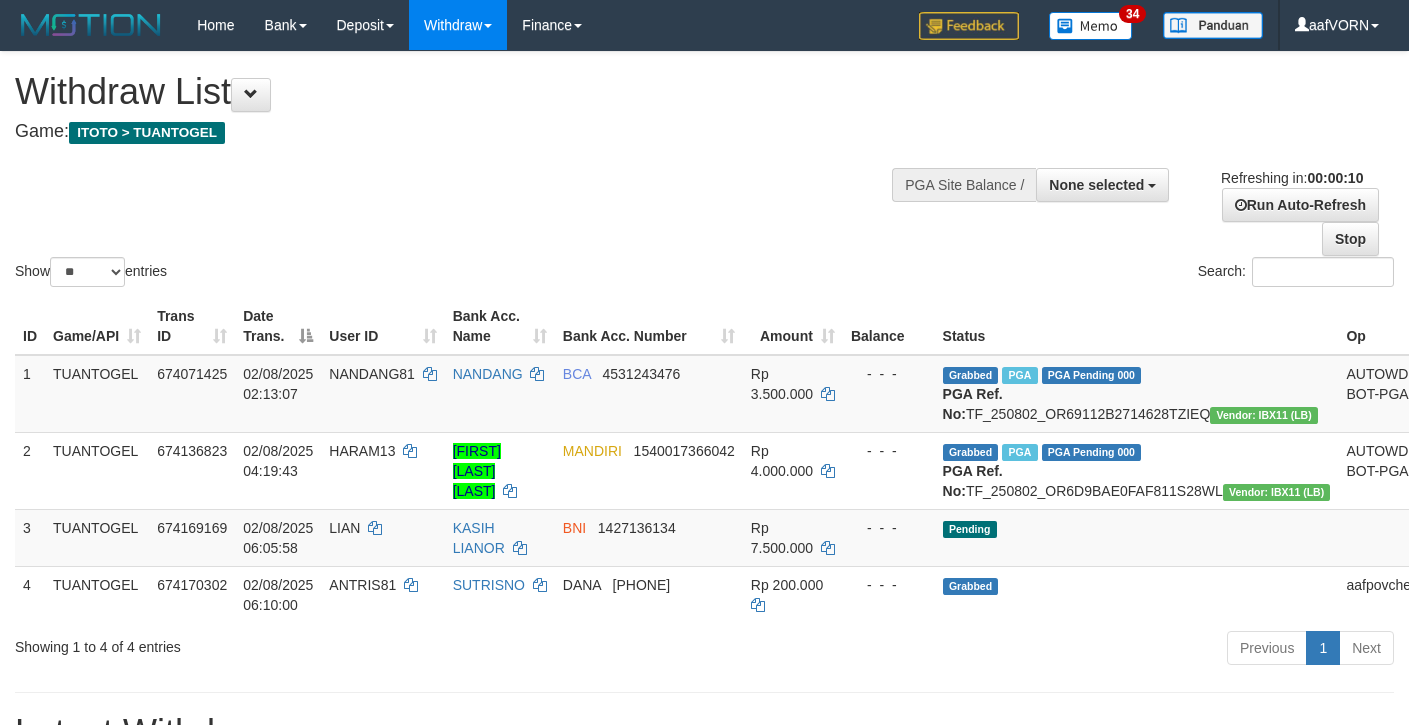 select 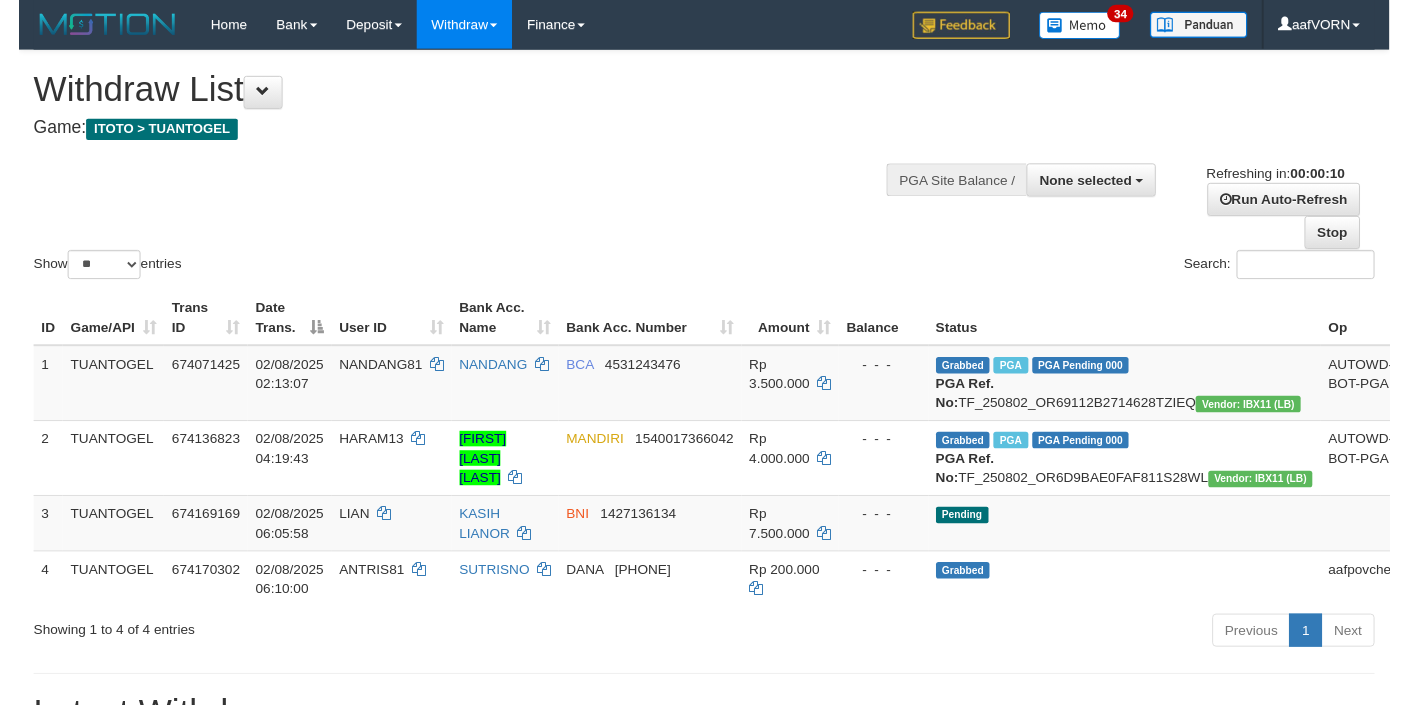 scroll, scrollTop: 0, scrollLeft: 0, axis: both 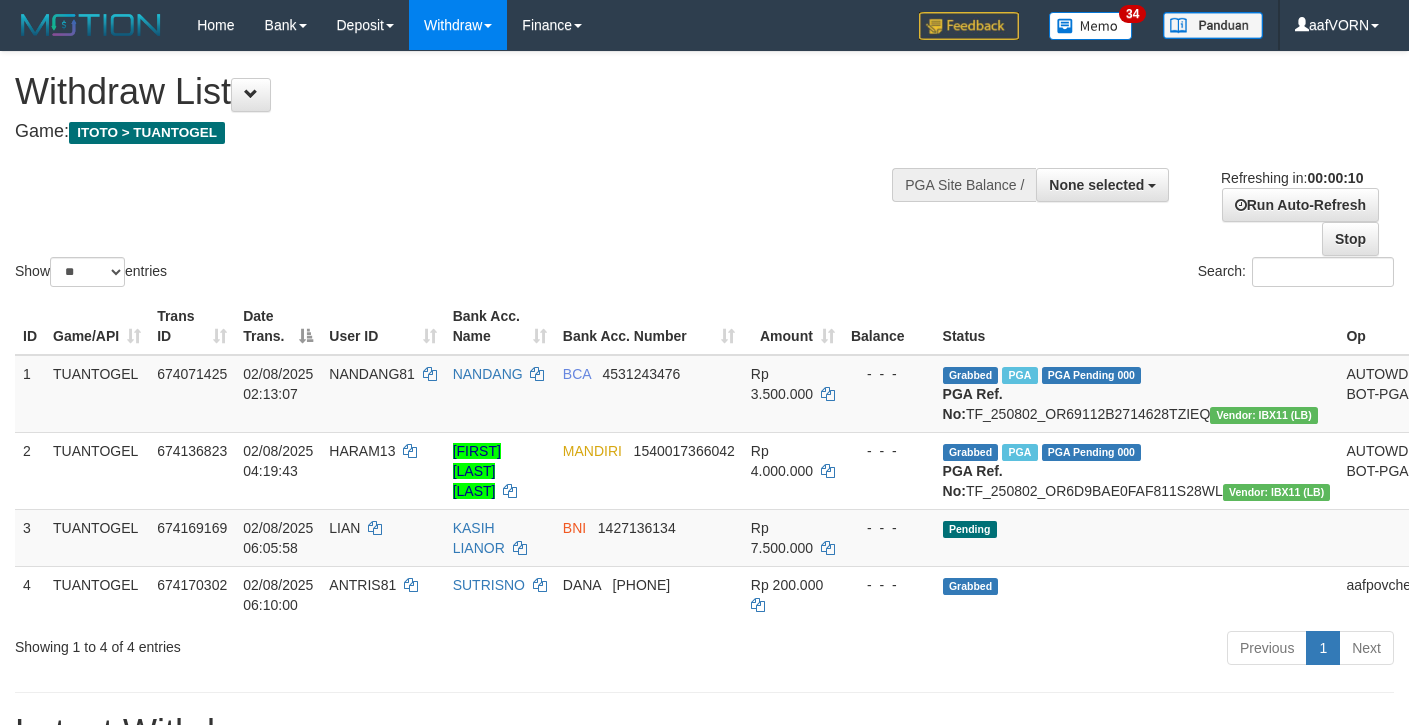 select 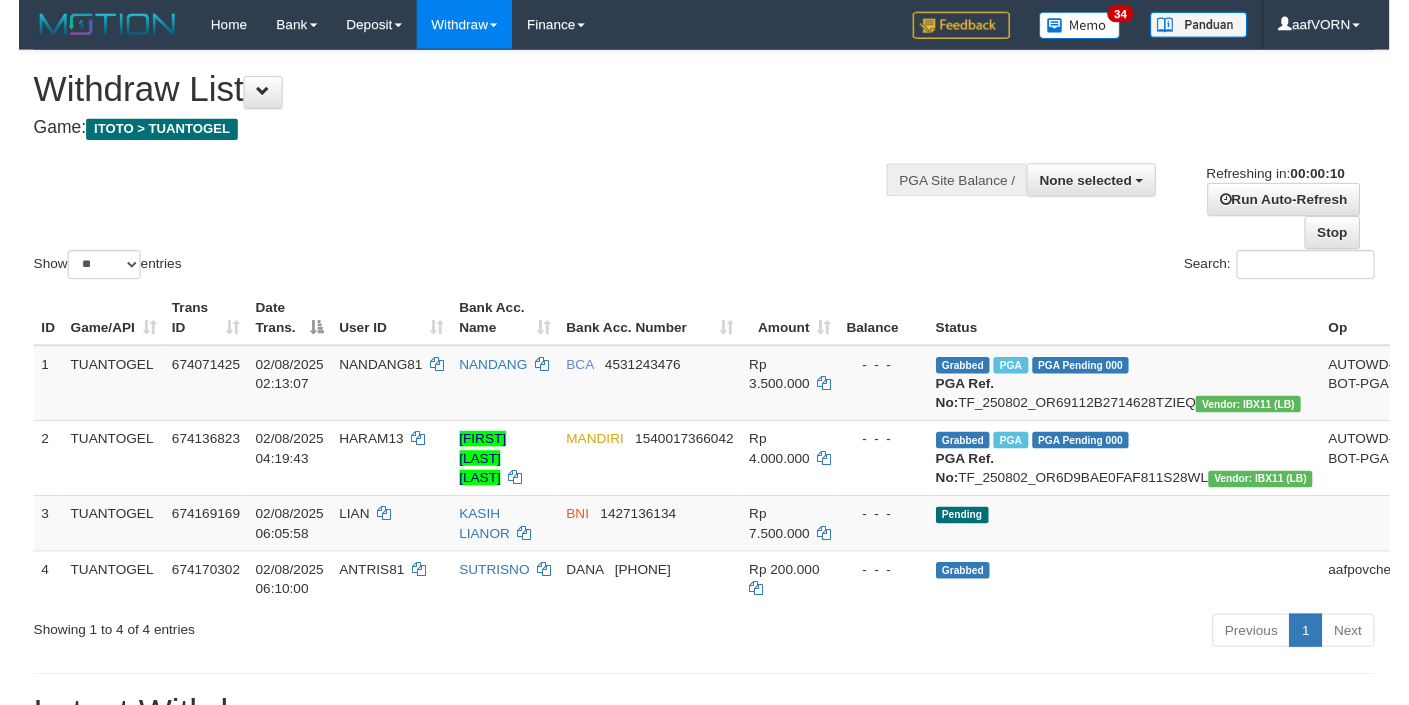scroll, scrollTop: 0, scrollLeft: 0, axis: both 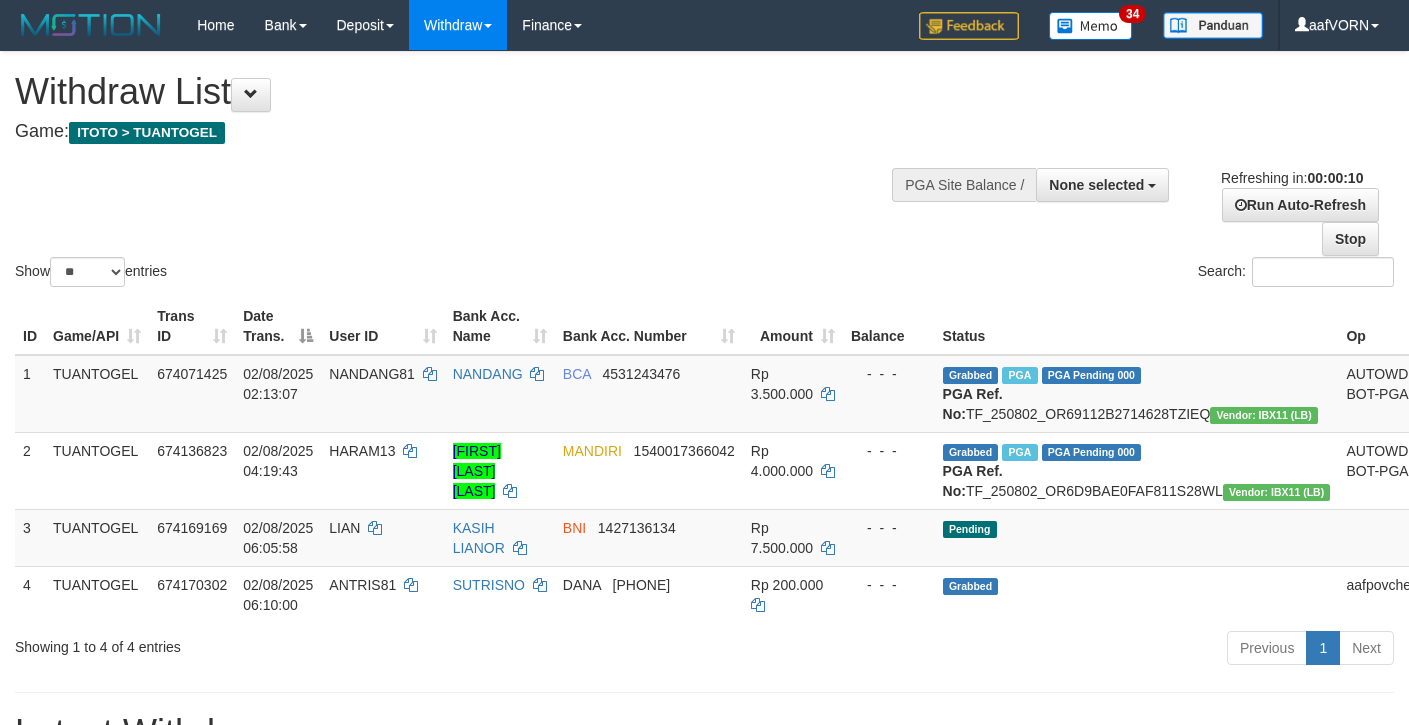 select 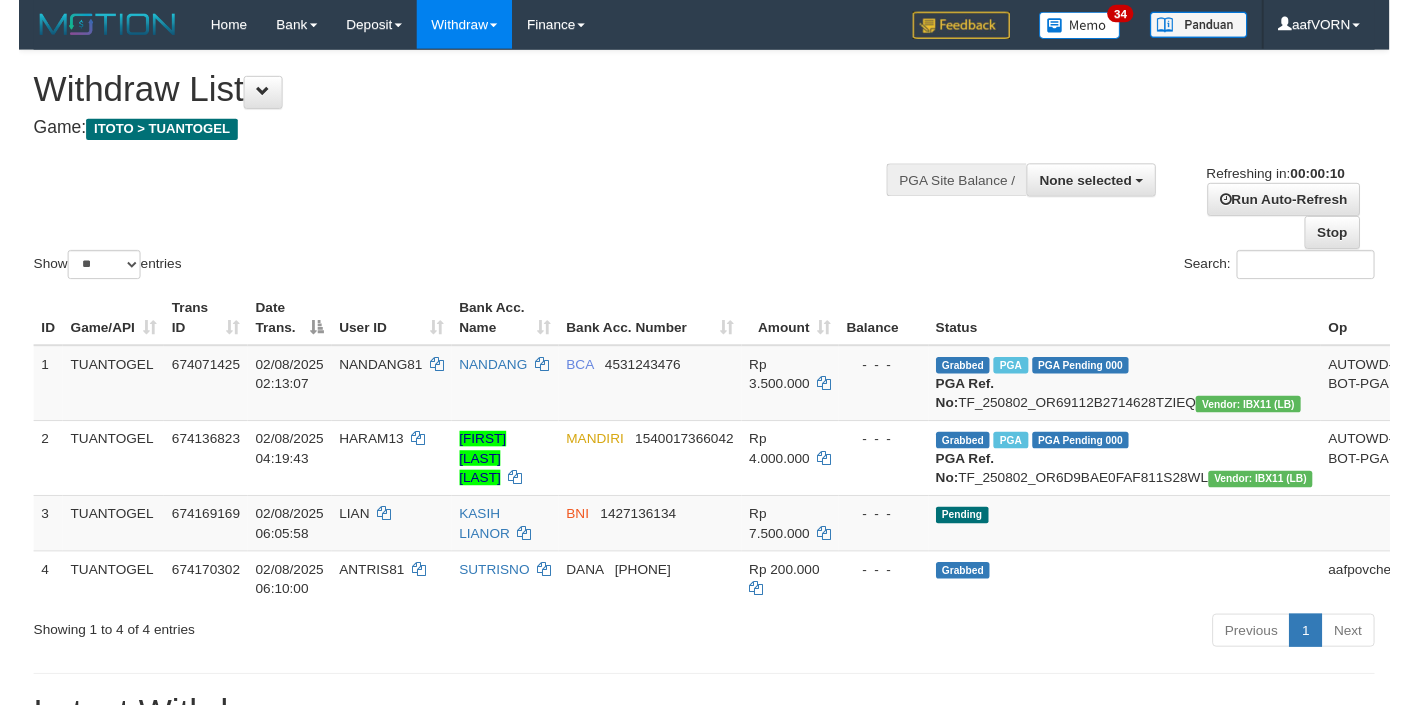 scroll, scrollTop: 0, scrollLeft: 0, axis: both 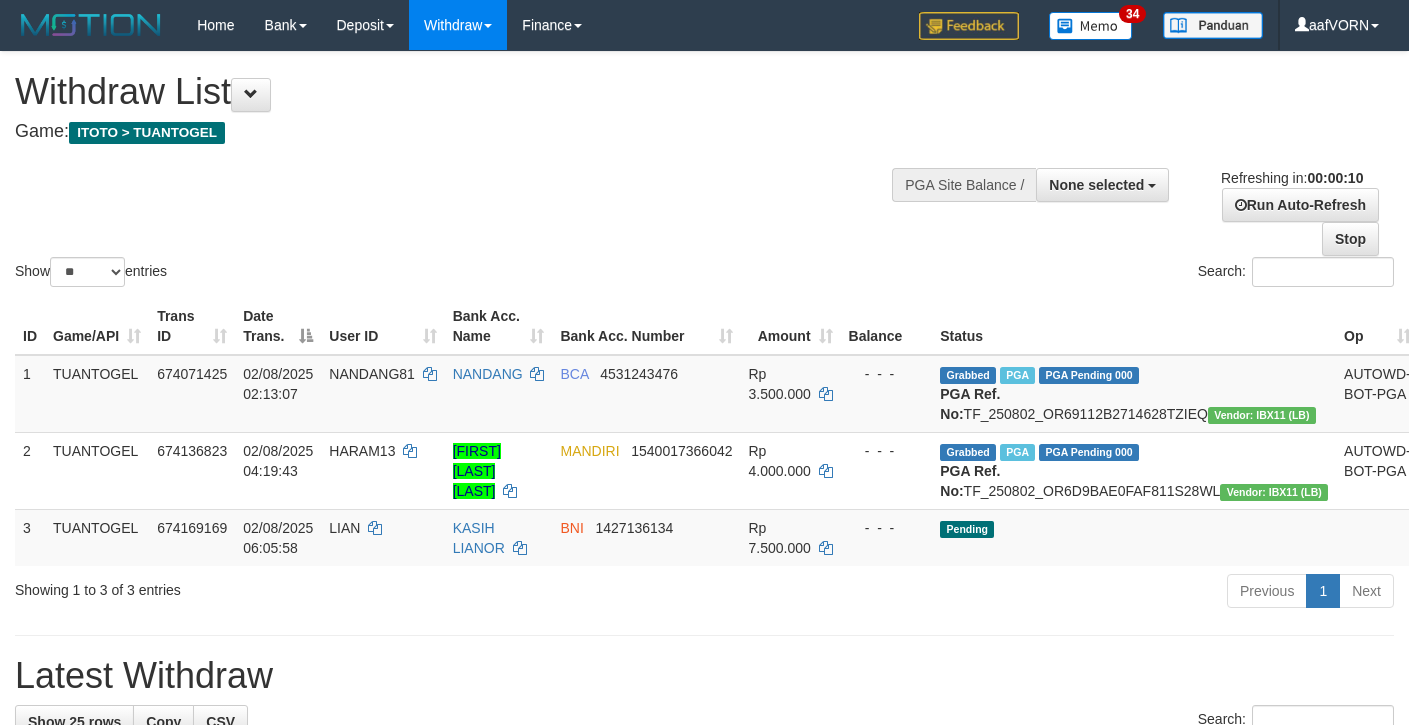 select 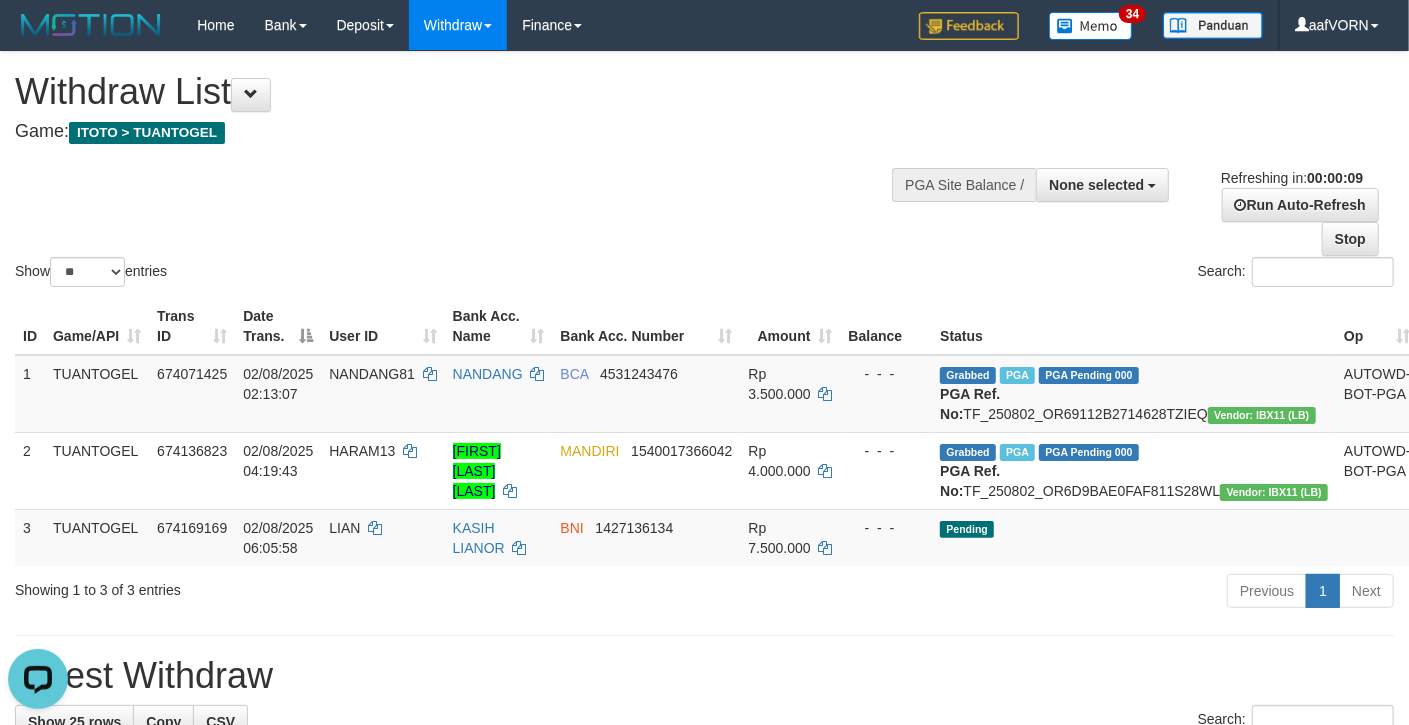 scroll, scrollTop: 0, scrollLeft: 0, axis: both 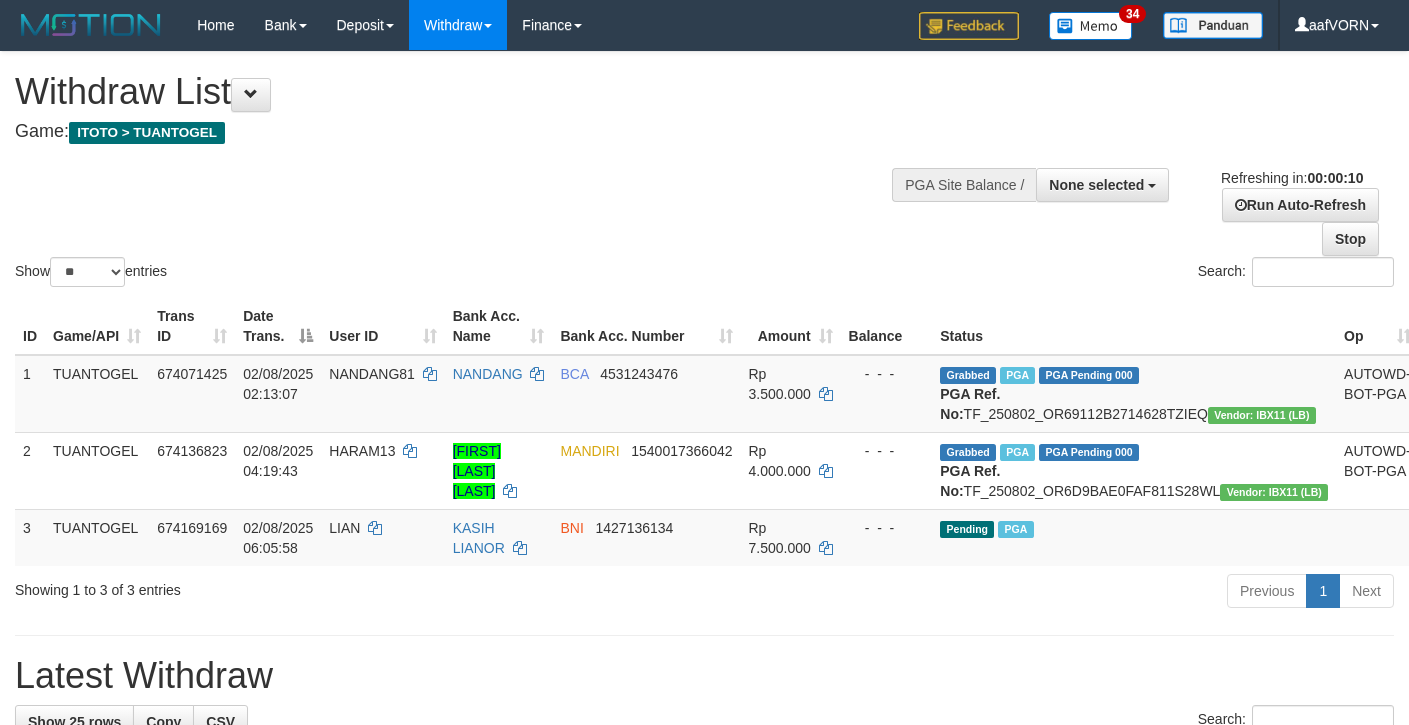 select 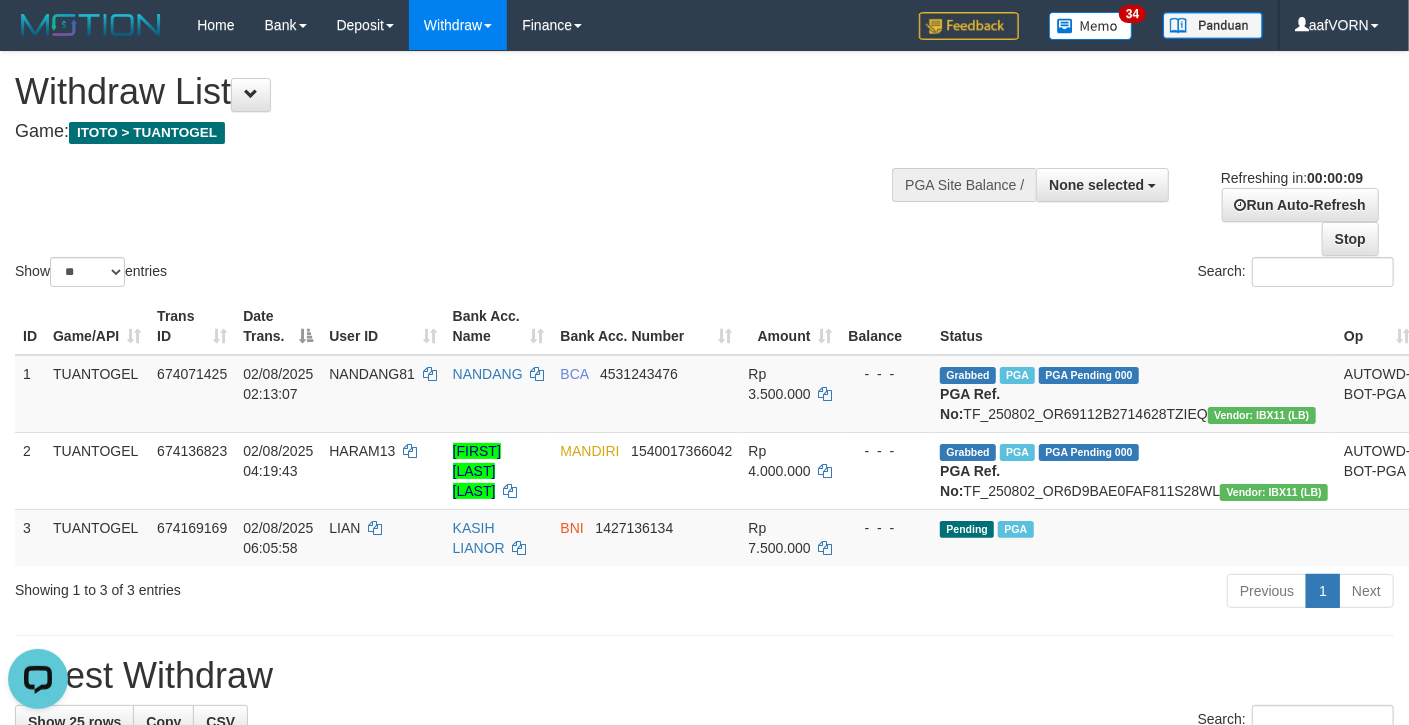 scroll, scrollTop: 0, scrollLeft: 0, axis: both 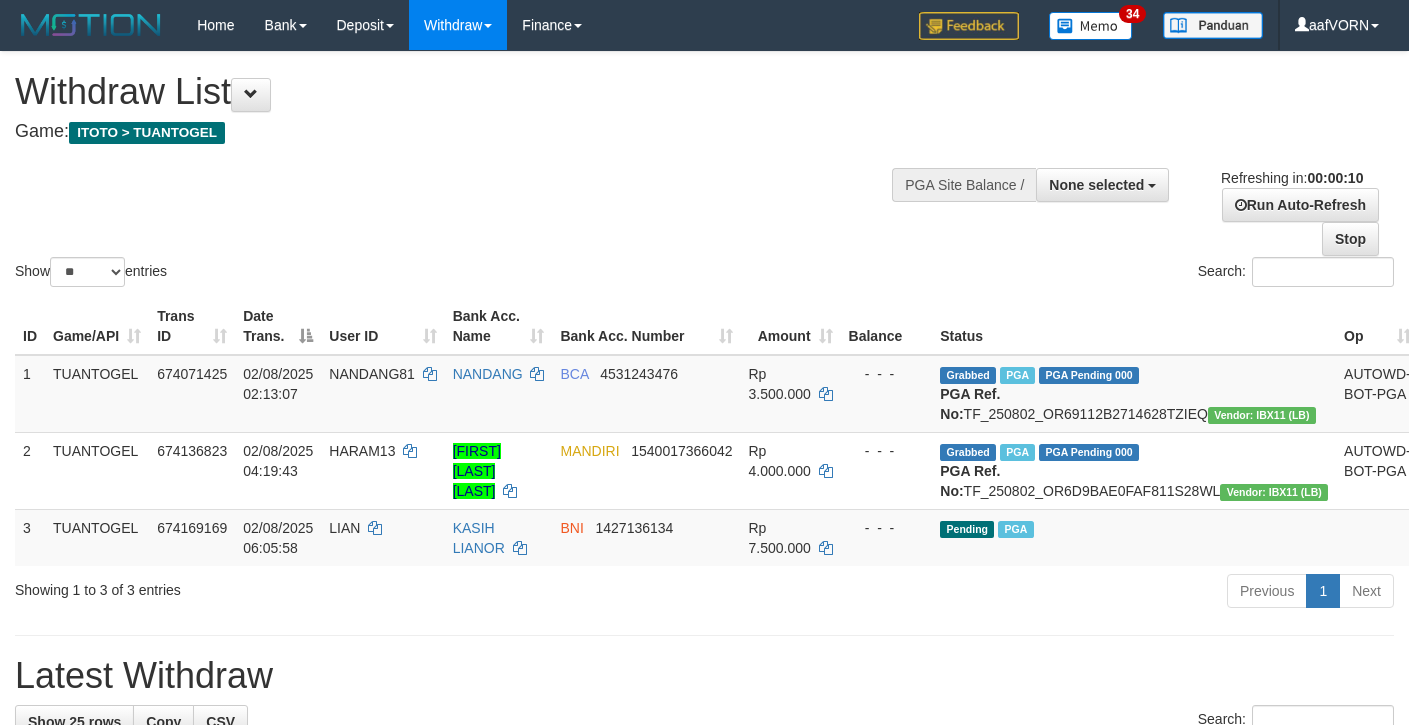 select 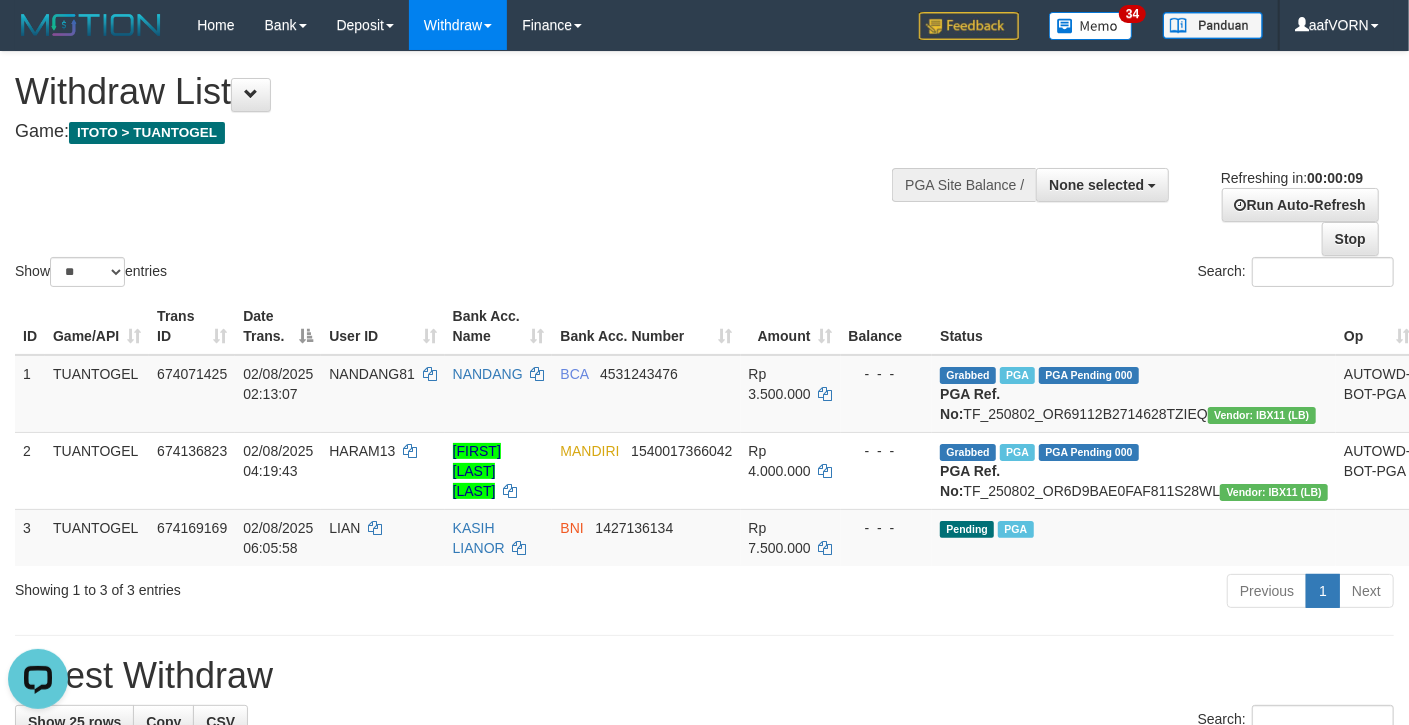 scroll, scrollTop: 0, scrollLeft: 0, axis: both 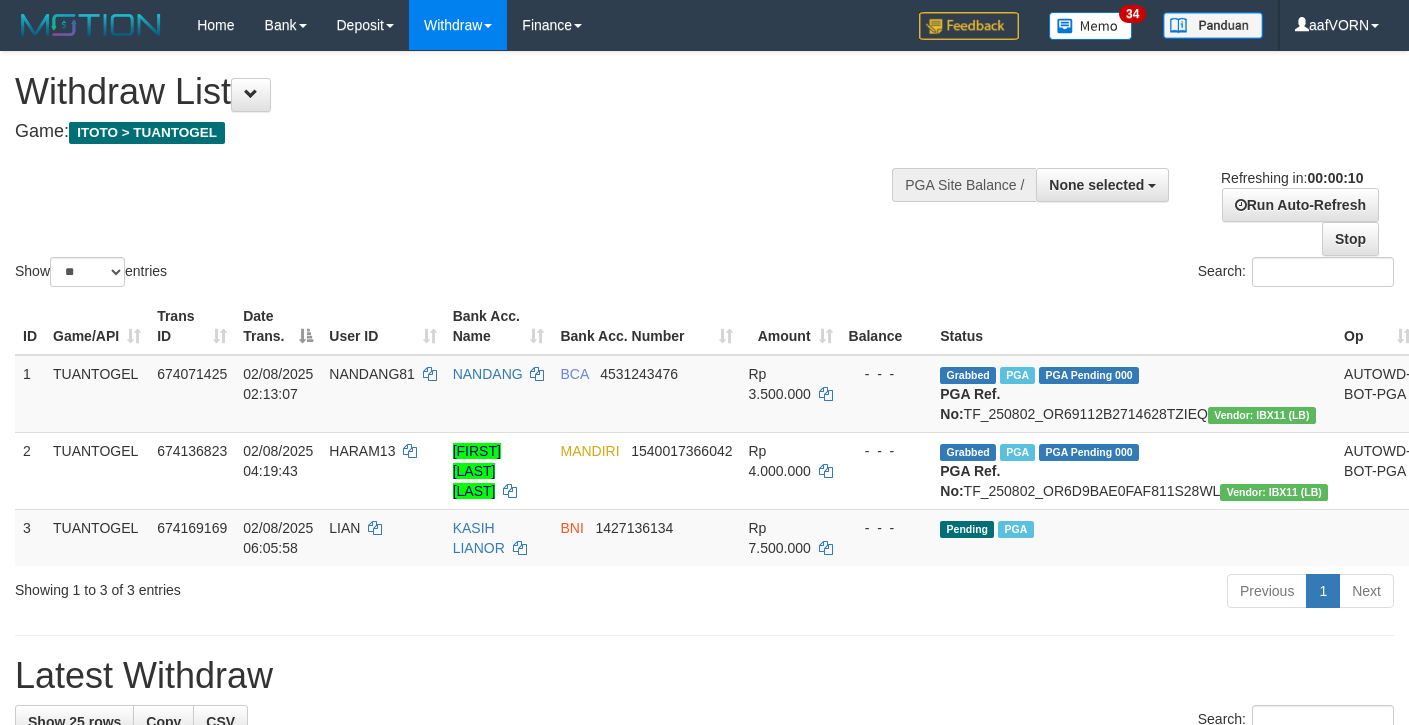 select 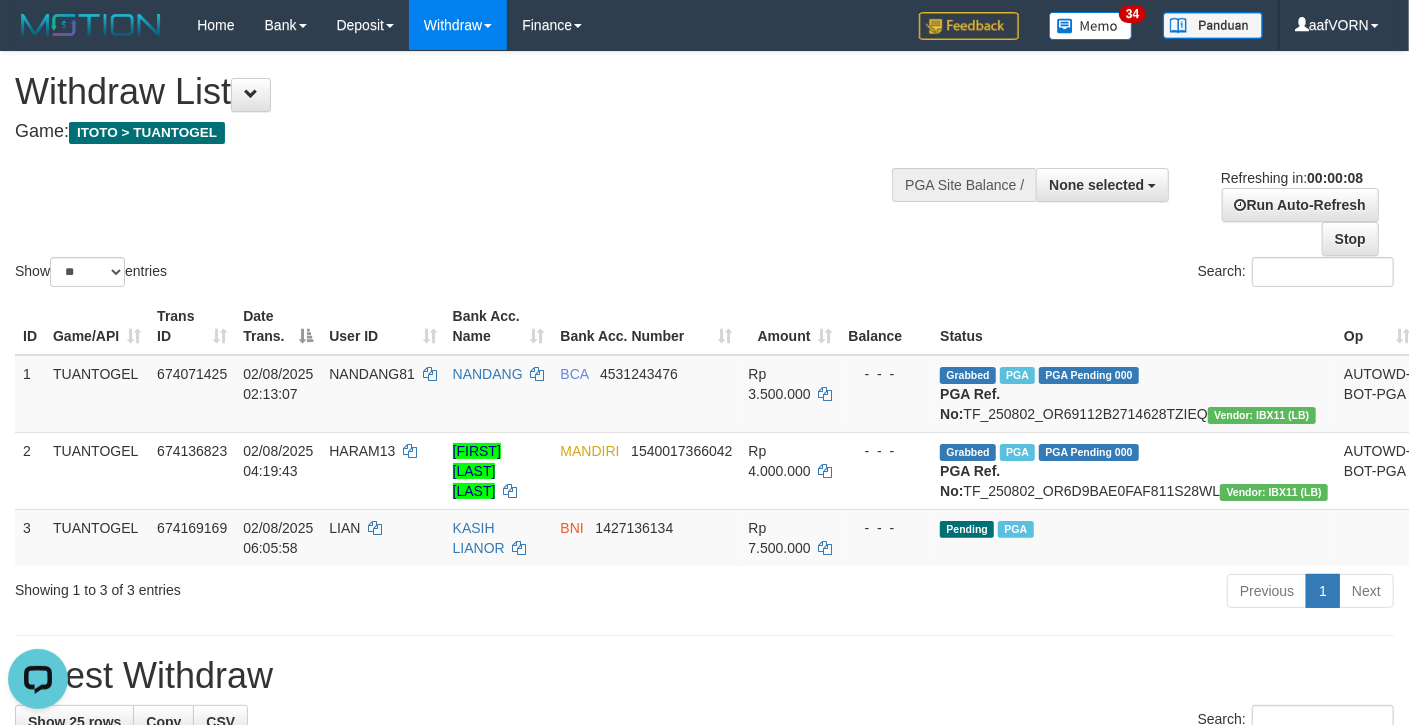 scroll, scrollTop: 0, scrollLeft: 0, axis: both 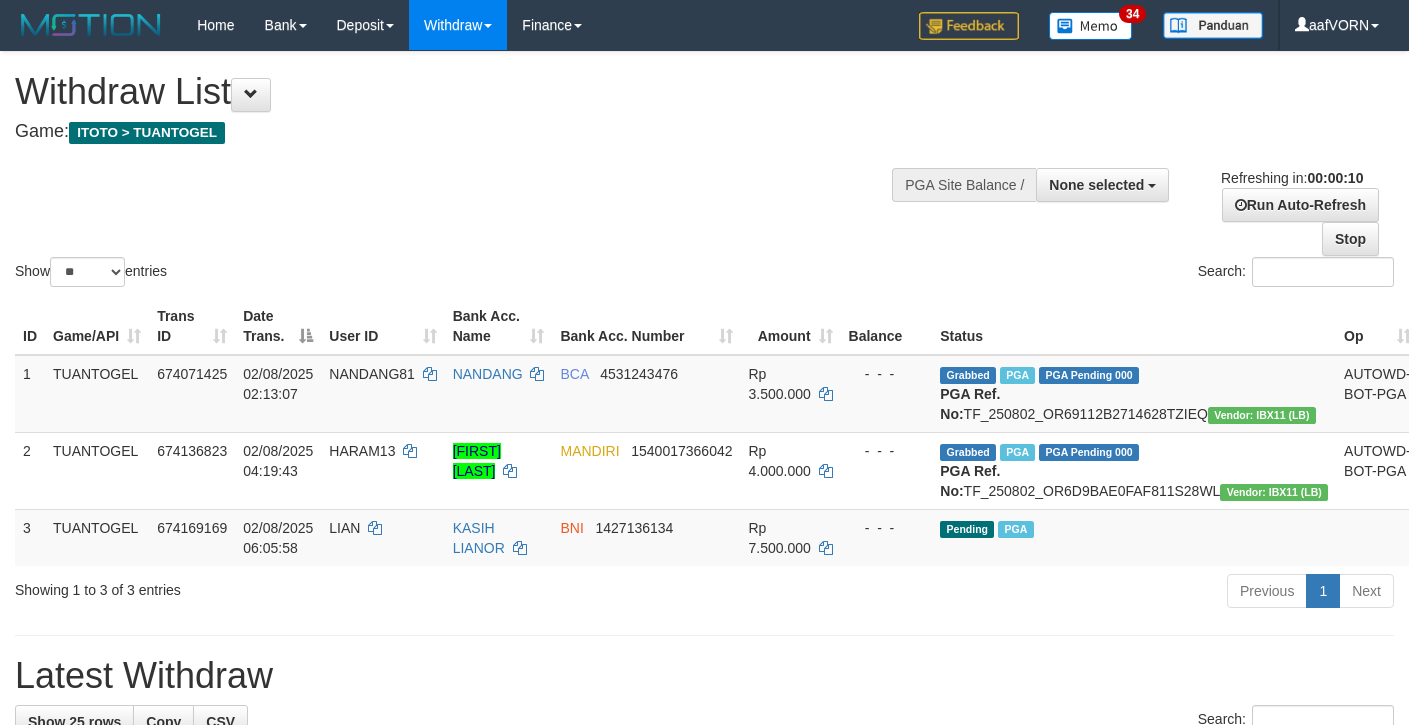 select 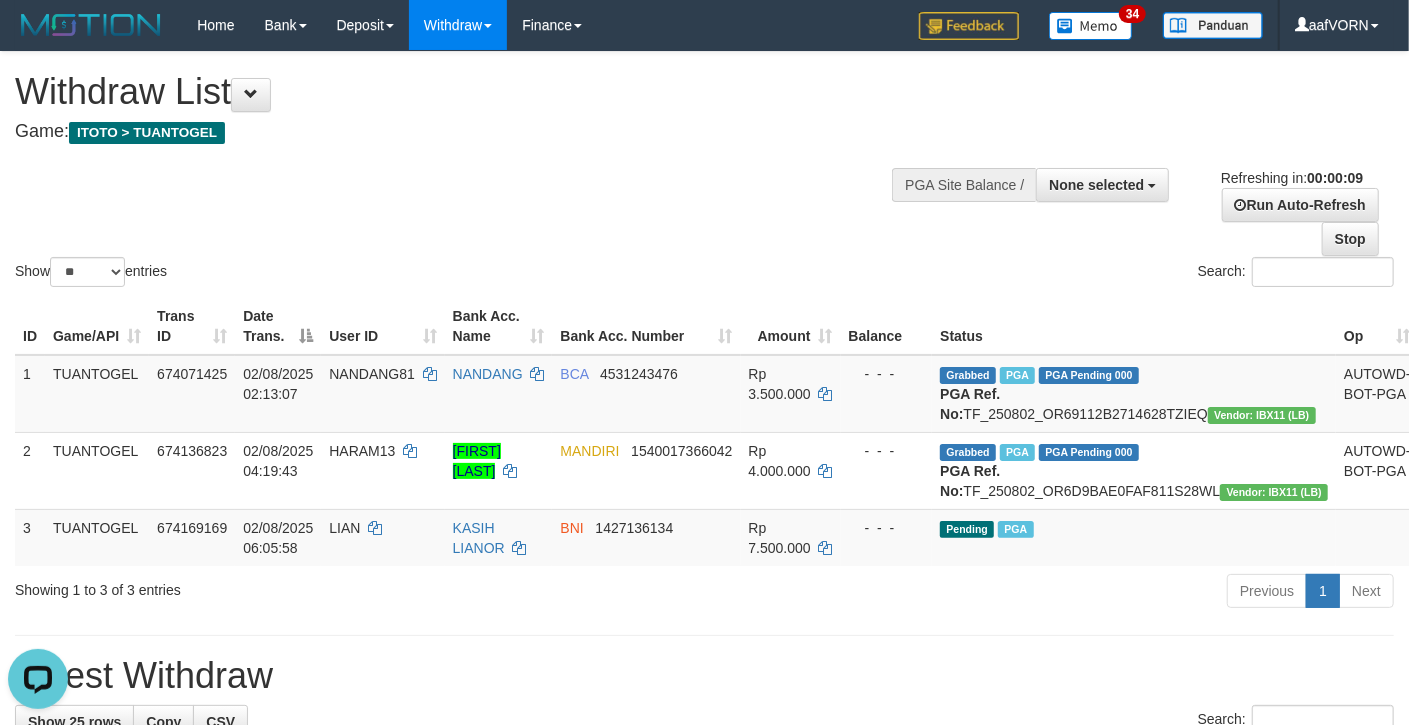 scroll, scrollTop: 0, scrollLeft: 0, axis: both 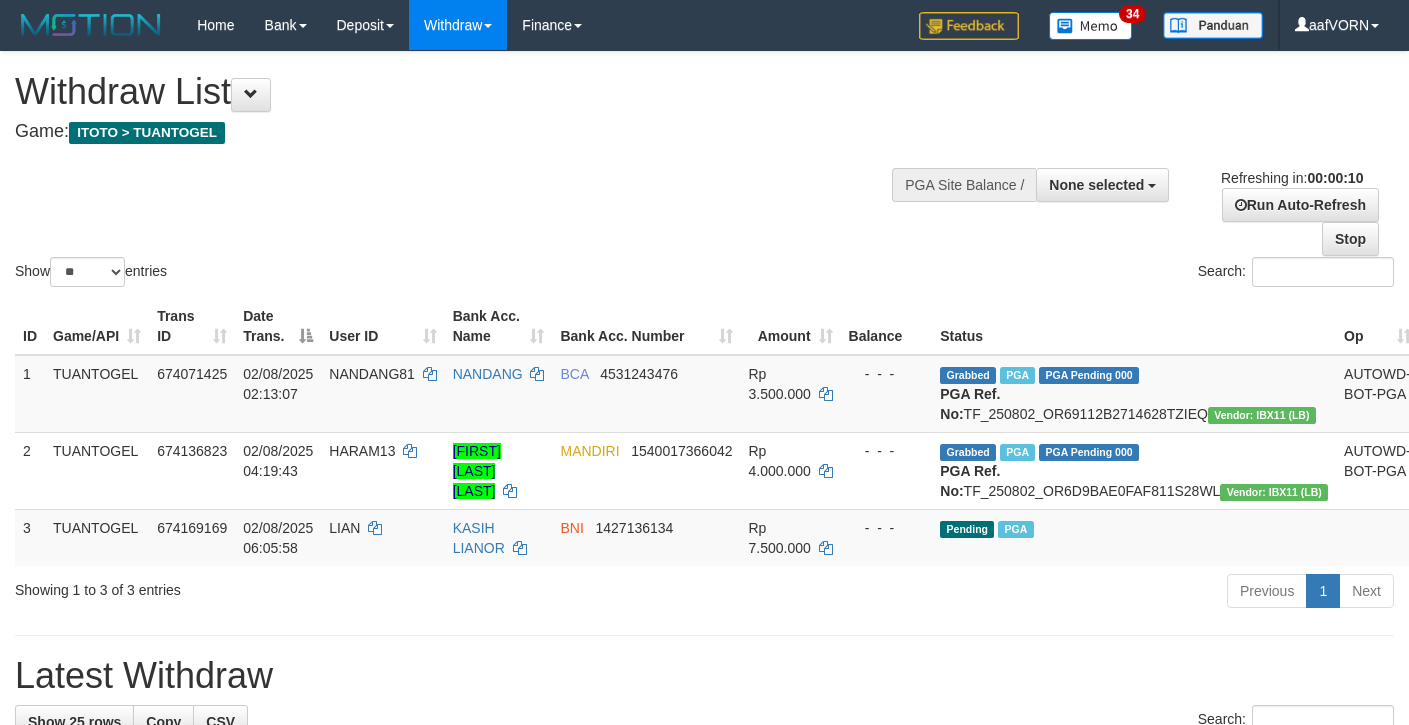 select 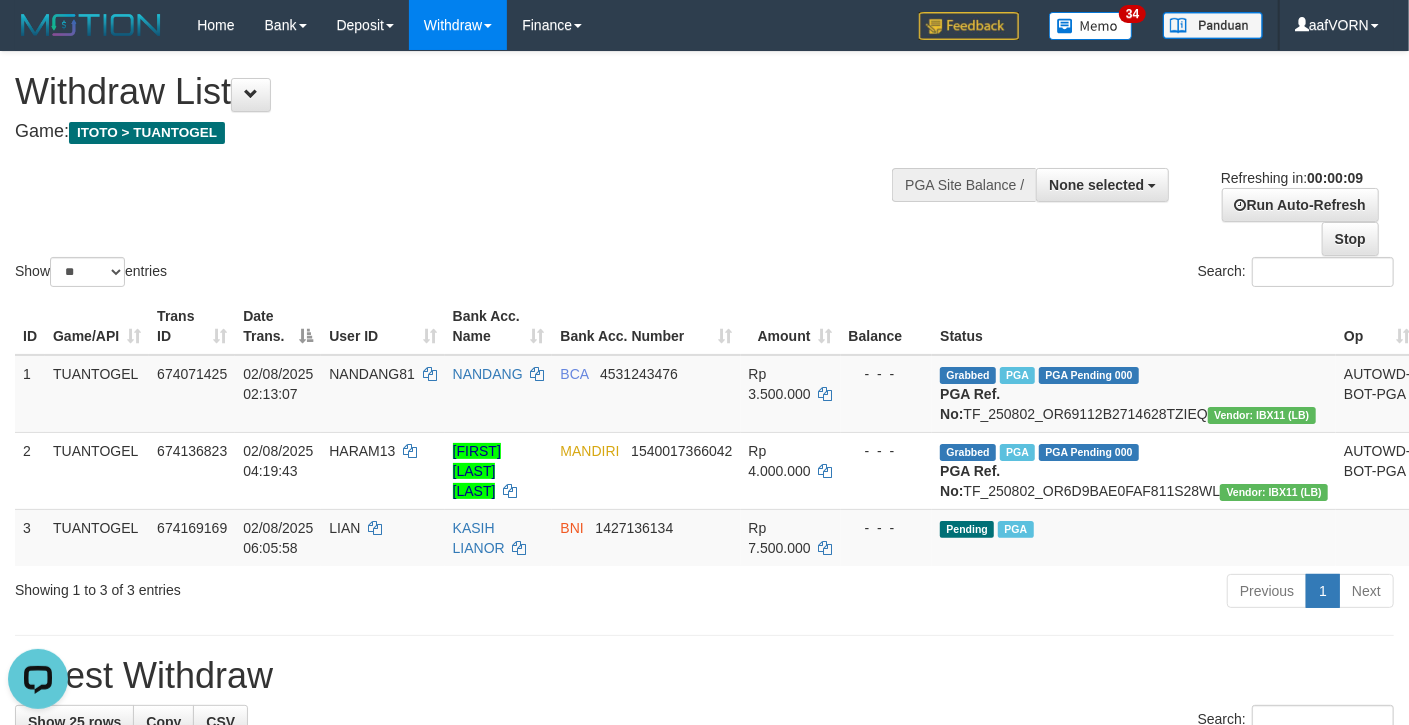 scroll, scrollTop: 0, scrollLeft: 0, axis: both 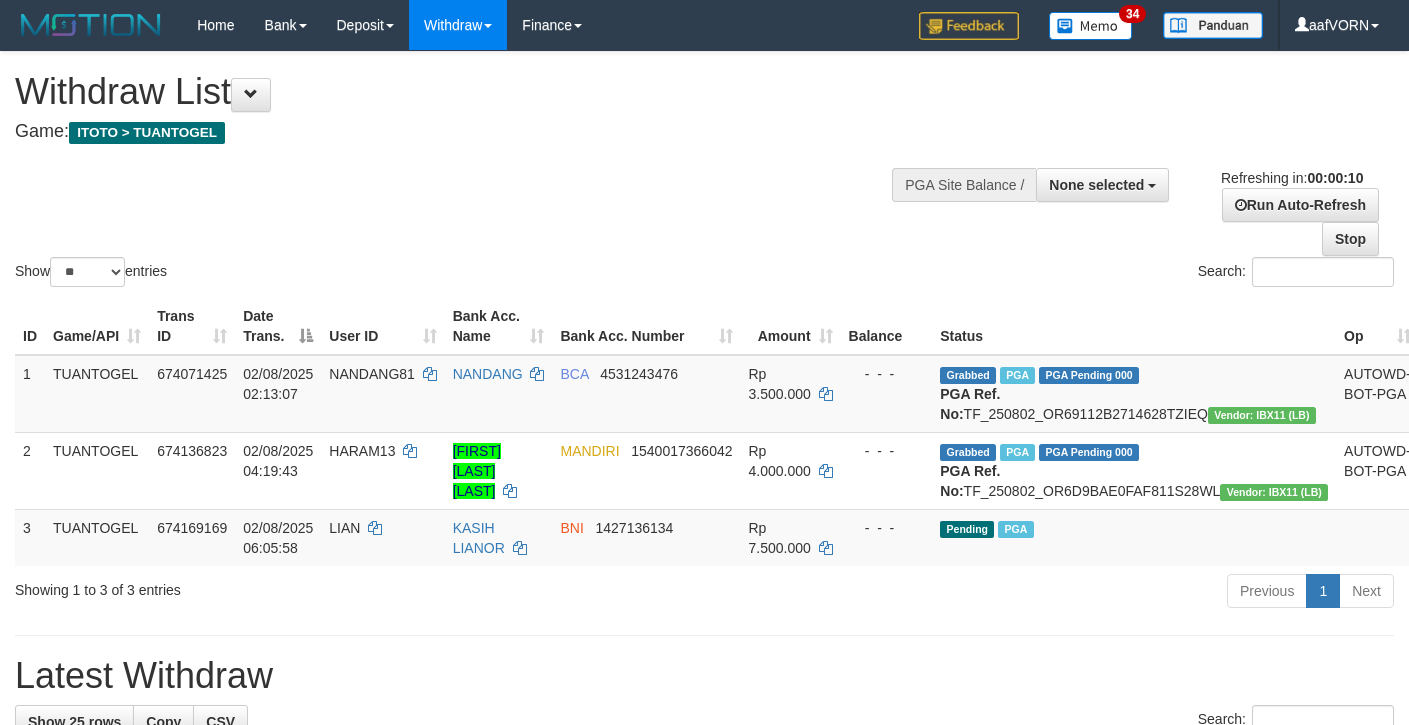 select 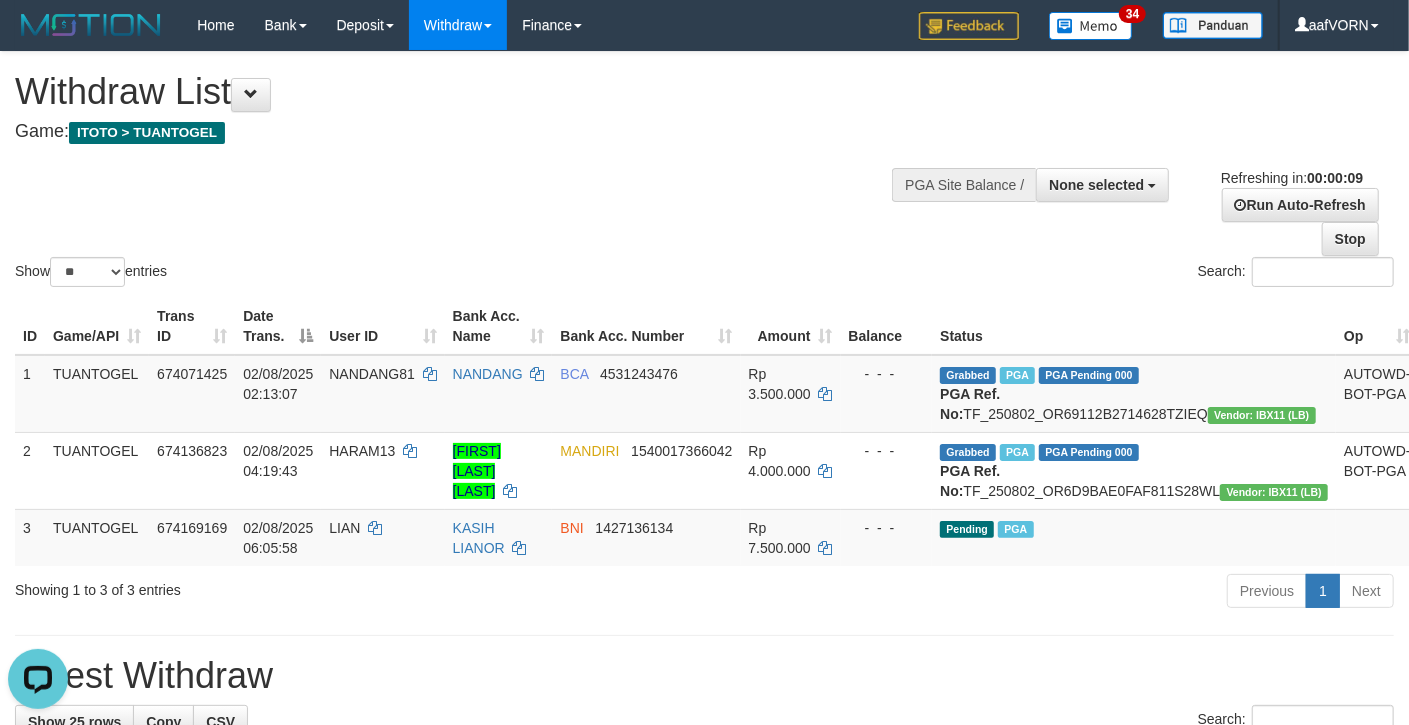 scroll, scrollTop: 0, scrollLeft: 0, axis: both 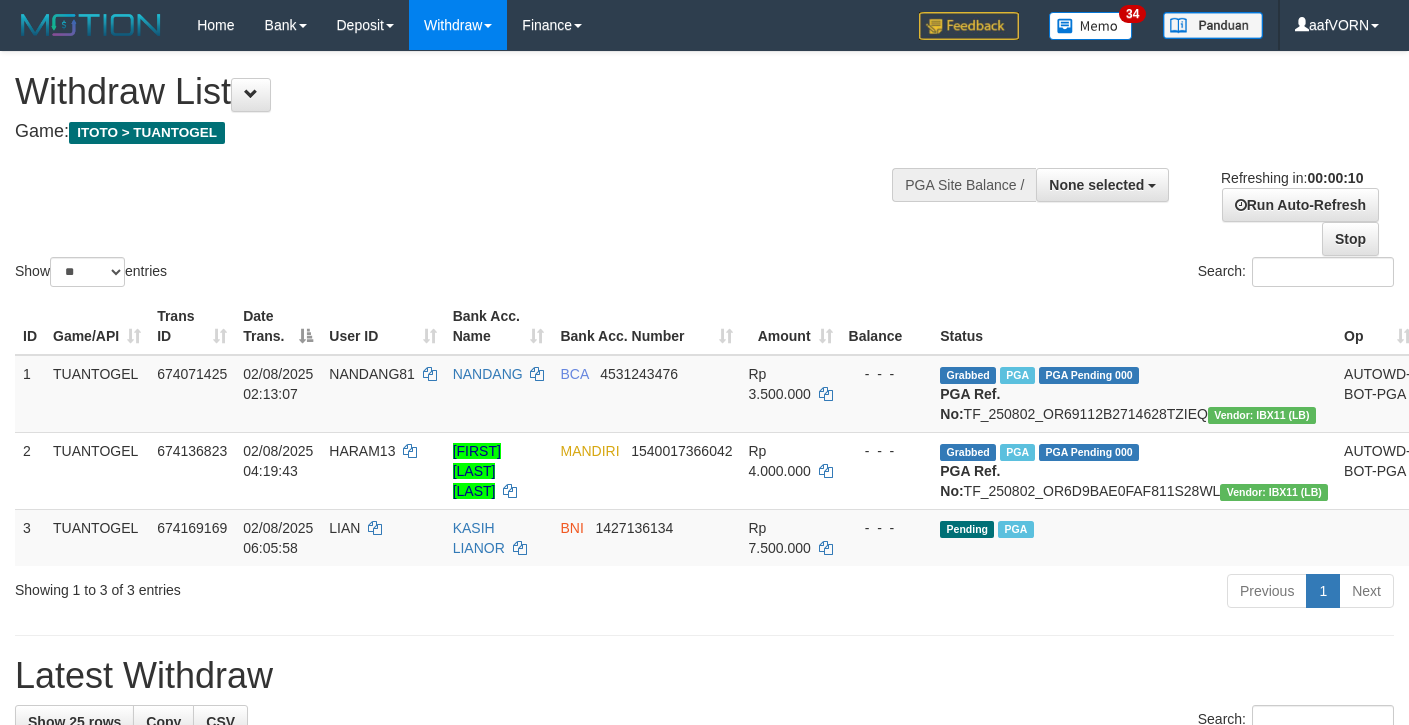 select 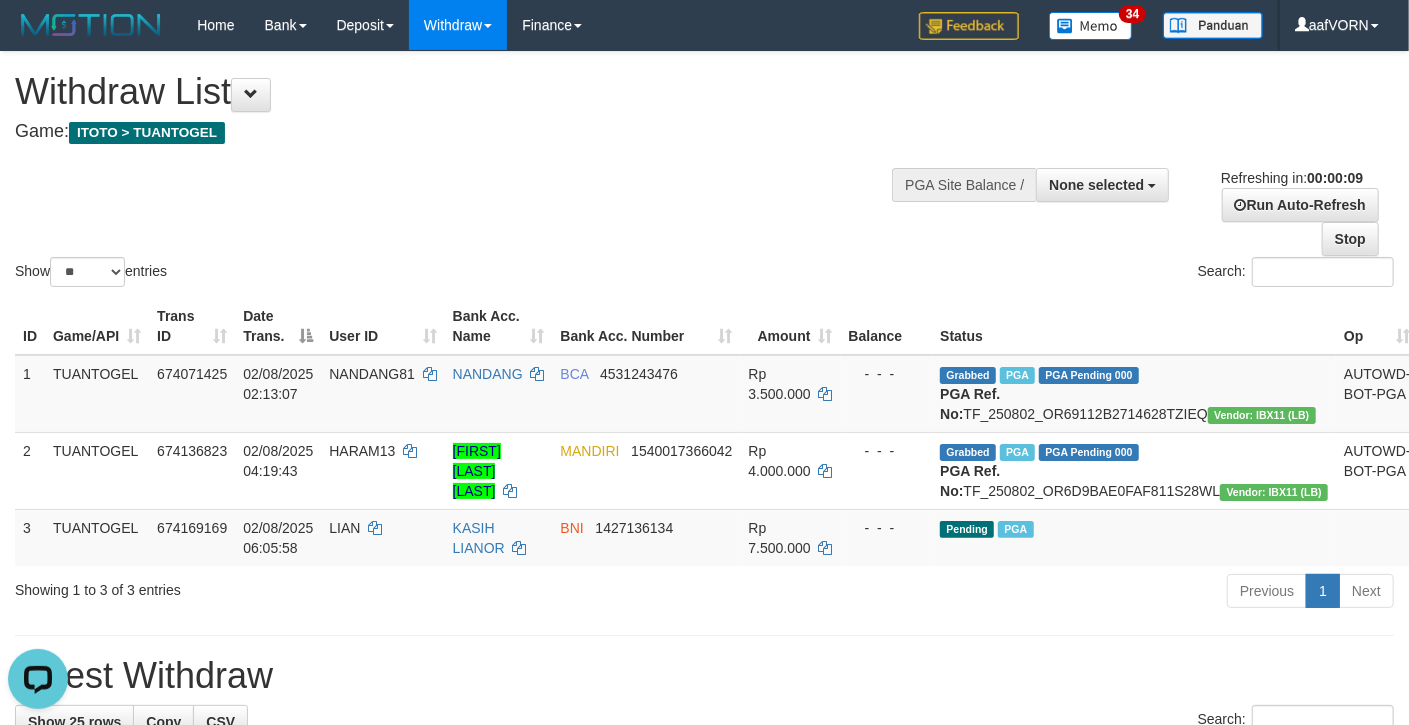 scroll, scrollTop: 0, scrollLeft: 0, axis: both 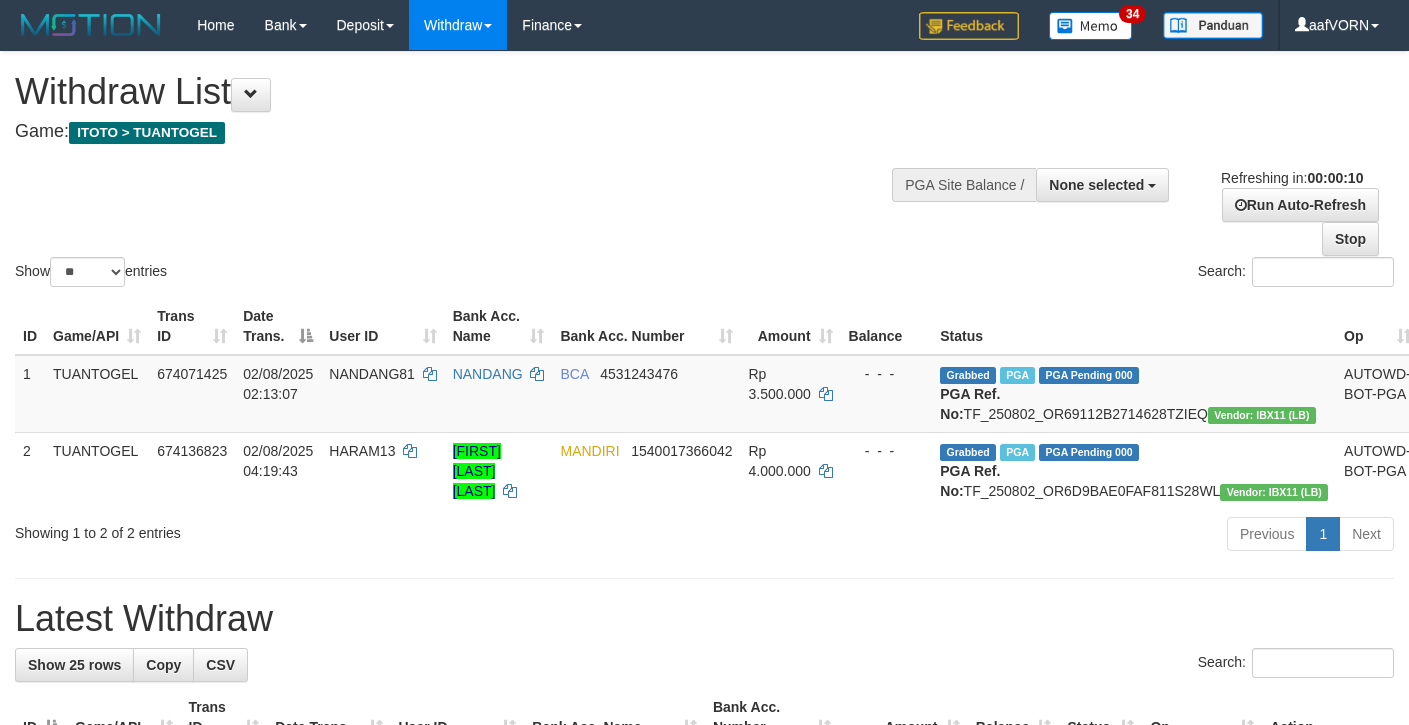 select 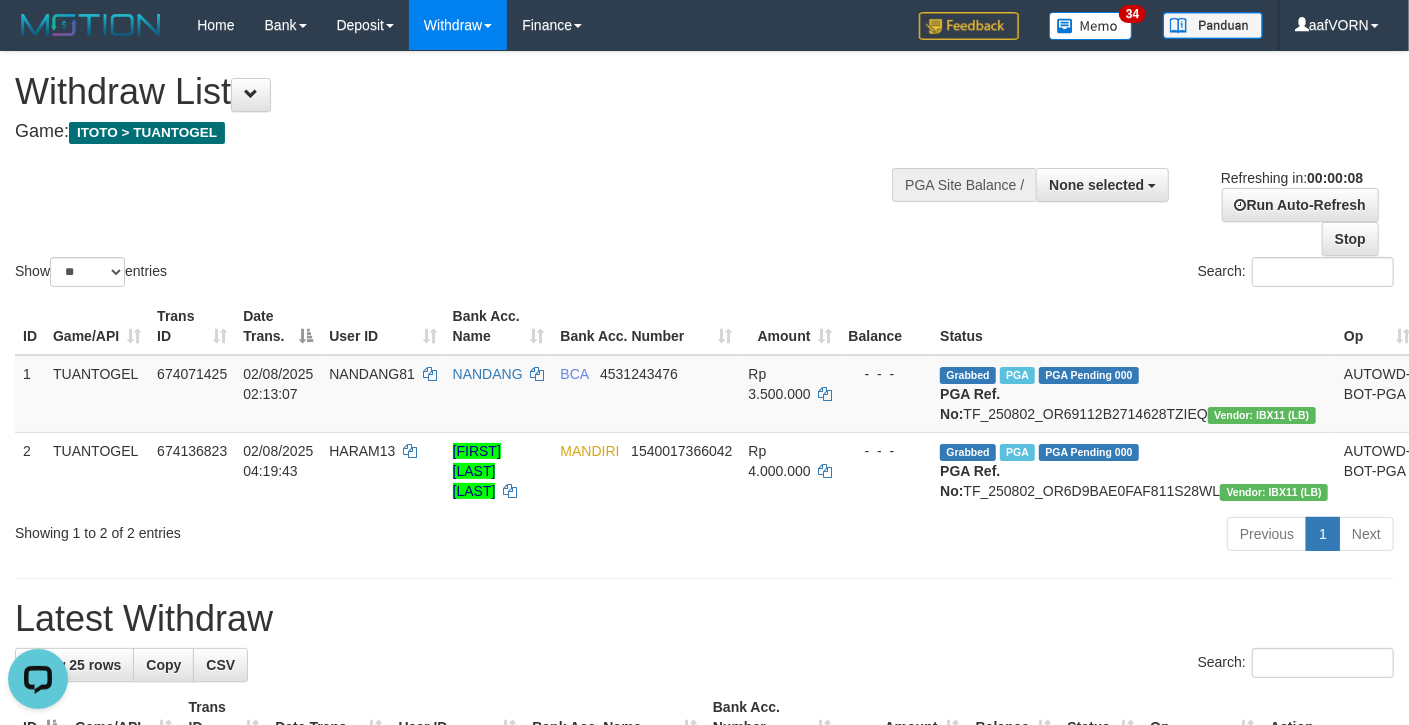 scroll, scrollTop: 0, scrollLeft: 0, axis: both 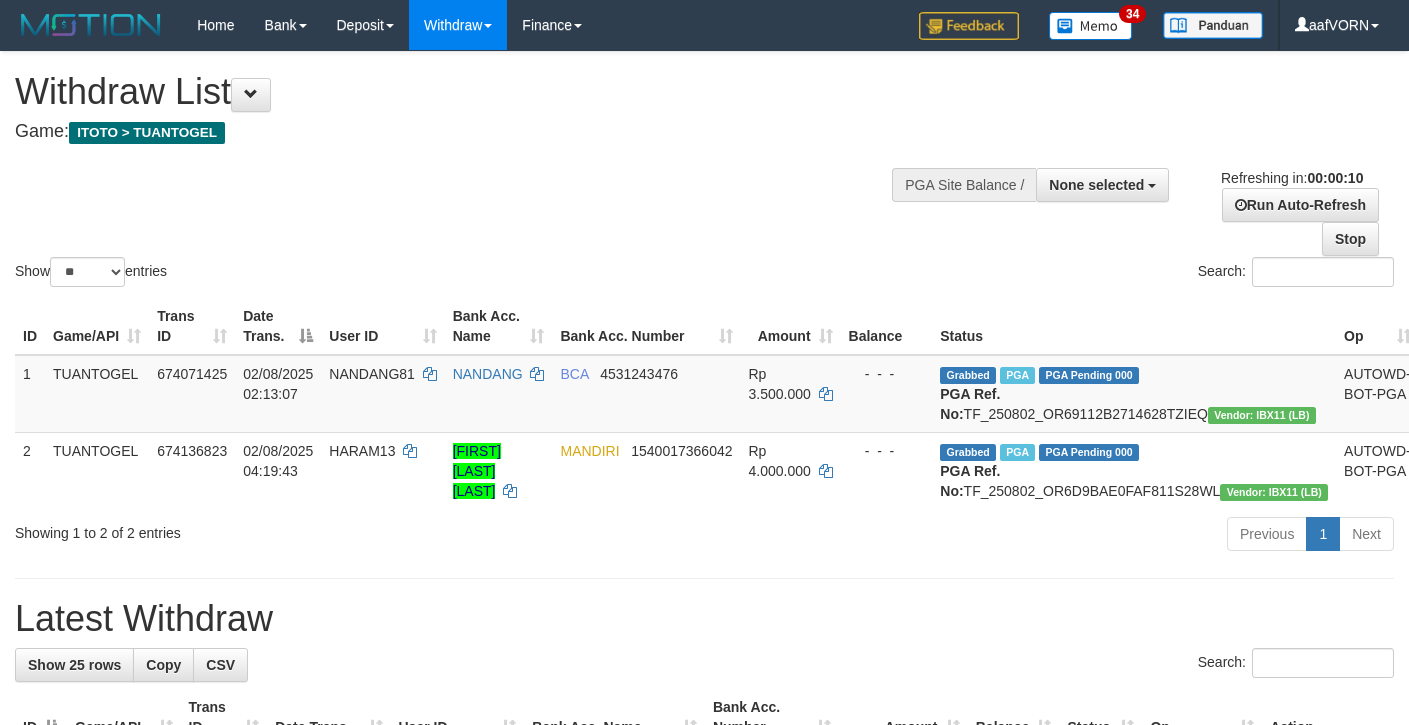 select 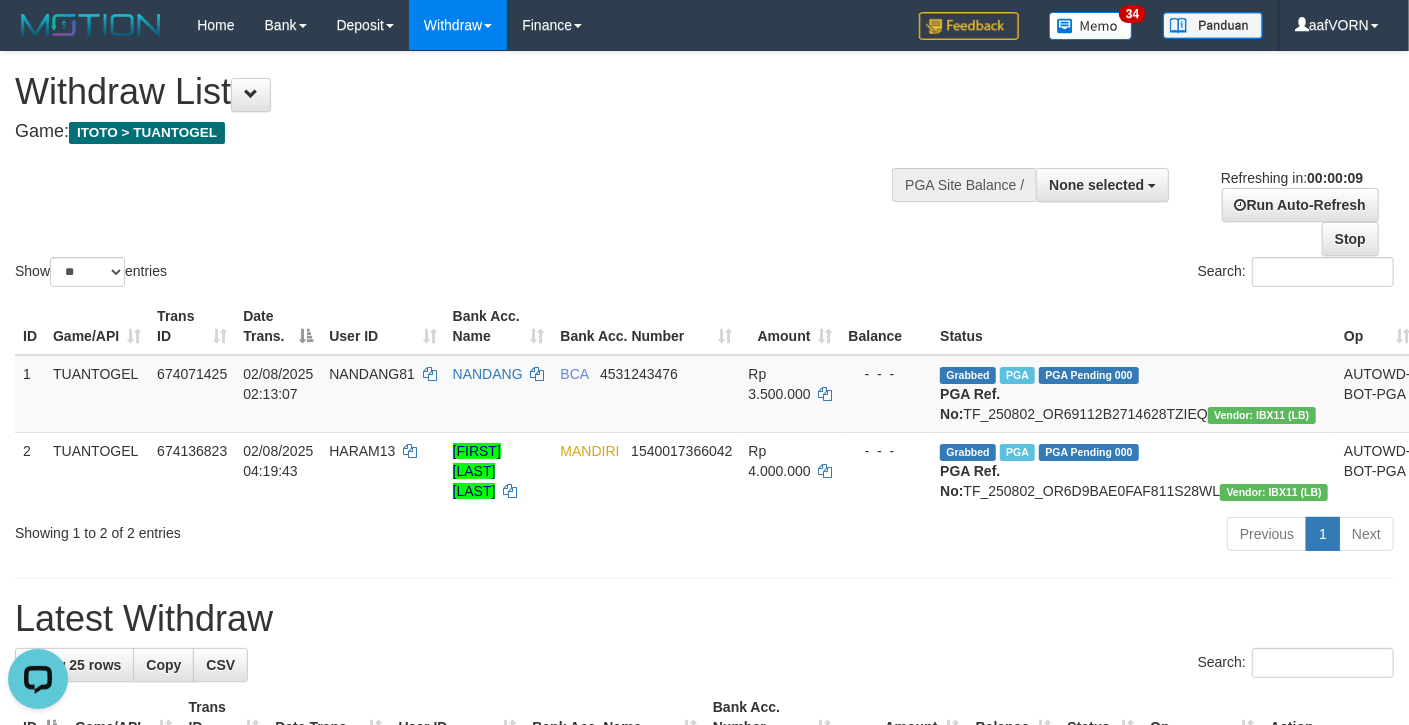 scroll, scrollTop: 0, scrollLeft: 0, axis: both 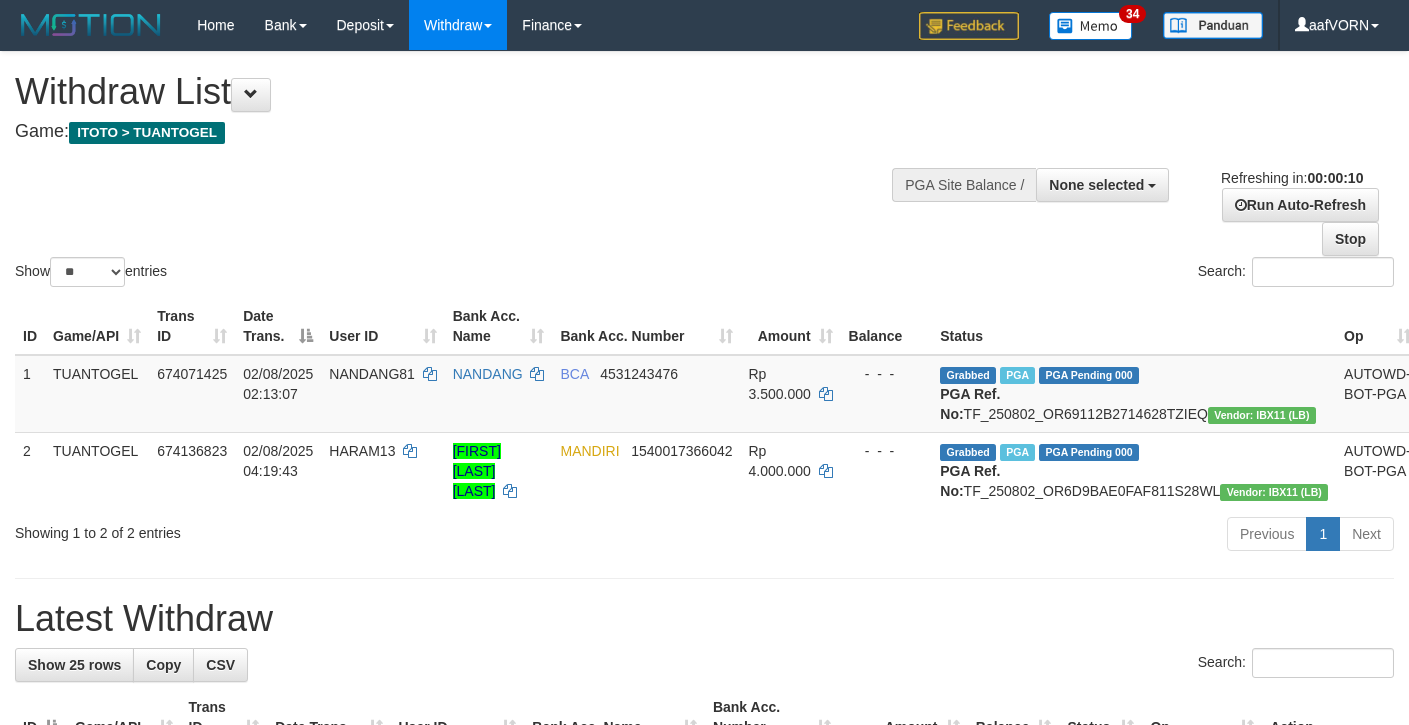 select 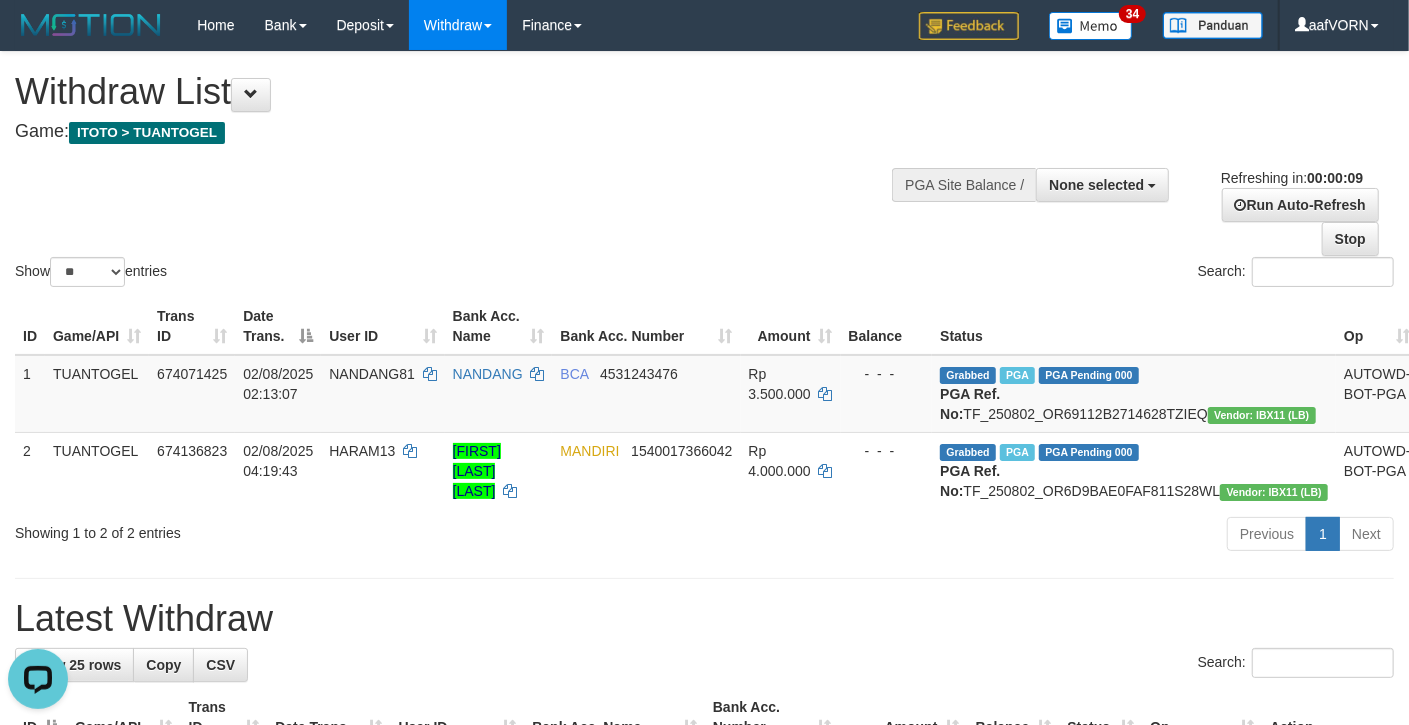 scroll, scrollTop: 0, scrollLeft: 0, axis: both 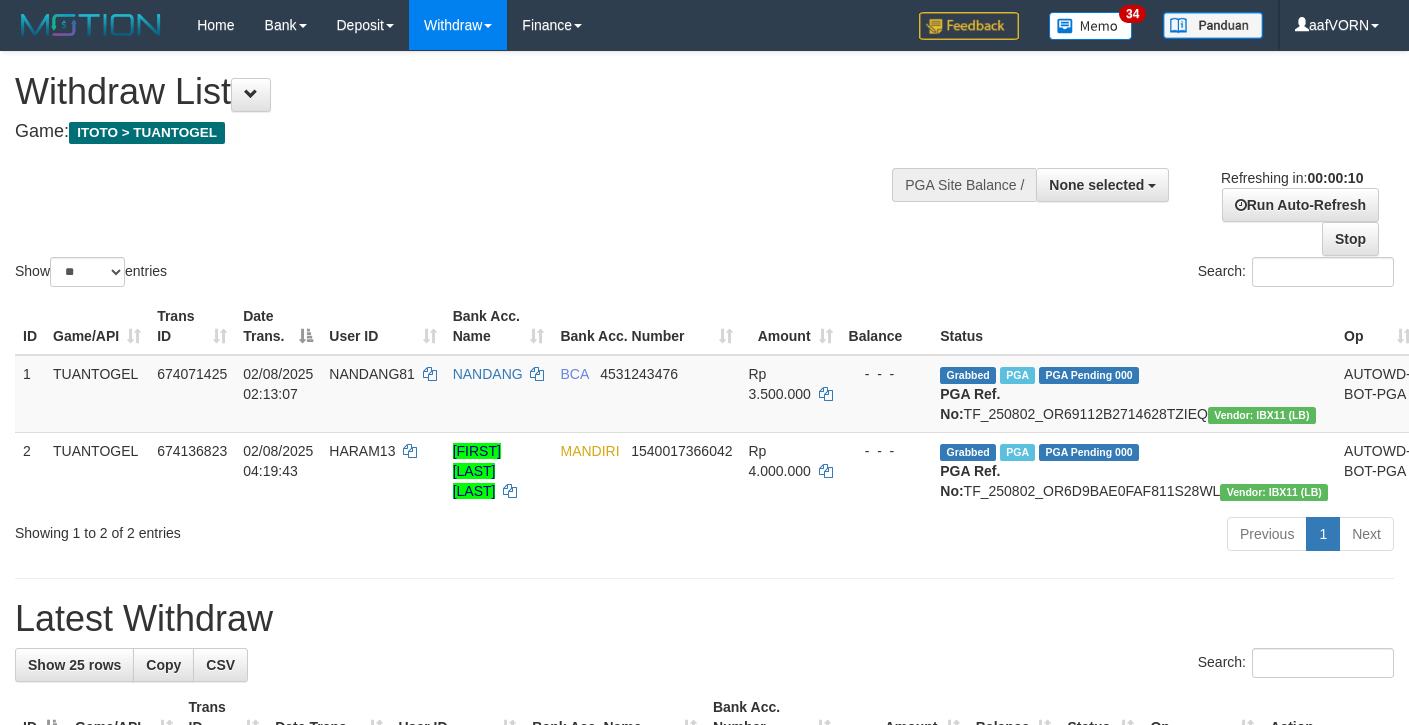 select 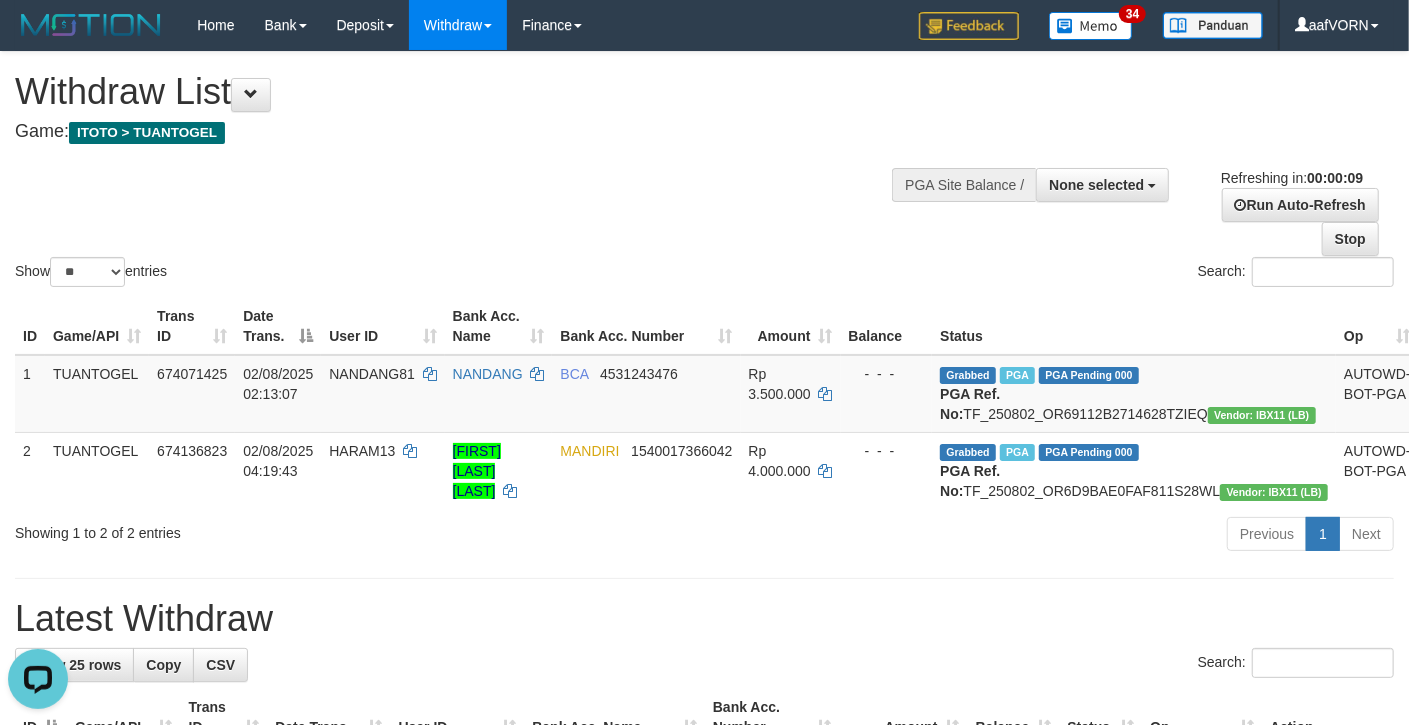 scroll, scrollTop: 0, scrollLeft: 0, axis: both 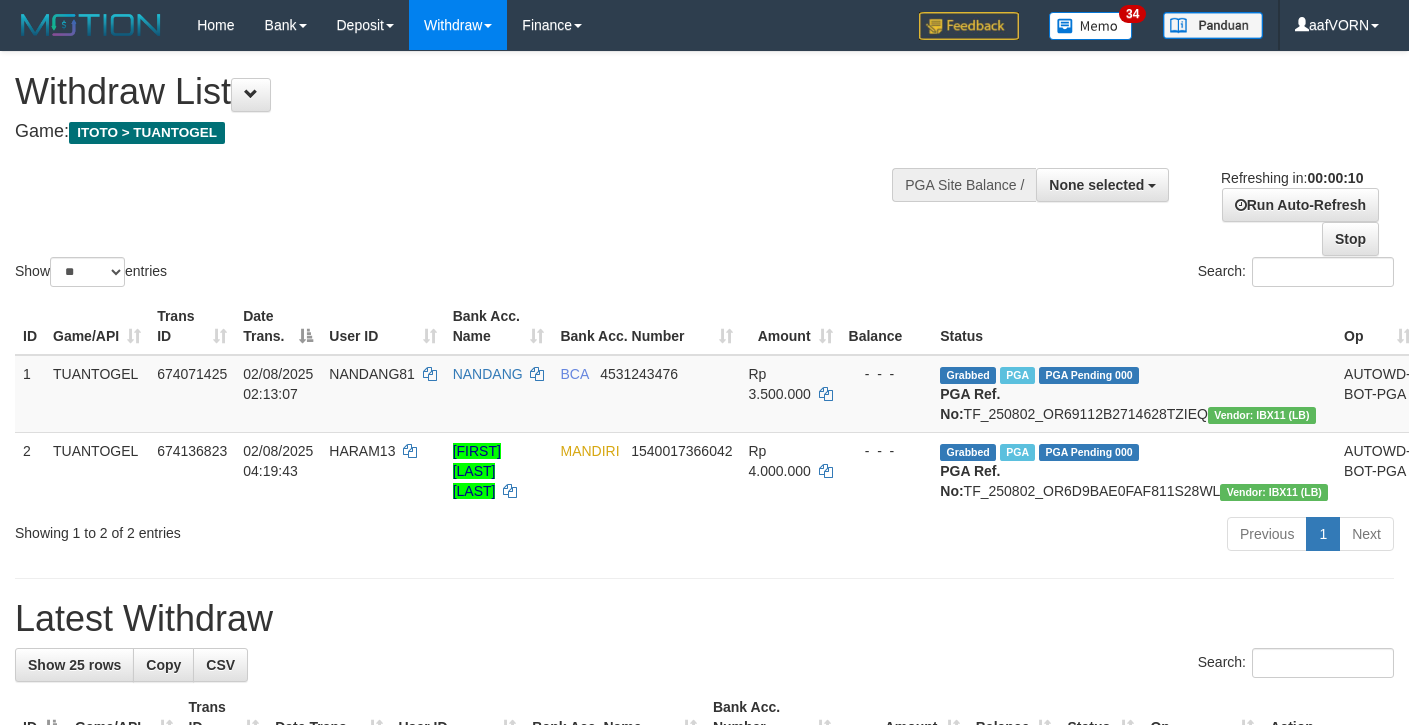select 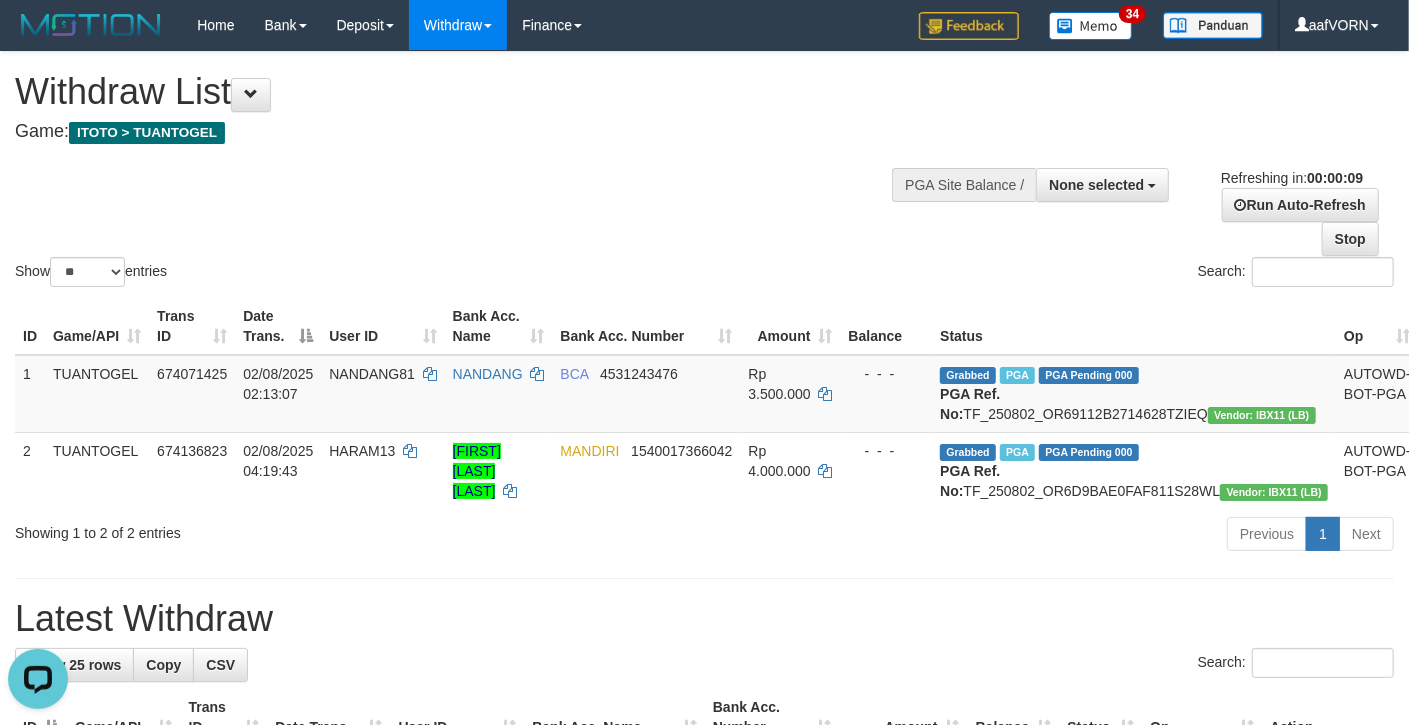 scroll, scrollTop: 0, scrollLeft: 0, axis: both 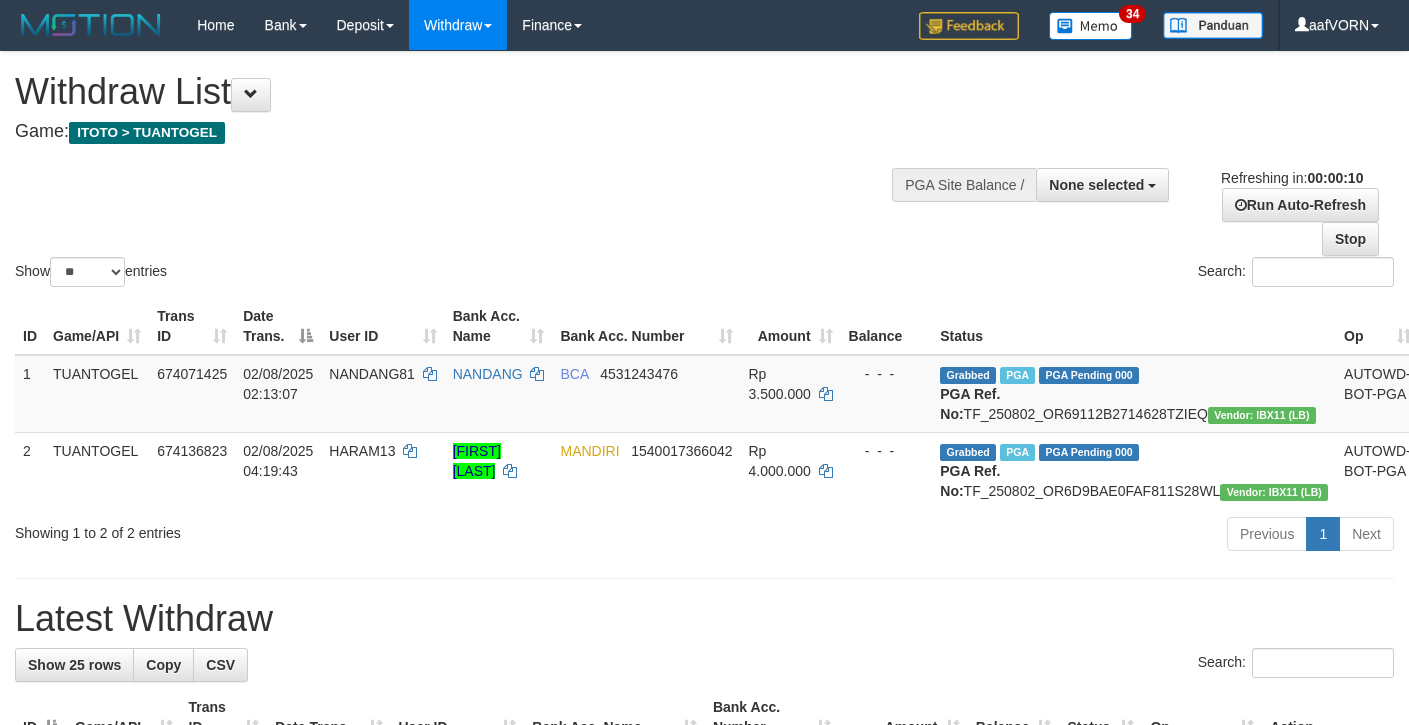 select 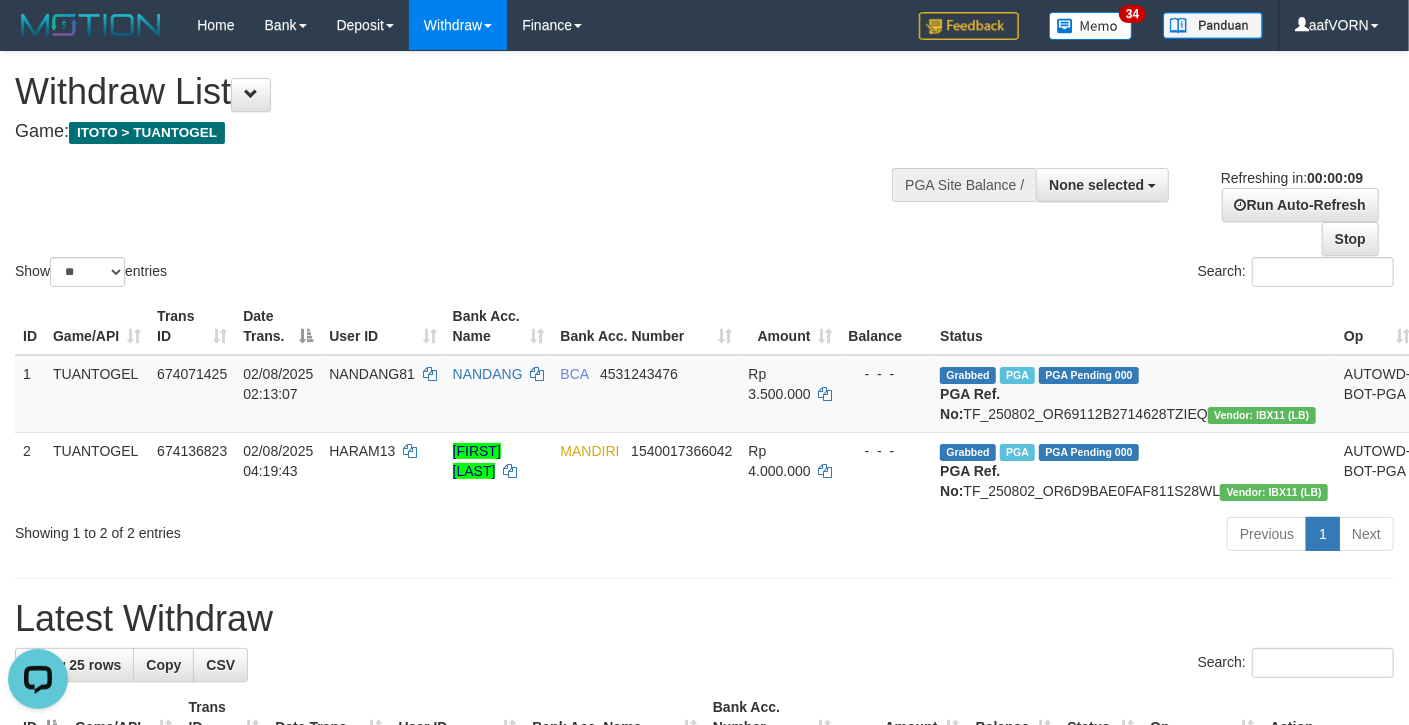 scroll, scrollTop: 0, scrollLeft: 0, axis: both 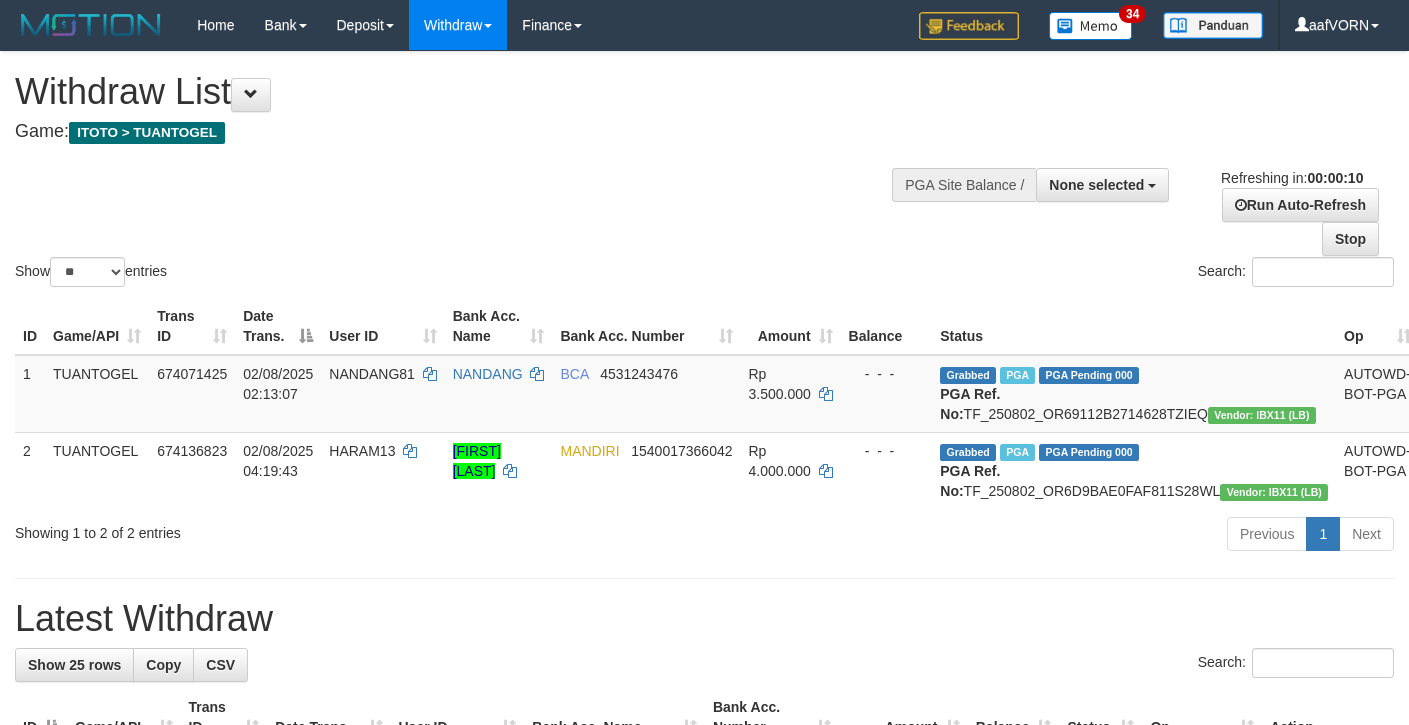 select 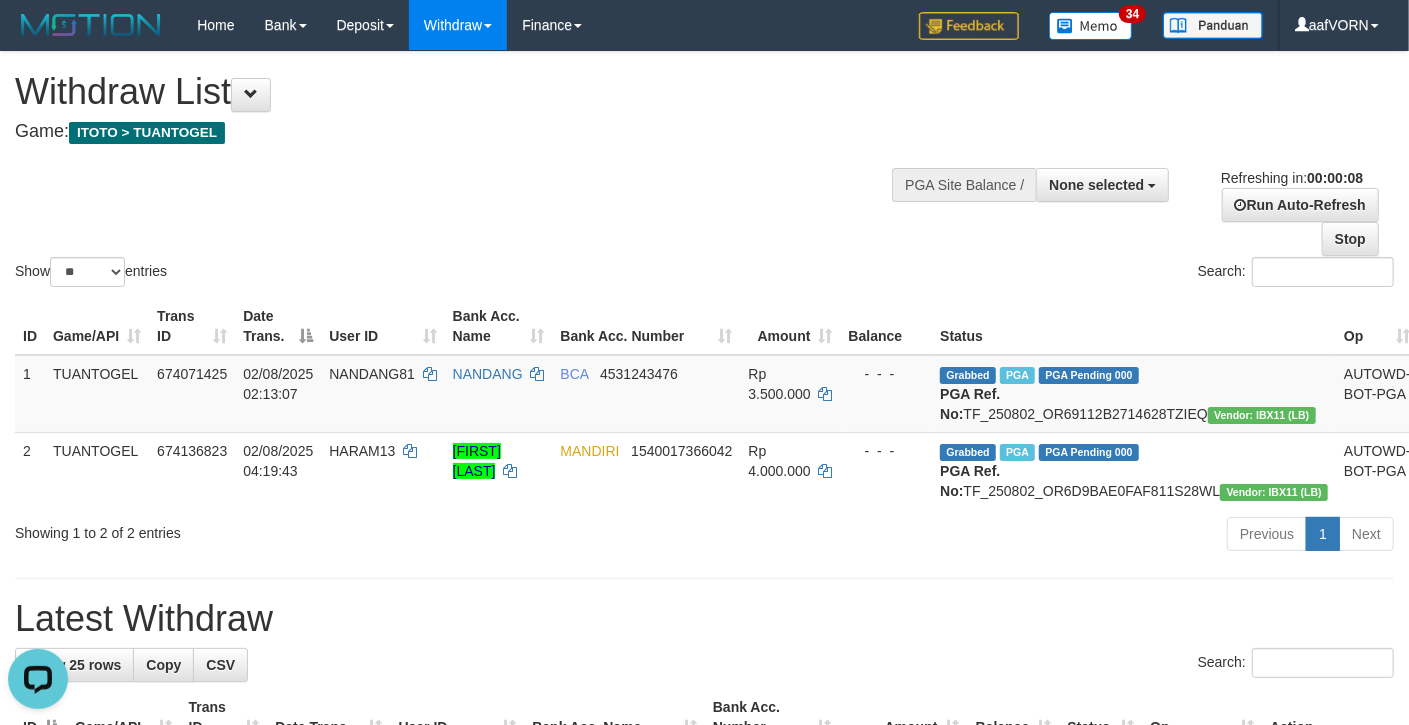 scroll, scrollTop: 0, scrollLeft: 0, axis: both 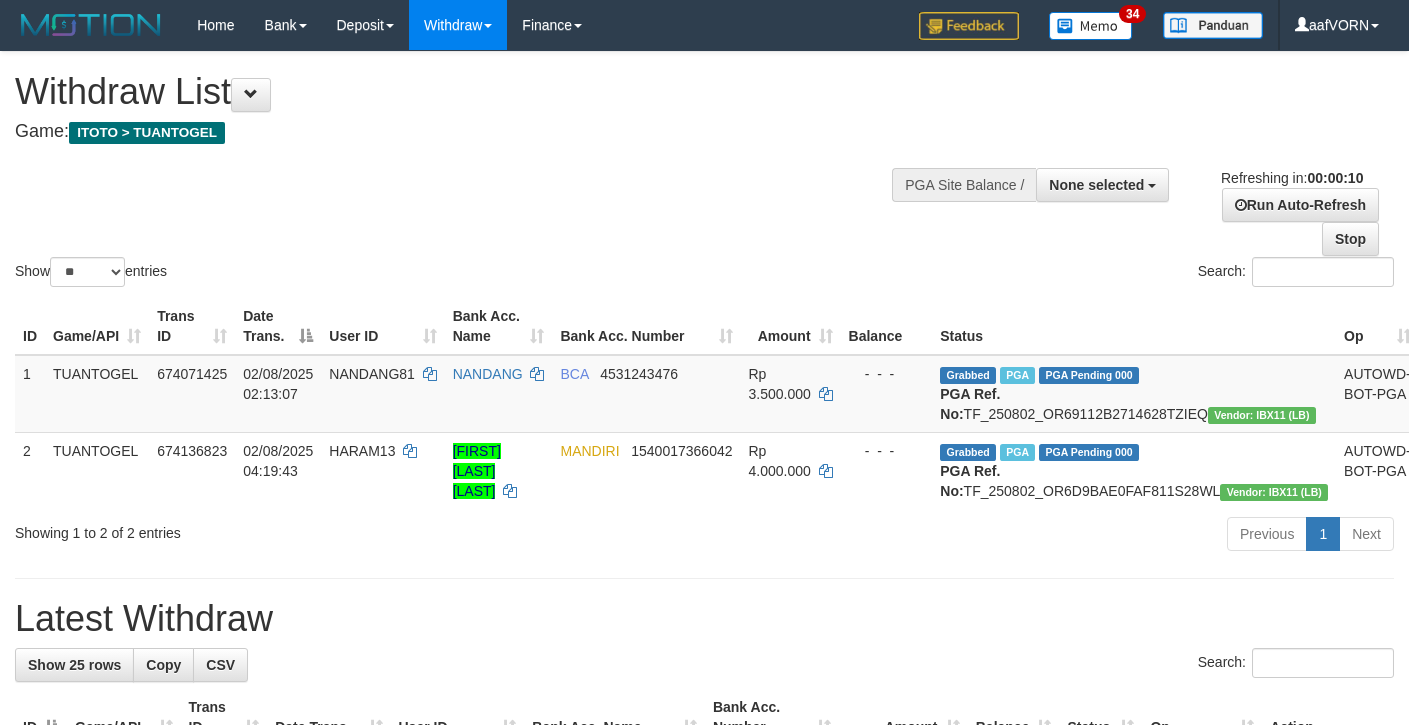 select 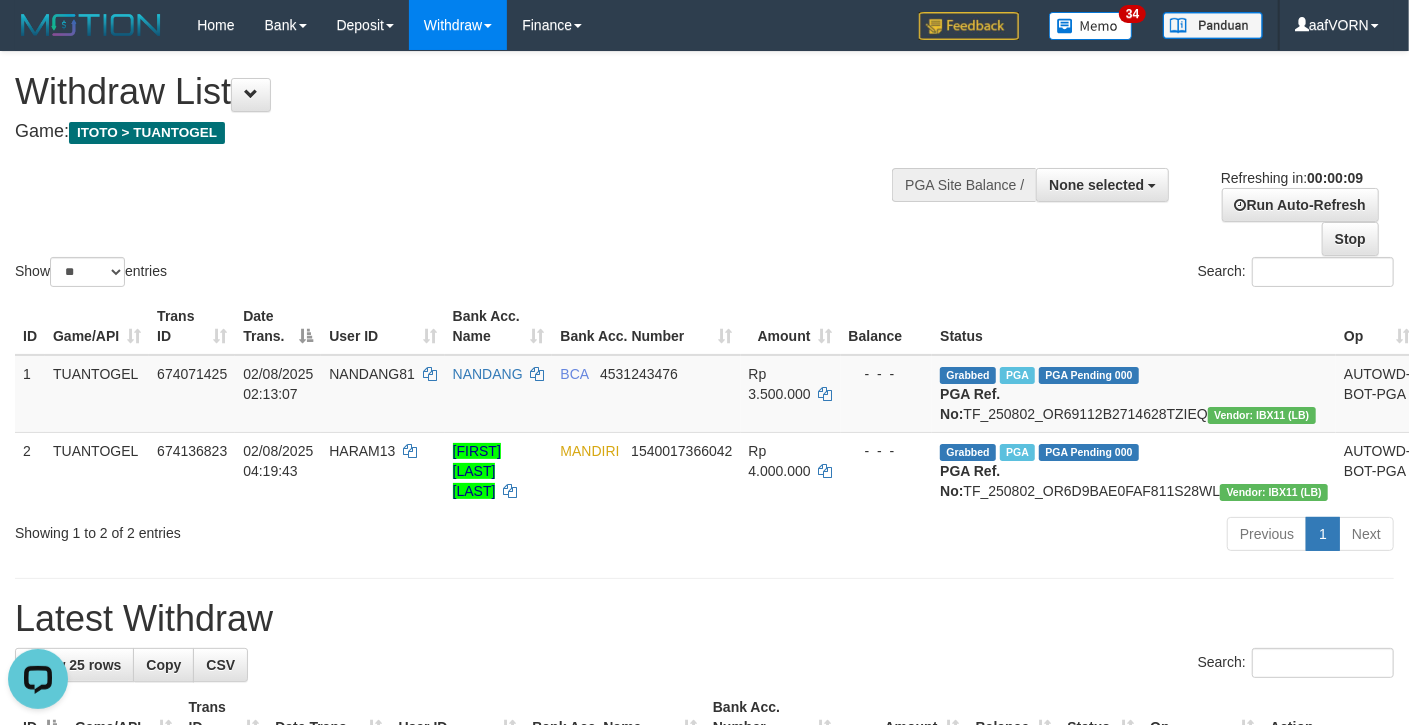 scroll, scrollTop: 0, scrollLeft: 0, axis: both 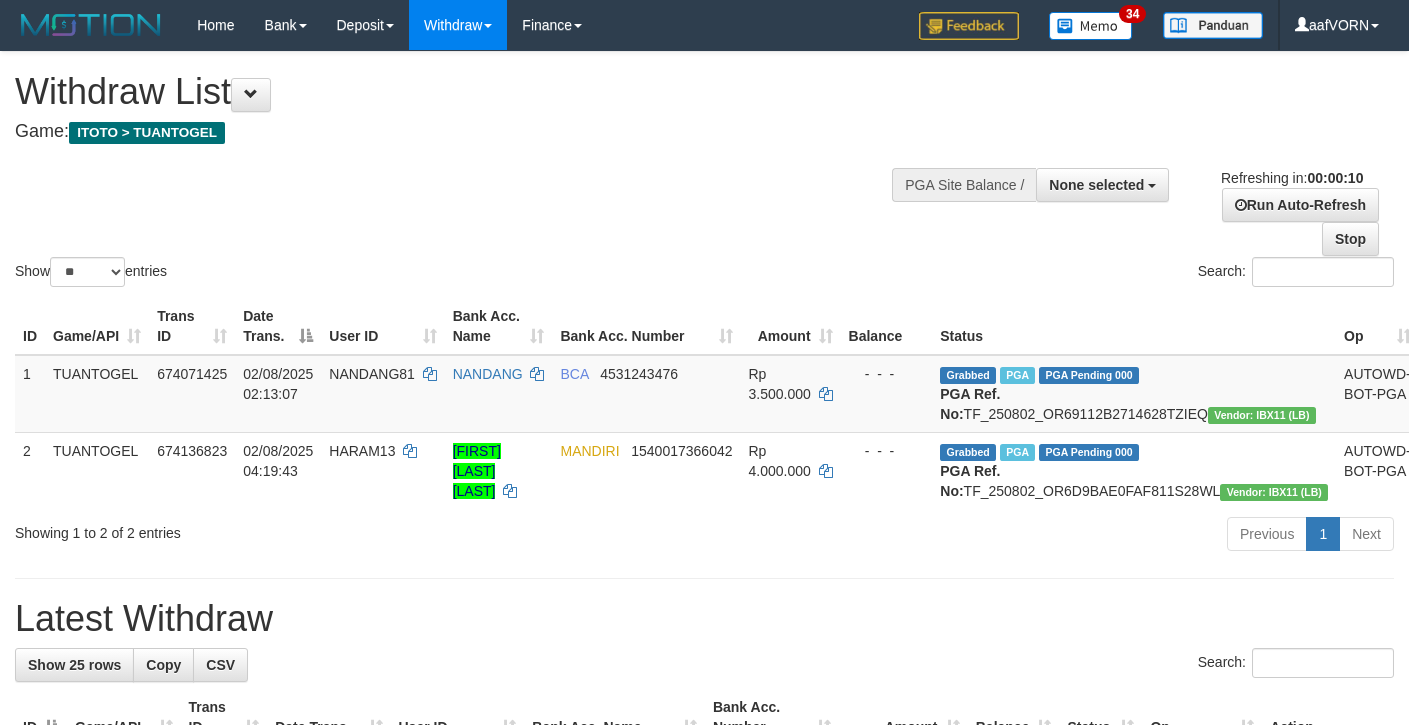 select 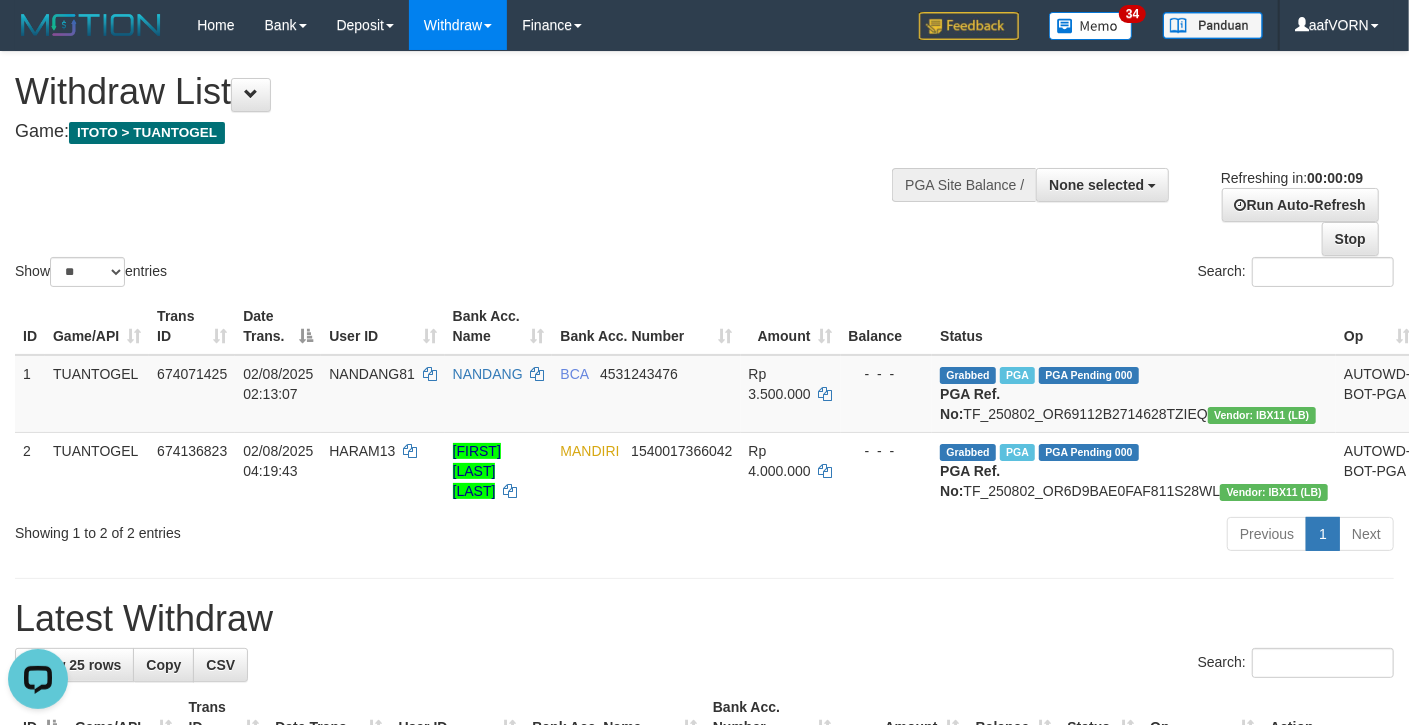 scroll, scrollTop: 0, scrollLeft: 0, axis: both 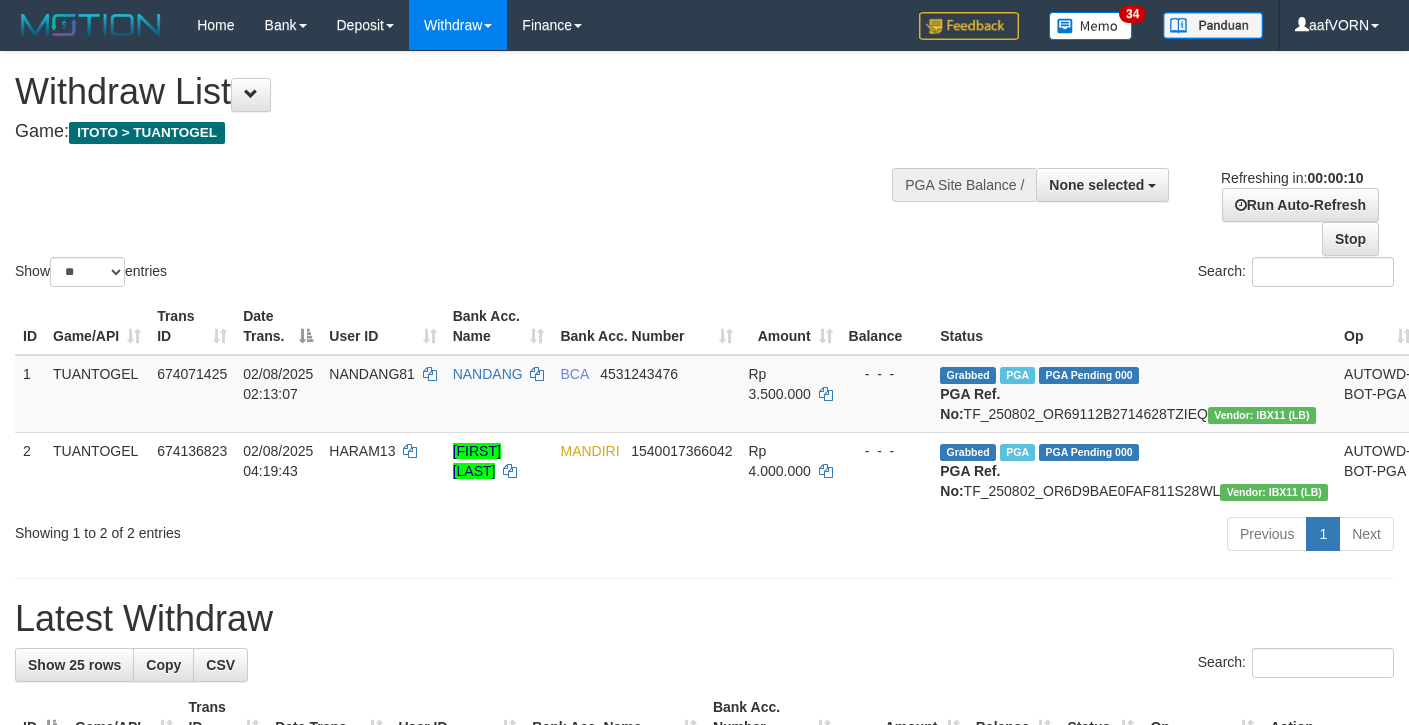 select 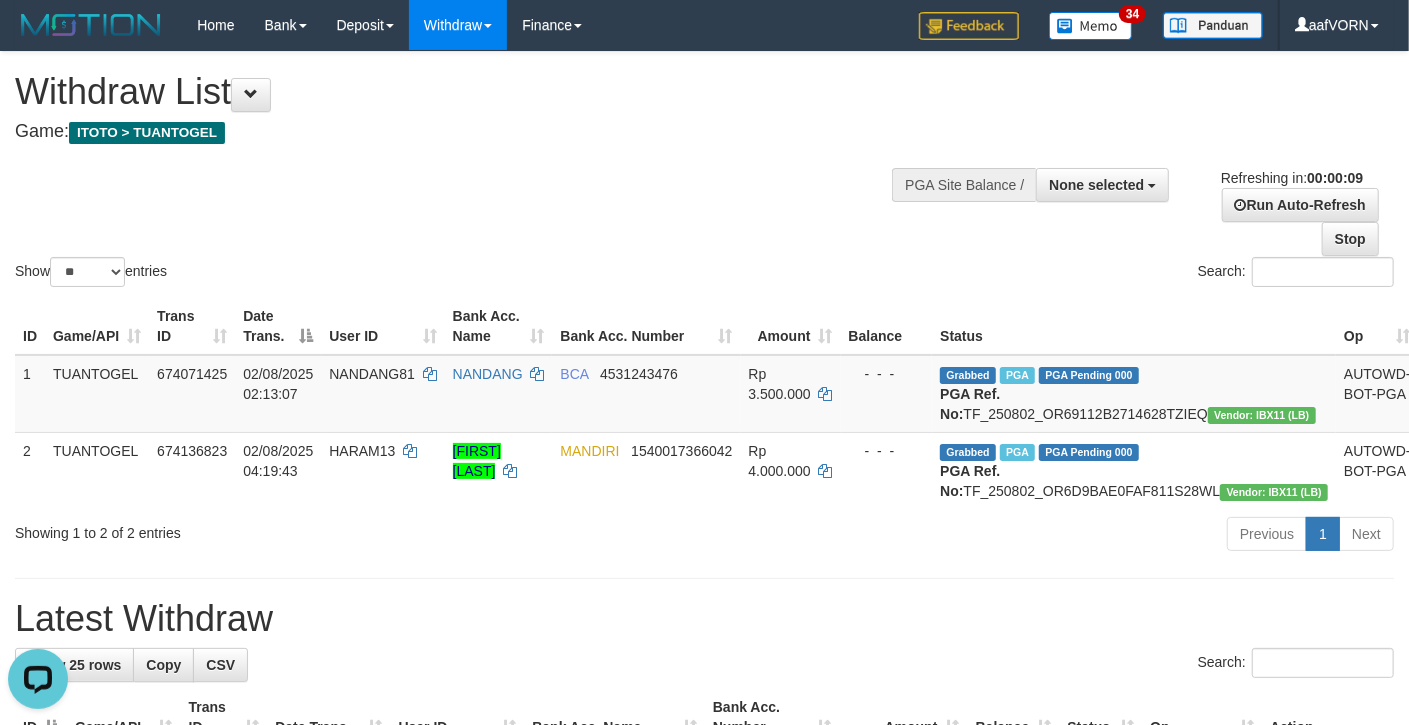scroll, scrollTop: 0, scrollLeft: 0, axis: both 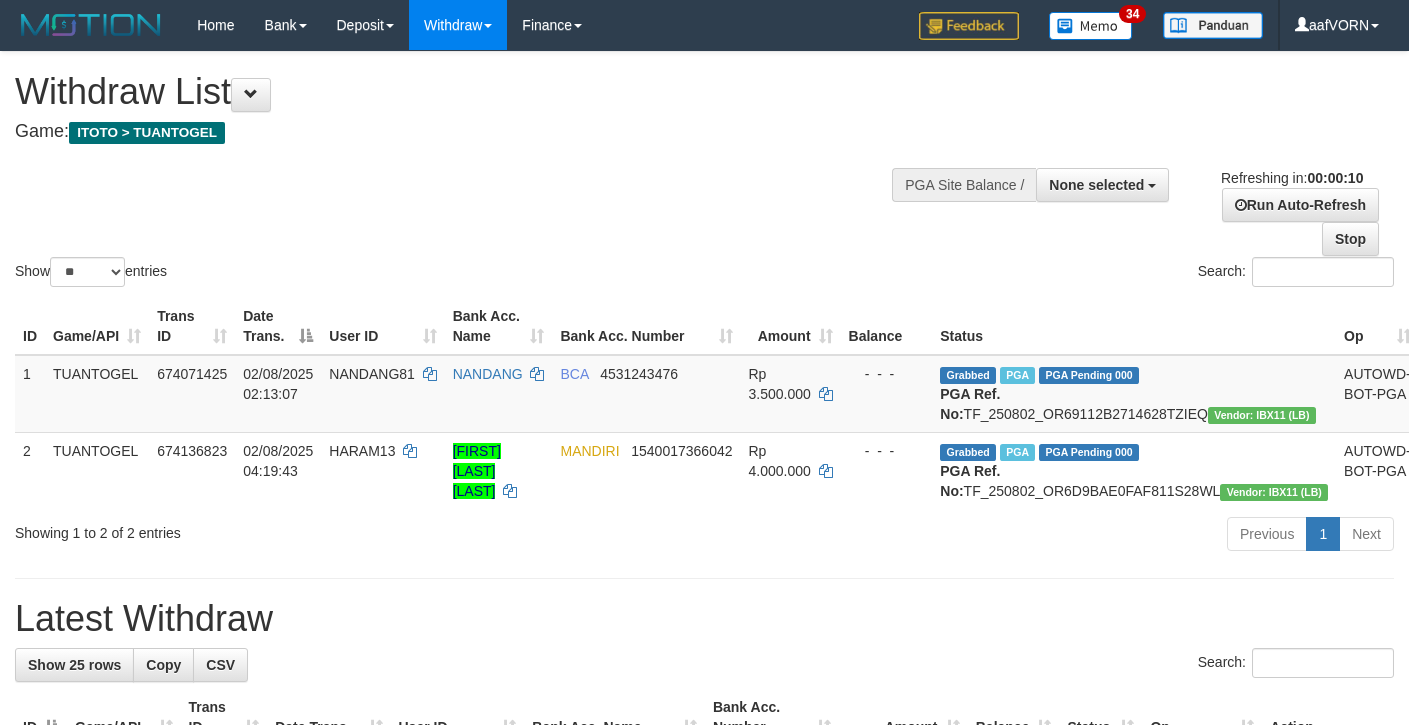 select 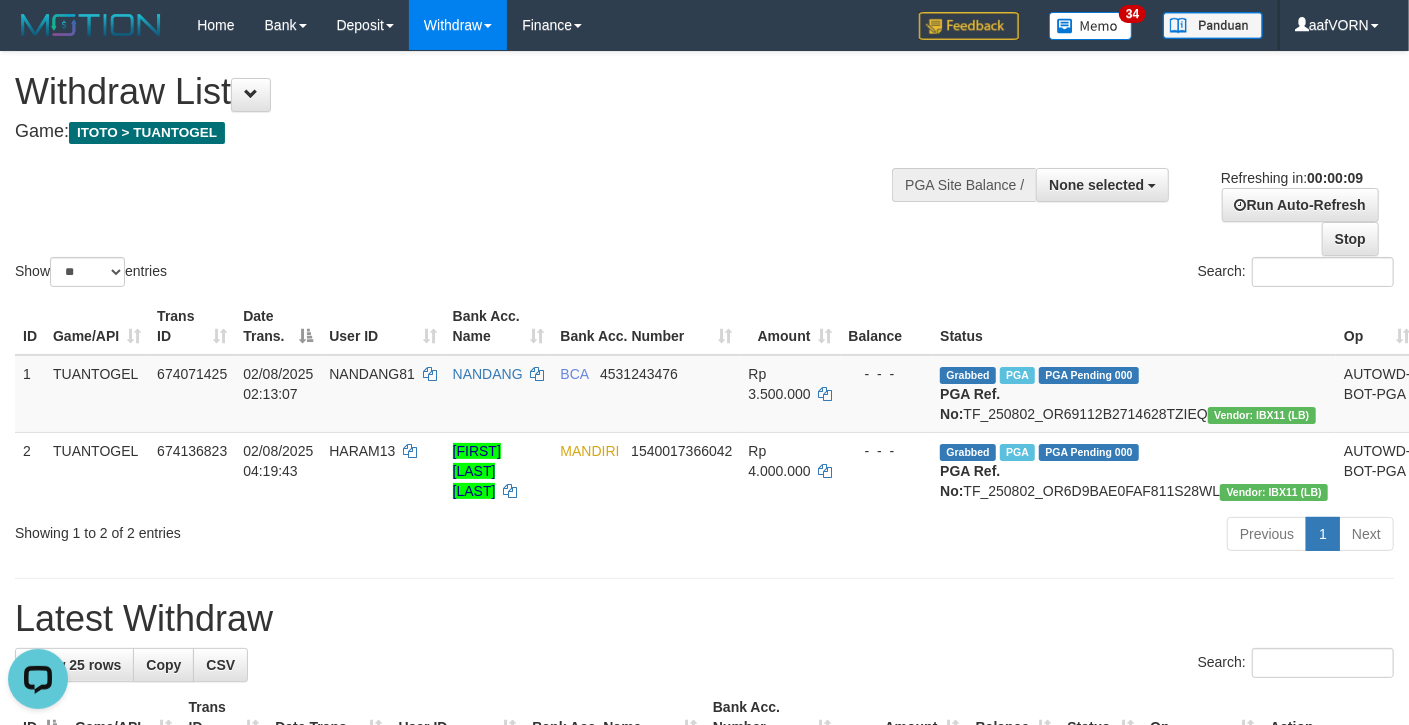 scroll, scrollTop: 0, scrollLeft: 0, axis: both 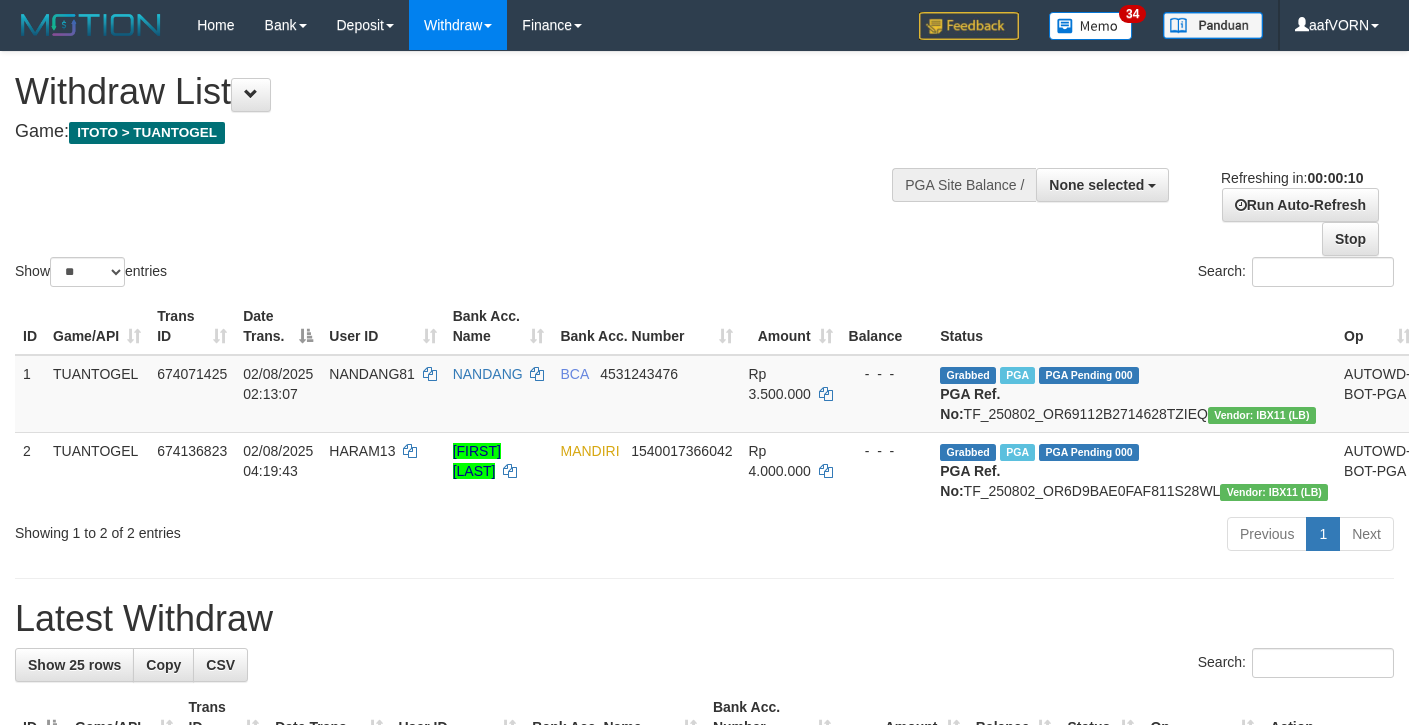 select 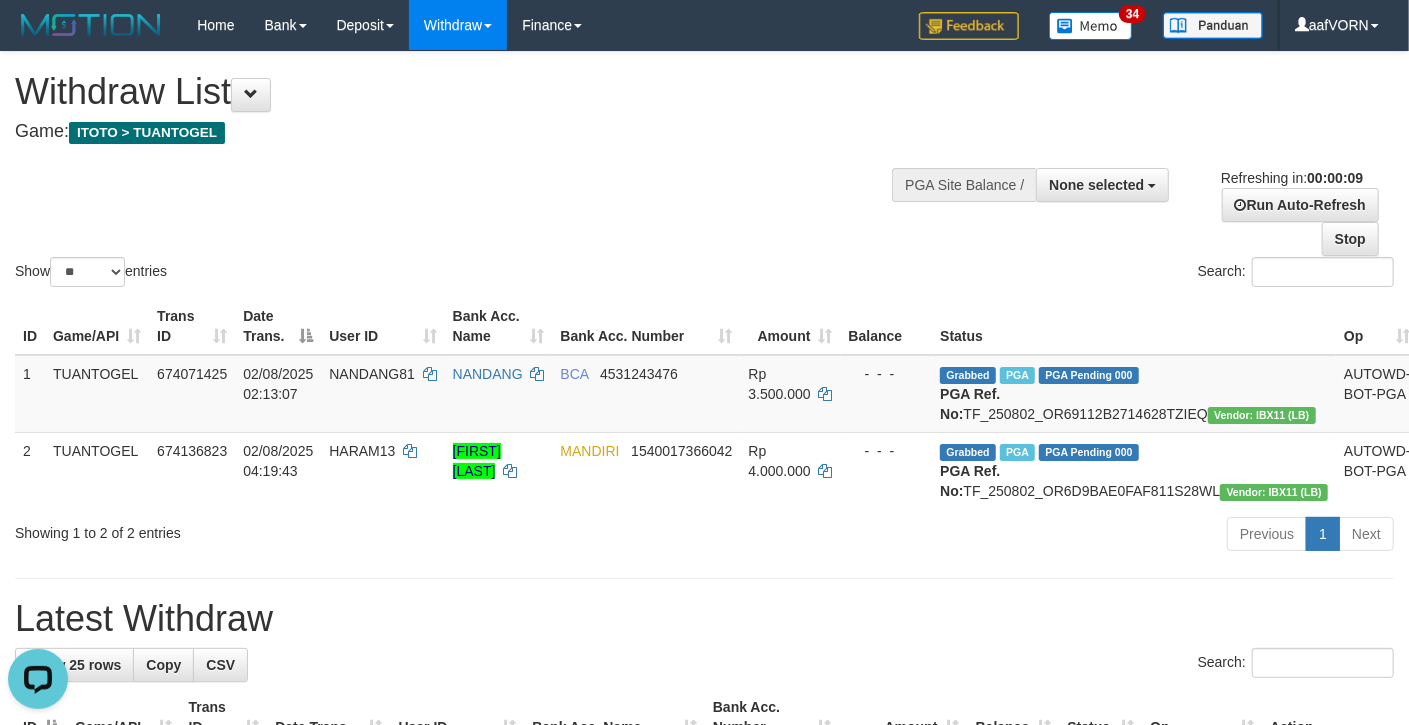 scroll, scrollTop: 0, scrollLeft: 0, axis: both 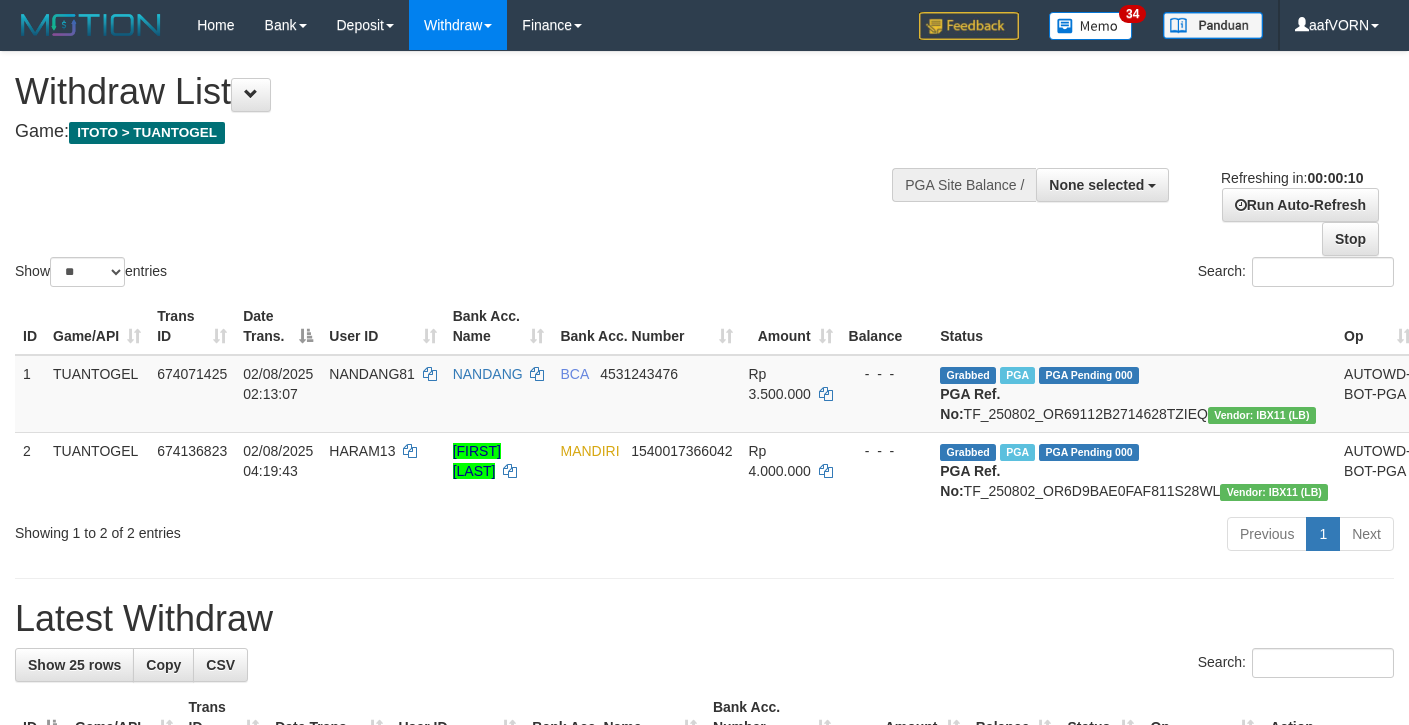 select 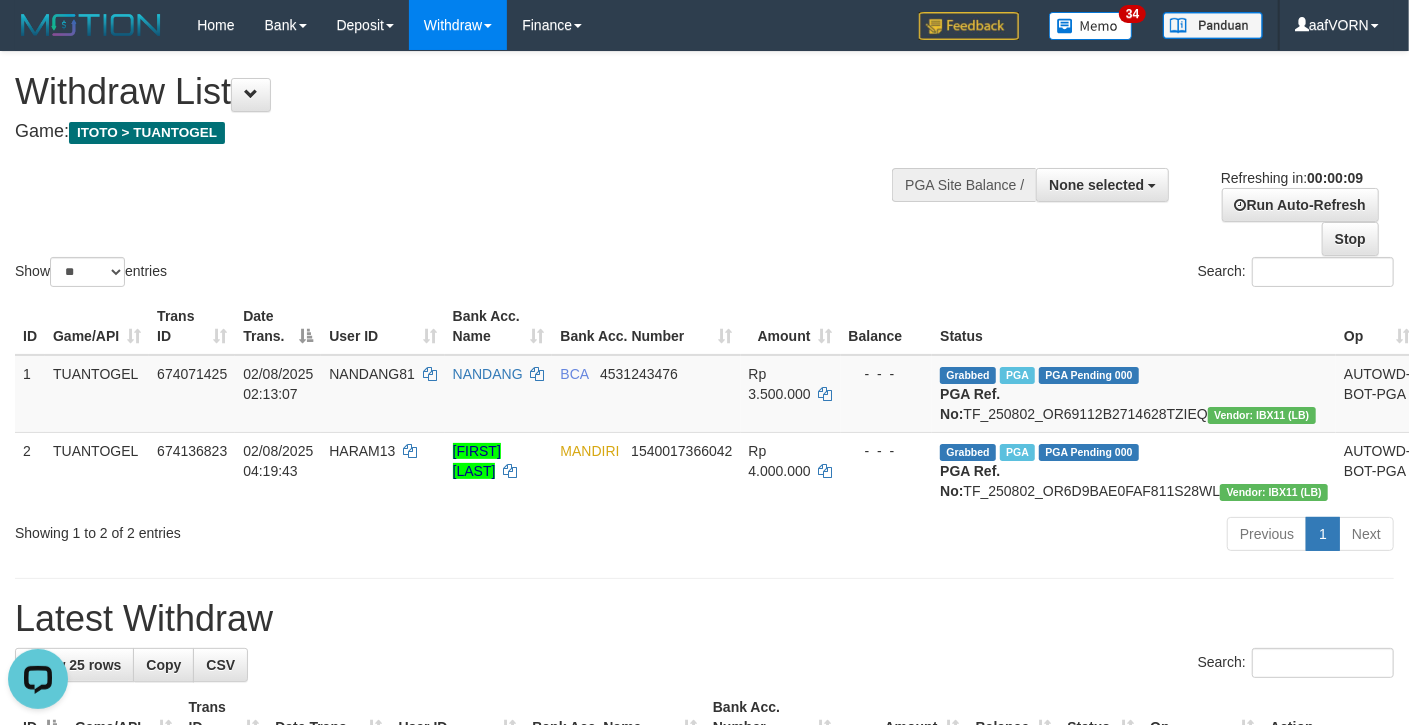 scroll, scrollTop: 0, scrollLeft: 0, axis: both 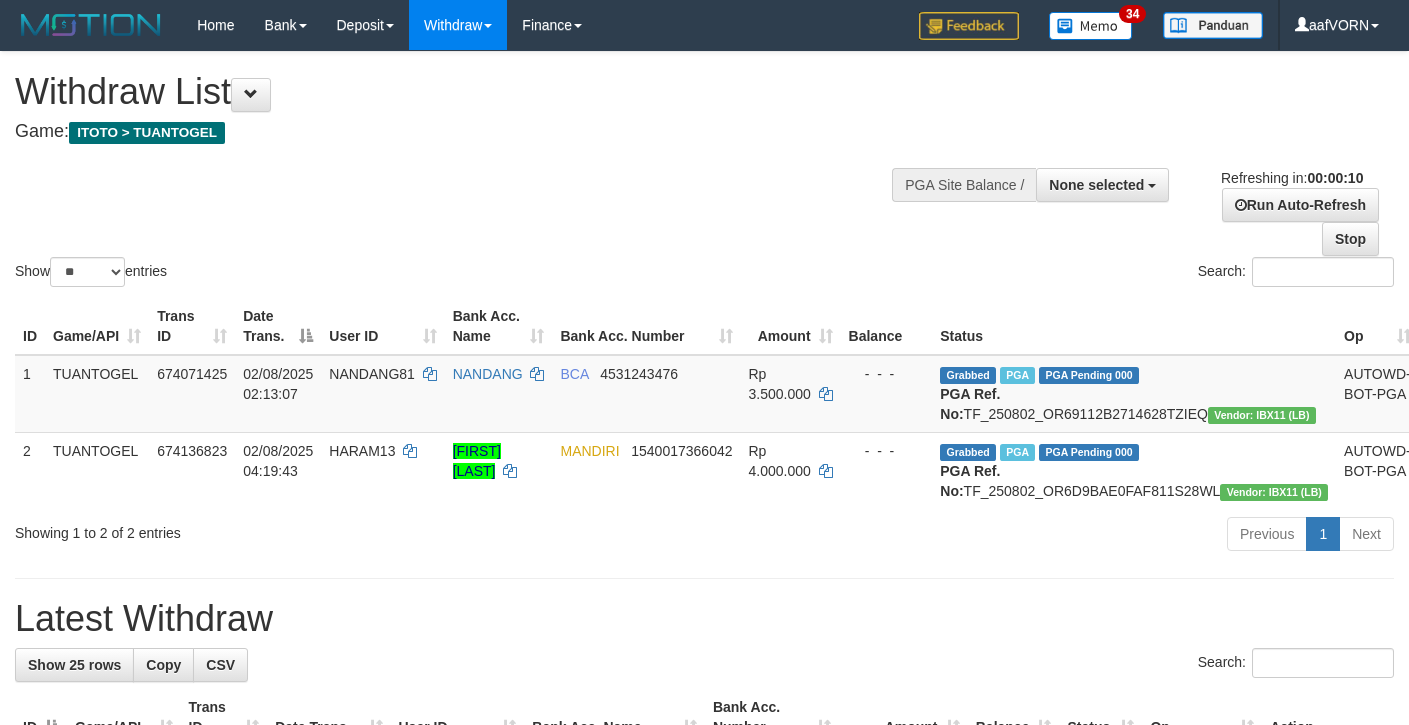 select 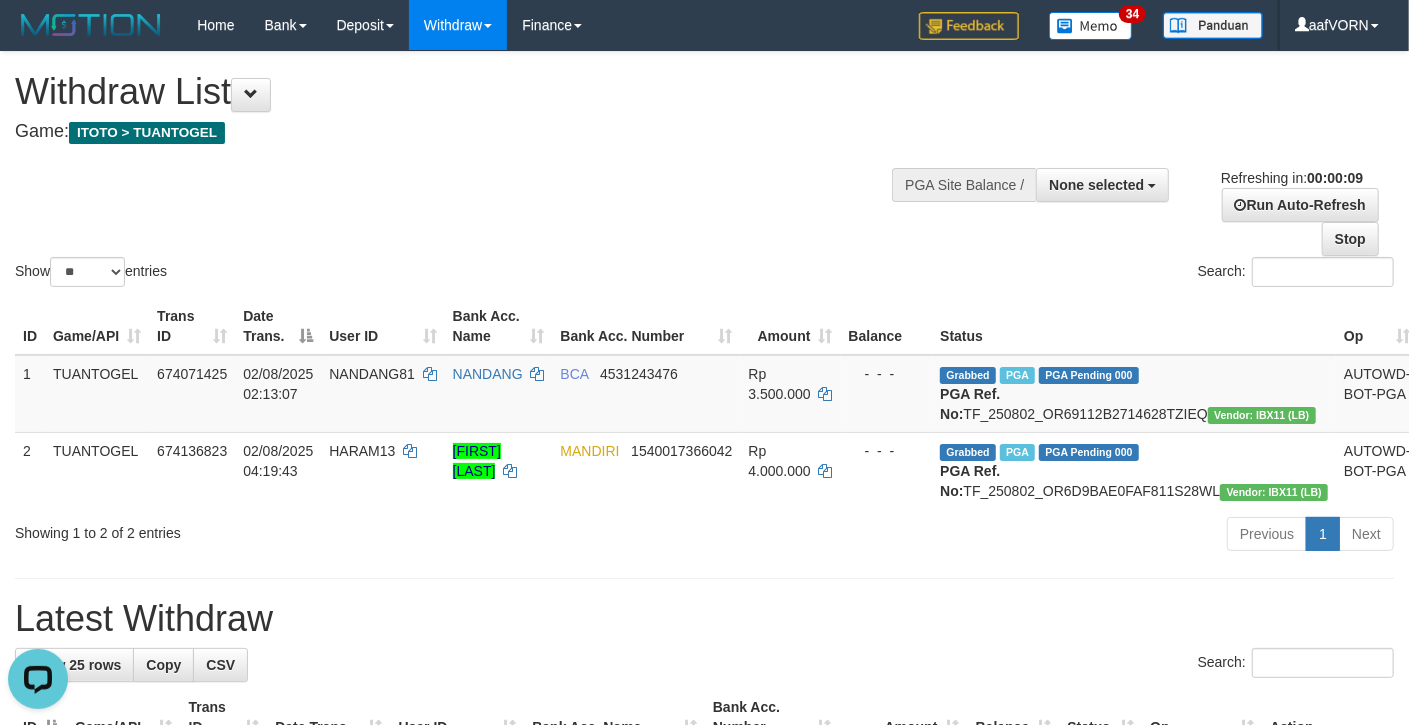 scroll, scrollTop: 0, scrollLeft: 0, axis: both 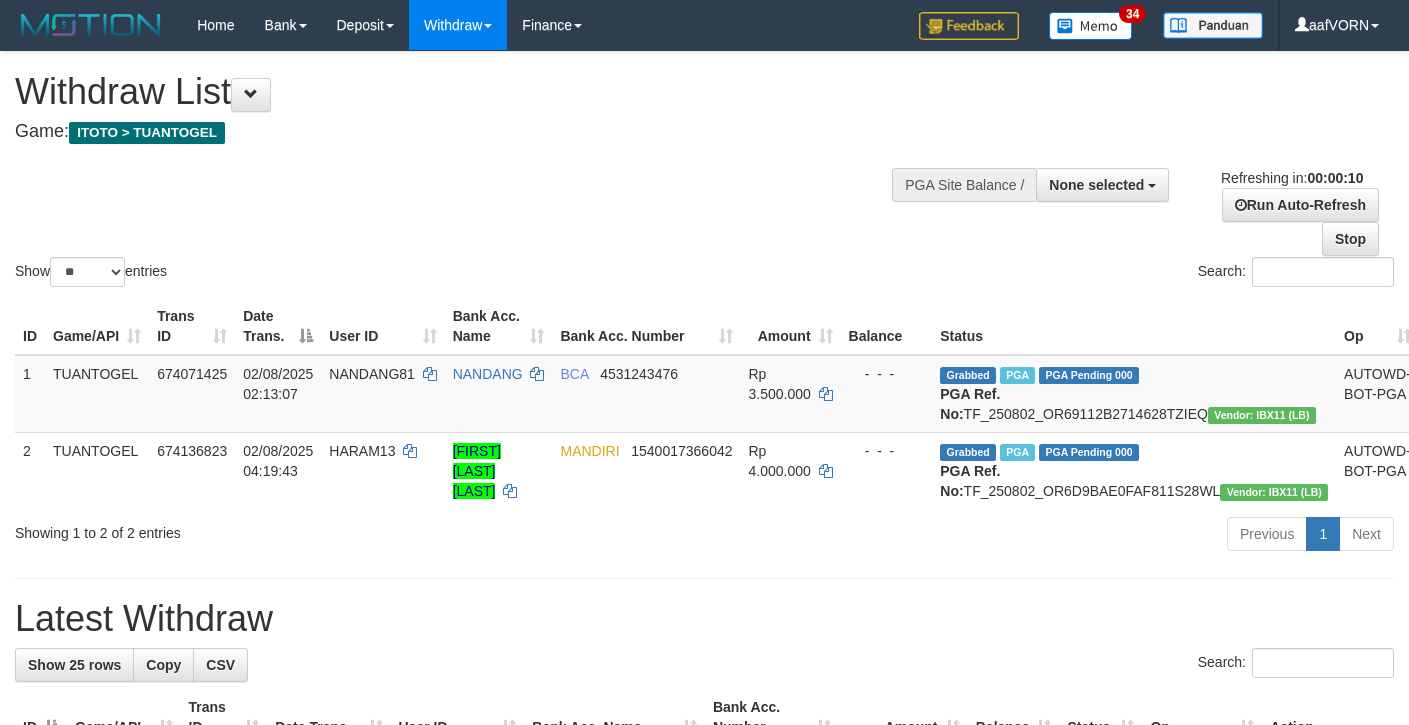 select 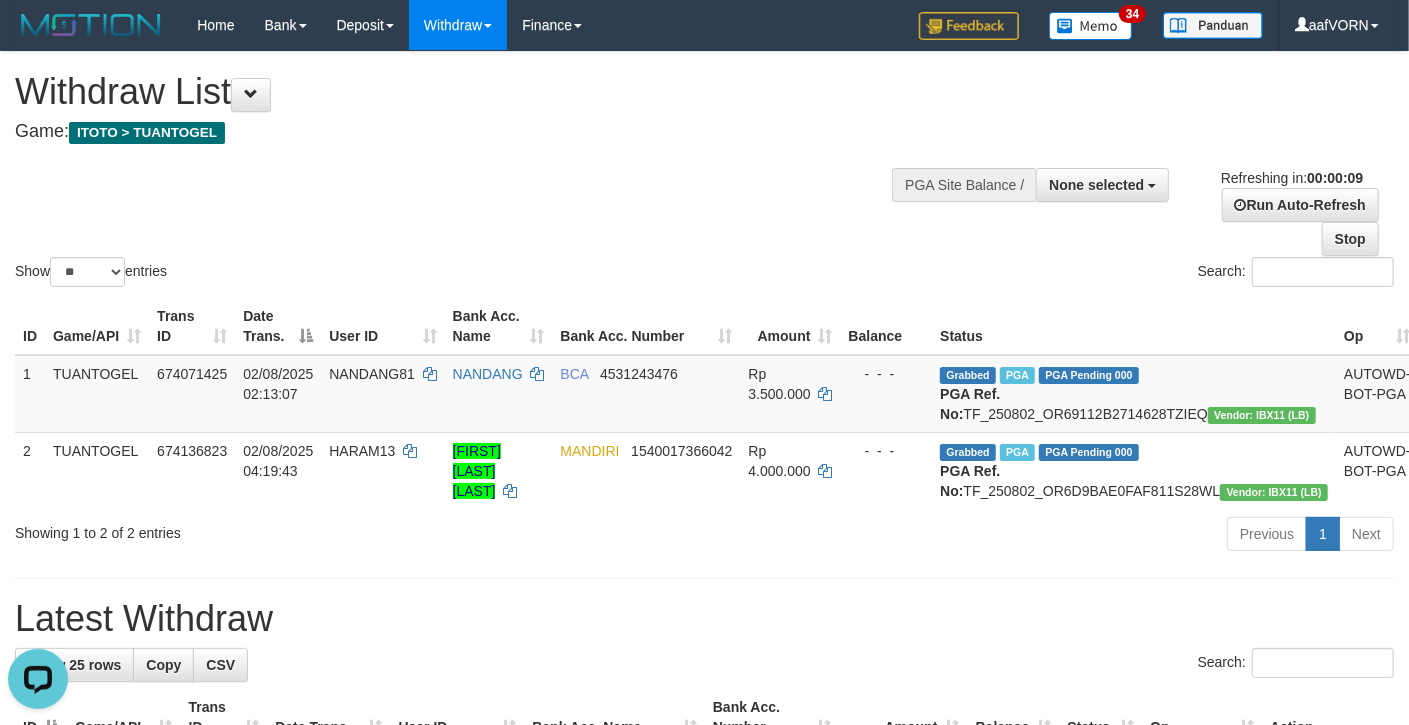 scroll, scrollTop: 0, scrollLeft: 0, axis: both 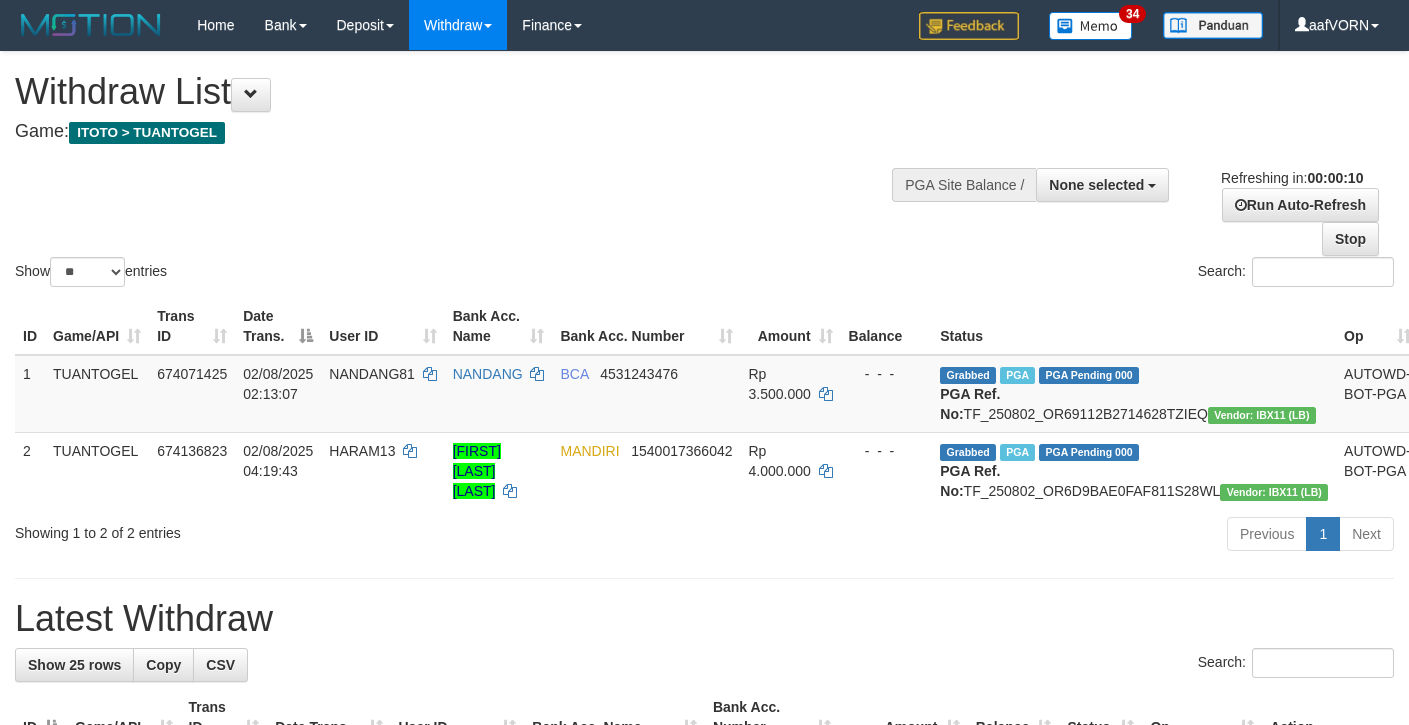 select 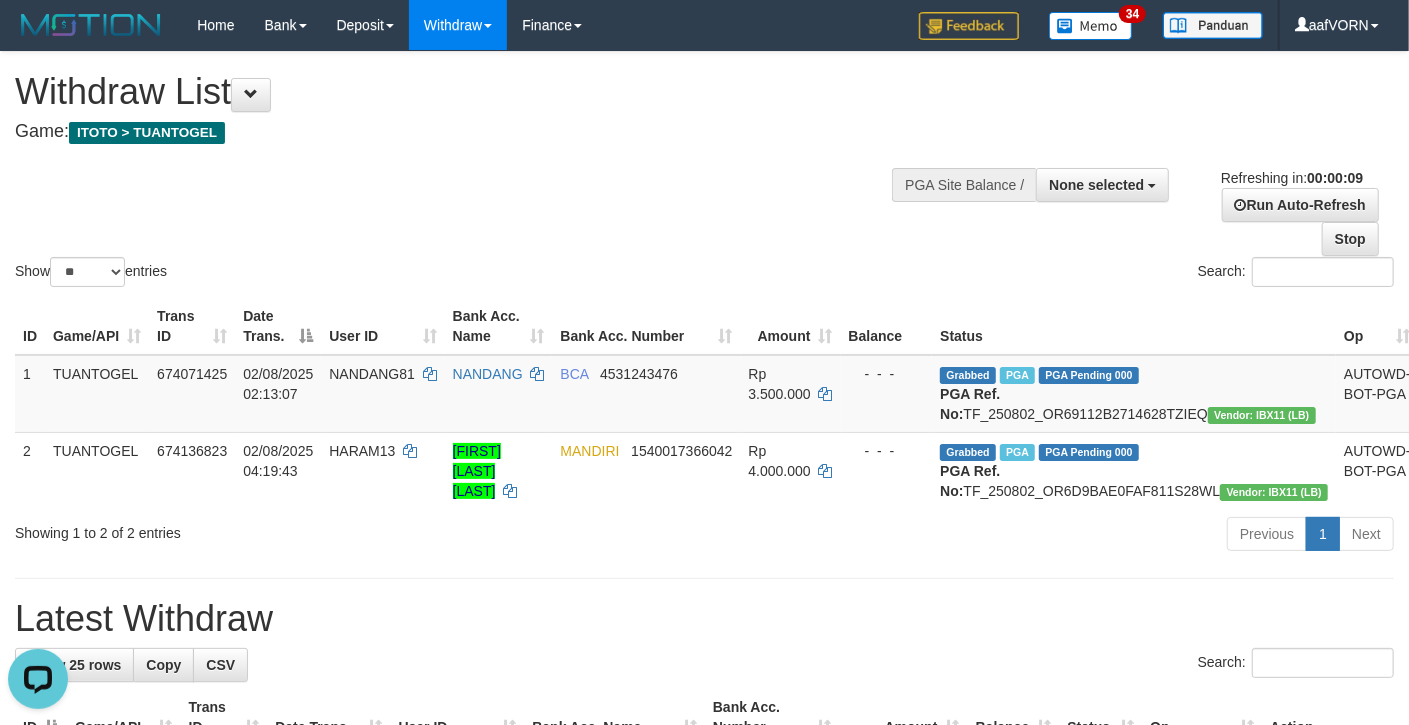 scroll, scrollTop: 0, scrollLeft: 0, axis: both 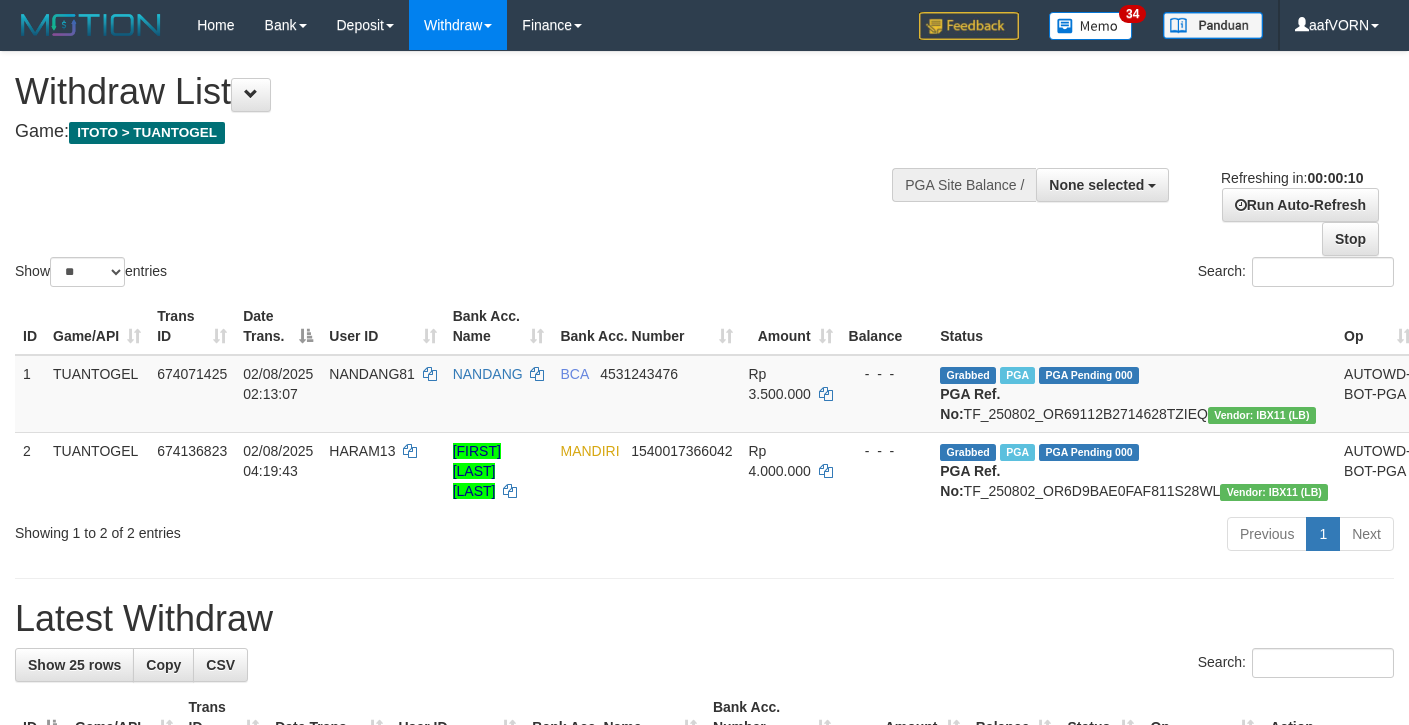 select 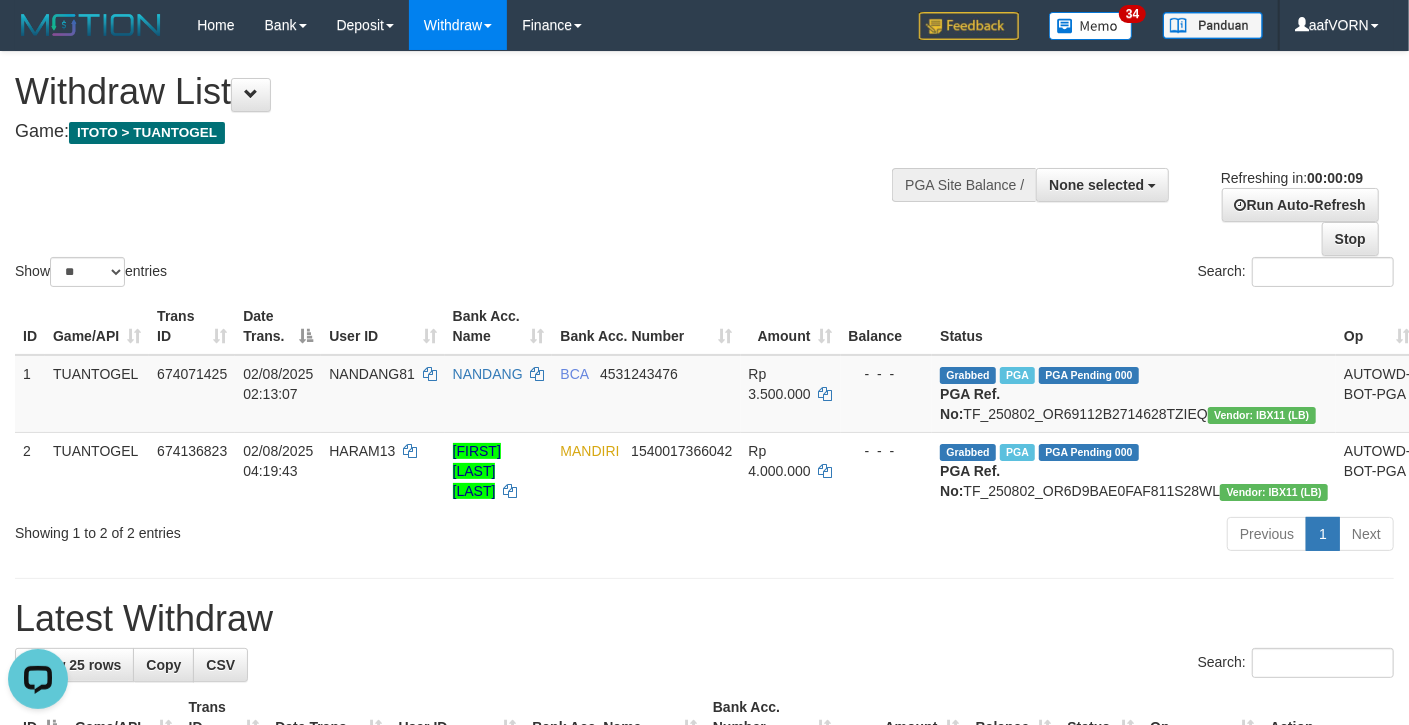 scroll, scrollTop: 0, scrollLeft: 0, axis: both 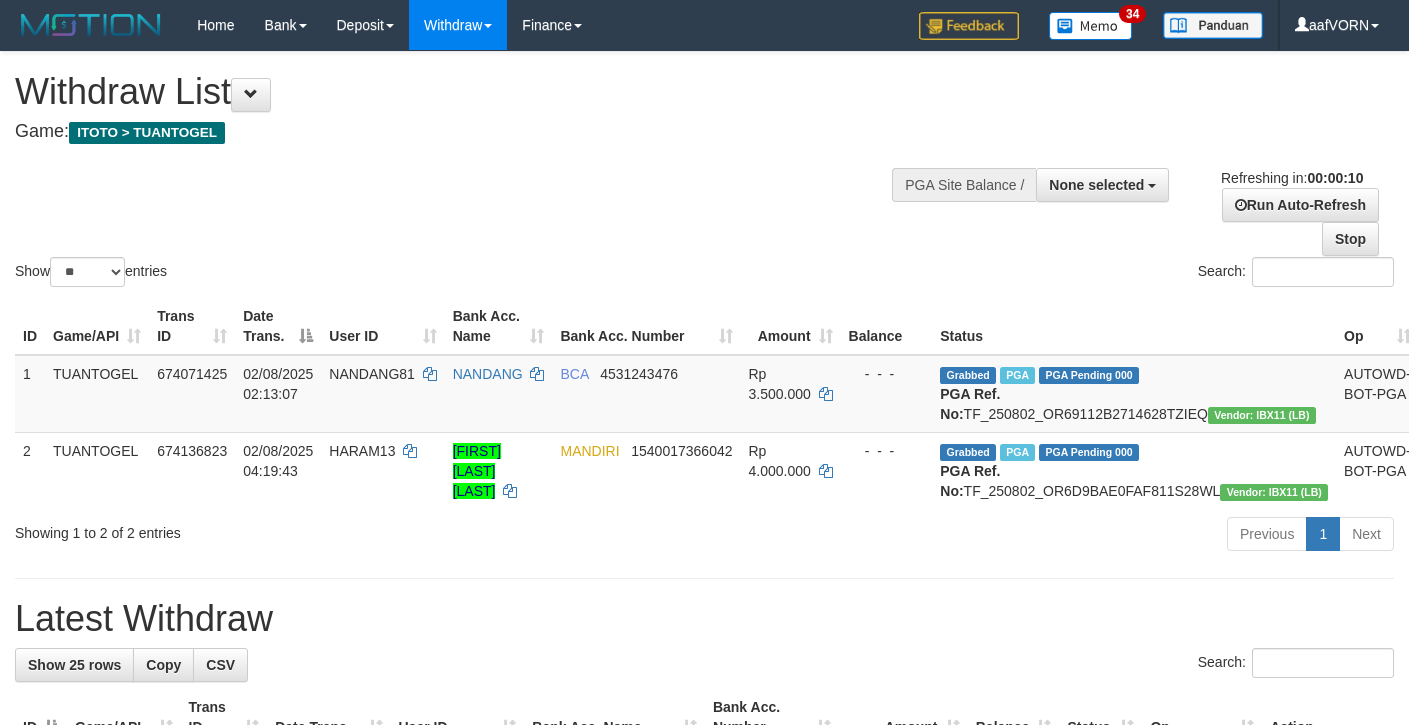 select 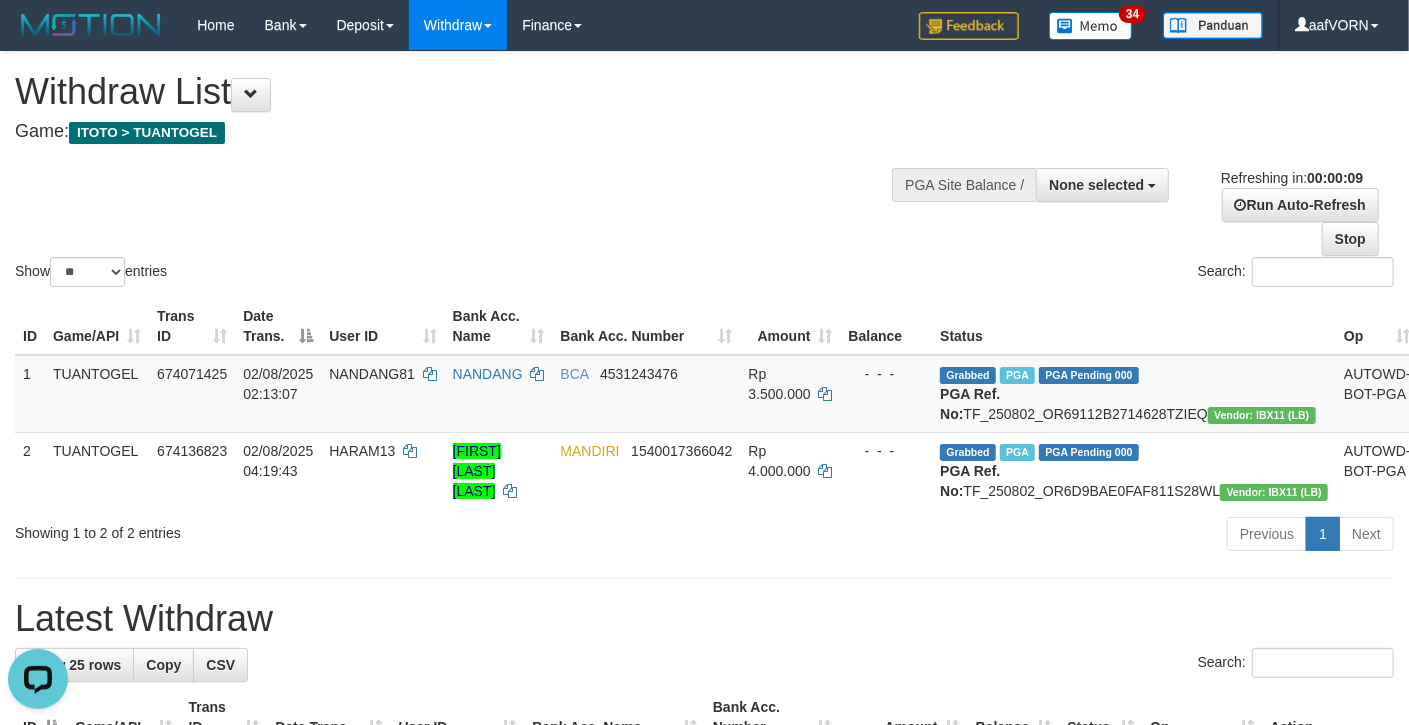 scroll, scrollTop: 0, scrollLeft: 0, axis: both 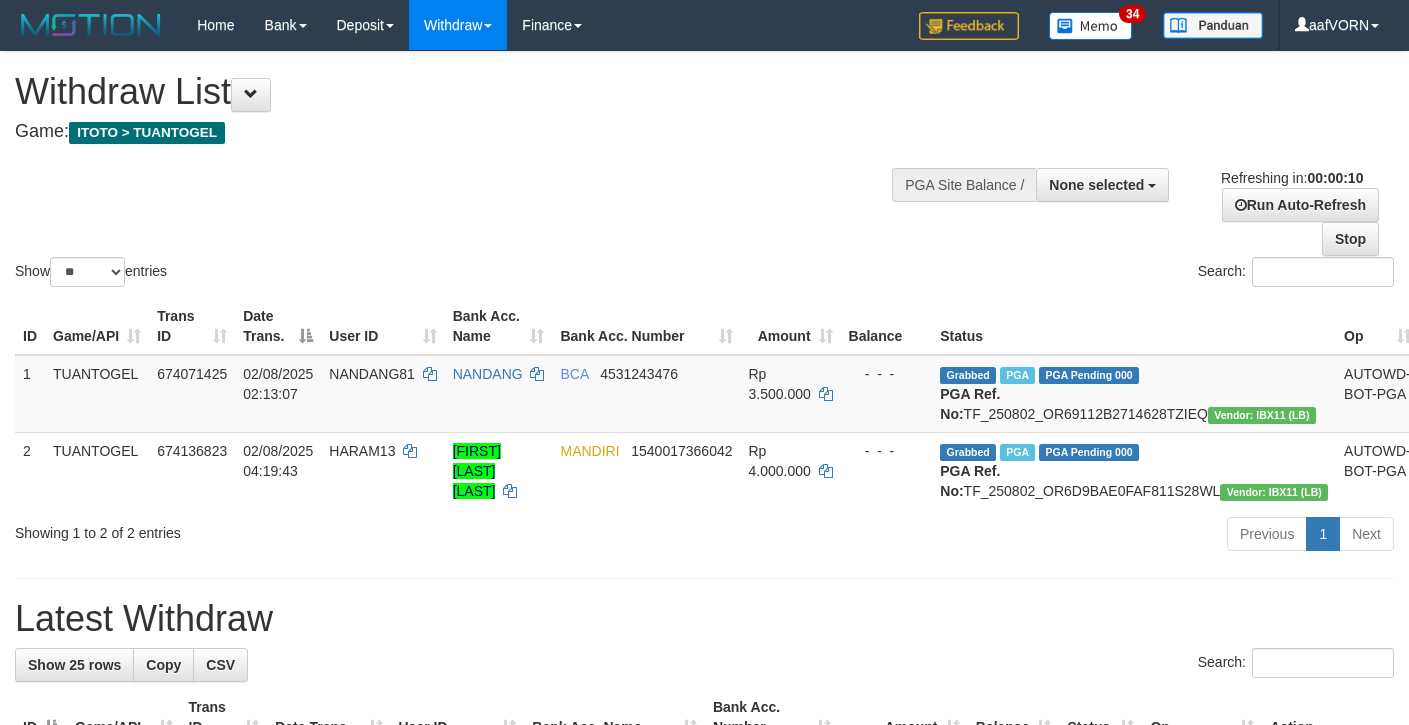 select 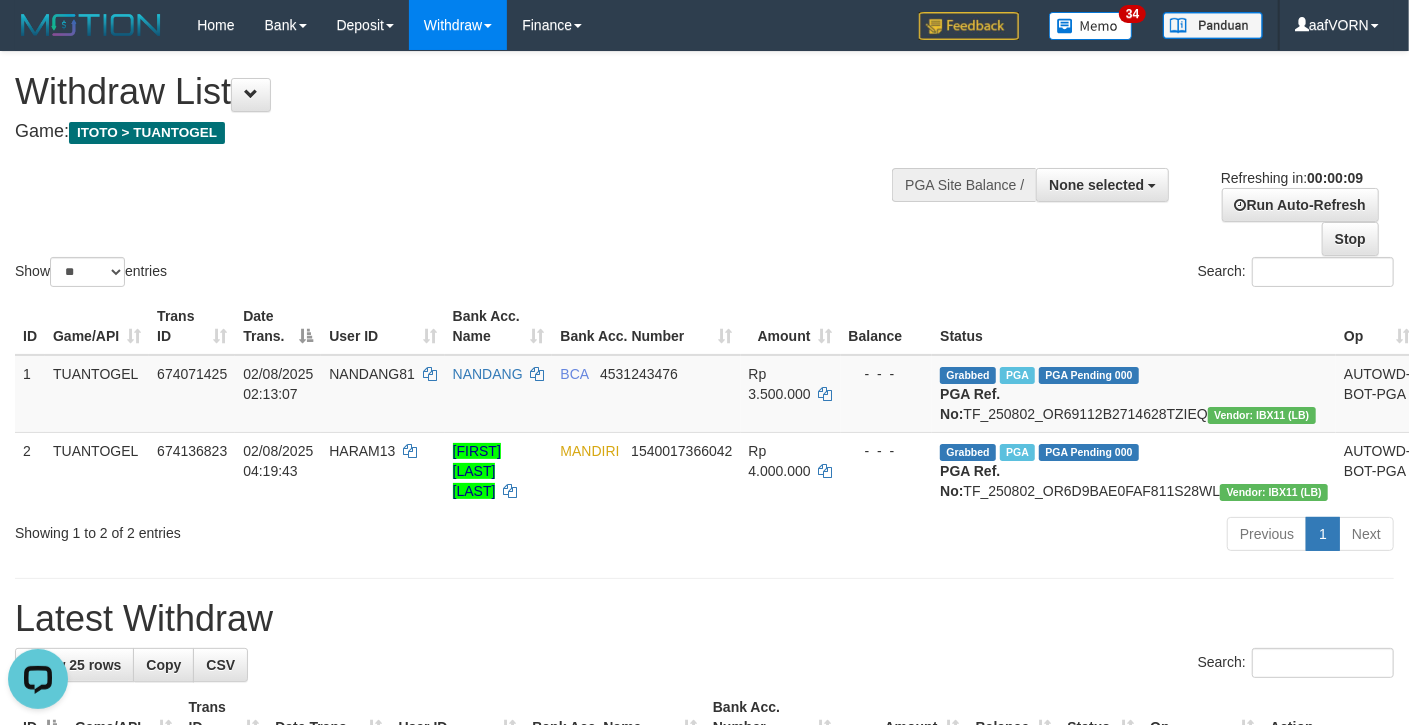 scroll, scrollTop: 0, scrollLeft: 0, axis: both 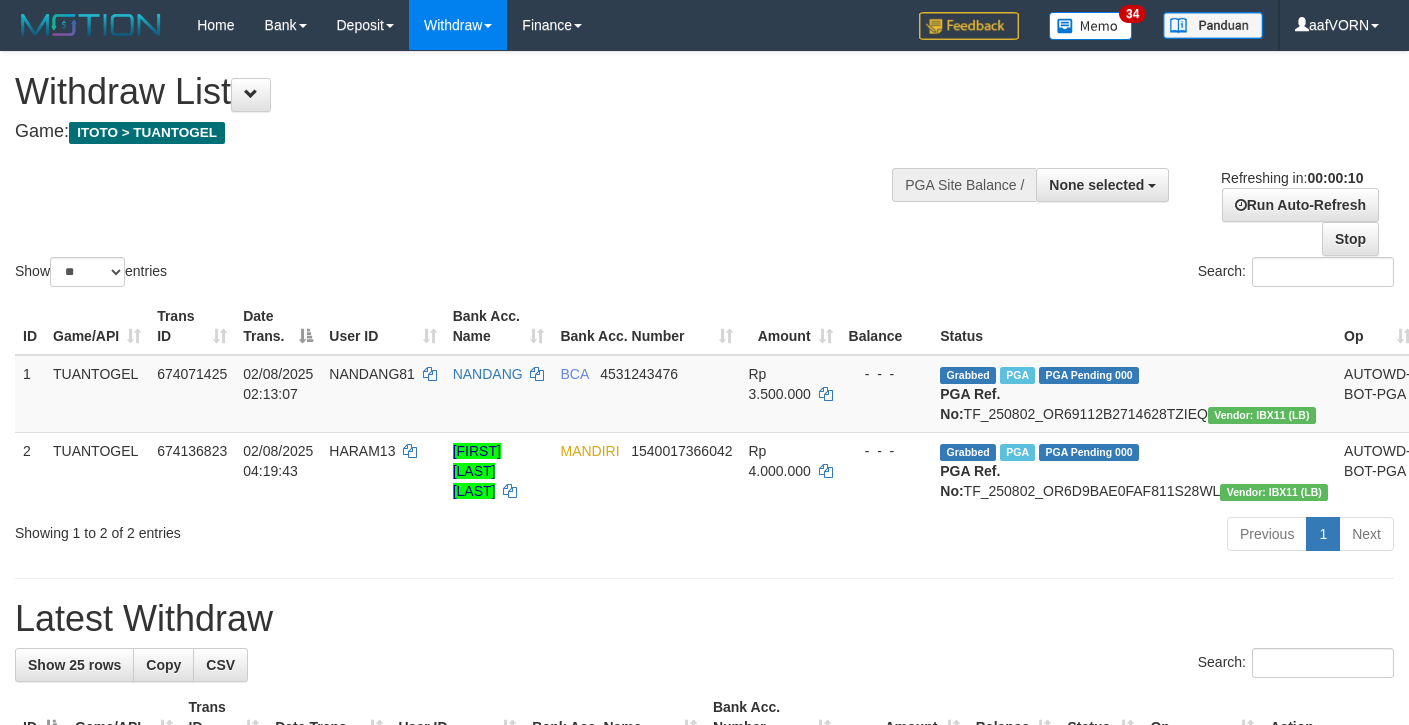 select 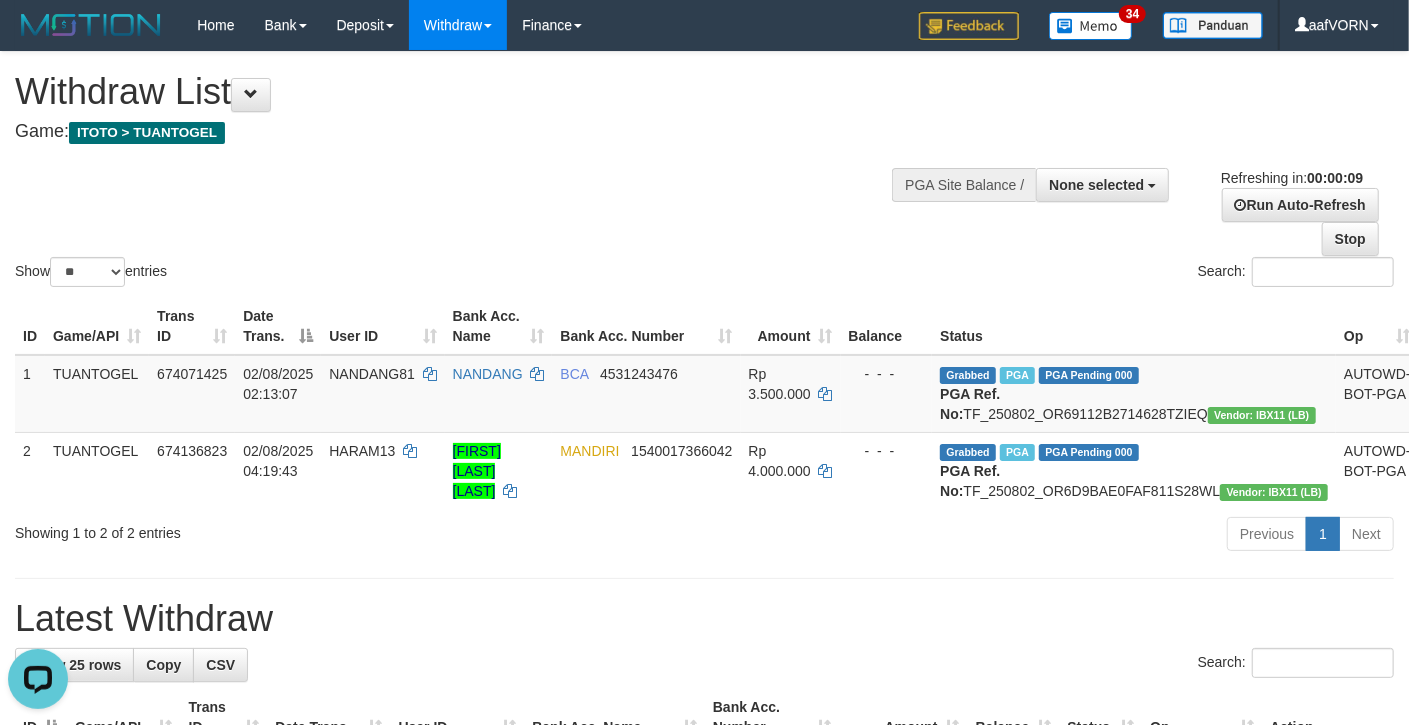 scroll, scrollTop: 0, scrollLeft: 0, axis: both 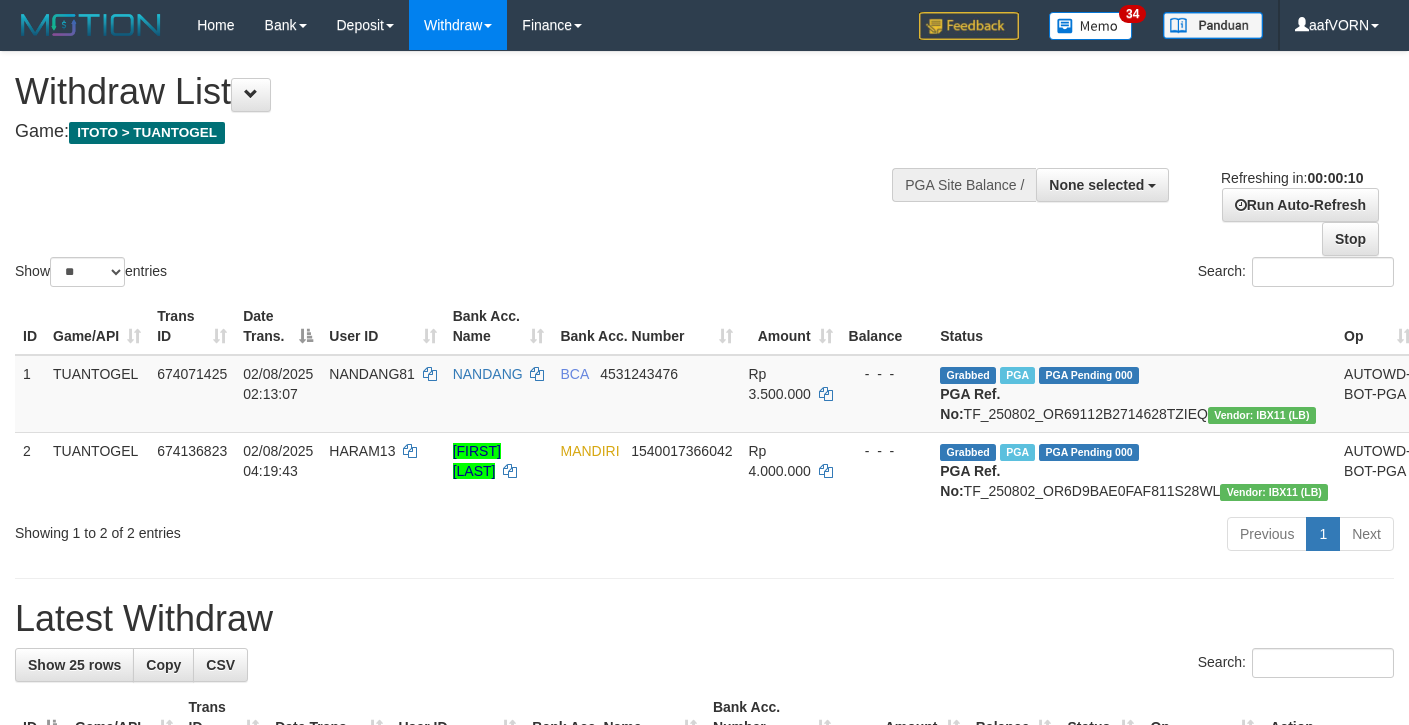 select 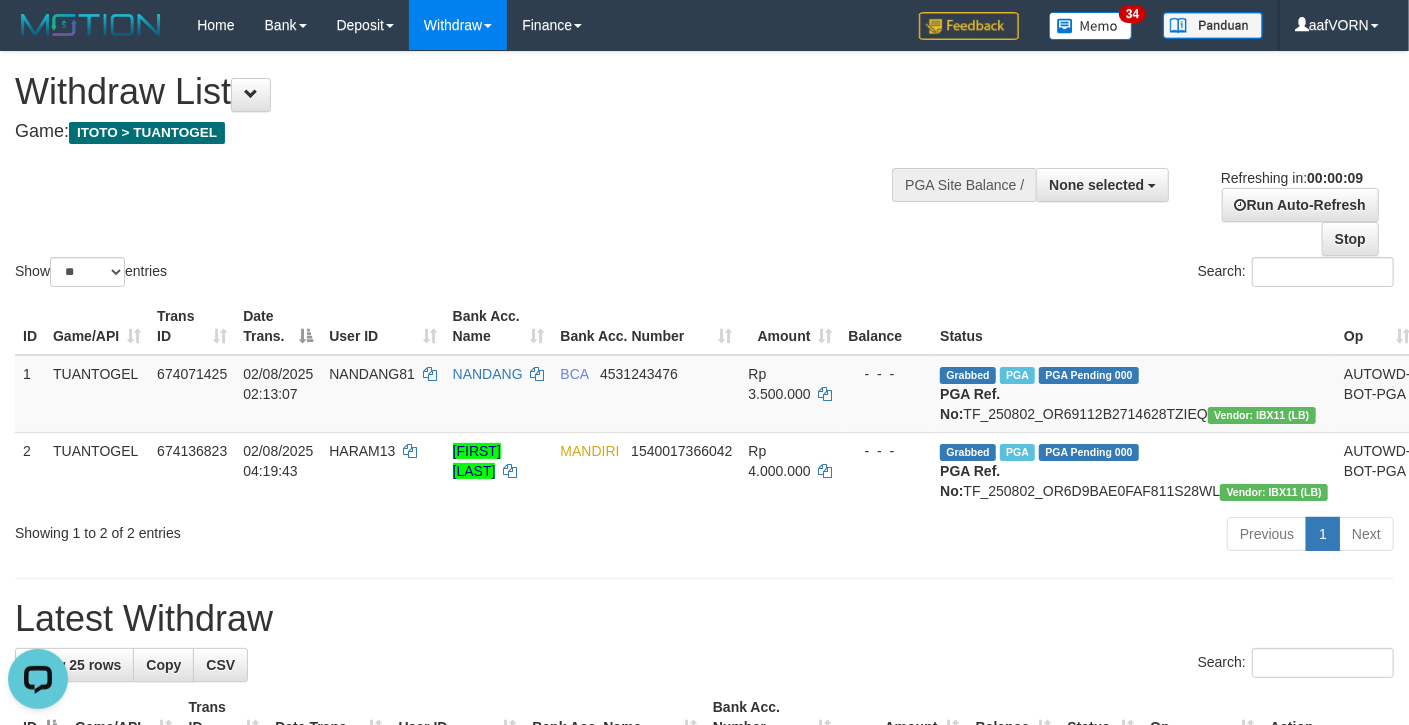 scroll, scrollTop: 0, scrollLeft: 0, axis: both 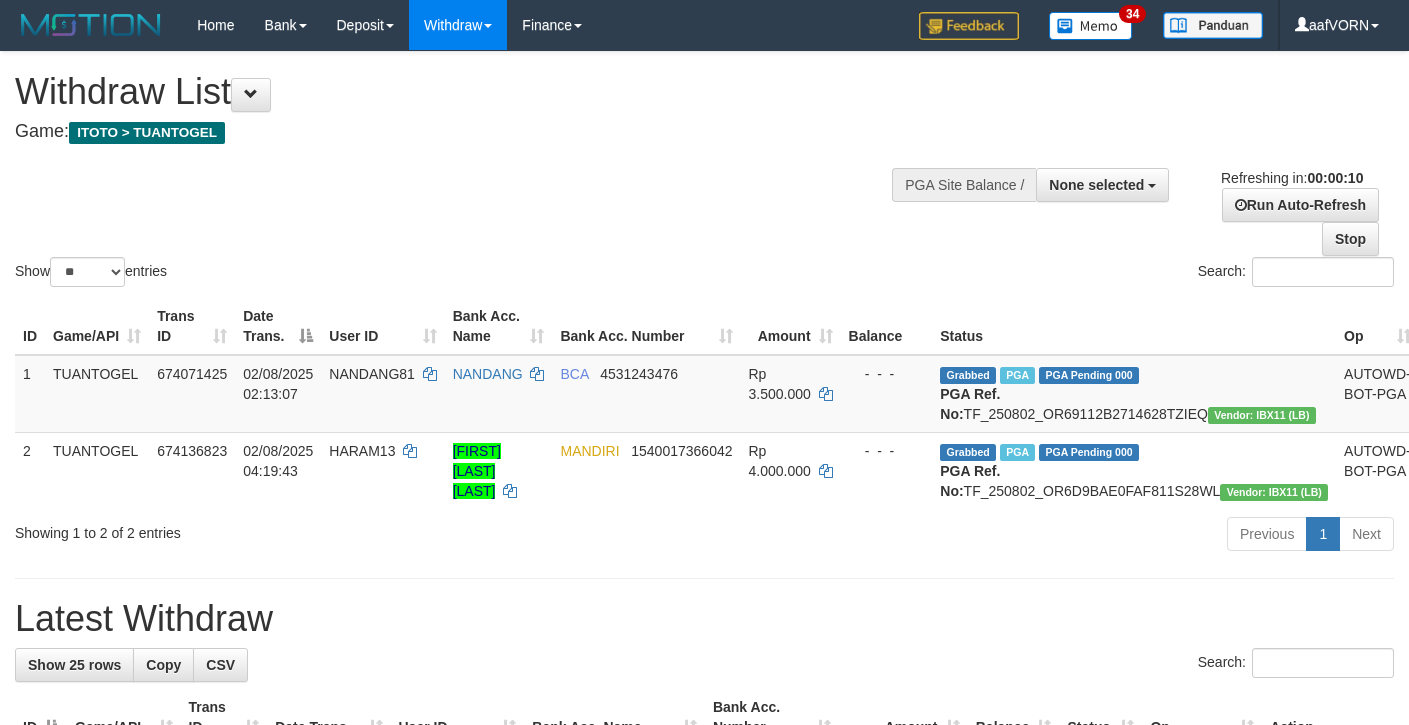 select 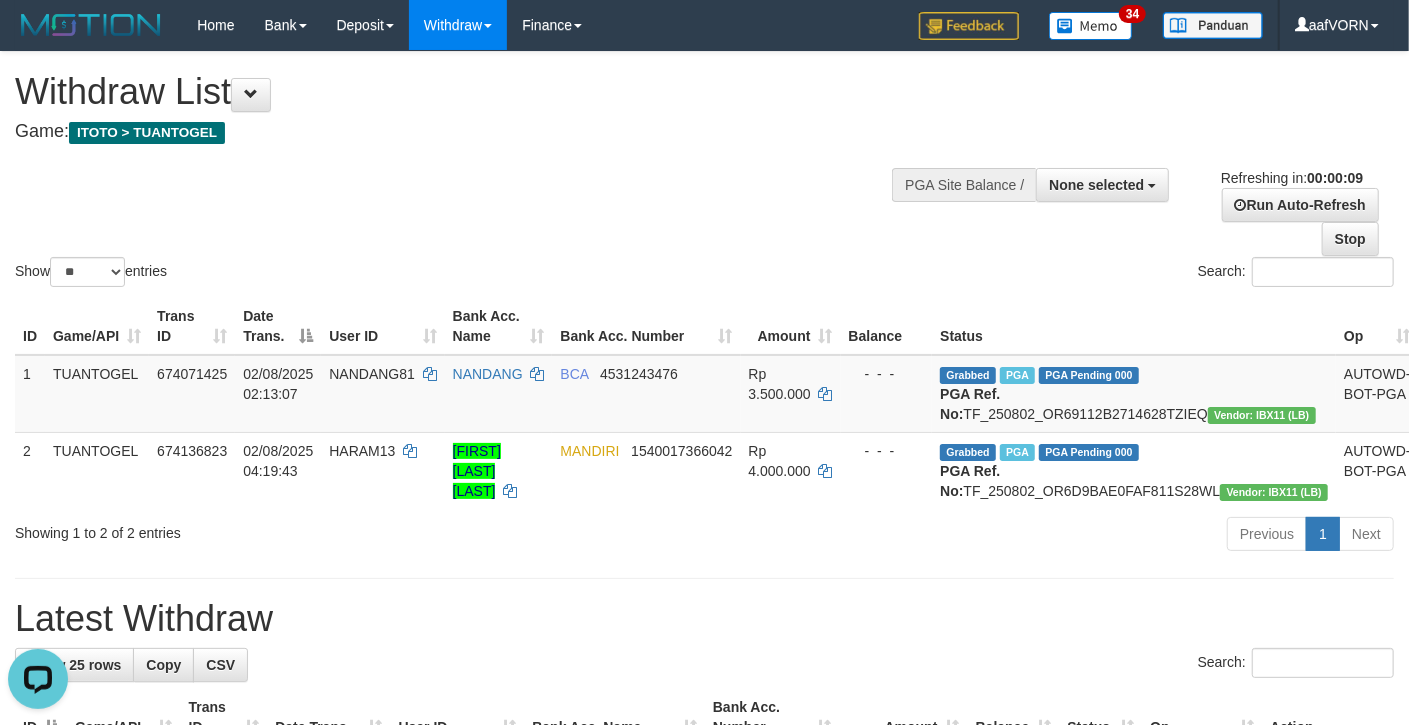 scroll, scrollTop: 0, scrollLeft: 0, axis: both 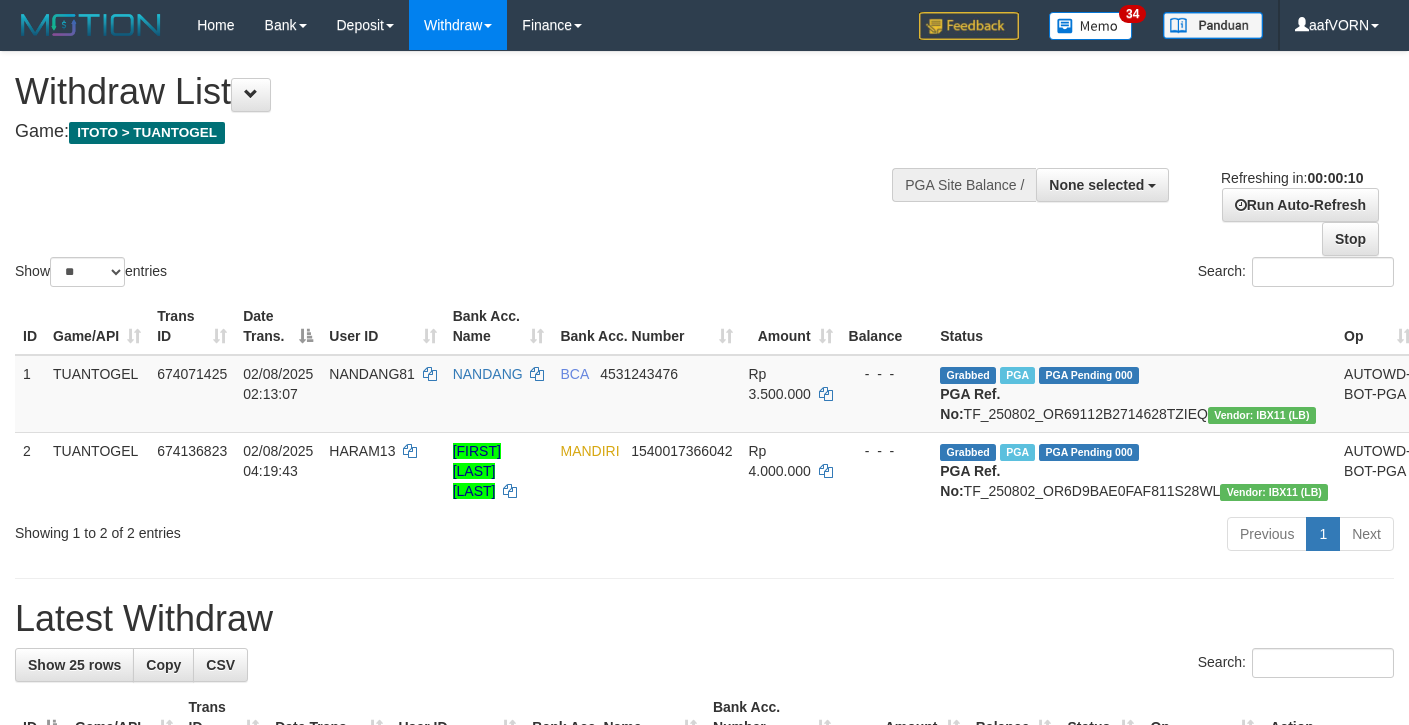 select 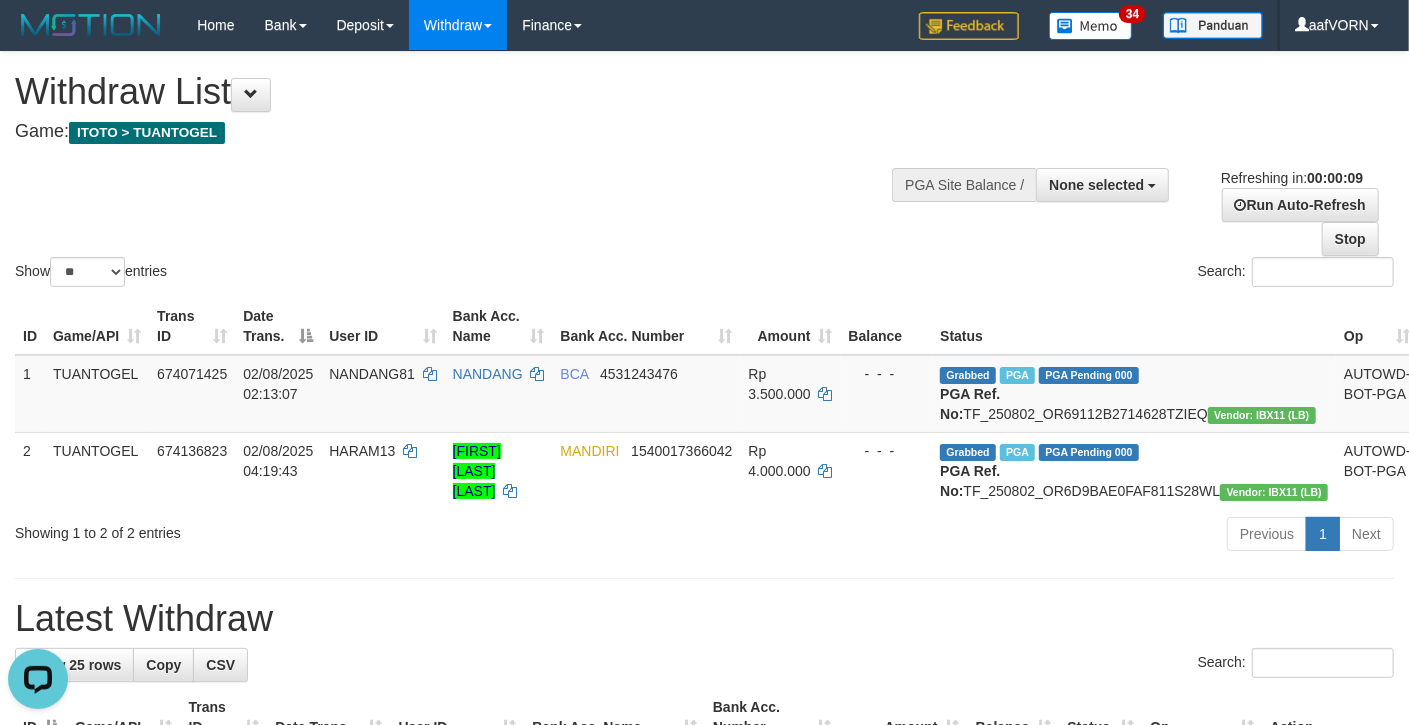 scroll, scrollTop: 0, scrollLeft: 0, axis: both 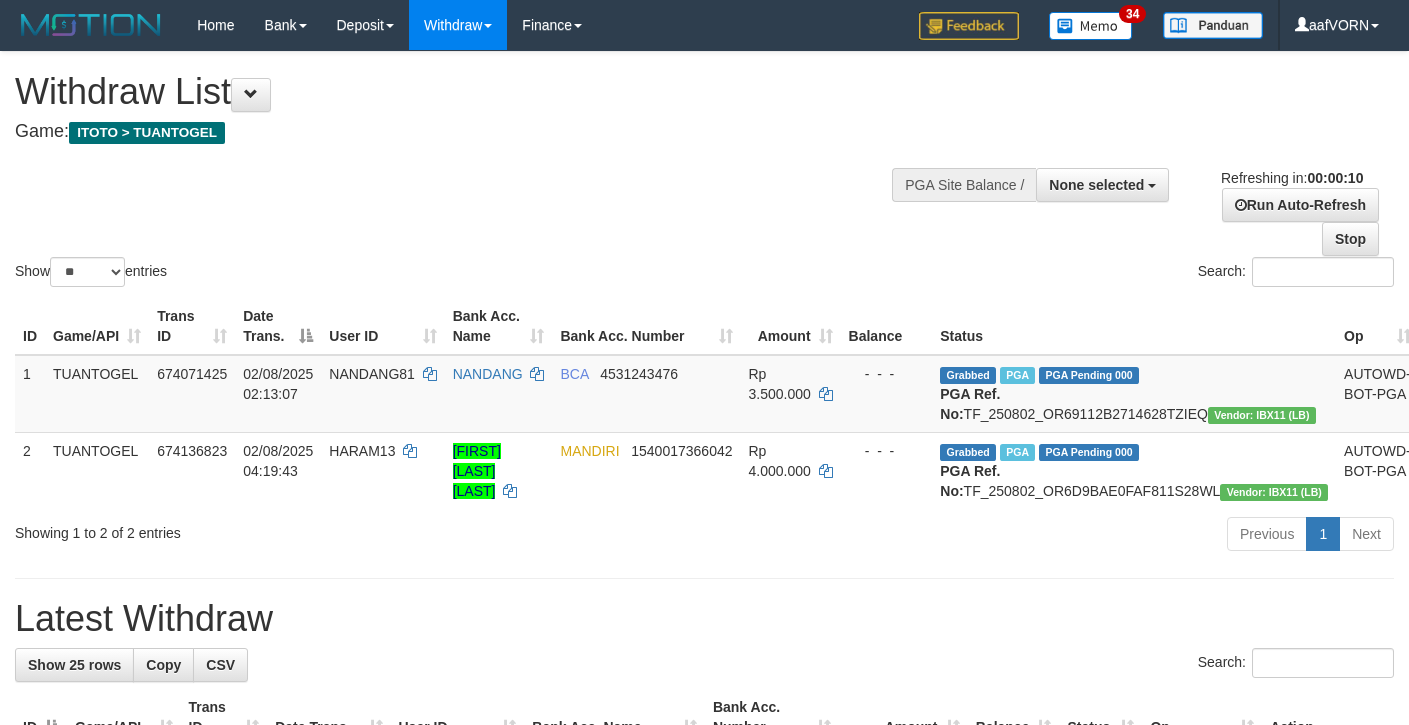 select 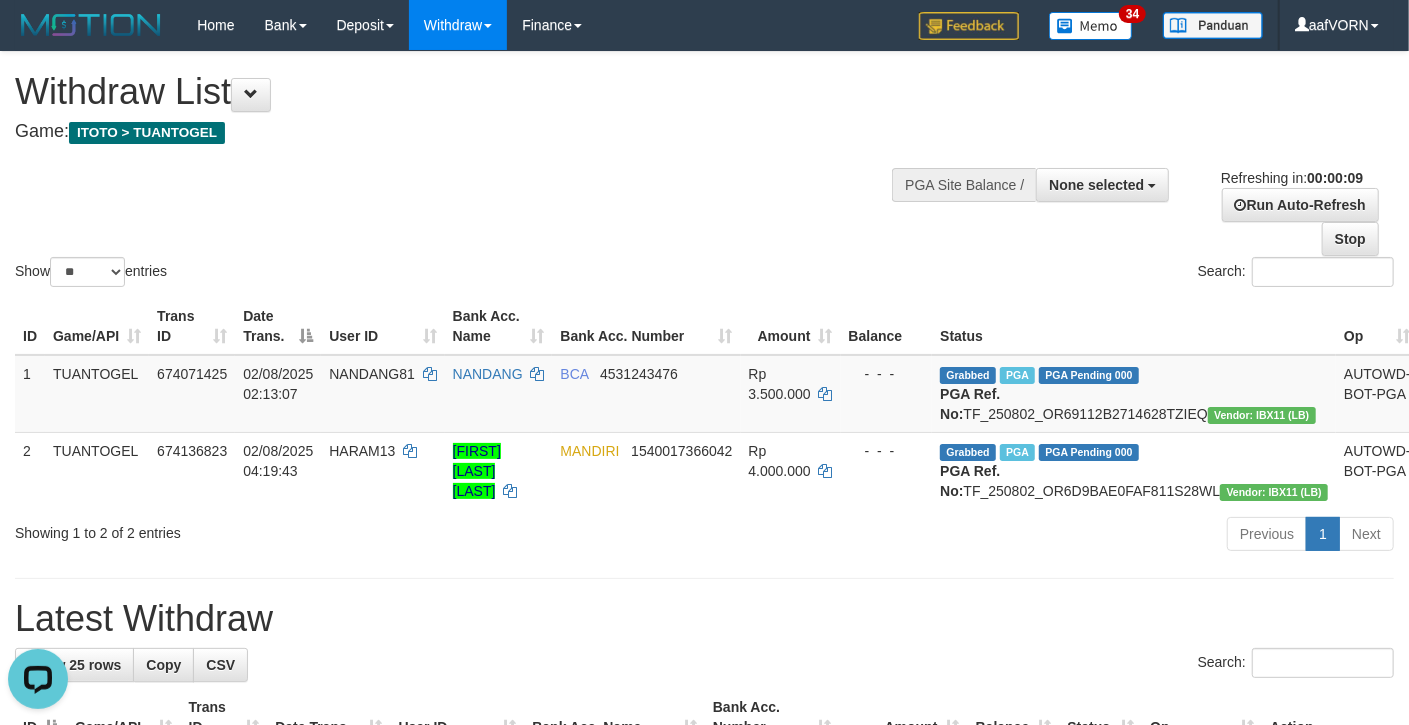 scroll, scrollTop: 0, scrollLeft: 0, axis: both 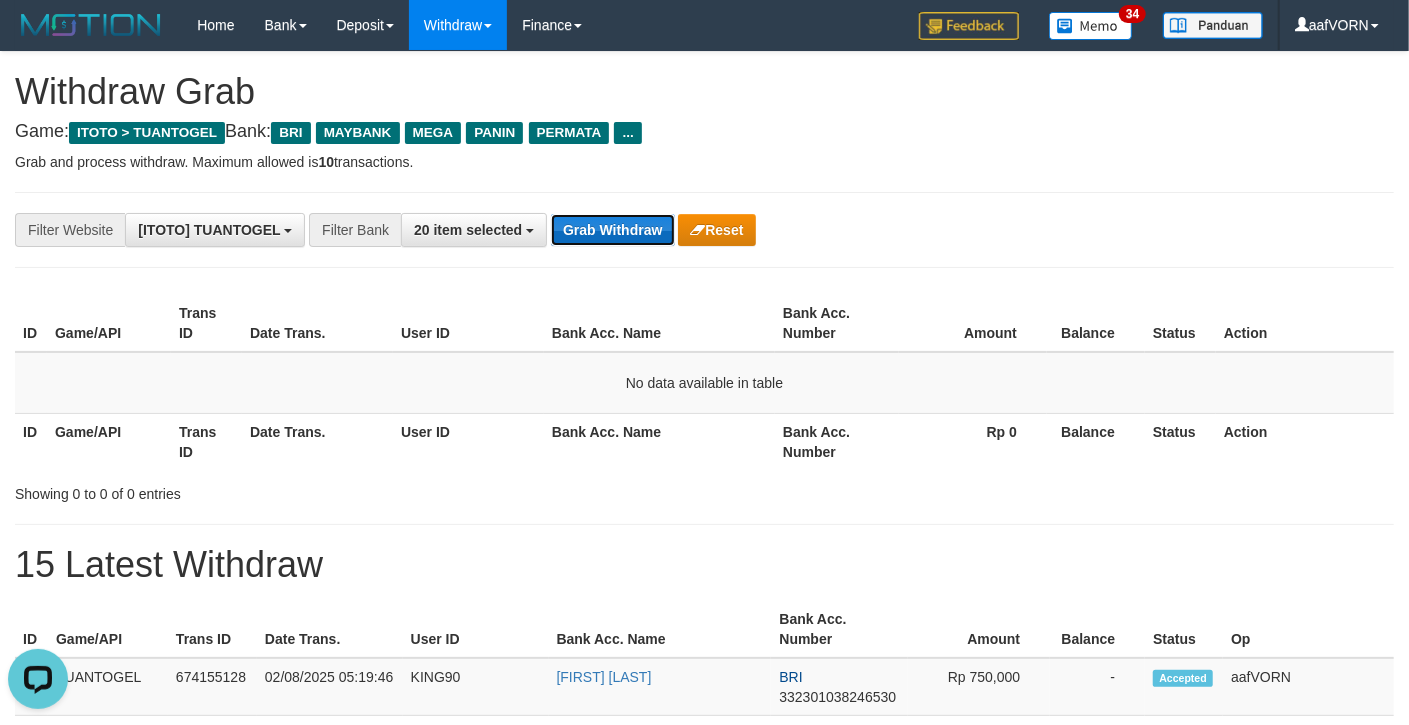 click on "Grab Withdraw" at bounding box center [612, 230] 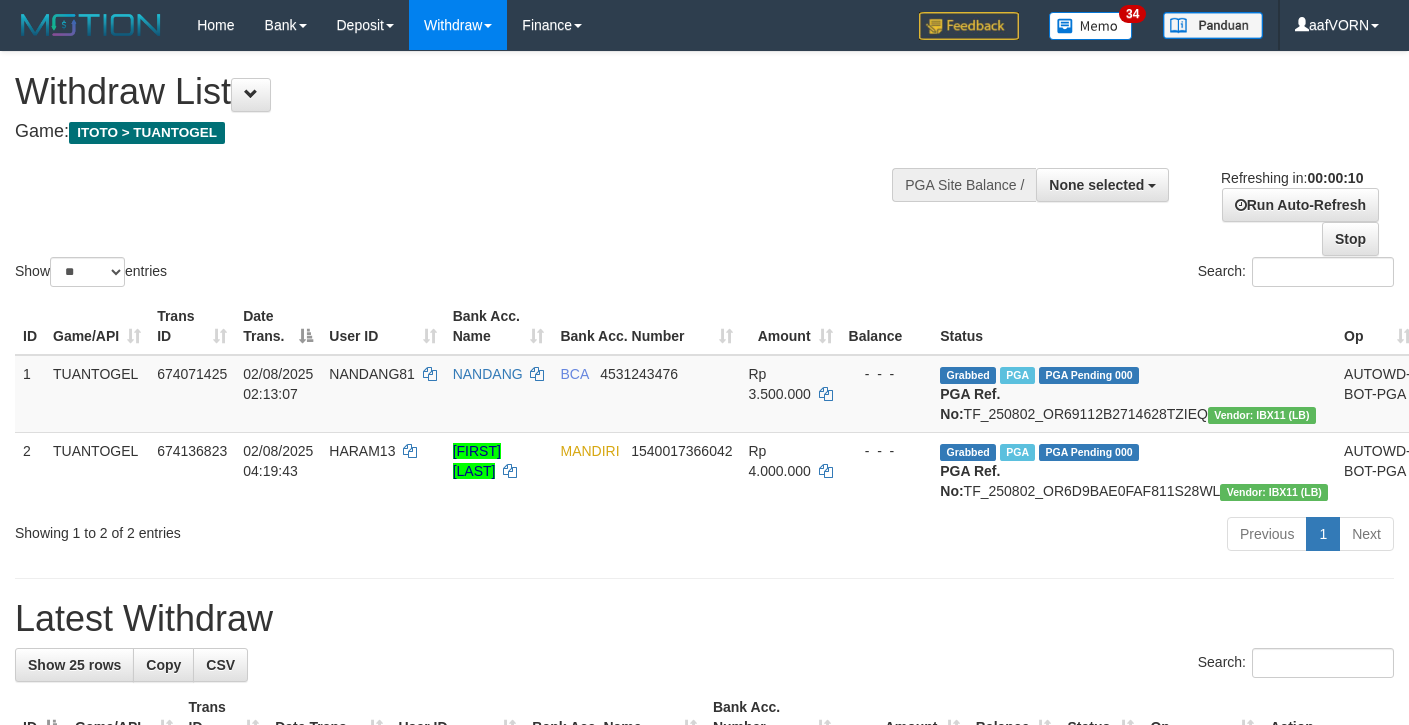 select 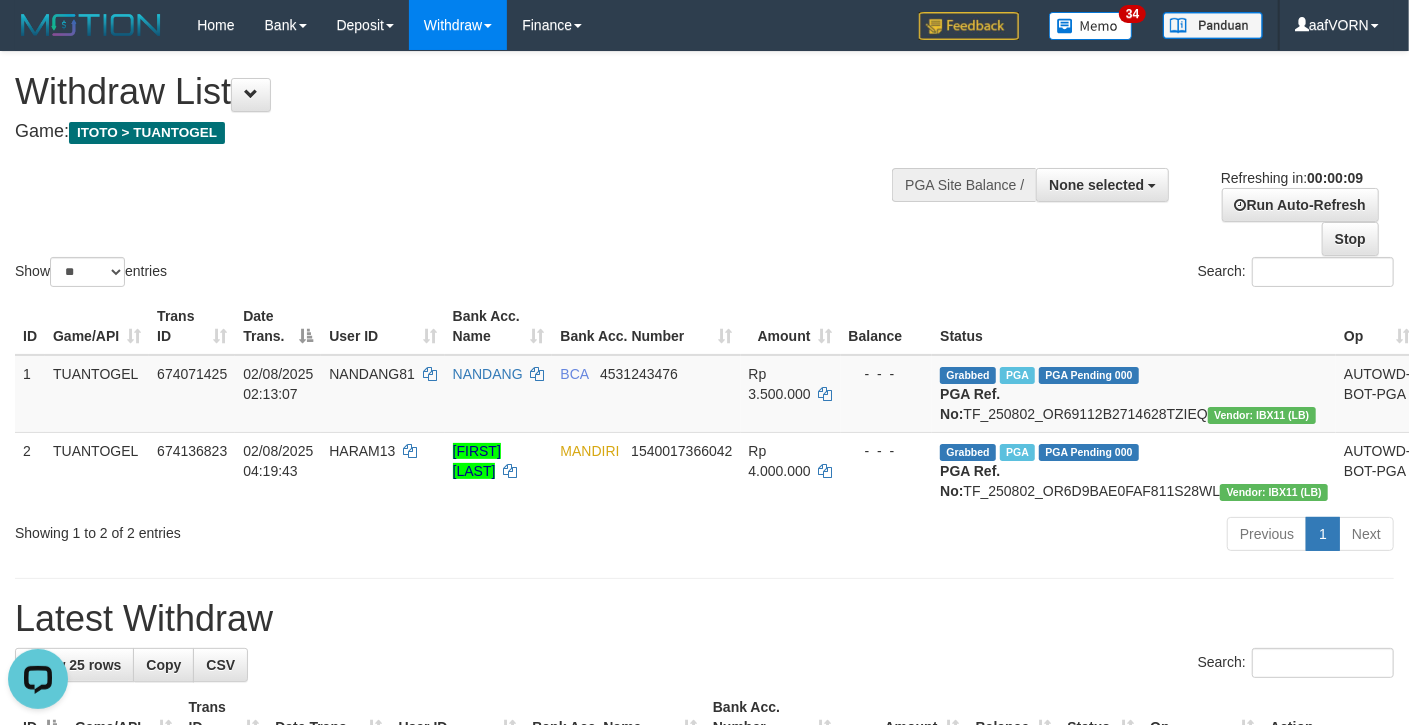 scroll, scrollTop: 0, scrollLeft: 0, axis: both 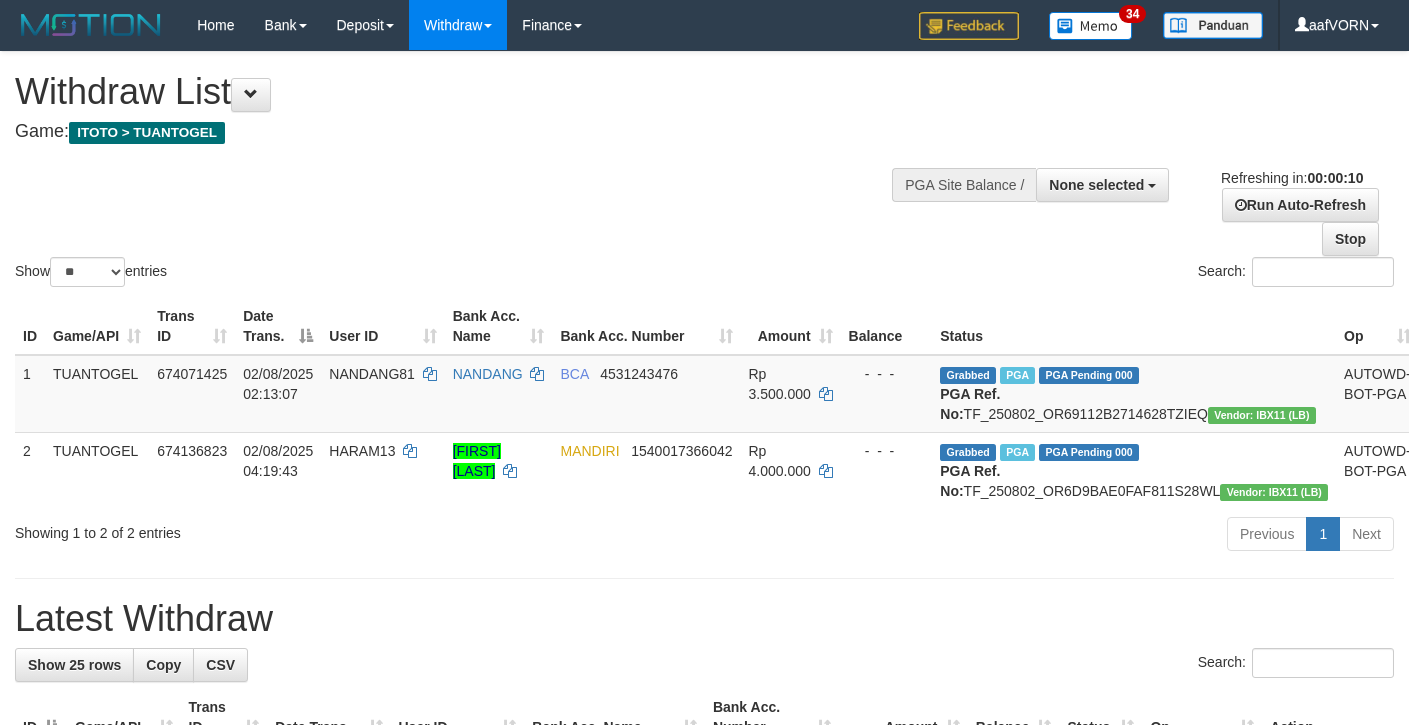 select 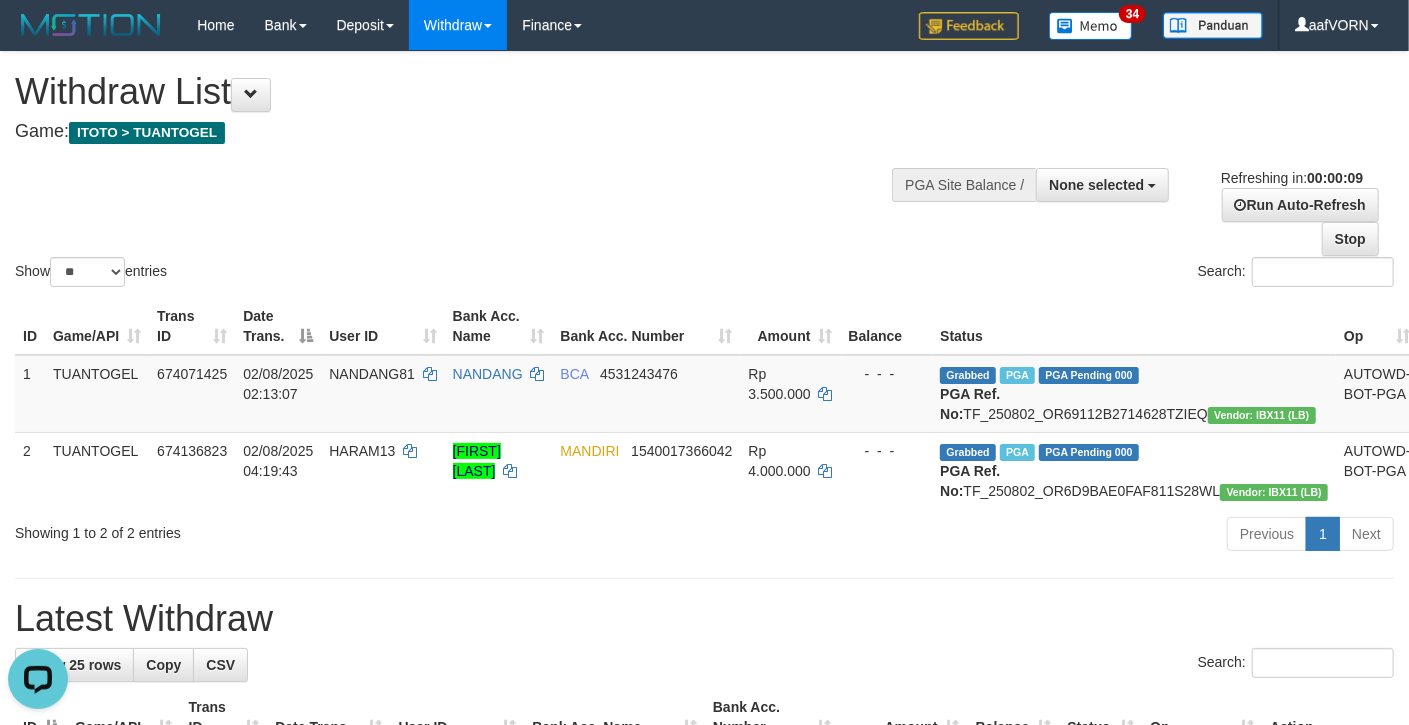 scroll, scrollTop: 0, scrollLeft: 0, axis: both 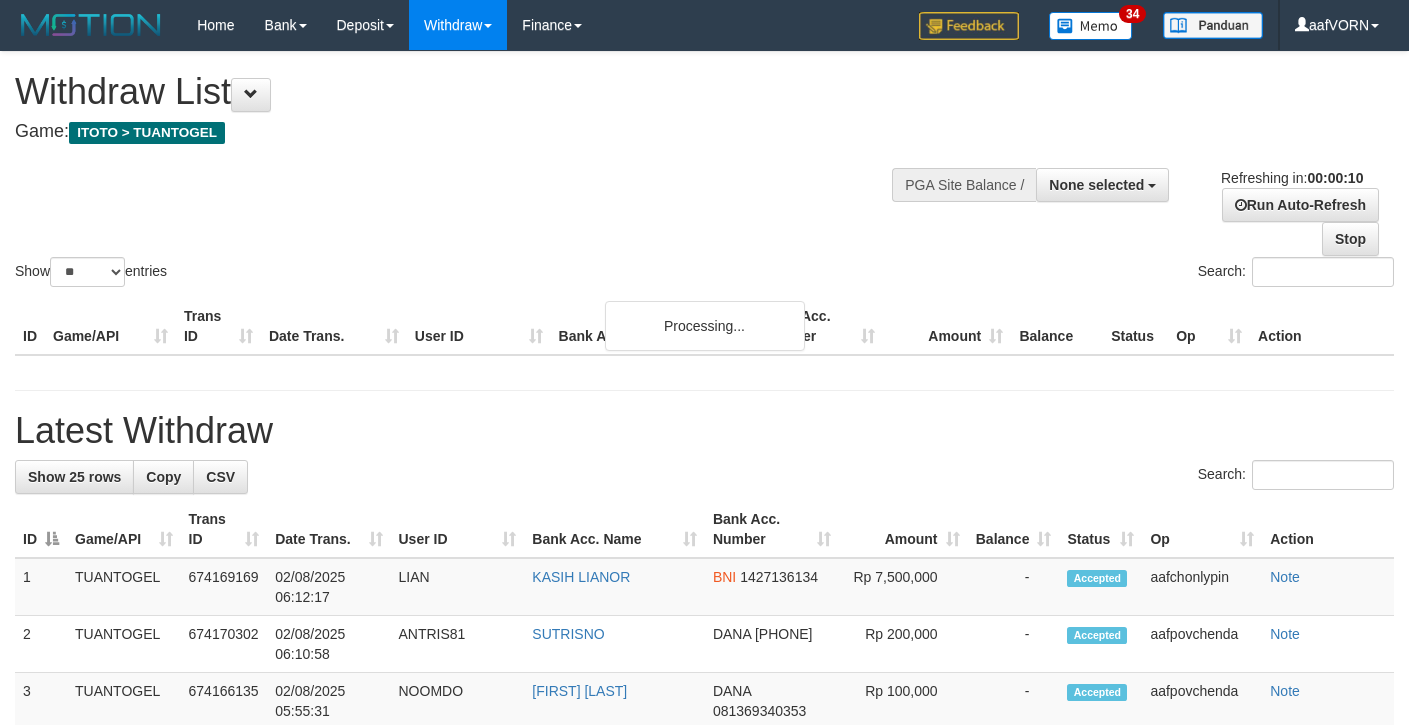 select 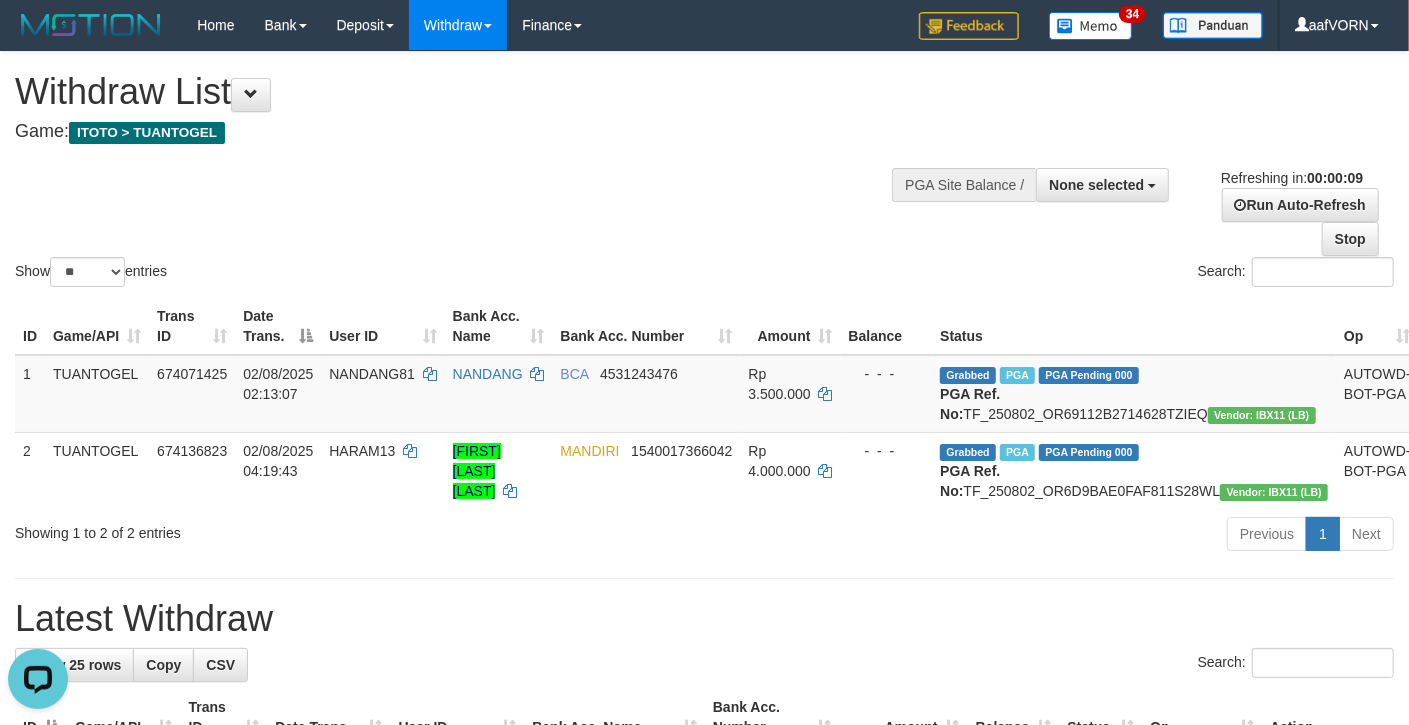 scroll, scrollTop: 0, scrollLeft: 0, axis: both 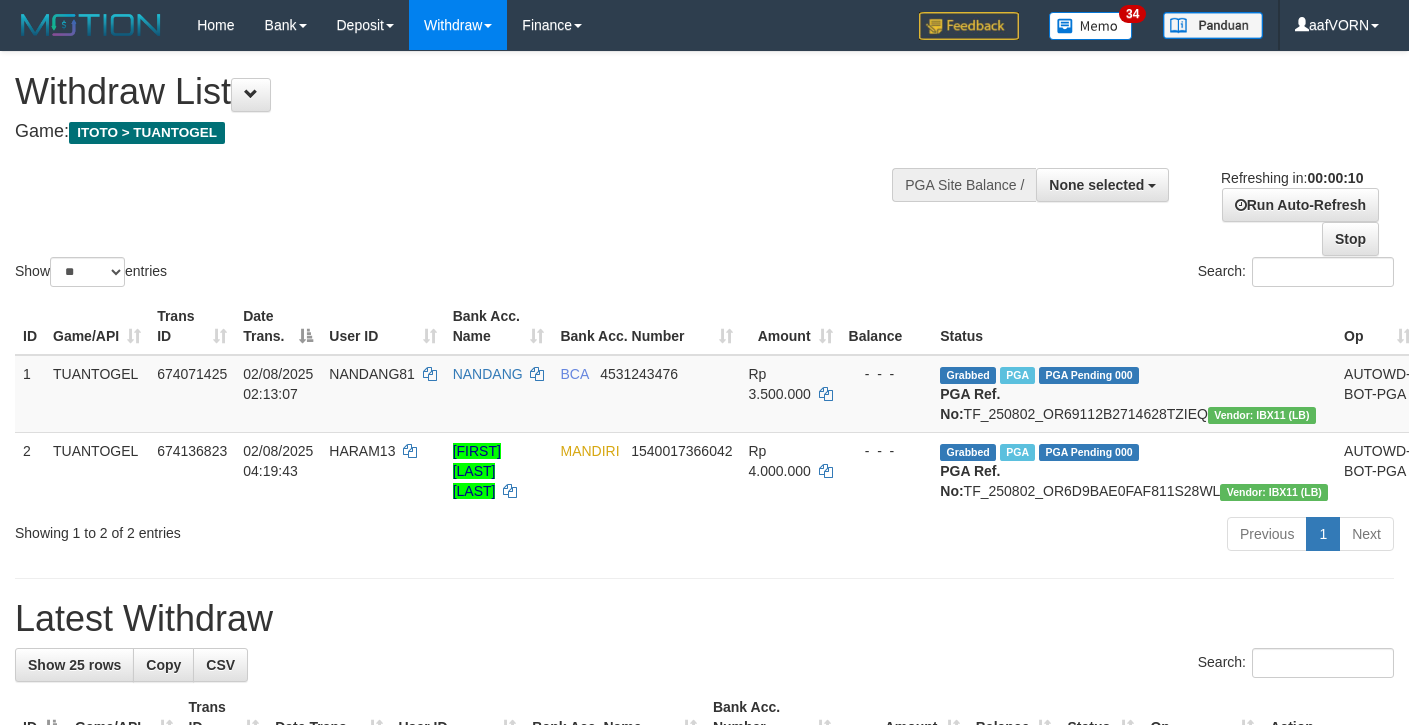 select 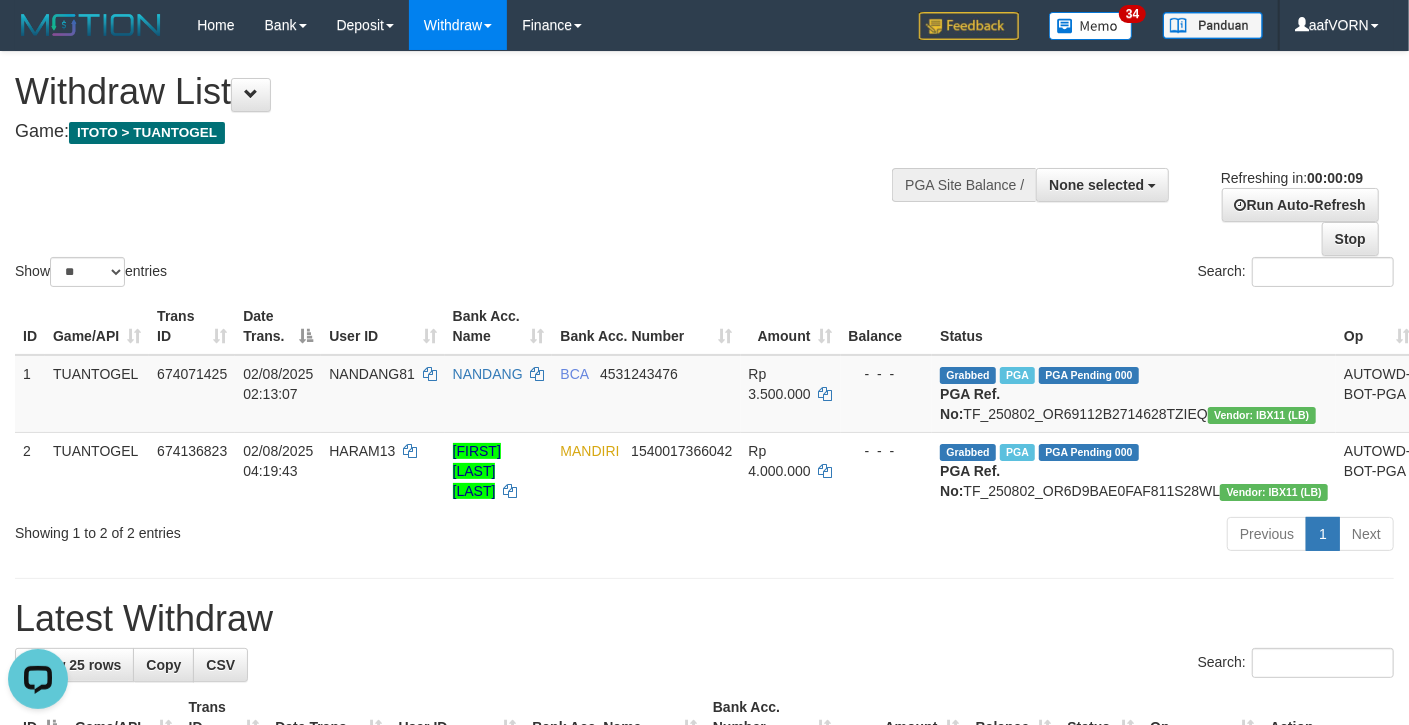 scroll, scrollTop: 0, scrollLeft: 0, axis: both 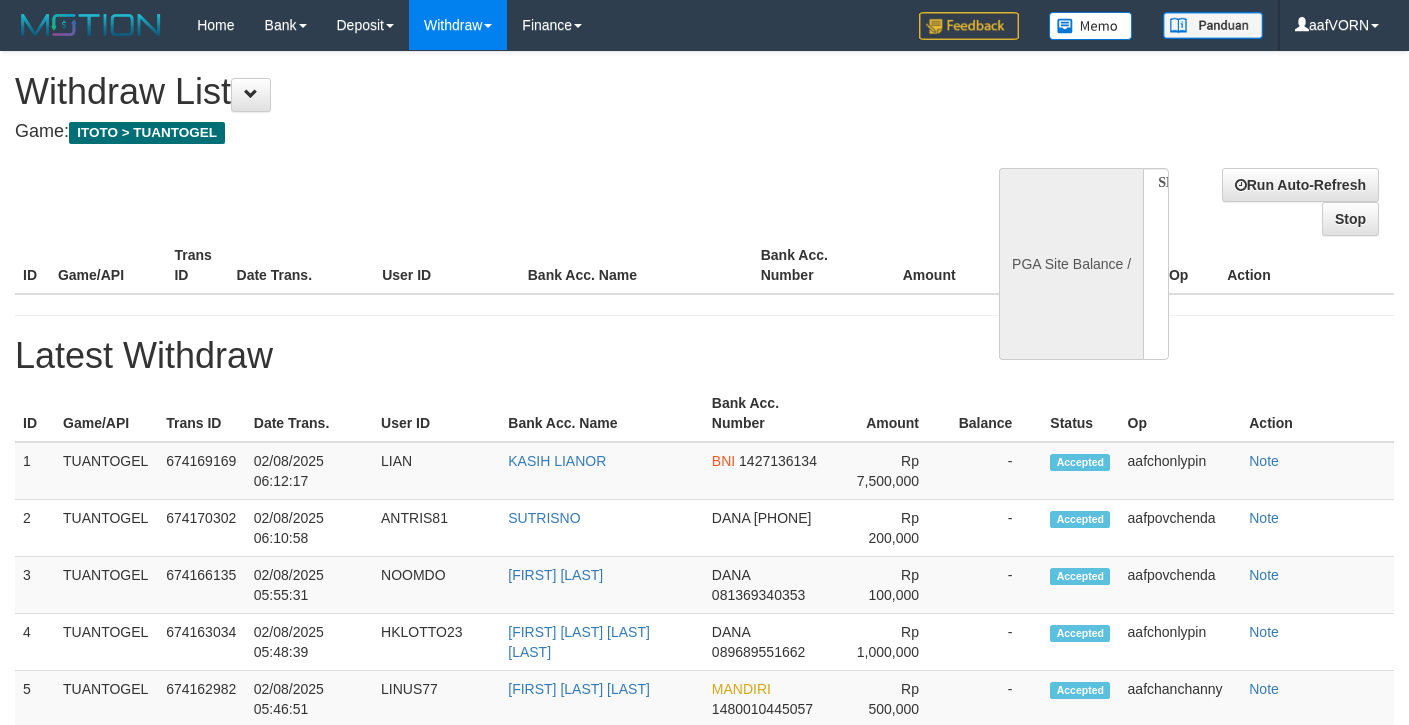 select 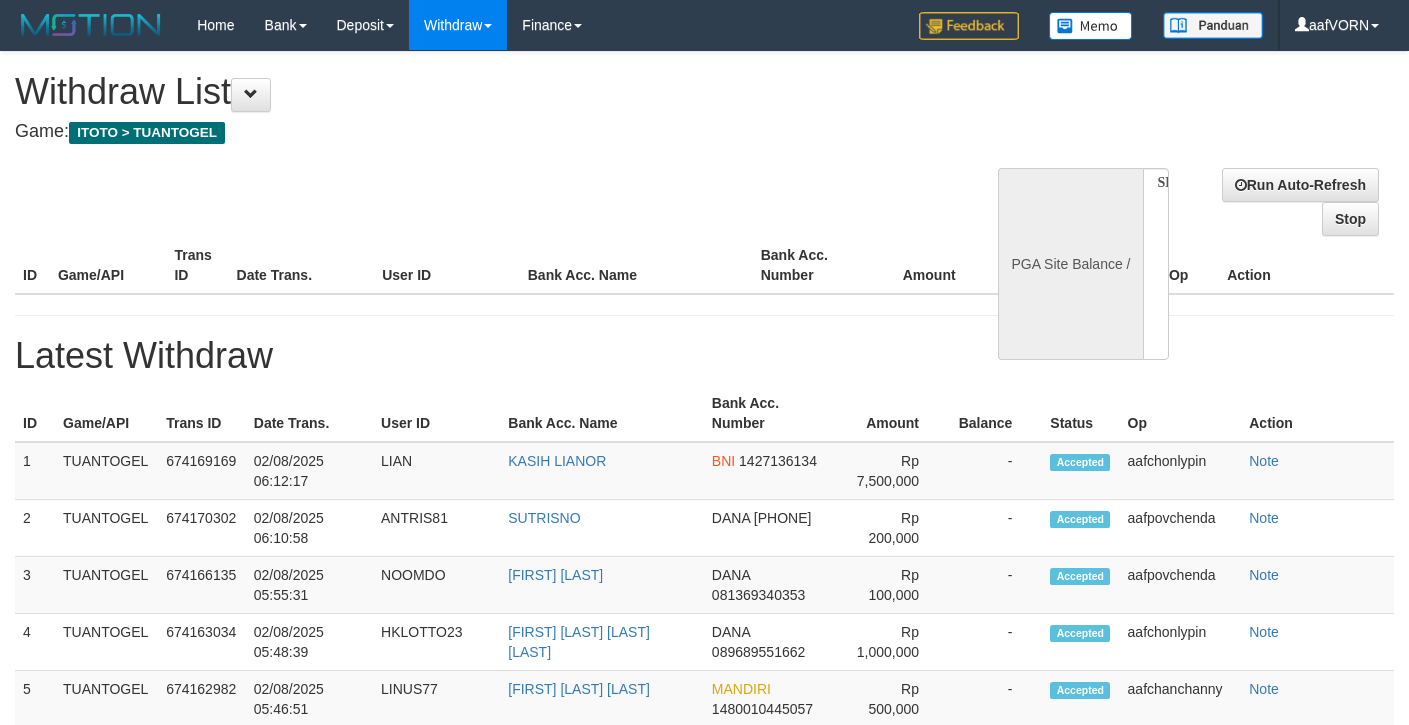 scroll, scrollTop: 0, scrollLeft: 0, axis: both 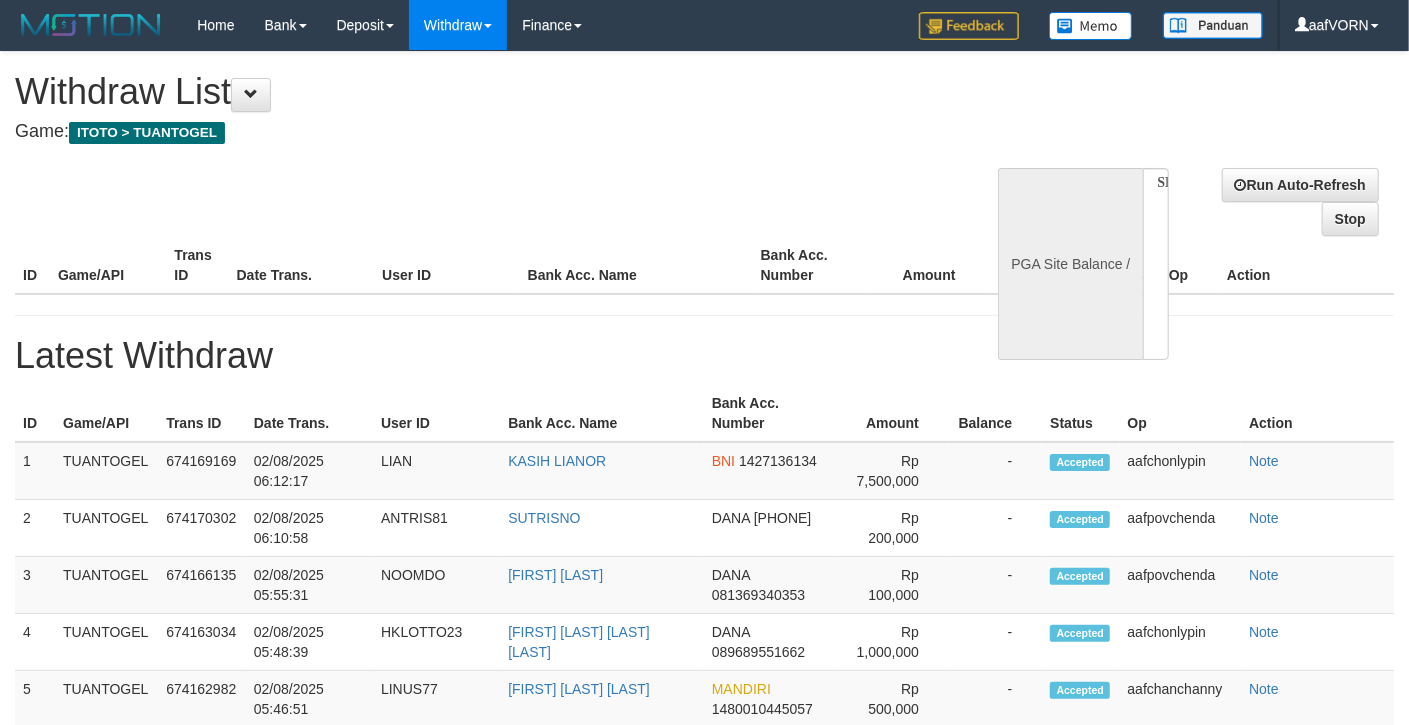 select on "**" 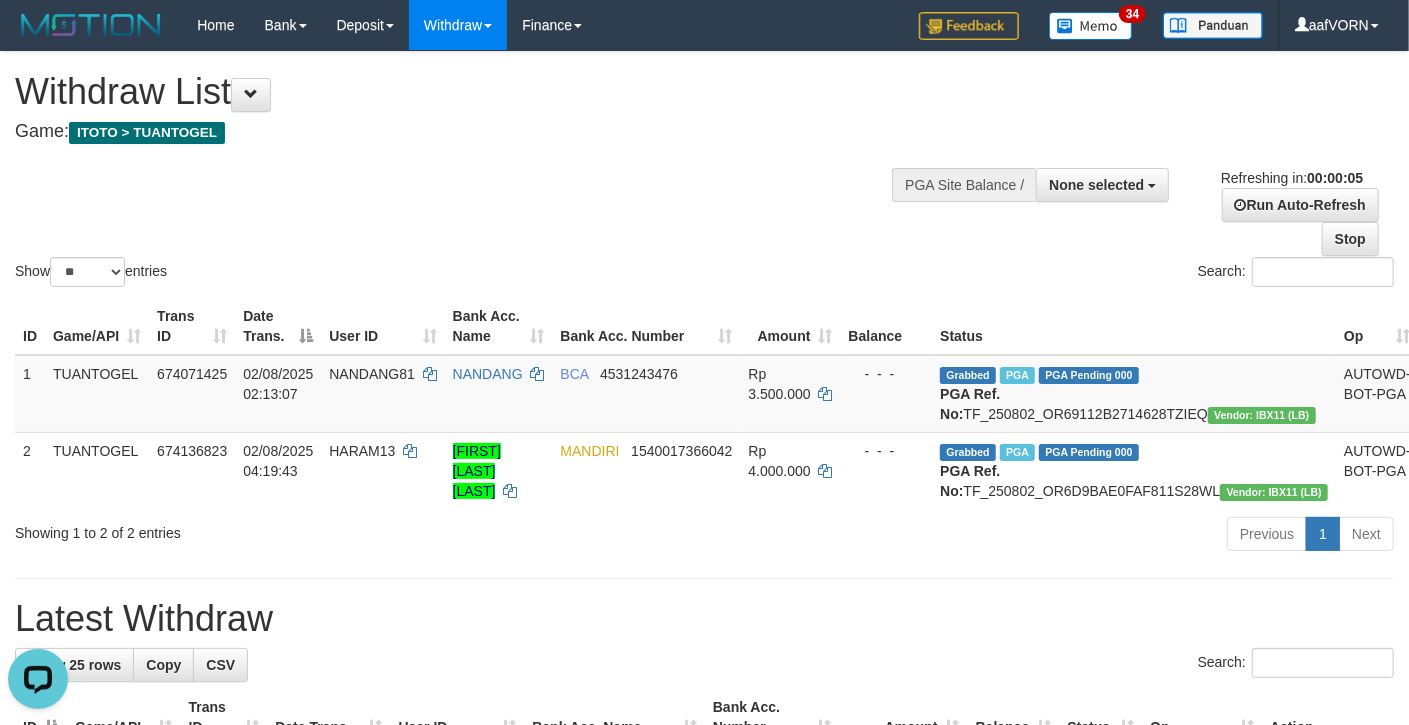 scroll, scrollTop: 0, scrollLeft: 0, axis: both 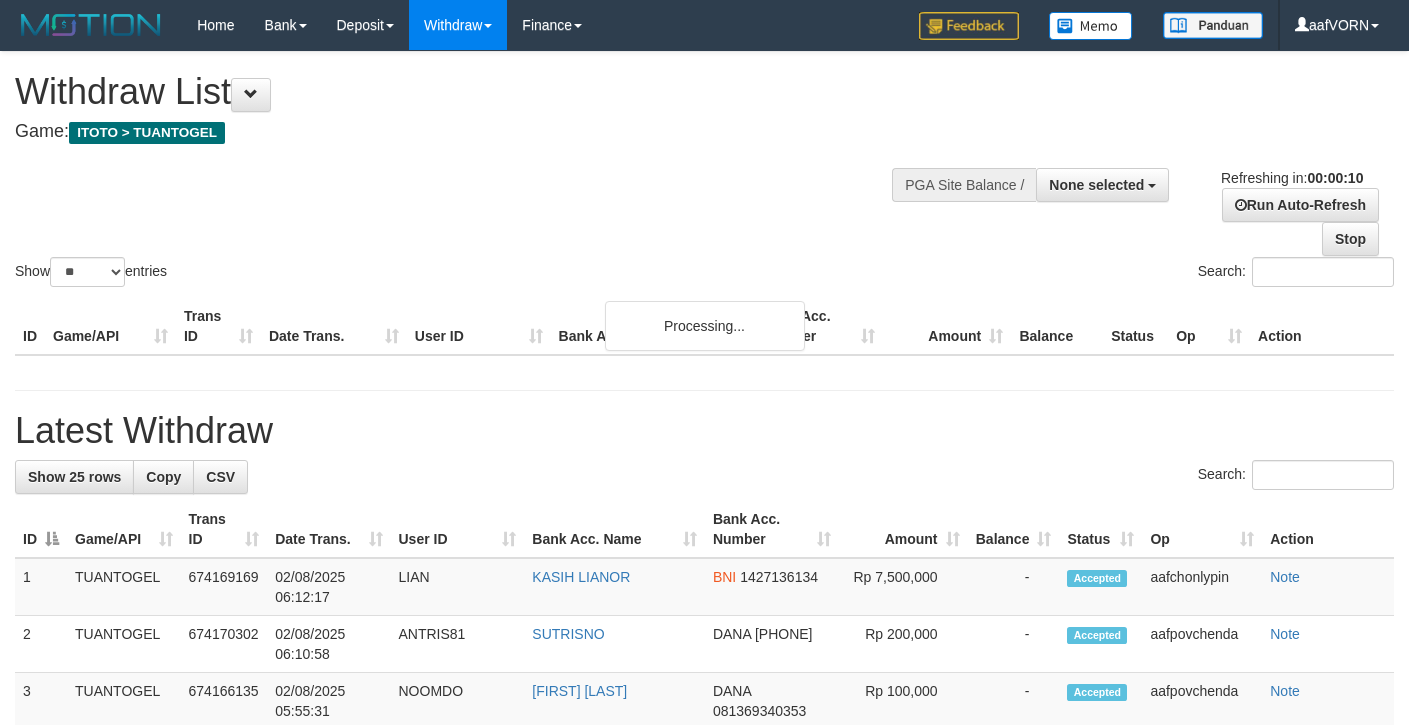 select 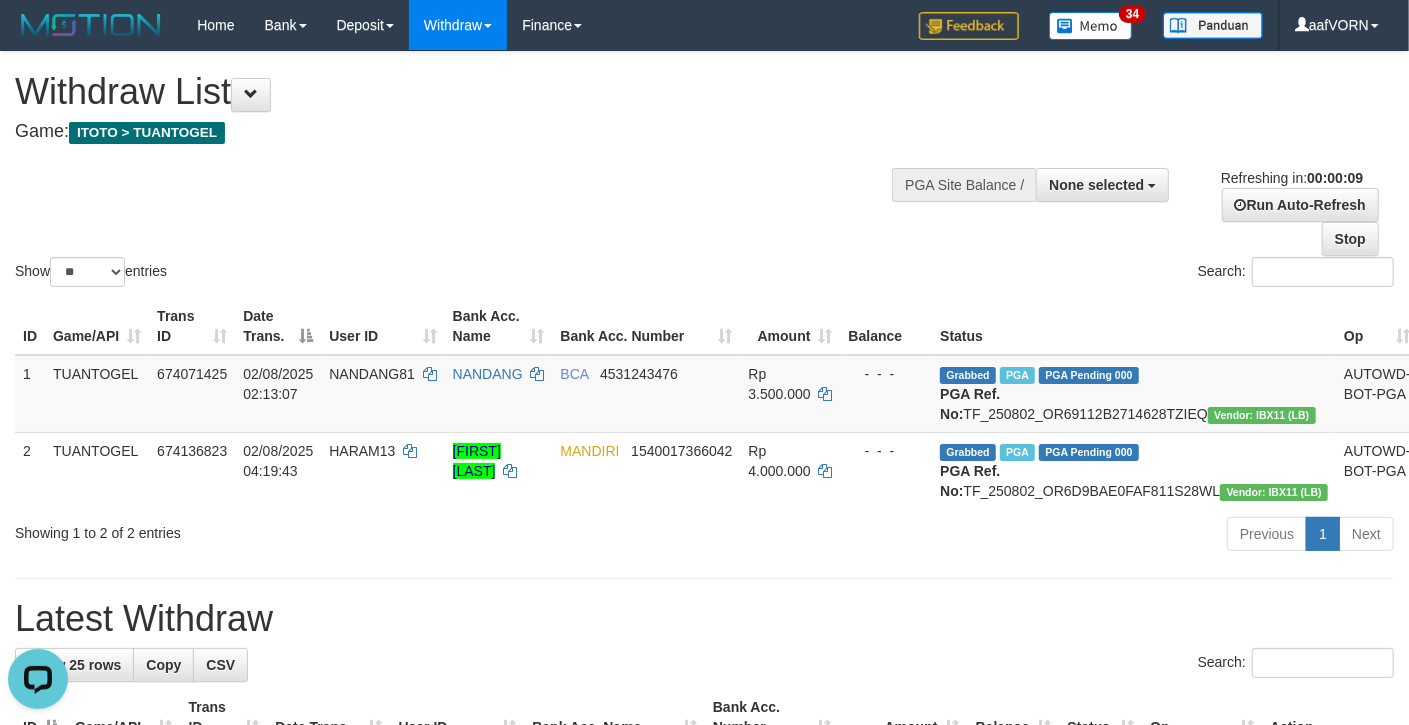 scroll, scrollTop: 0, scrollLeft: 0, axis: both 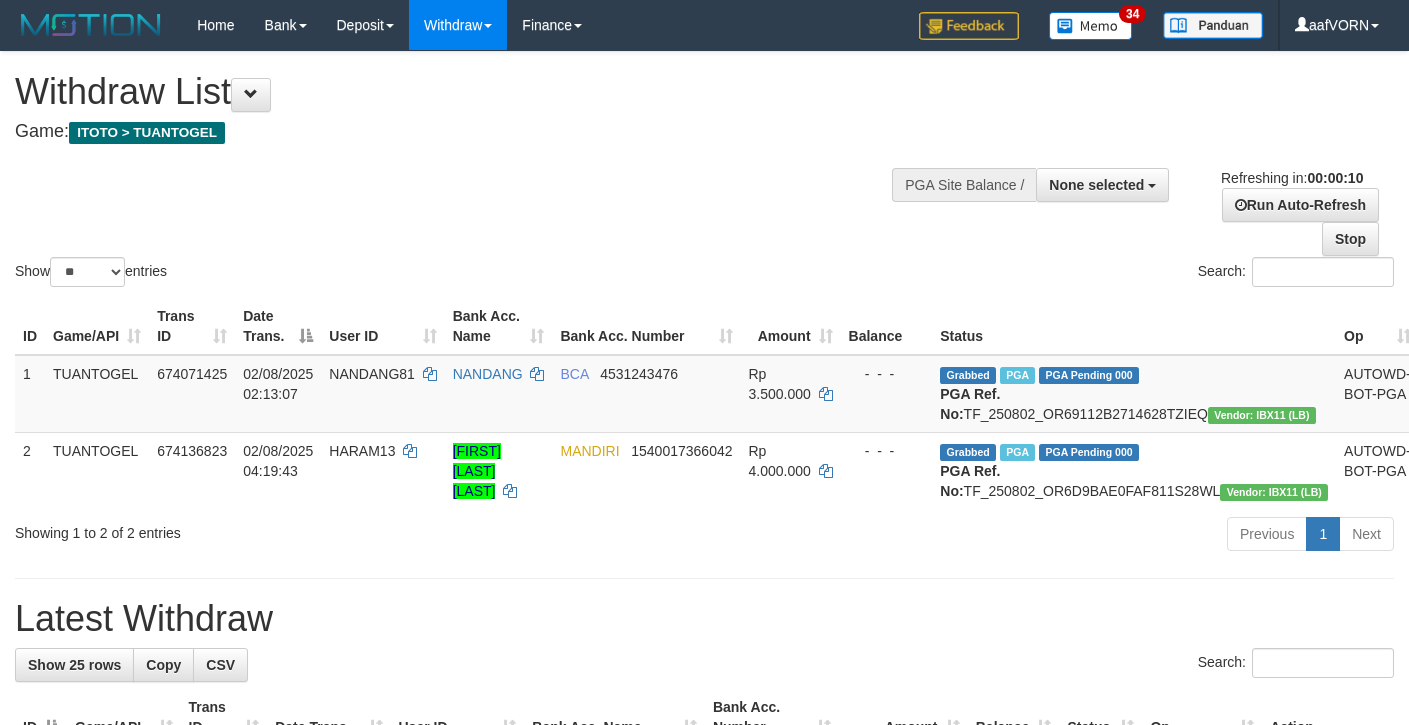 select 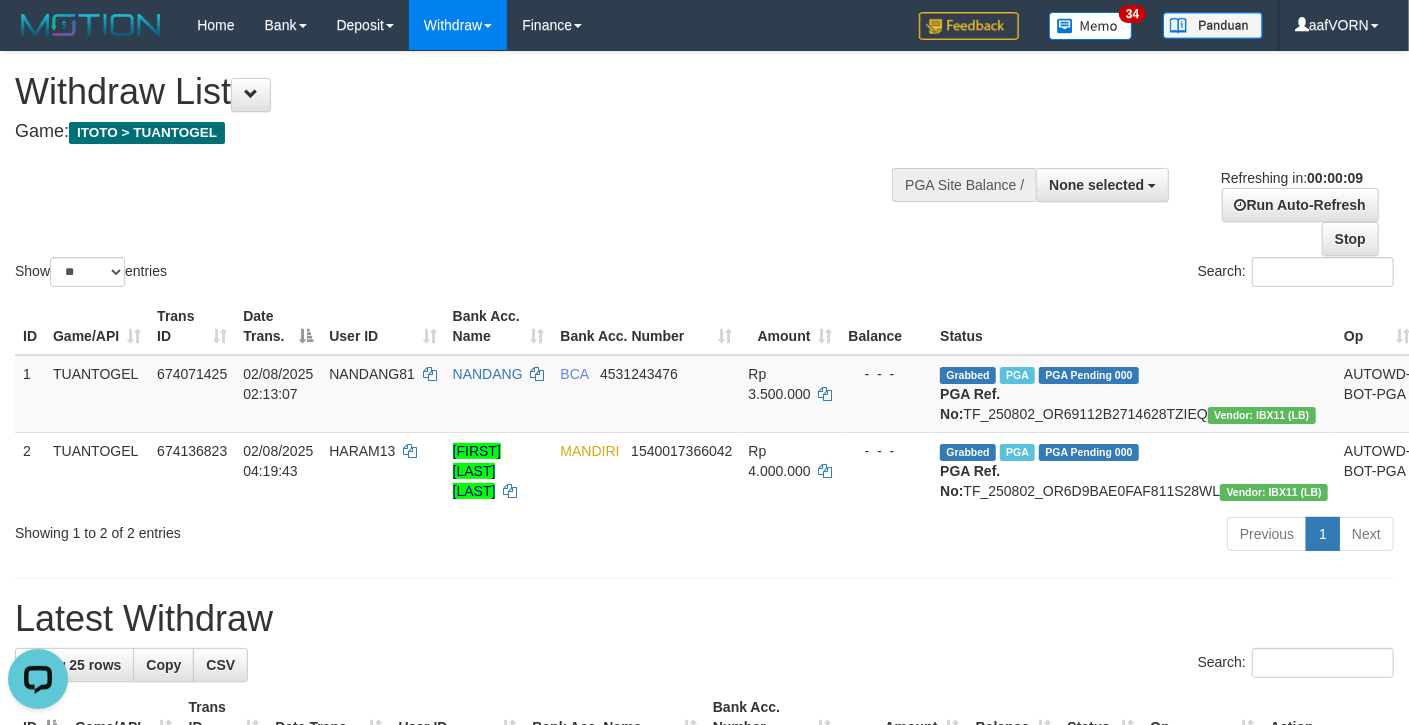 scroll, scrollTop: 0, scrollLeft: 0, axis: both 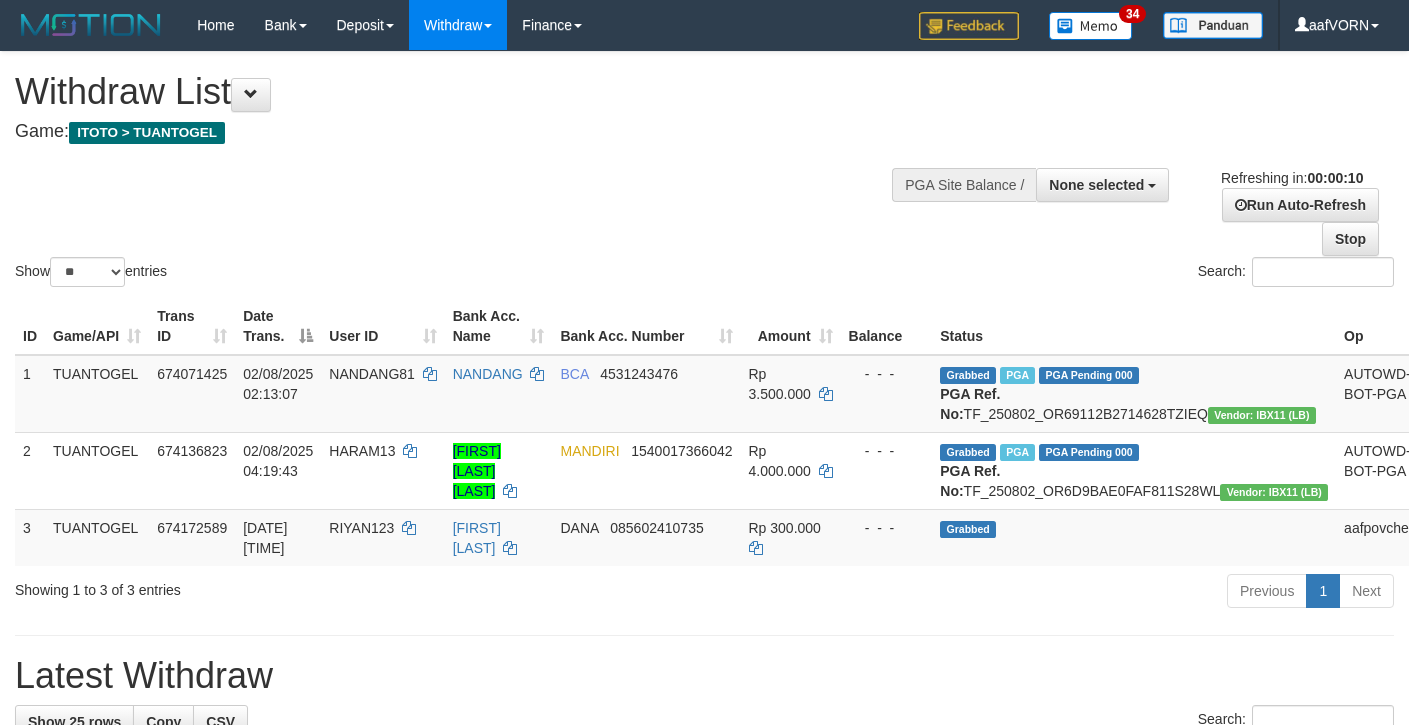 select 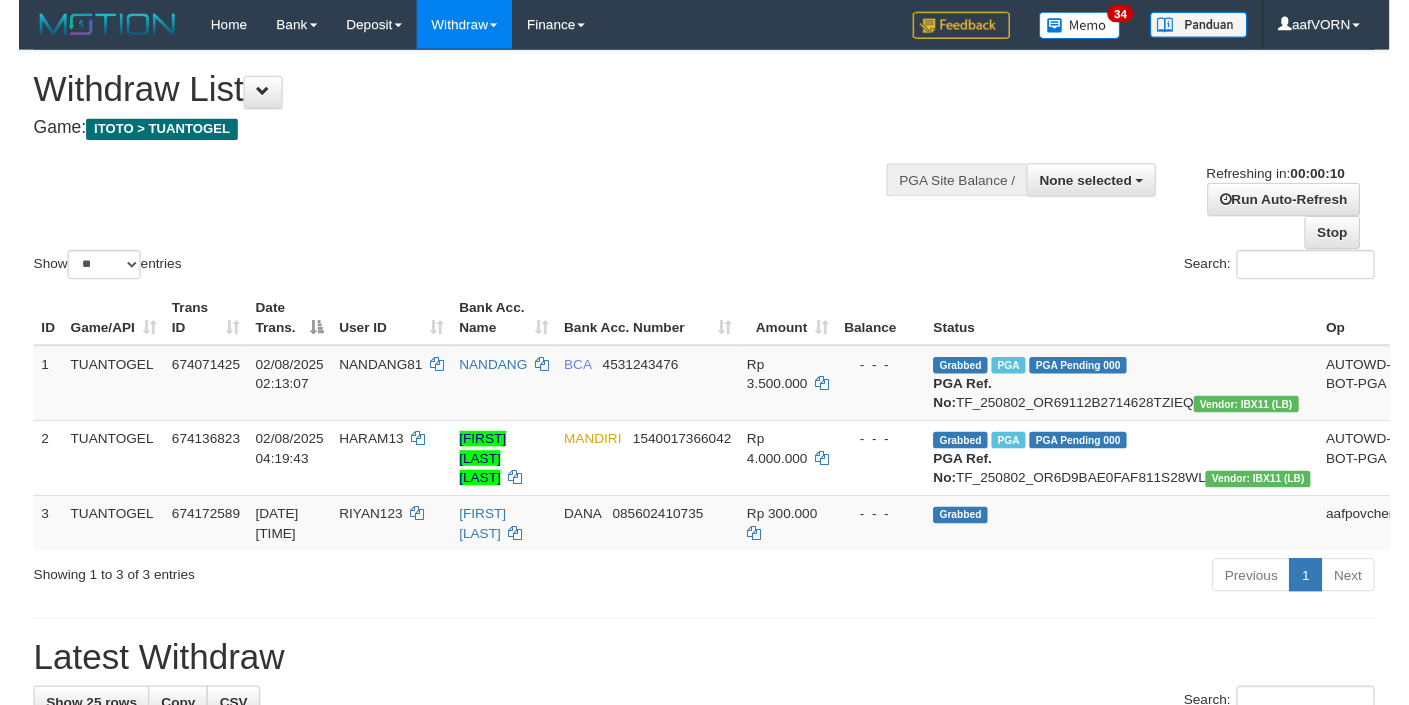 scroll, scrollTop: 0, scrollLeft: 0, axis: both 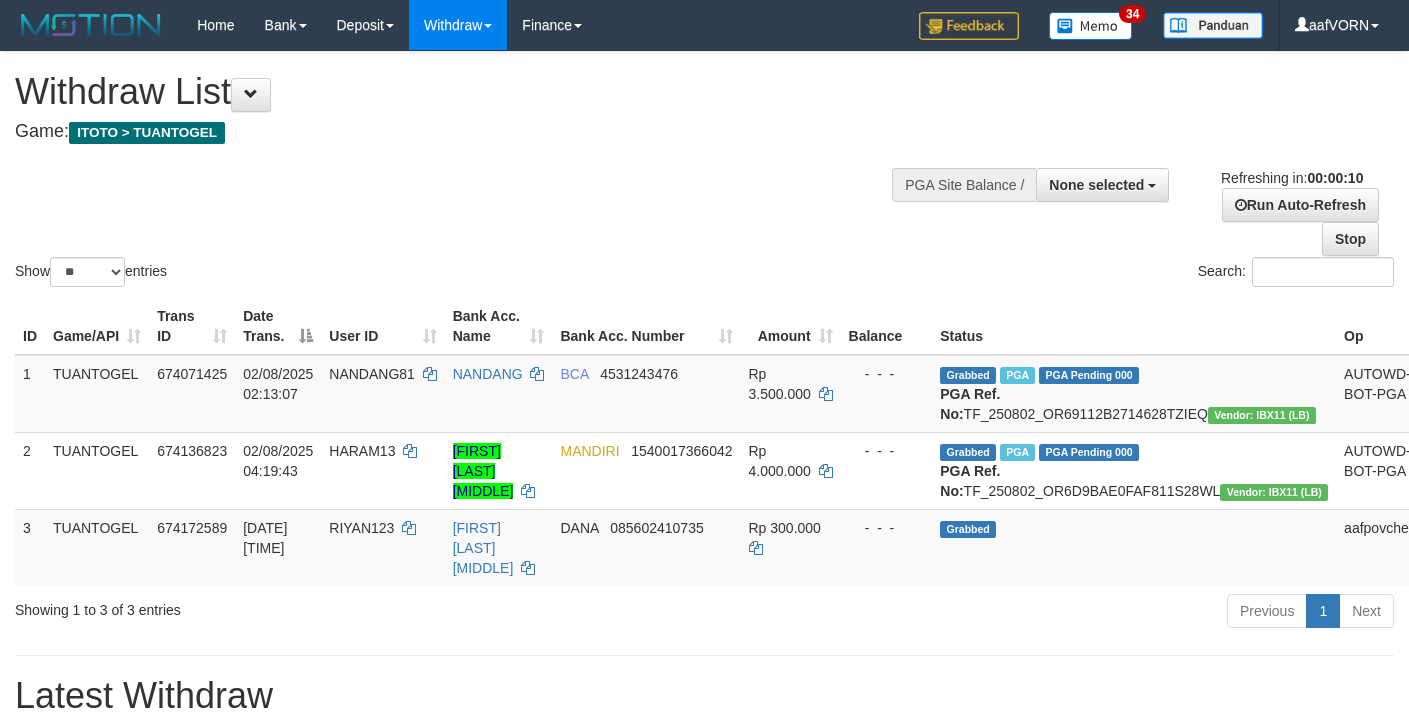 select 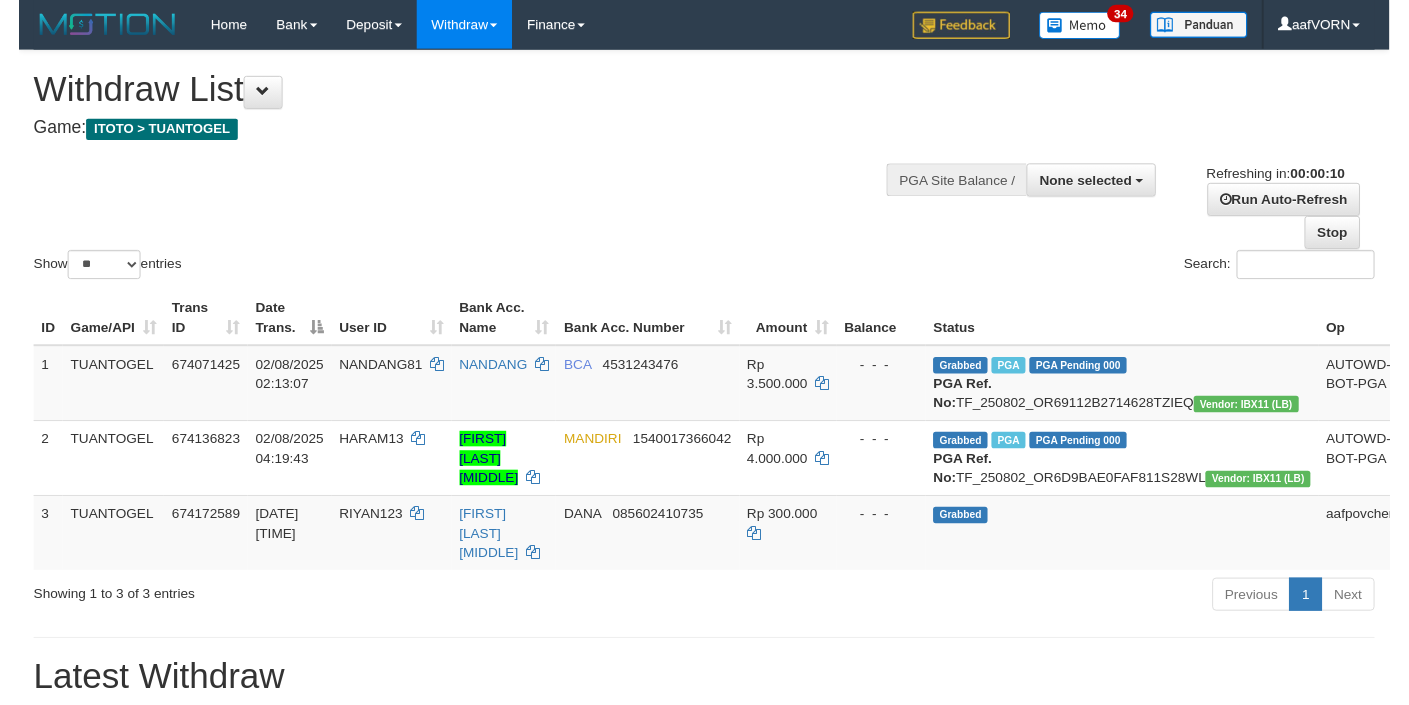 scroll, scrollTop: 0, scrollLeft: 0, axis: both 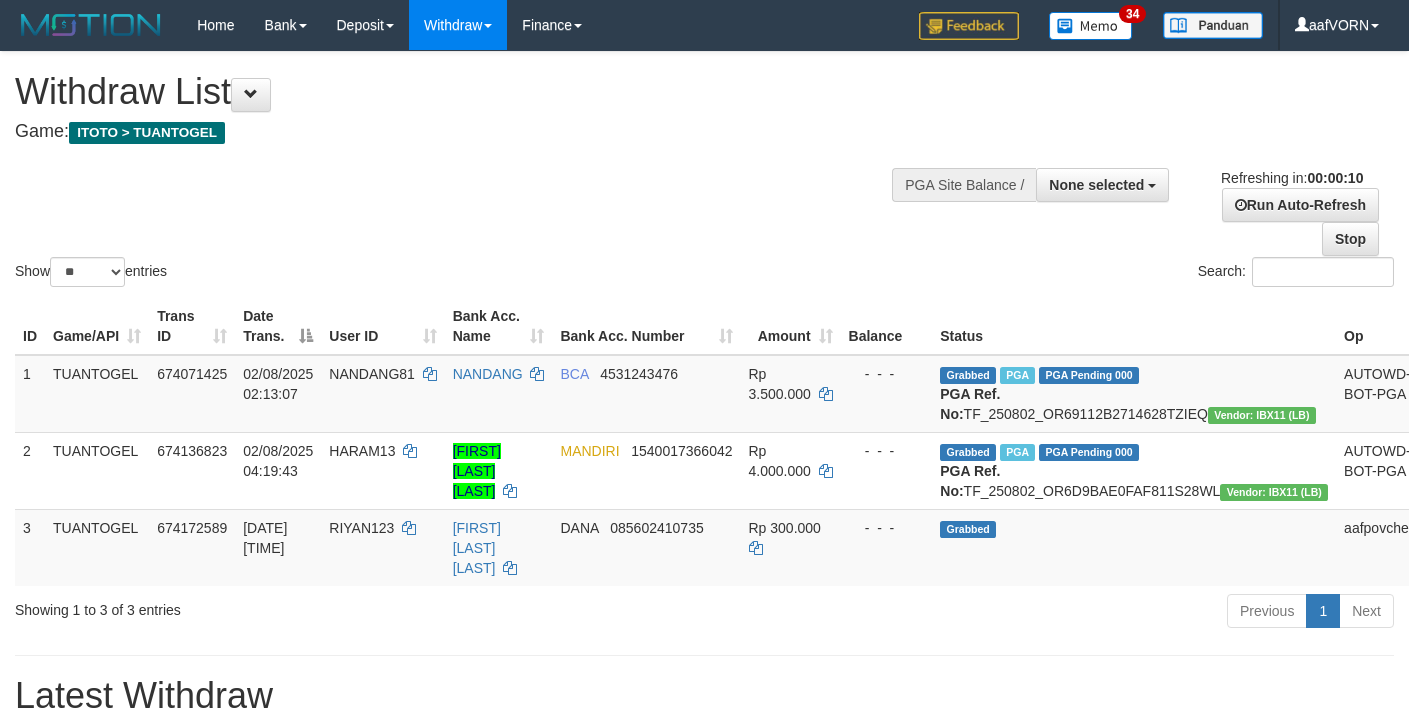select 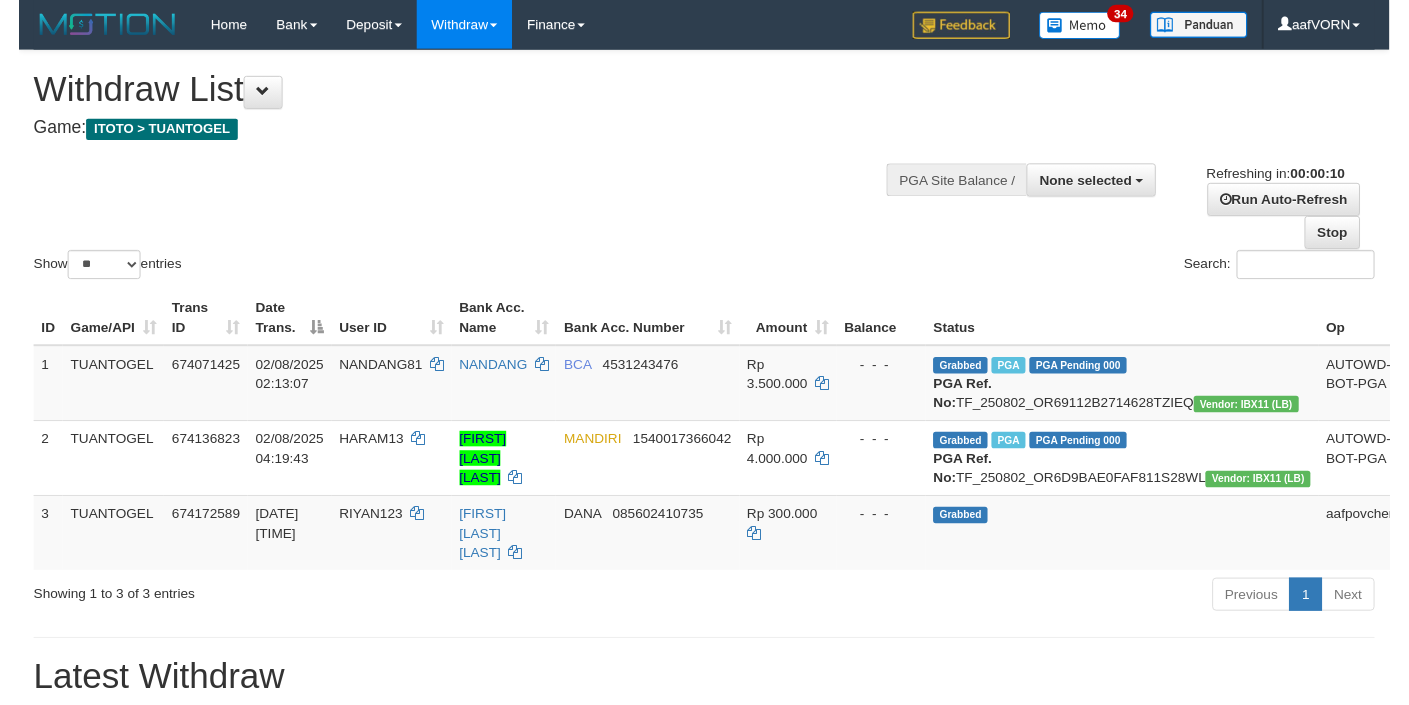 scroll, scrollTop: 0, scrollLeft: 0, axis: both 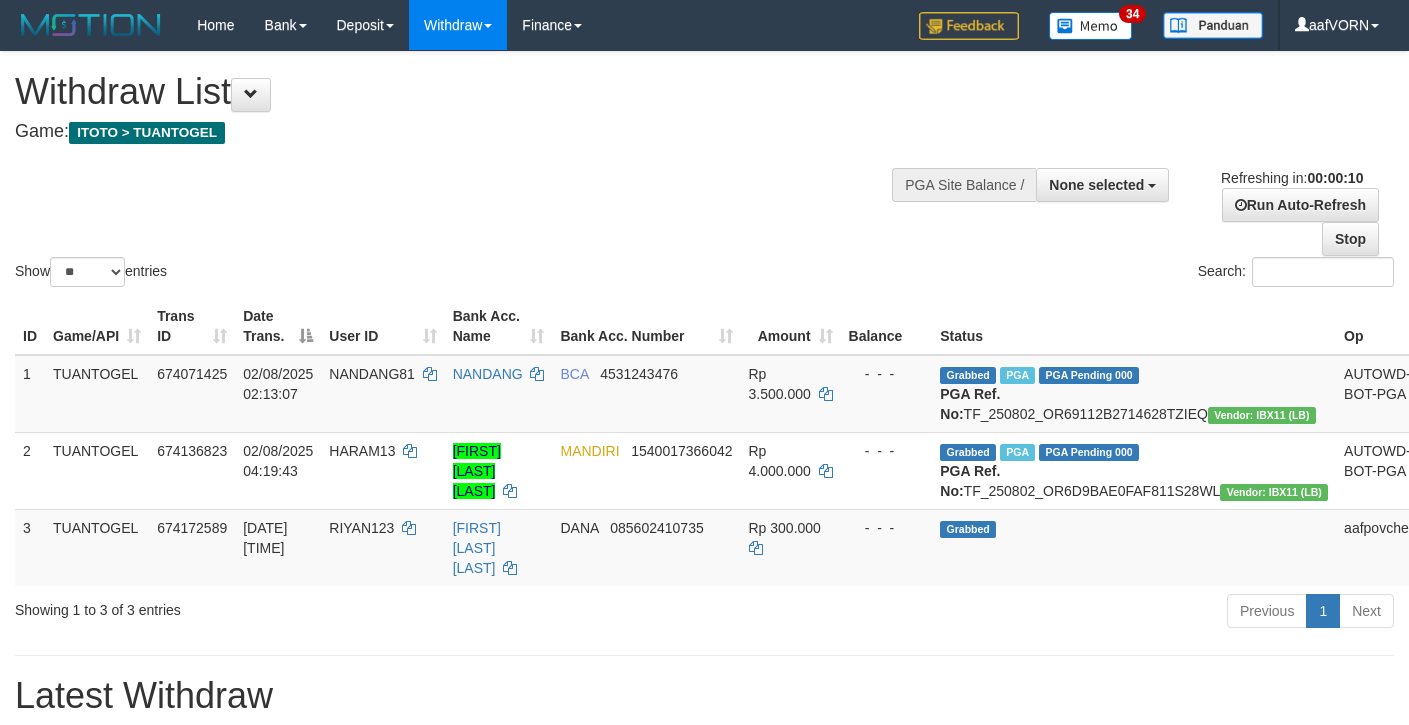 select 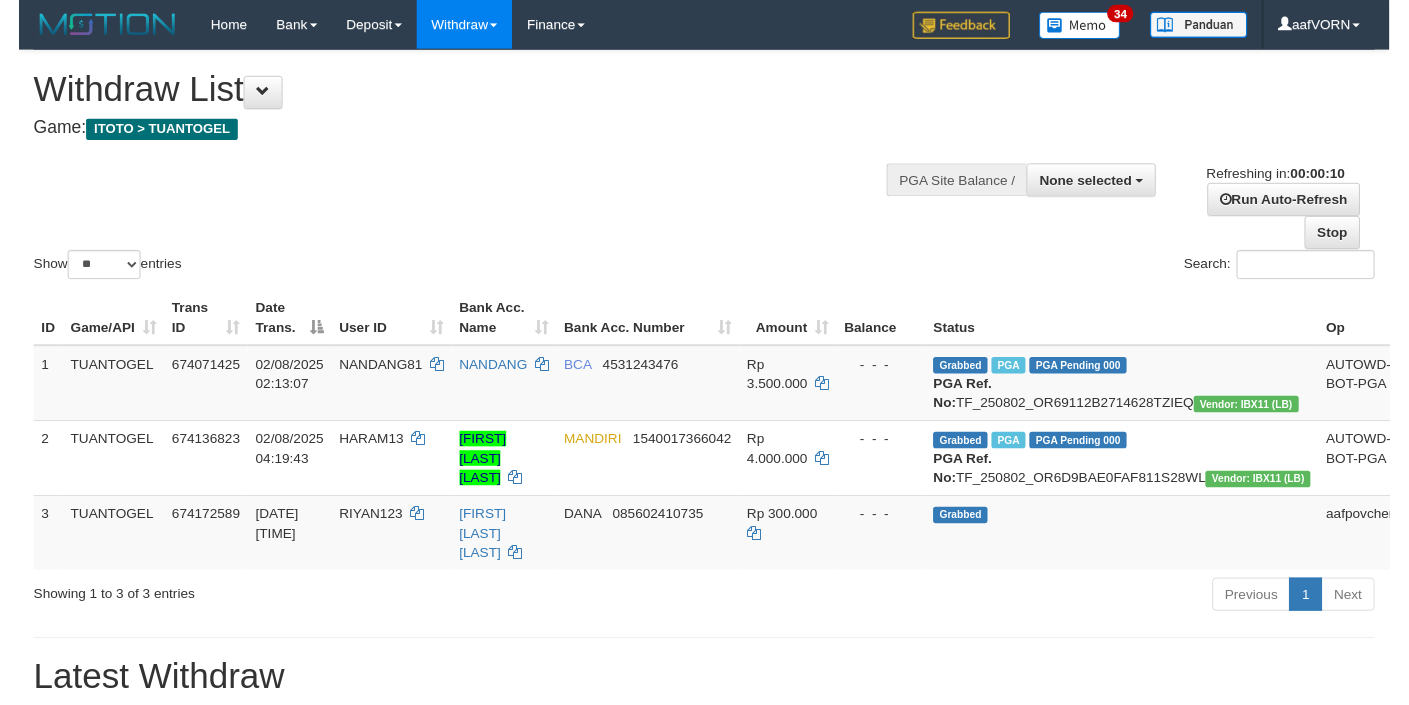 scroll, scrollTop: 0, scrollLeft: 0, axis: both 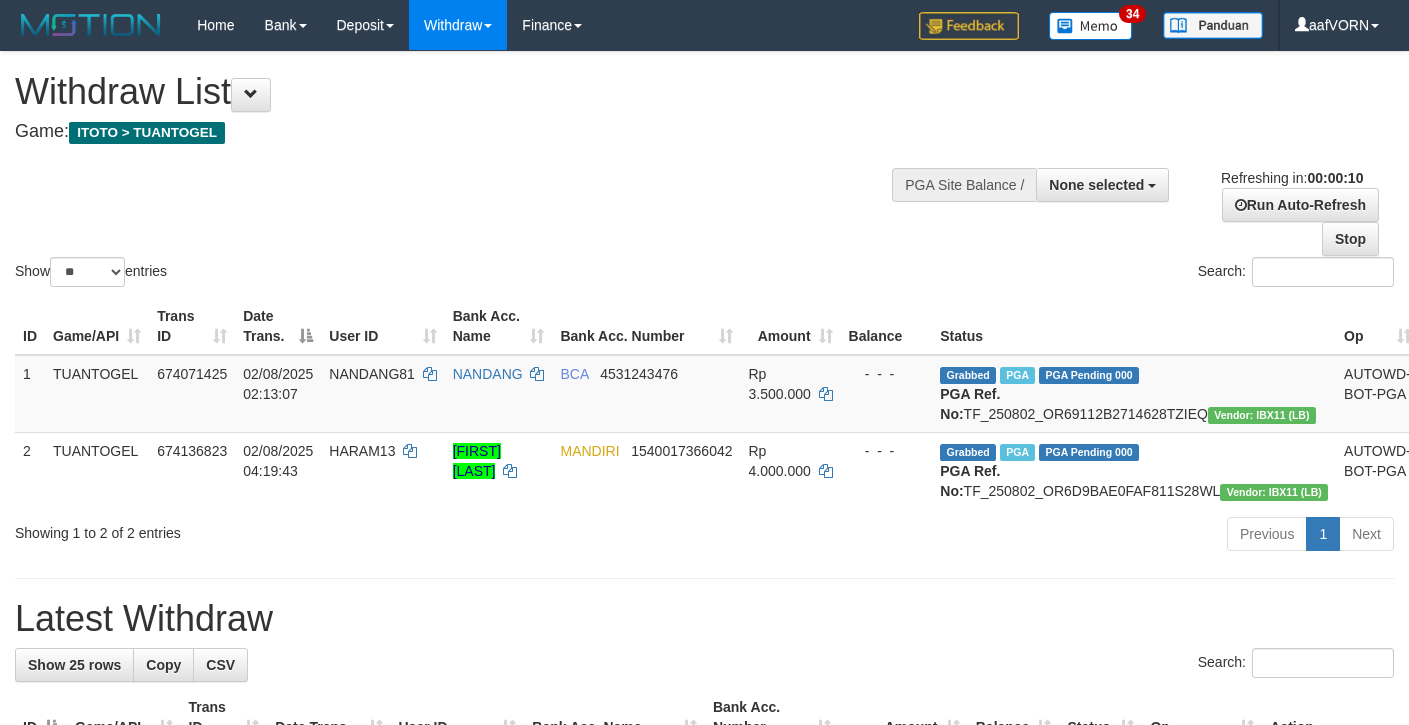 select 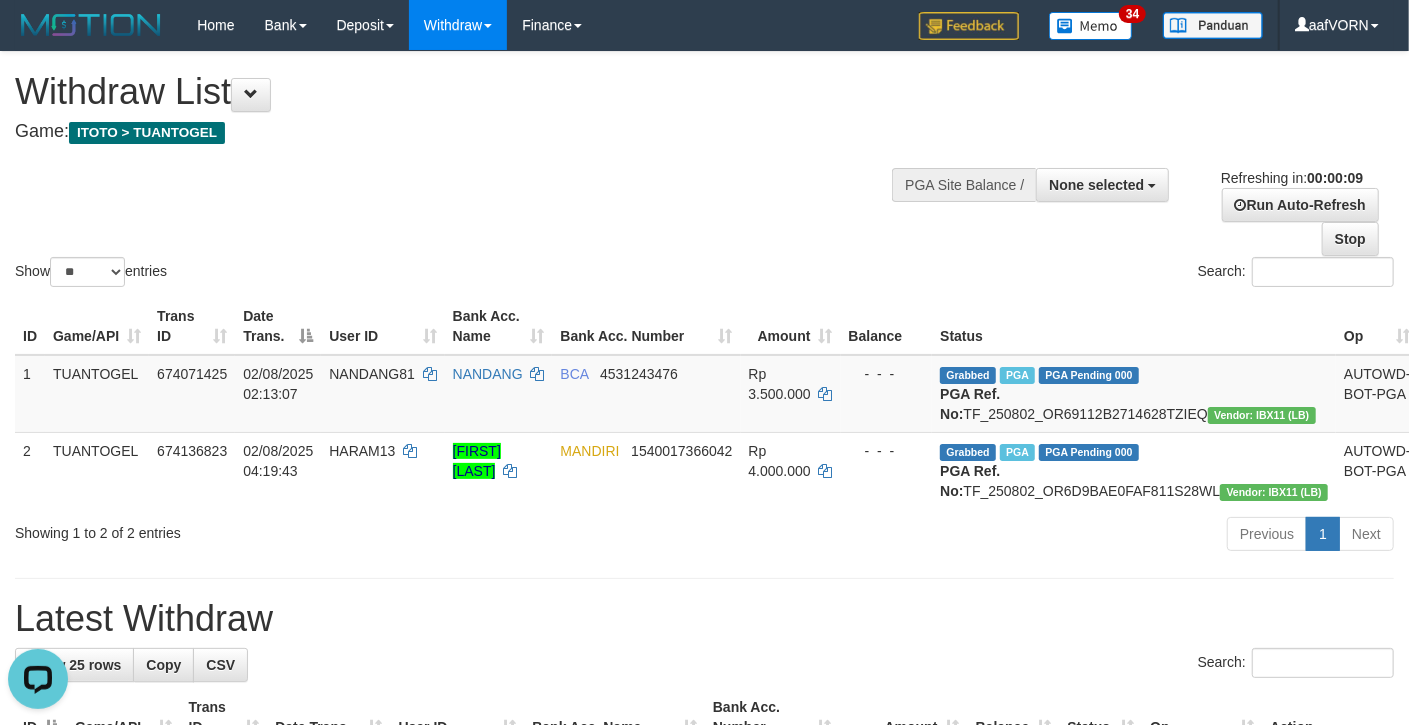 scroll, scrollTop: 0, scrollLeft: 0, axis: both 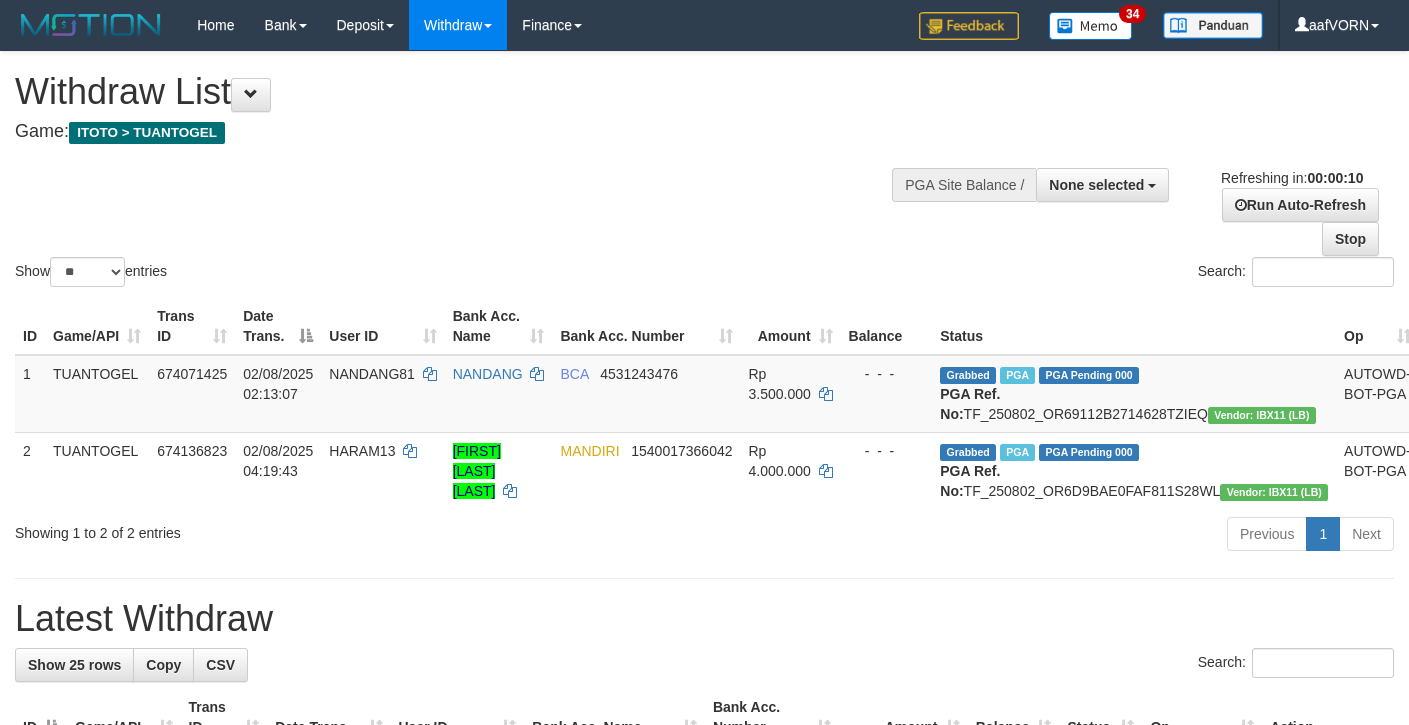 select 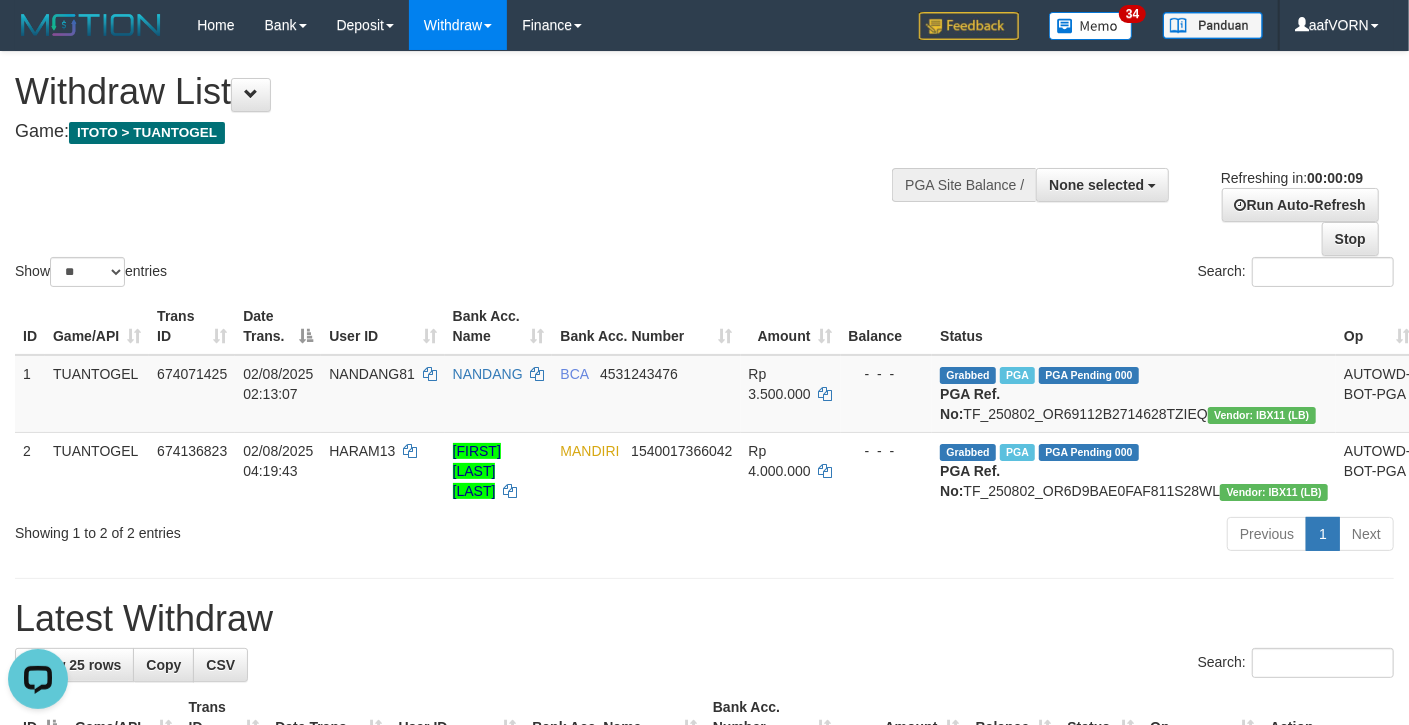scroll, scrollTop: 0, scrollLeft: 0, axis: both 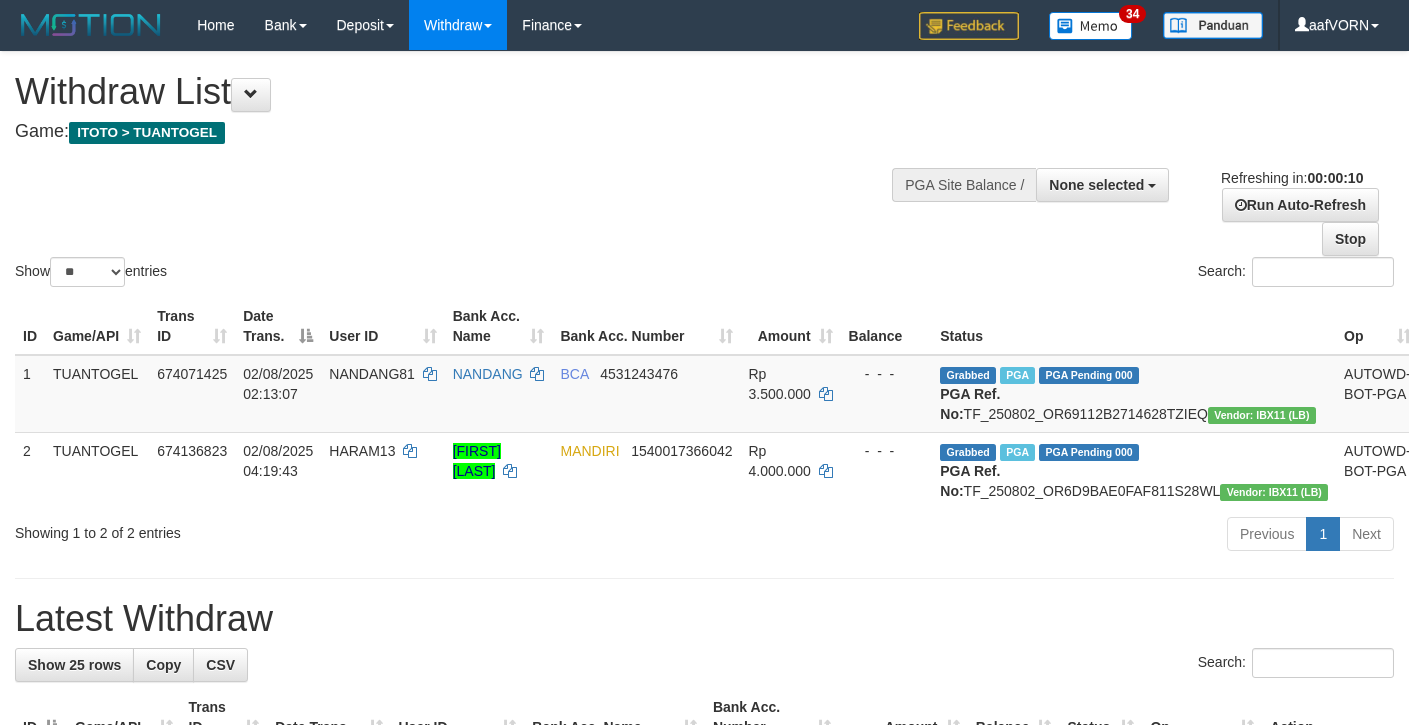 select 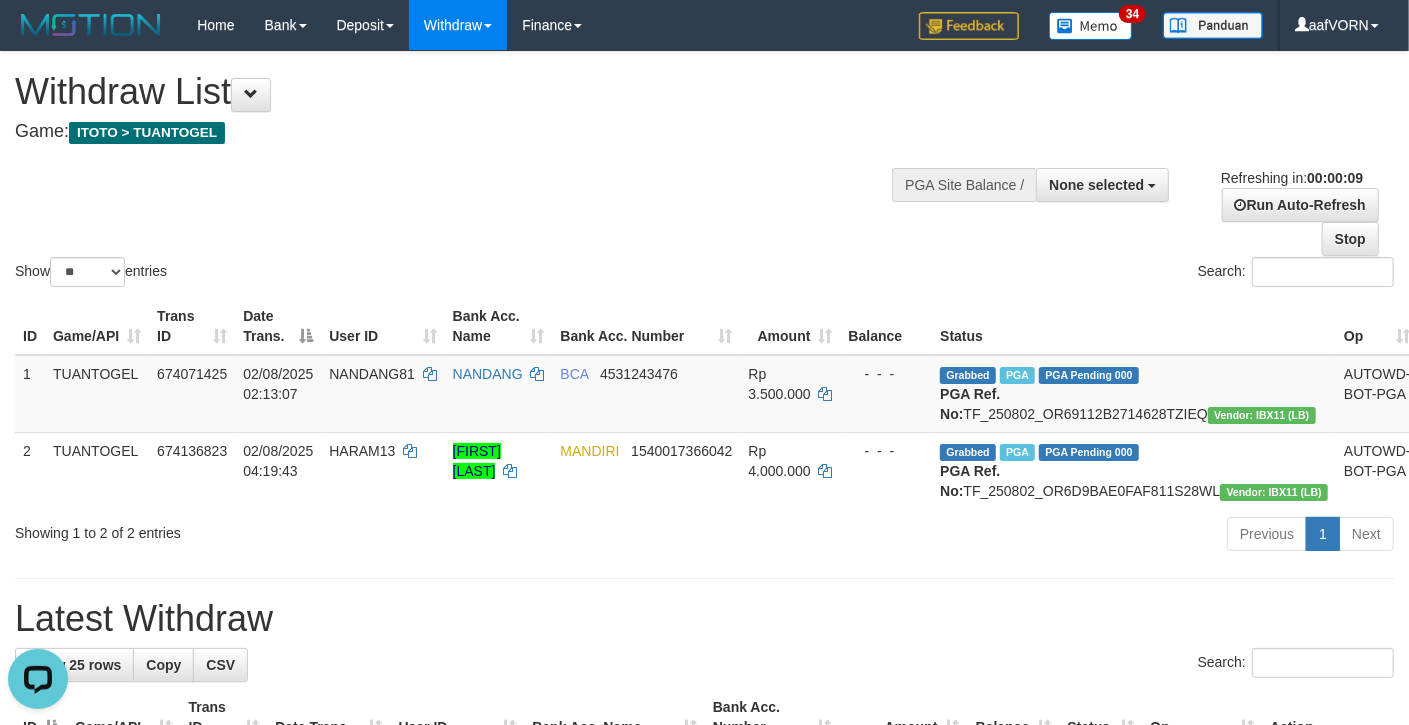 scroll, scrollTop: 0, scrollLeft: 0, axis: both 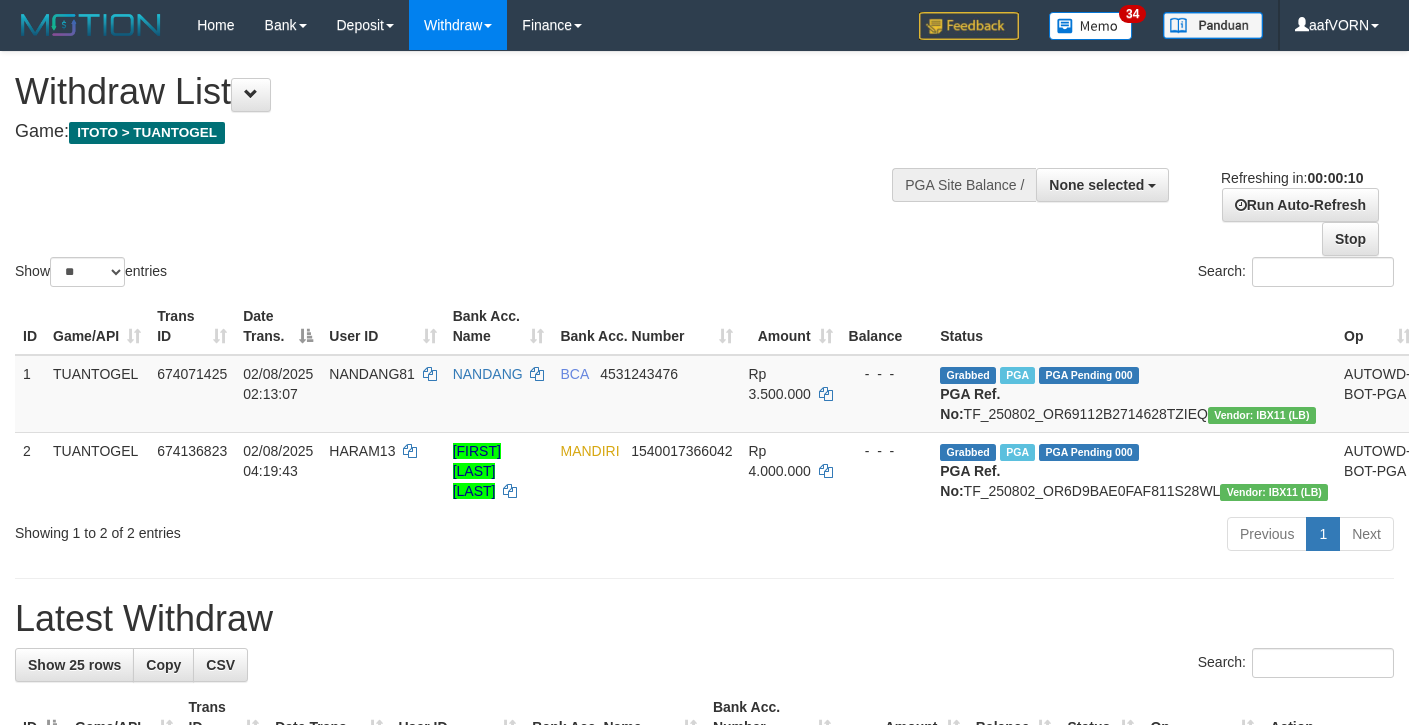 select 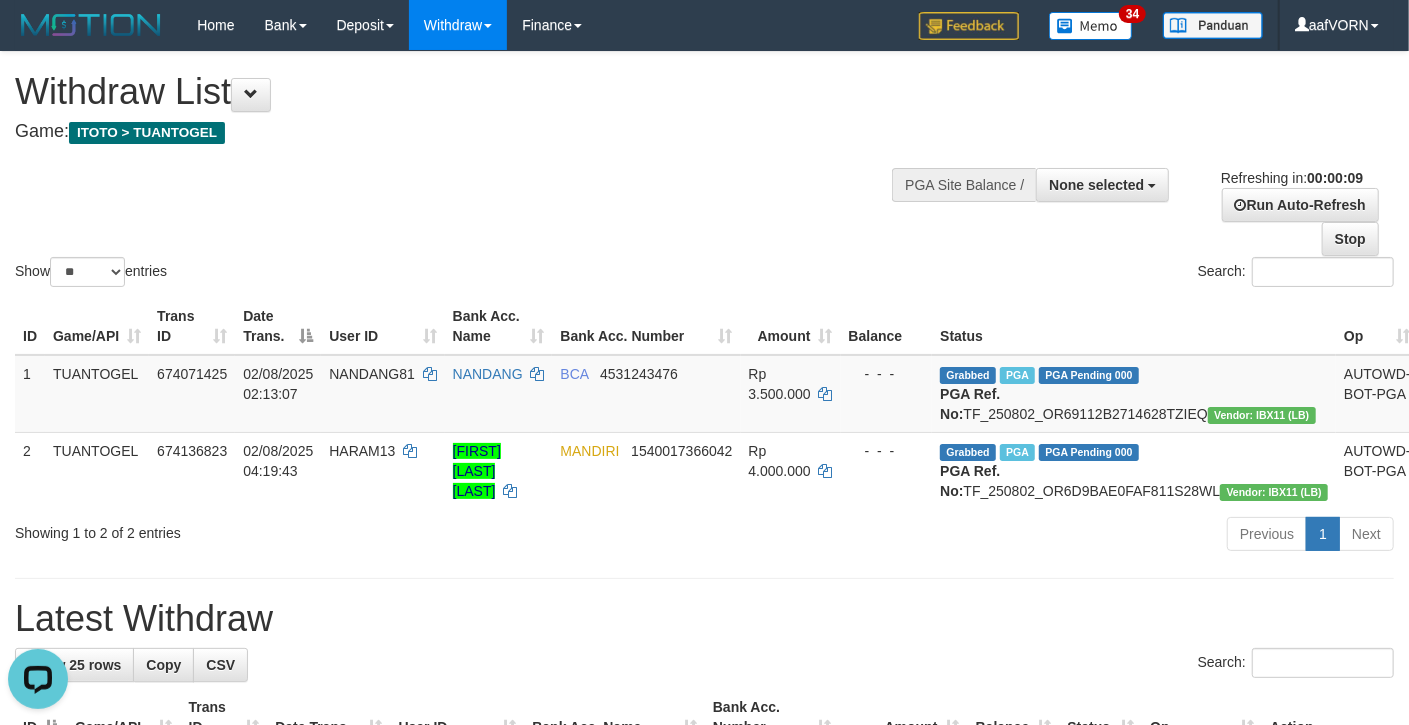 scroll, scrollTop: 0, scrollLeft: 0, axis: both 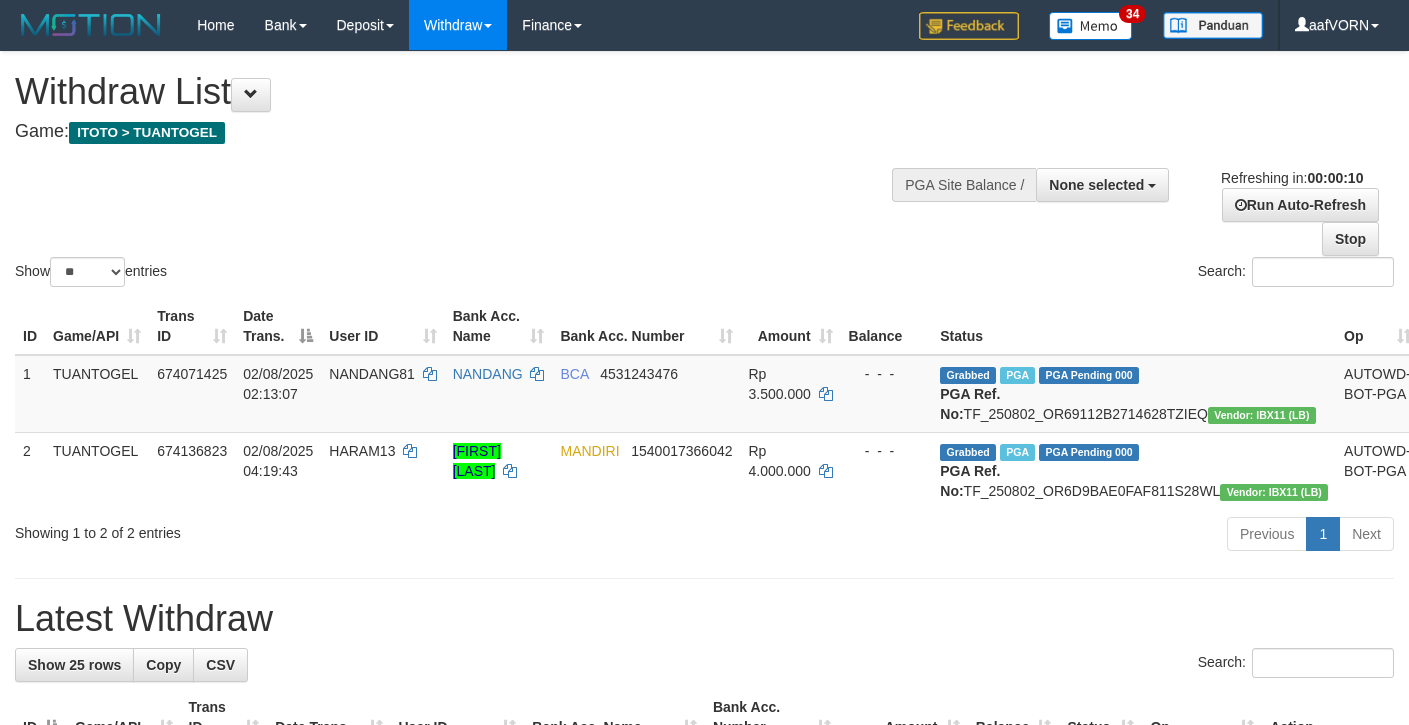 select 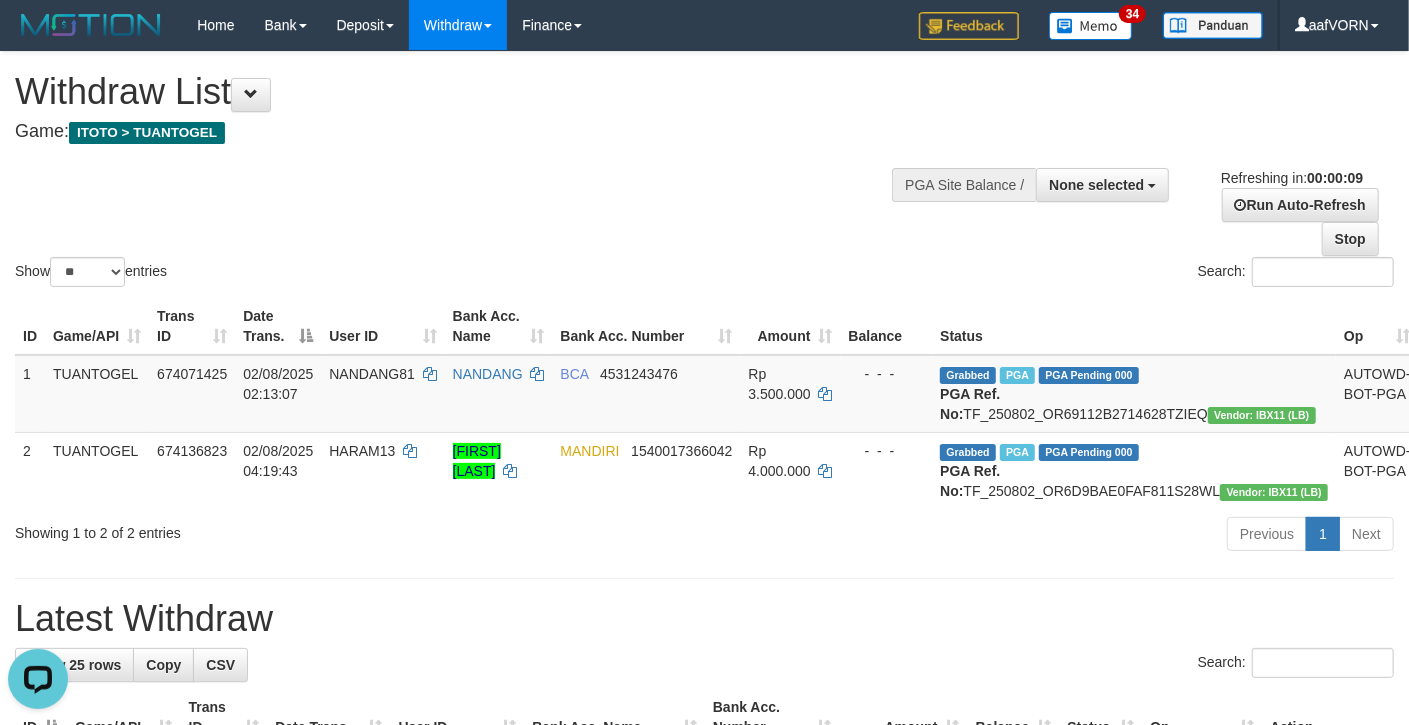 scroll, scrollTop: 0, scrollLeft: 0, axis: both 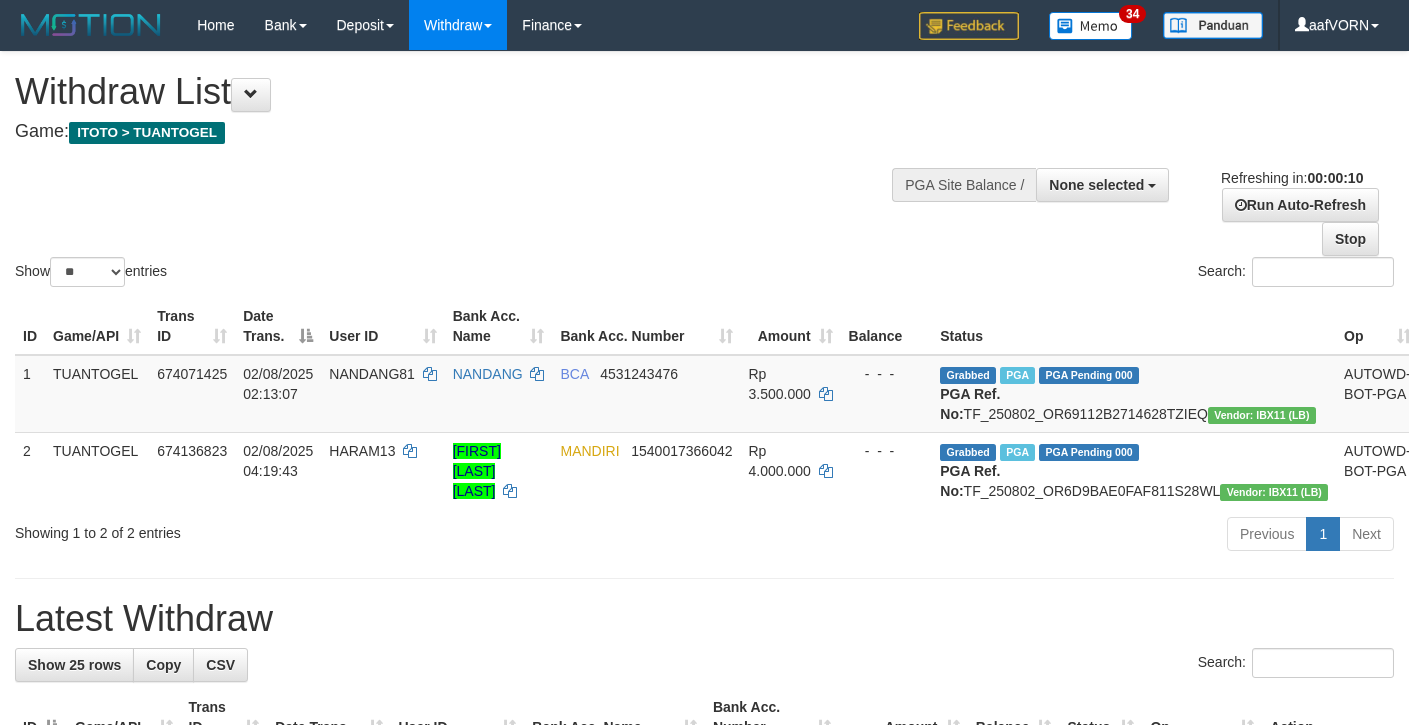 select 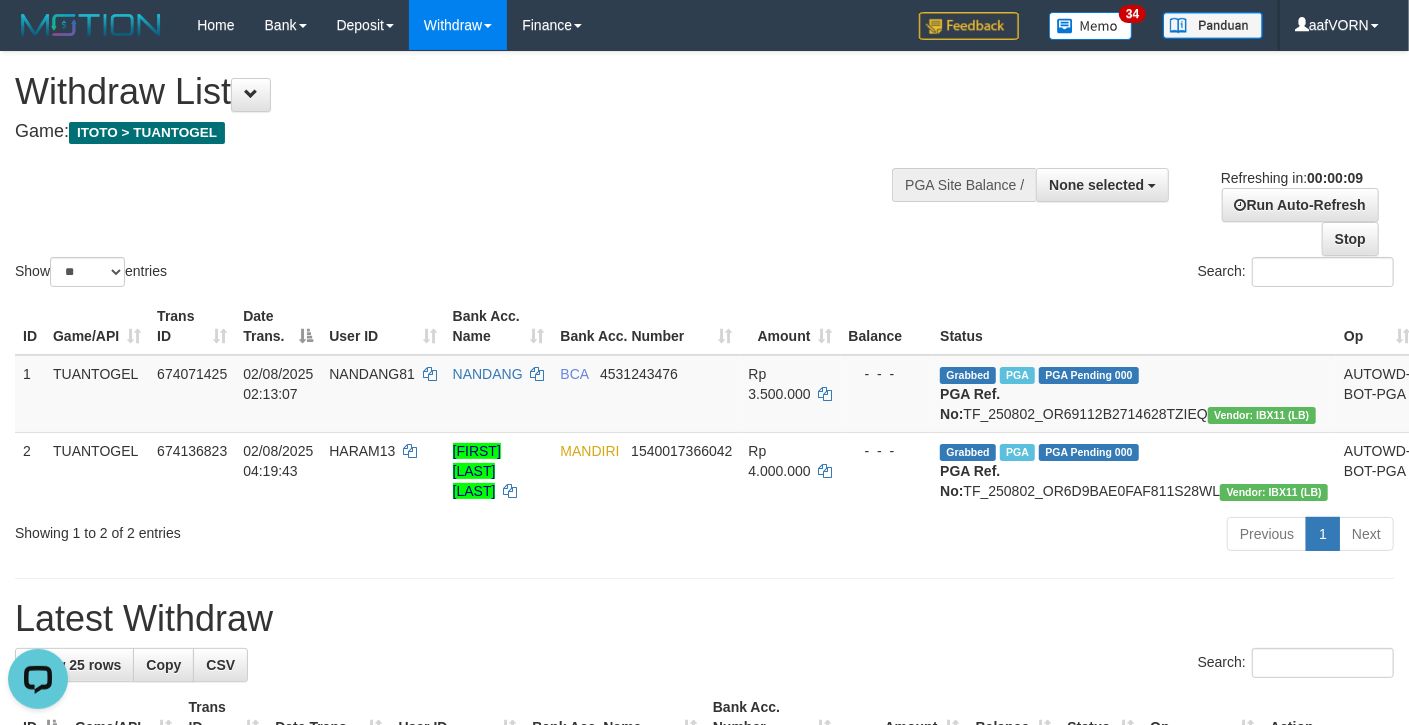 scroll, scrollTop: 0, scrollLeft: 0, axis: both 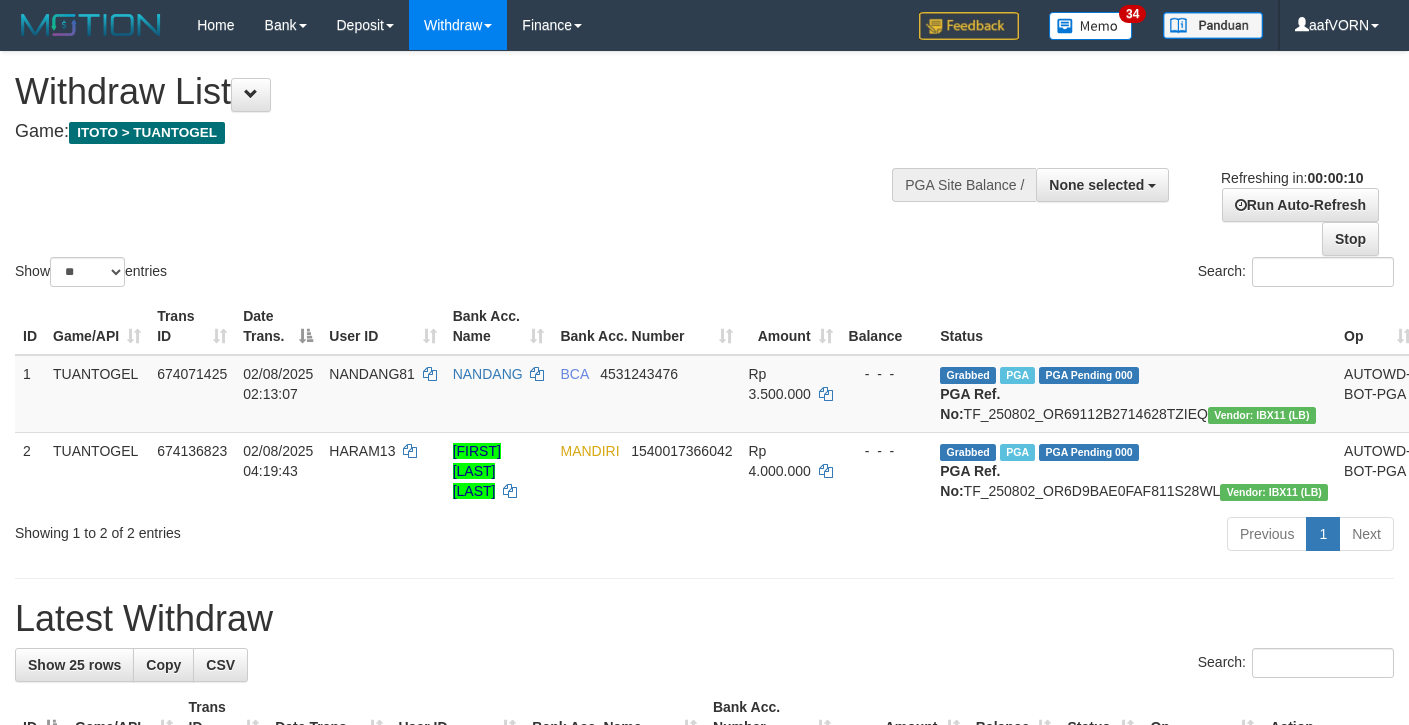select 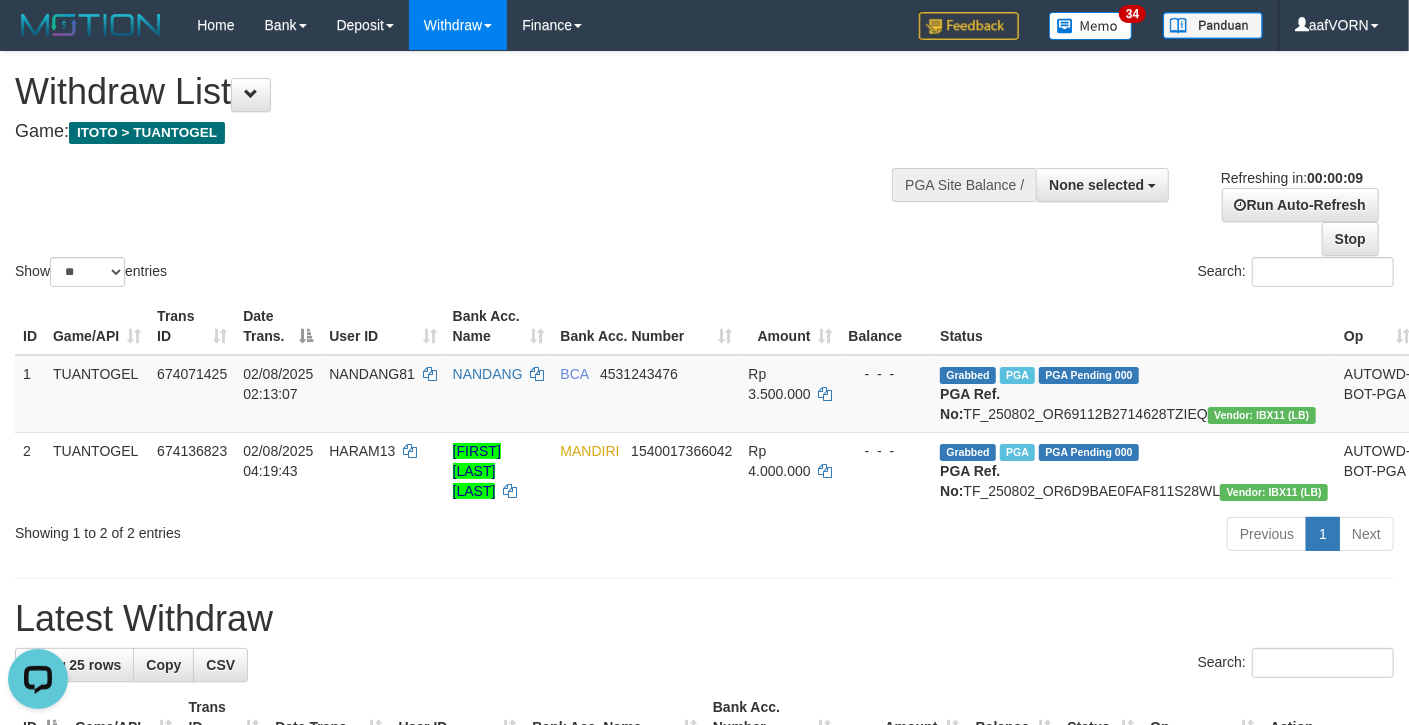 scroll, scrollTop: 0, scrollLeft: 0, axis: both 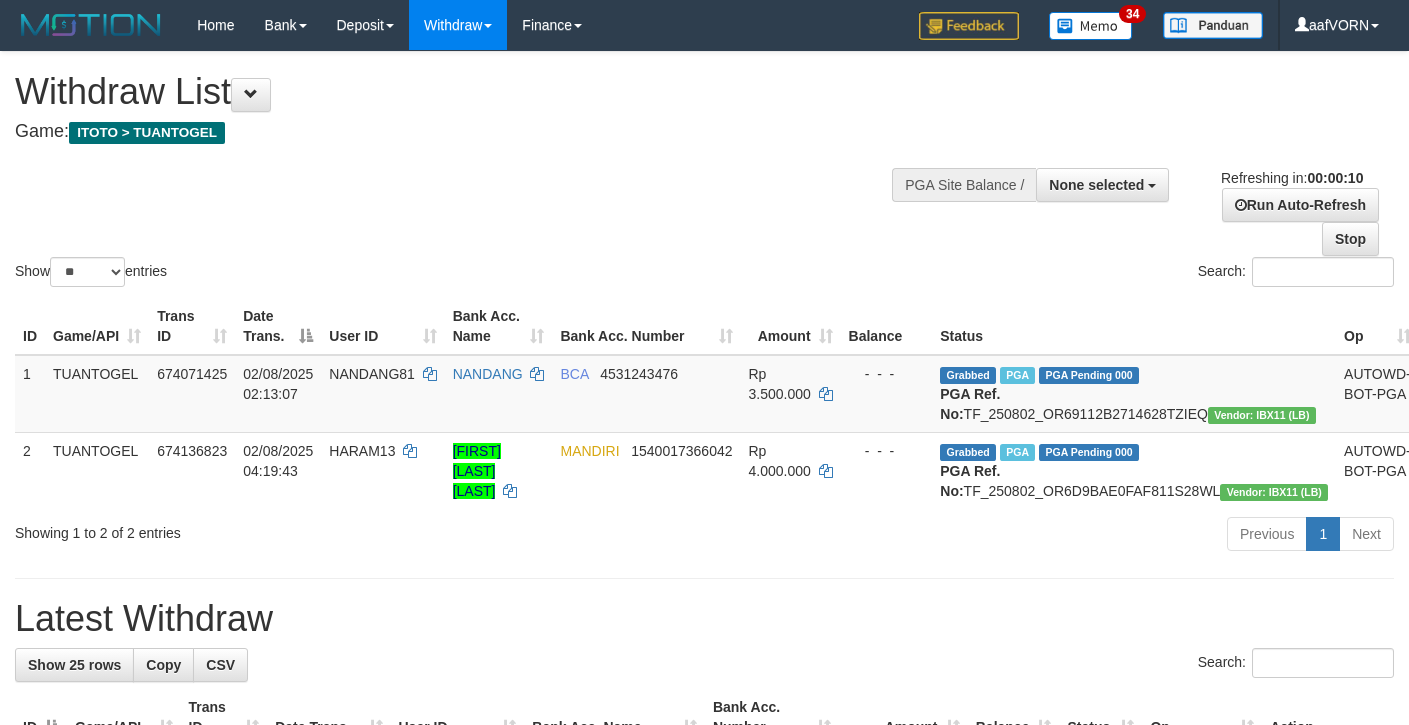 select 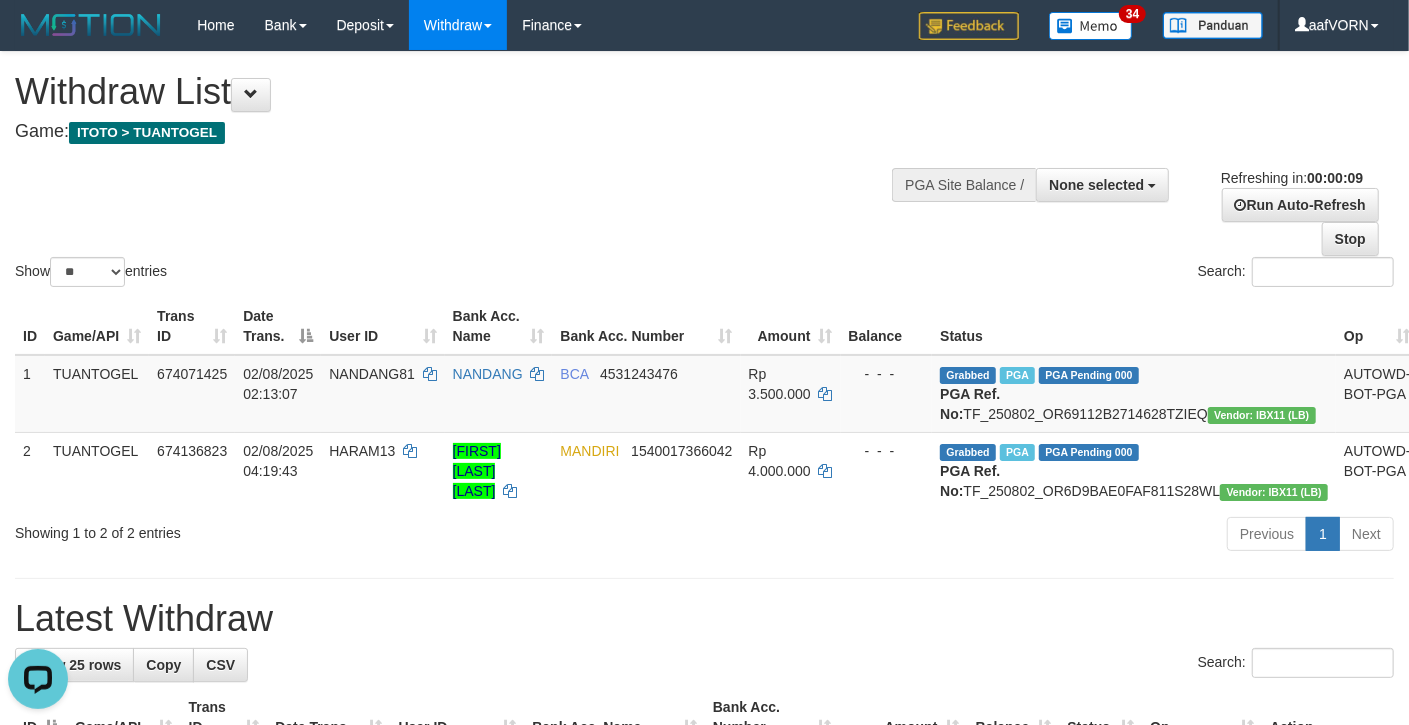 scroll, scrollTop: 0, scrollLeft: 0, axis: both 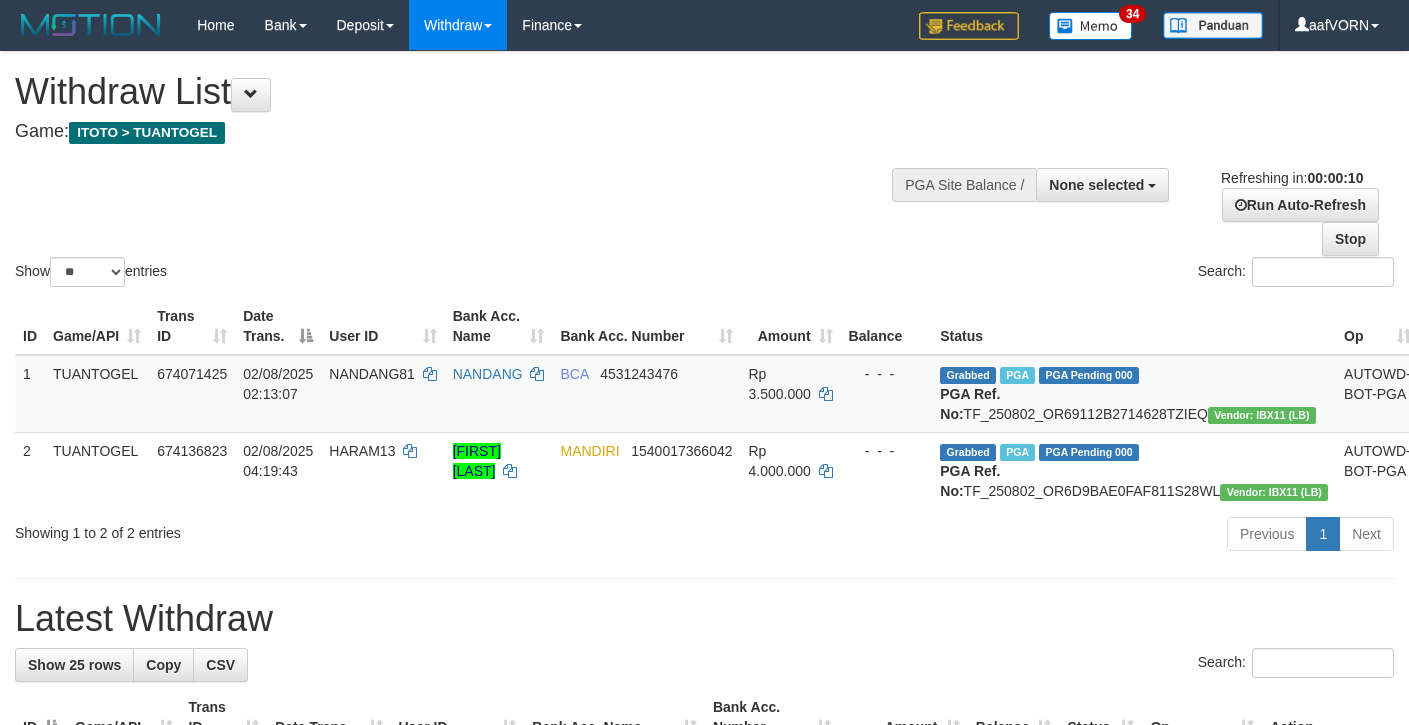 select 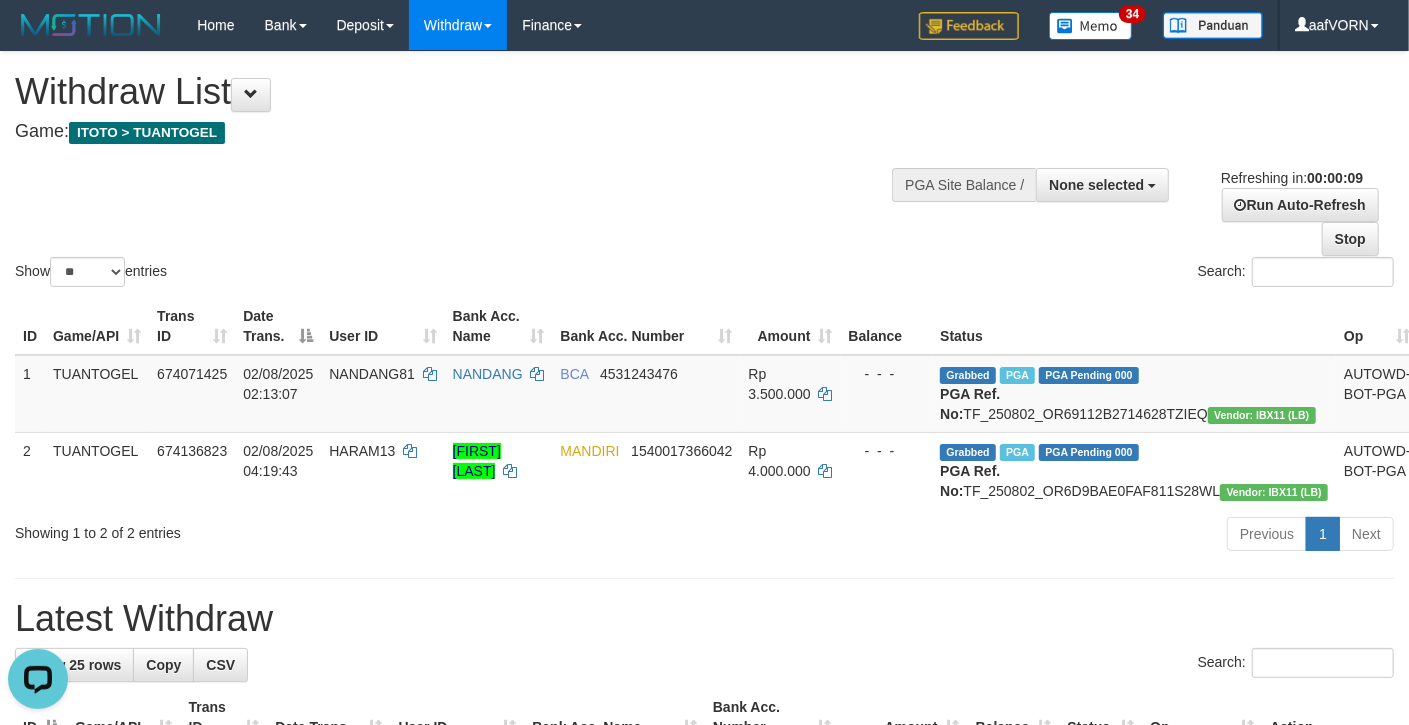 scroll, scrollTop: 0, scrollLeft: 0, axis: both 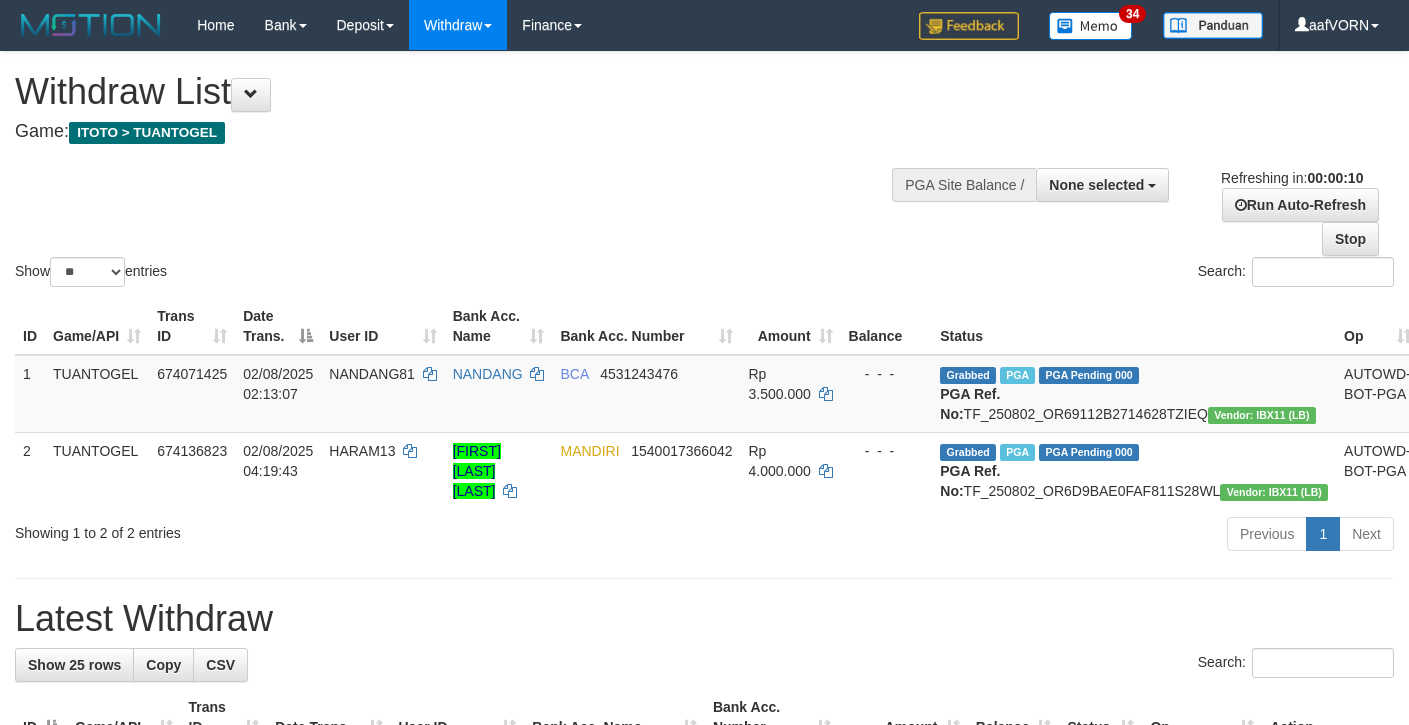 select 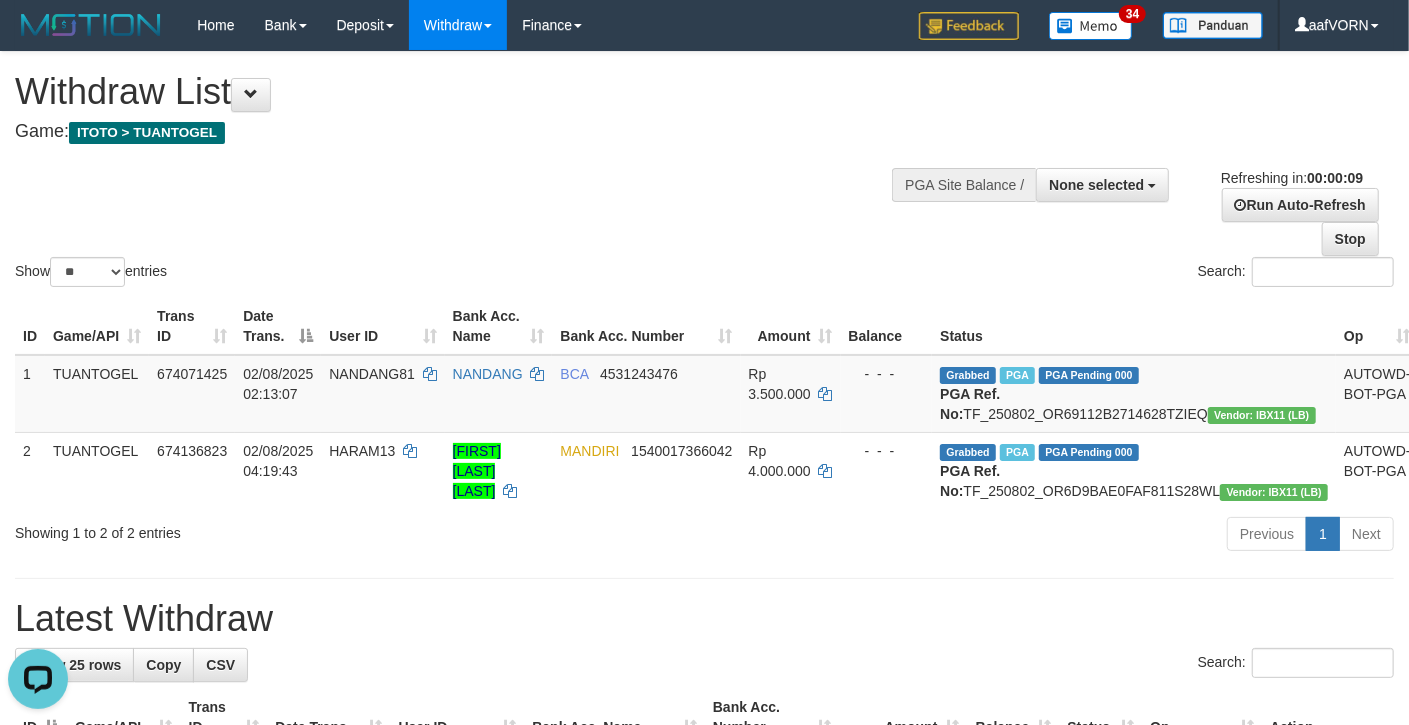 scroll, scrollTop: 0, scrollLeft: 0, axis: both 